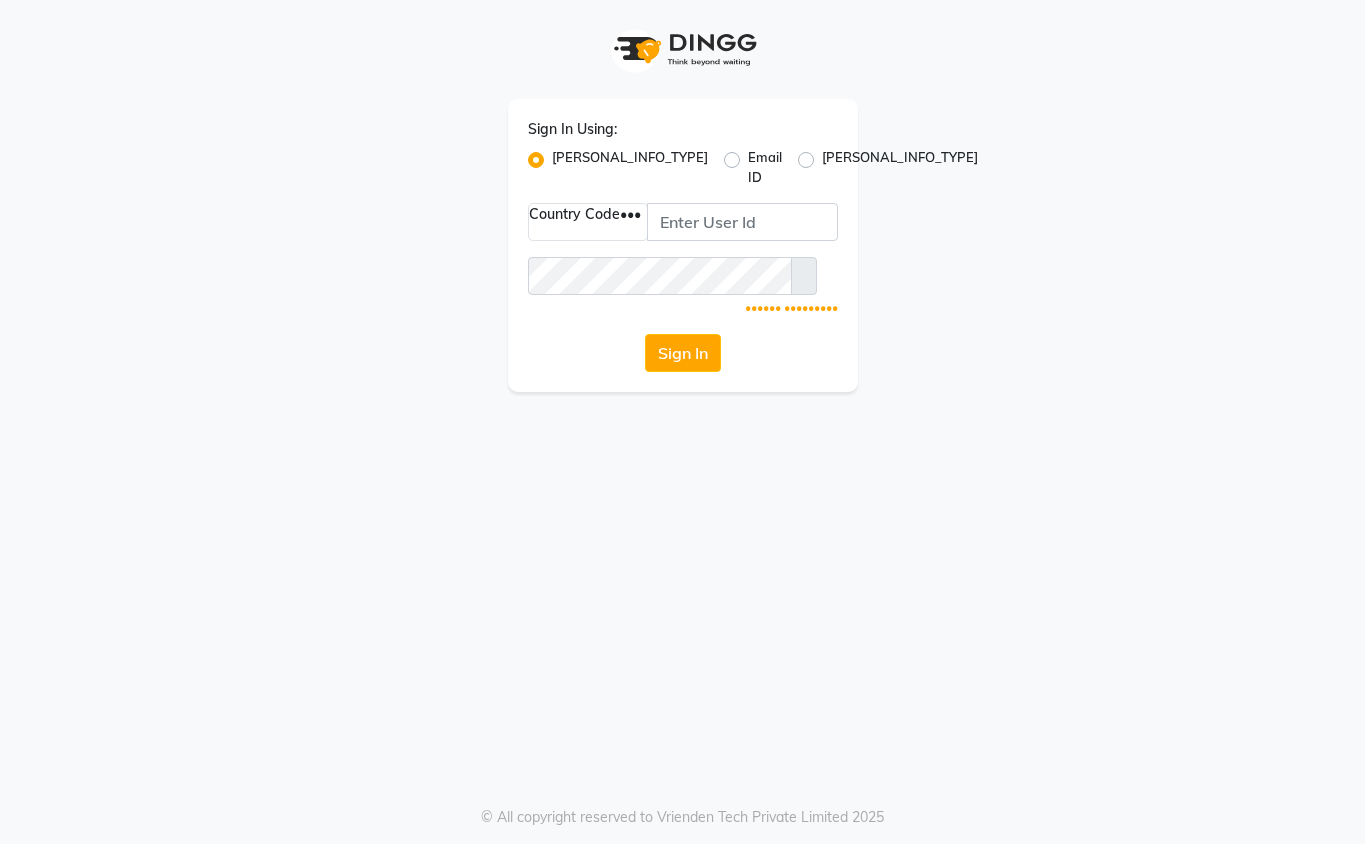 scroll, scrollTop: 0, scrollLeft: 0, axis: both 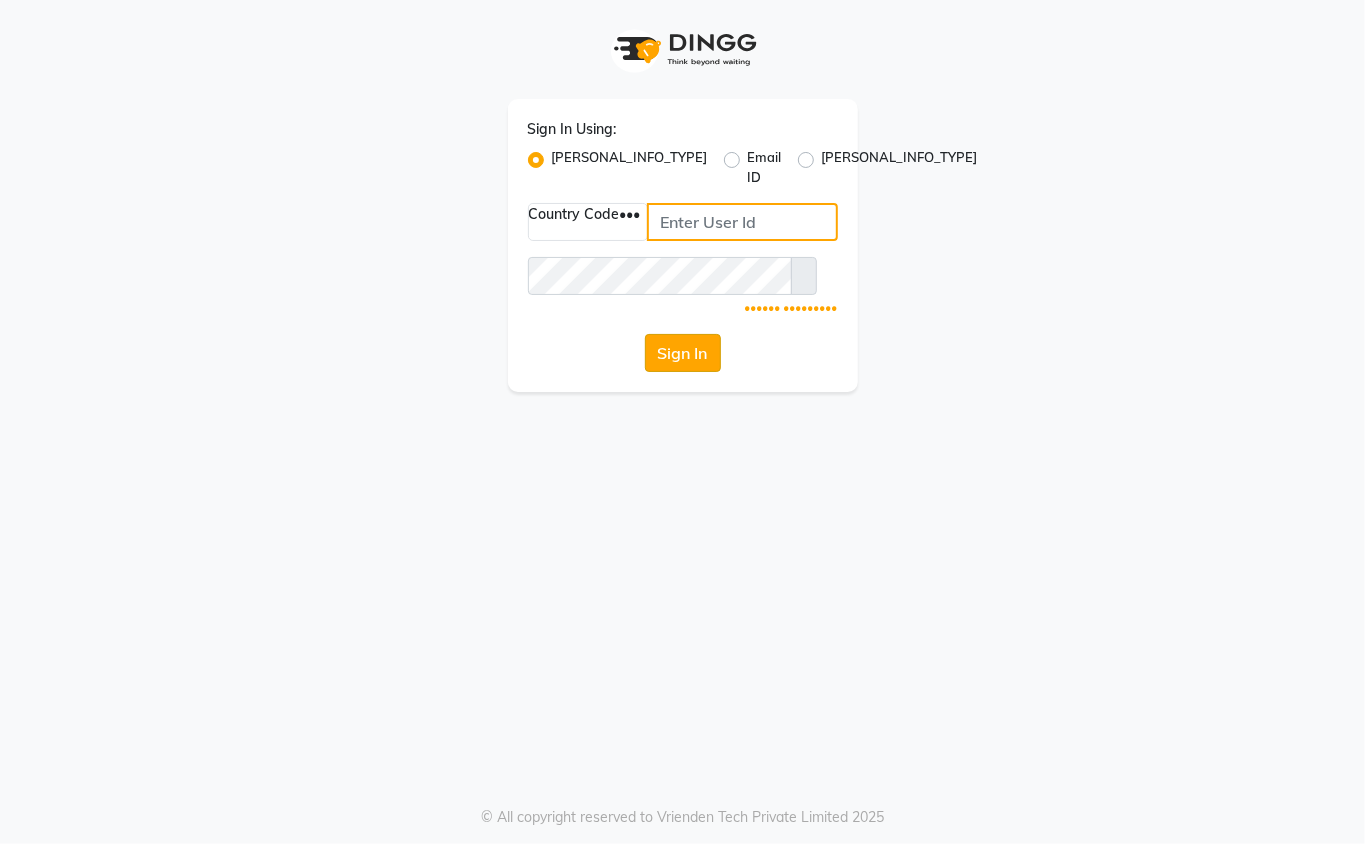 type on "[PHONE]" 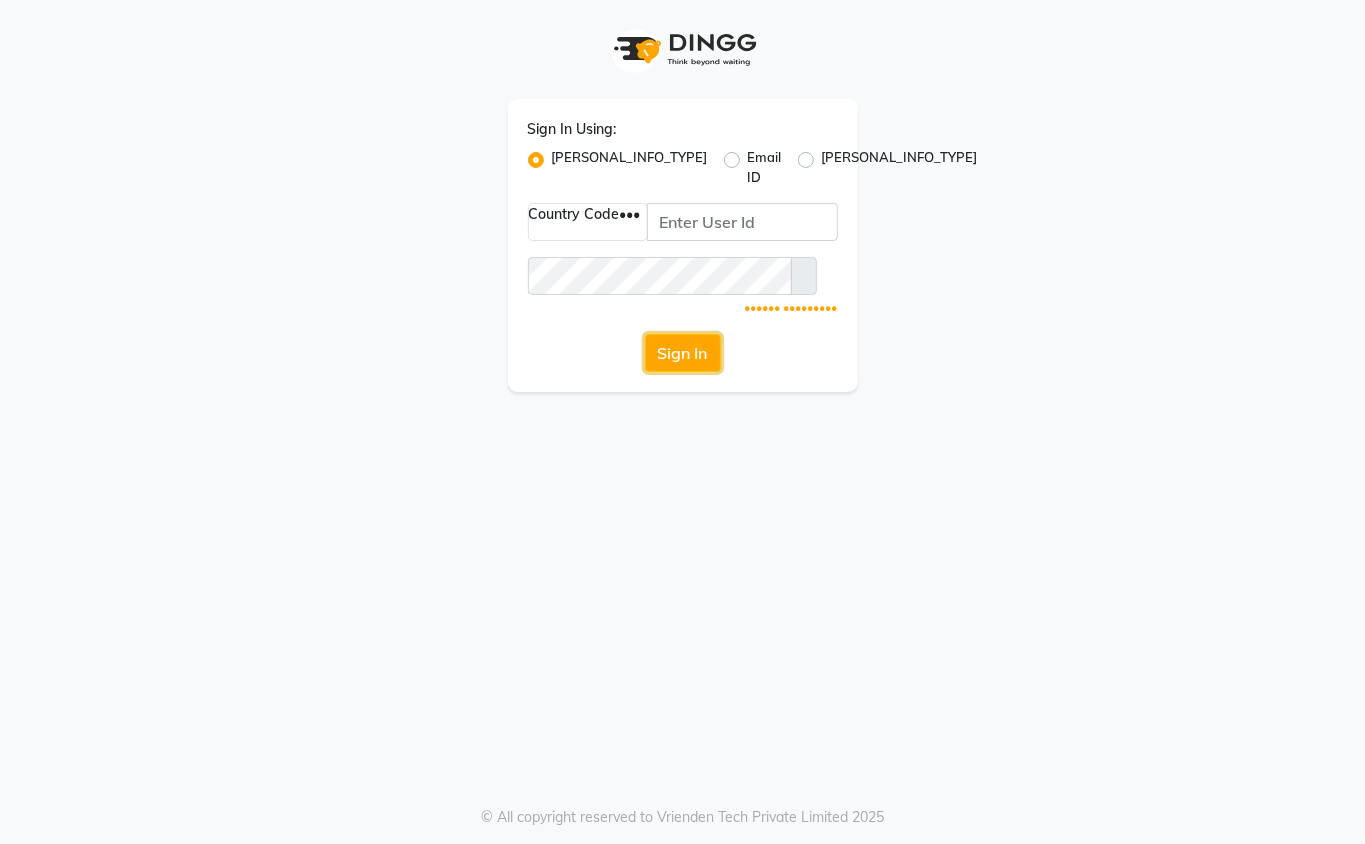 click on "Sign In" at bounding box center [683, 353] 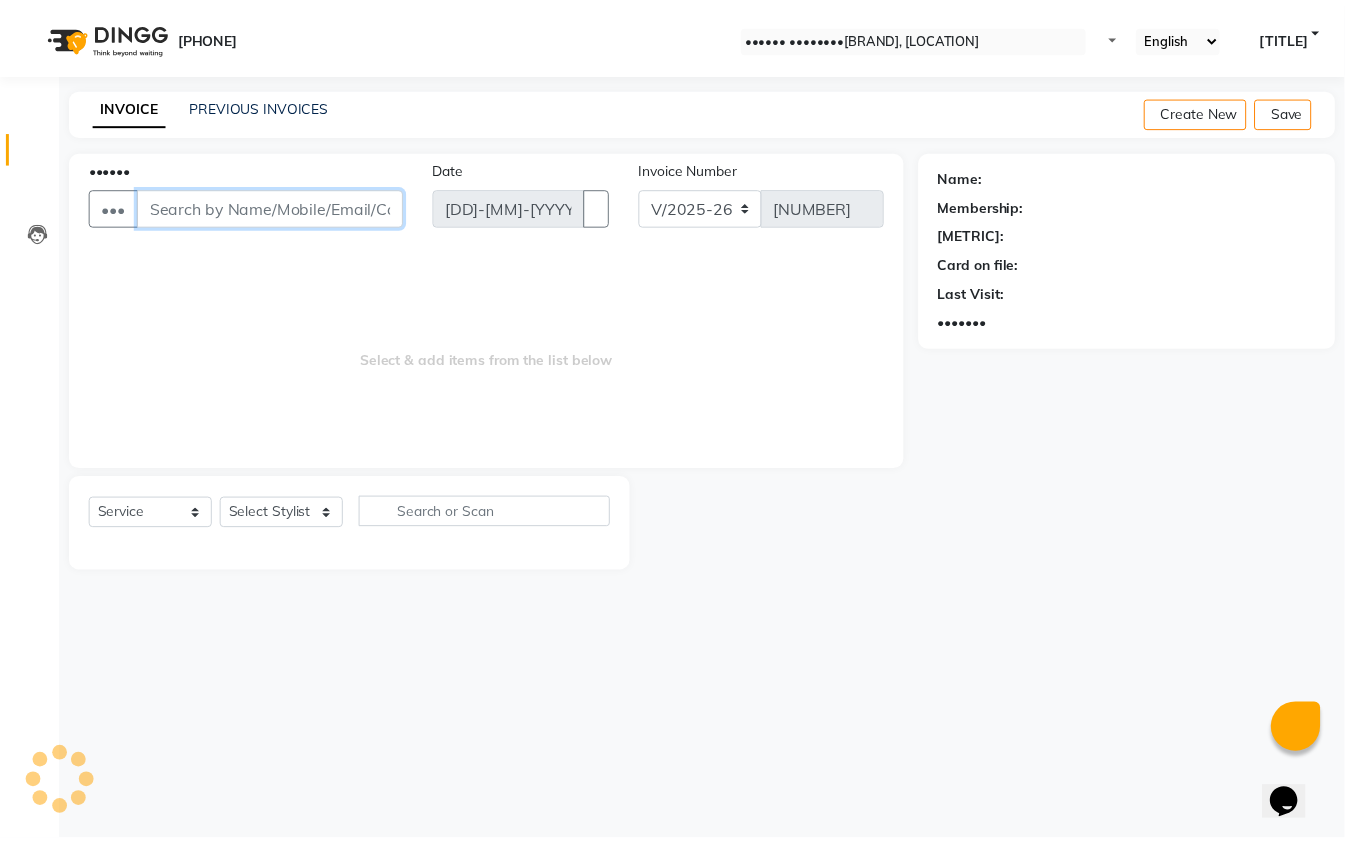 scroll, scrollTop: 0, scrollLeft: 0, axis: both 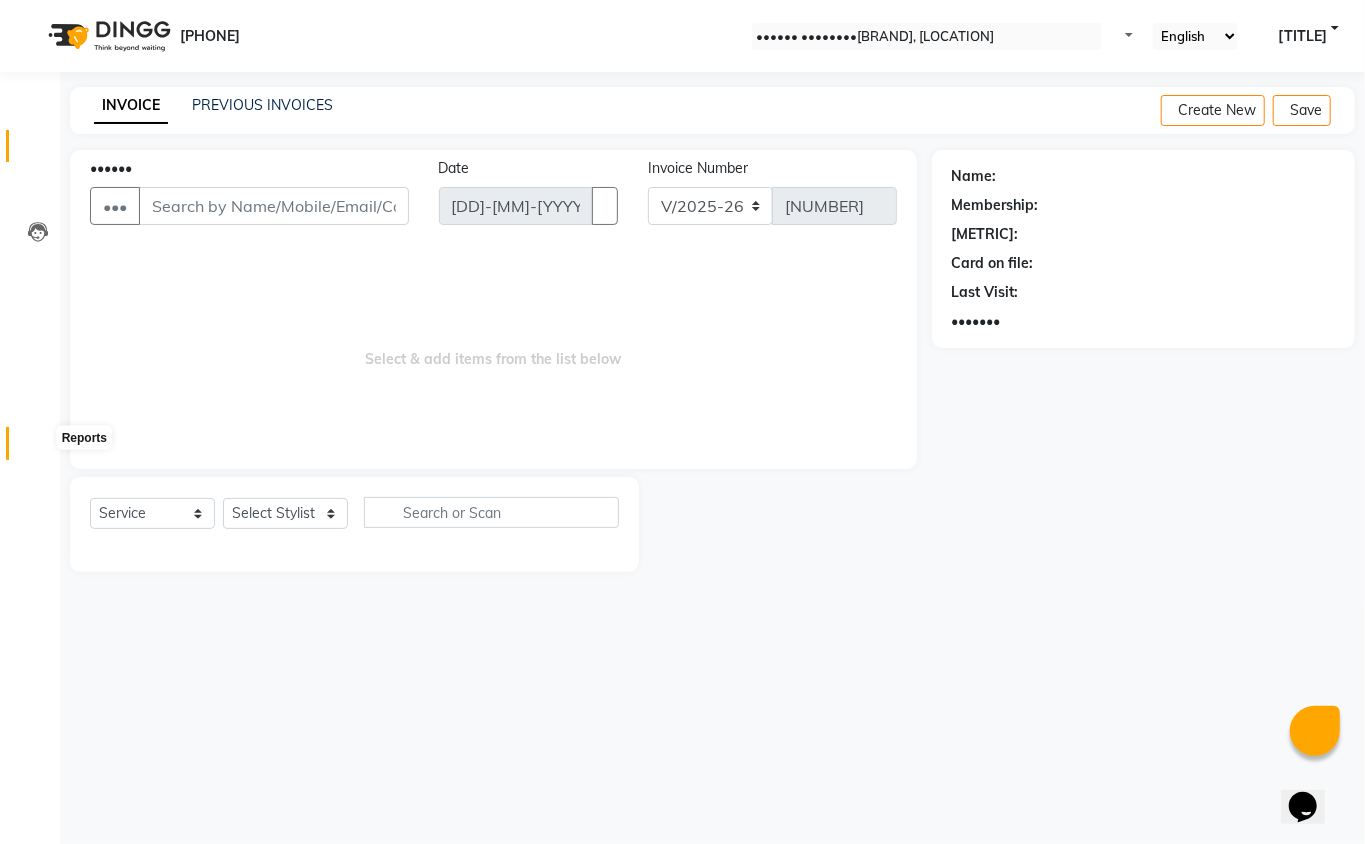 click at bounding box center [37, 448] 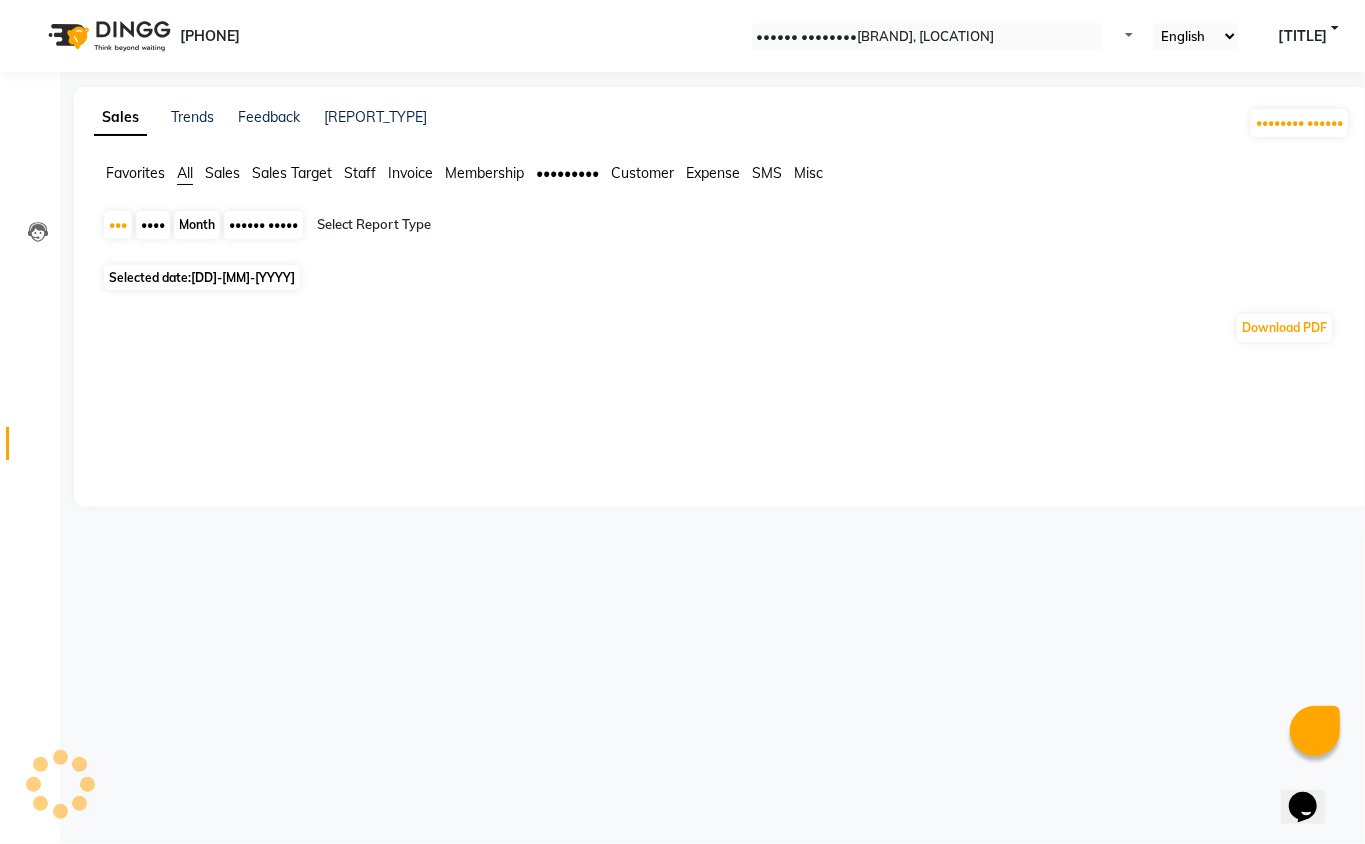 click on "Staff" at bounding box center (135, 173) 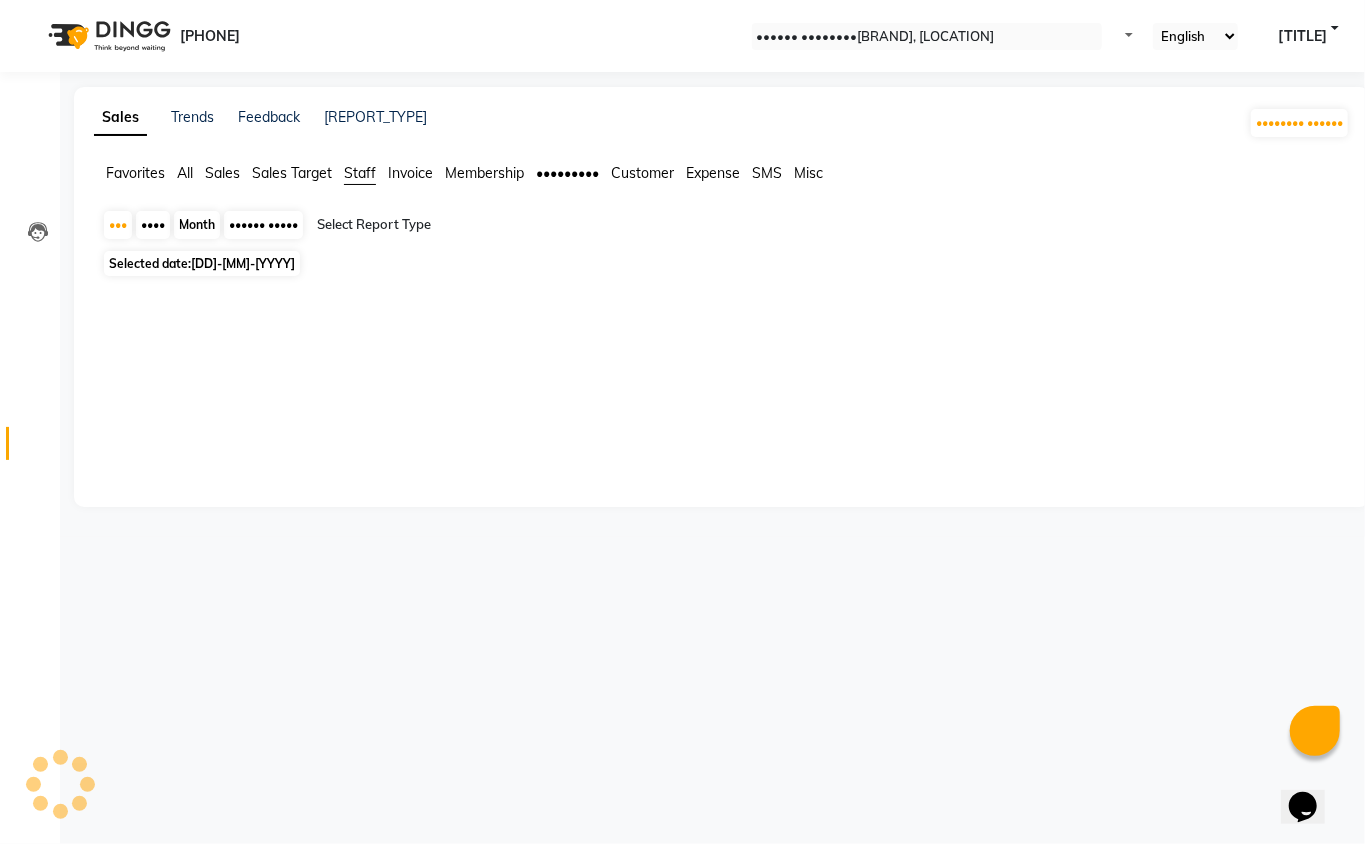 click on "•••••• •••••" at bounding box center (263, 225) 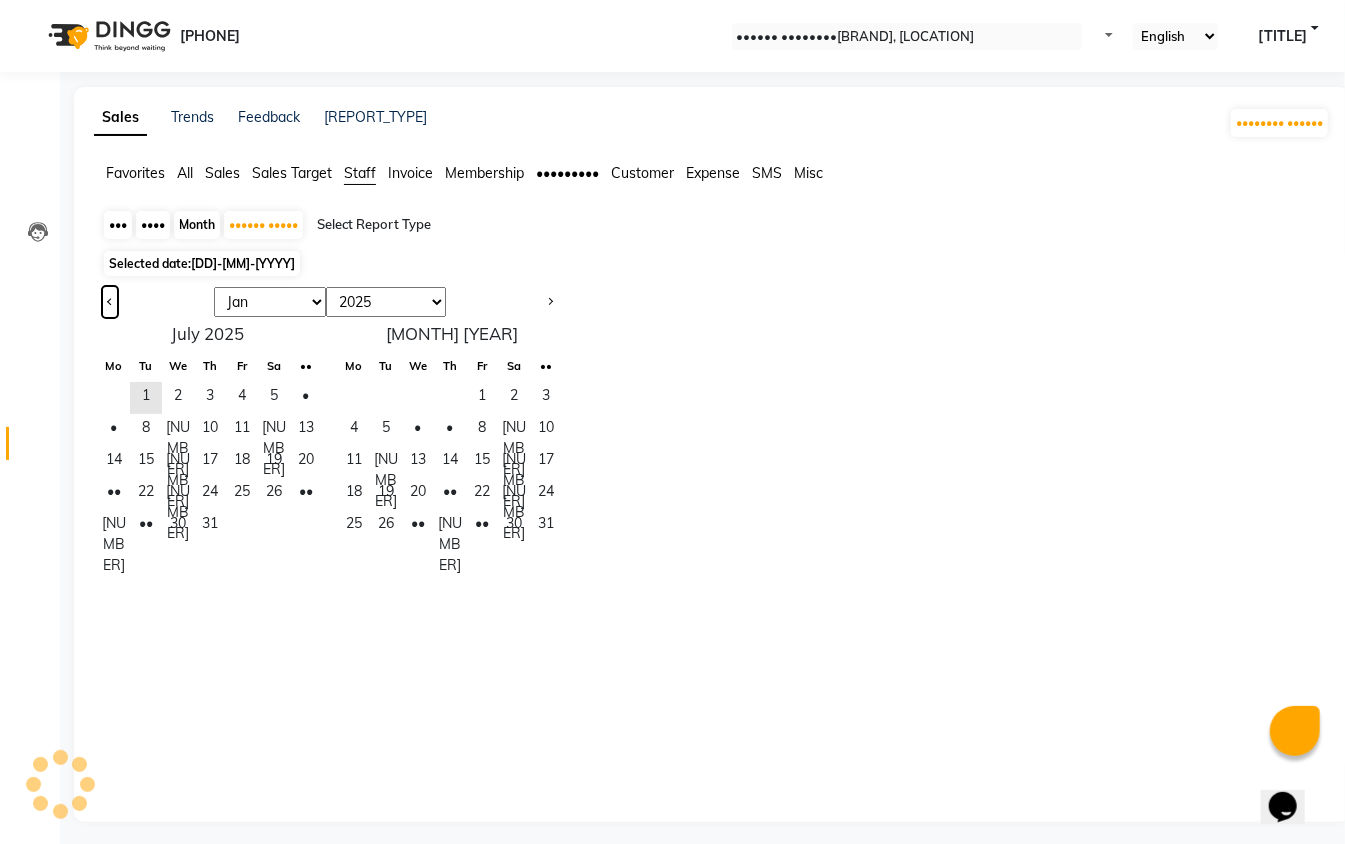 click at bounding box center (110, 302) 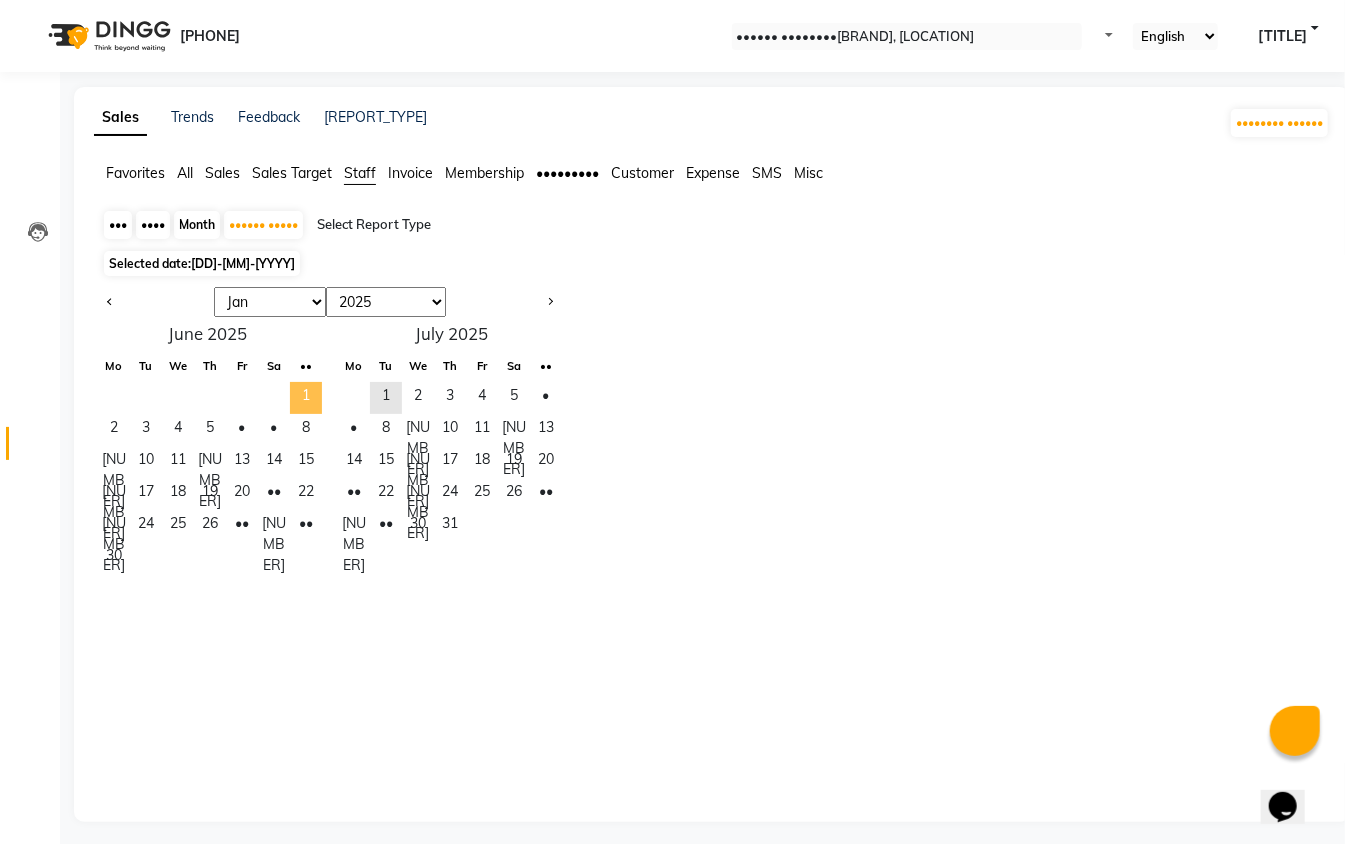 click on "1" at bounding box center (306, 398) 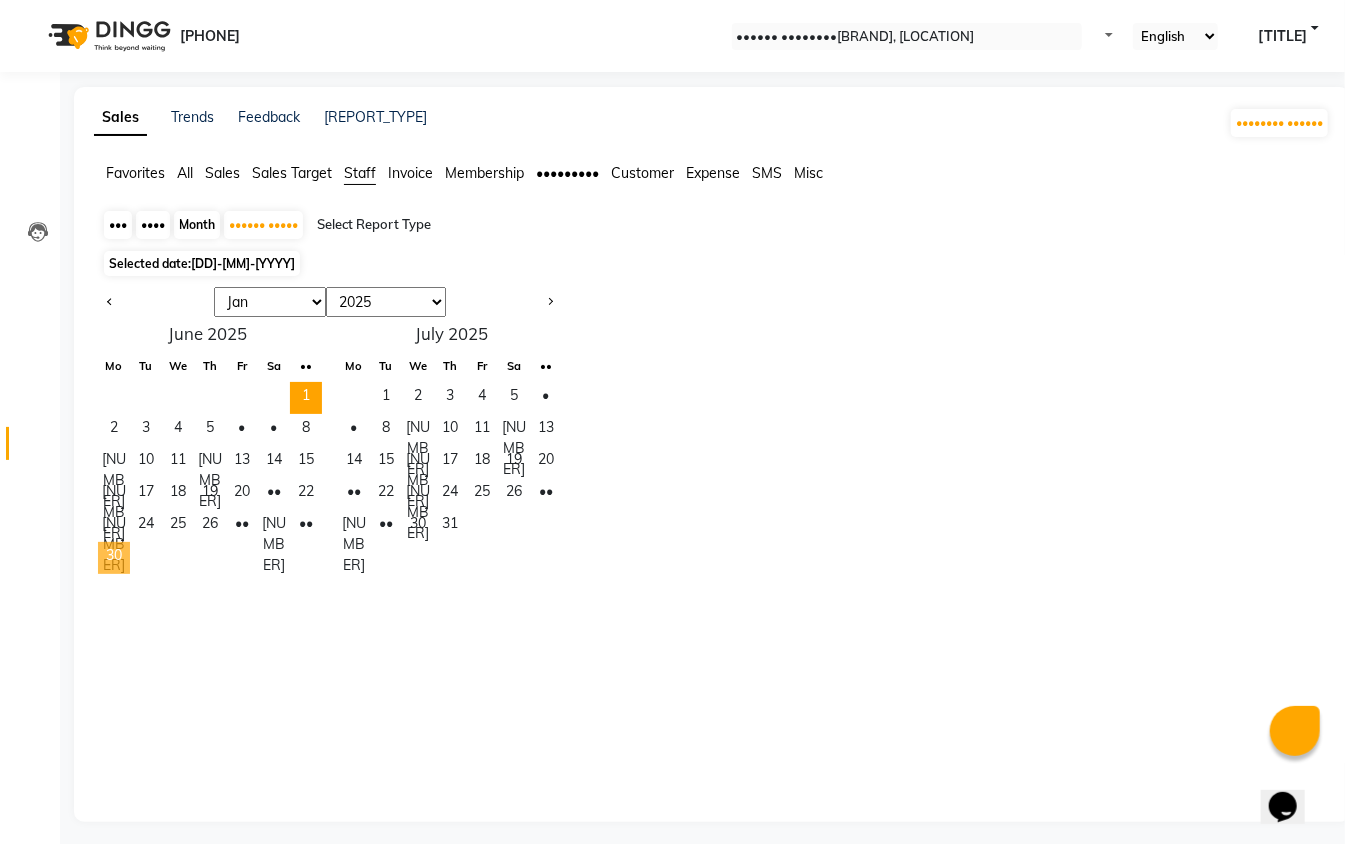 click on "30" at bounding box center [114, 558] 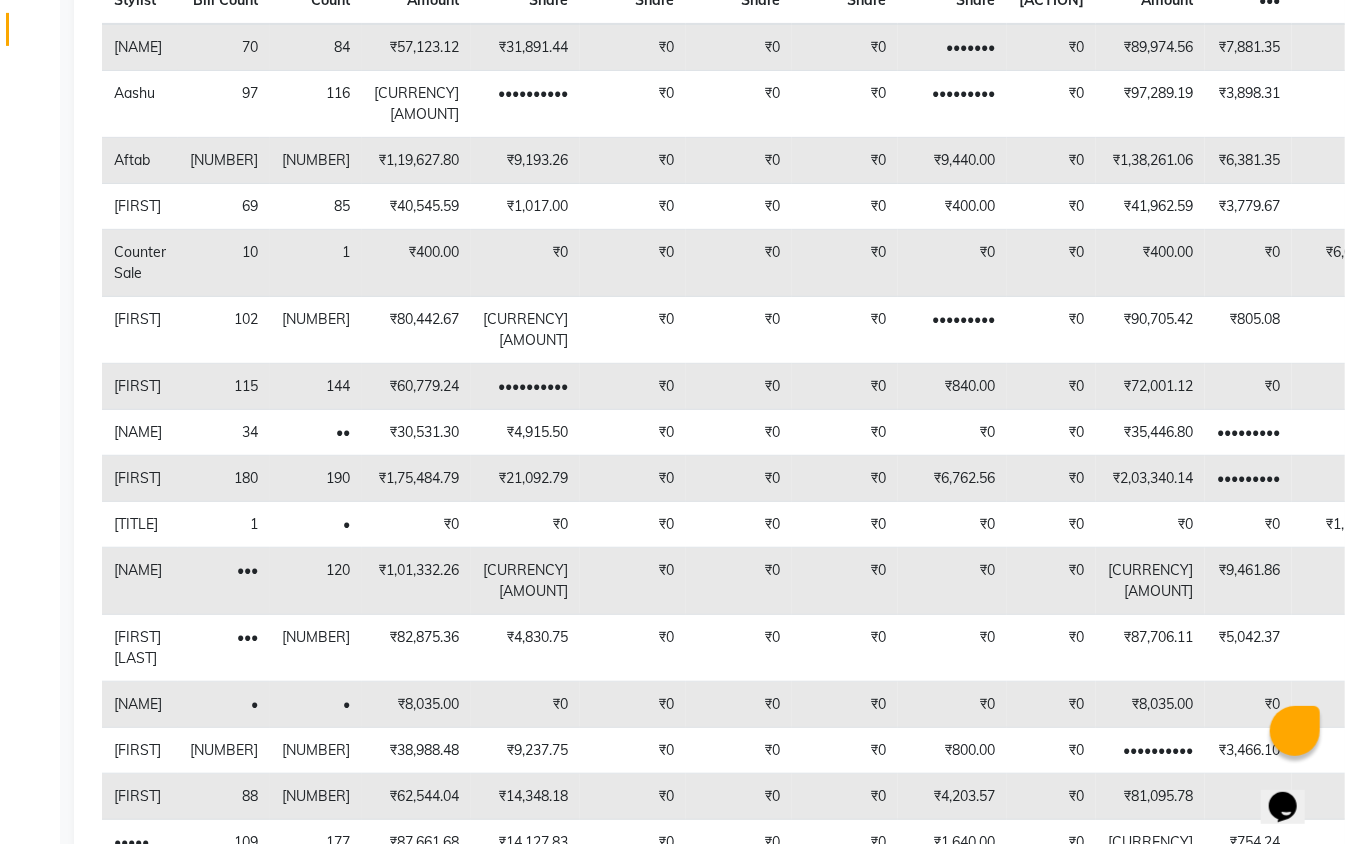 scroll, scrollTop: 133, scrollLeft: 0, axis: vertical 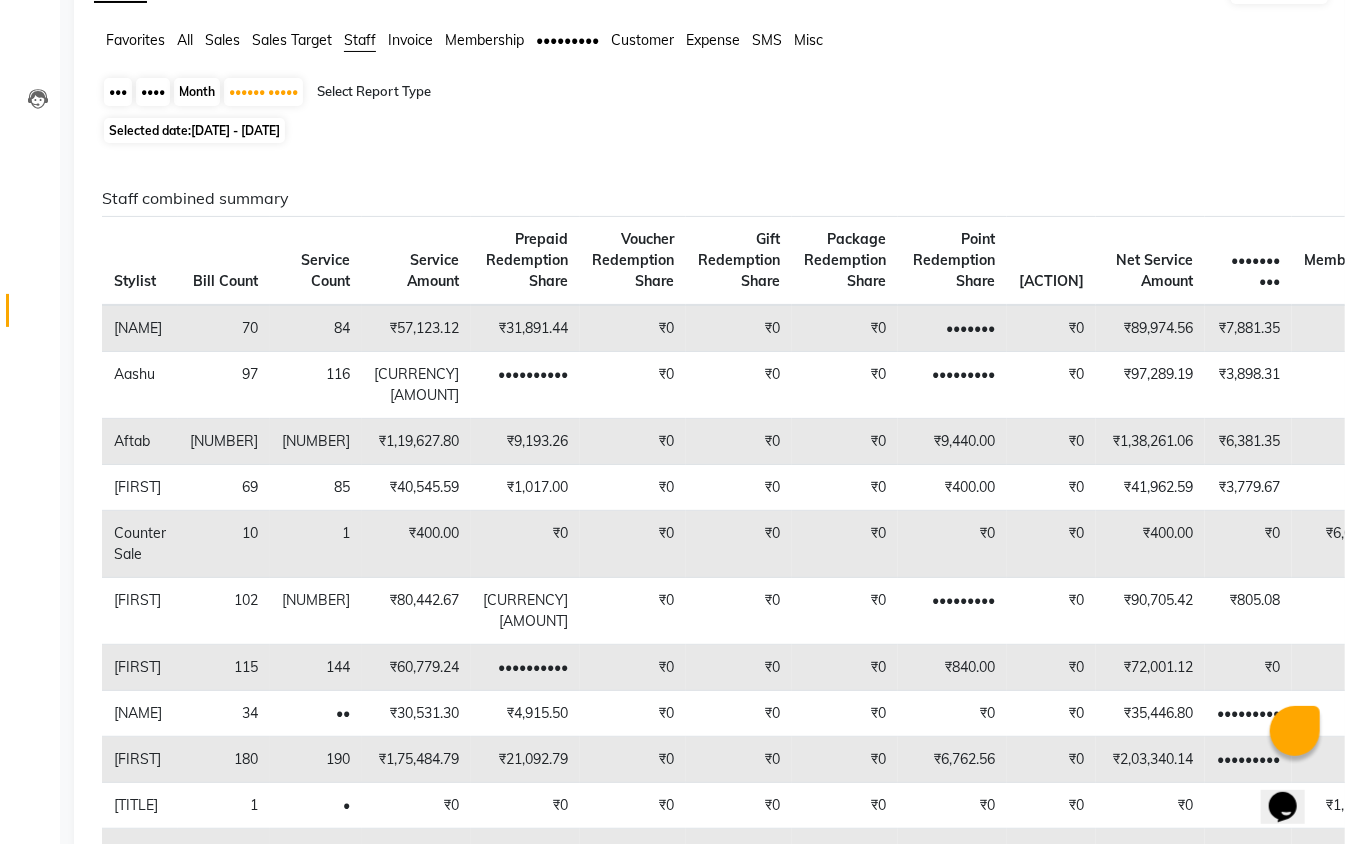 click at bounding box center (488, 92) 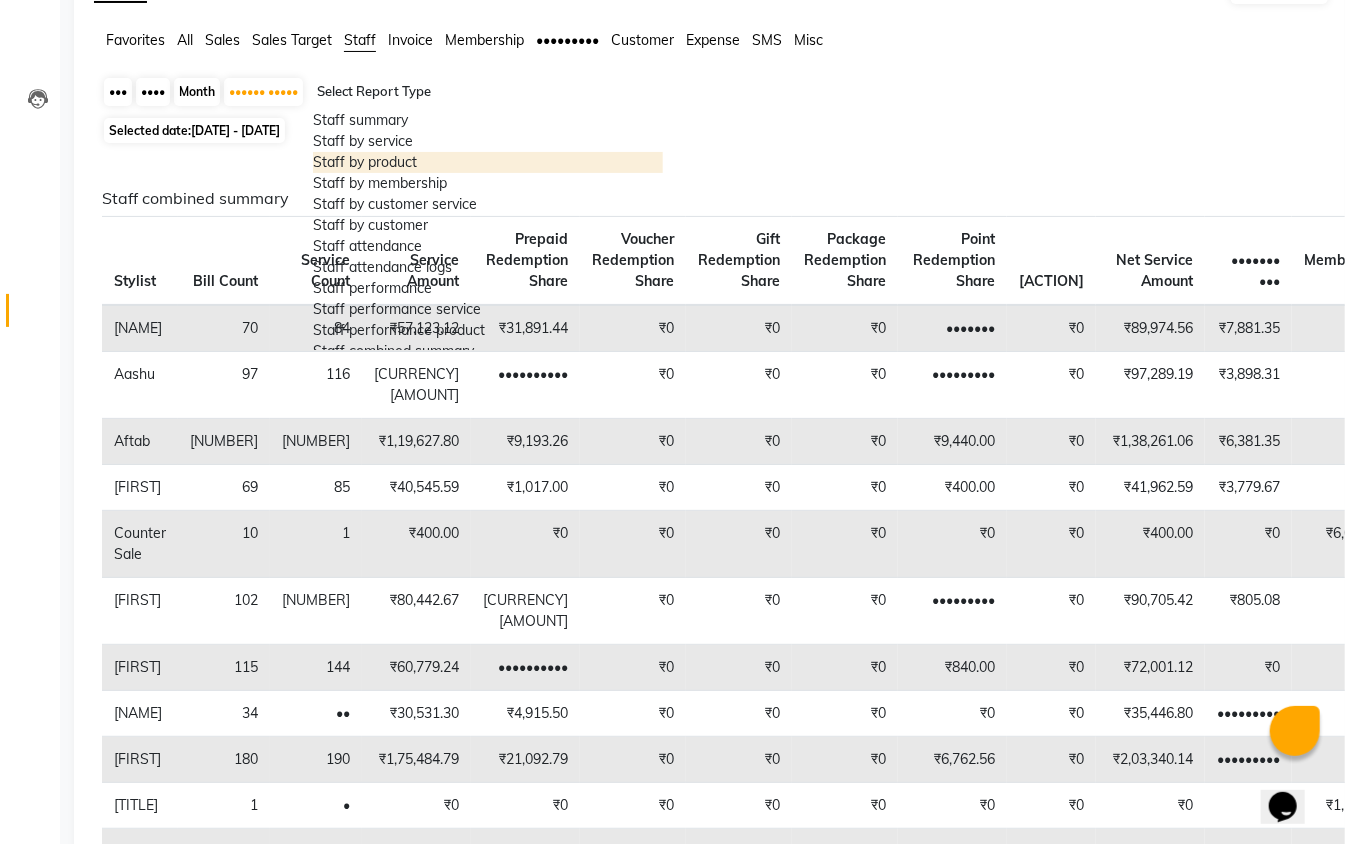 click on "Staff by product" at bounding box center (488, 162) 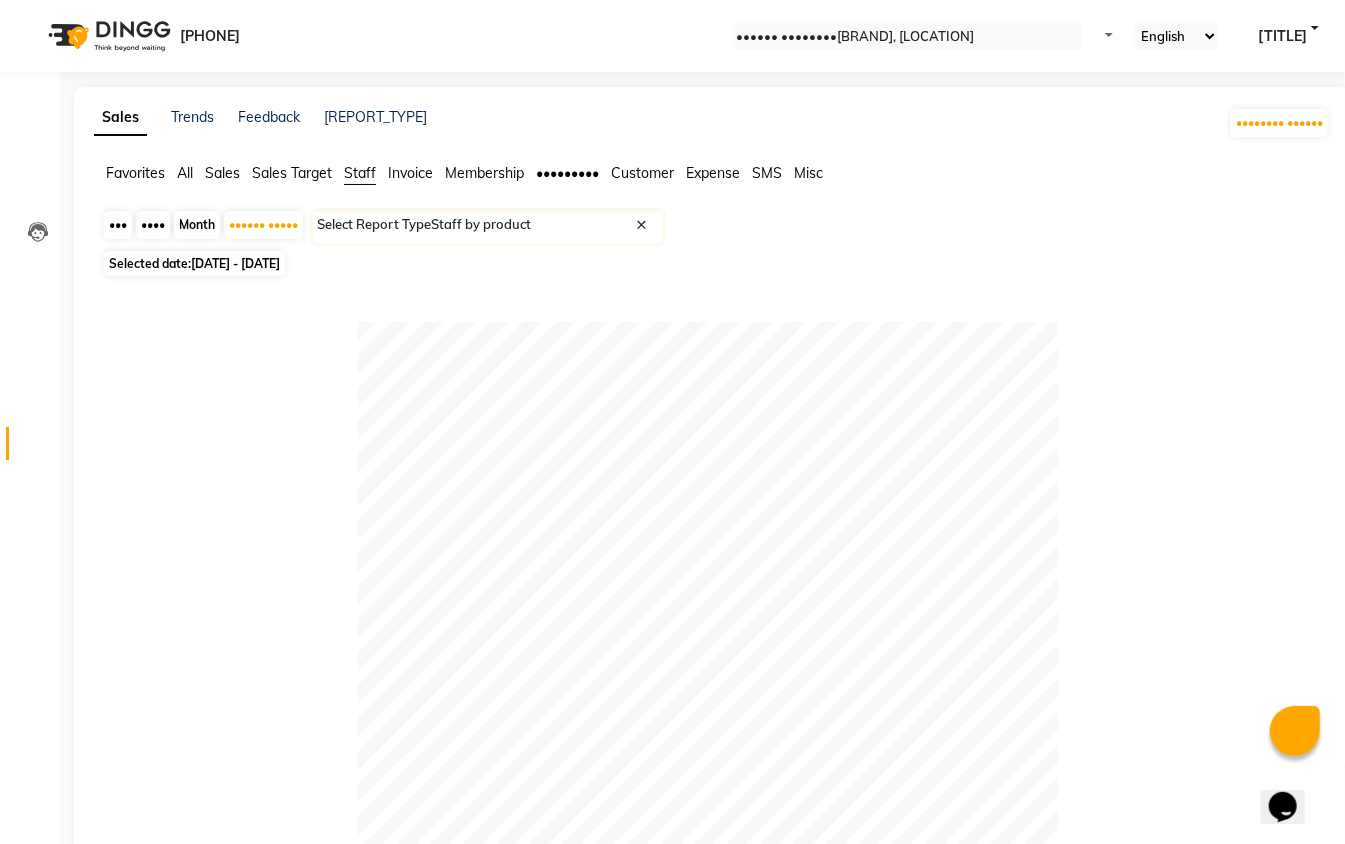 click at bounding box center (488, 225) 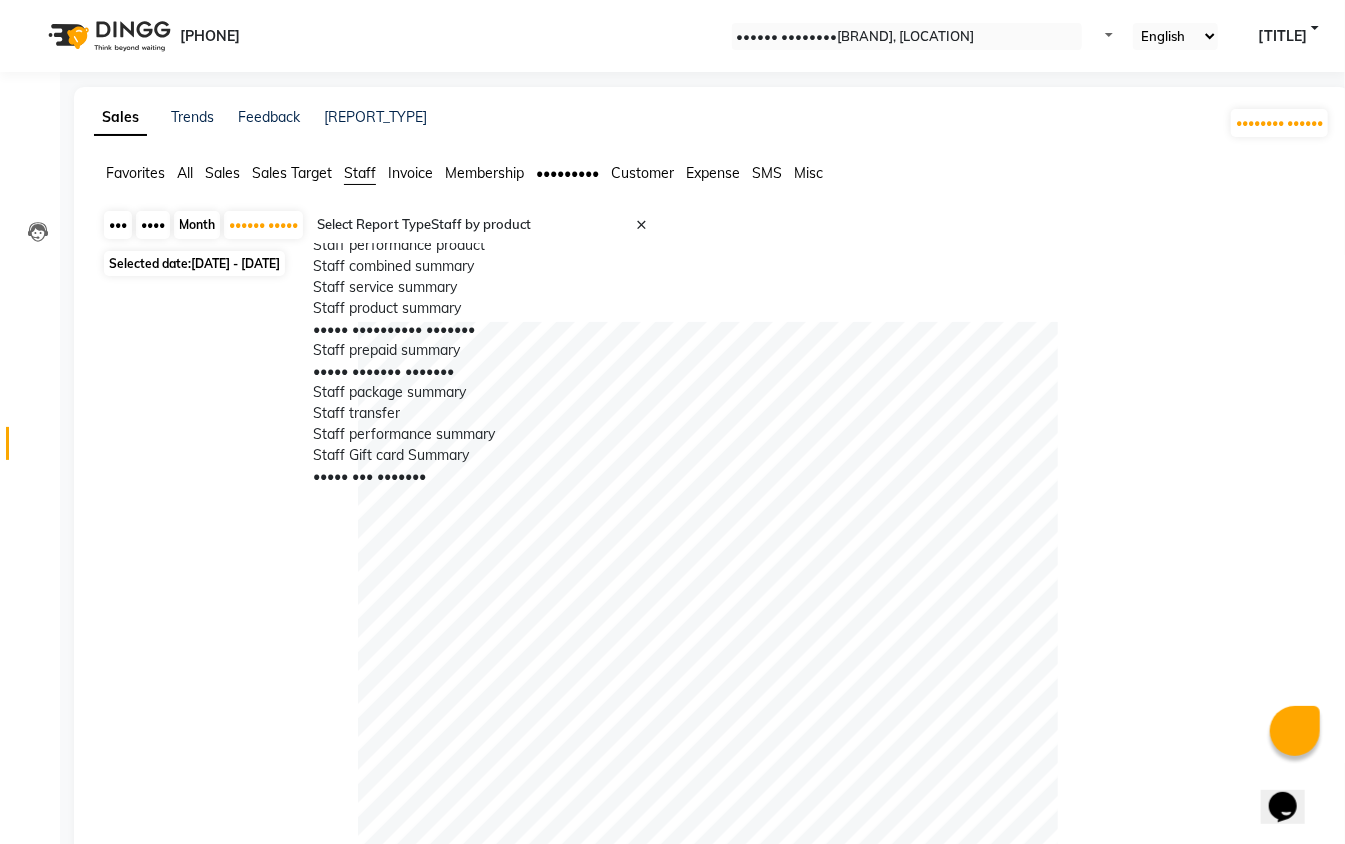 scroll, scrollTop: 266, scrollLeft: 0, axis: vertical 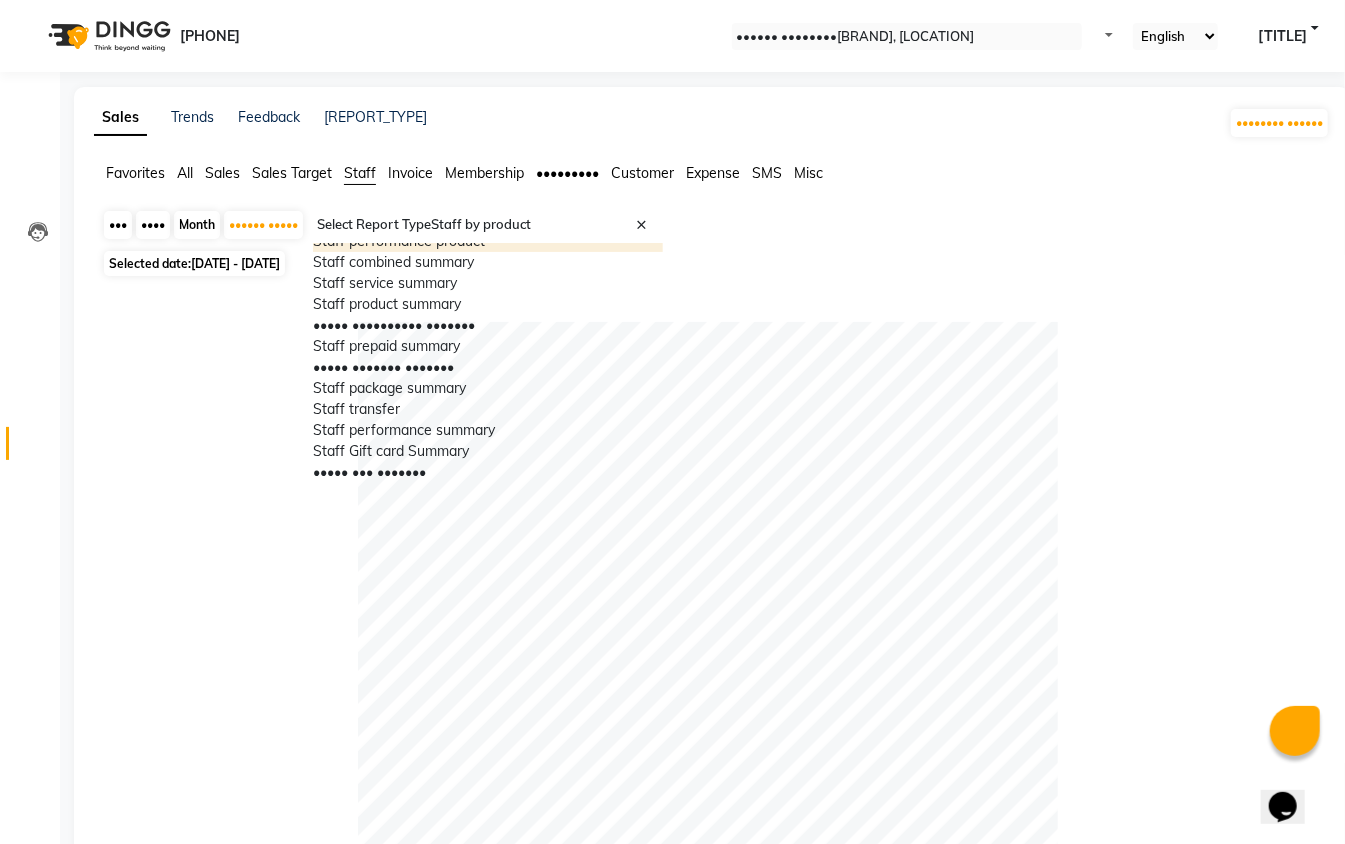 click on "Staff performance product" at bounding box center [488, 241] 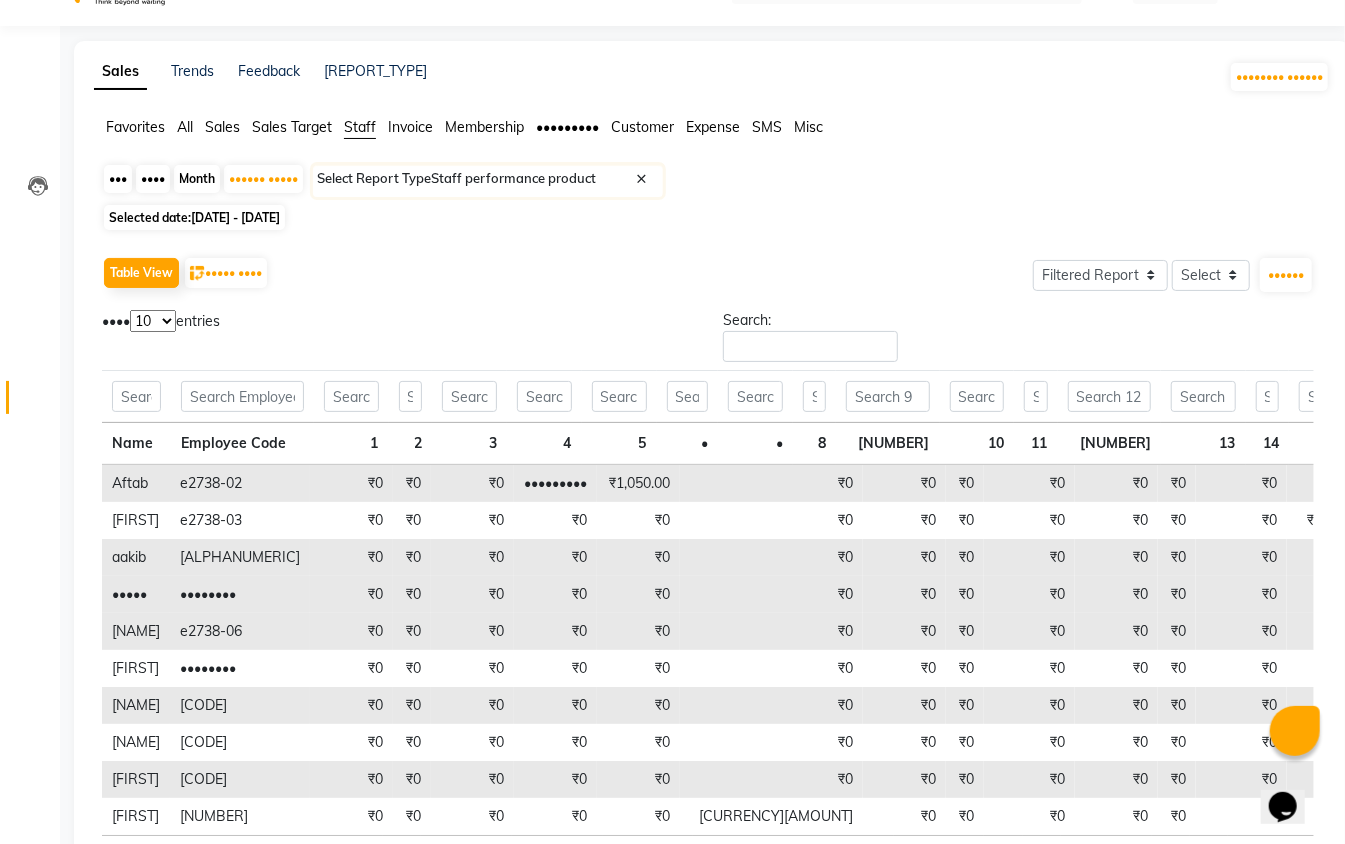 scroll, scrollTop: 0, scrollLeft: 0, axis: both 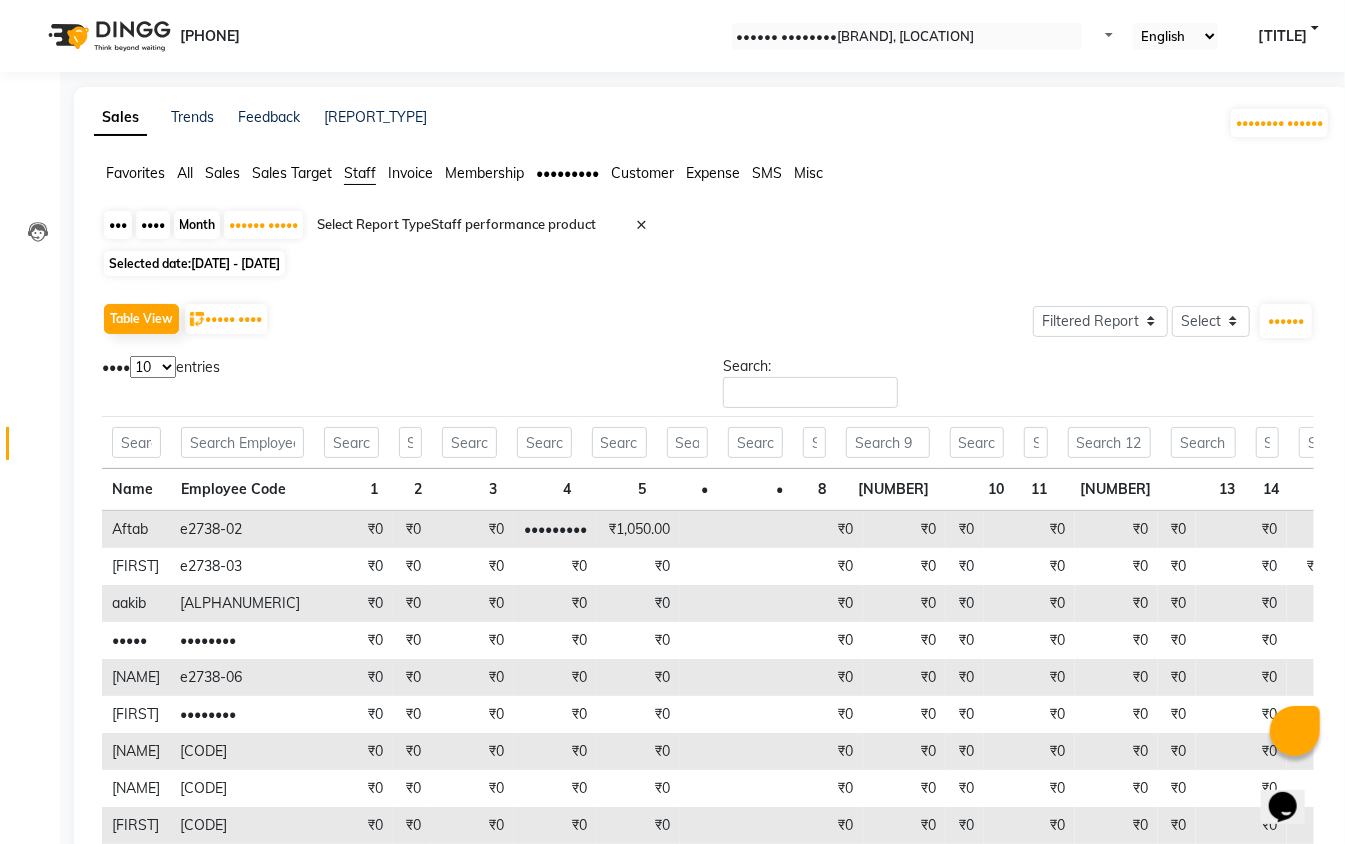 click on "Sales" at bounding box center (135, 173) 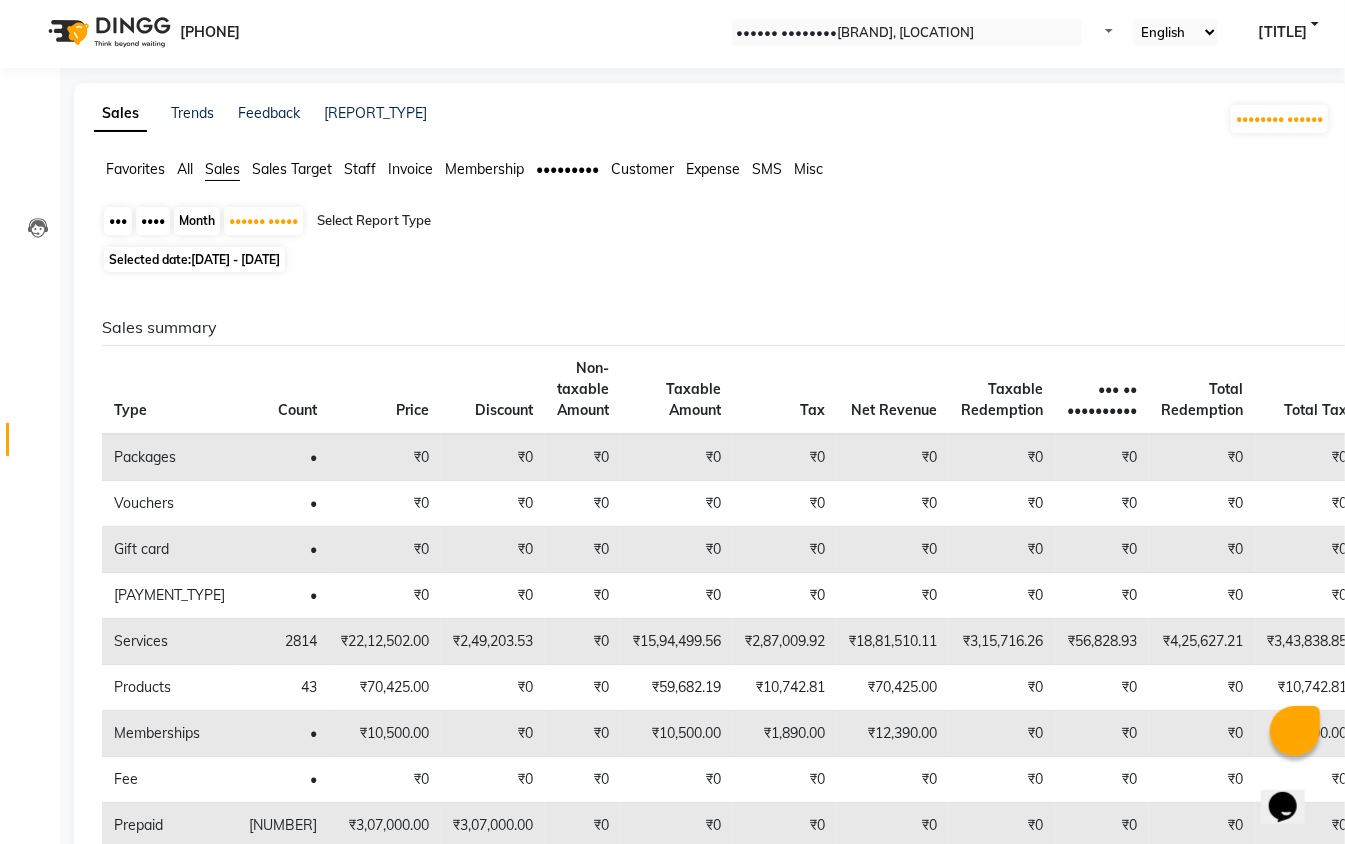 scroll, scrollTop: 0, scrollLeft: 0, axis: both 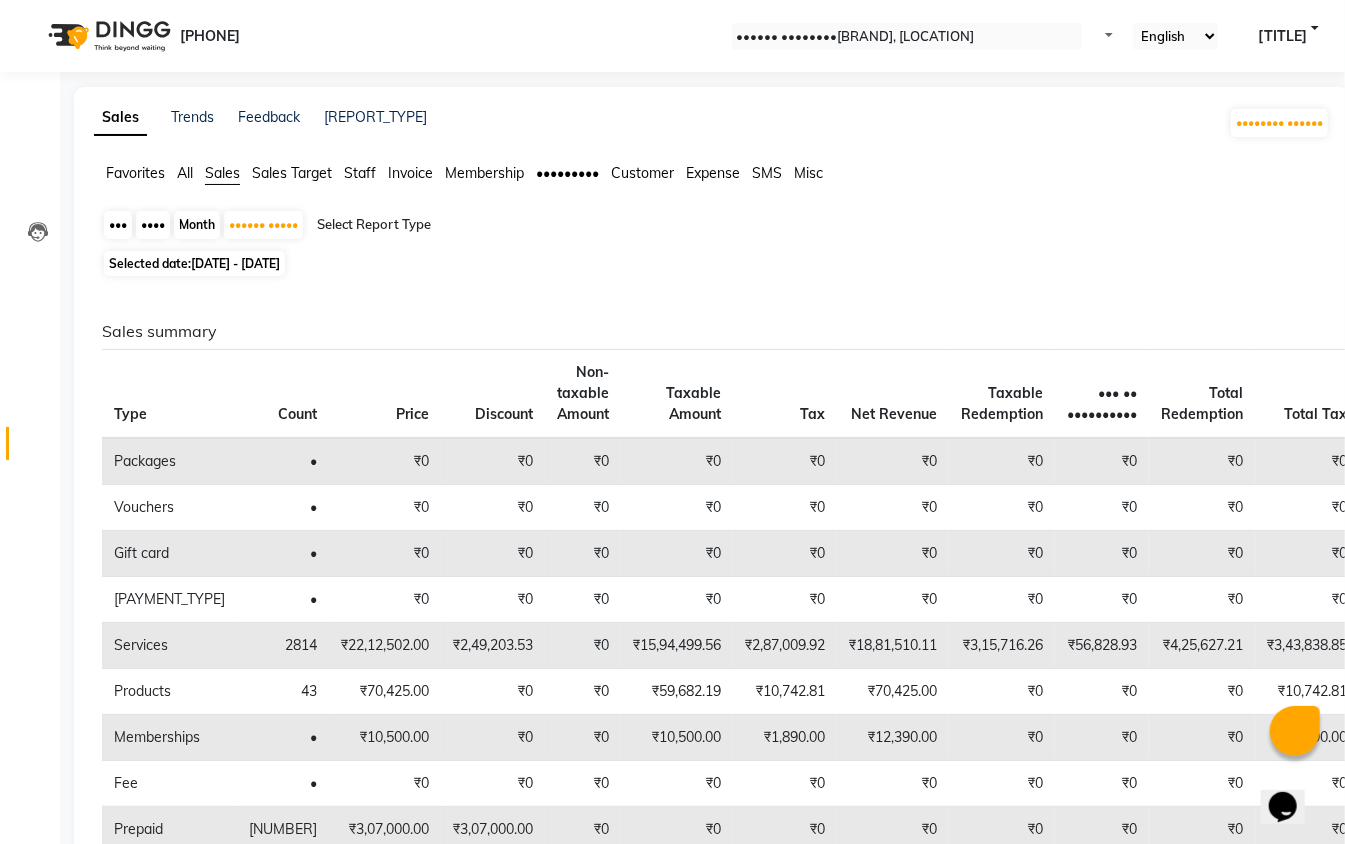 click on "Staff" at bounding box center [135, 173] 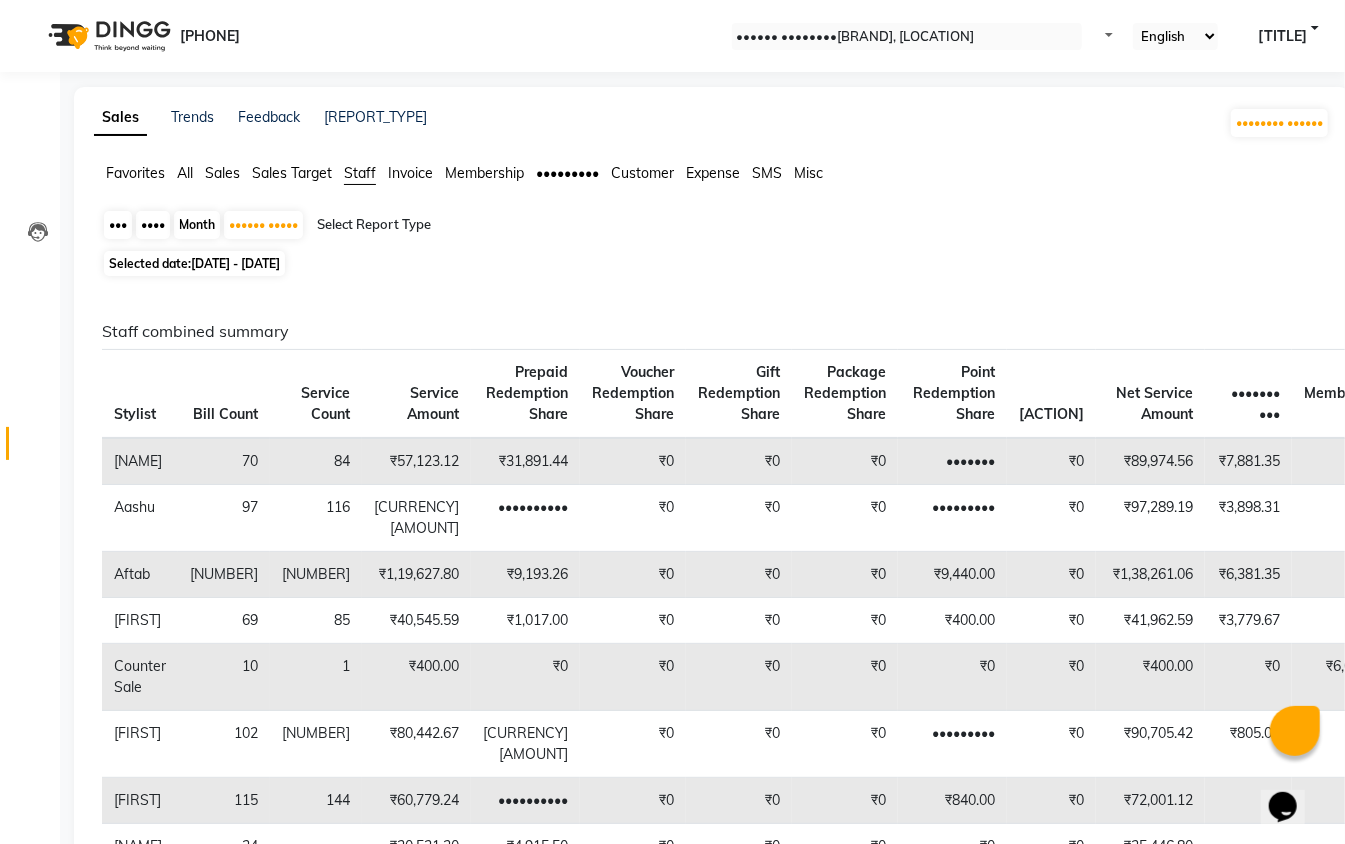 click at bounding box center [488, 225] 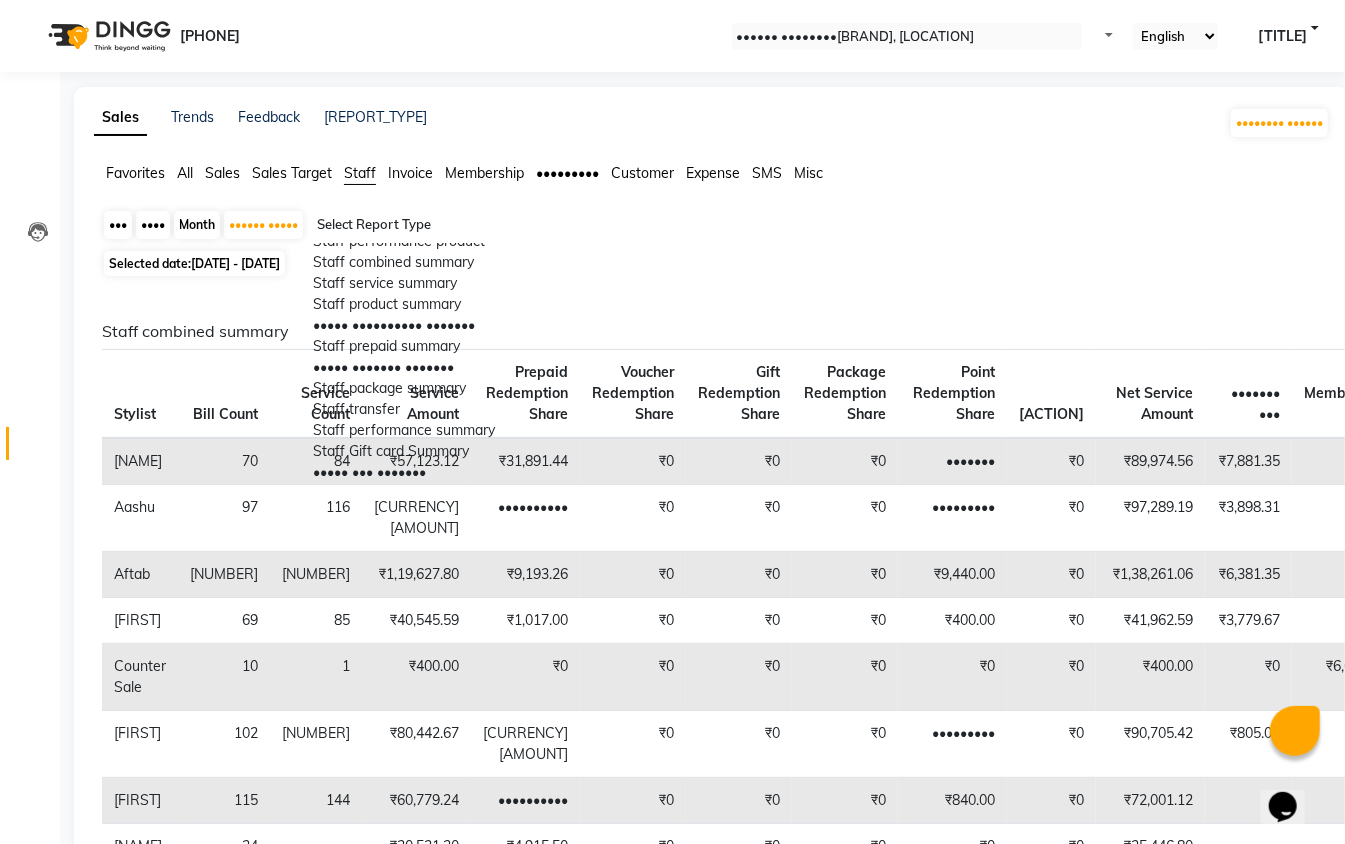 scroll, scrollTop: 640, scrollLeft: 0, axis: vertical 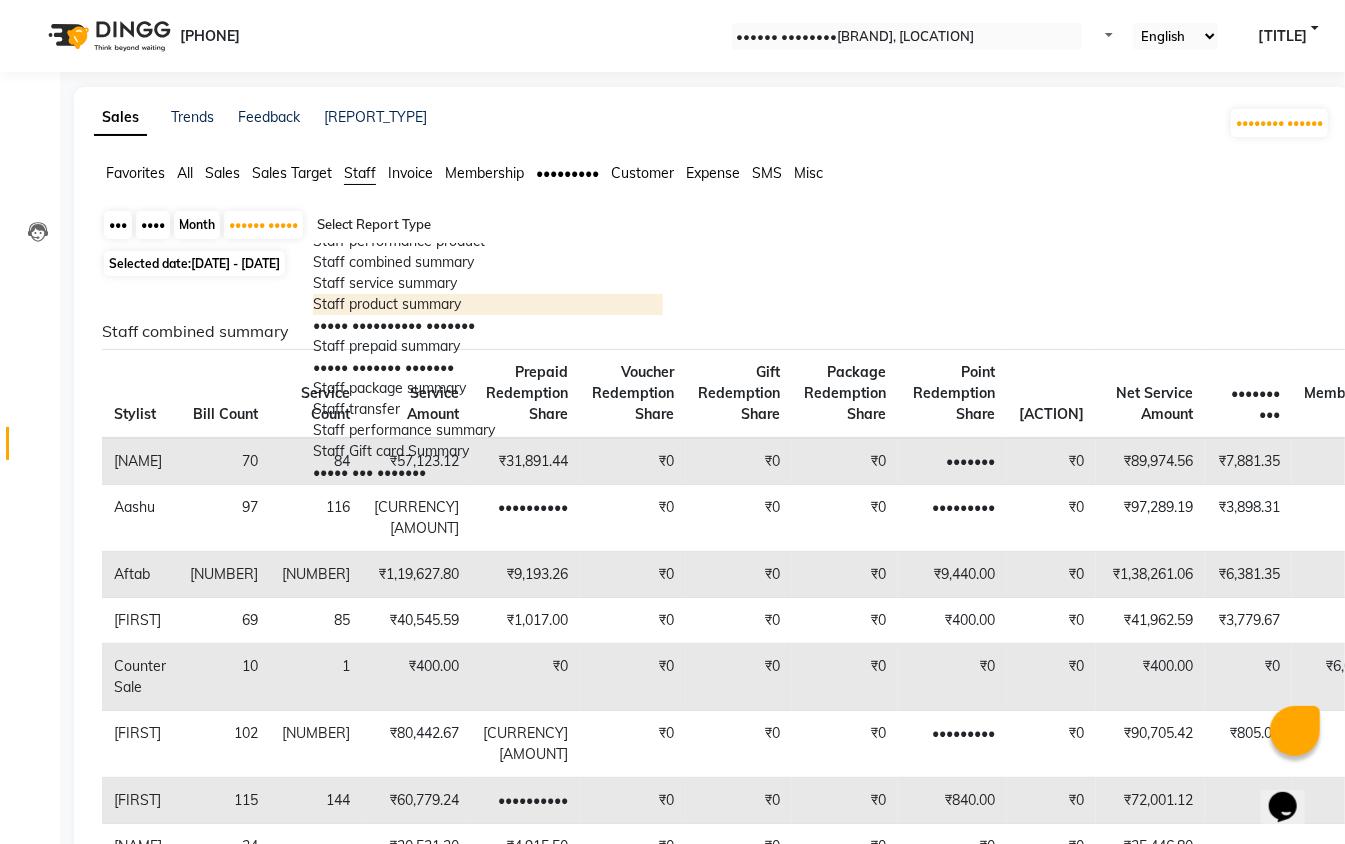 click on "Staff product summary" at bounding box center [488, 304] 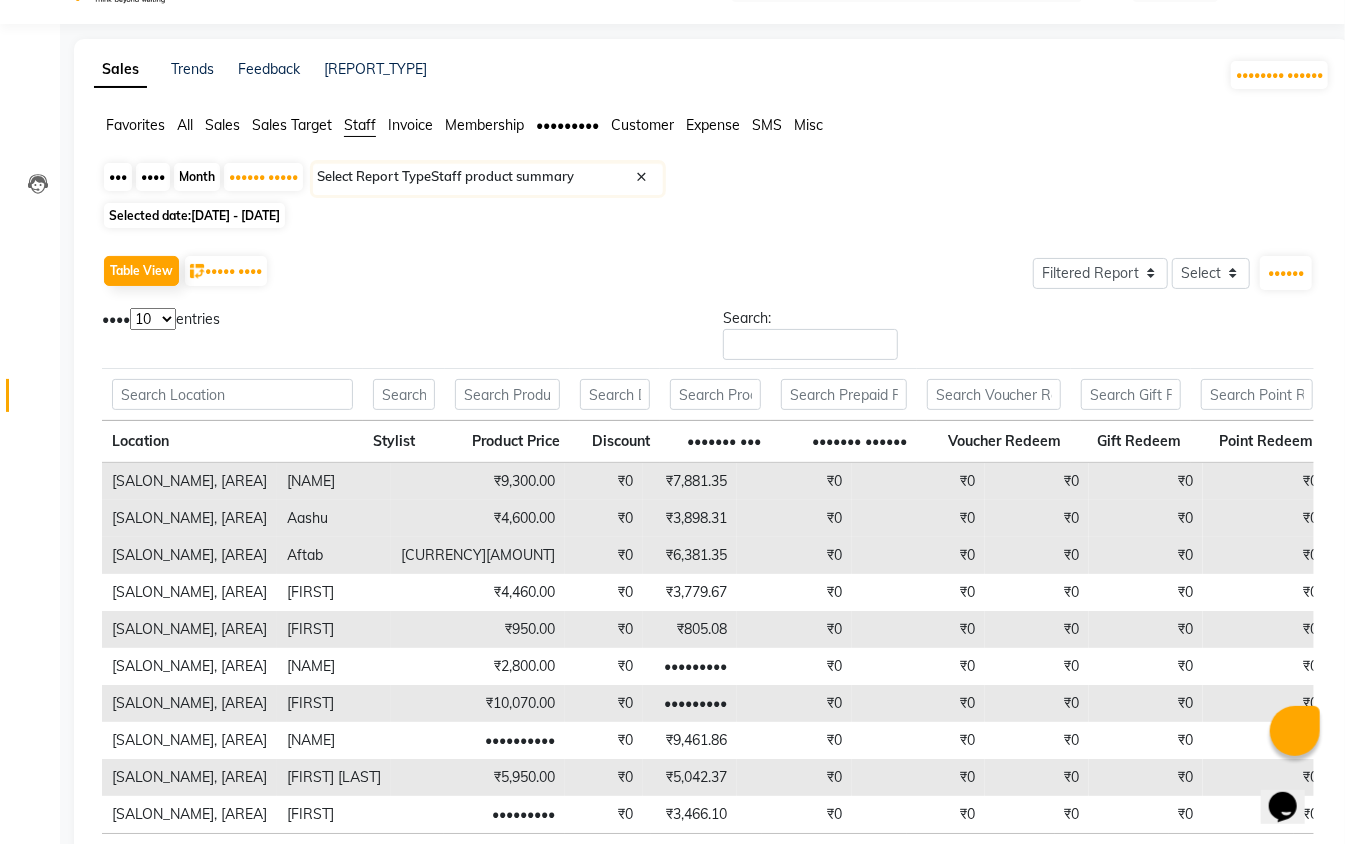 scroll, scrollTop: 133, scrollLeft: 0, axis: vertical 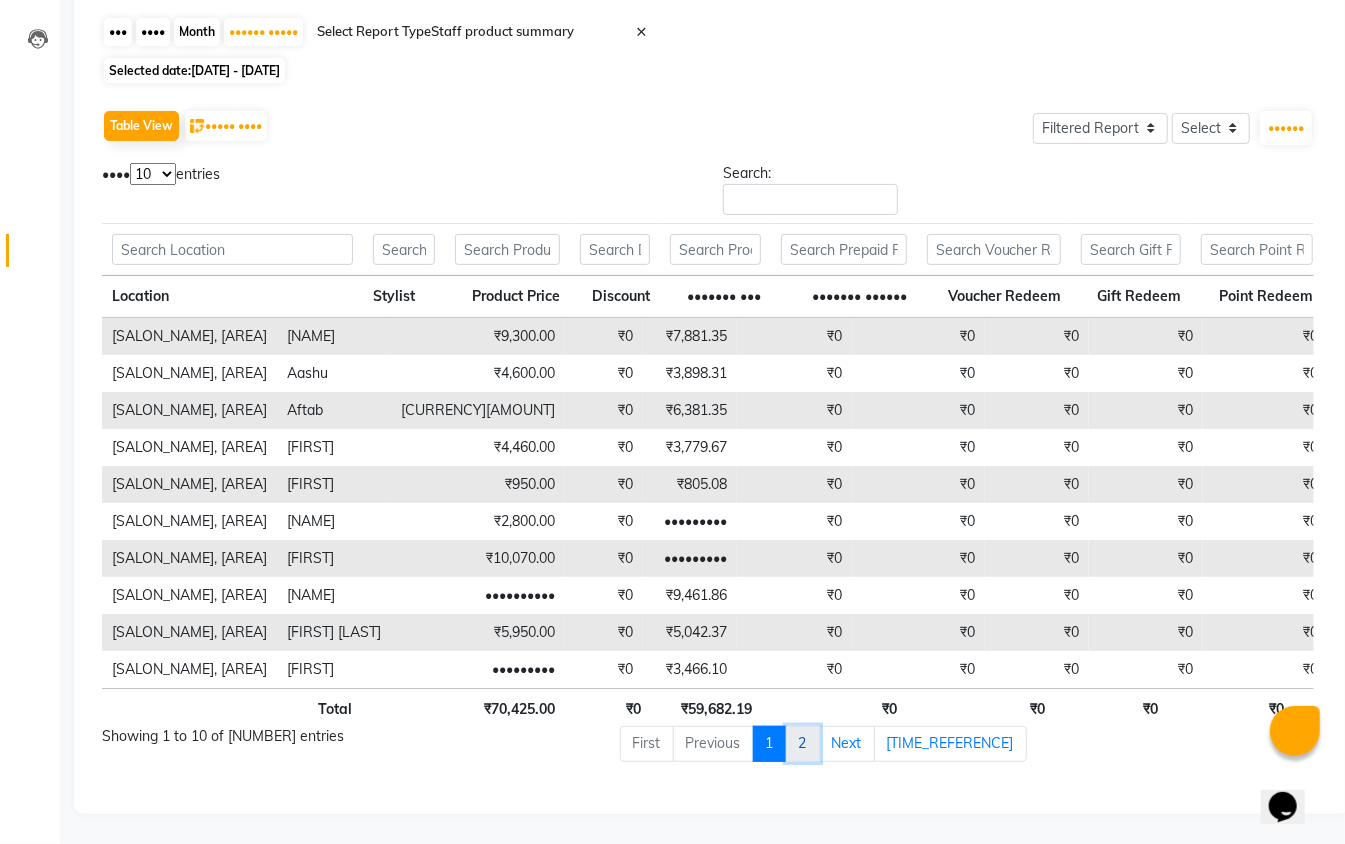 click on "2" at bounding box center (770, 744) 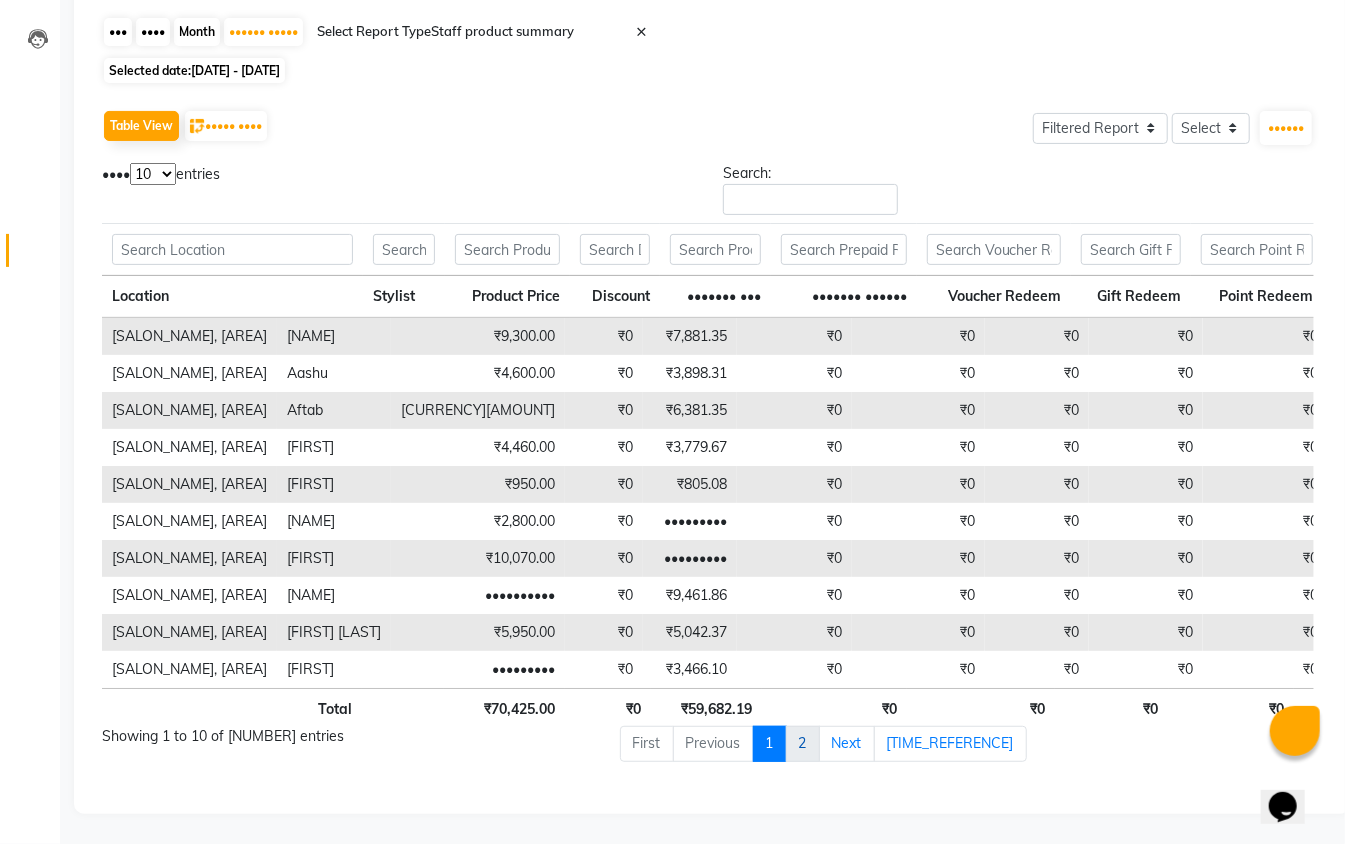 scroll, scrollTop: 0, scrollLeft: 0, axis: both 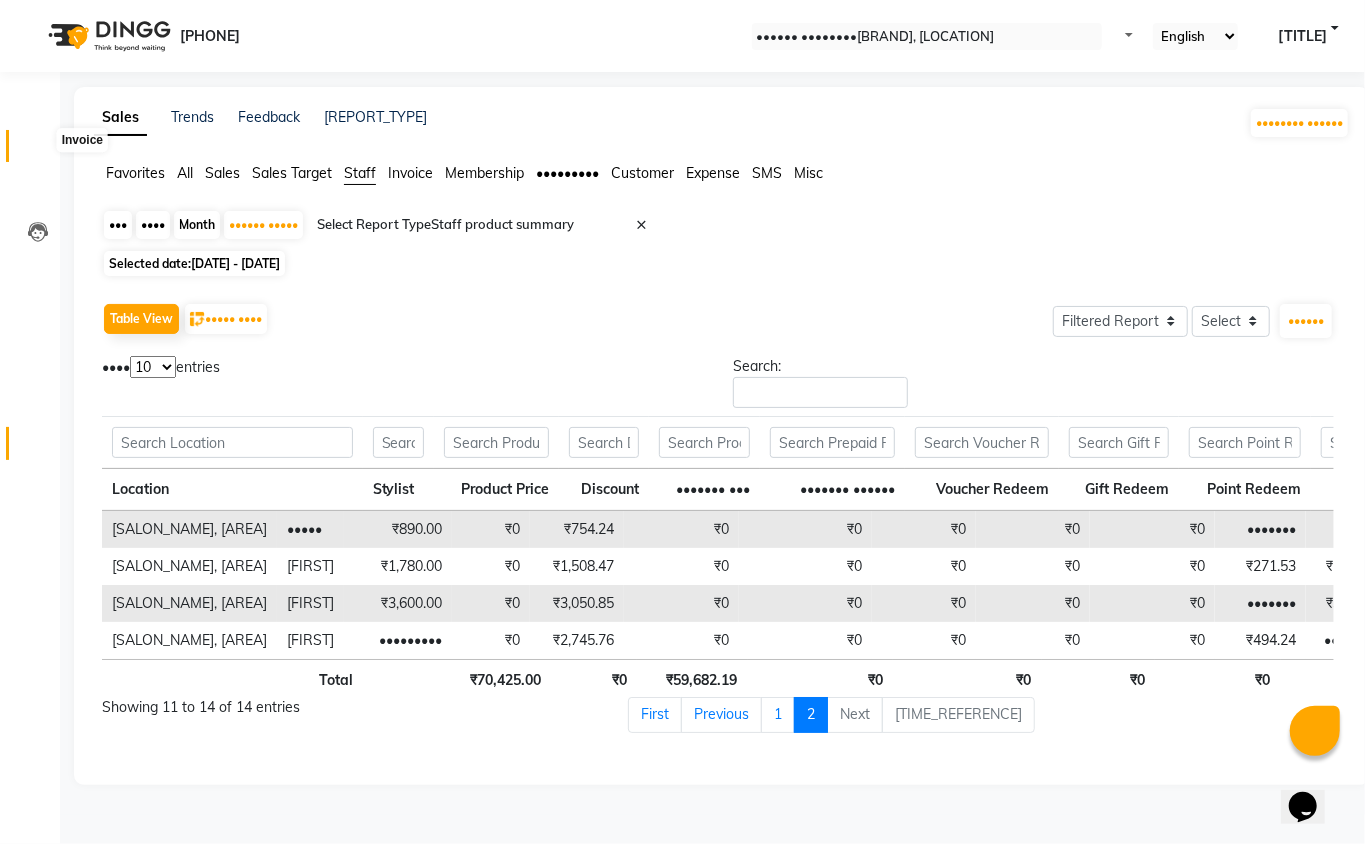 click at bounding box center [38, 151] 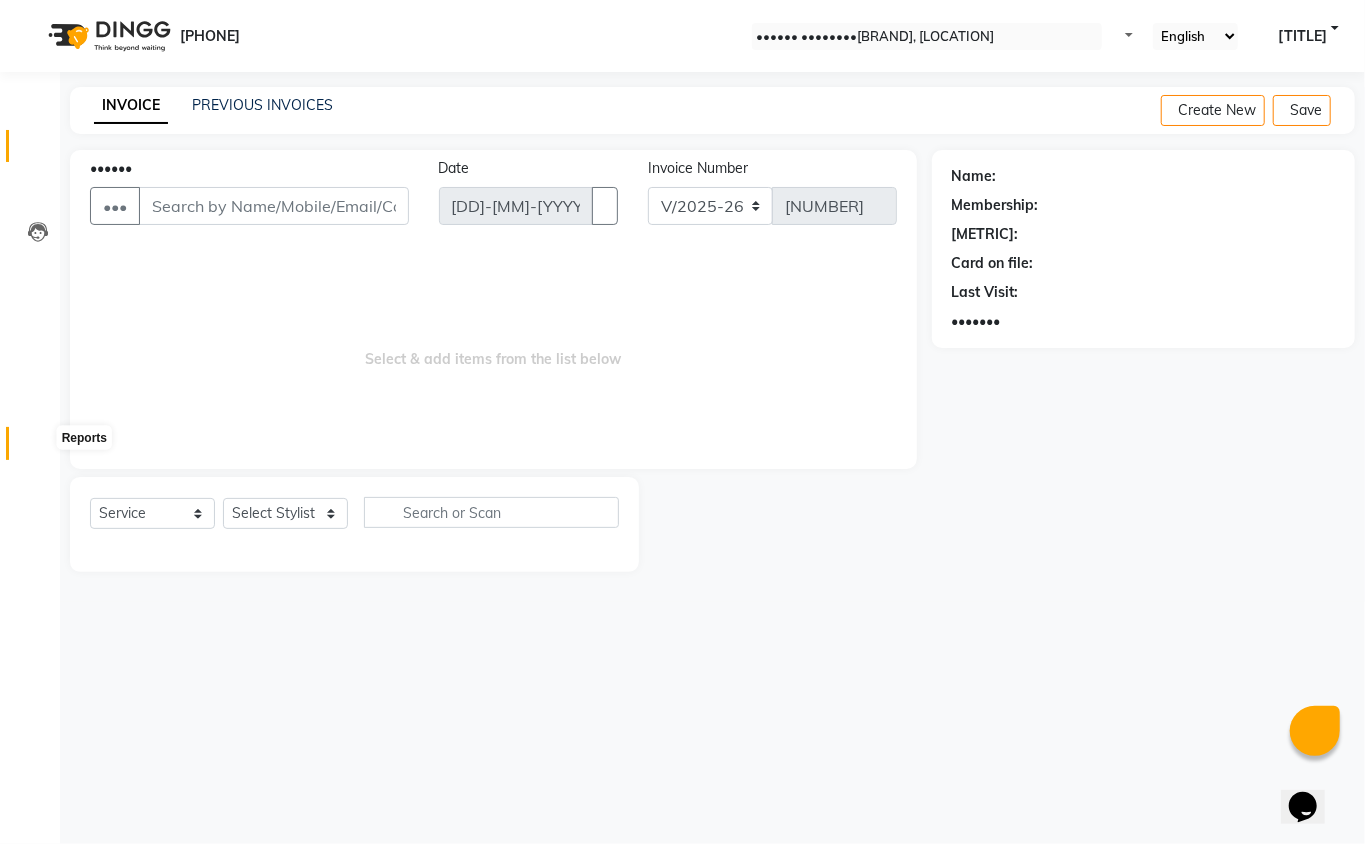click at bounding box center [38, 448] 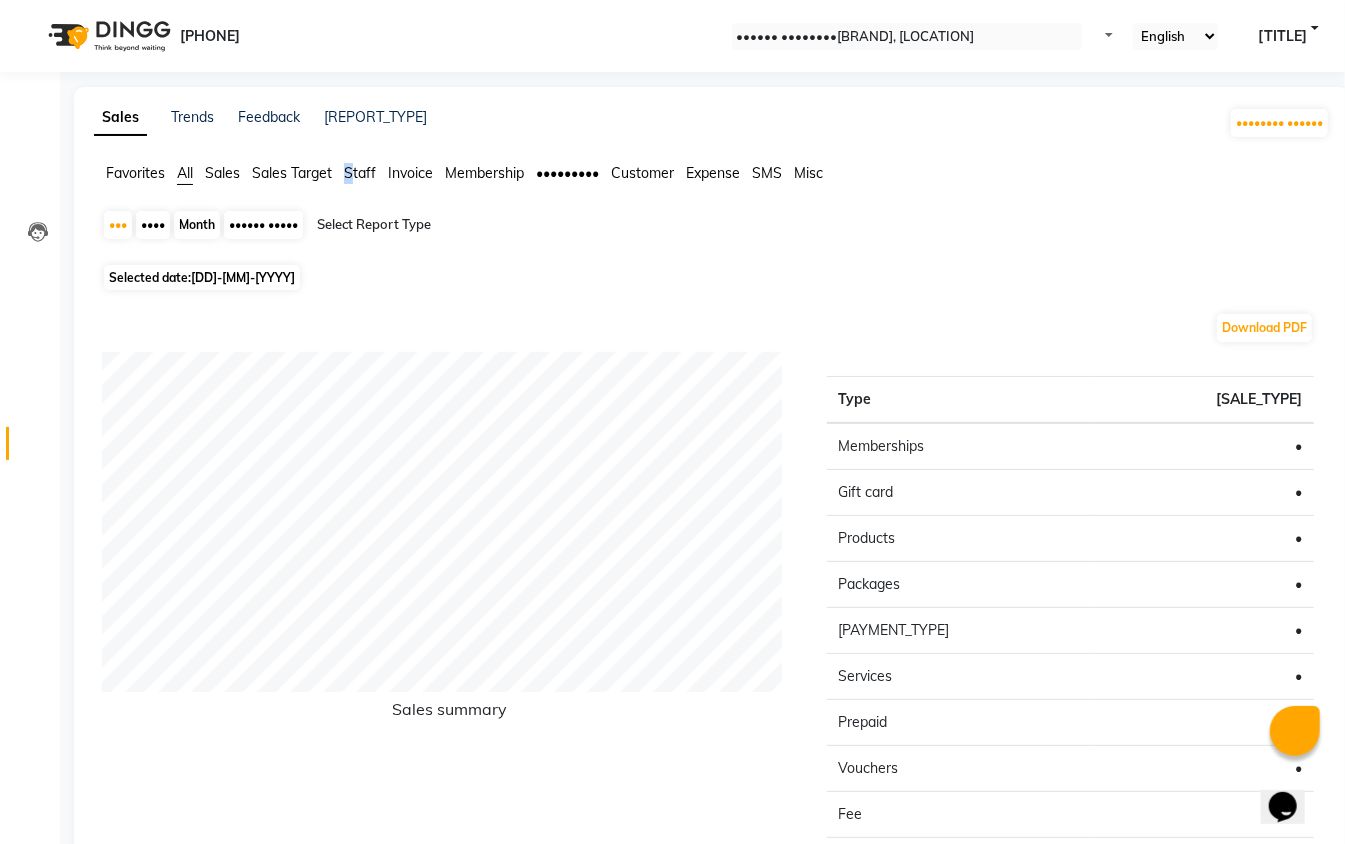 click on "Staff" at bounding box center (135, 173) 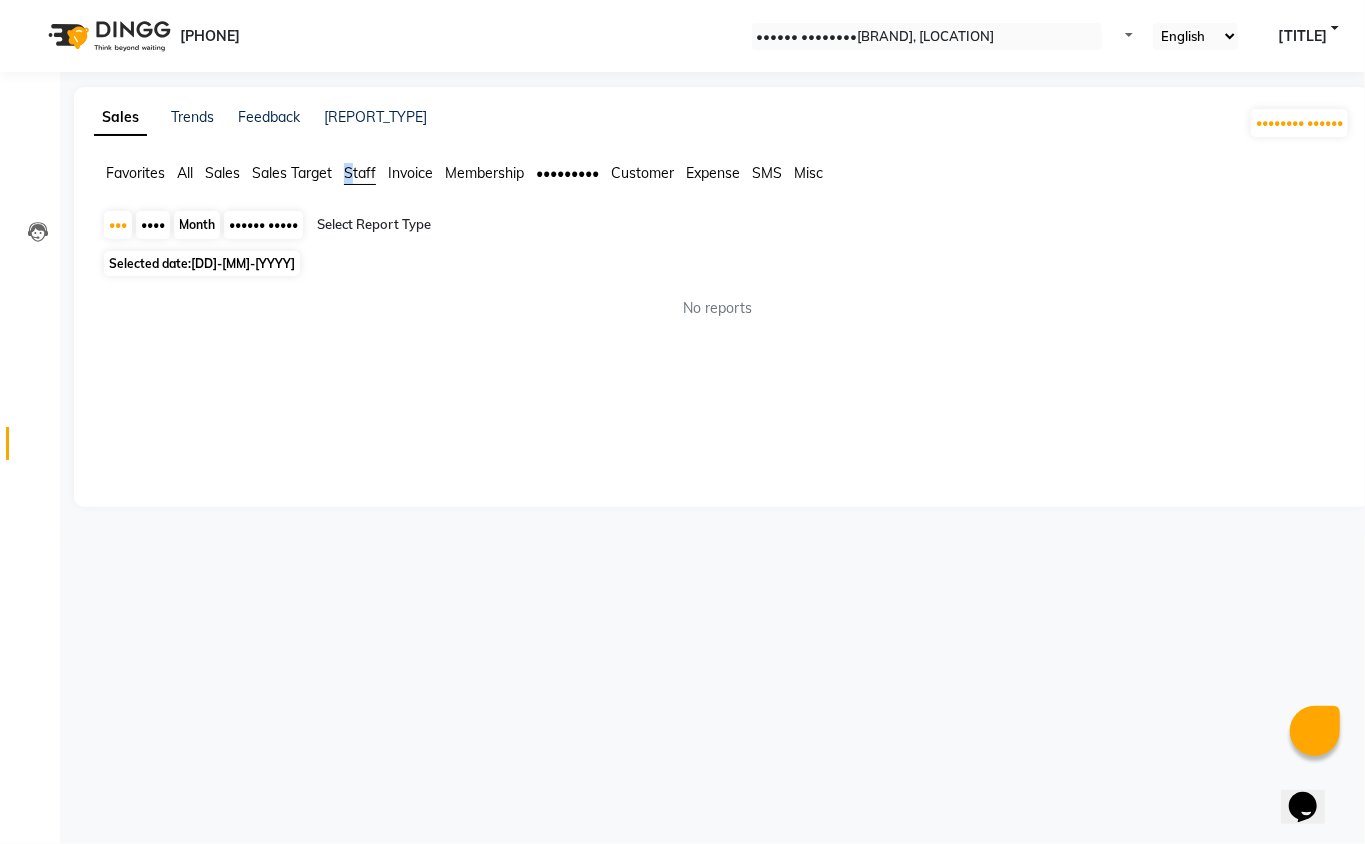 click on "Staff" at bounding box center [360, 173] 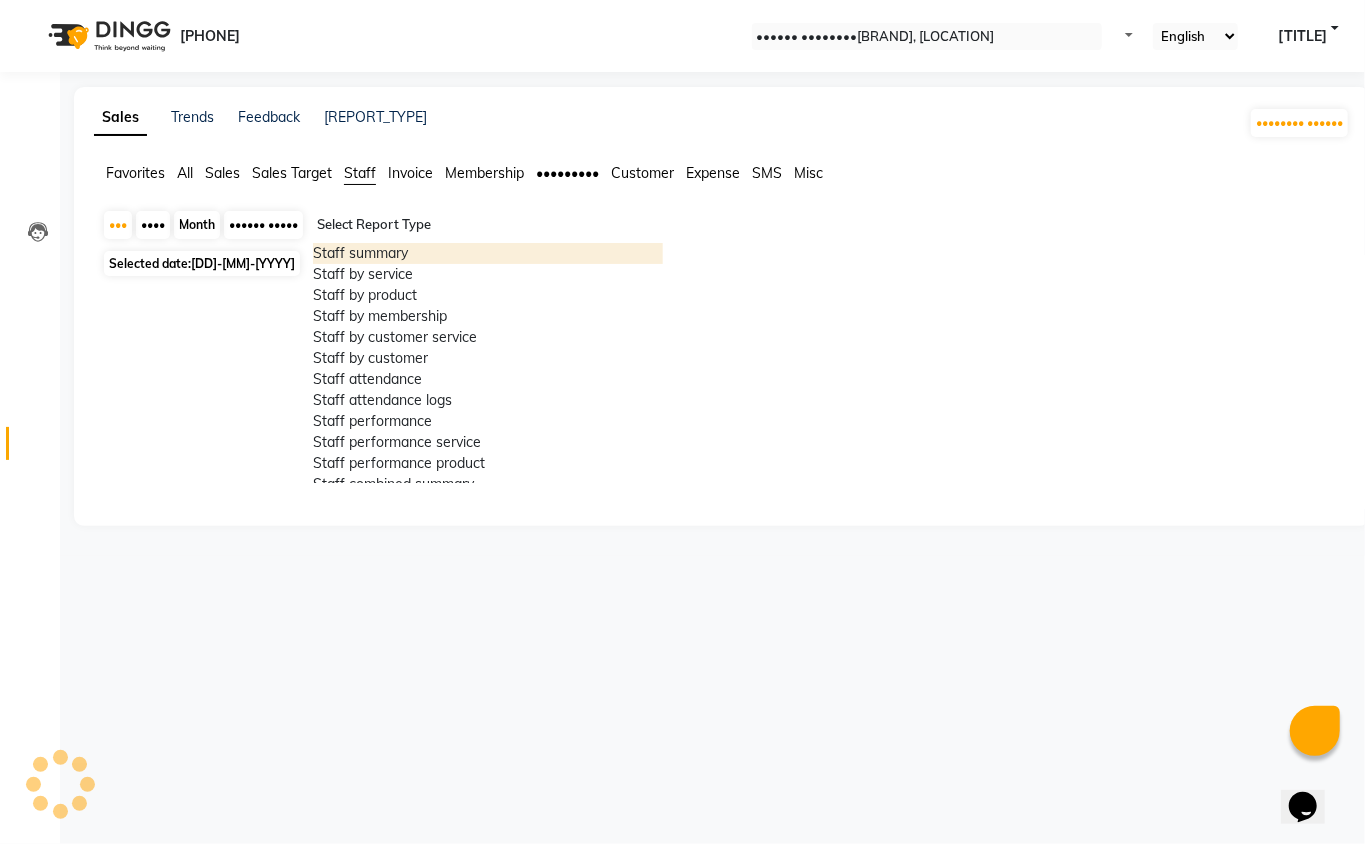 click at bounding box center [488, 225] 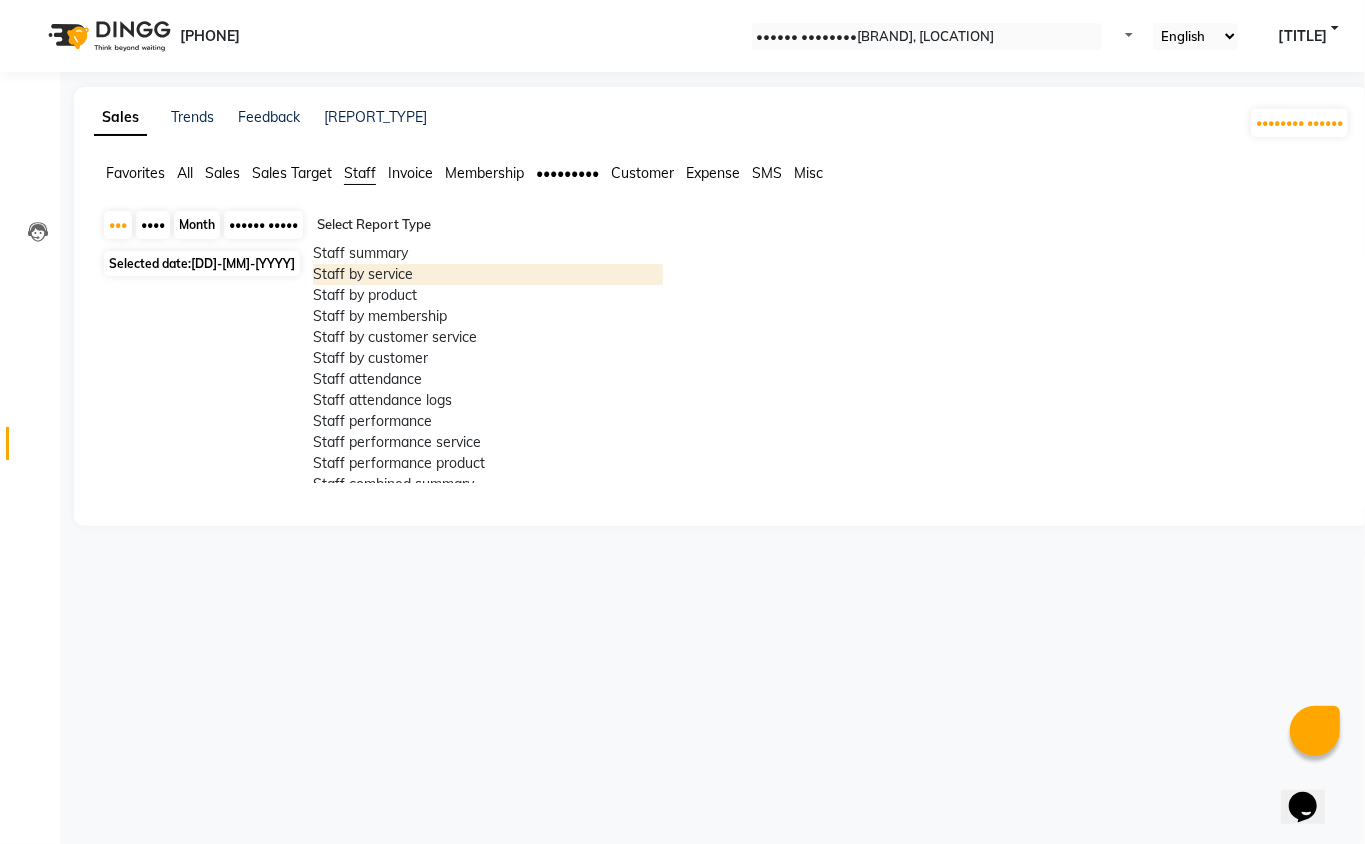 click on "Staff by product" at bounding box center [488, 295] 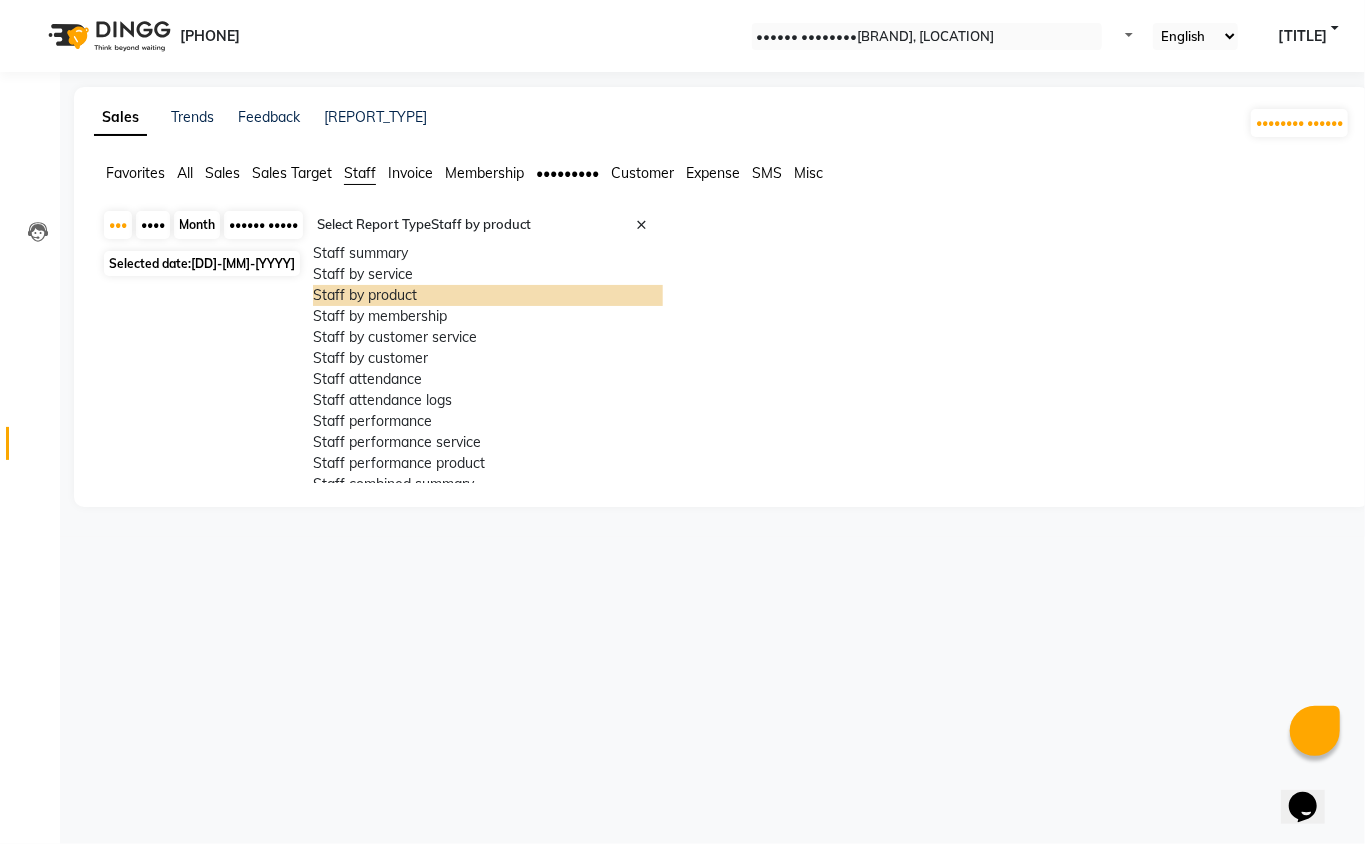 click at bounding box center (488, 225) 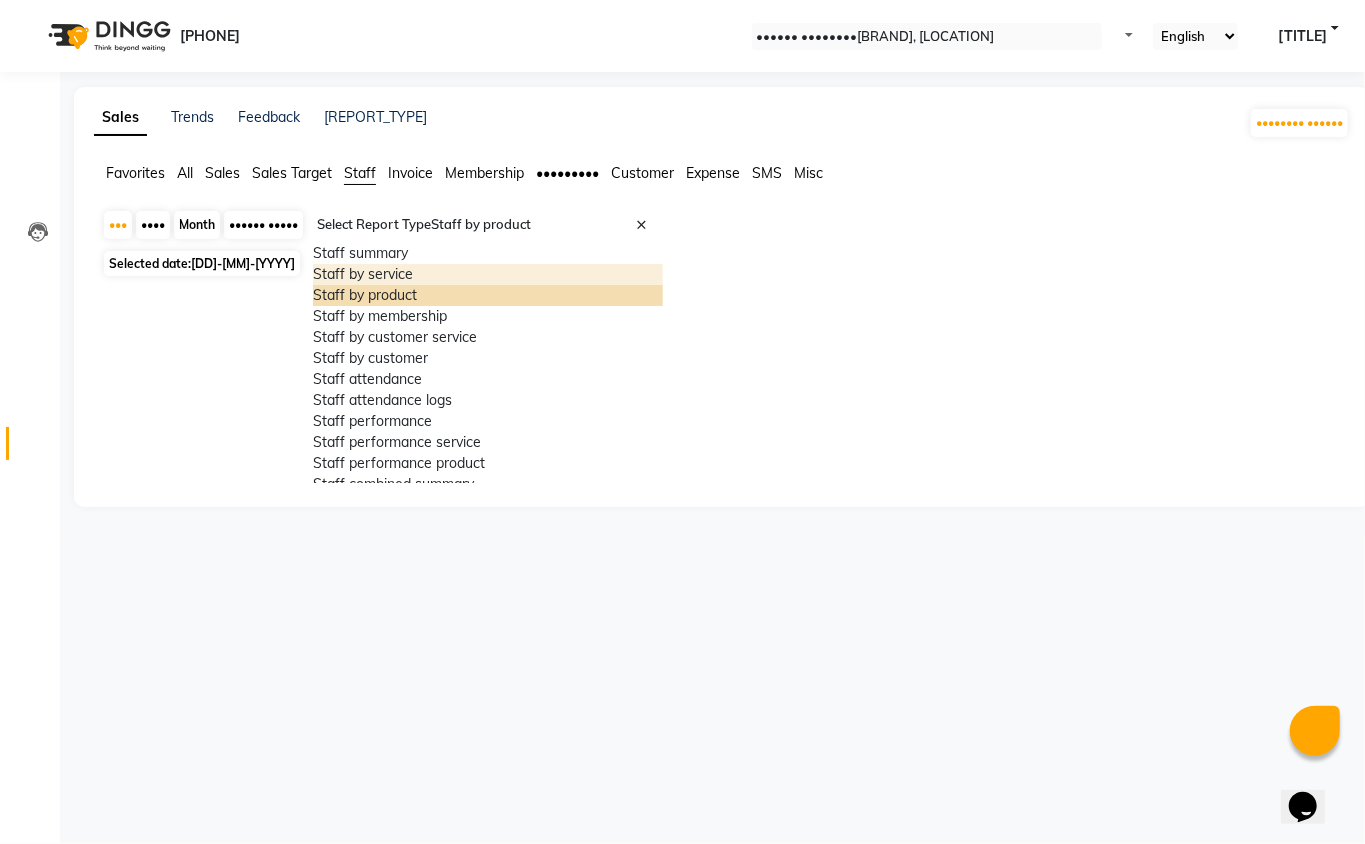 click on "Staff by service" at bounding box center [488, 274] 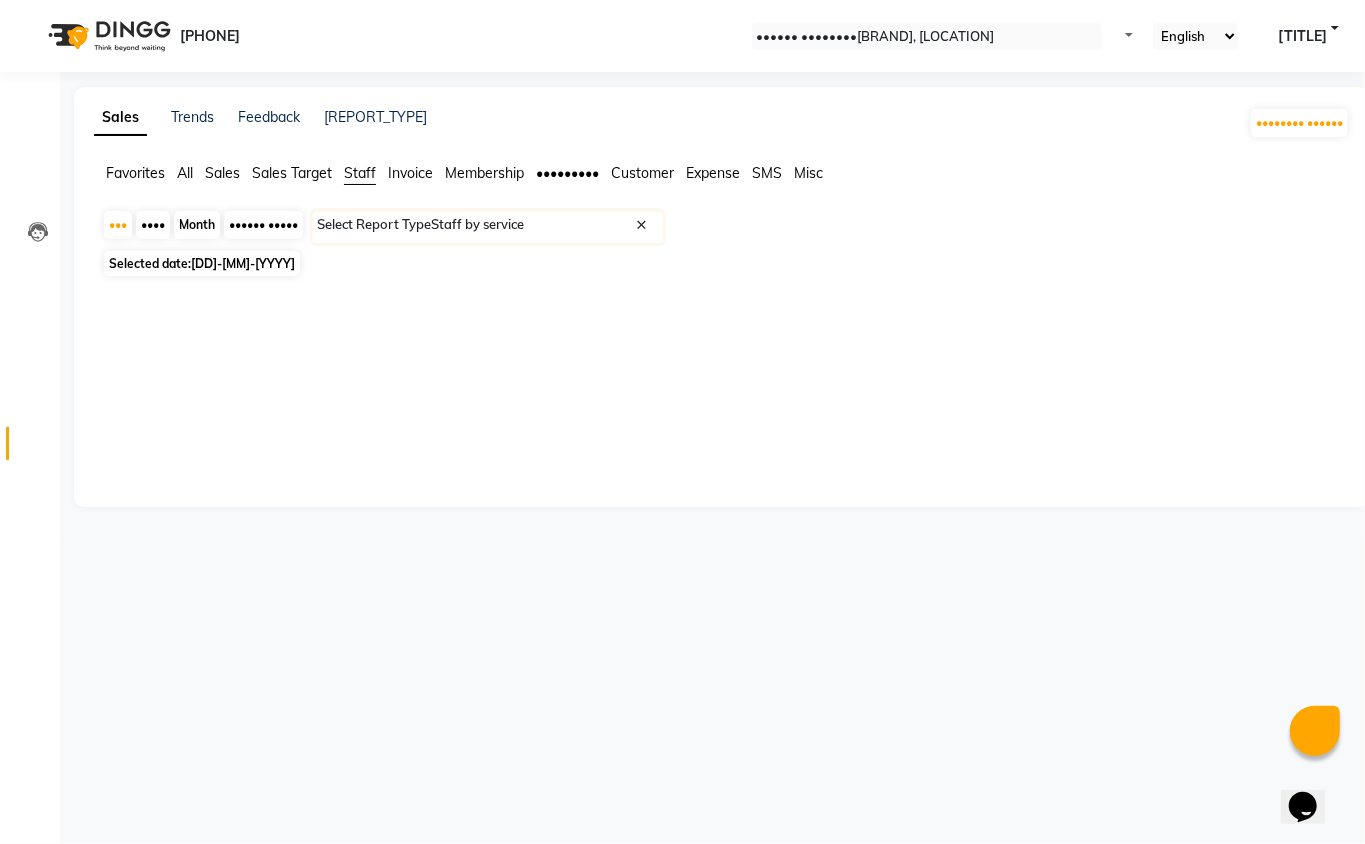 click on "Month" at bounding box center (197, 225) 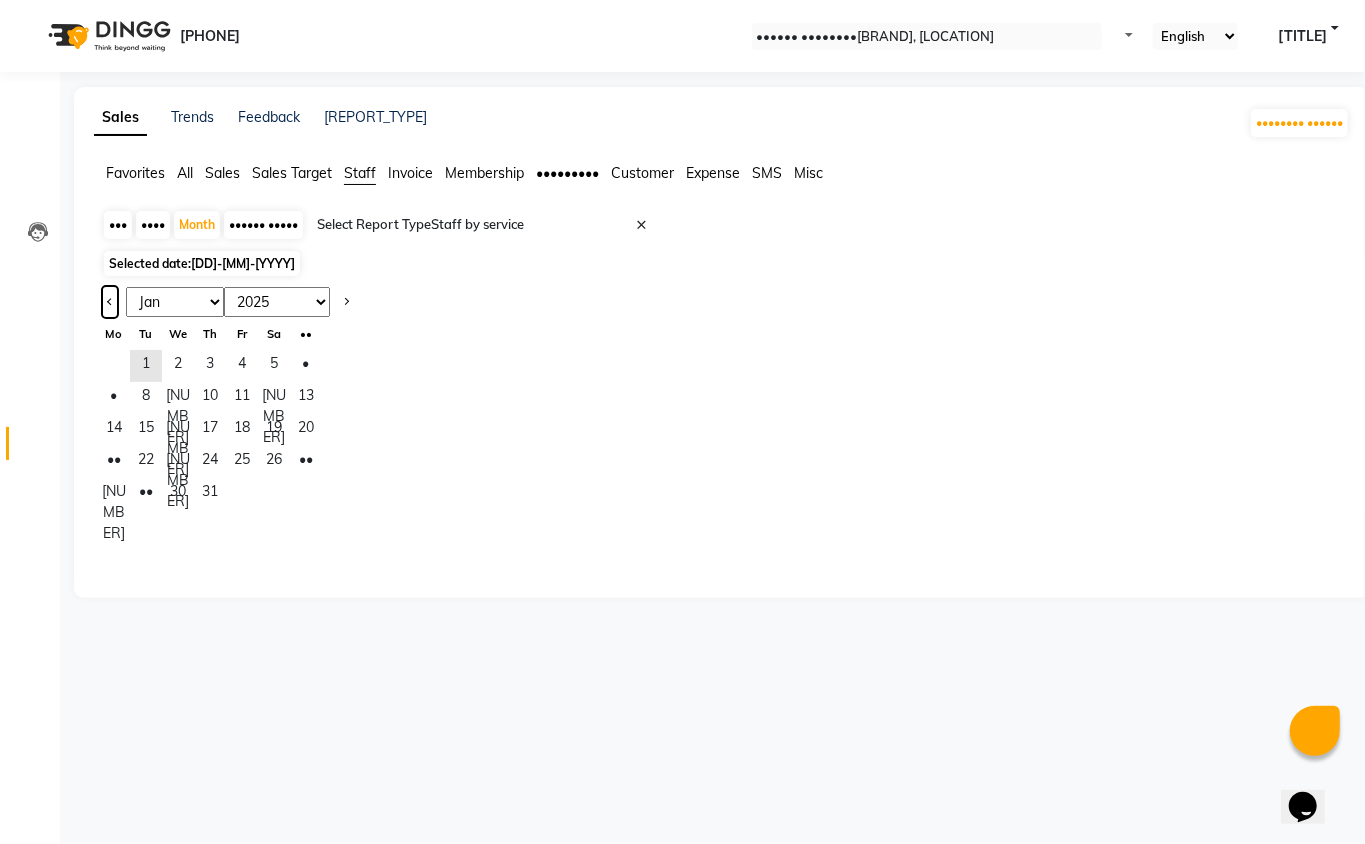 click at bounding box center (110, 300) 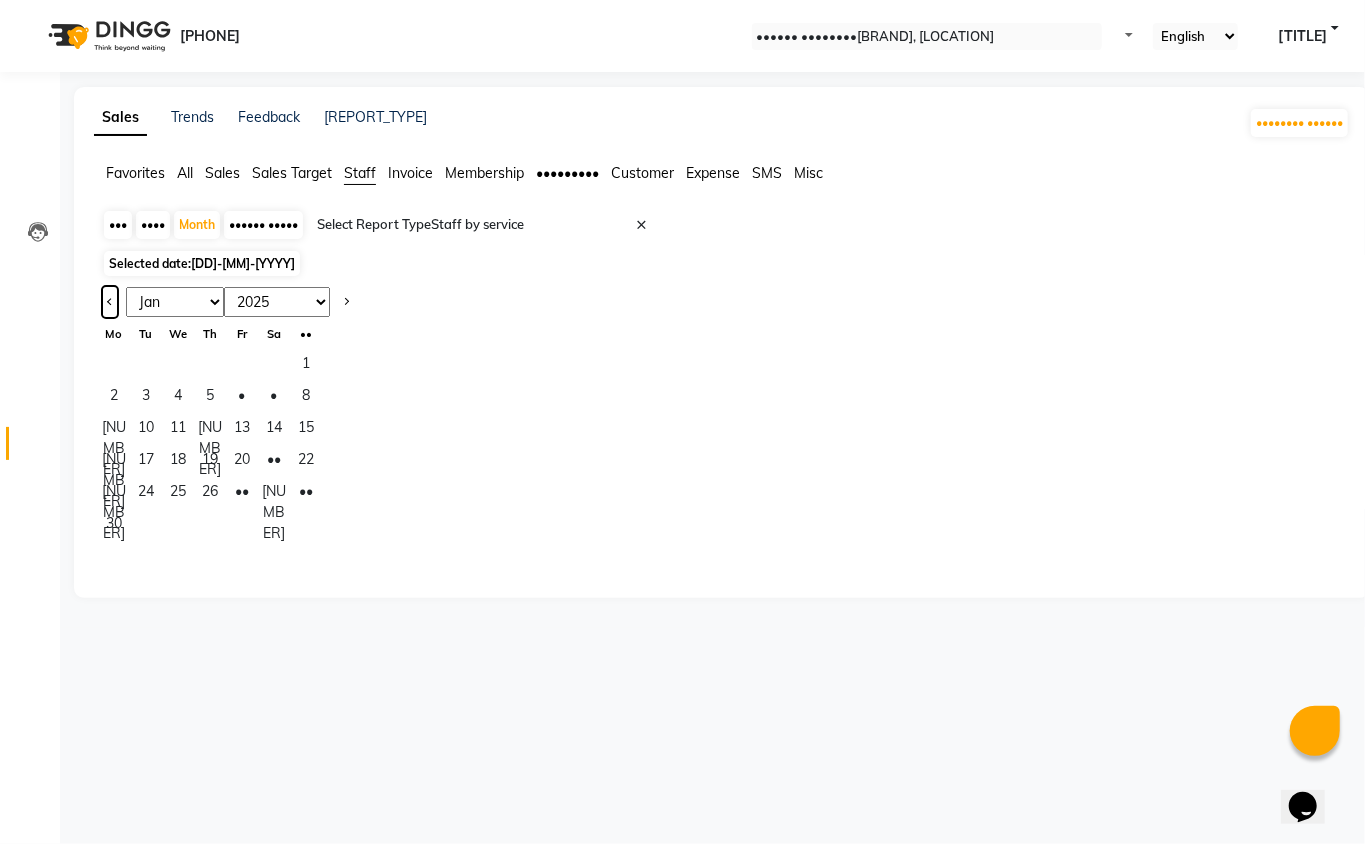 click at bounding box center [110, 300] 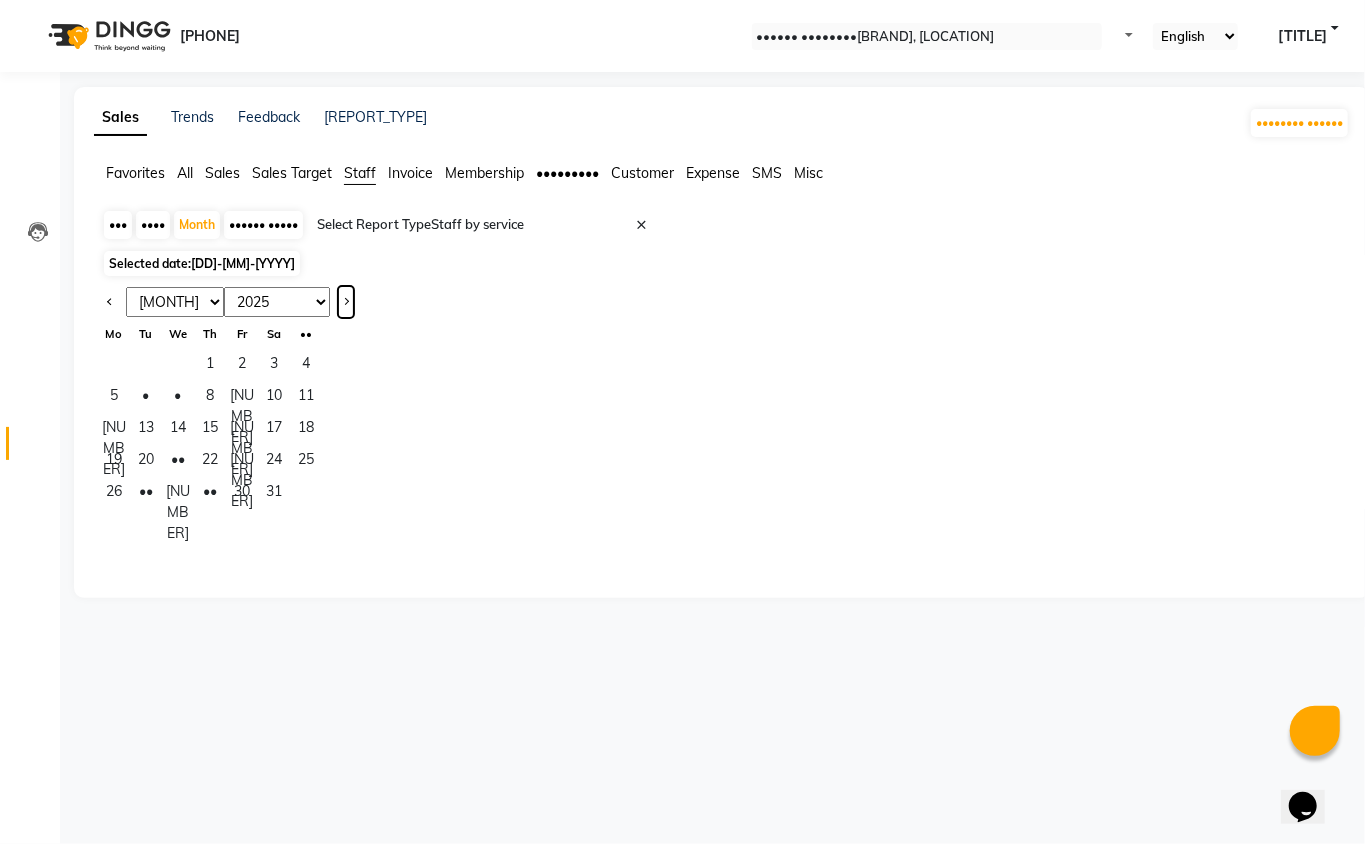 click at bounding box center (345, 300) 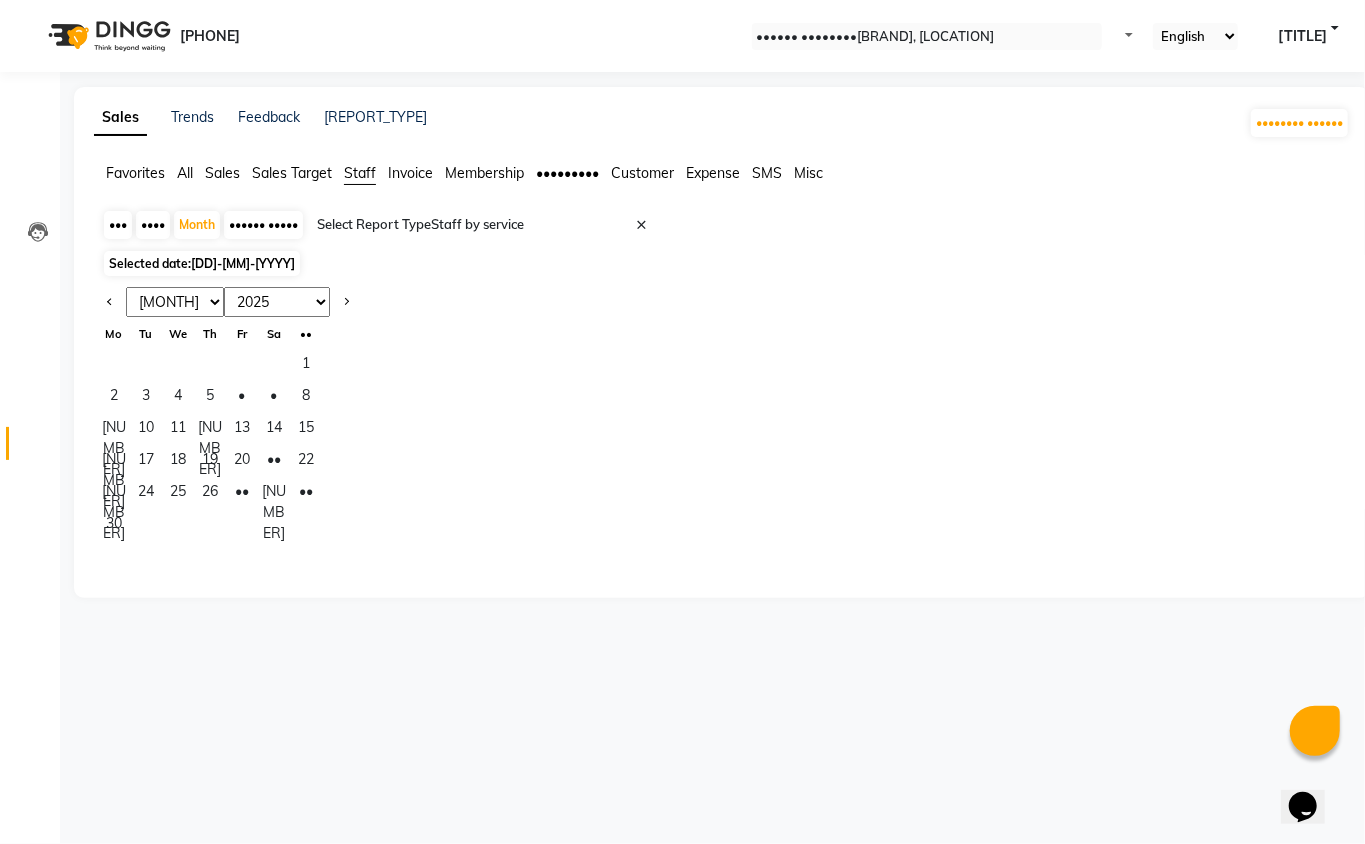 click at bounding box center [488, 225] 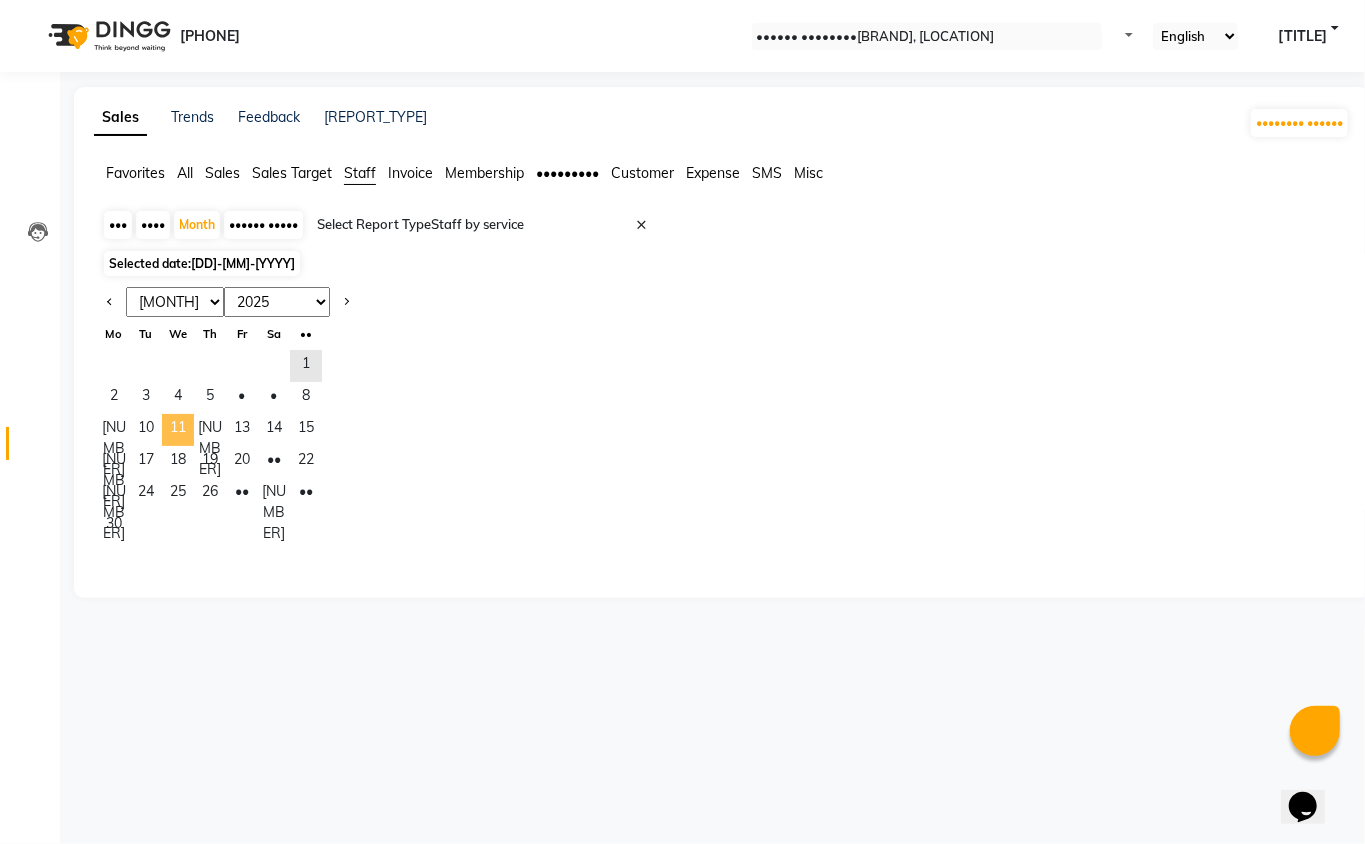 click on "11" at bounding box center [178, 430] 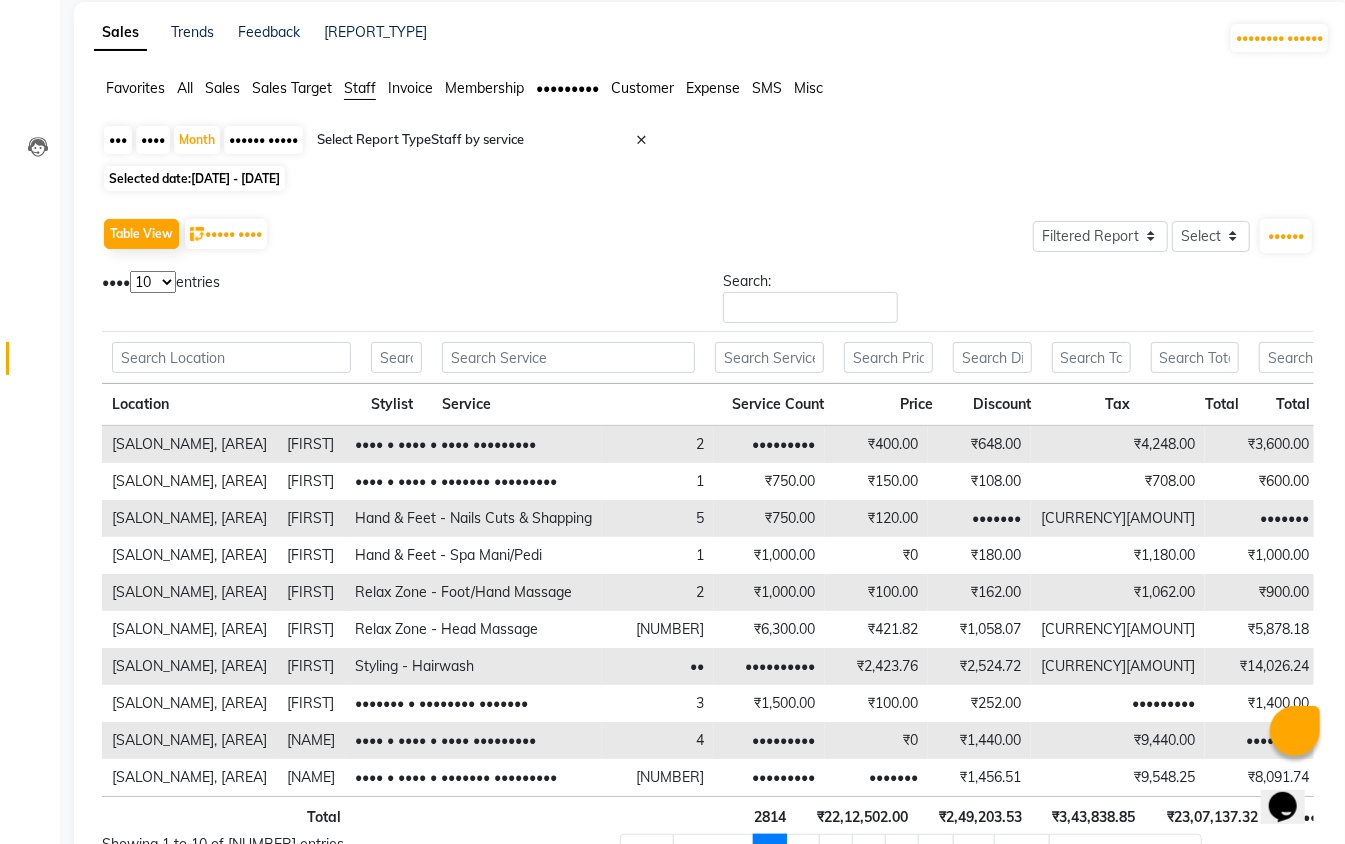 scroll, scrollTop: 0, scrollLeft: 0, axis: both 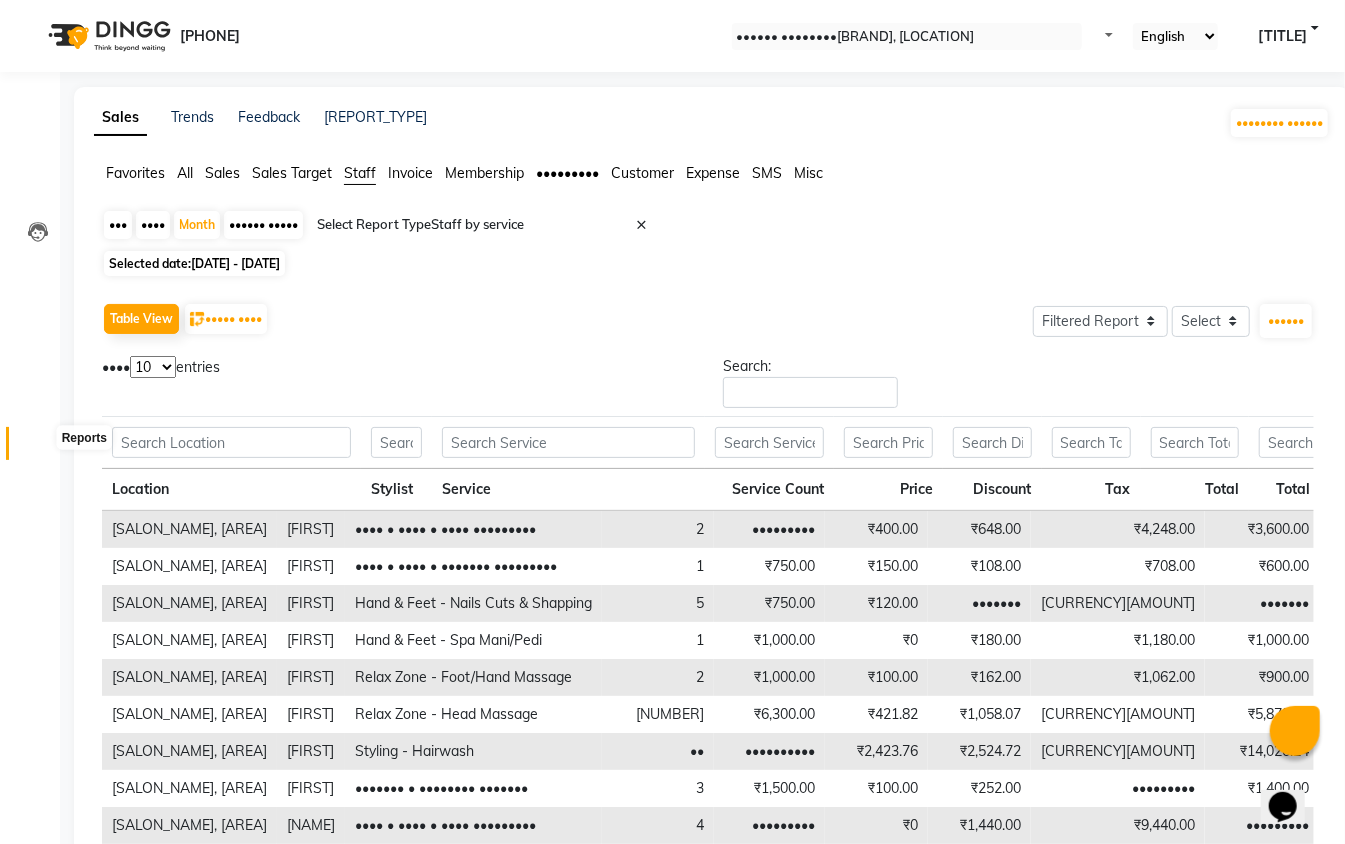 click at bounding box center (38, 448) 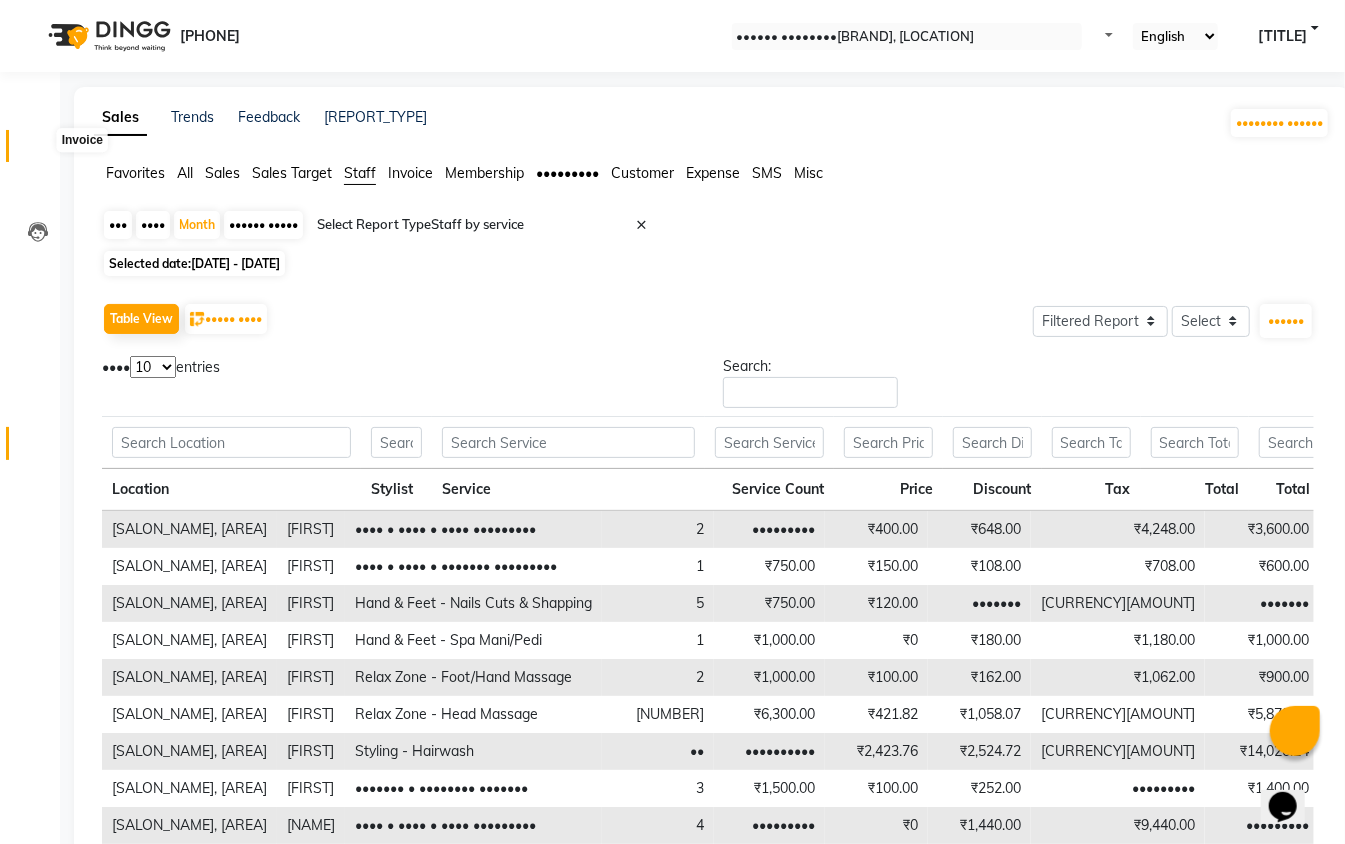 click at bounding box center [38, 151] 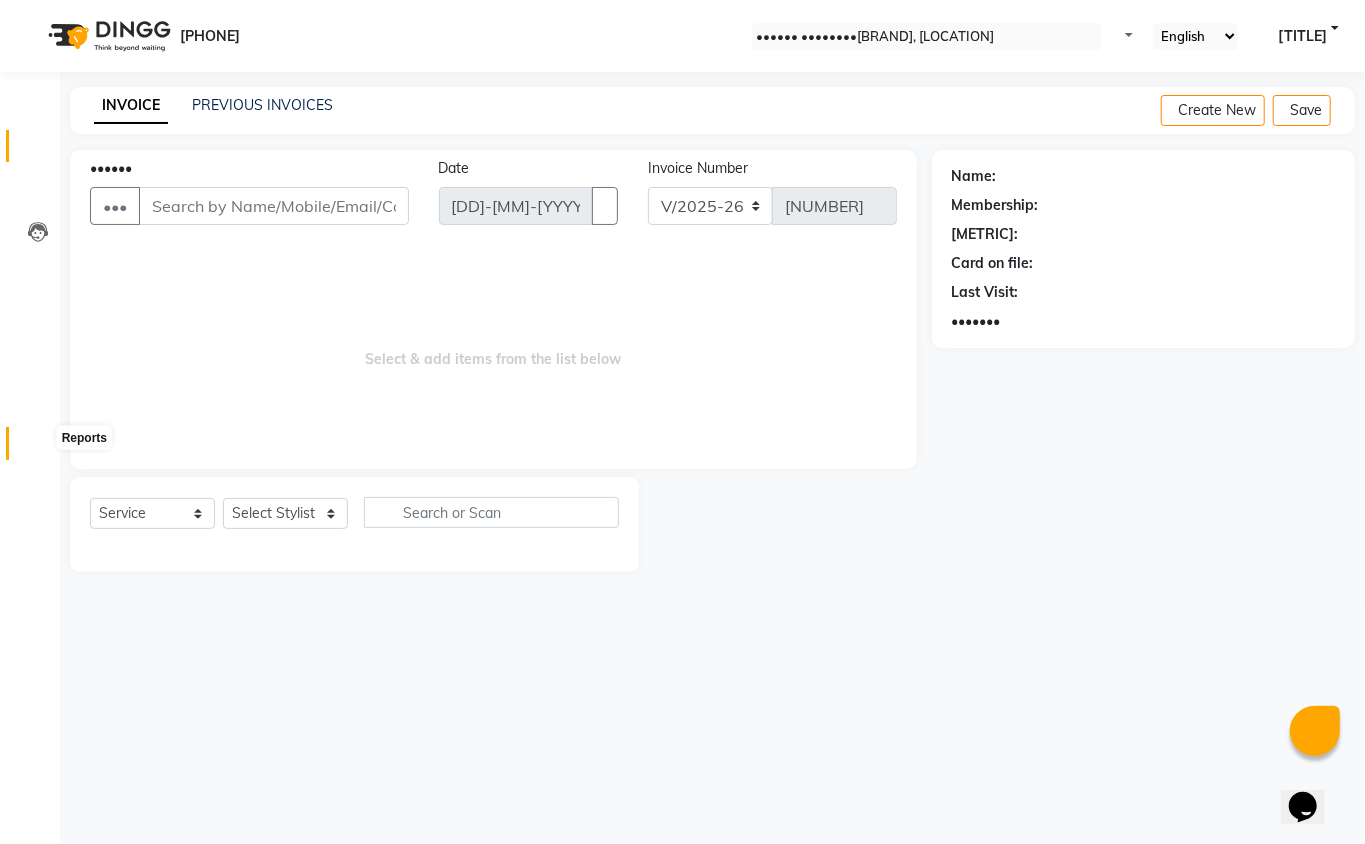 click at bounding box center [38, 448] 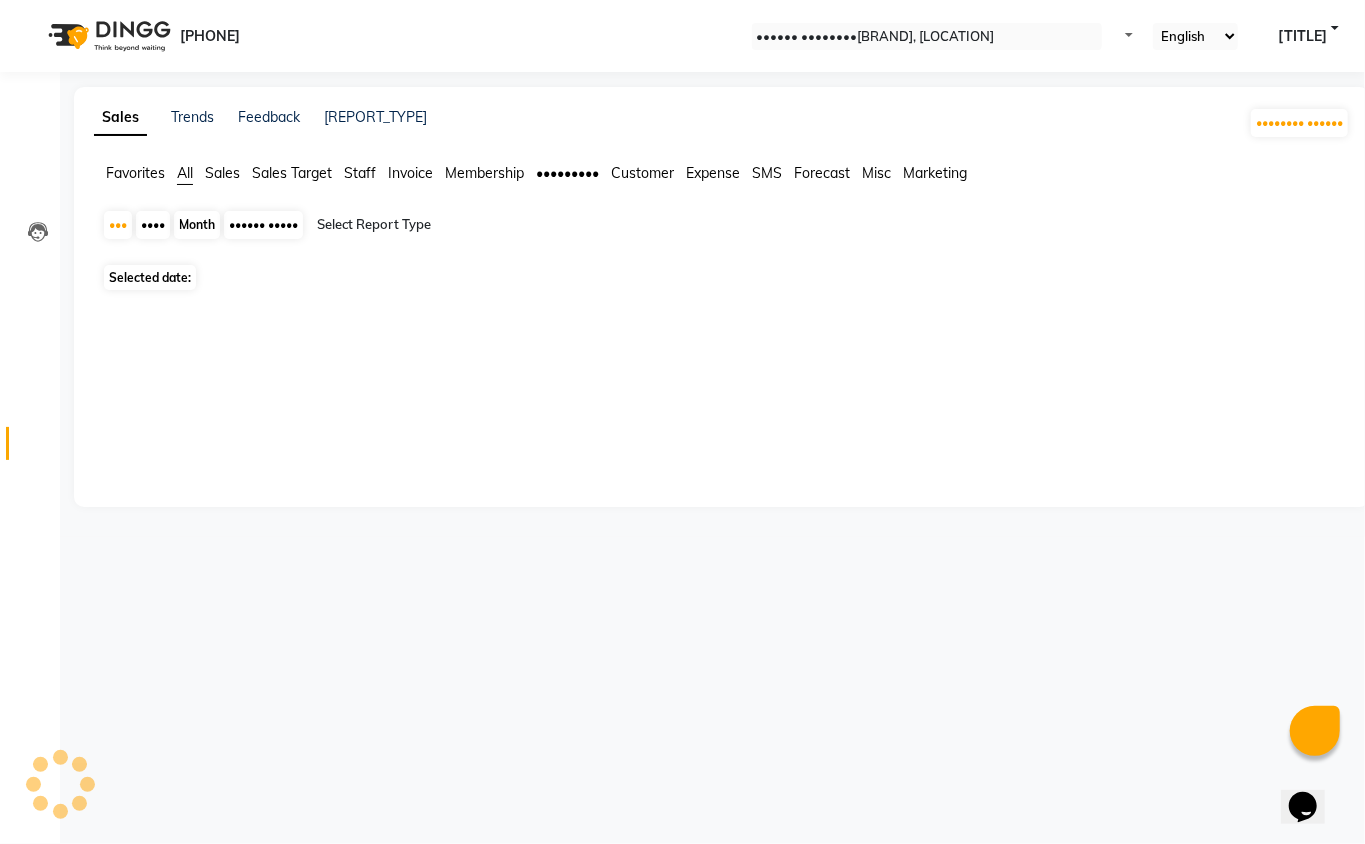 click on "Sales Trends Feedback Comparison Generate Report Favorites All Sales Sales Target Staff Invoice Membership Inventory Customer Expense SMS Forecast Misc Marketing Day Week Month Custom Range Select Report Type Selected date: ★ Mark as Favorite Choose how you'd like to save "" report to favorites Save to Personal Favorites: Only you can see this report in your favorites tab. Share with Organization: Everyone in your organization can see this report in their favorites tab. Save to Favorites" at bounding box center [722, 297] 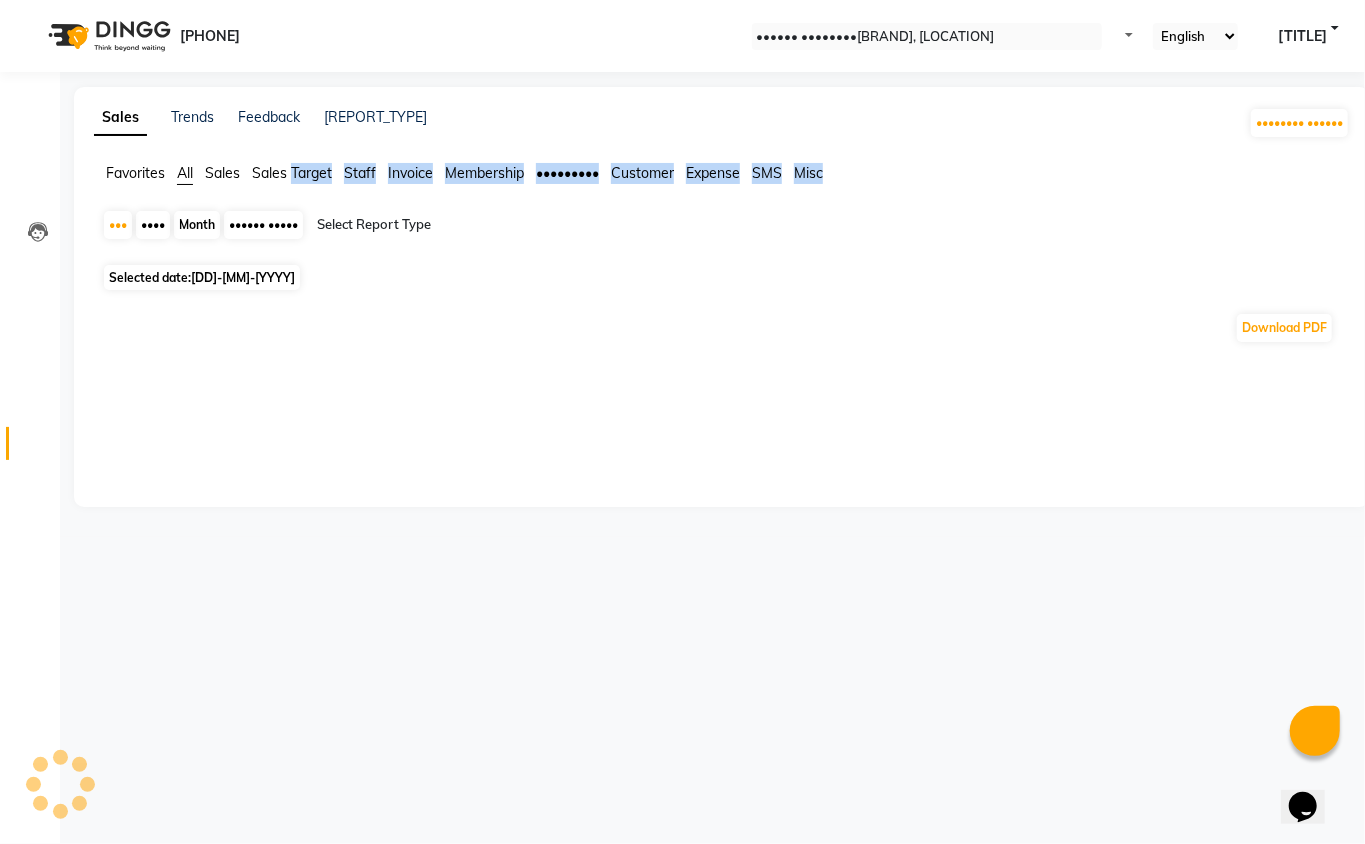 click on "Staff" at bounding box center [135, 173] 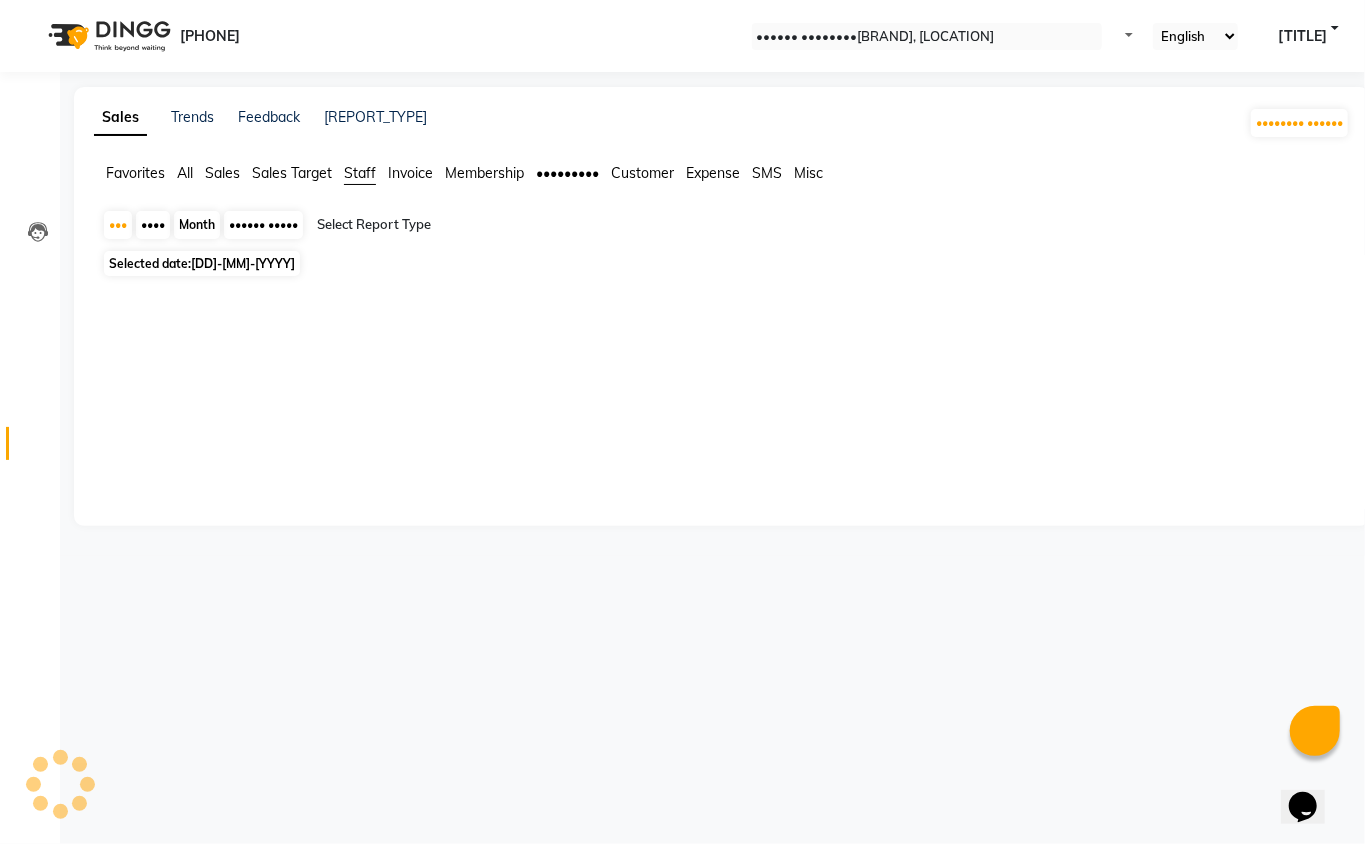 click on "•••••• •••••" at bounding box center (263, 225) 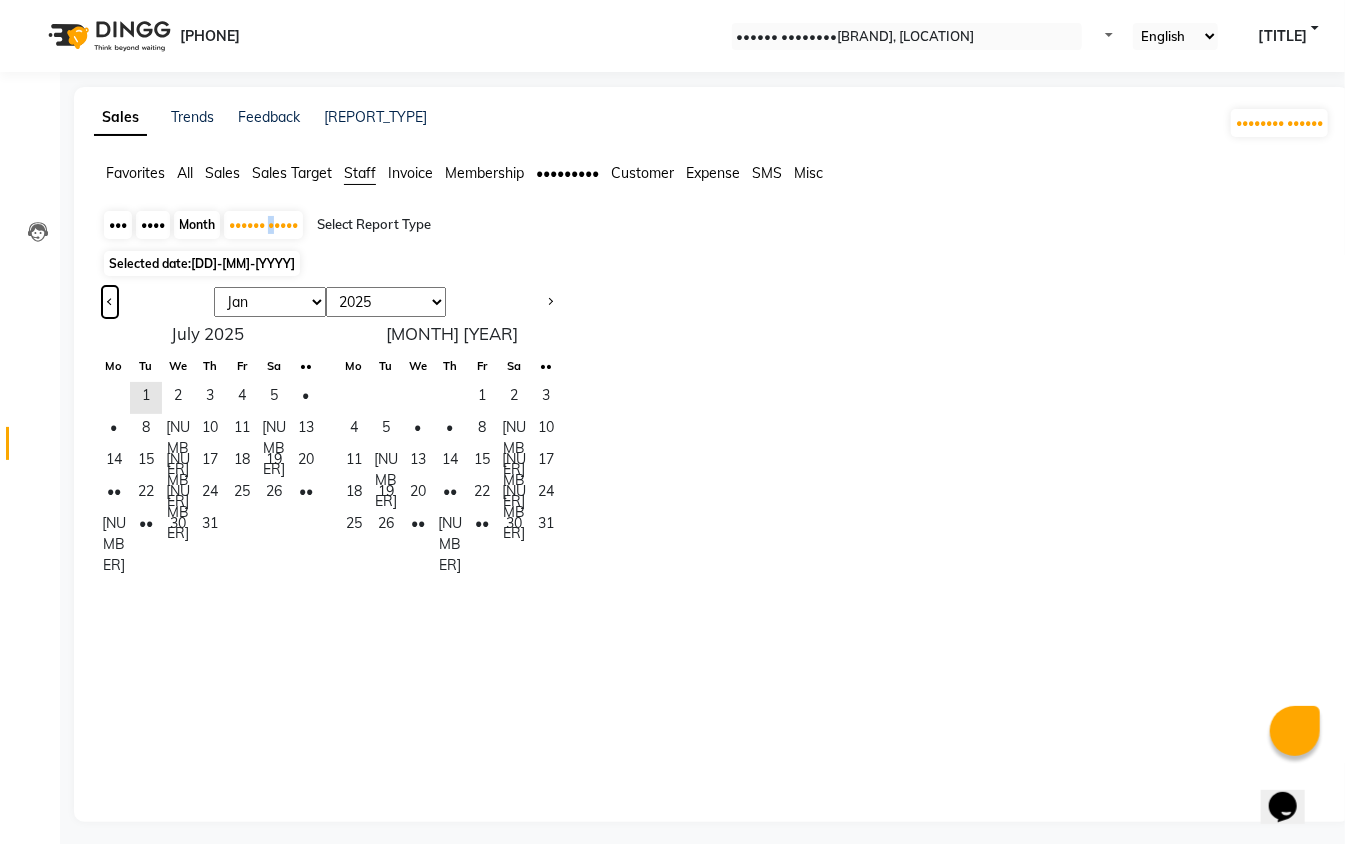 click at bounding box center (110, 302) 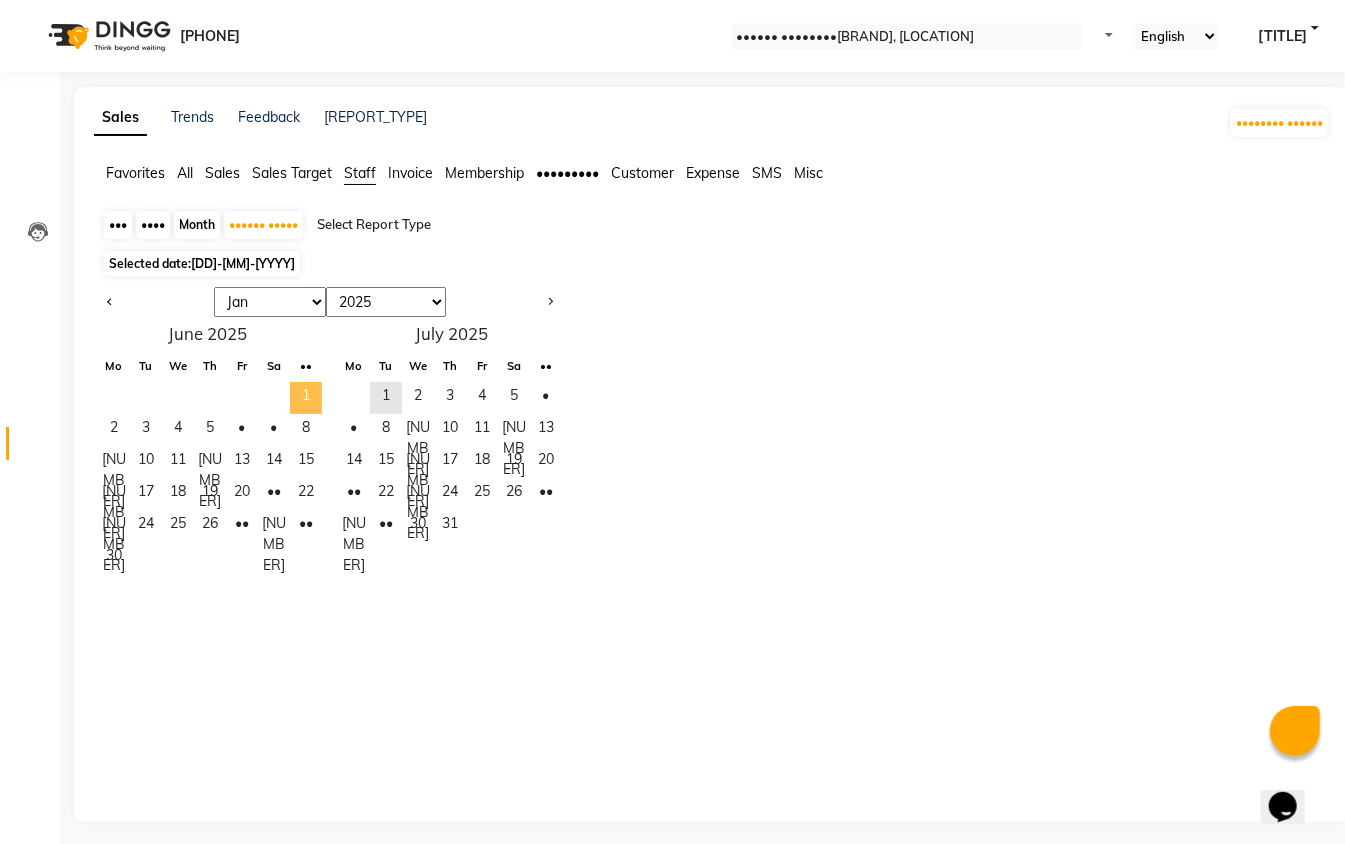 click on "1" at bounding box center [306, 398] 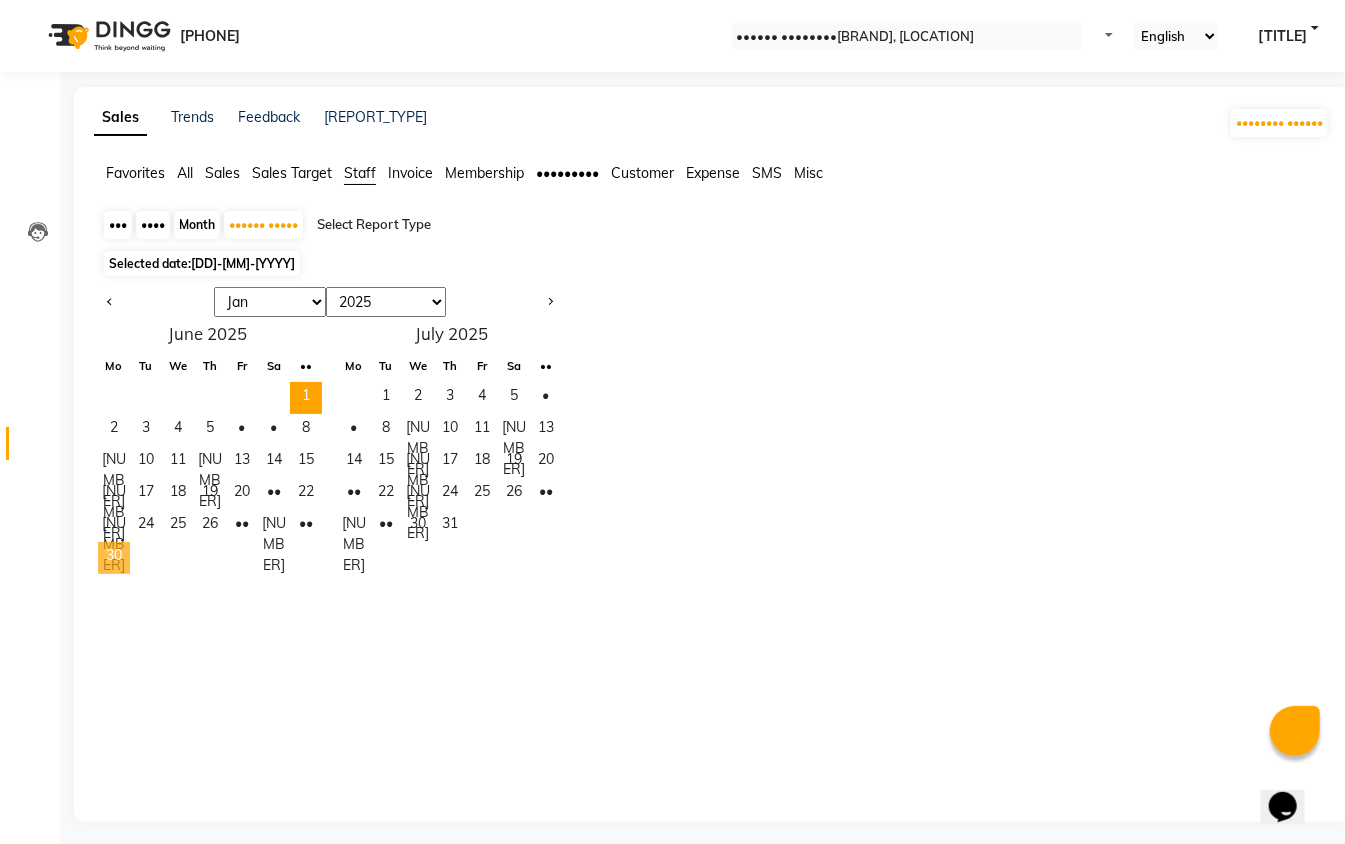 click on "30" at bounding box center (114, 558) 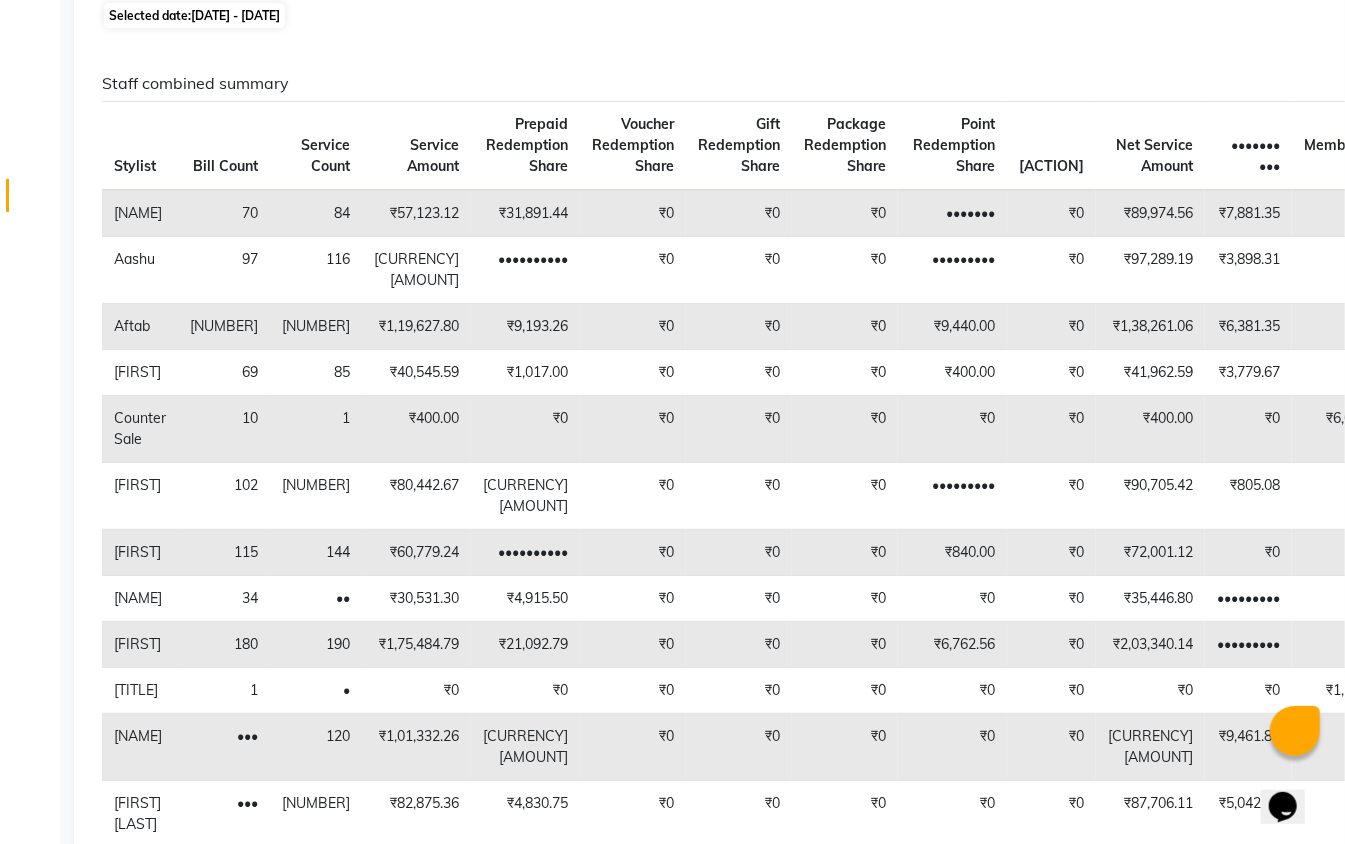 scroll, scrollTop: 0, scrollLeft: 0, axis: both 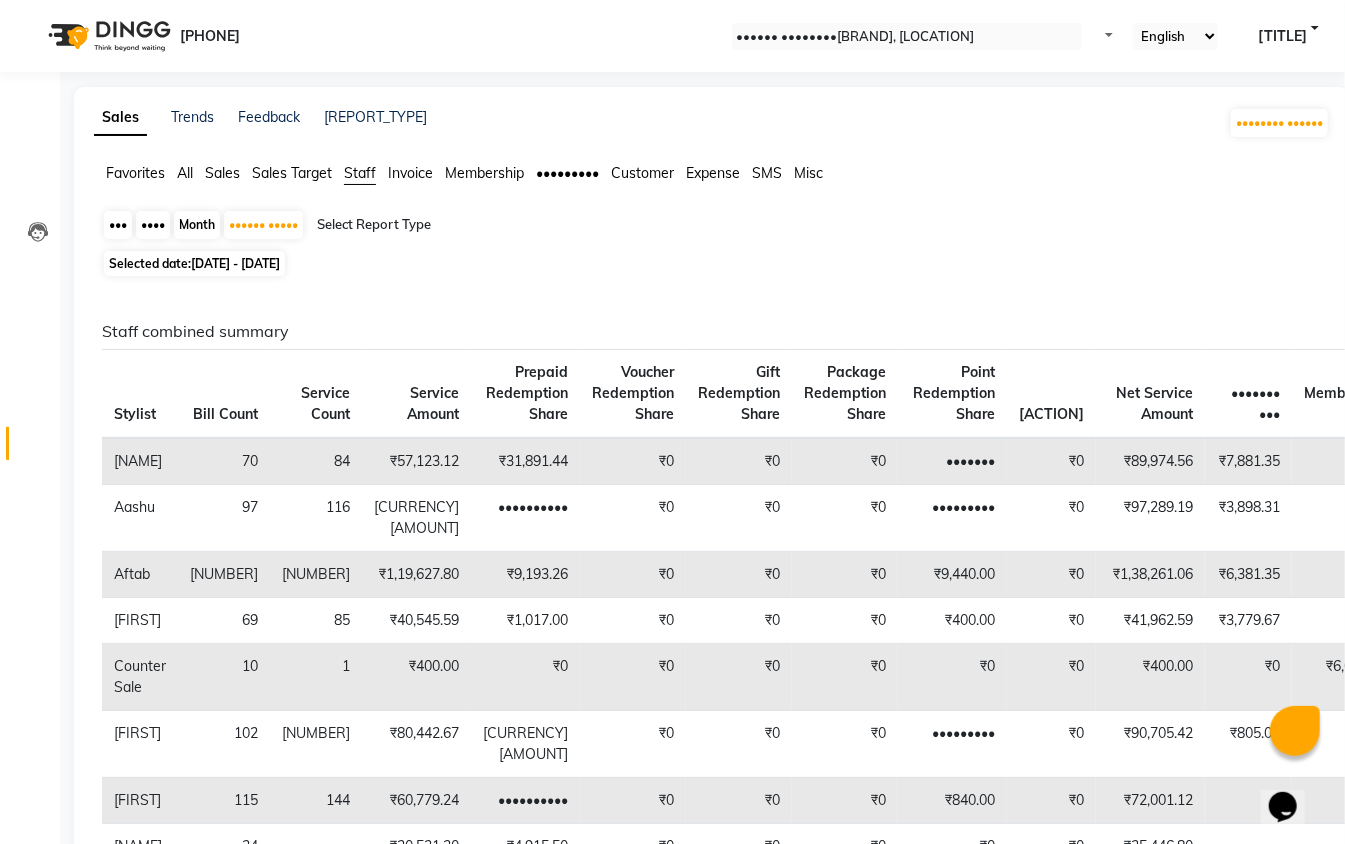 click on "Sales" at bounding box center [135, 173] 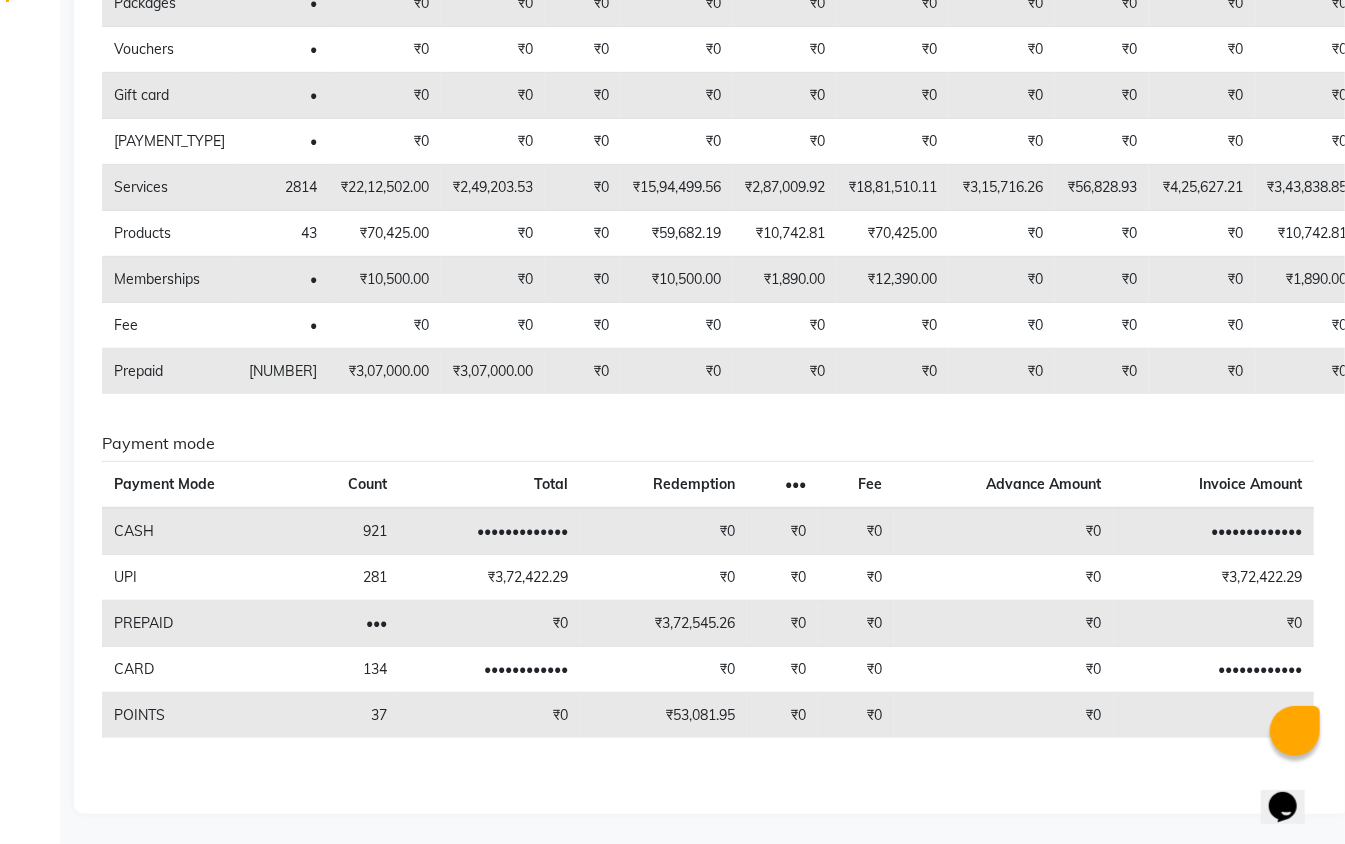 scroll, scrollTop: 0, scrollLeft: 0, axis: both 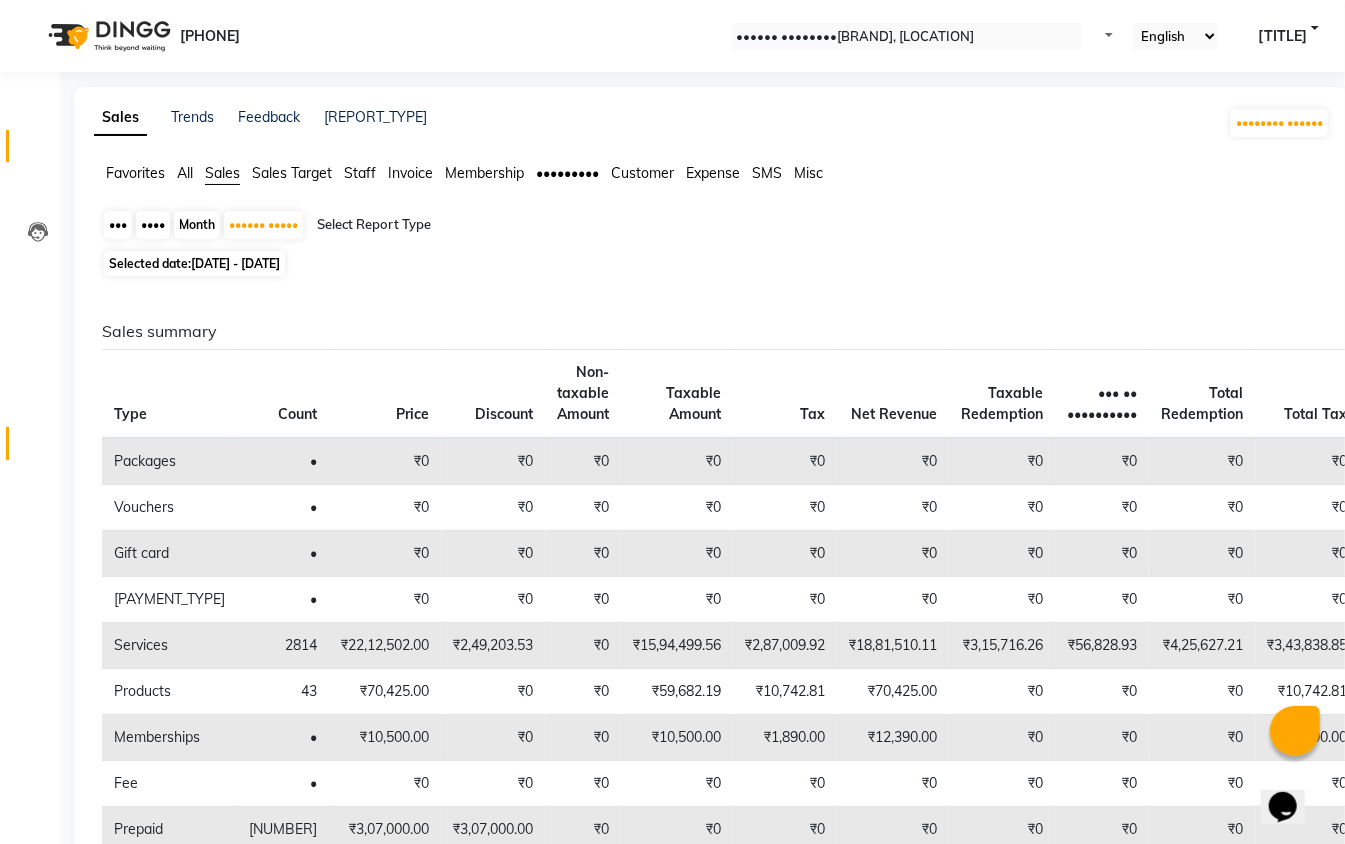drag, startPoint x: 28, startPoint y: 129, endPoint x: 26, endPoint y: 144, distance: 15.132746 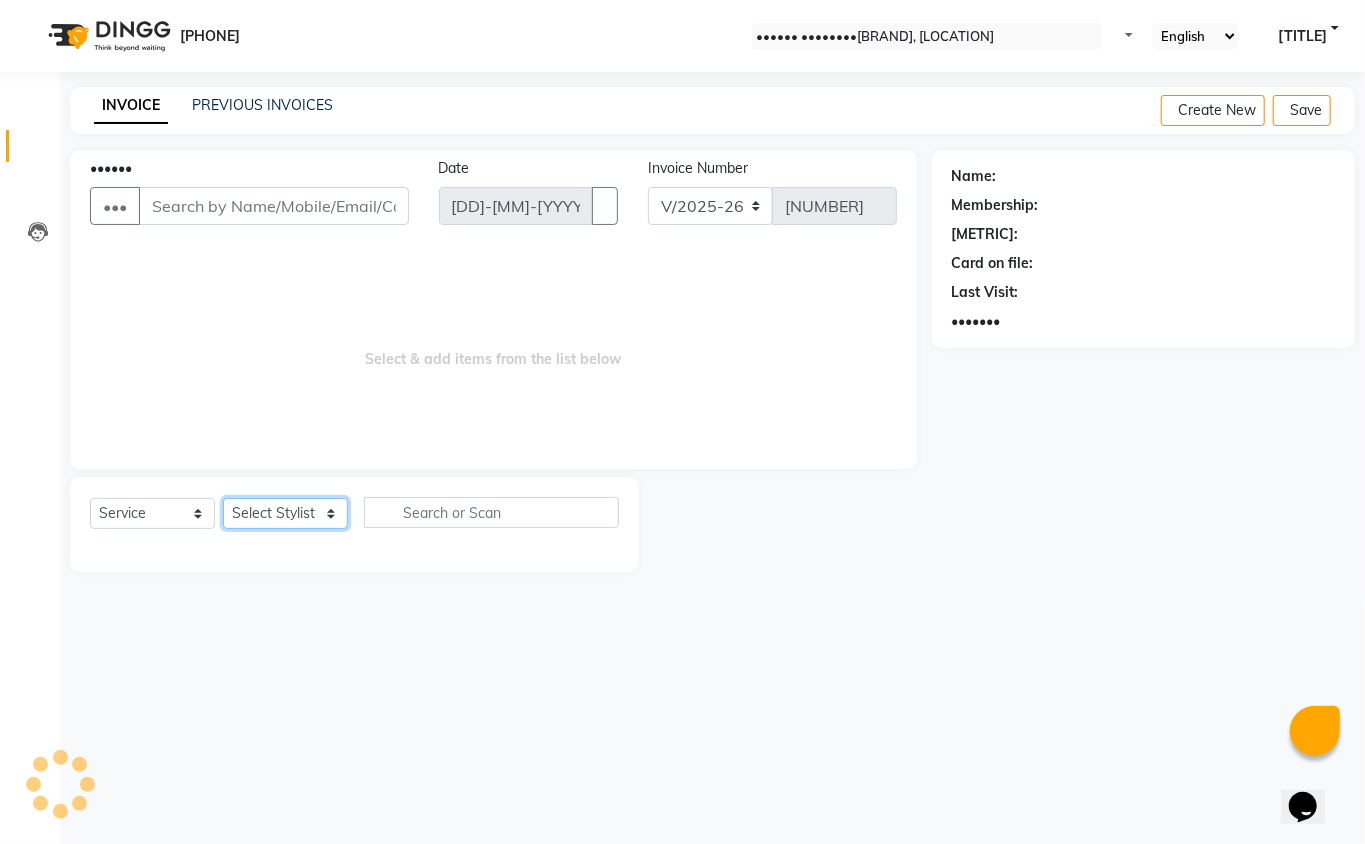 click on "Select Stylist" at bounding box center [285, 513] 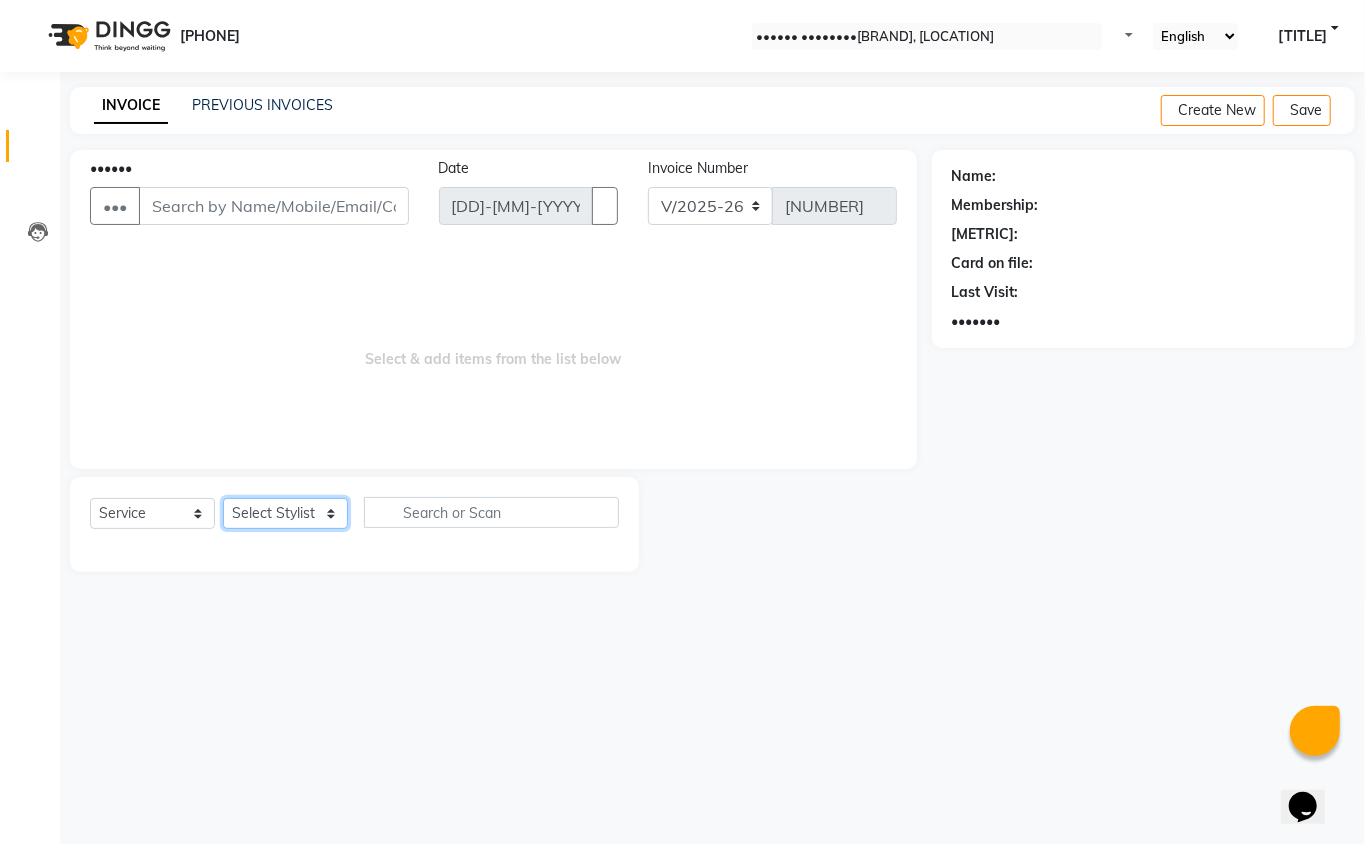 select on "66672" 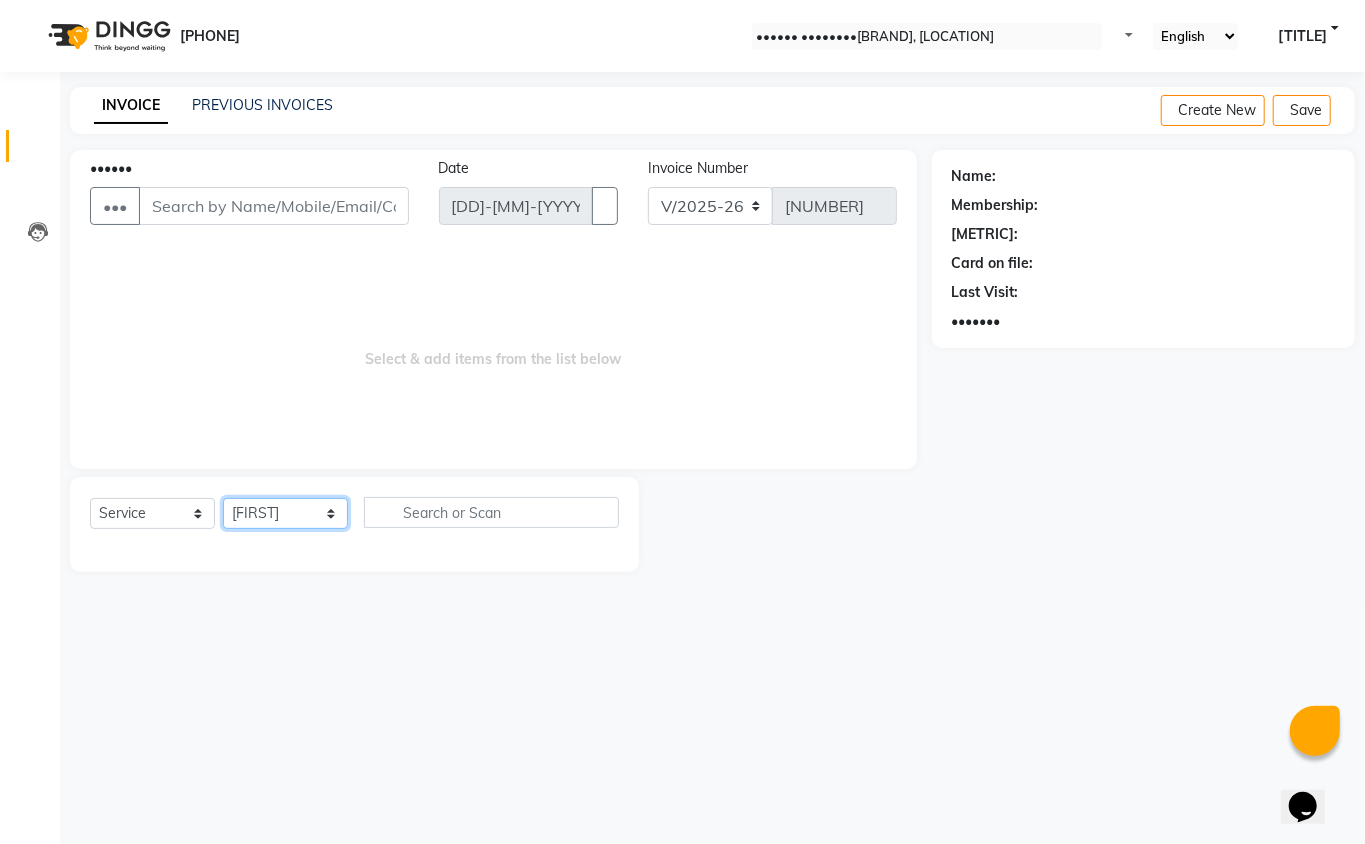 click on "•••••• ••••••• ••••• ••••• ••••• ••••• •••••• ••••••• •••• •••••• •••••• •••••• •••• •••• ••••••• •••••• •••• •••• ••••• •••••••••••••• ••••••• ••••• ••••• ••••• •••••• ••• •••••• •••••• ••••• ••••• •••• ••••• ••••••• ••••• ••••• •••• •••••" at bounding box center [285, 513] 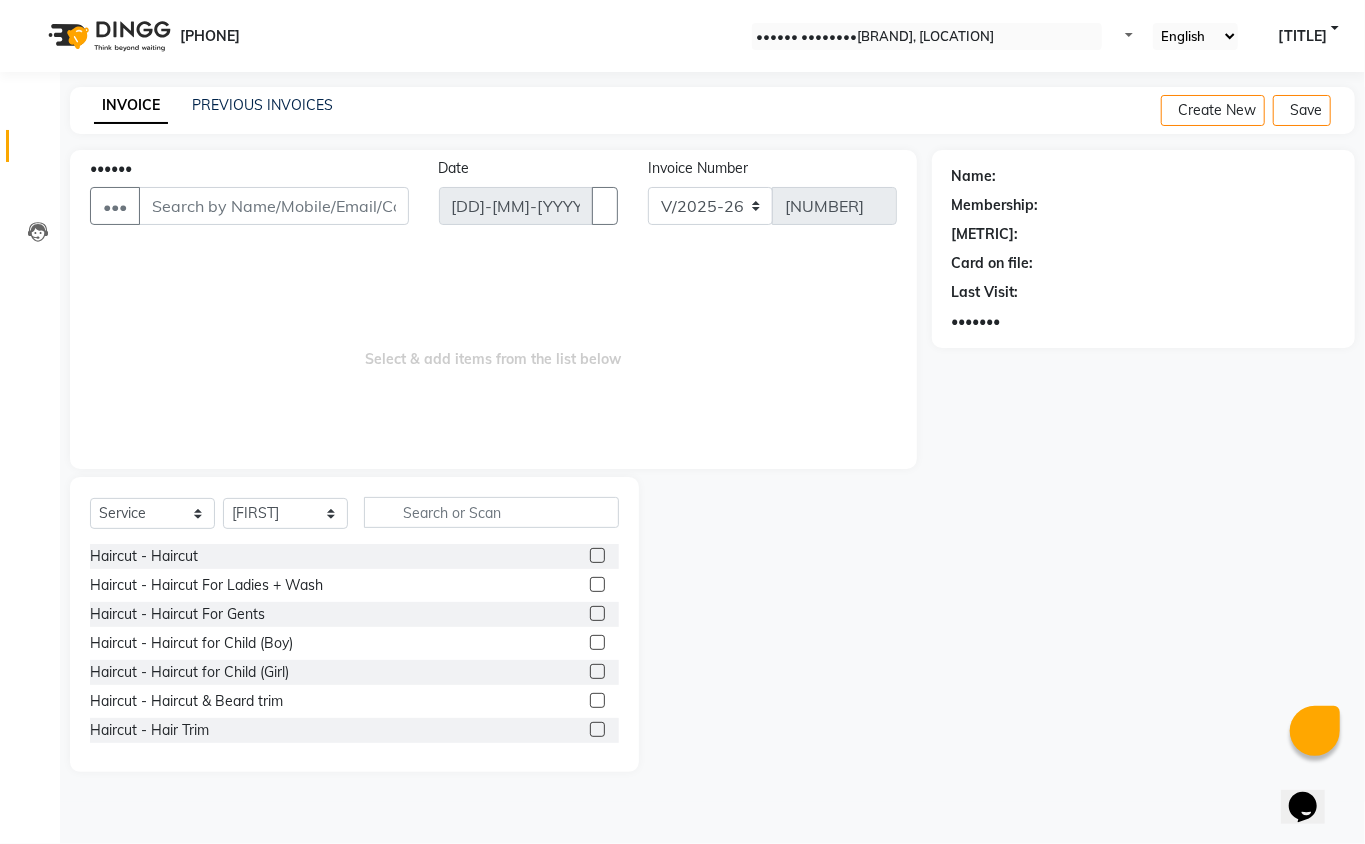 click on "Select Service Product Membership Package Voucher Prepaid Gift Card Select Stylist [LIST_OF_NAMES]" at bounding box center [354, 520] 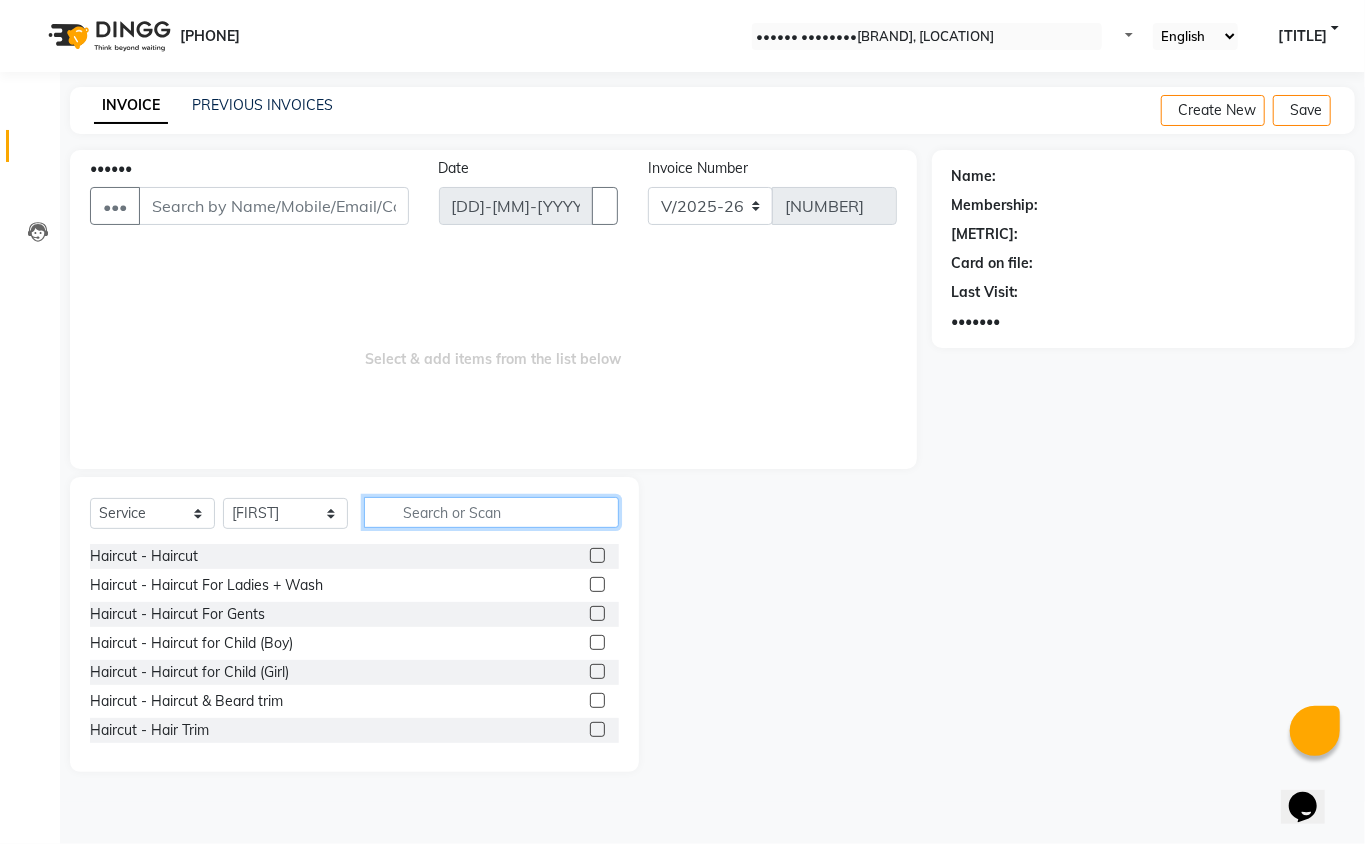 click at bounding box center [491, 512] 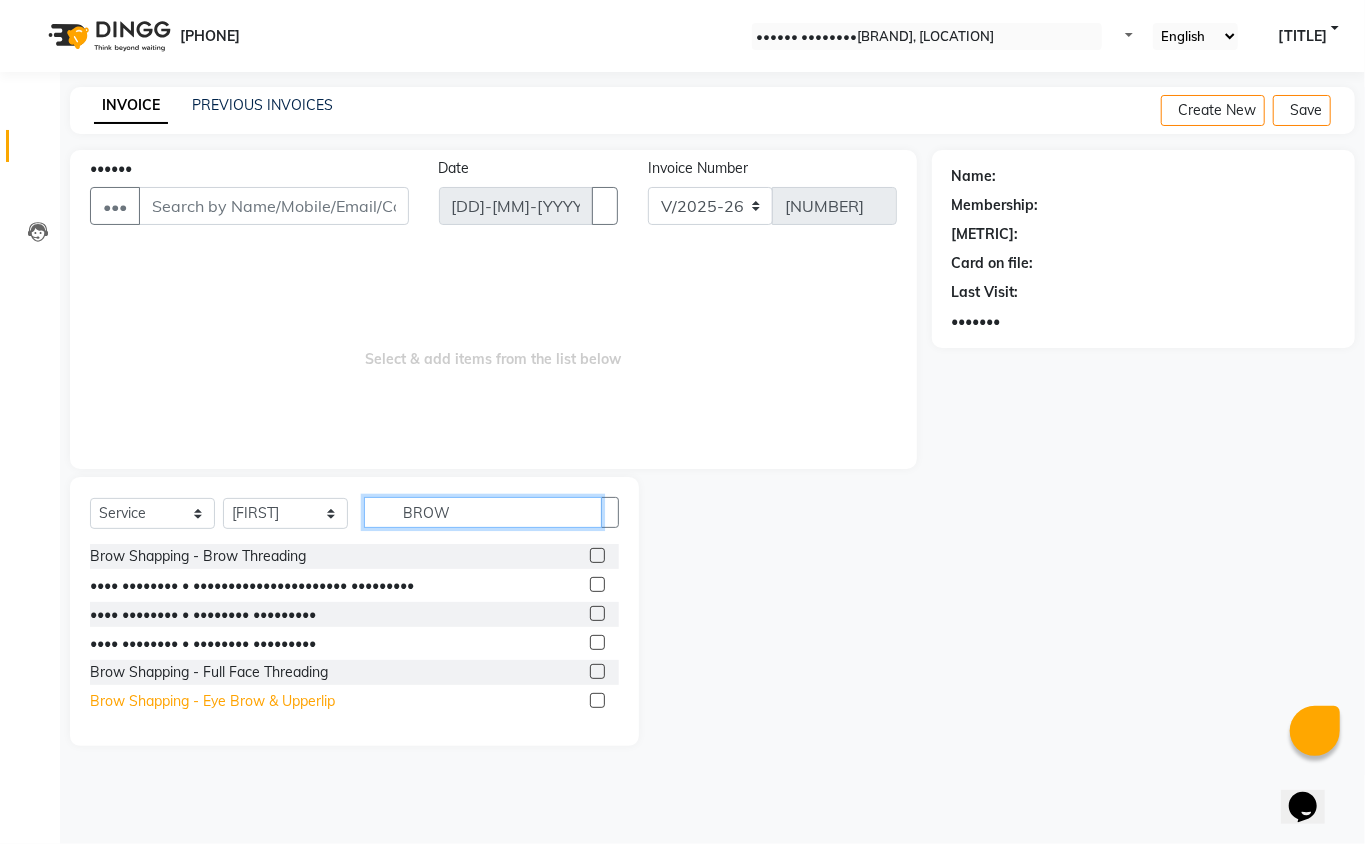 type on "BROW" 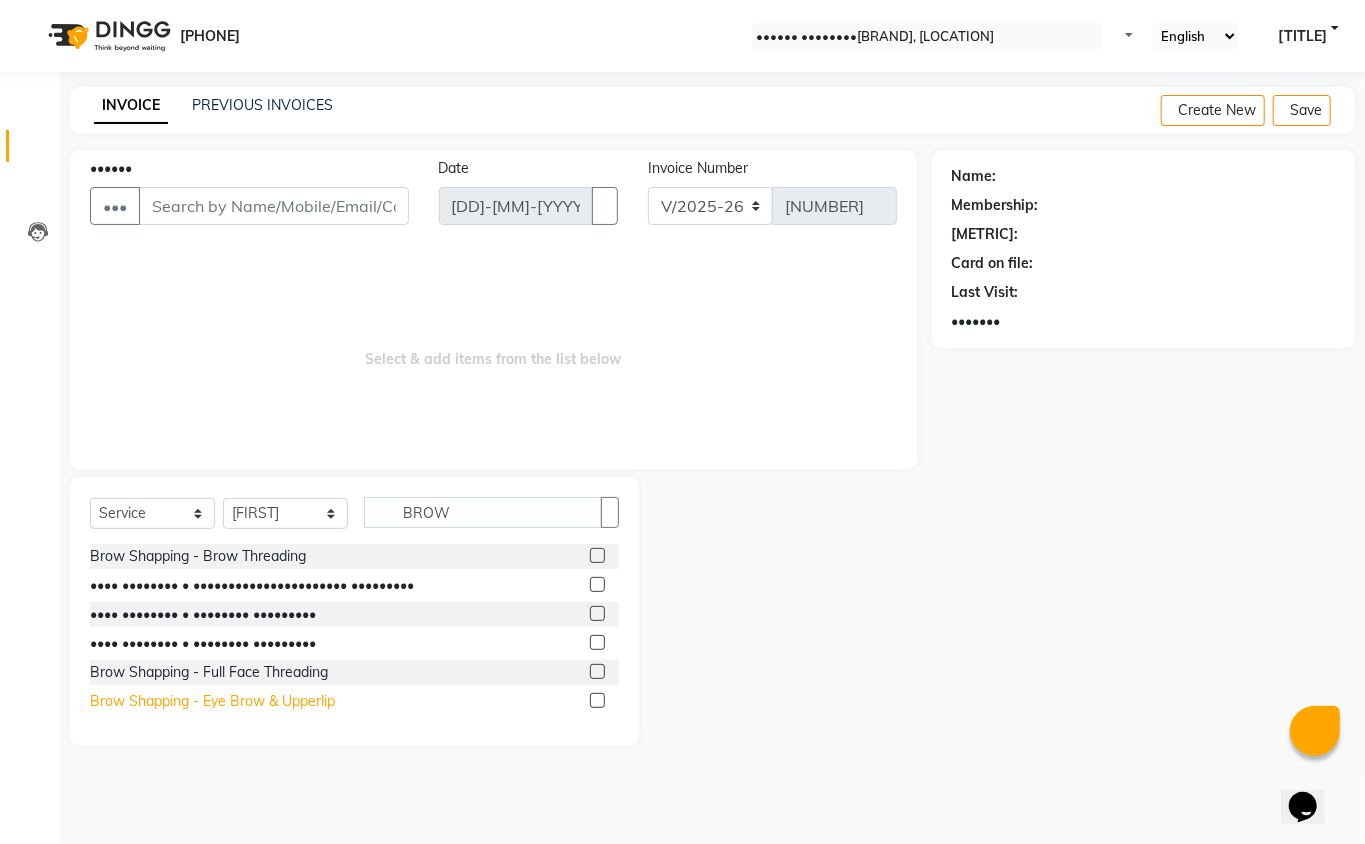 click on "Brow Shapping - Eye Brow & Upperlip" at bounding box center [198, 556] 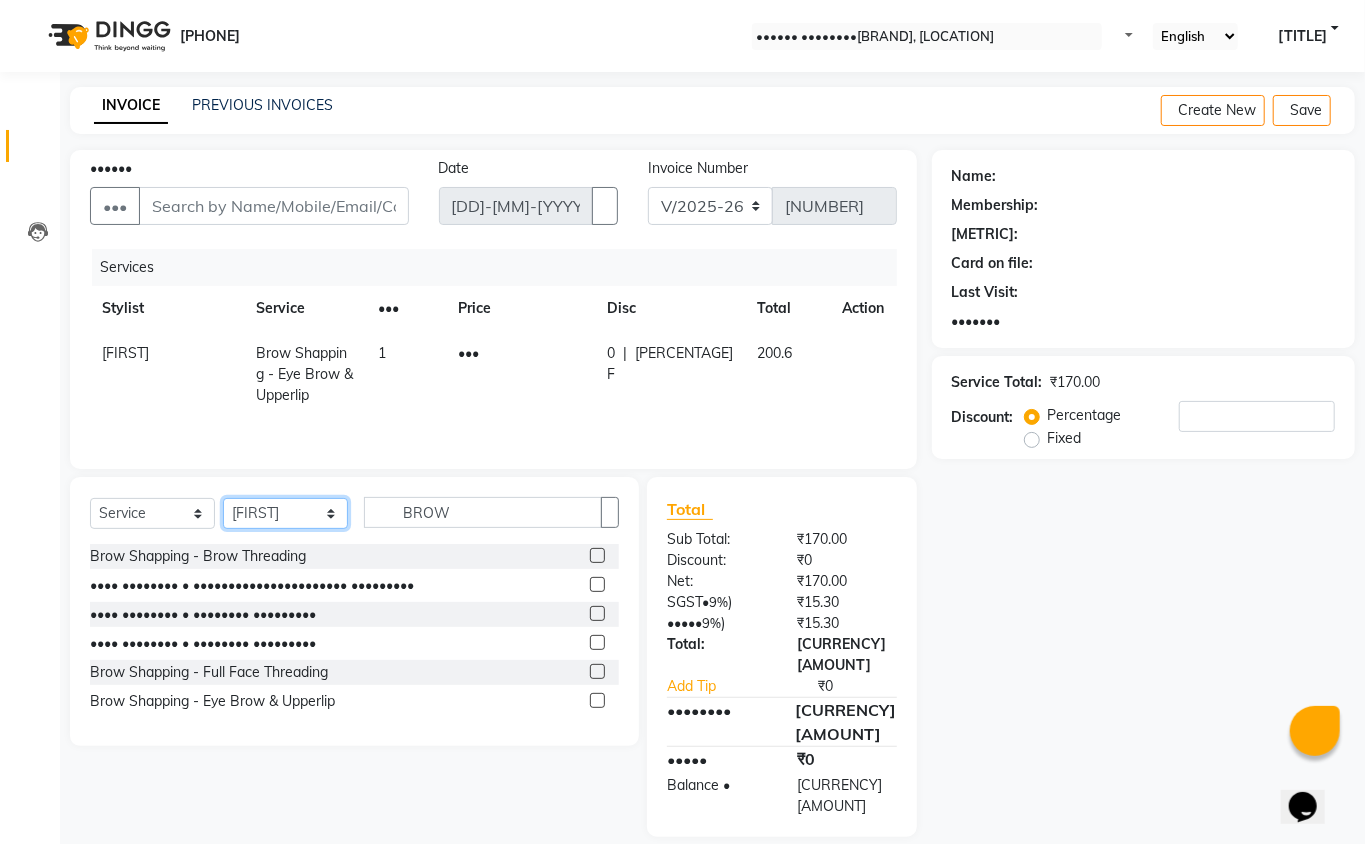 click on "•••••• ••••••• ••••• ••••• ••••• ••••• •••••• ••••••• •••• •••••• •••••• •••••• •••• •••• ••••••• •••••• •••• •••• ••••• •••••••••••••• ••••••• ••••• ••••• ••••• •••••• ••• •••••• •••••• ••••• ••••• •••• ••••• ••••••• ••••• ••••• •••• •••••" at bounding box center [285, 513] 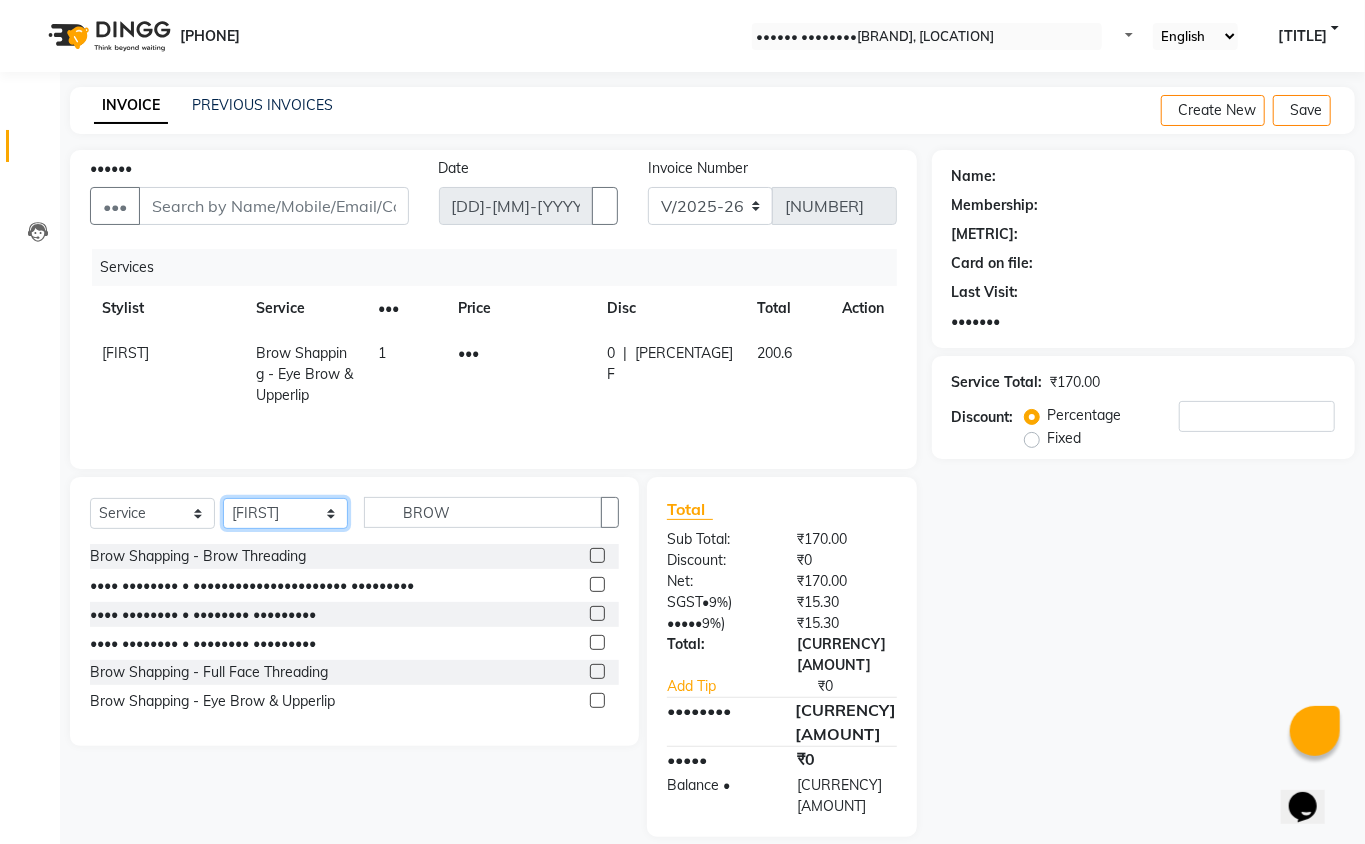 click on "•••••• ••••••• ••••• ••••• ••••• ••••• •••••• ••••••• •••• •••••• •••••• •••••• •••• •••• ••••••• •••••• •••• •••• ••••• •••••••••••••• ••••••• ••••• ••••• ••••• •••••• ••• •••••• •••••• ••••• ••••• •••• ••••• ••••••• ••••• ••••• •••• •••••" at bounding box center [285, 513] 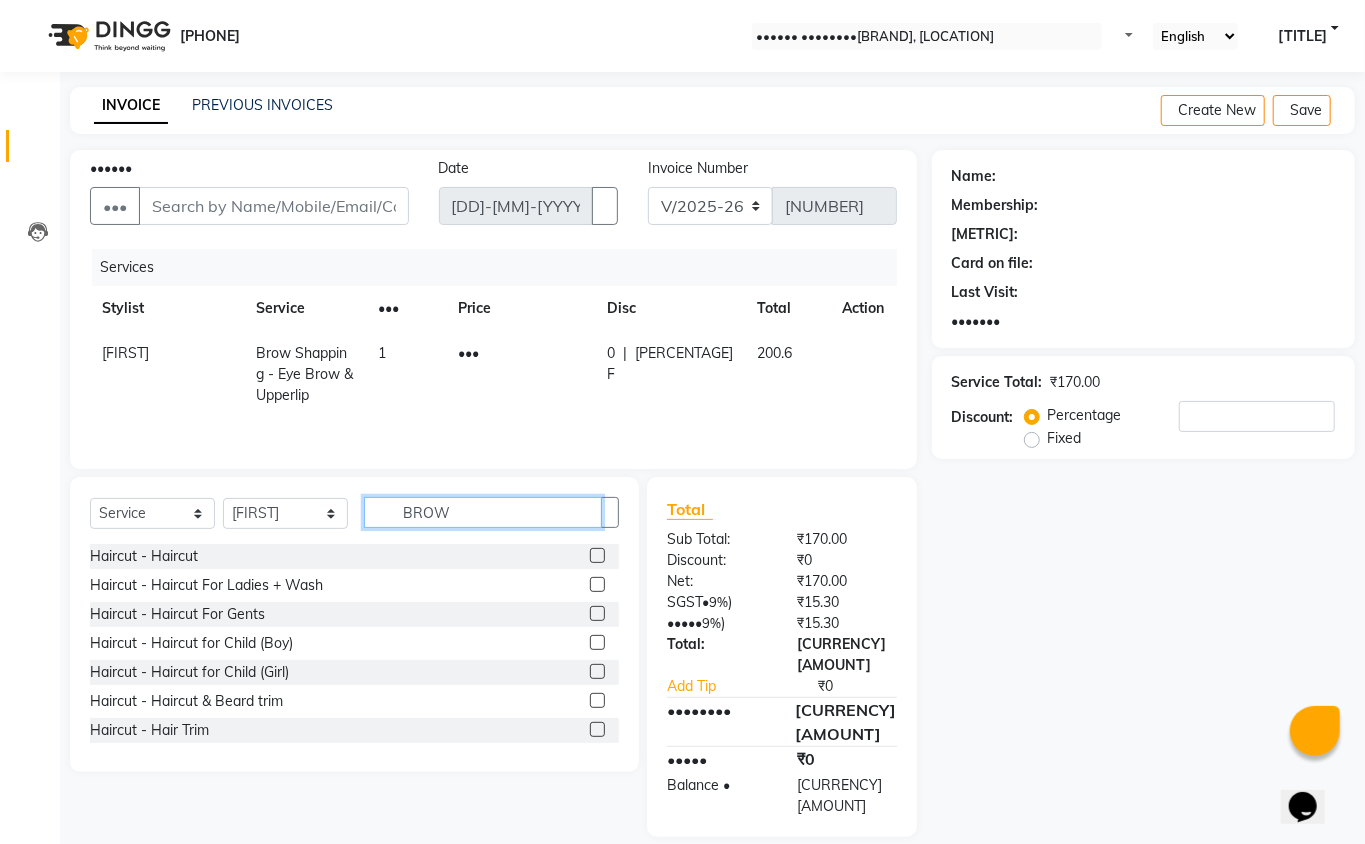 click on "BROW" at bounding box center (483, 512) 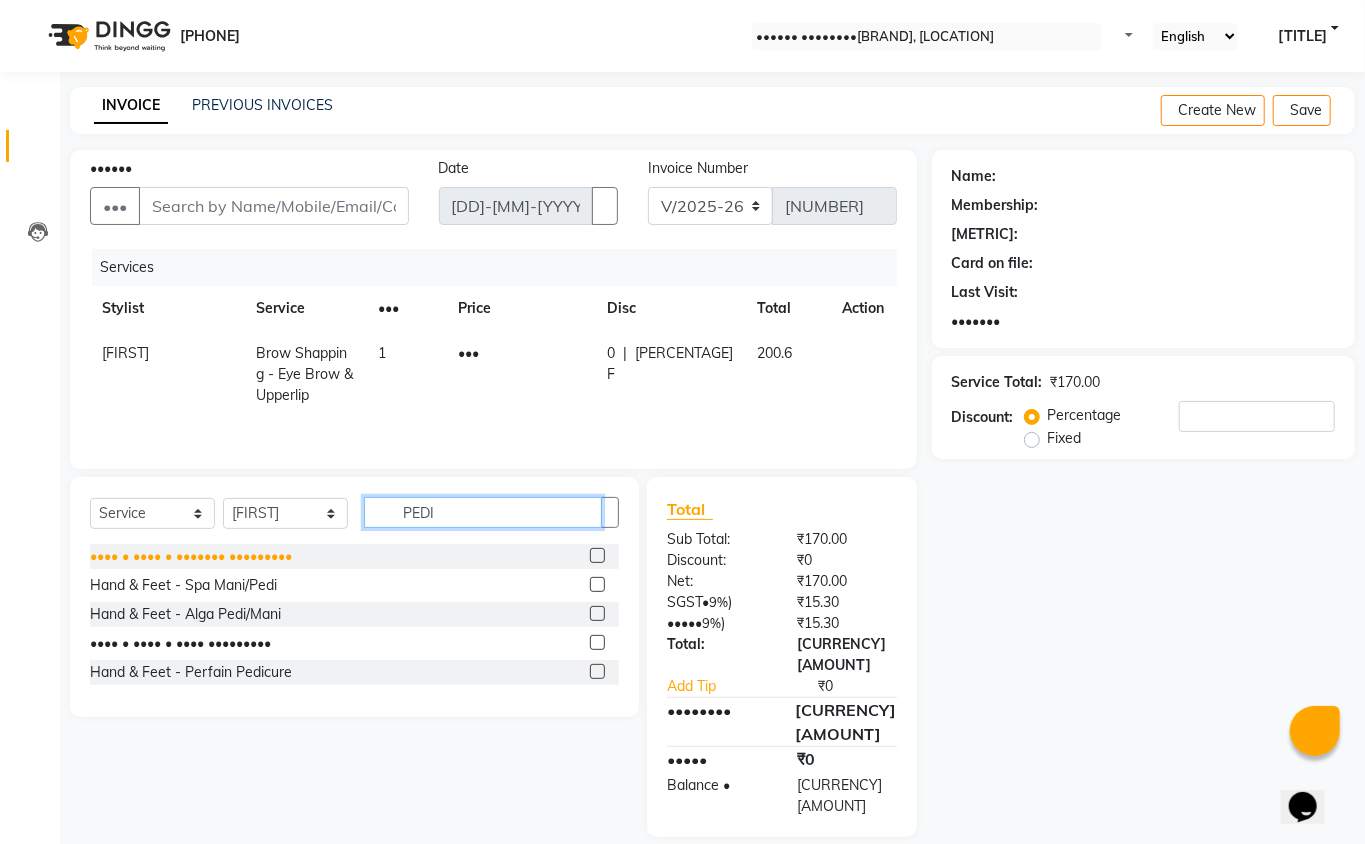 type on "PEDI" 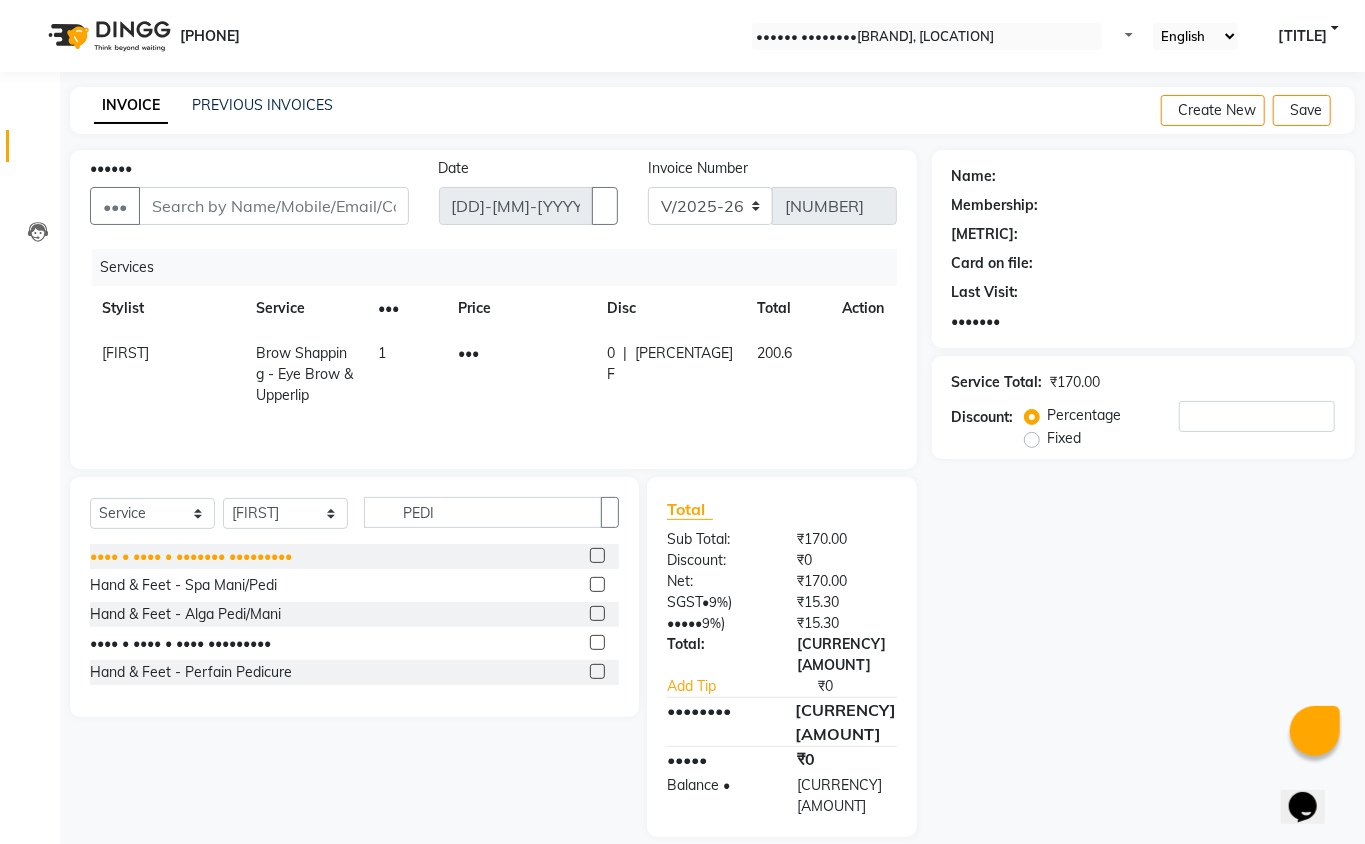 click on "•••• • •••• • ••••••• •••••••••" at bounding box center (191, 556) 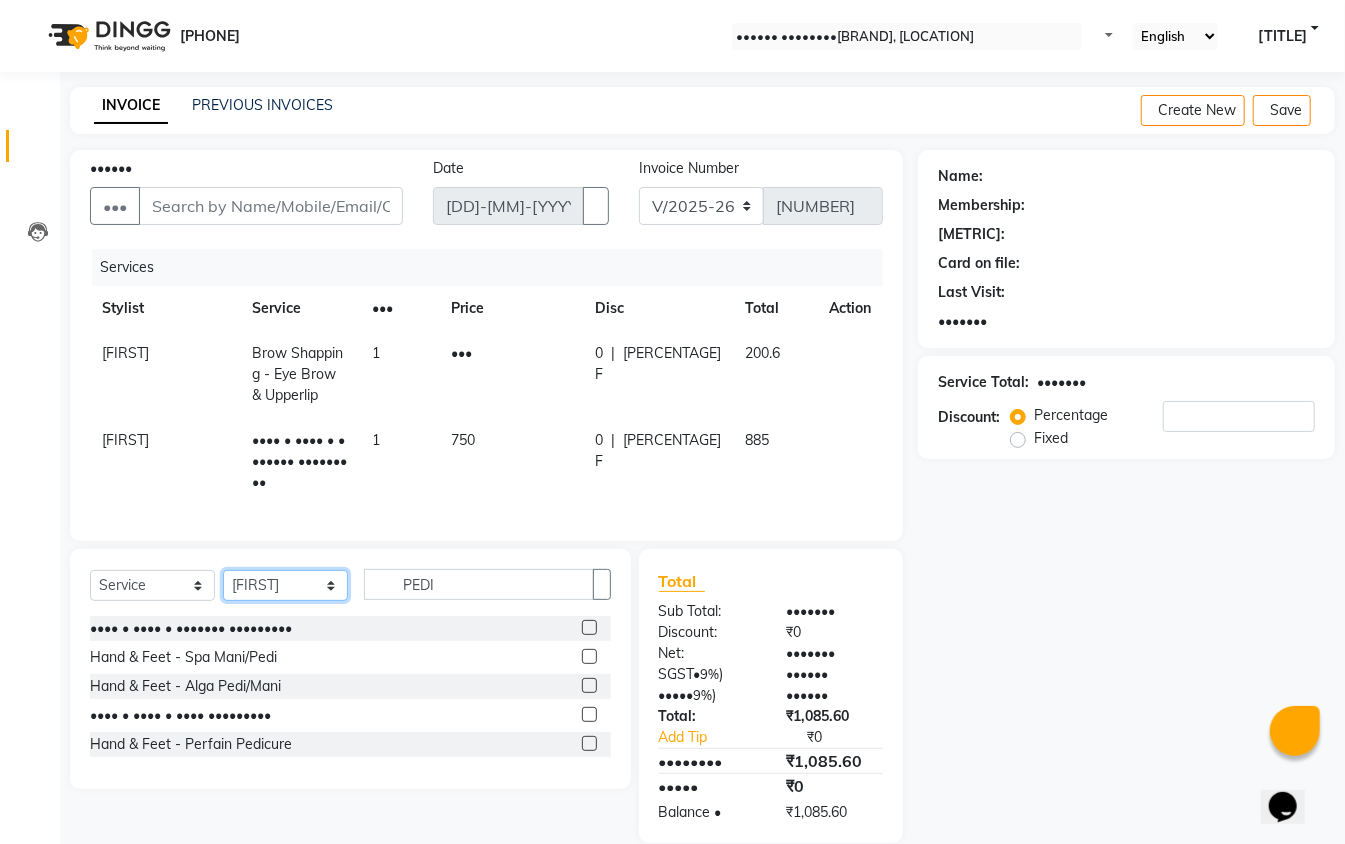 click on "•••••• ••••••• ••••• ••••• ••••• ••••• •••••• ••••••• •••• •••••• •••••• •••••• •••• •••• ••••••• •••••• •••• •••• ••••• •••••••••••••• ••••••• ••••• ••••• ••••• •••••• ••• •••••• •••••• ••••• ••••• •••• ••••• ••••••• ••••• ••••• •••• •••••" at bounding box center [285, 585] 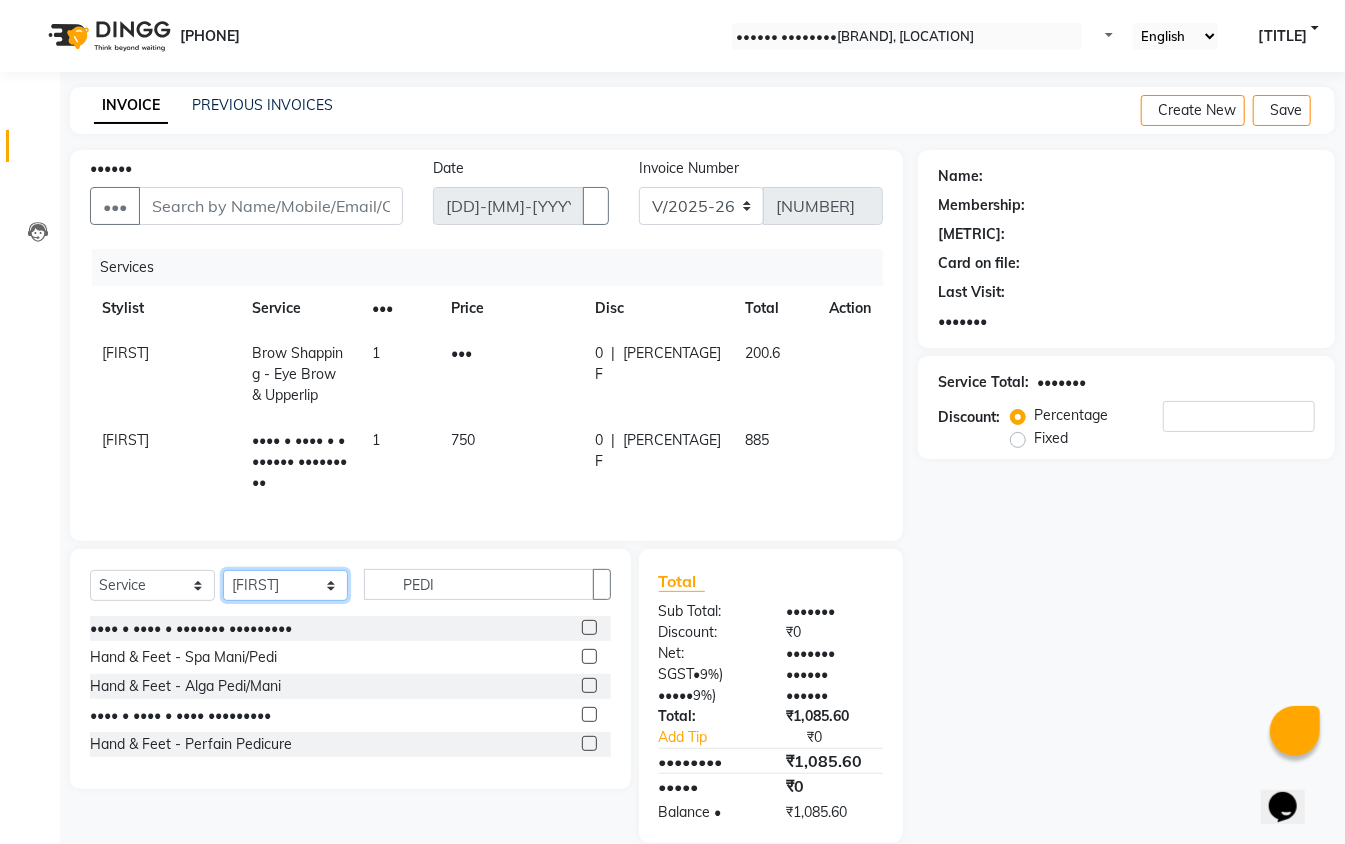 select on "47494" 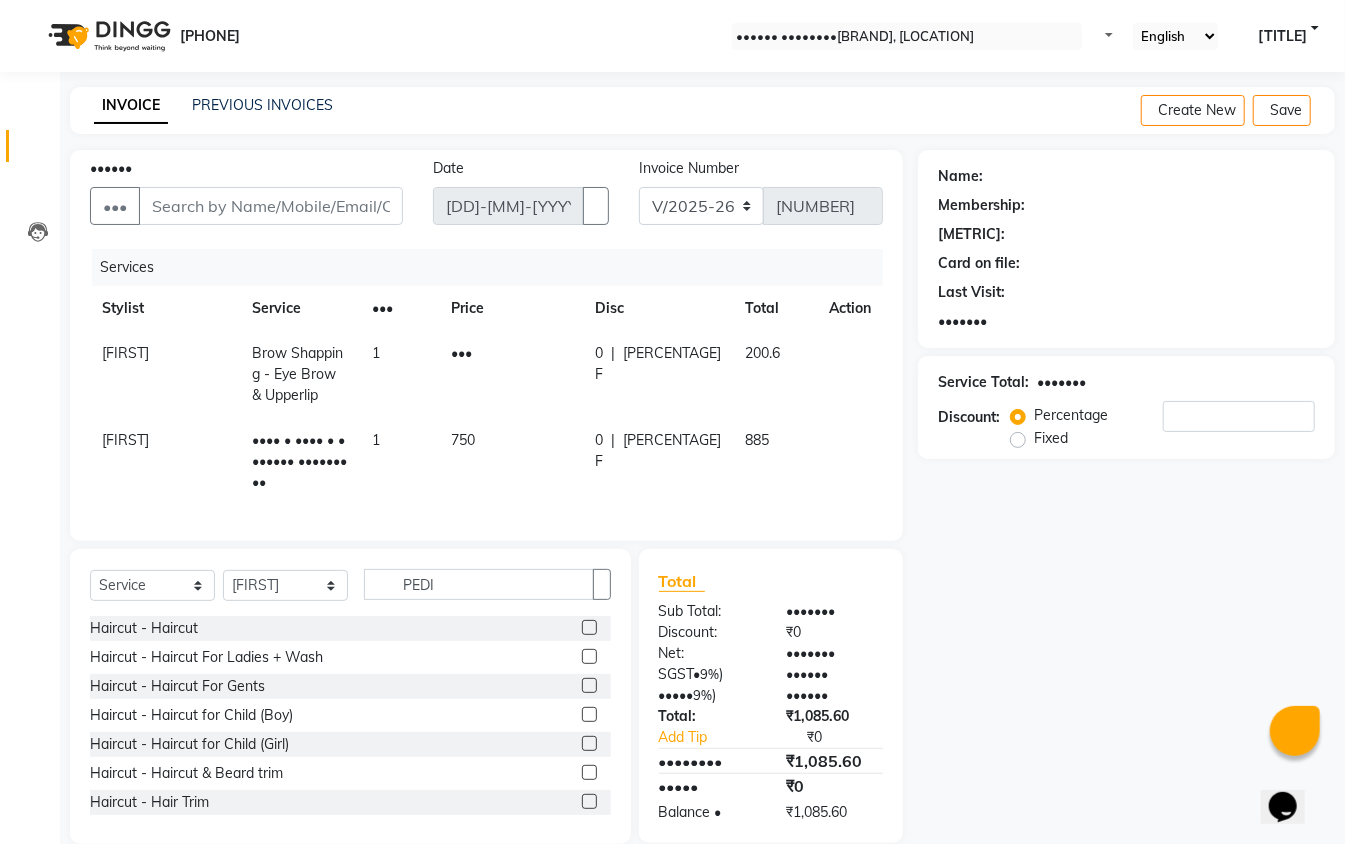 click on "Select Service Product Membership Package Voucher Prepaid Gift Card Select Stylist [LIST_OF_NAMES]" at bounding box center (350, 696) 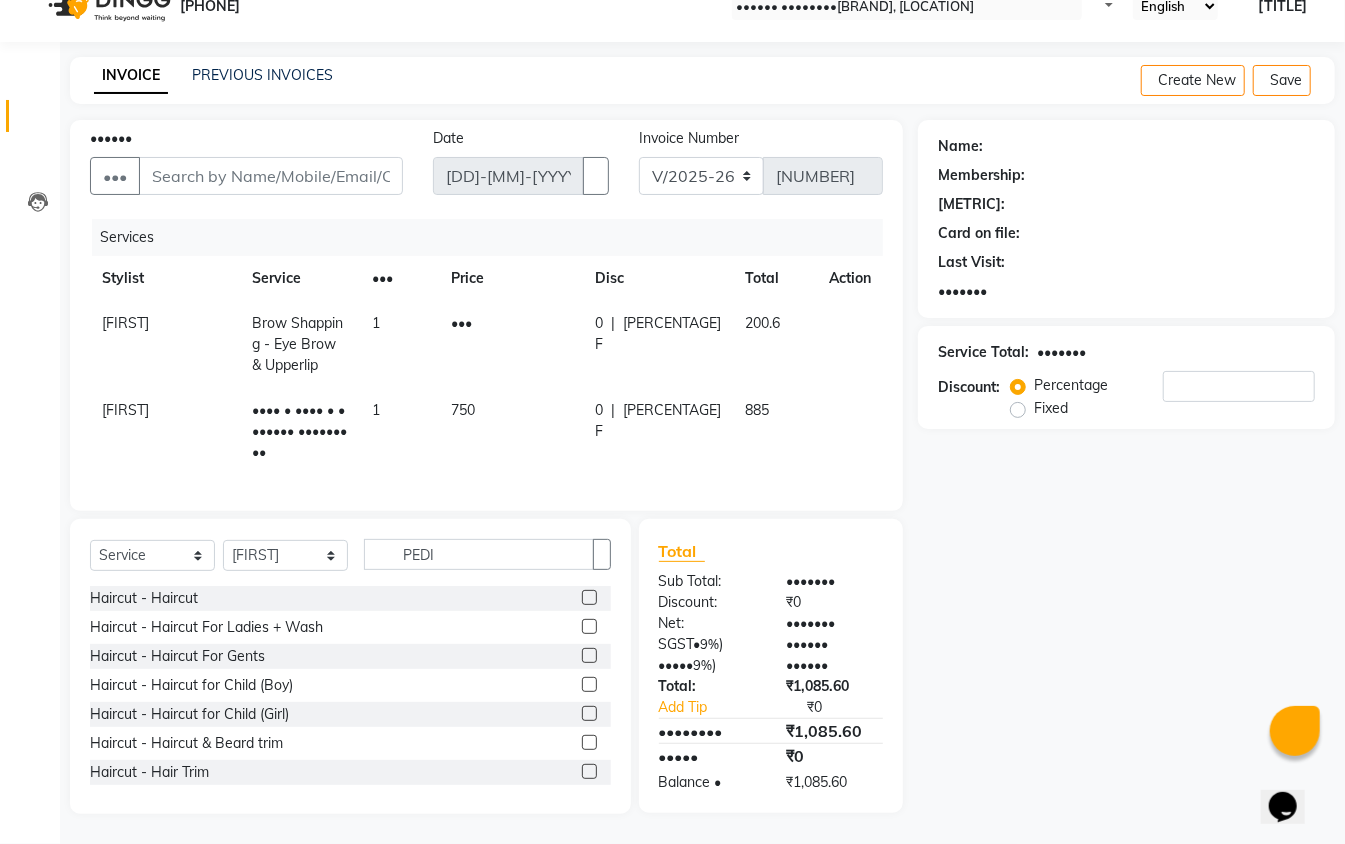 scroll, scrollTop: 49, scrollLeft: 0, axis: vertical 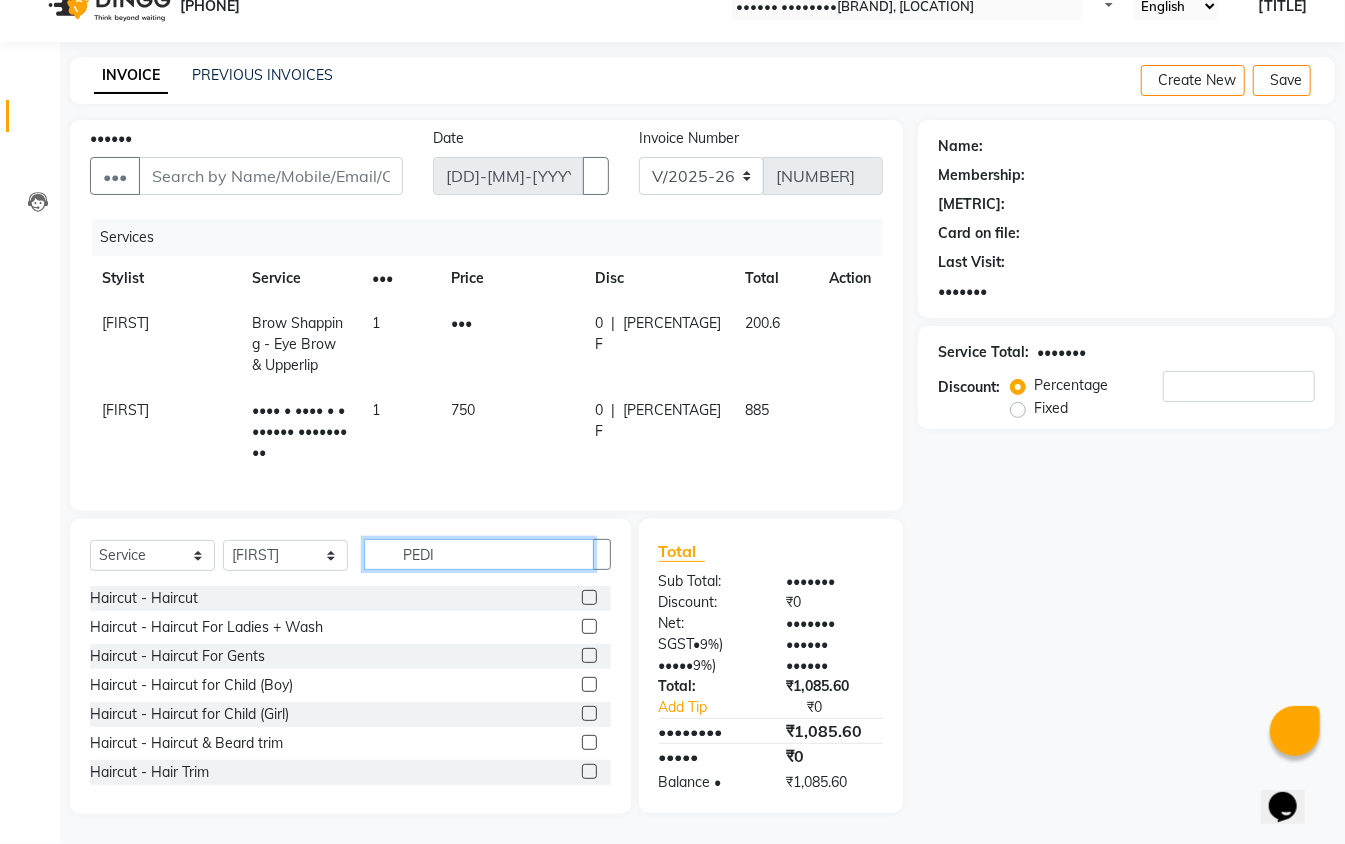 click on "PEDI" at bounding box center [479, 554] 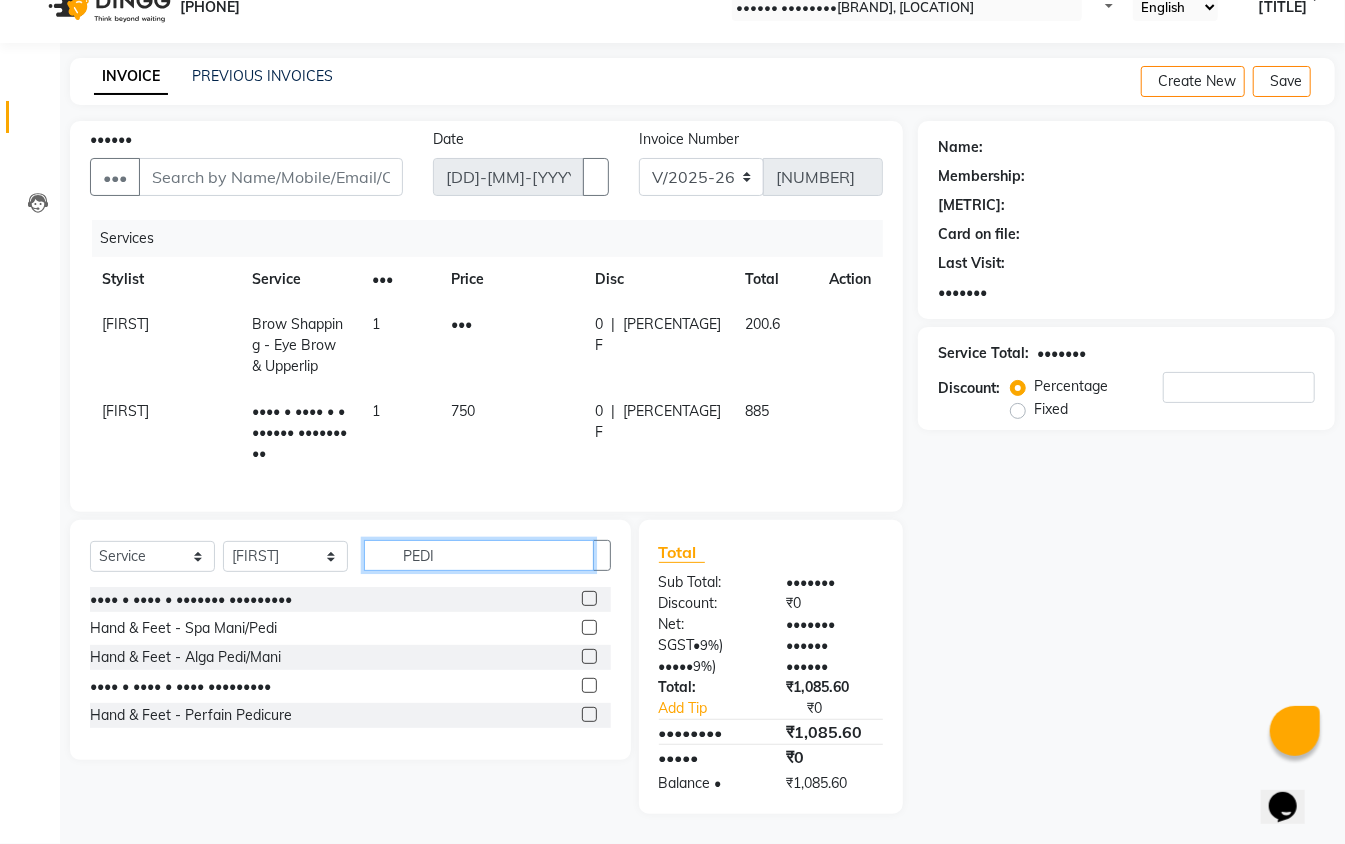 type on "PEDI" 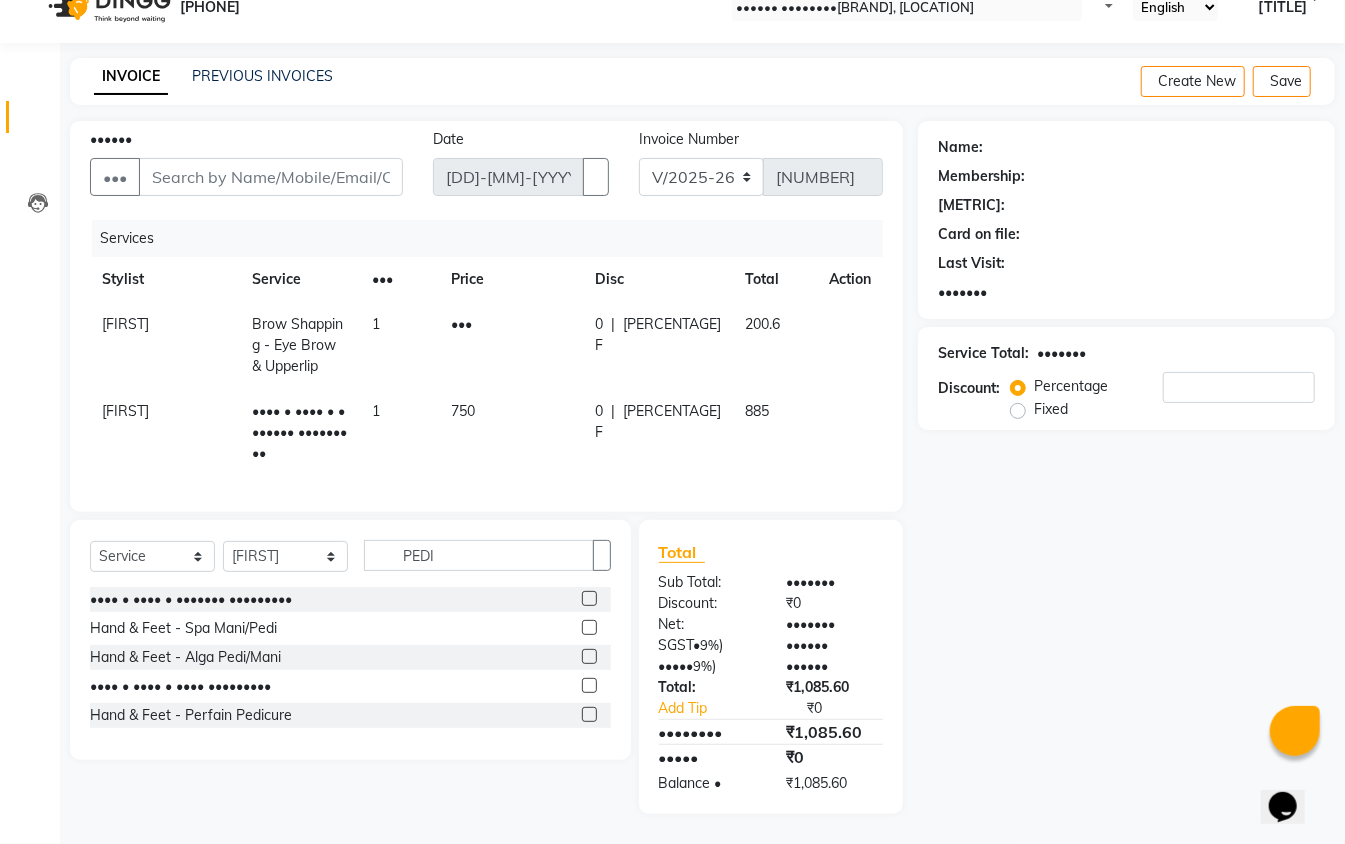 click on "Hand & Feet - Spa Mani/Pedi" at bounding box center (350, 628) 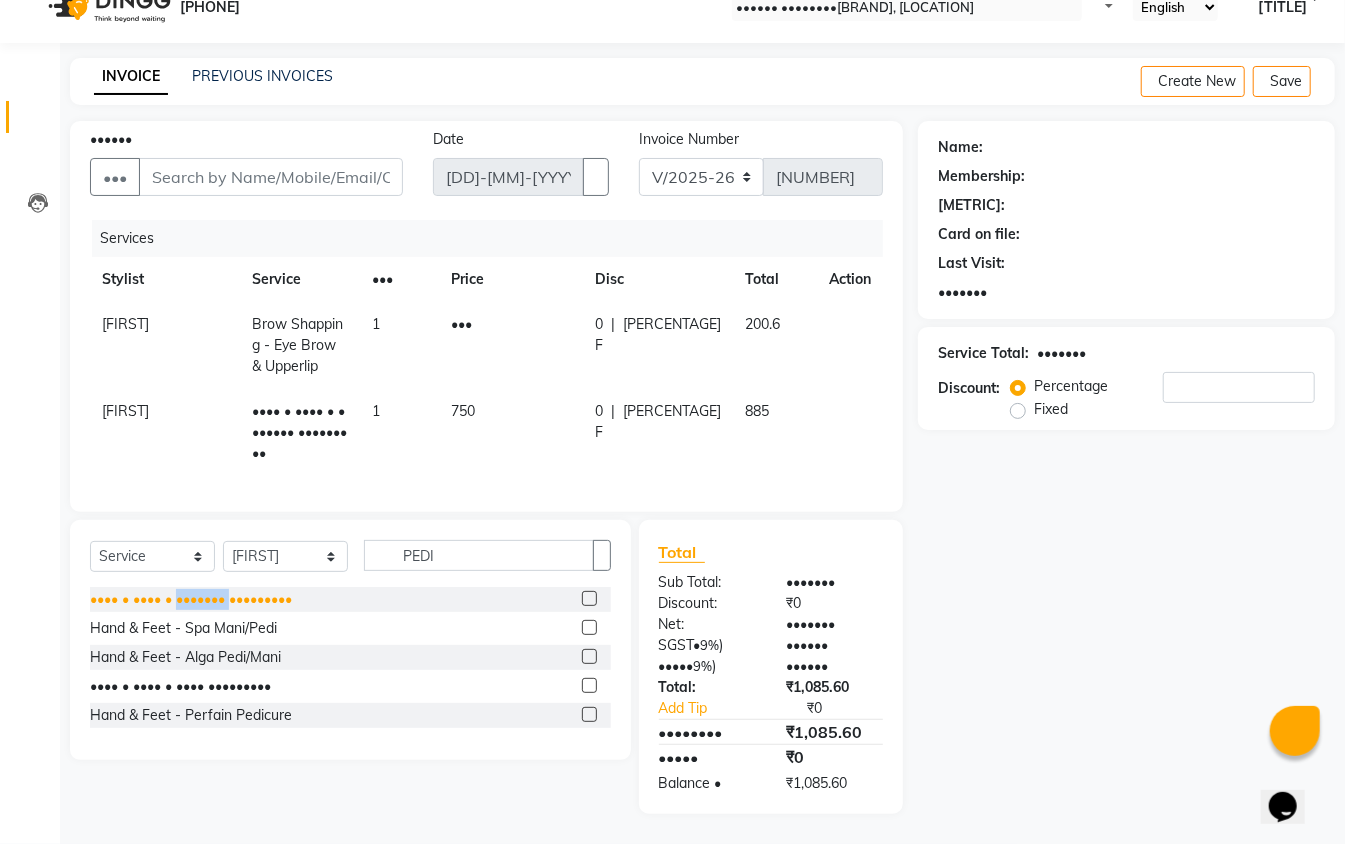 click on "•••• • •••• • ••••••• •••••••••" at bounding box center [191, 599] 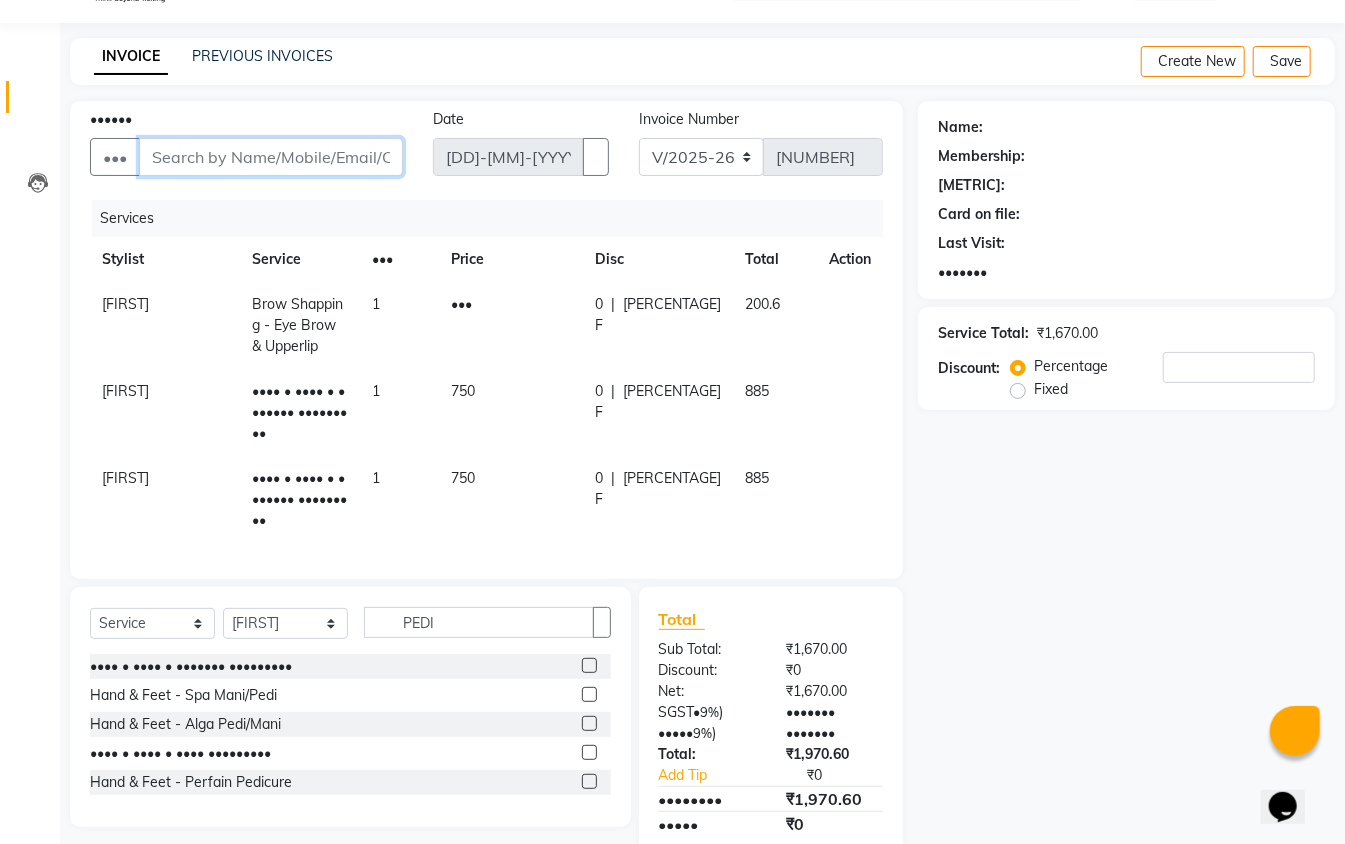 click on "••••••" at bounding box center (271, 157) 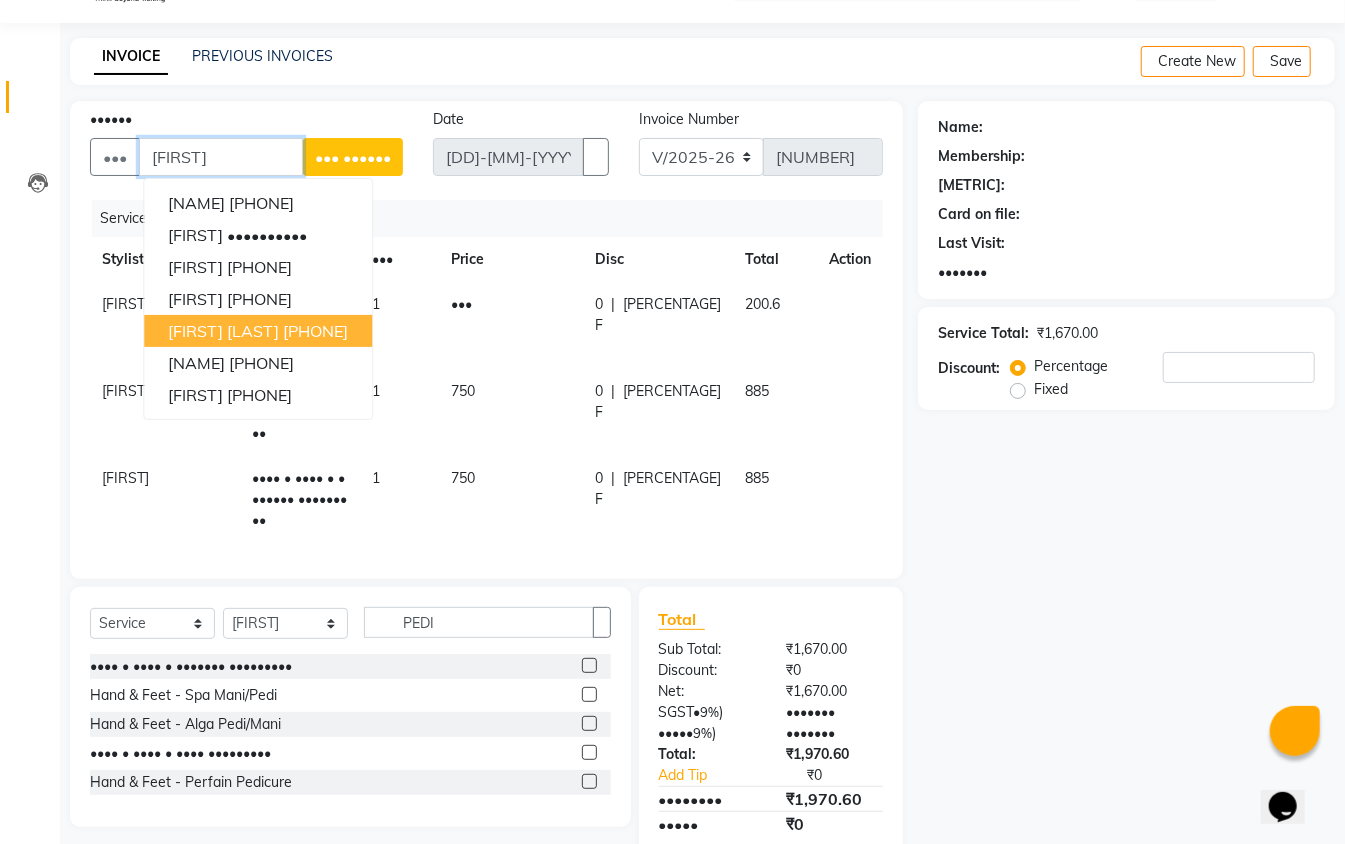 click on "[FIRST] [LAST] [PHONE]" at bounding box center [258, 331] 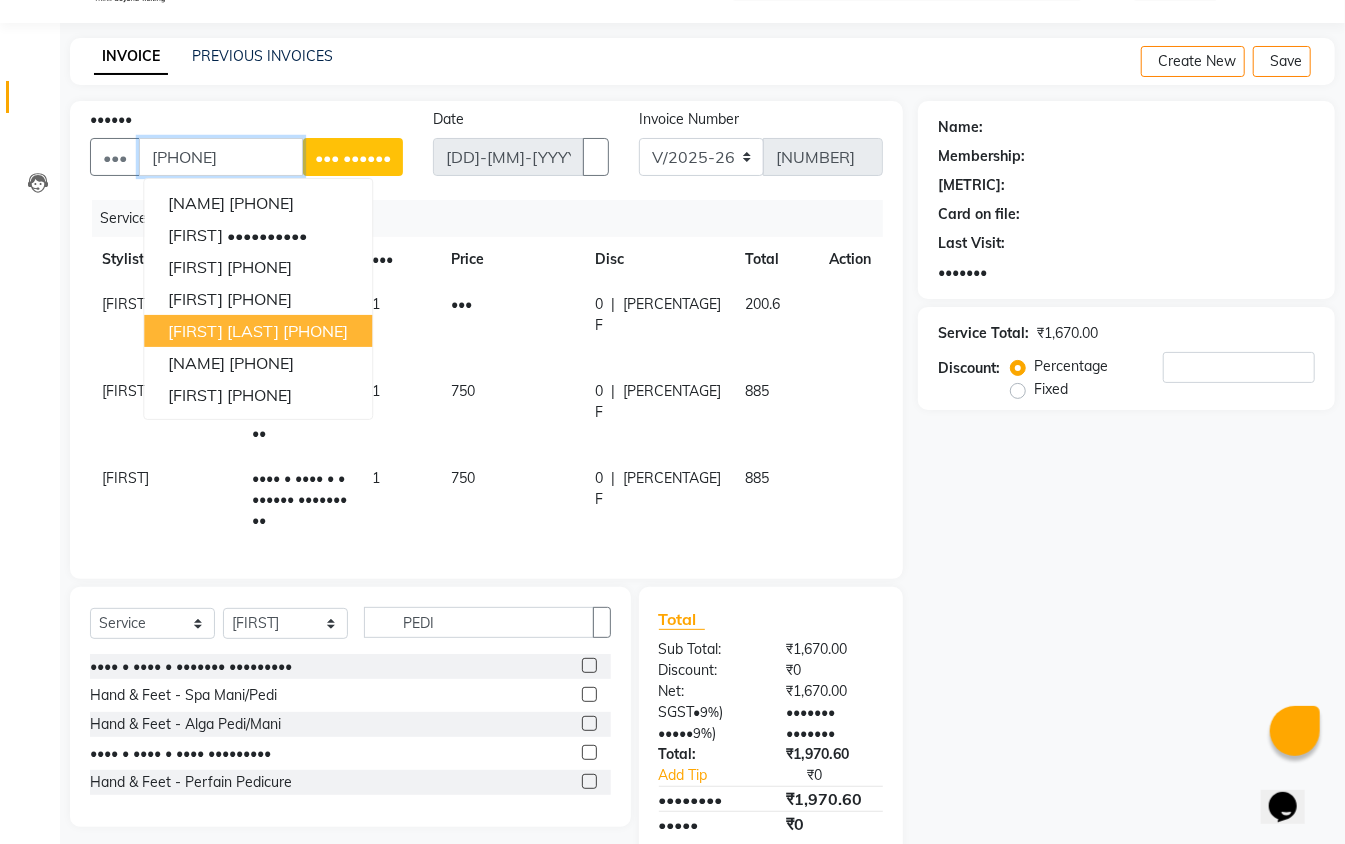 type on "[PHONE]" 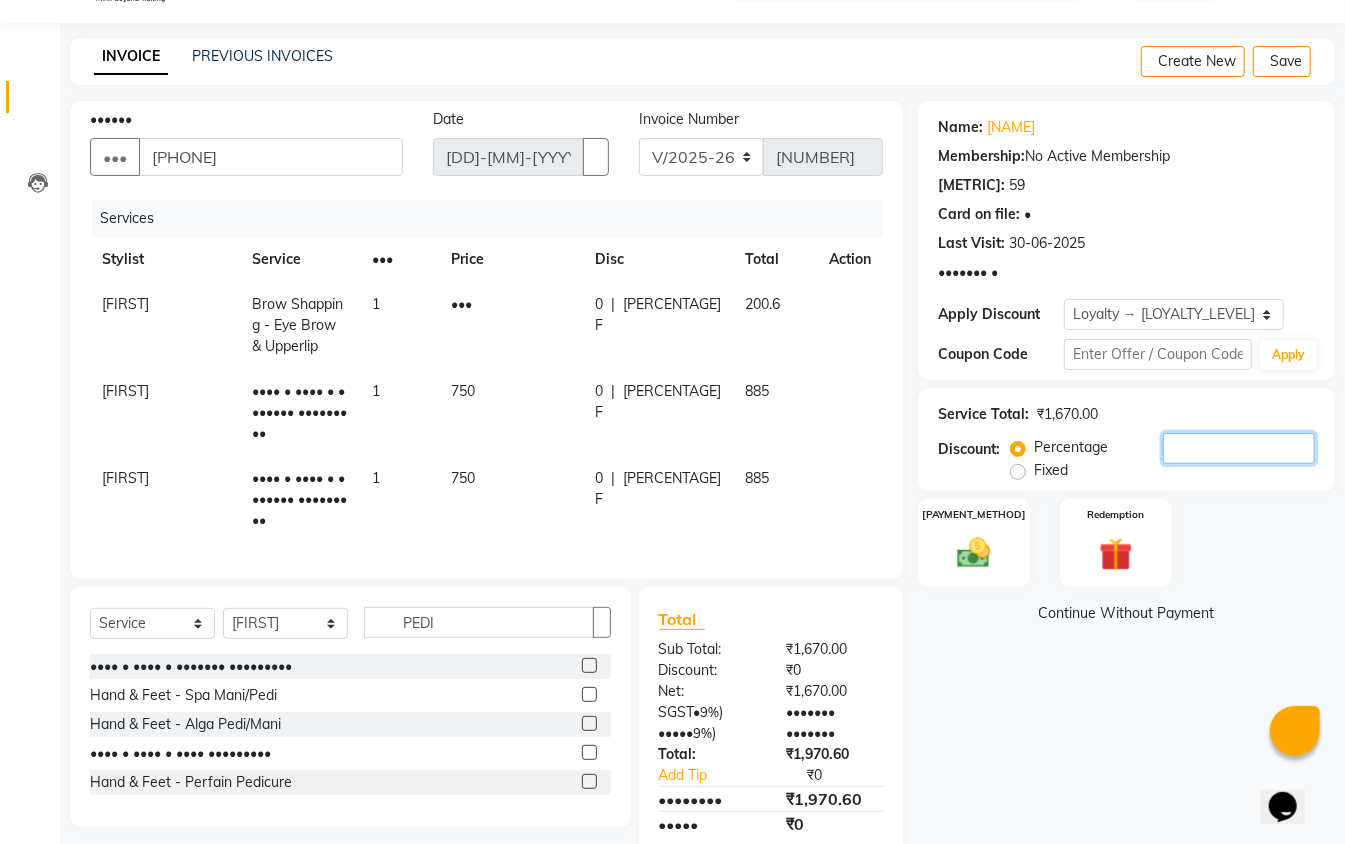 drag, startPoint x: 1194, startPoint y: 437, endPoint x: 1090, endPoint y: 444, distance: 104.23531 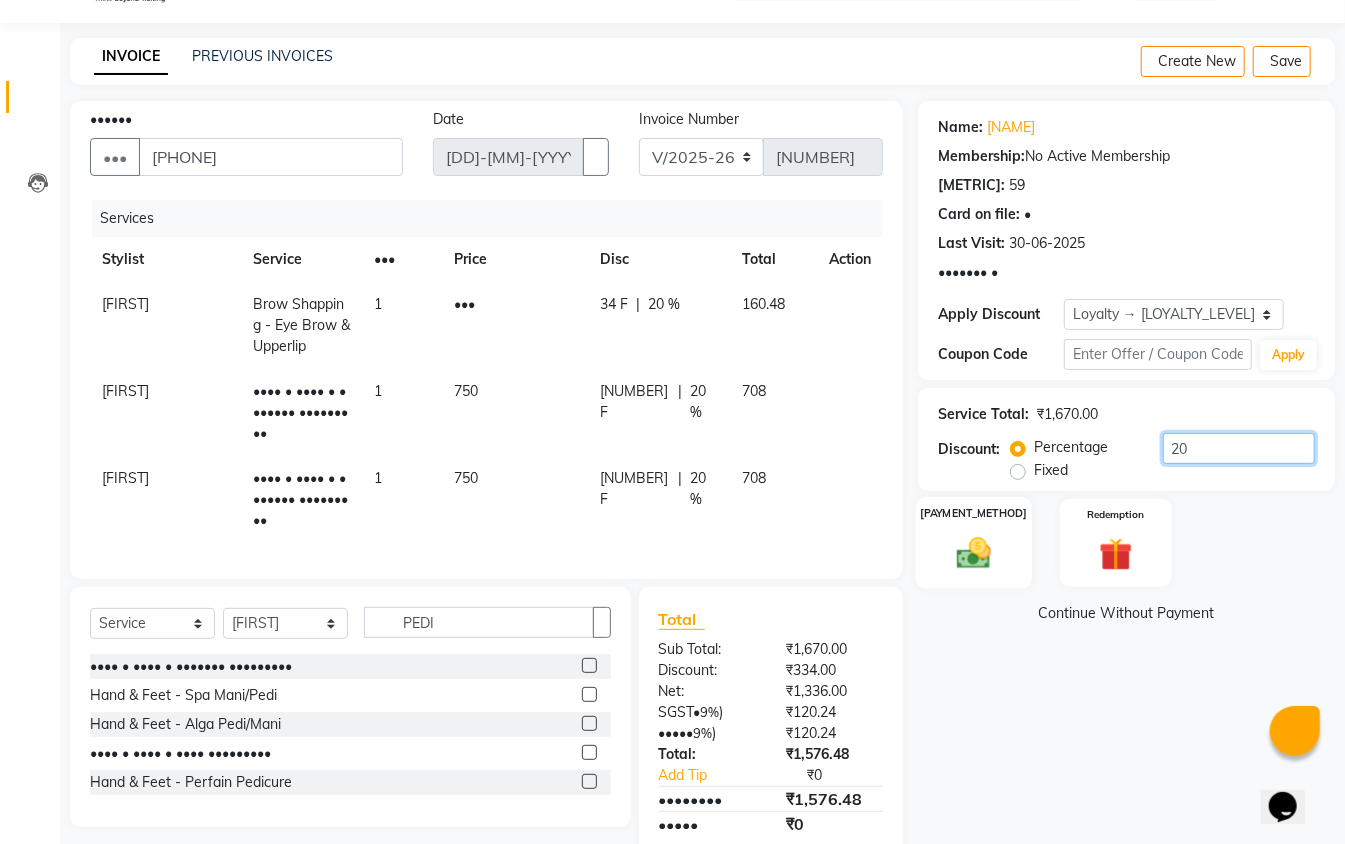 type on "20" 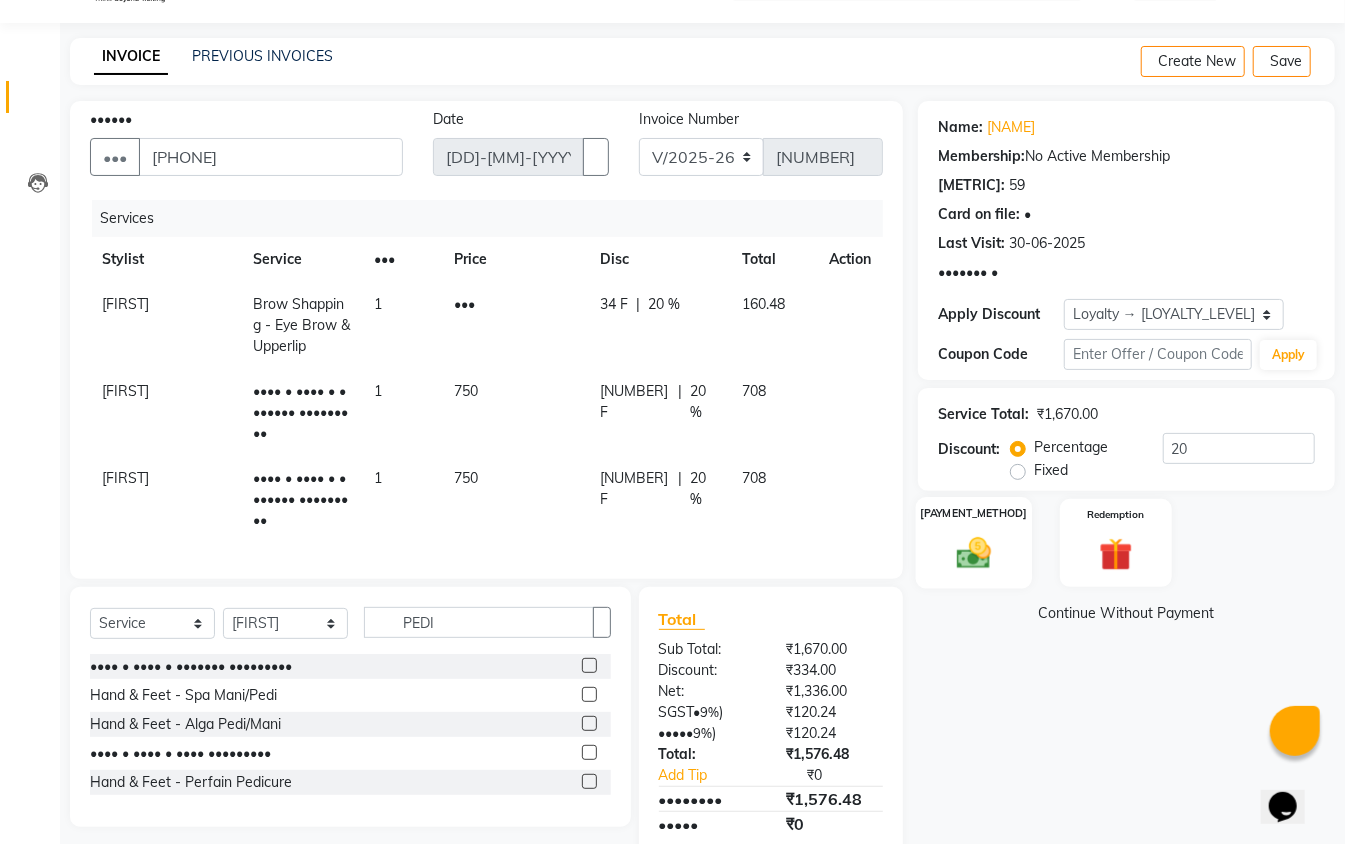 click at bounding box center (974, 553) 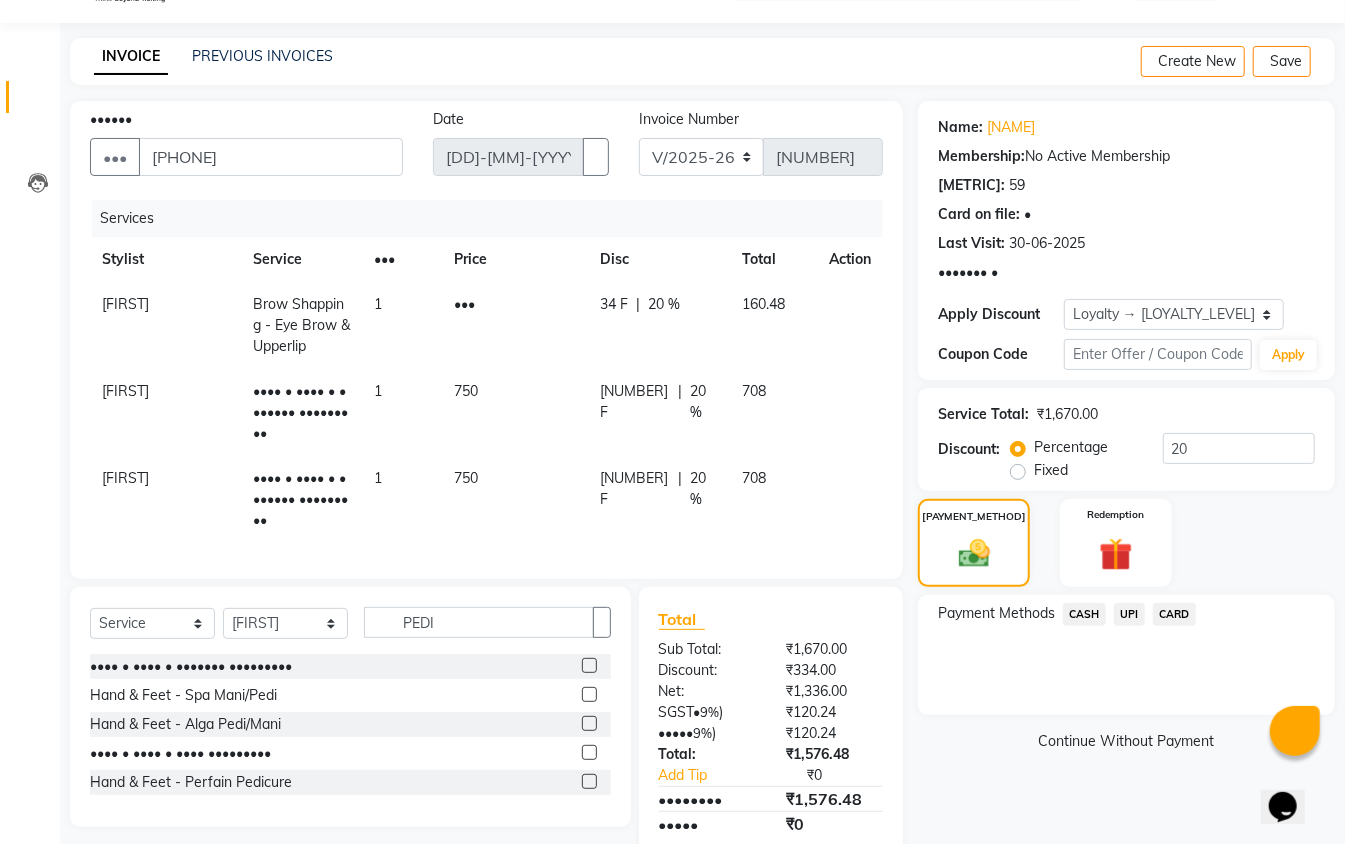 click on "CASH" at bounding box center [1084, 614] 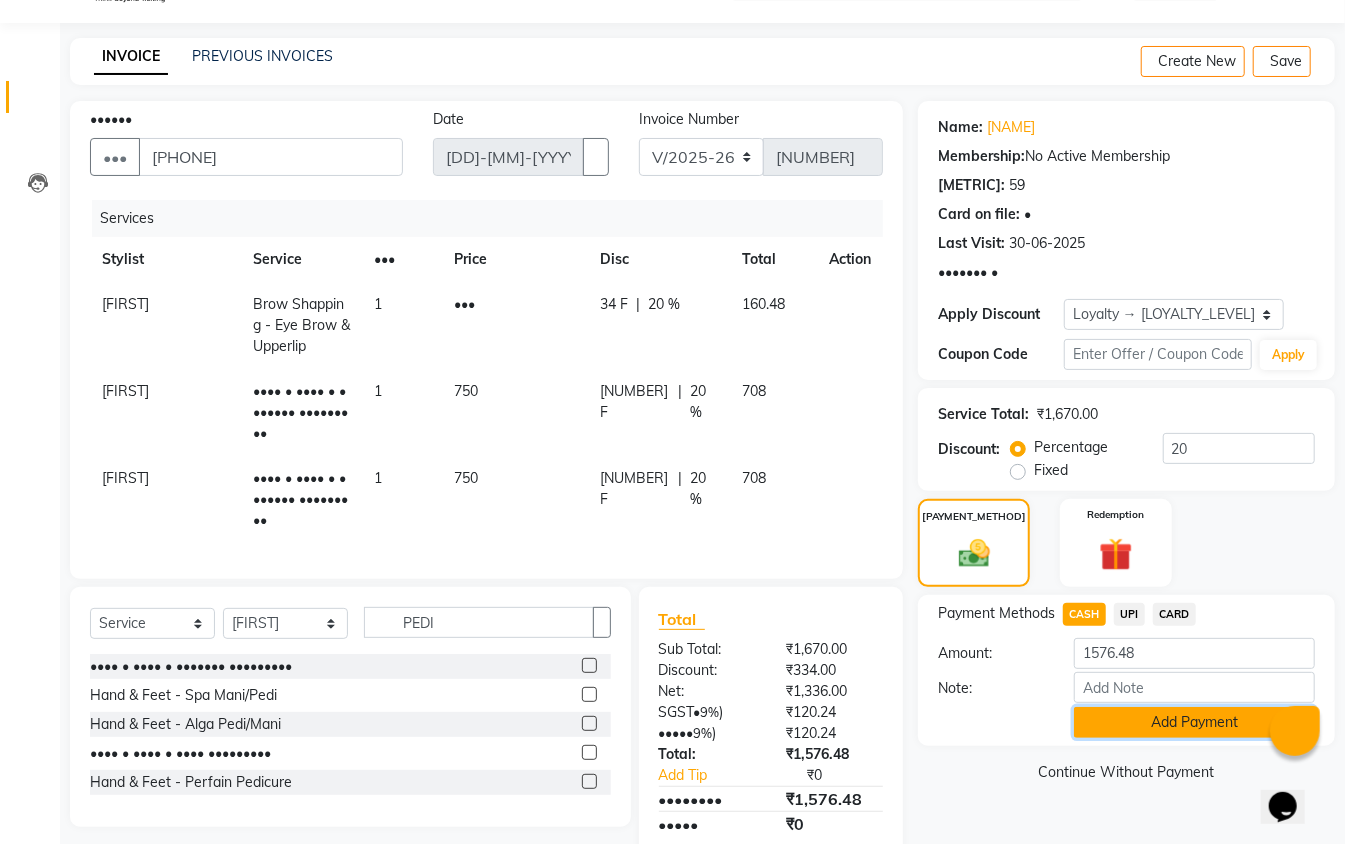click on "Add Payment" at bounding box center [1194, 722] 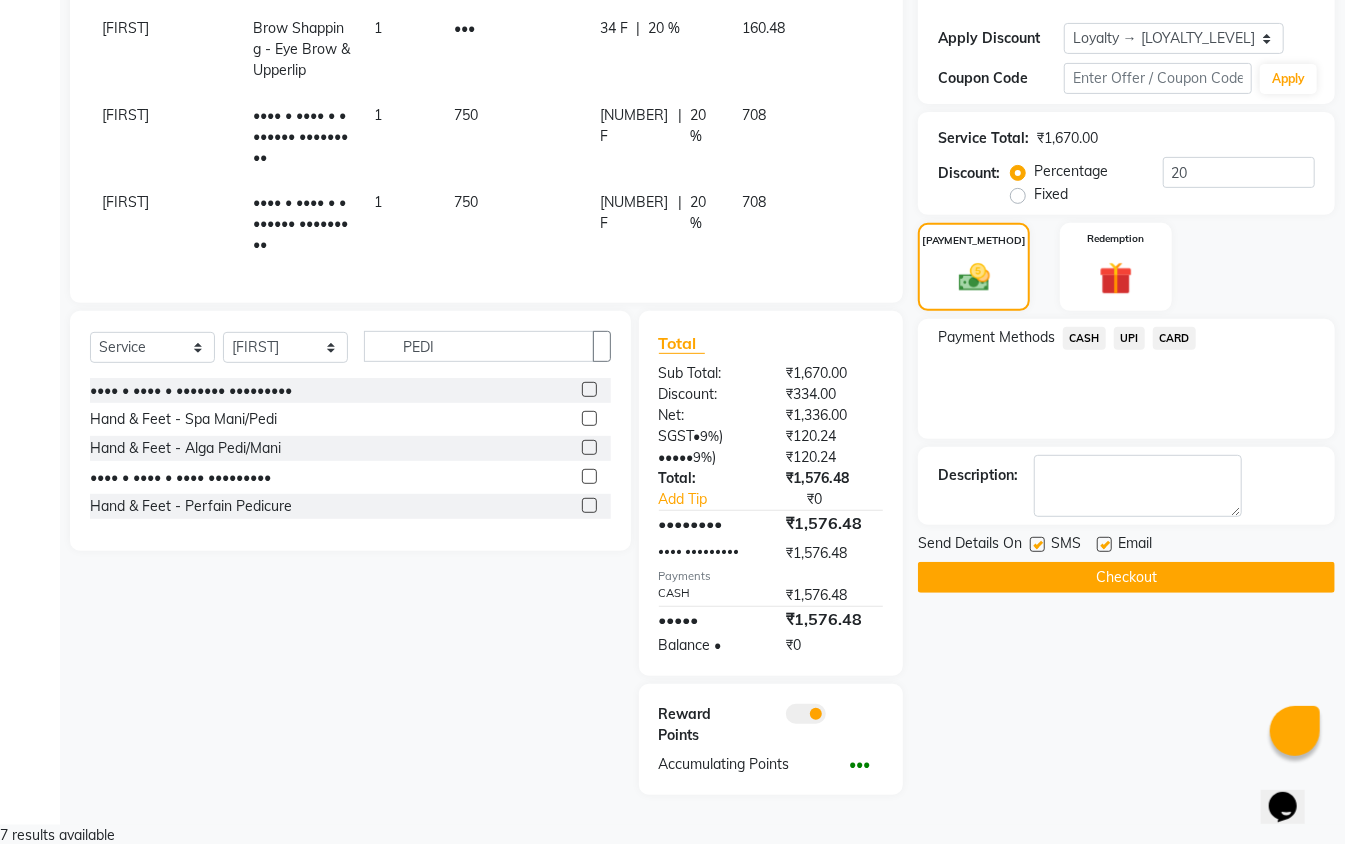click at bounding box center (806, 714) 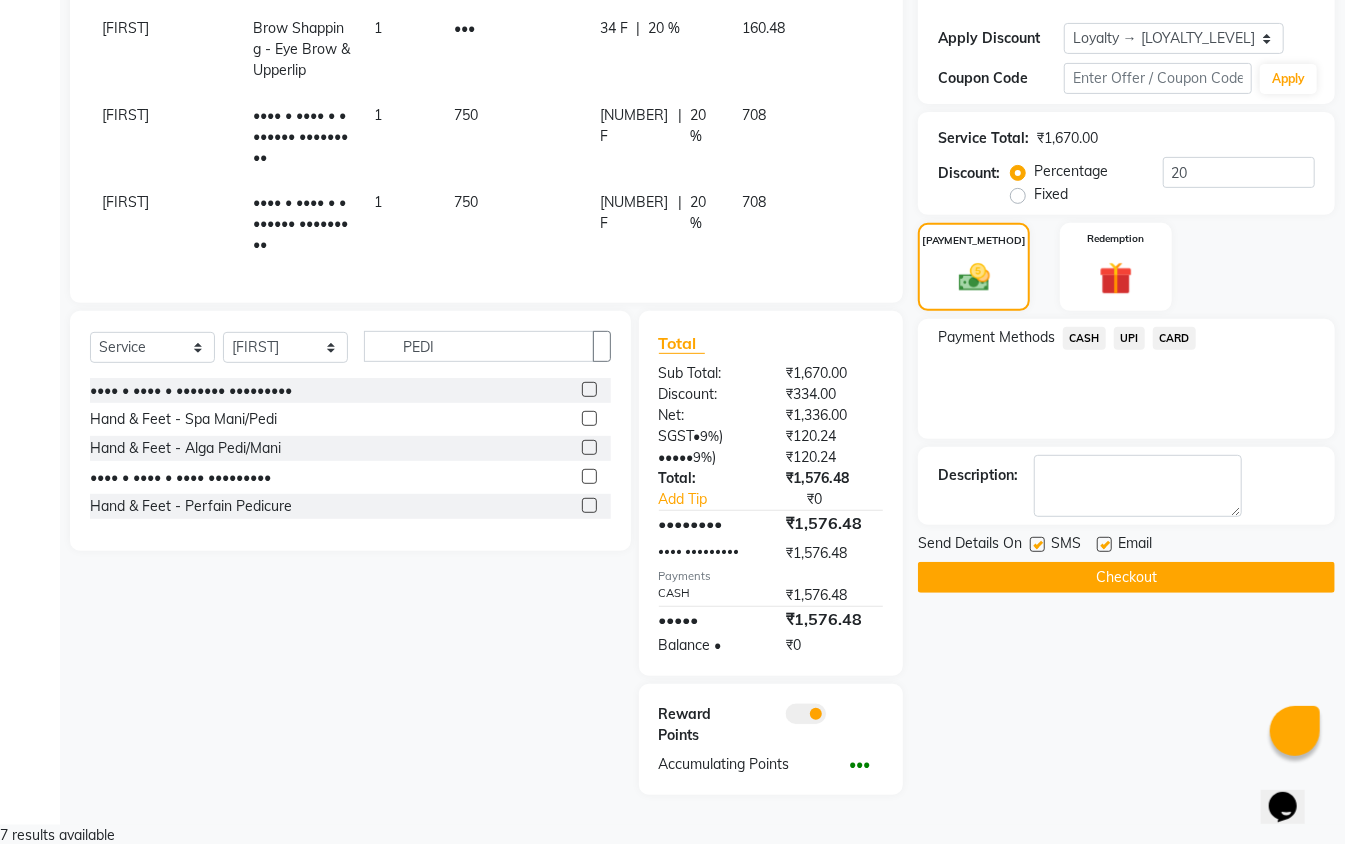 click at bounding box center [786, 719] 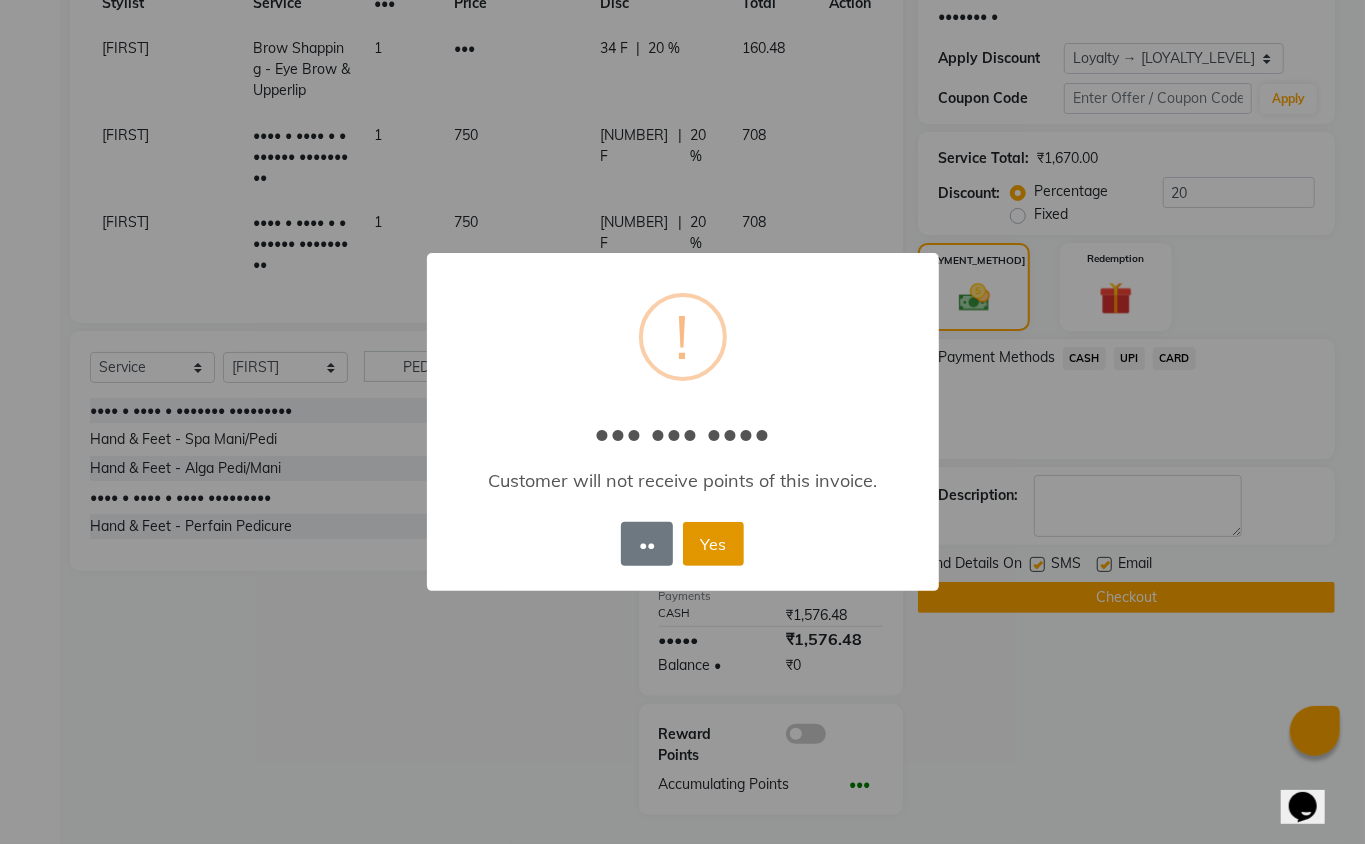 click on "Yes" at bounding box center [713, 544] 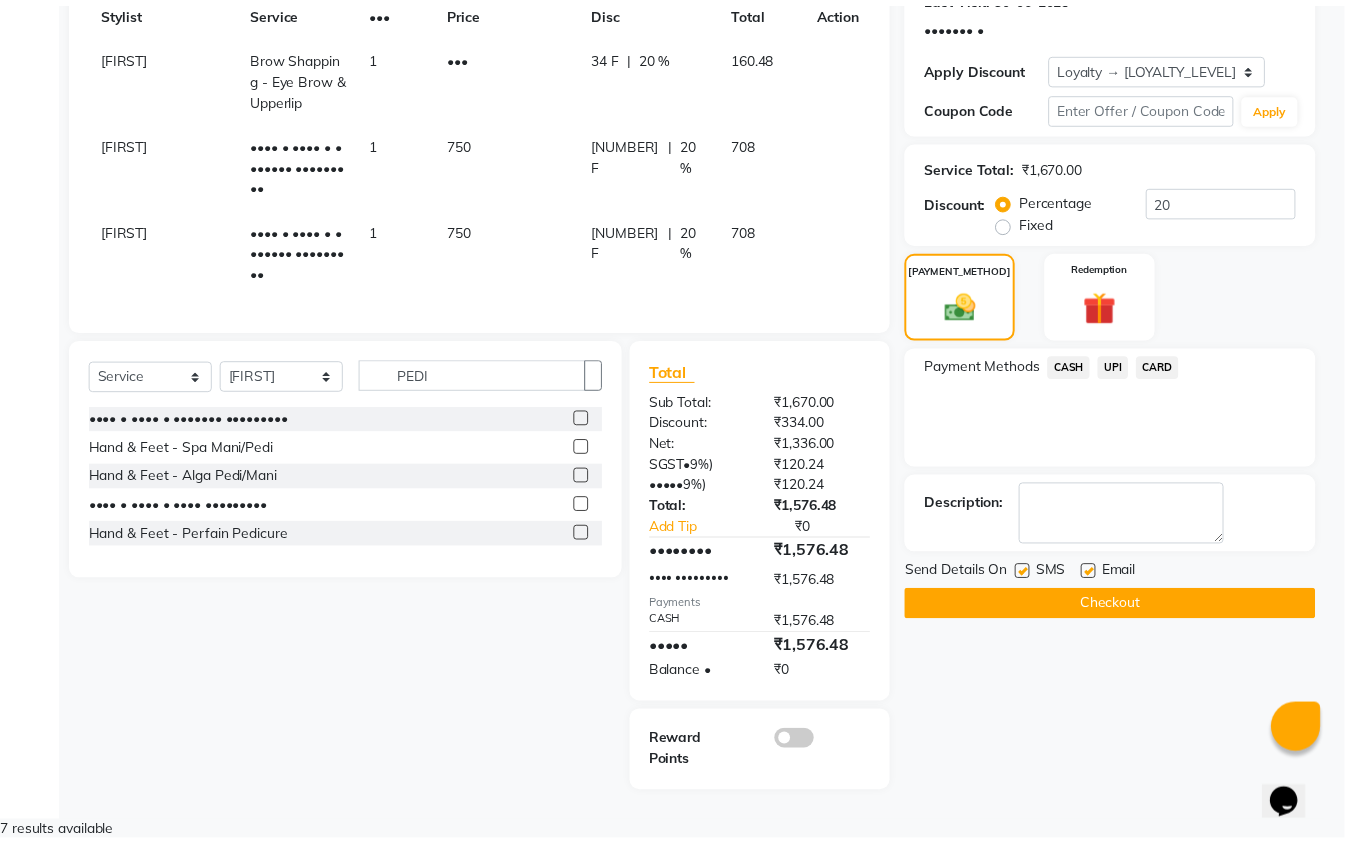 scroll, scrollTop: 276, scrollLeft: 0, axis: vertical 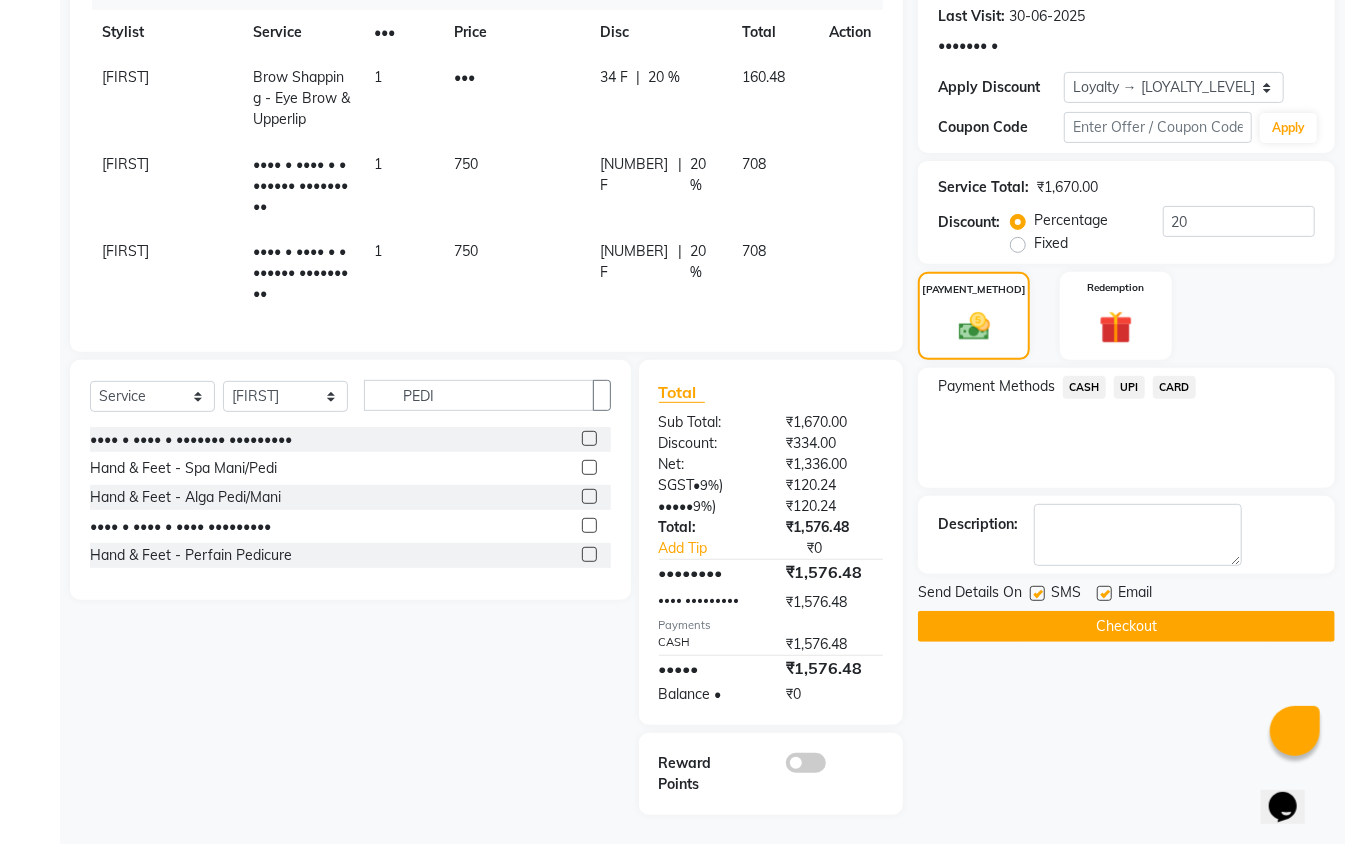 click at bounding box center [1037, 593] 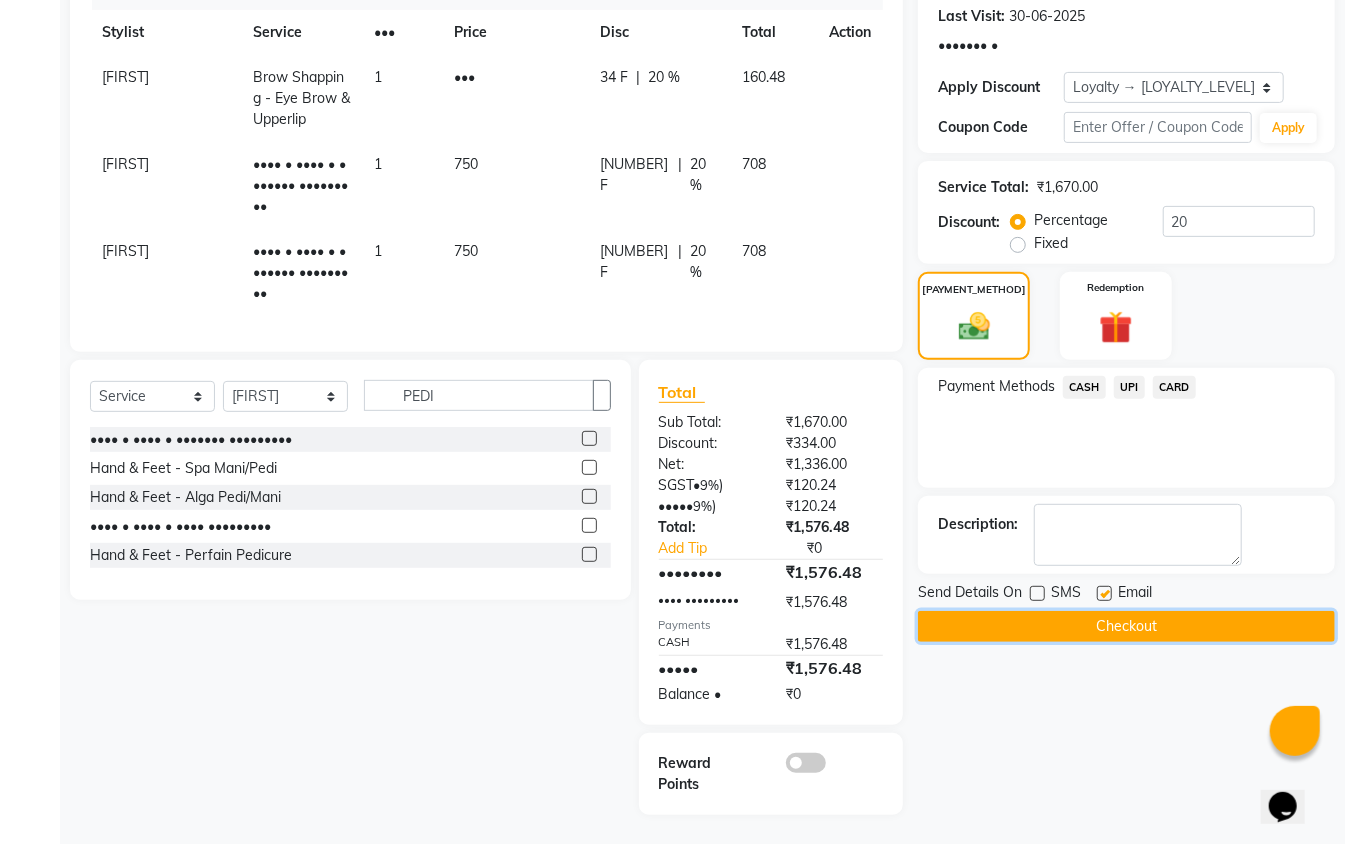 click on "Checkout" at bounding box center [1126, 626] 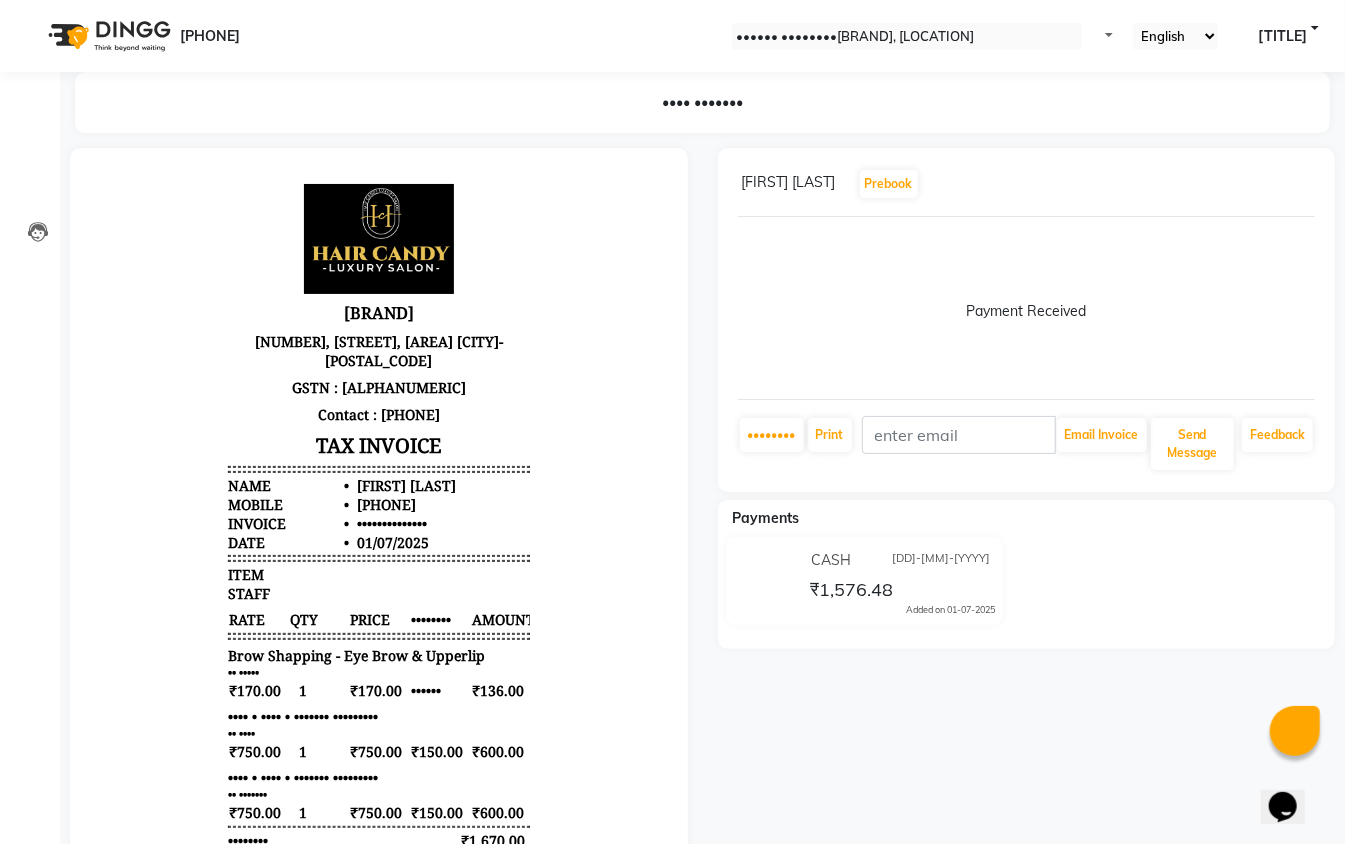 scroll, scrollTop: 0, scrollLeft: 0, axis: both 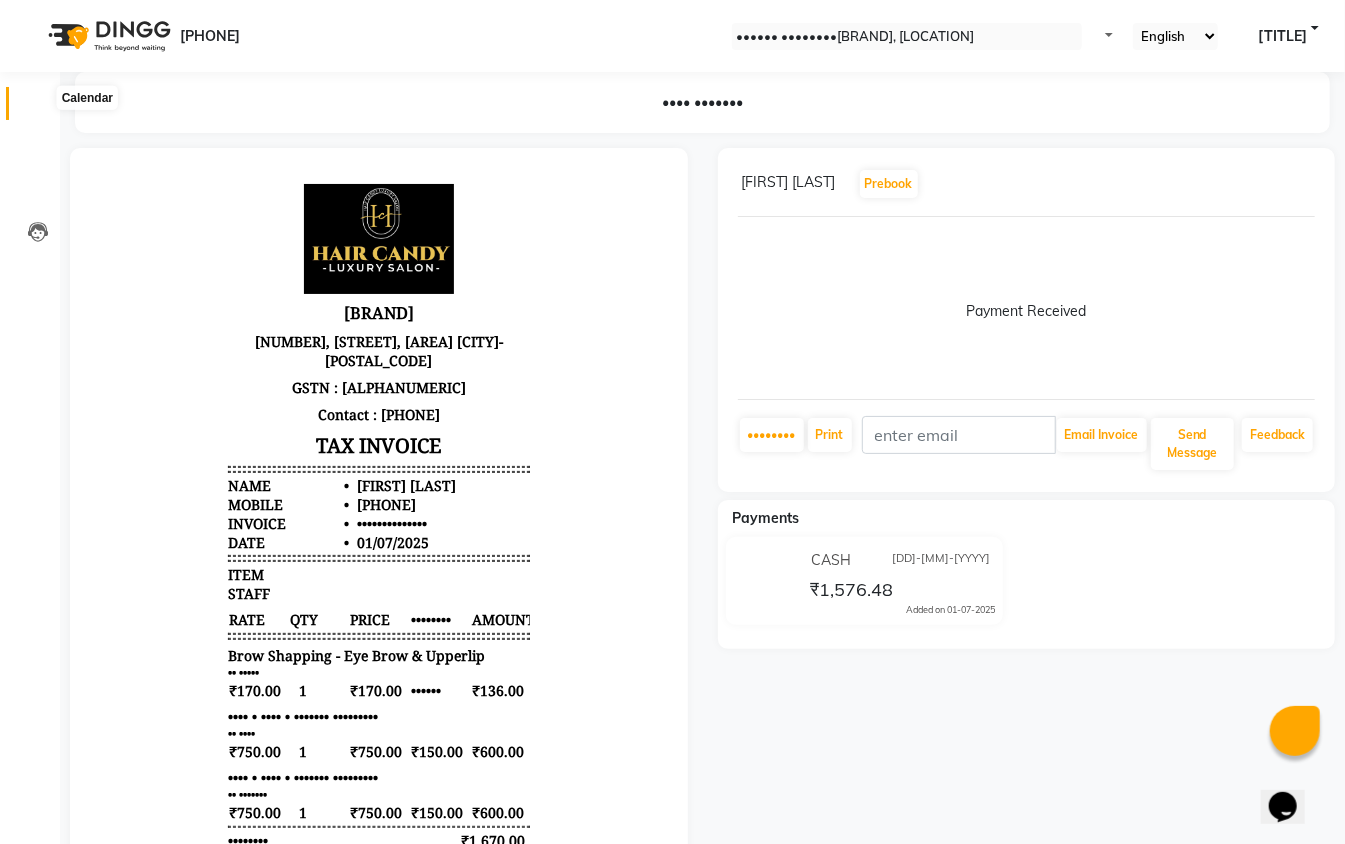 click at bounding box center (38, 108) 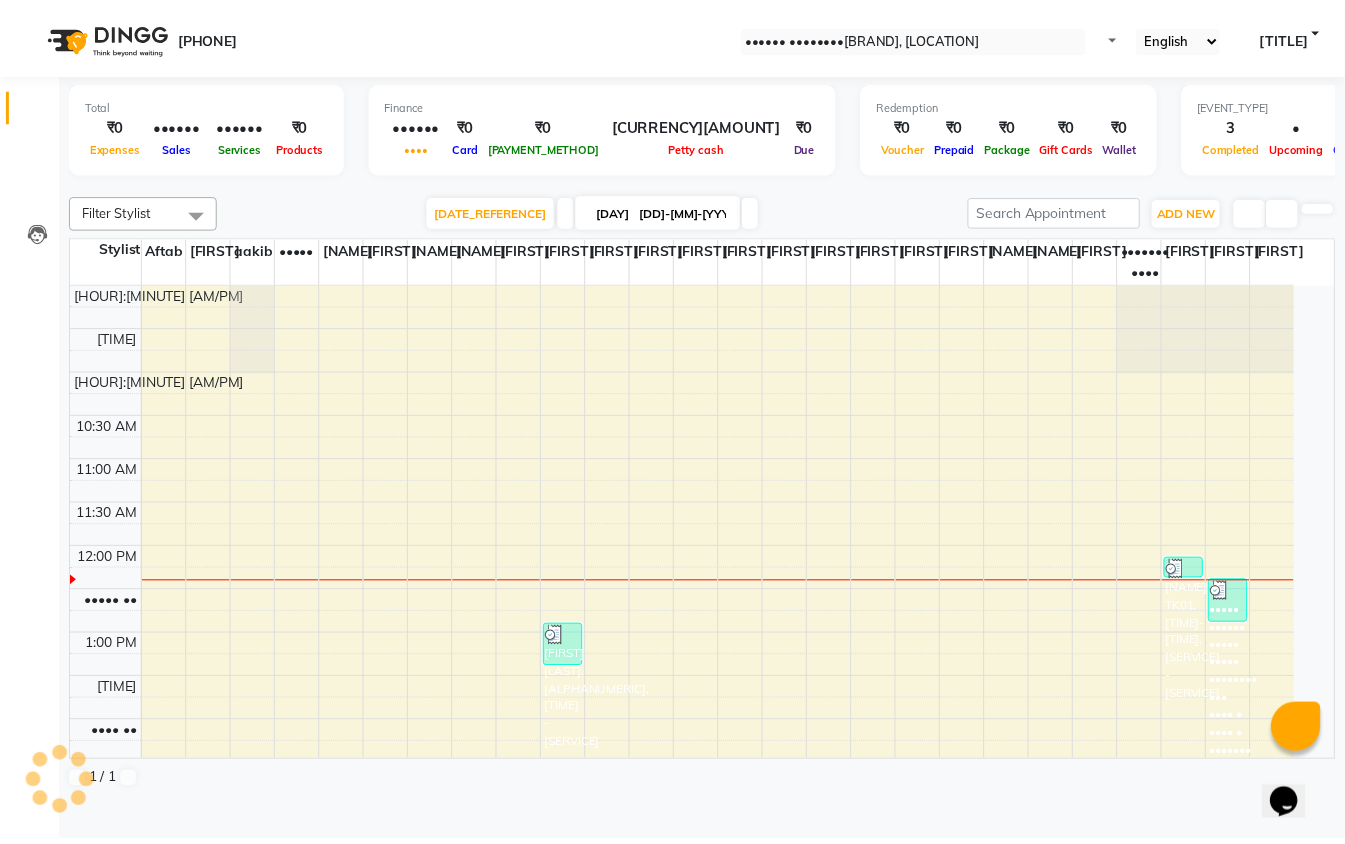 scroll, scrollTop: 269, scrollLeft: 0, axis: vertical 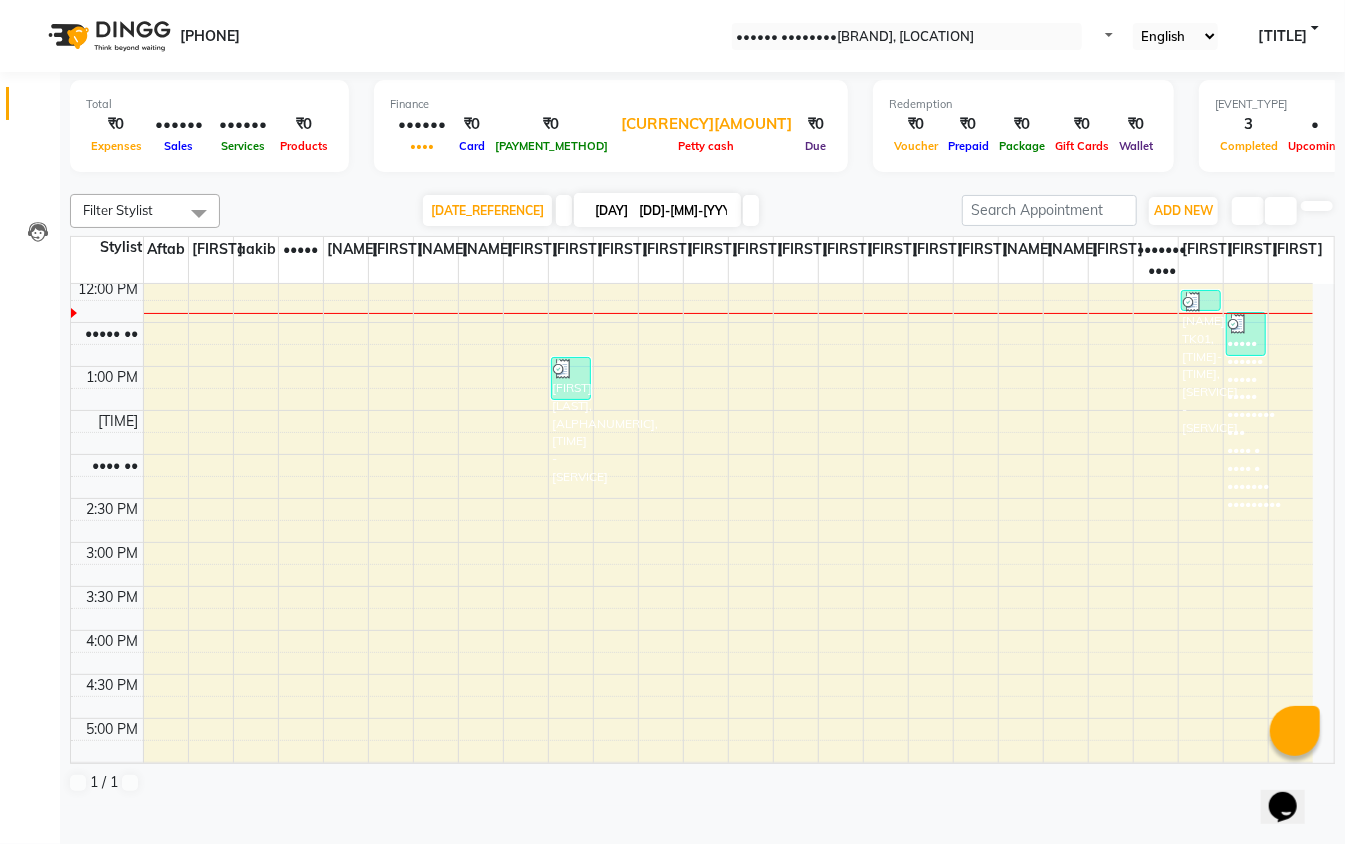 click on "Petty cash" at bounding box center [707, 146] 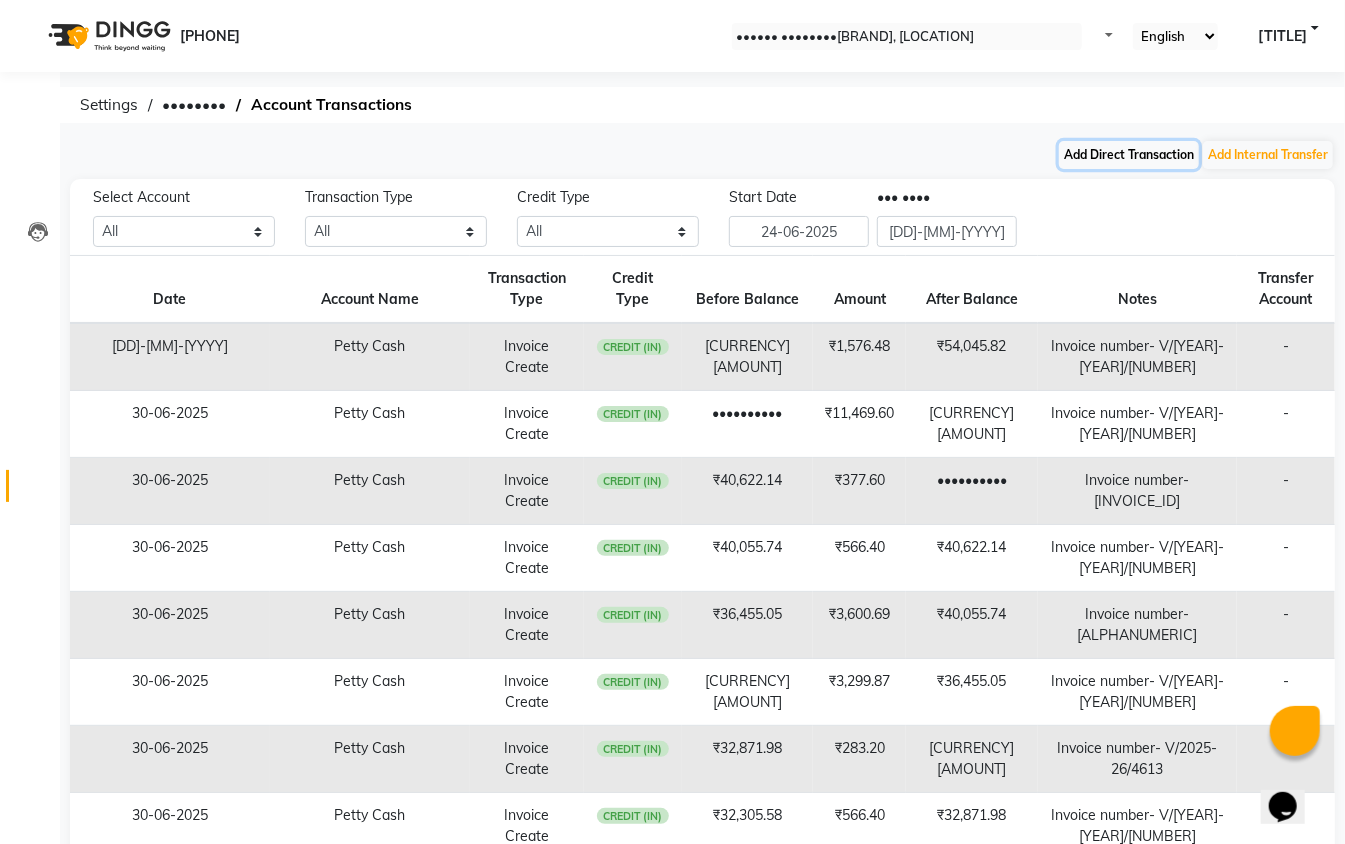 click on "Add Direct Transaction" at bounding box center (1129, 155) 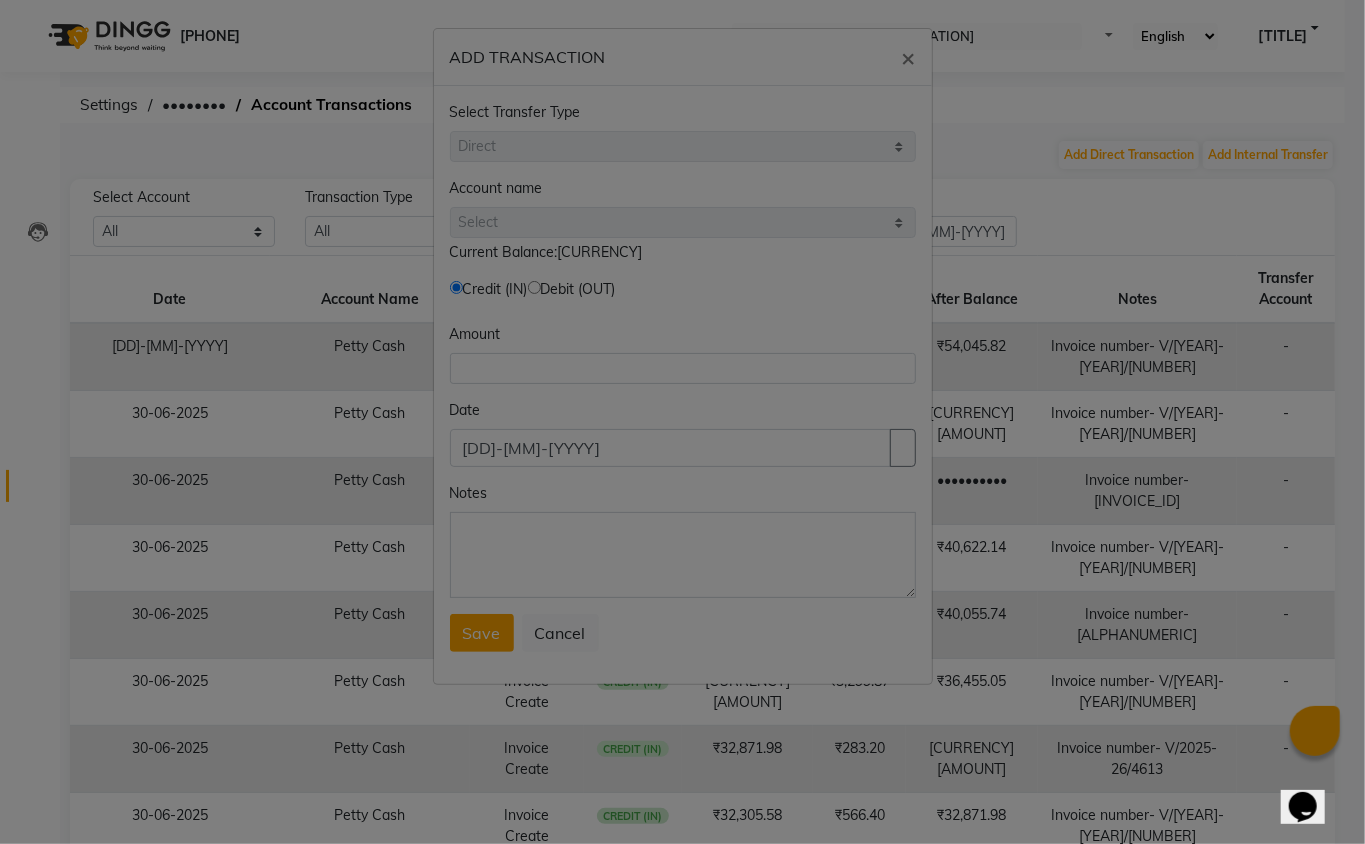 click at bounding box center (456, 287) 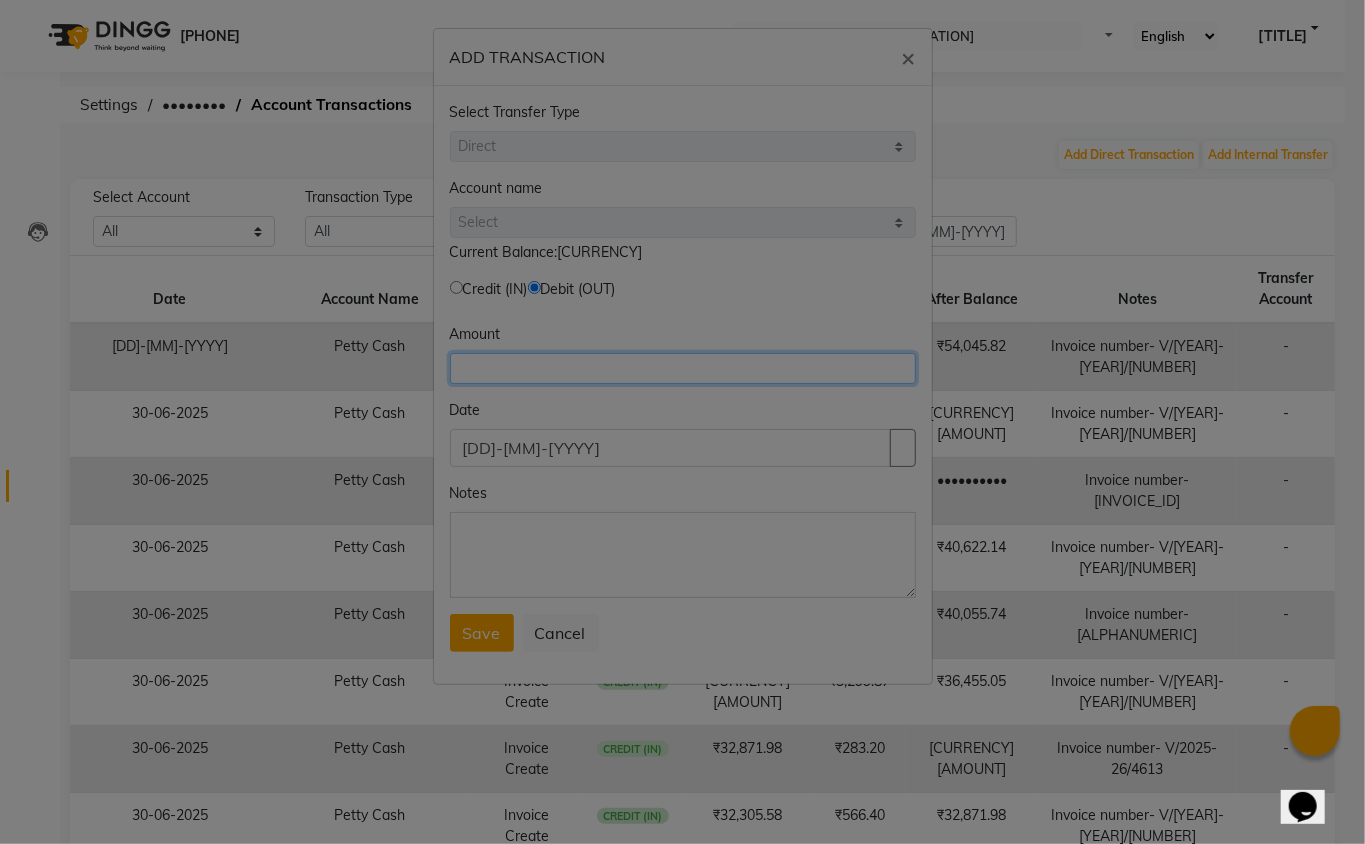 click at bounding box center (683, 368) 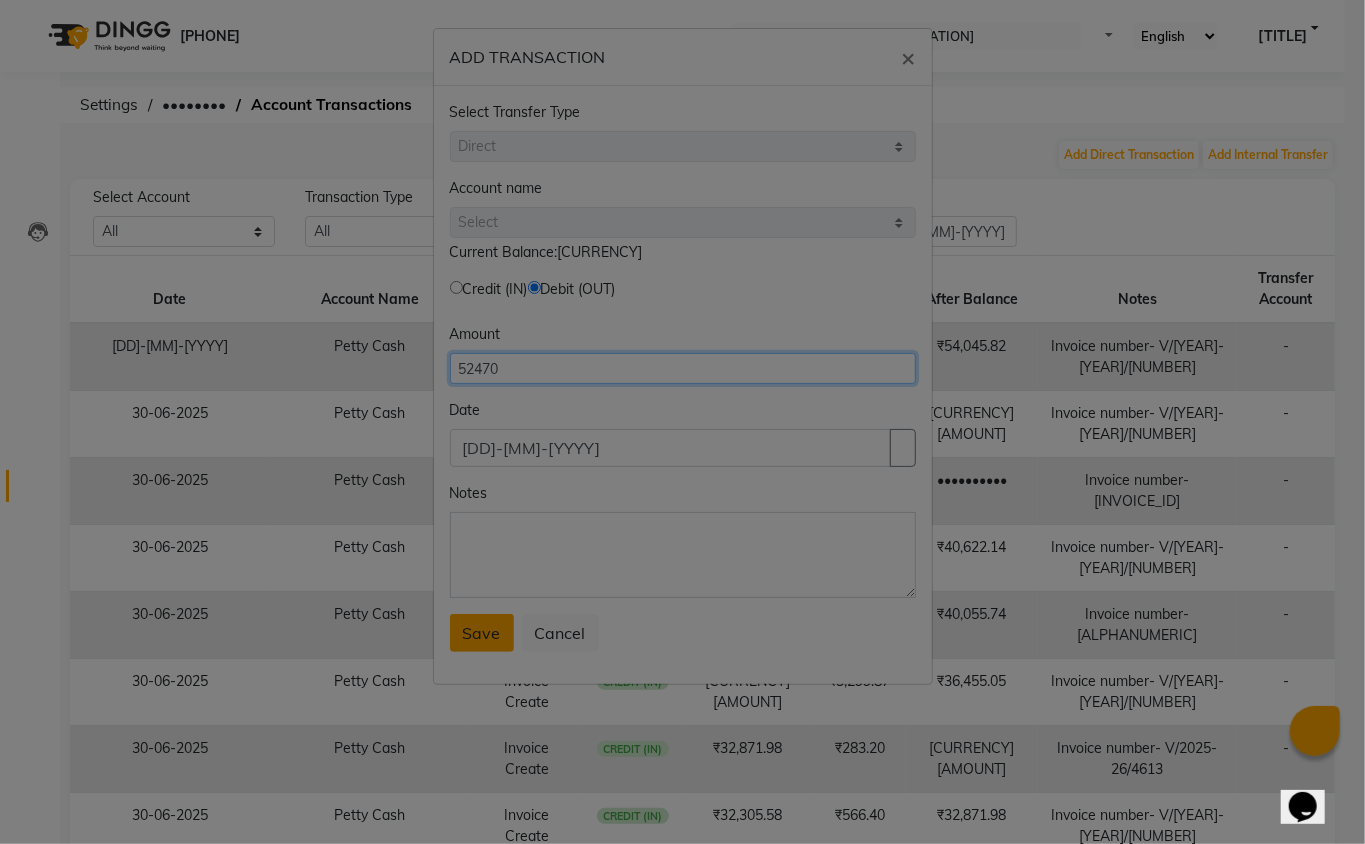type on "52470" 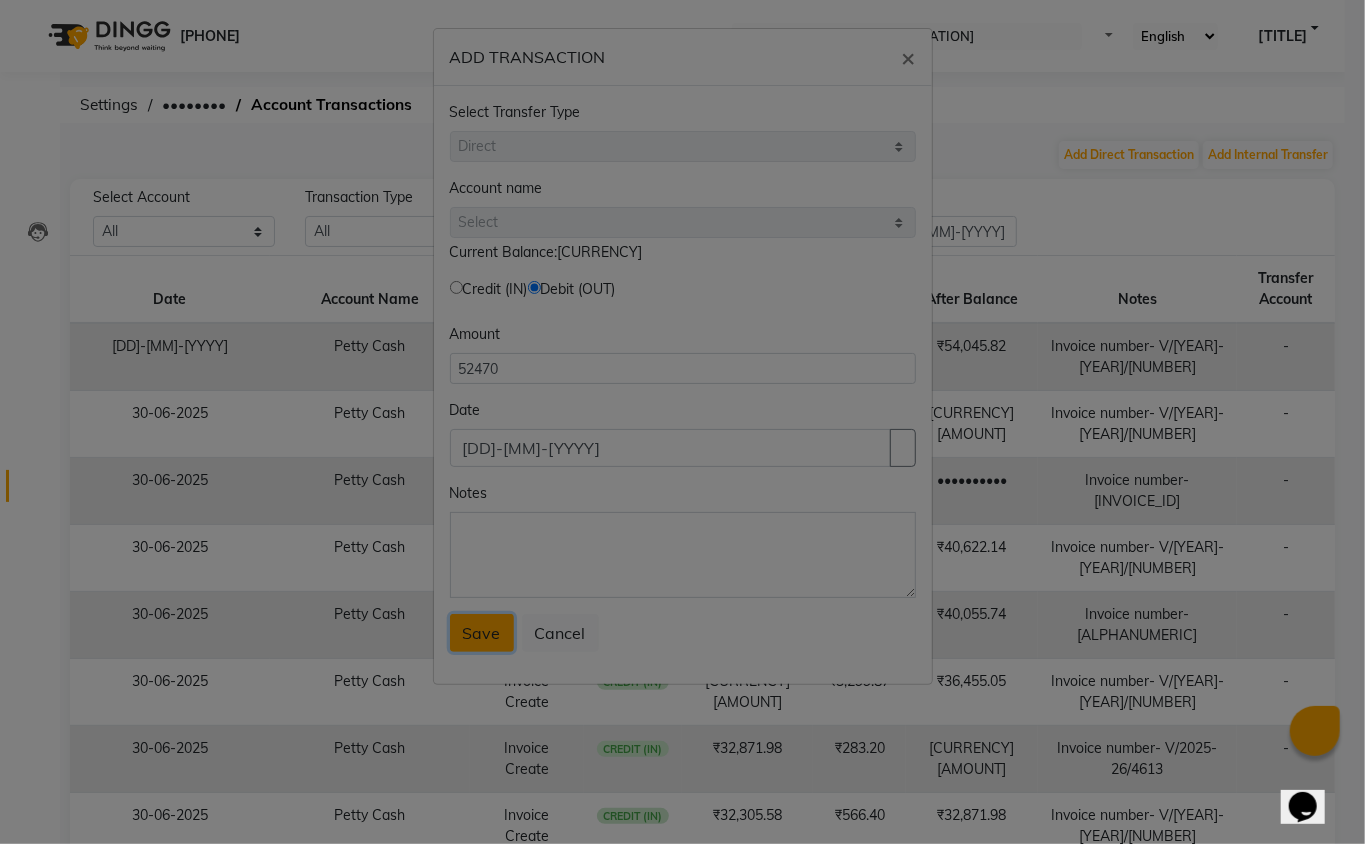 click on "Save" at bounding box center [482, 633] 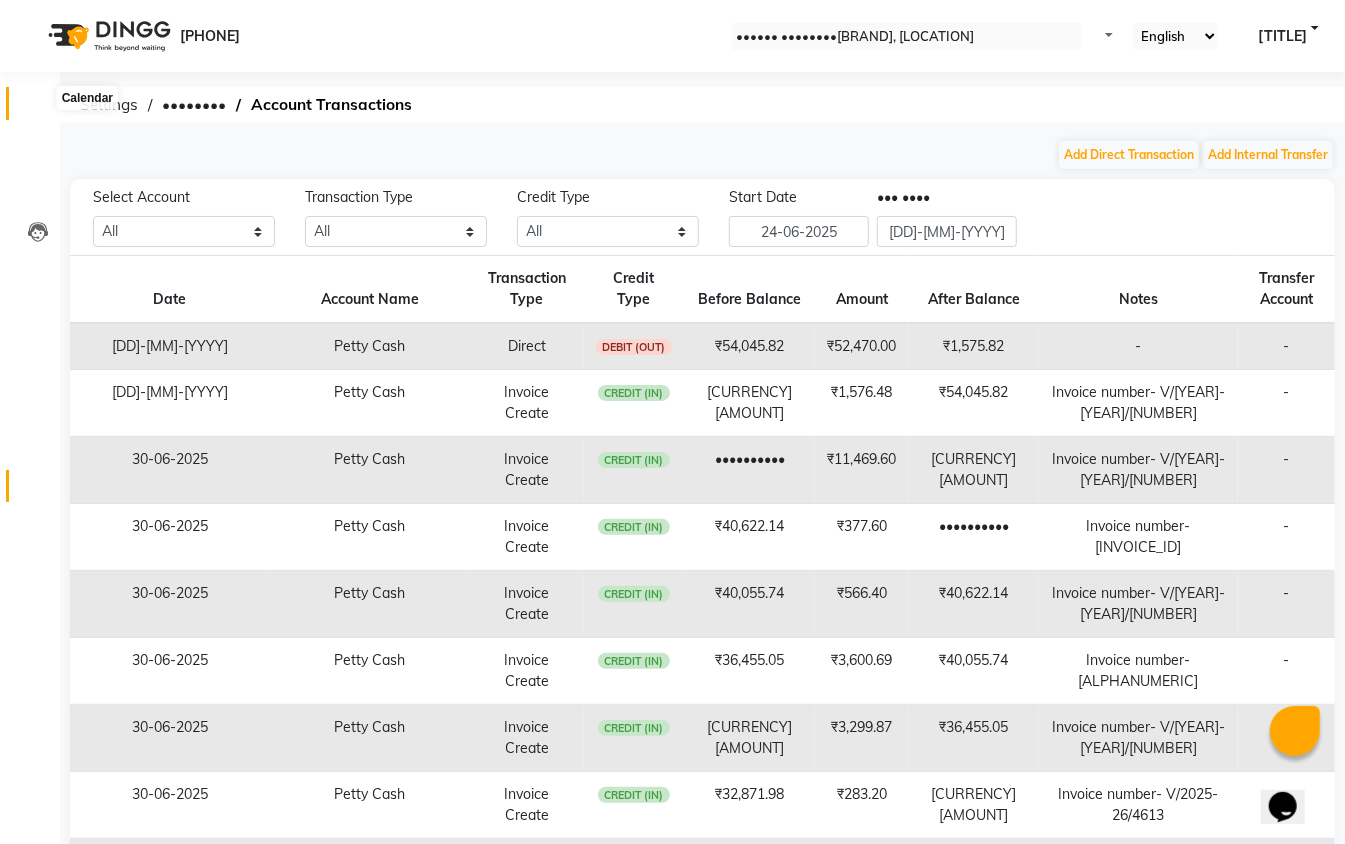 click at bounding box center [38, 108] 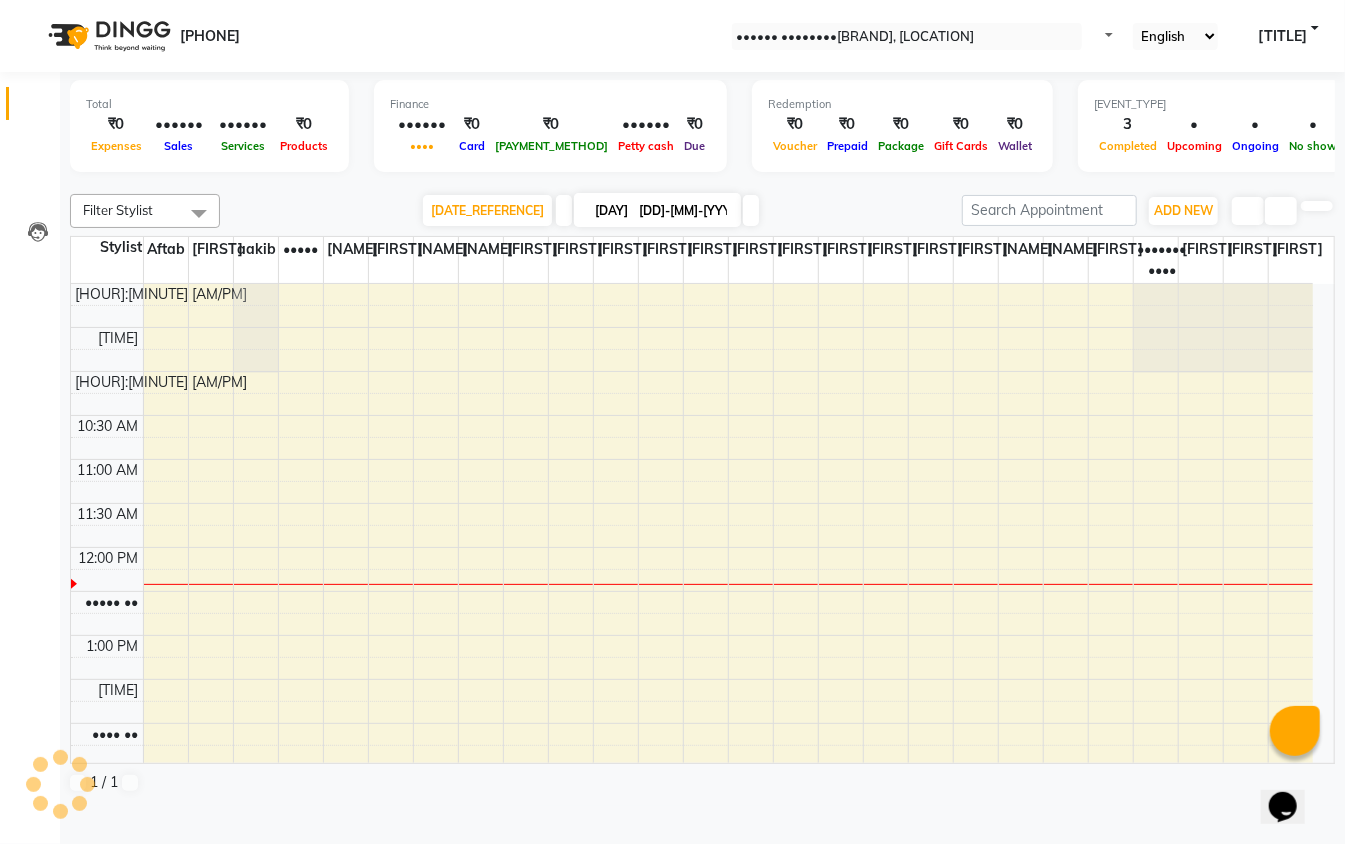 scroll, scrollTop: 269, scrollLeft: 0, axis: vertical 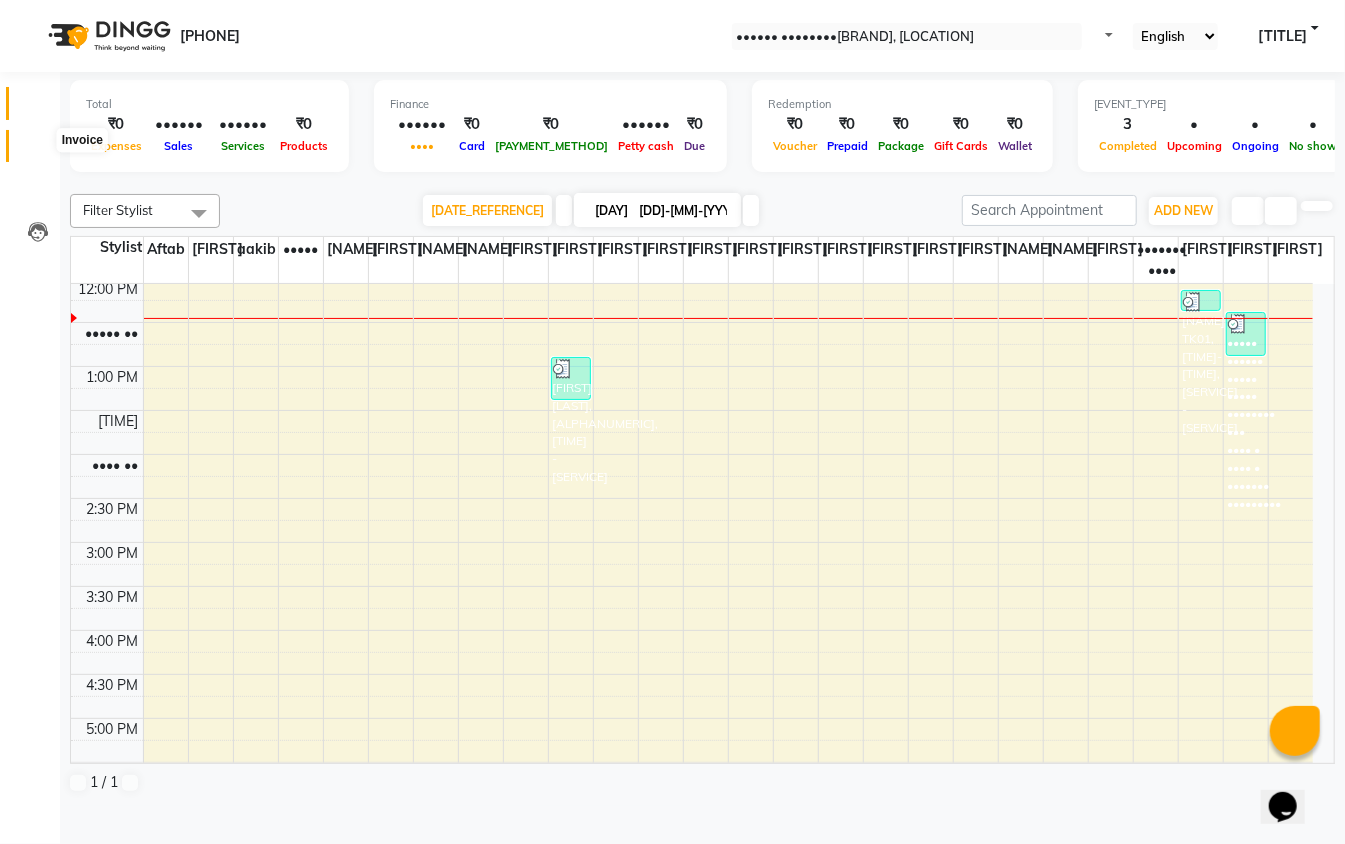 click at bounding box center (38, 151) 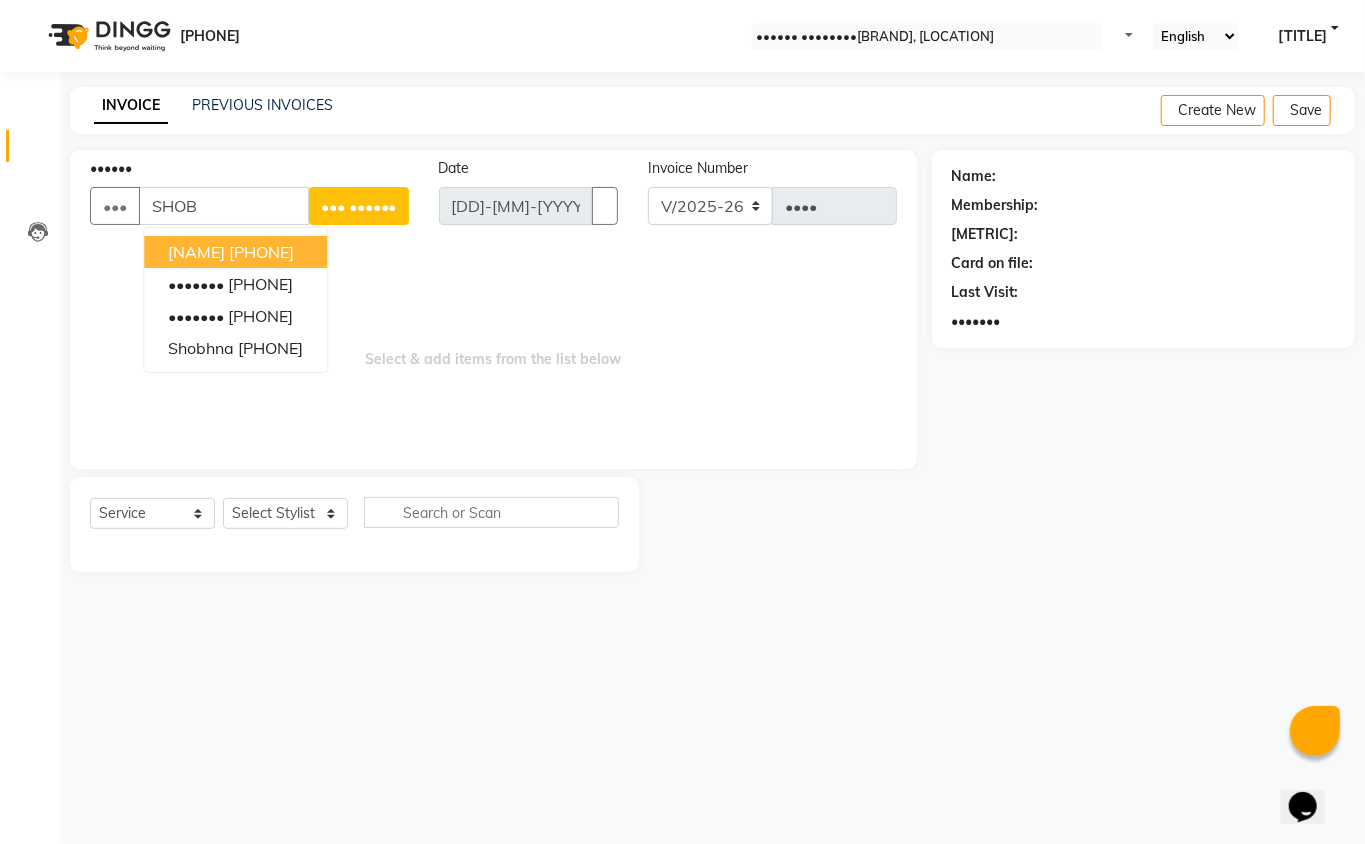 click on "[NAME]" at bounding box center [196, 252] 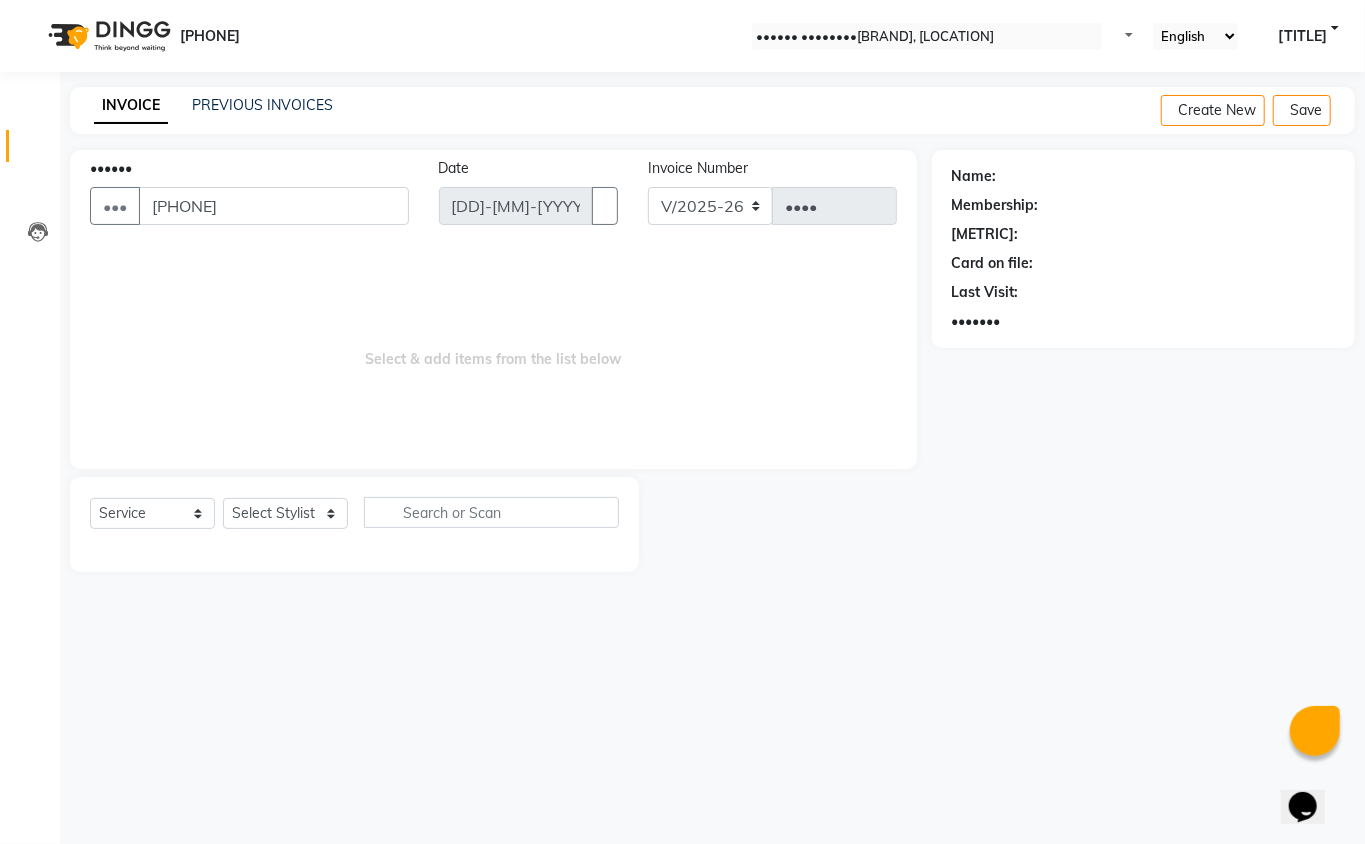 type on "[PHONE]" 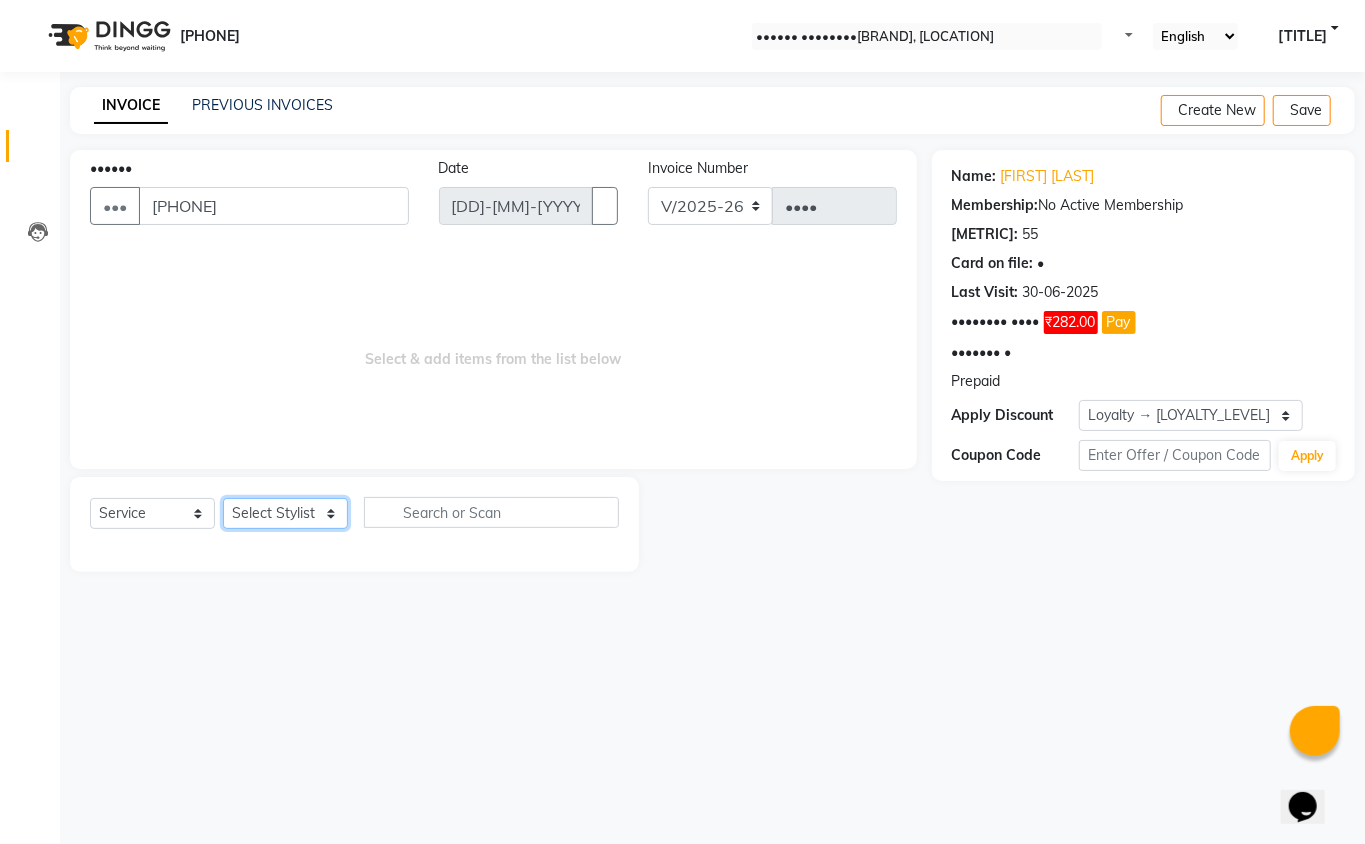 click on "•••••• ••••••• ••••• ••••• ••••• ••••• •••••• ••••••• •••• •••••• •••••• •••••• •••• •••• ••••••• •••••• •••• •••• ••••• •••••••••••••• ••••••• ••••• ••••• ••••• •••••• ••• •••••• •••••• ••••• ••••• •••• ••••• ••••••• ••••• ••••• •••• •••••" at bounding box center [285, 513] 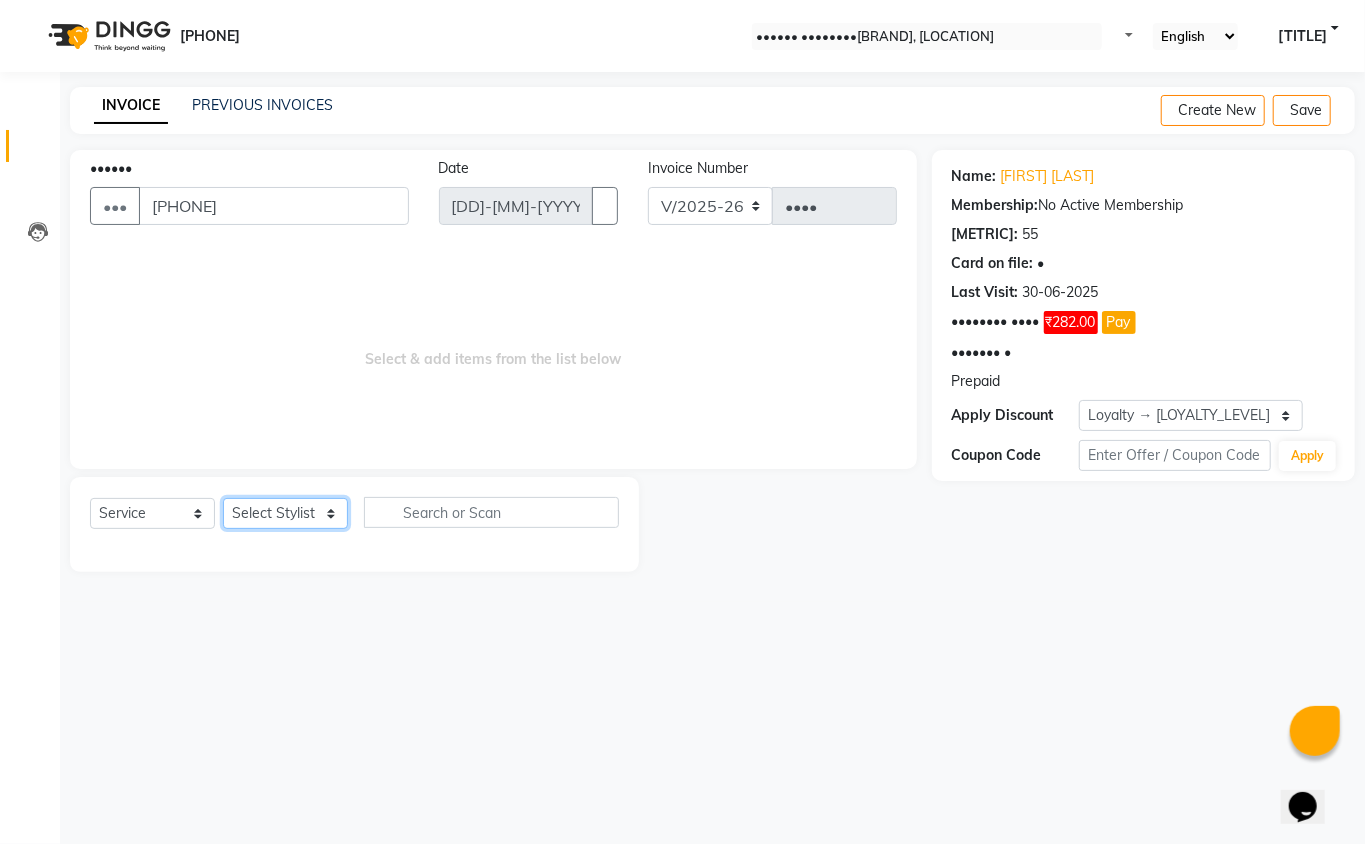 select on "47490" 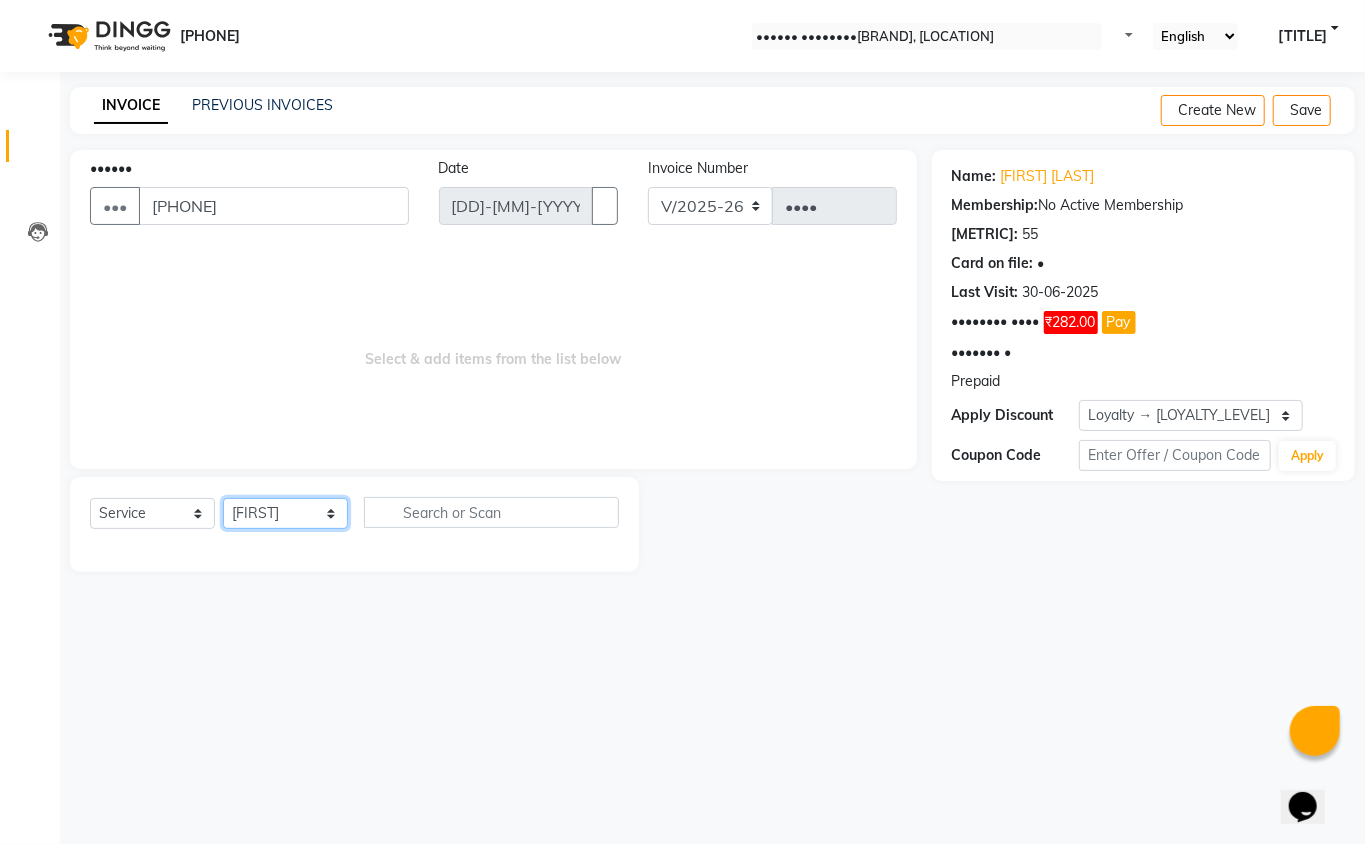 click on "•••••• ••••••• ••••• ••••• ••••• ••••• •••••• ••••••• •••• •••••• •••••• •••••• •••• •••• ••••••• •••••• •••• •••• ••••• •••••••••••••• ••••••• ••••• ••••• ••••• •••••• ••• •••••• •••••• ••••• ••••• •••• ••••• ••••••• ••••• ••••• •••• •••••" at bounding box center (285, 513) 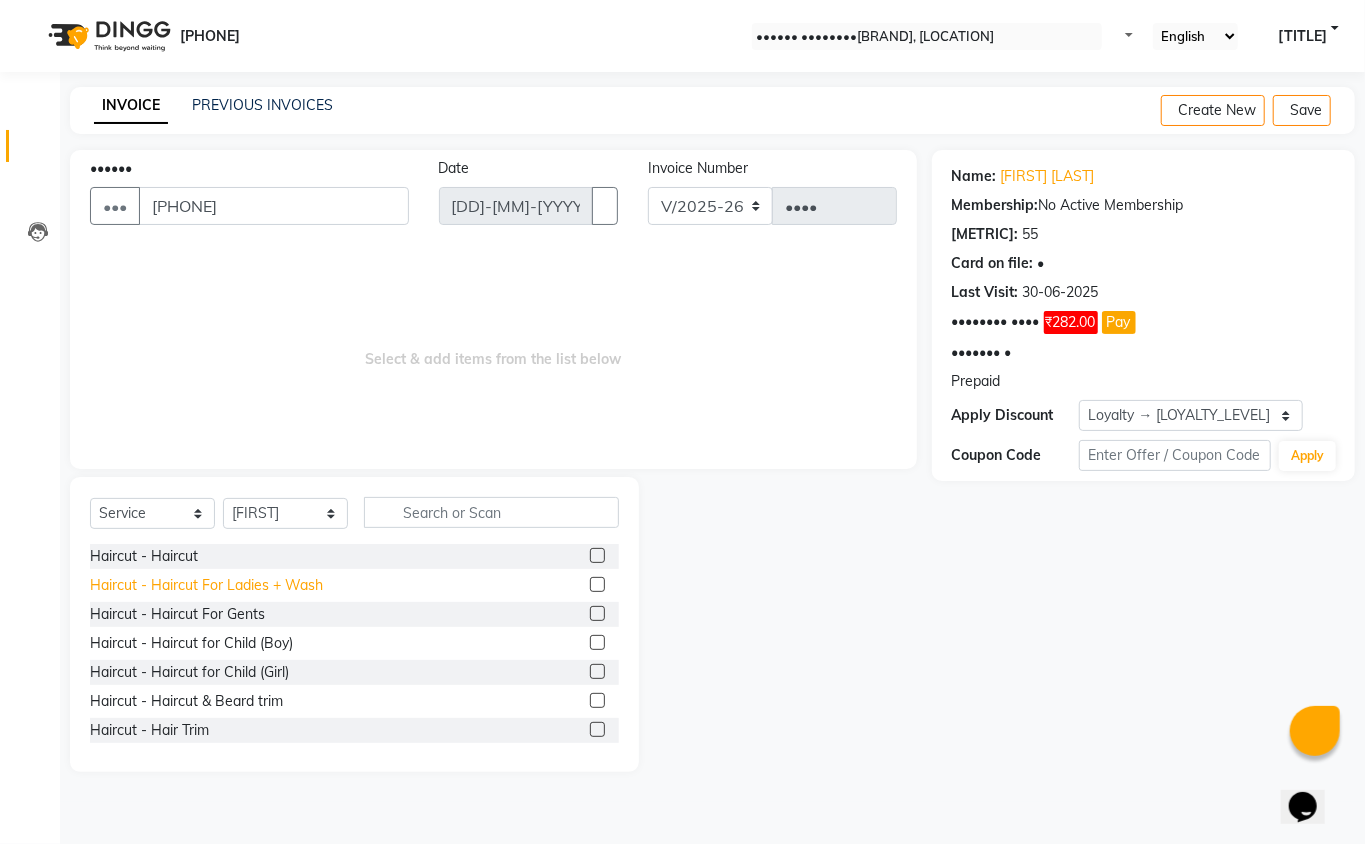click on "Haircut - Haircut For Ladies + Wash" at bounding box center (144, 556) 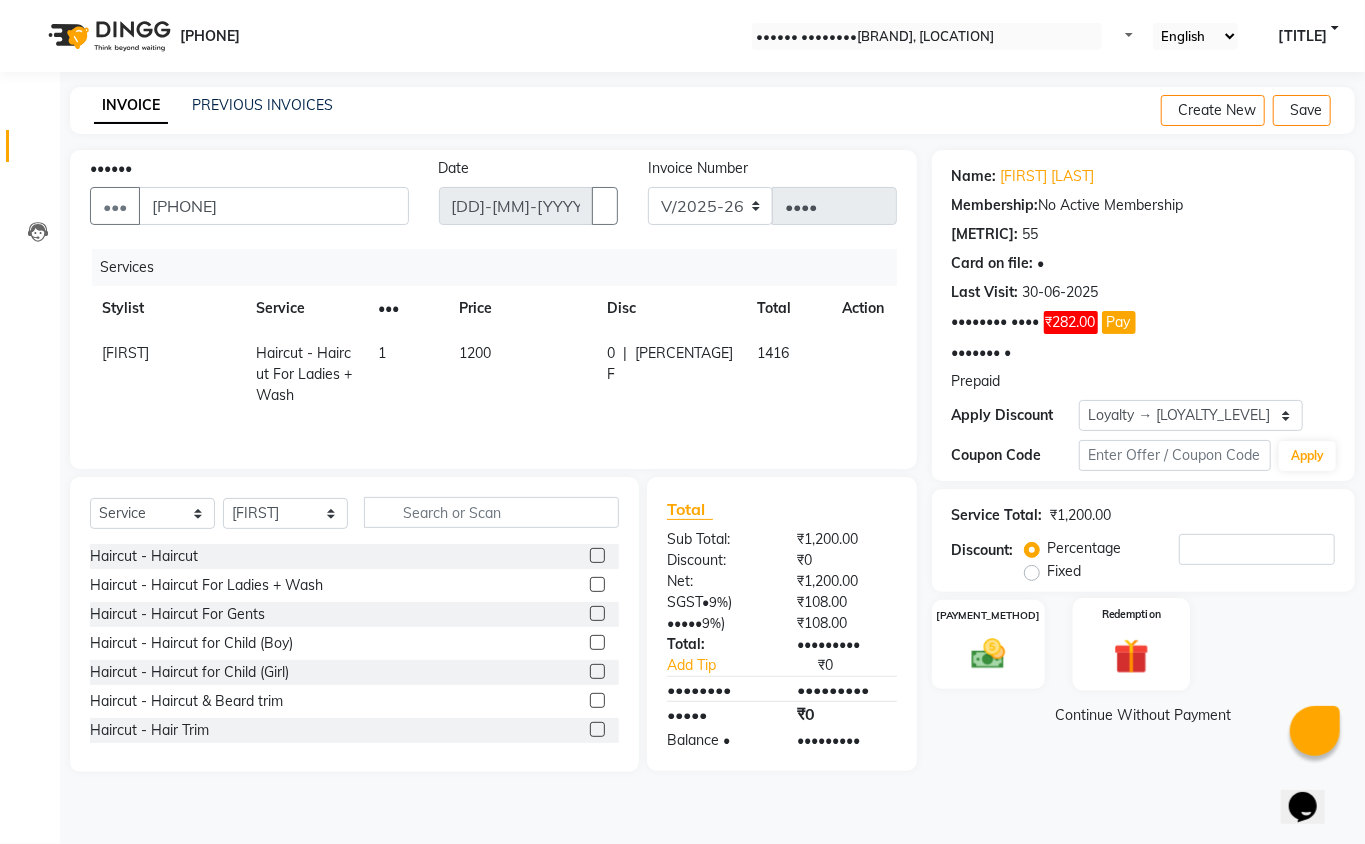 drag, startPoint x: 1170, startPoint y: 652, endPoint x: 1158, endPoint y: 653, distance: 12.0415945 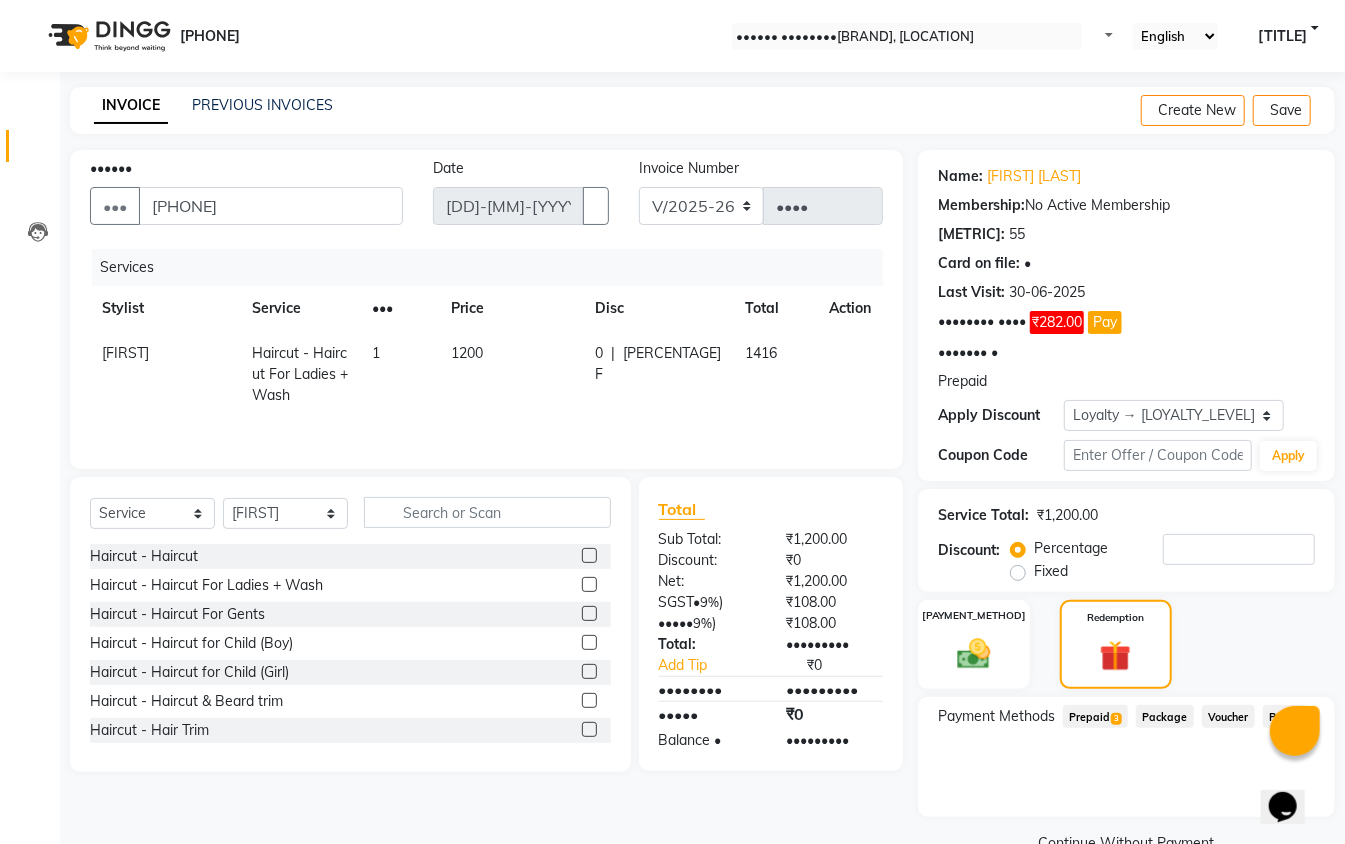 click on "Prepaid 3" at bounding box center [1095, 716] 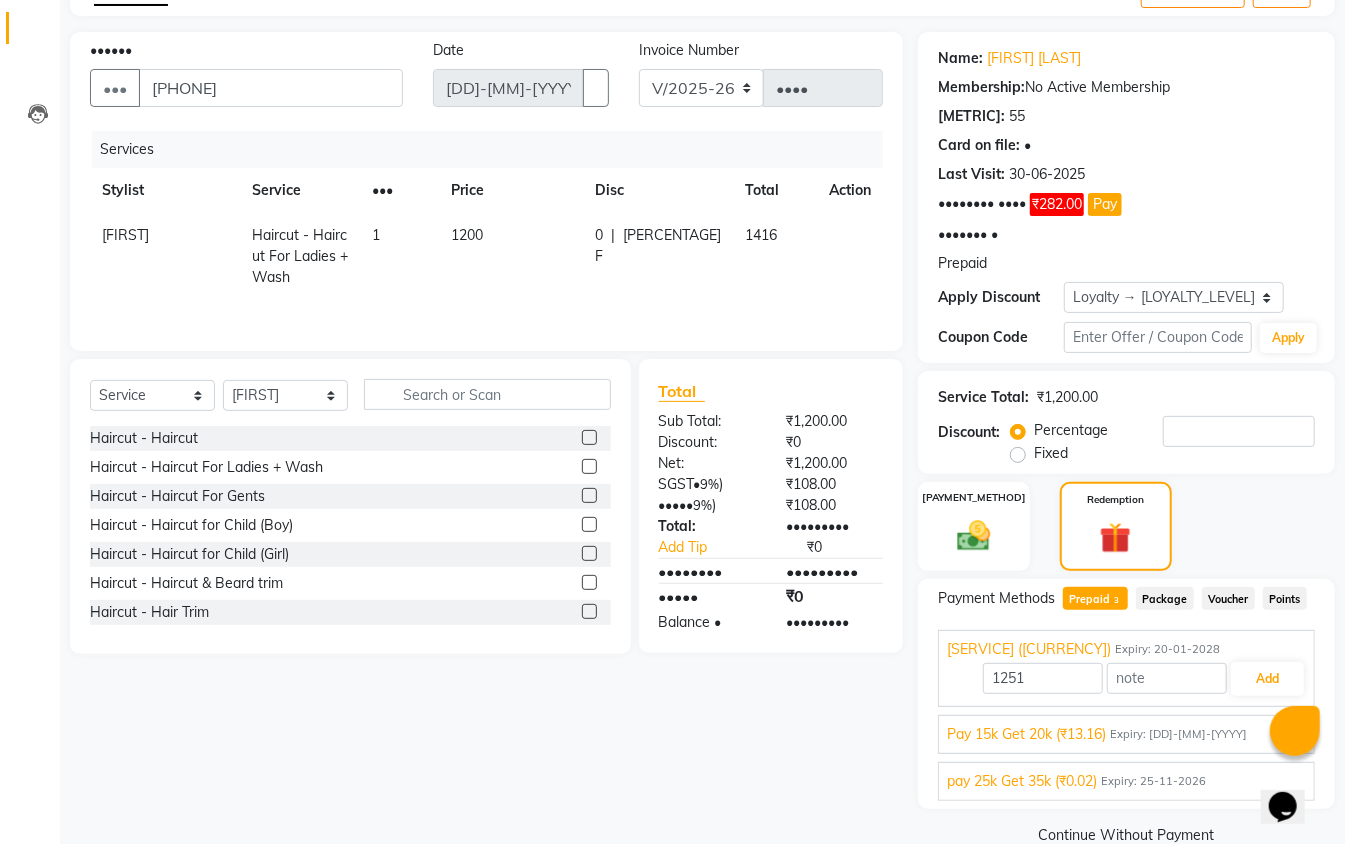 scroll, scrollTop: 165, scrollLeft: 0, axis: vertical 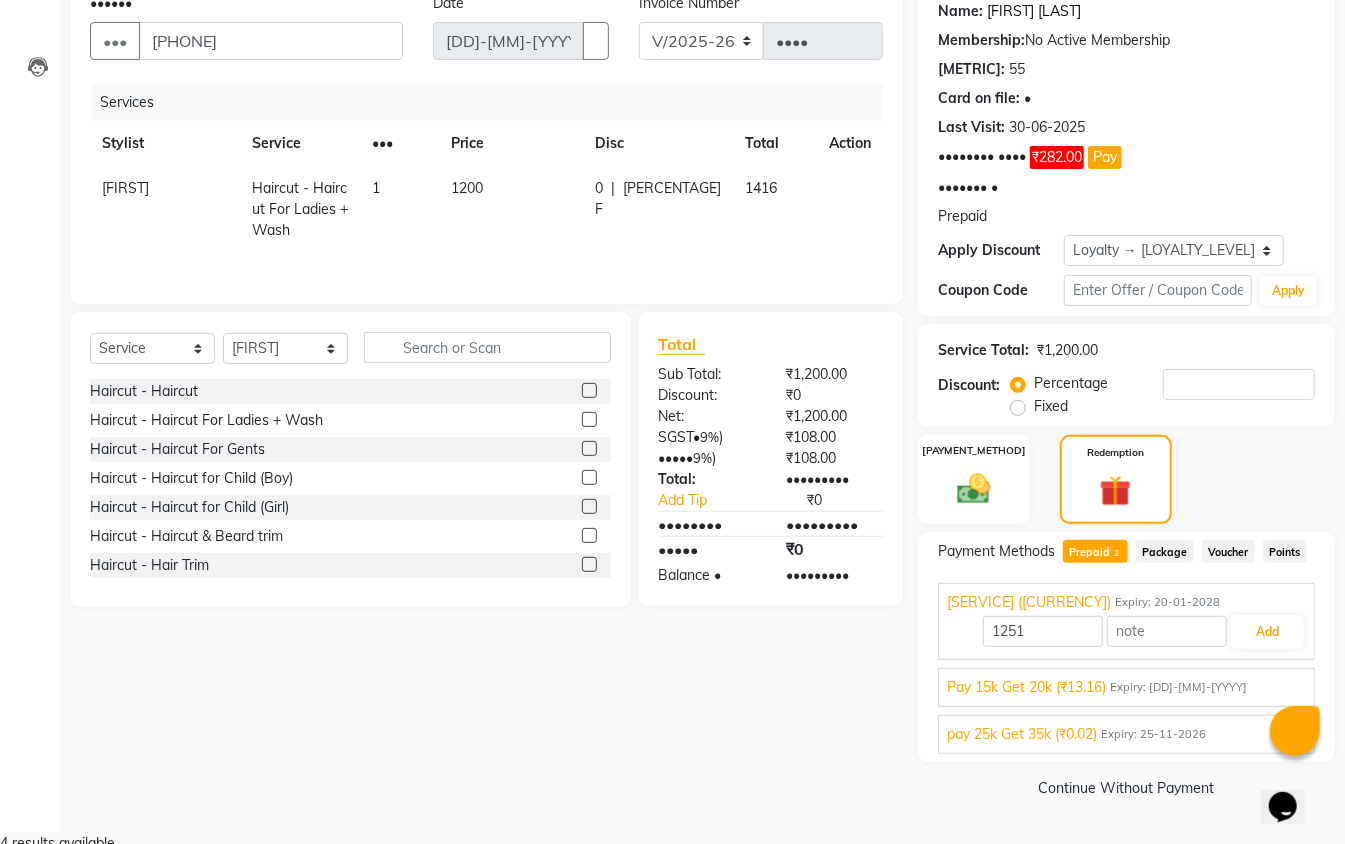 click on "[FIRST] [LAST]" at bounding box center [1034, 11] 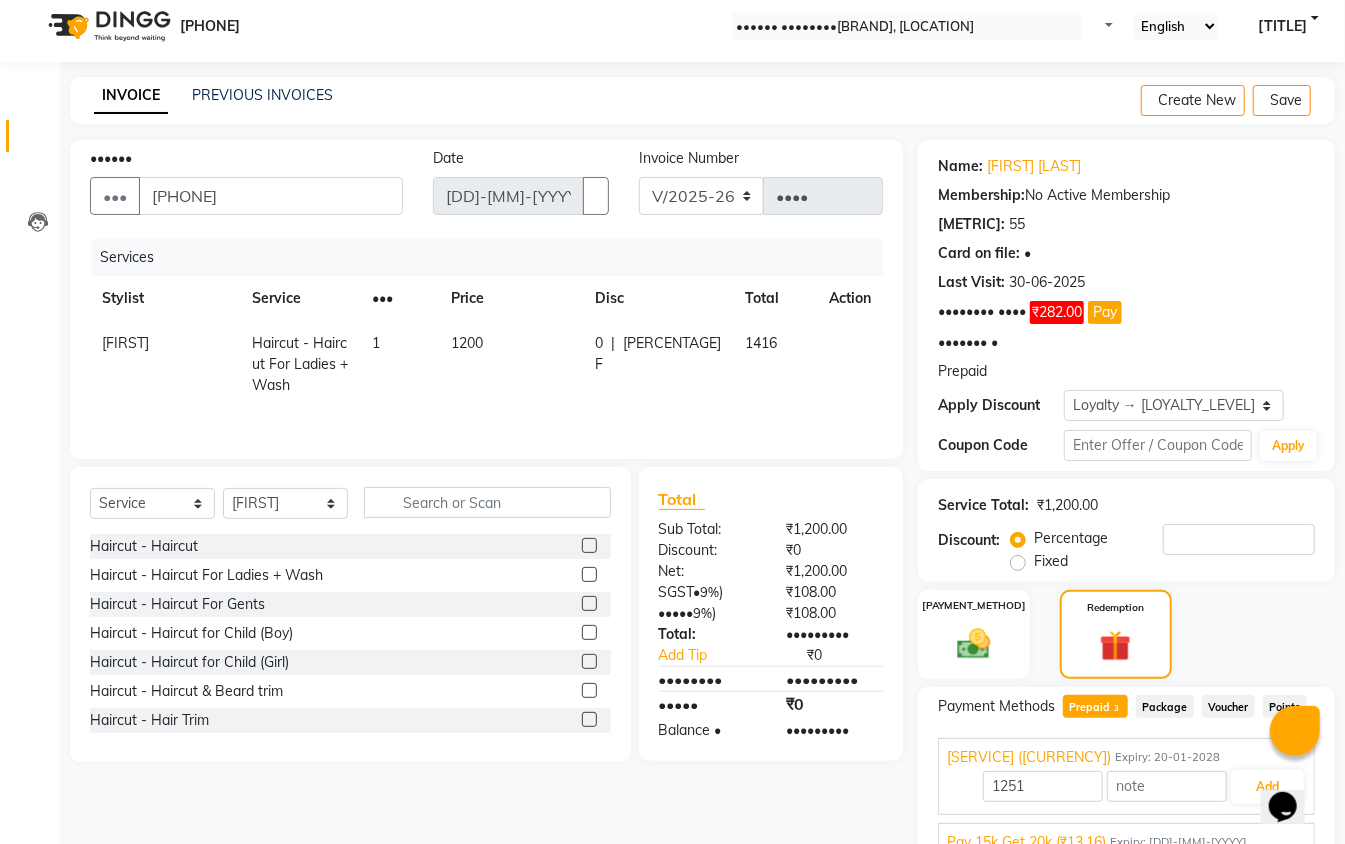 scroll, scrollTop: 0, scrollLeft: 0, axis: both 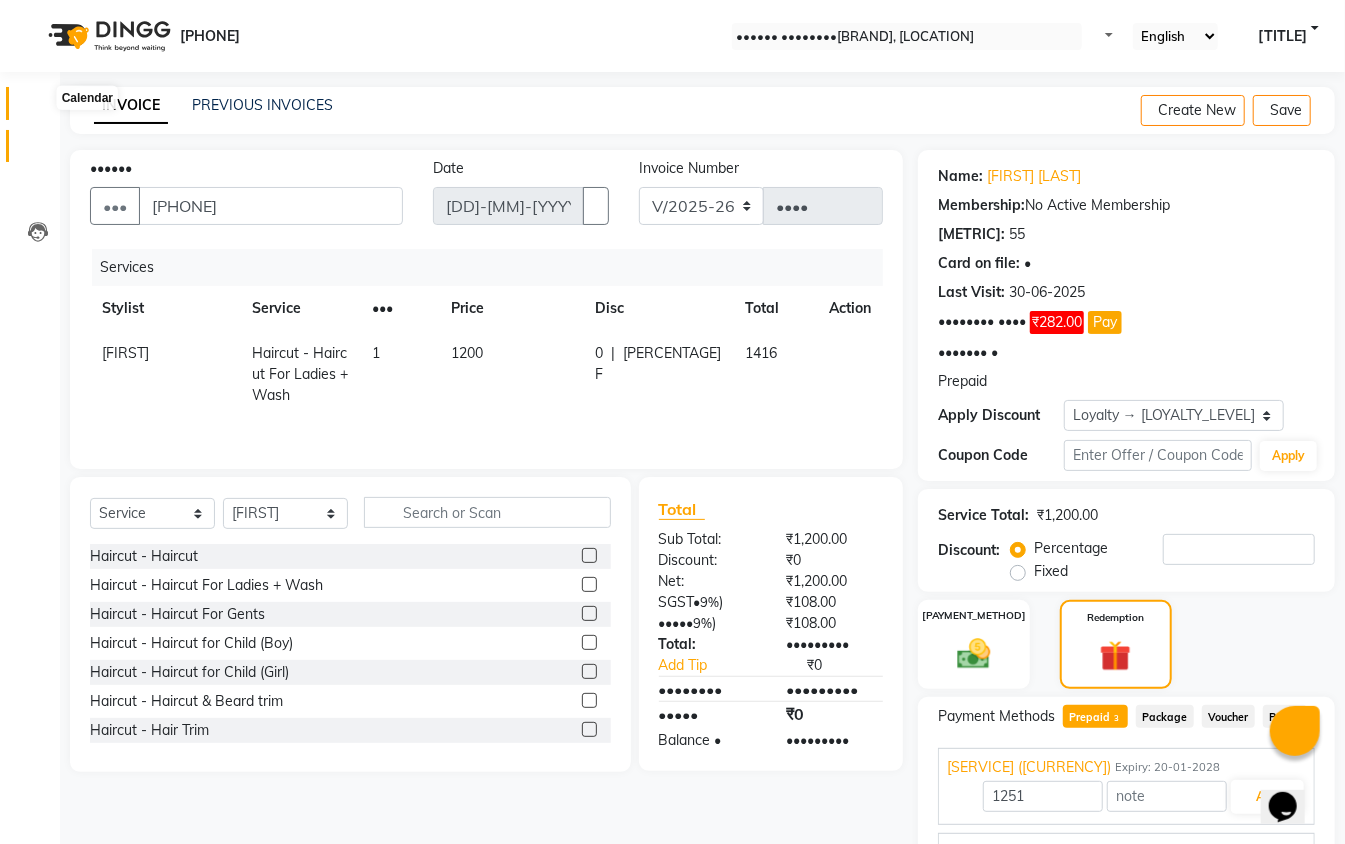 click at bounding box center (38, 108) 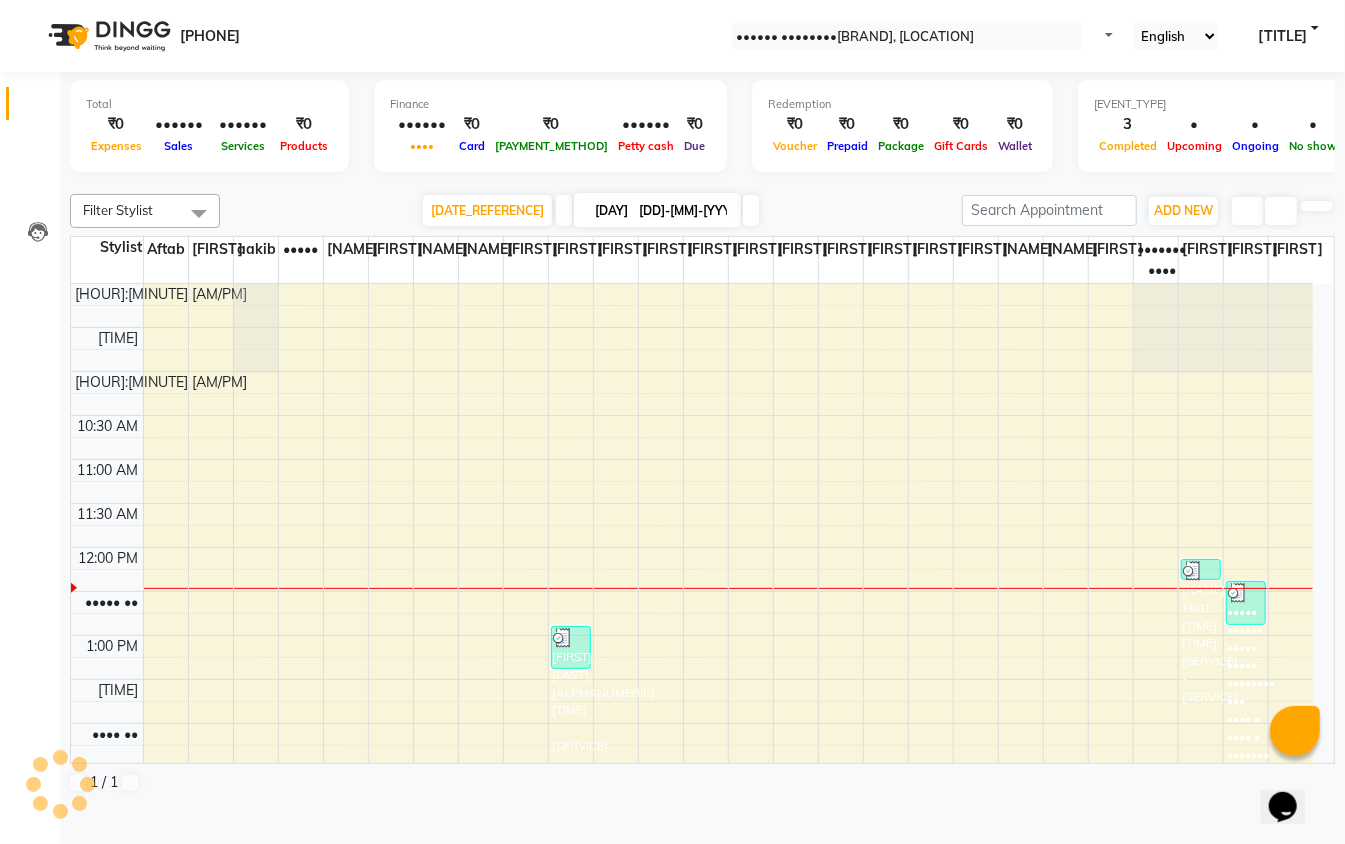 scroll, scrollTop: 0, scrollLeft: 0, axis: both 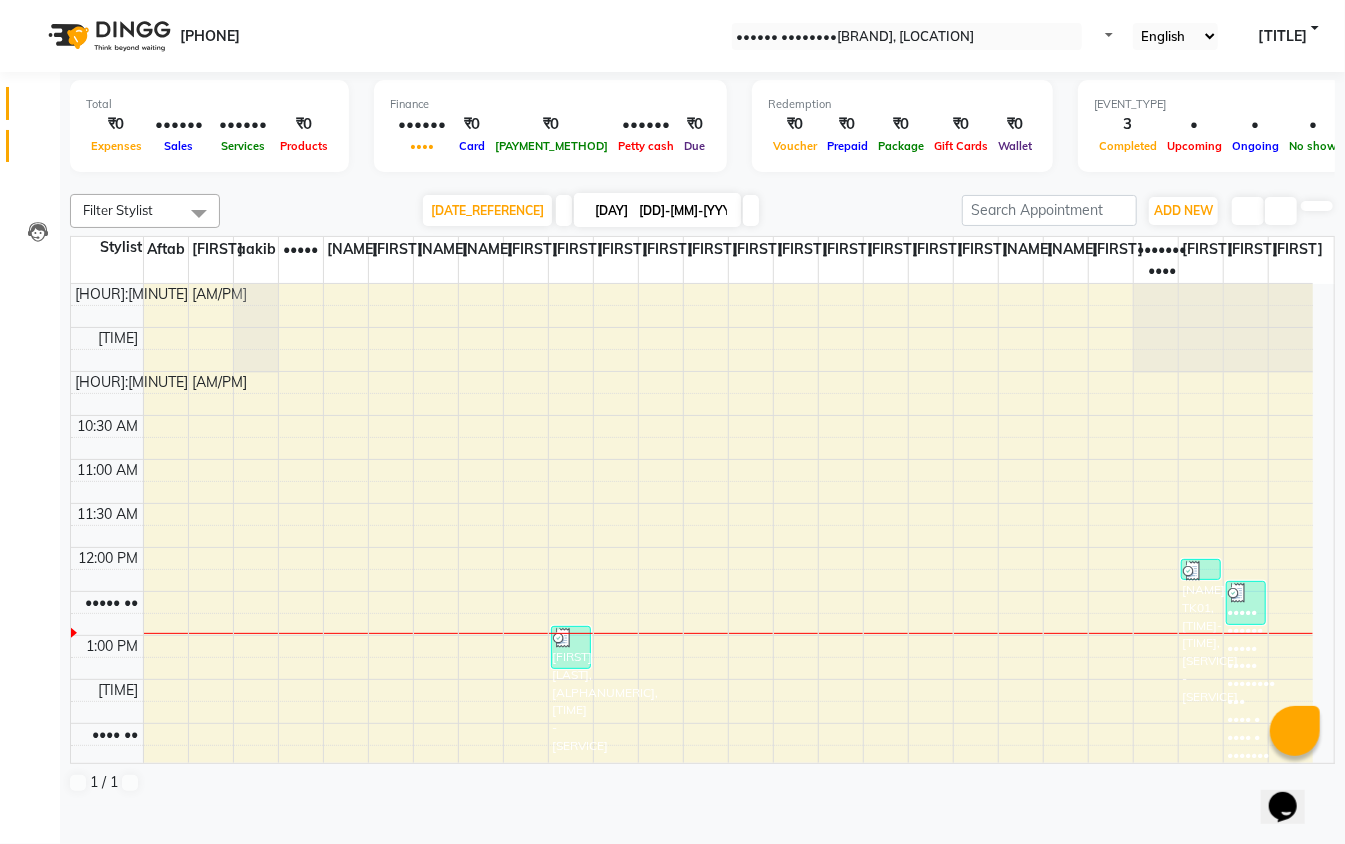 click at bounding box center [38, 151] 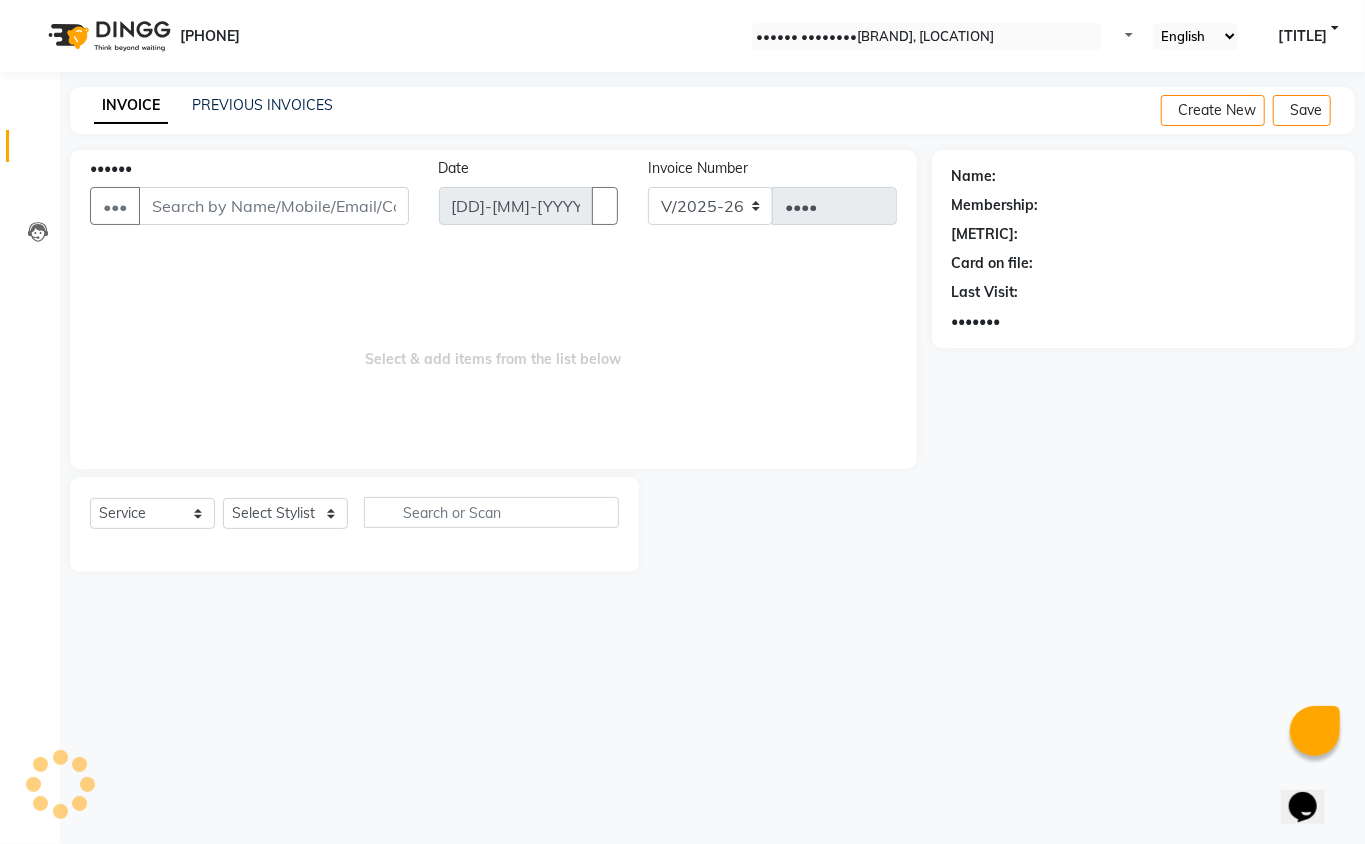 click on "••••••  •••••••  •••••••  ••••••••••  ••••••• ••••••• ••••••• •••• ••••  •••••• •••••••" at bounding box center [354, 524] 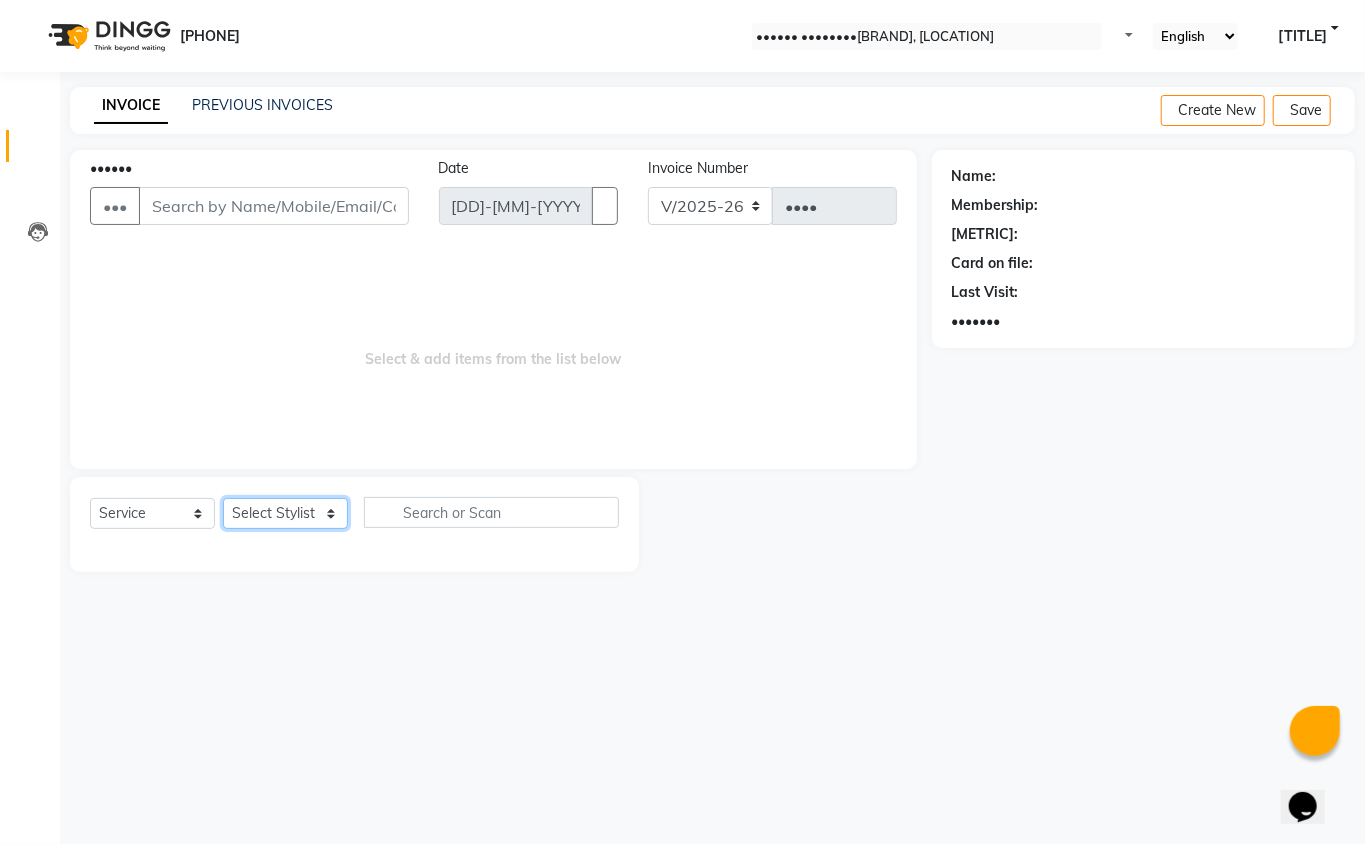 click on "Select Stylist" at bounding box center [285, 513] 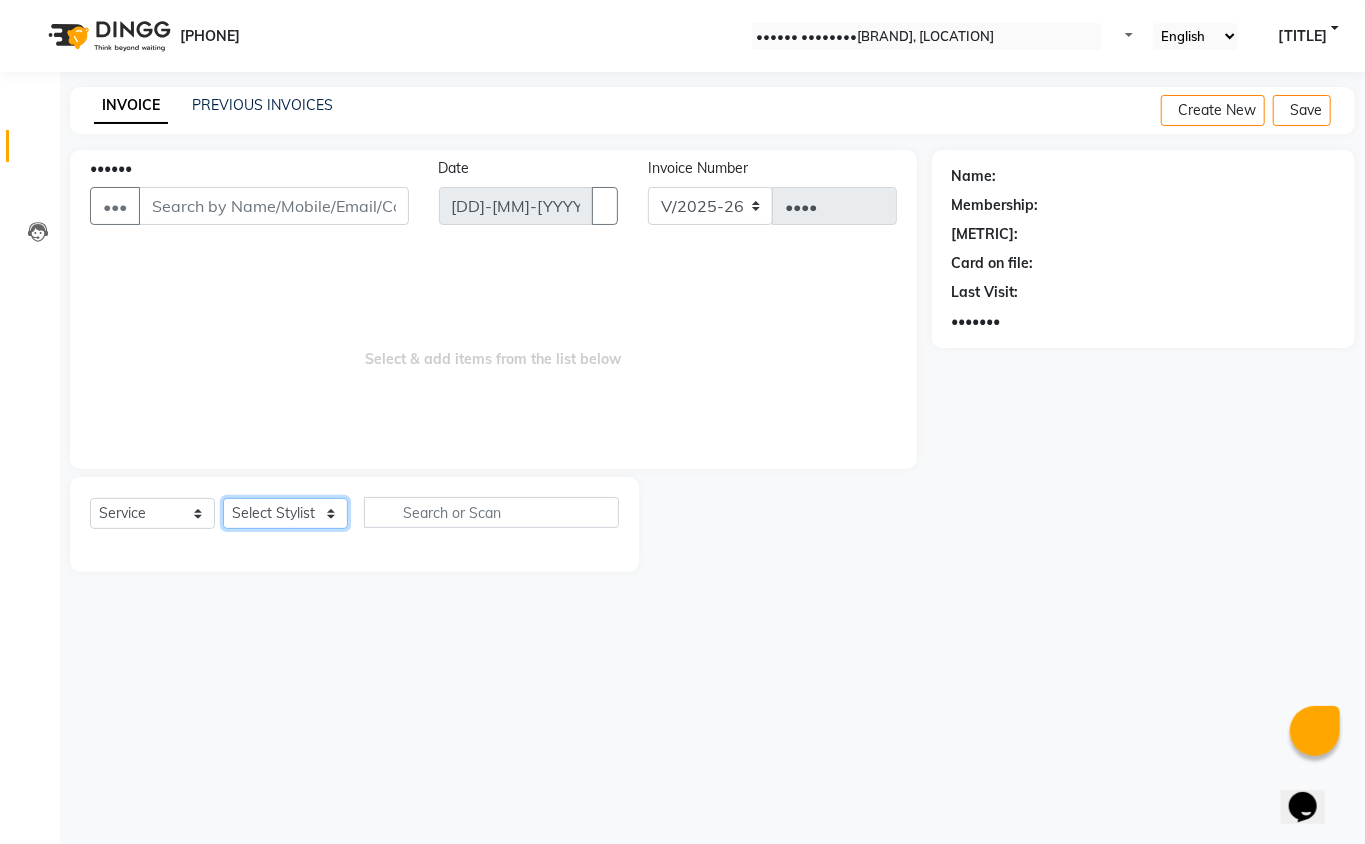 click on "•••••• ••••••• ••••• ••••• ••••• ••••• •••••• ••••••• •••• •••••• •••••• •••••• •••• •••• ••••••• •••••• •••• •••• ••••• •••••••••••••• ••••••• ••••• ••••• ••••• •••••• ••• •••••• •••••• ••••• ••••• •••• ••••• ••••••• ••••• ••••• •••• •••••" at bounding box center [285, 513] 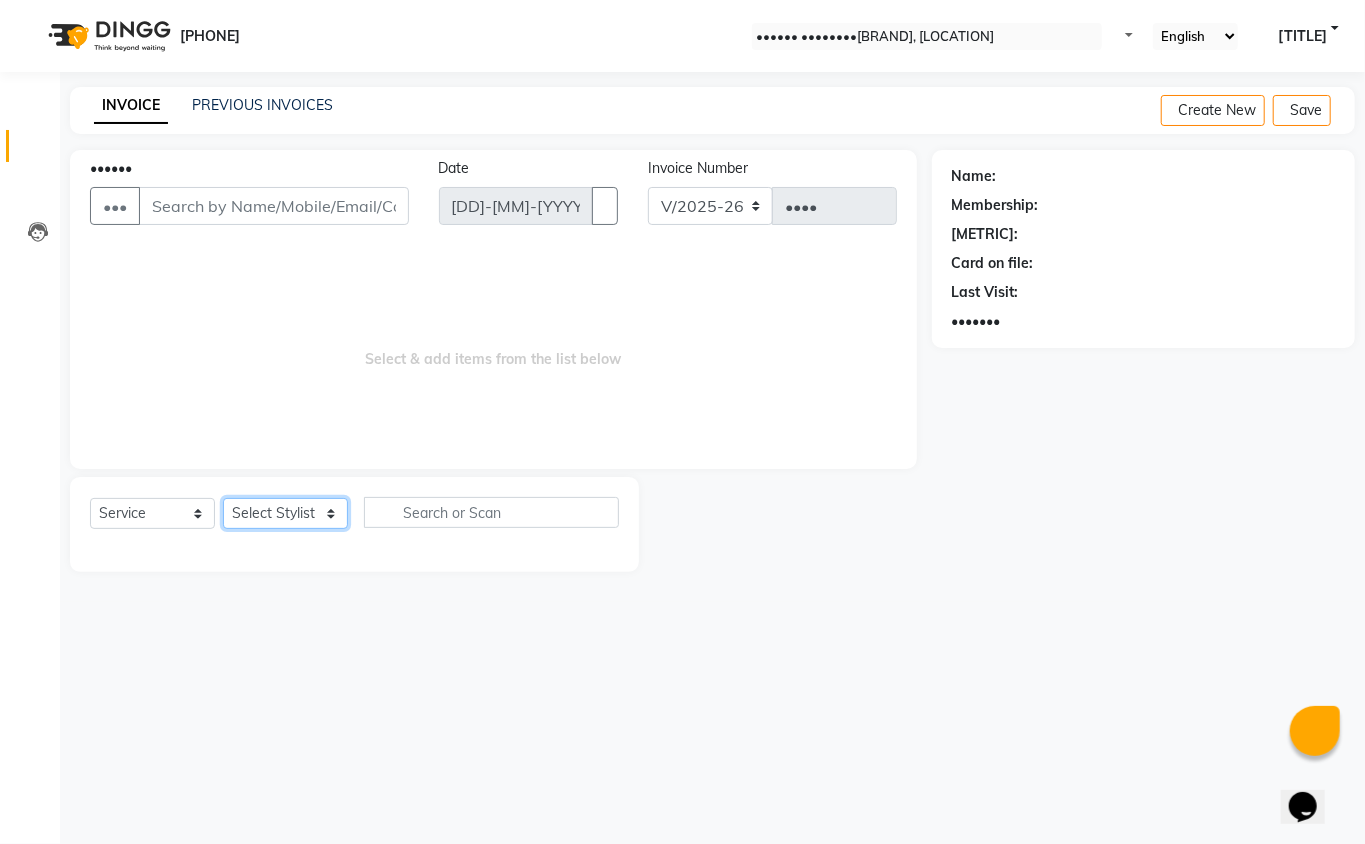 select on "47491" 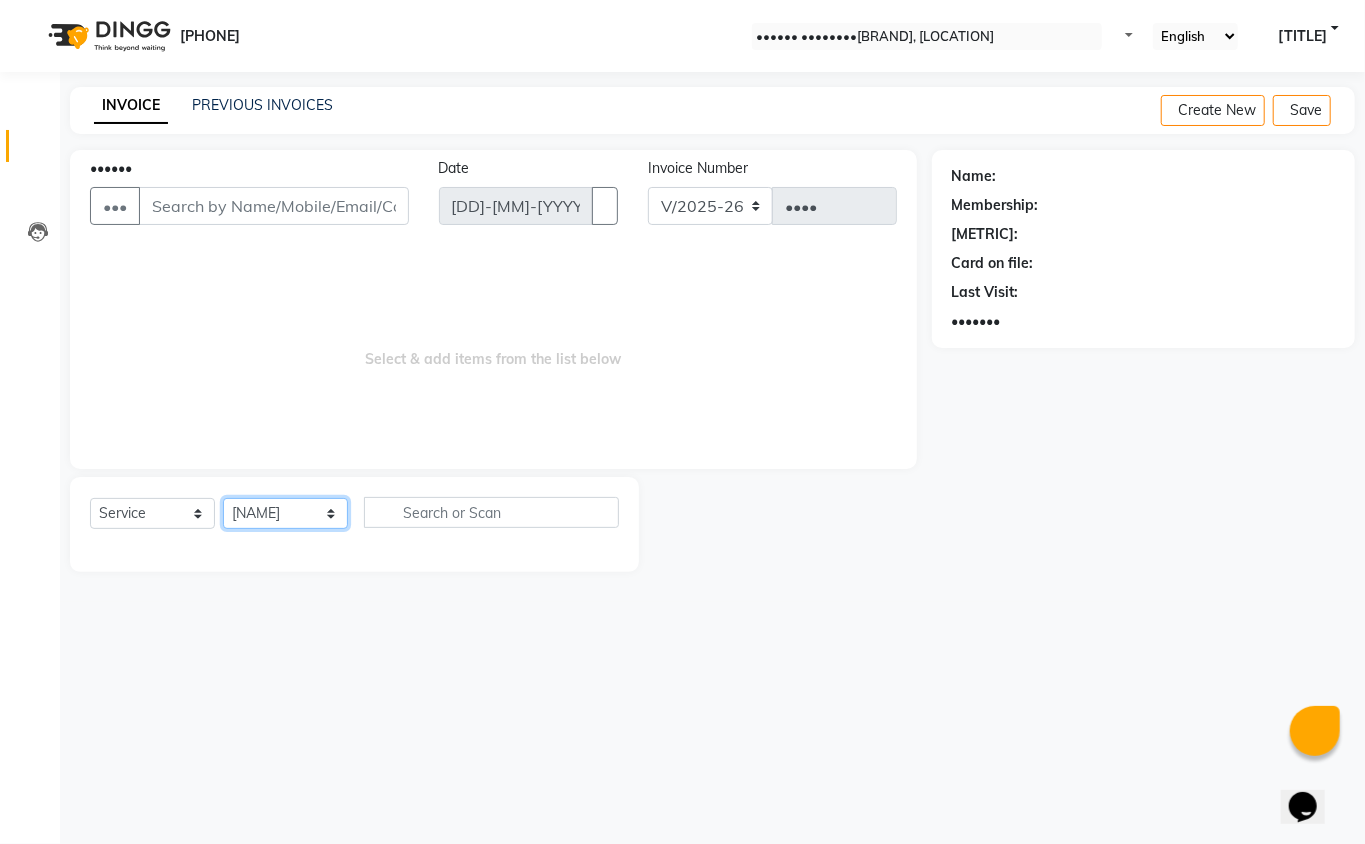 click on "•••••• ••••••• ••••• ••••• ••••• ••••• •••••• ••••••• •••• •••••• •••••• •••••• •••• •••• ••••••• •••••• •••• •••• ••••• •••••••••••••• ••••••• ••••• ••••• ••••• •••••• ••• •••••• •••••• ••••• ••••• •••• ••••• ••••••• ••••• ••••• •••• •••••" at bounding box center [285, 513] 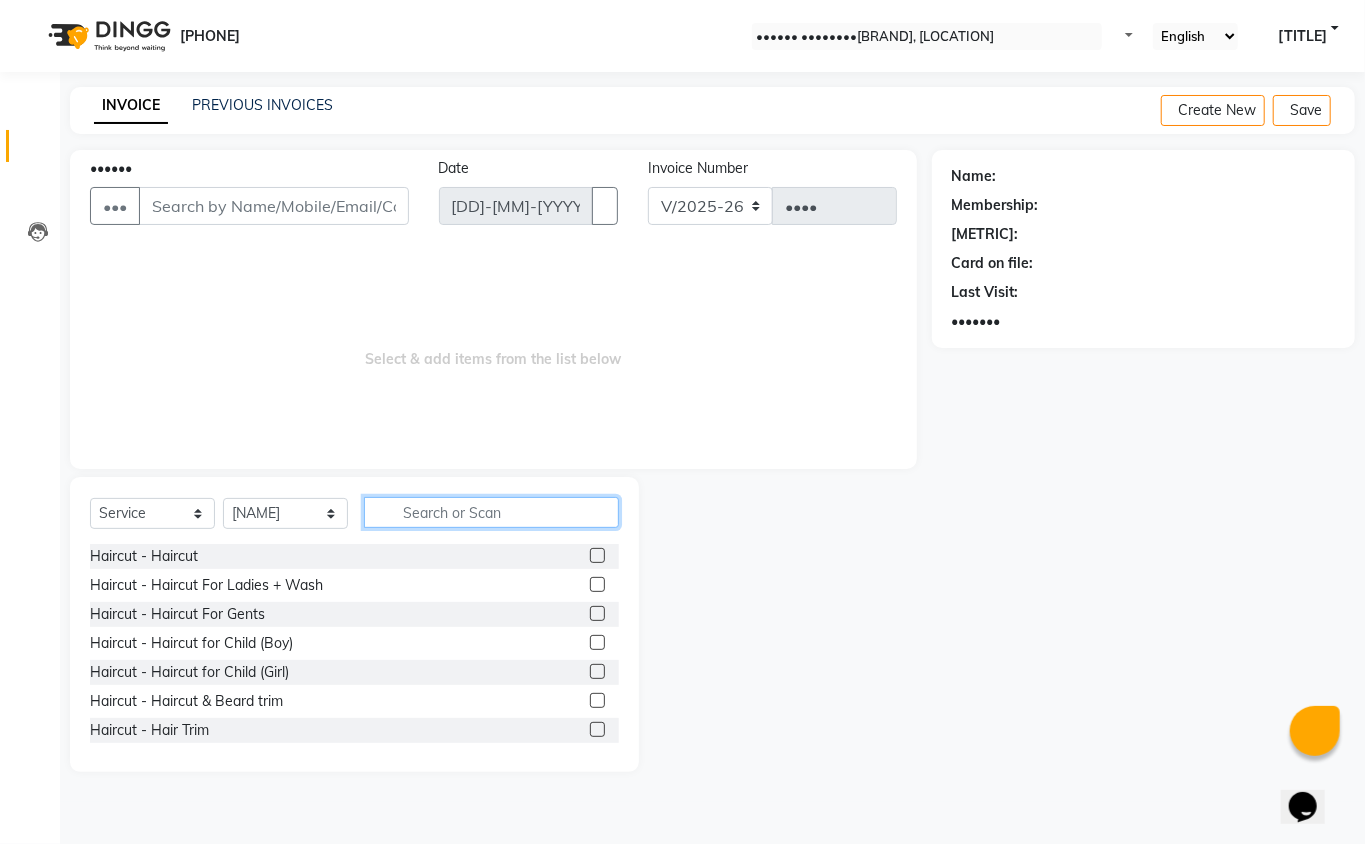 click at bounding box center (491, 512) 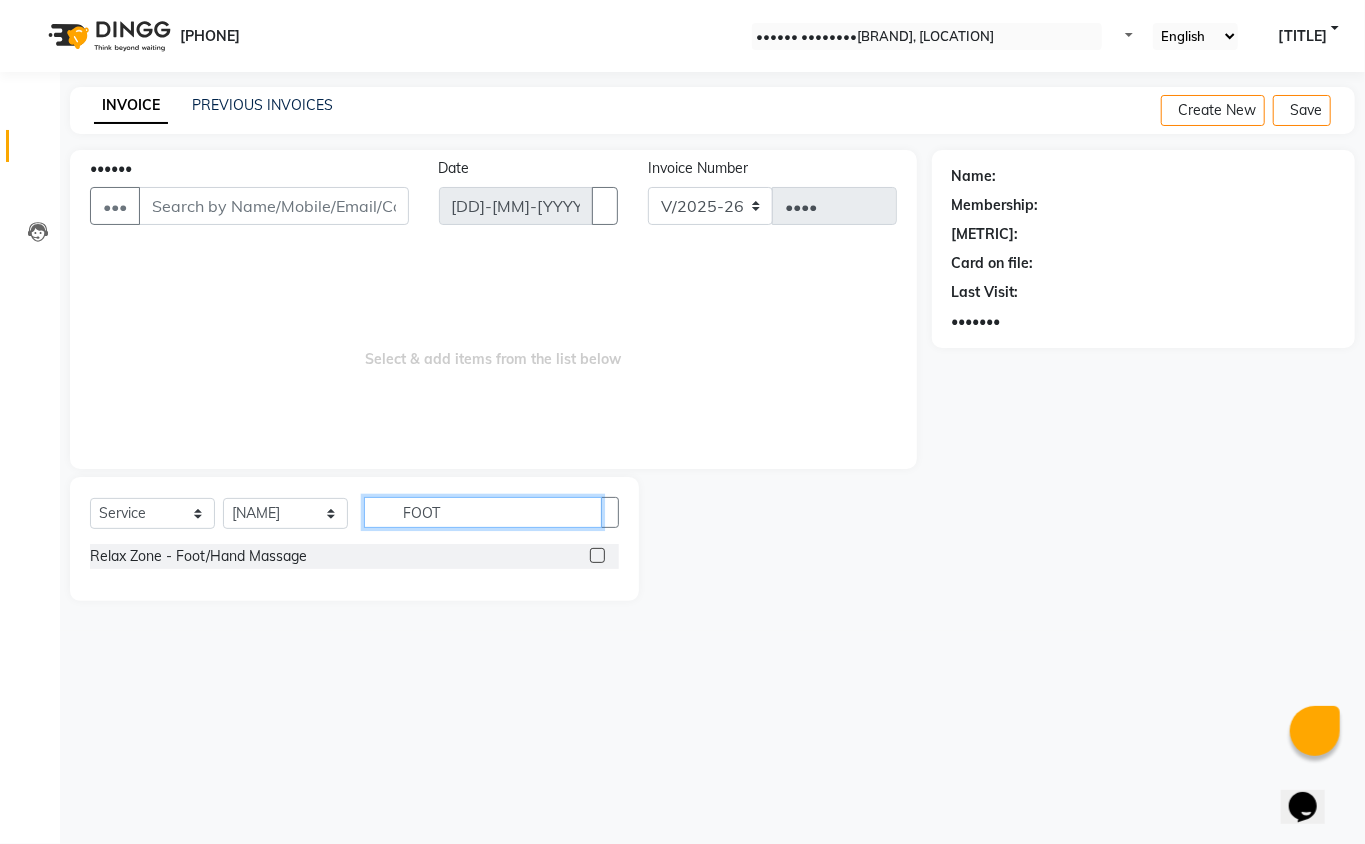 type on "FOOT" 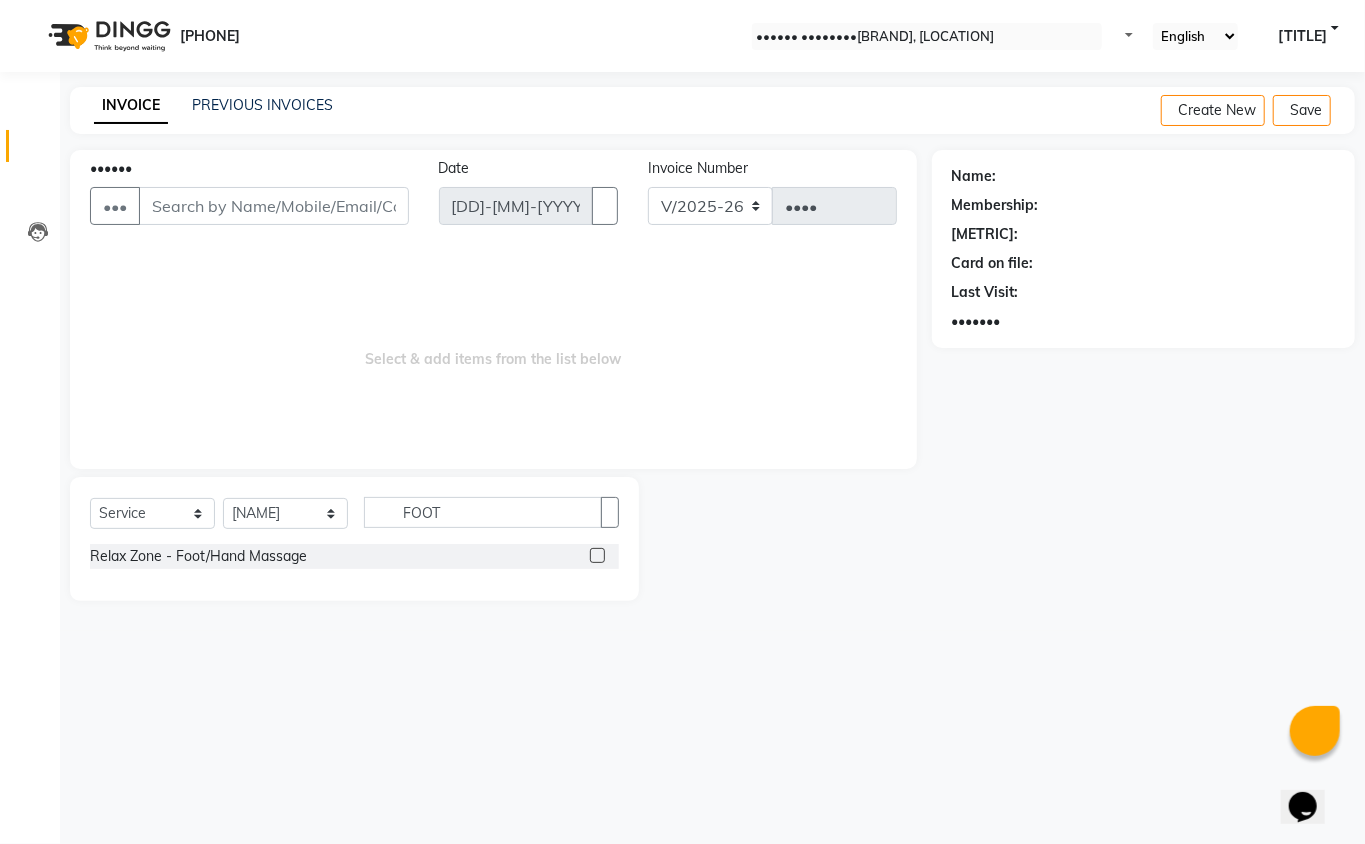 click on "Relax Zone - Foot/Hand Massage" at bounding box center [354, 556] 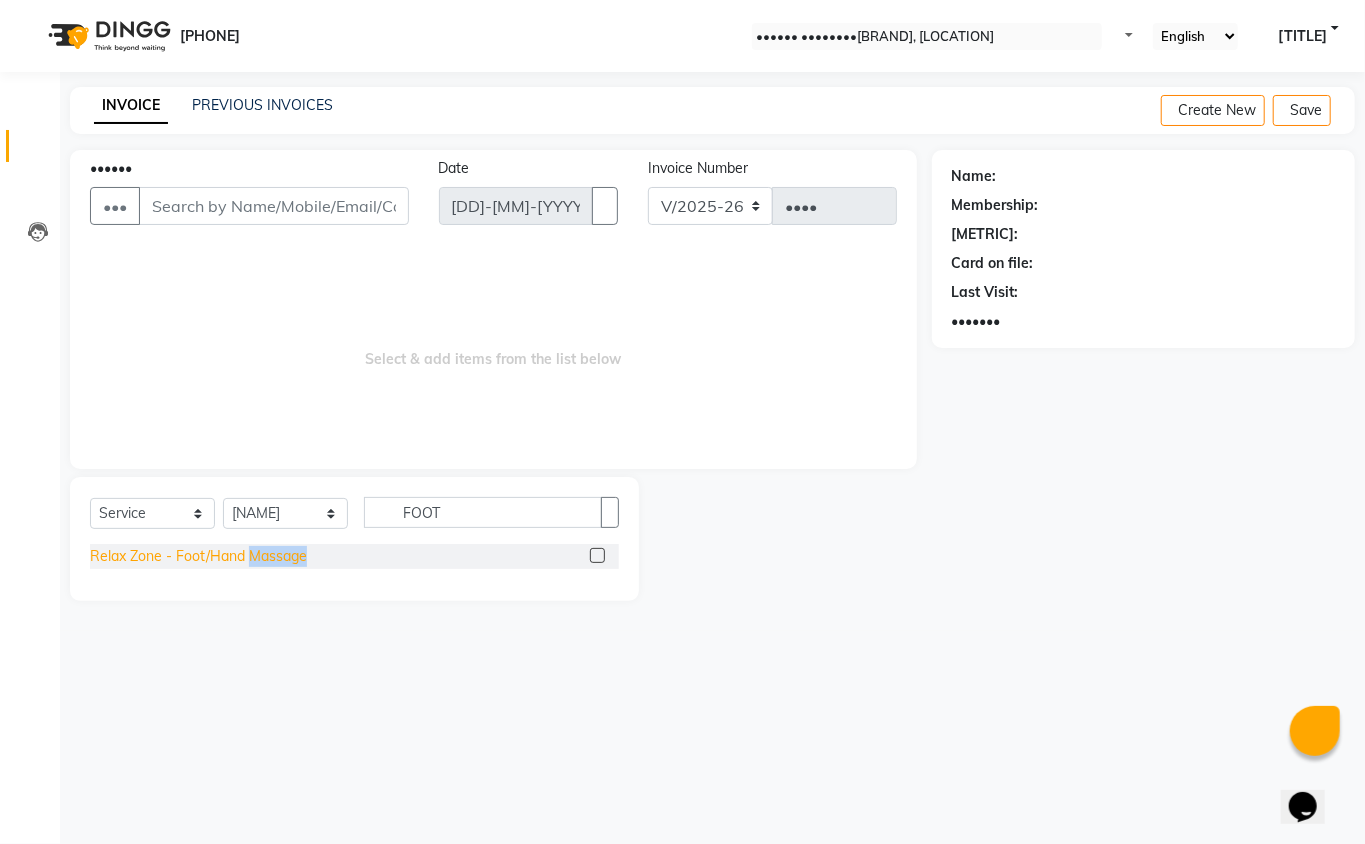 click on "Relax Zone - Foot/Hand Massage" at bounding box center (198, 556) 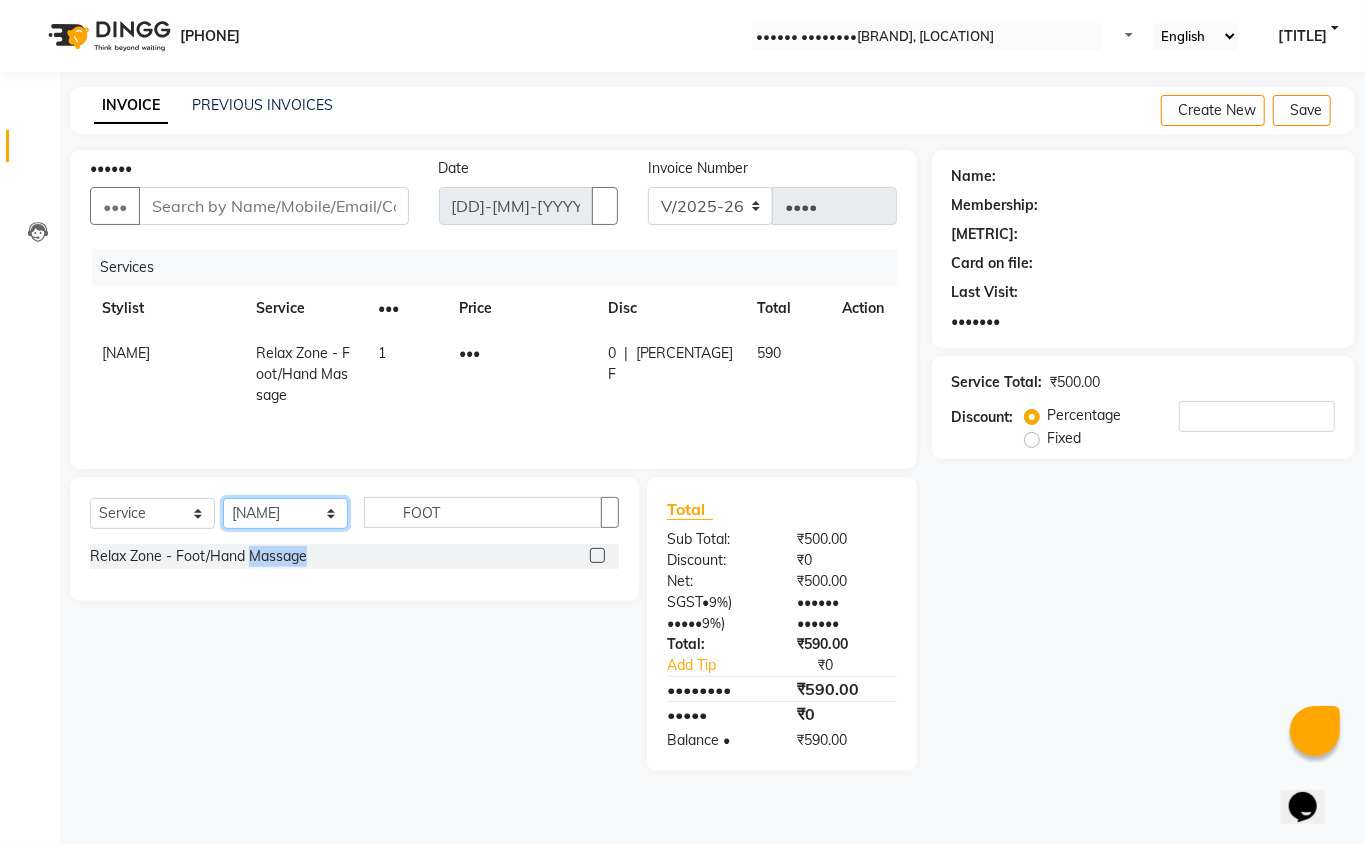 click on "•••••• ••••••• ••••• ••••• ••••• ••••• •••••• ••••••• •••• •••••• •••••• •••••• •••• •••• ••••••• •••••• •••• •••• ••••• •••••••••••••• ••••••• ••••• ••••• ••••• •••••• ••• •••••• •••••• ••••• ••••• •••• ••••• ••••••• ••••• ••••• •••• •••••" at bounding box center [285, 513] 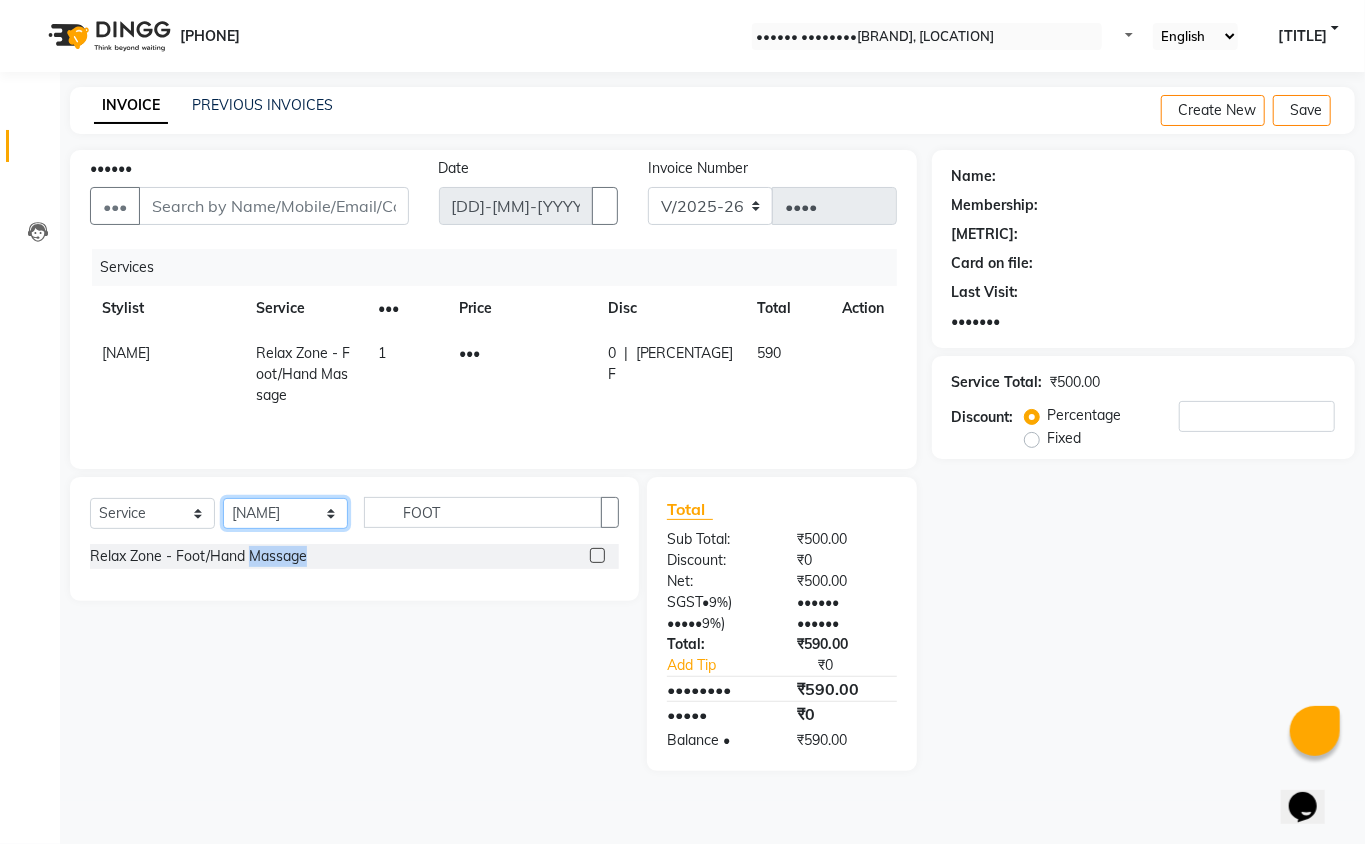 select on "•••••" 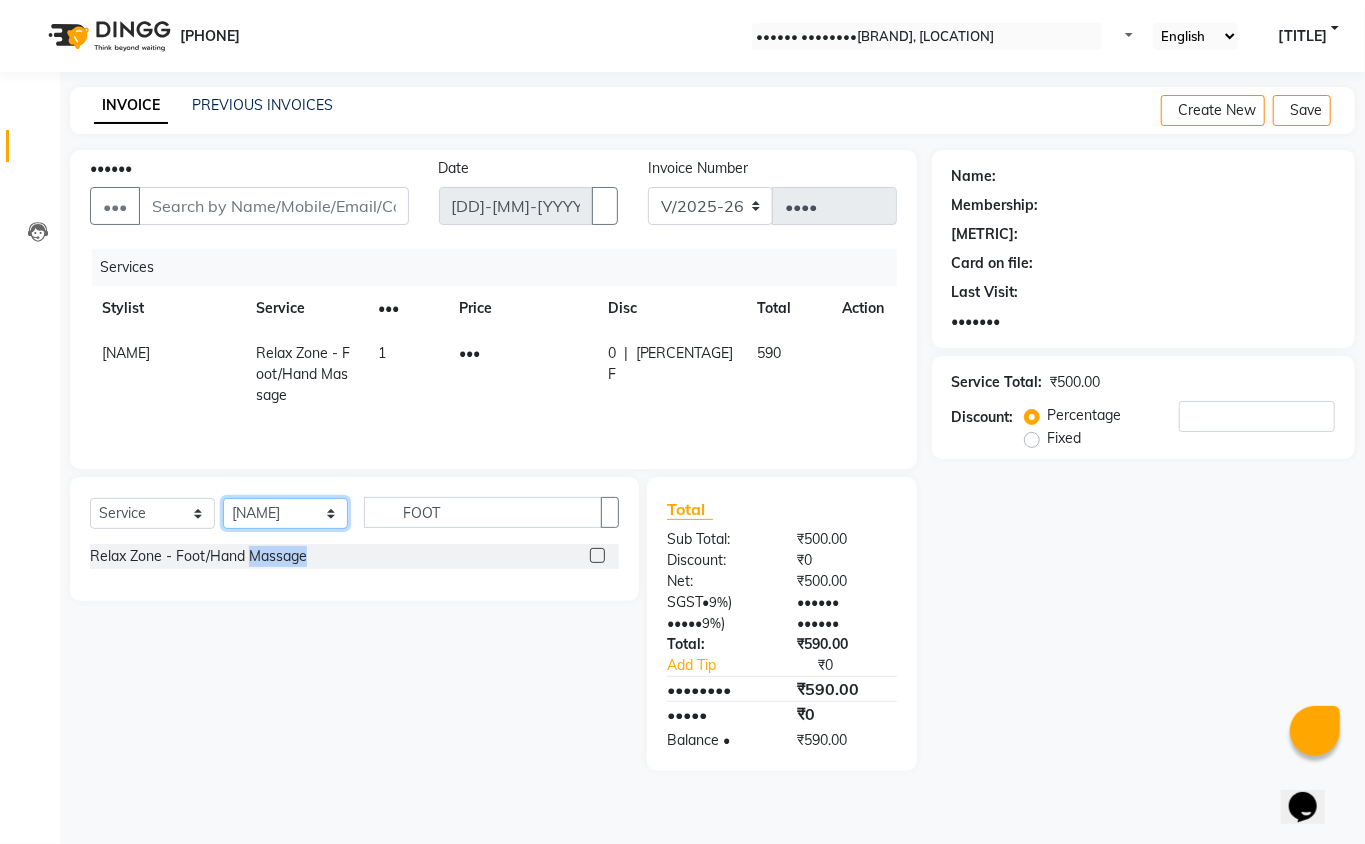 click on "•••••• ••••••• ••••• ••••• ••••• ••••• •••••• ••••••• •••• •••••• •••••• •••••• •••• •••• ••••••• •••••• •••• •••• ••••• •••••••••••••• ••••••• ••••• ••••• ••••• •••••• ••• •••••• •••••• ••••• ••••• •••• ••••• ••••••• ••••• ••••• •••• •••••" at bounding box center [285, 513] 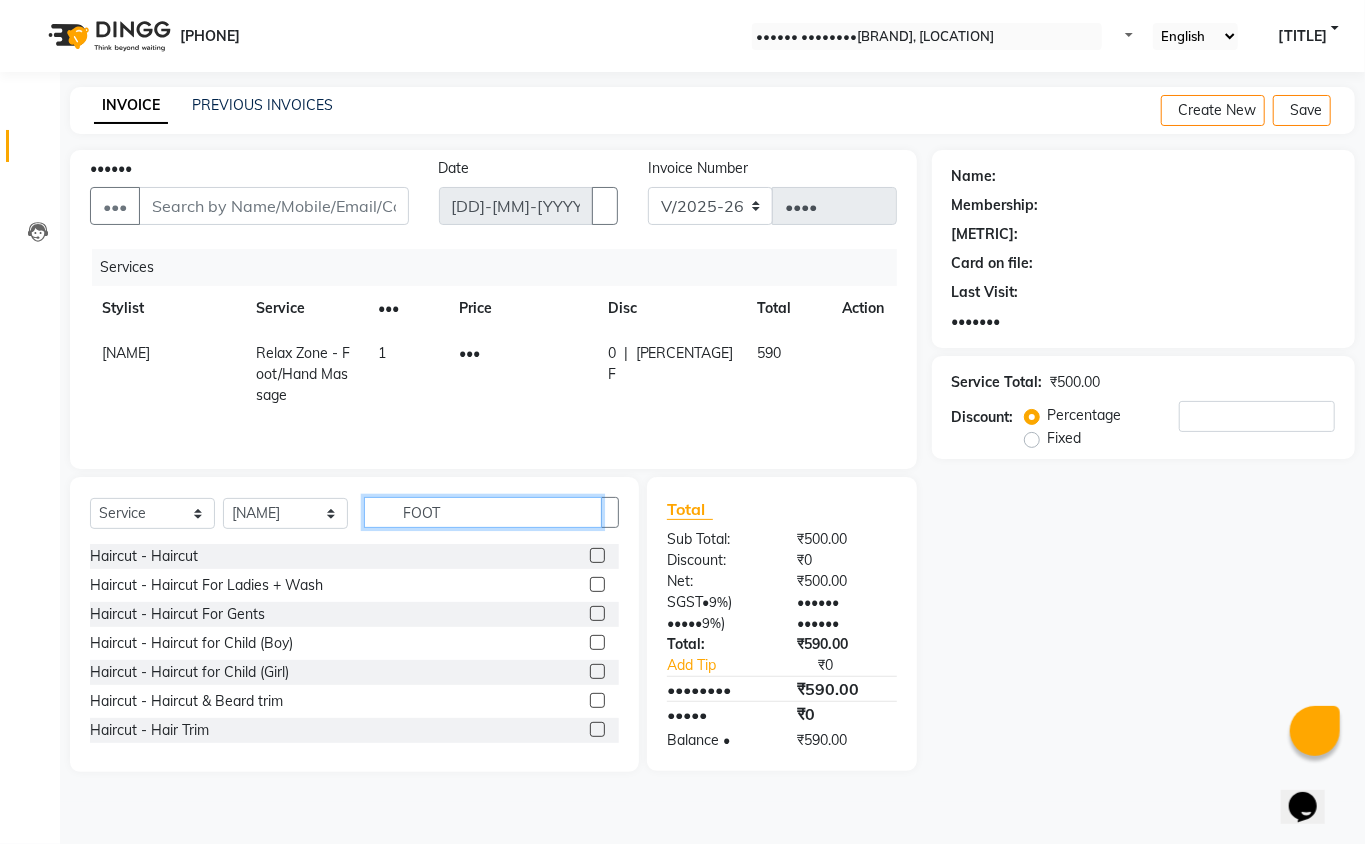 click on "FOOT" at bounding box center [483, 512] 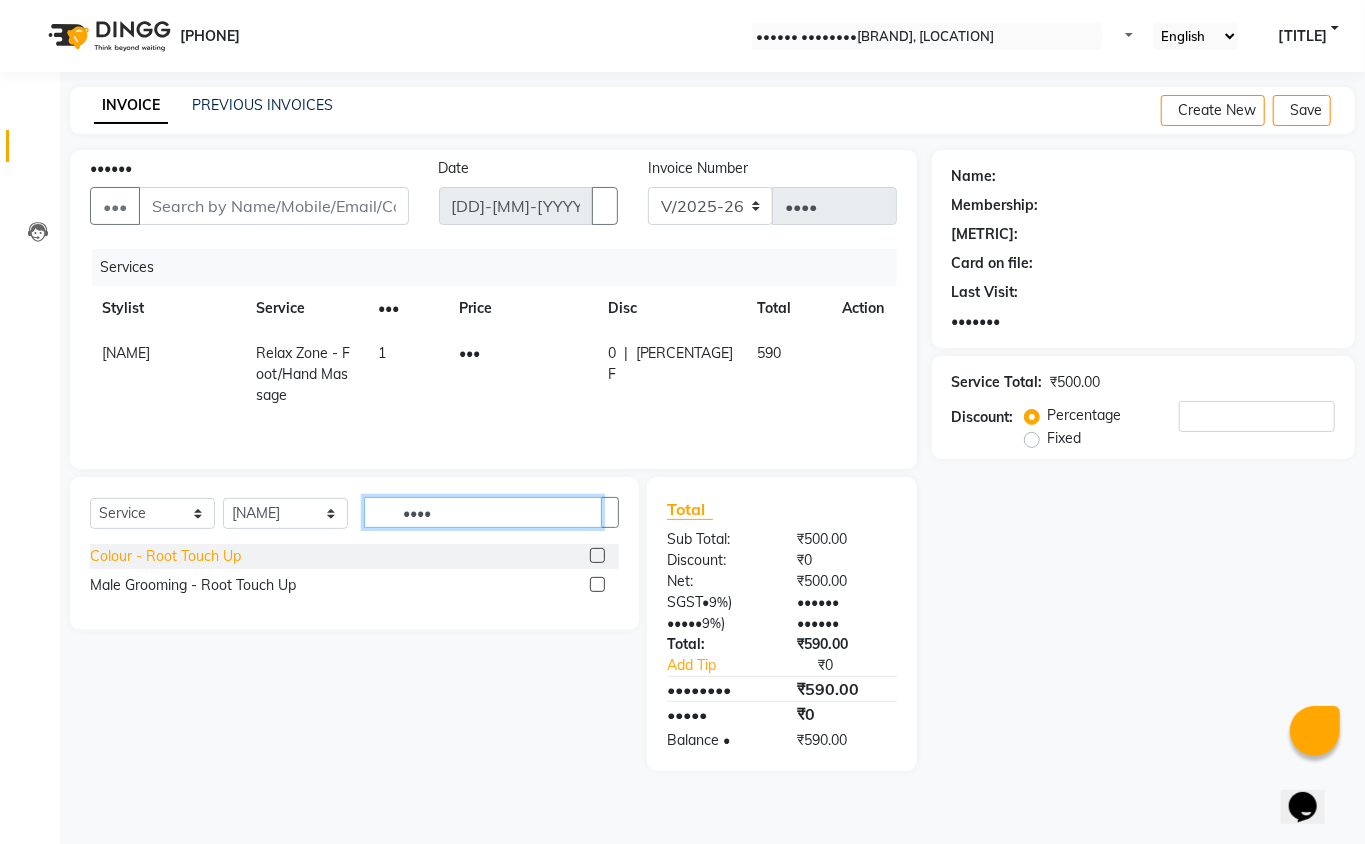 type on "••••" 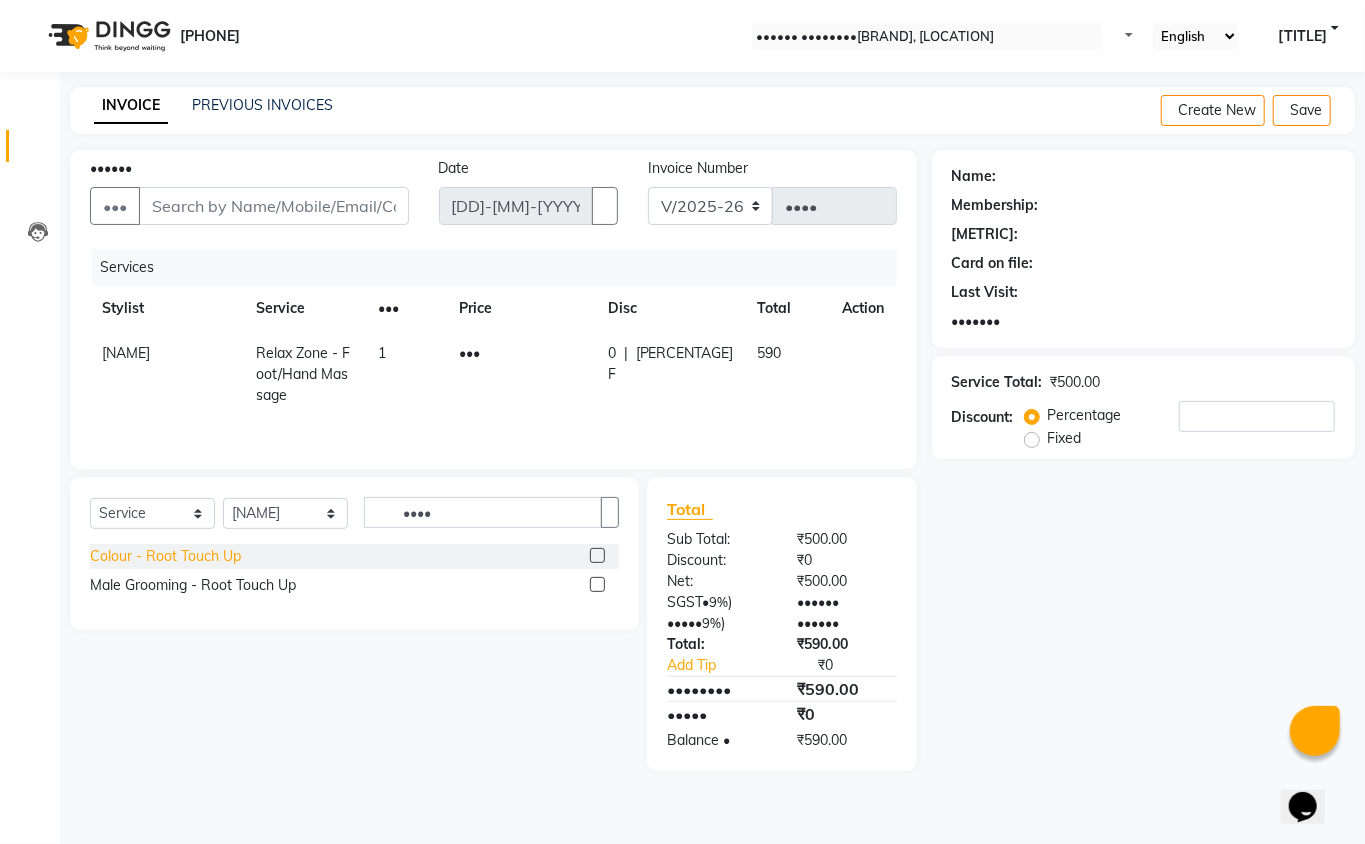 click on "Colour - Root Touch Up" at bounding box center [165, 556] 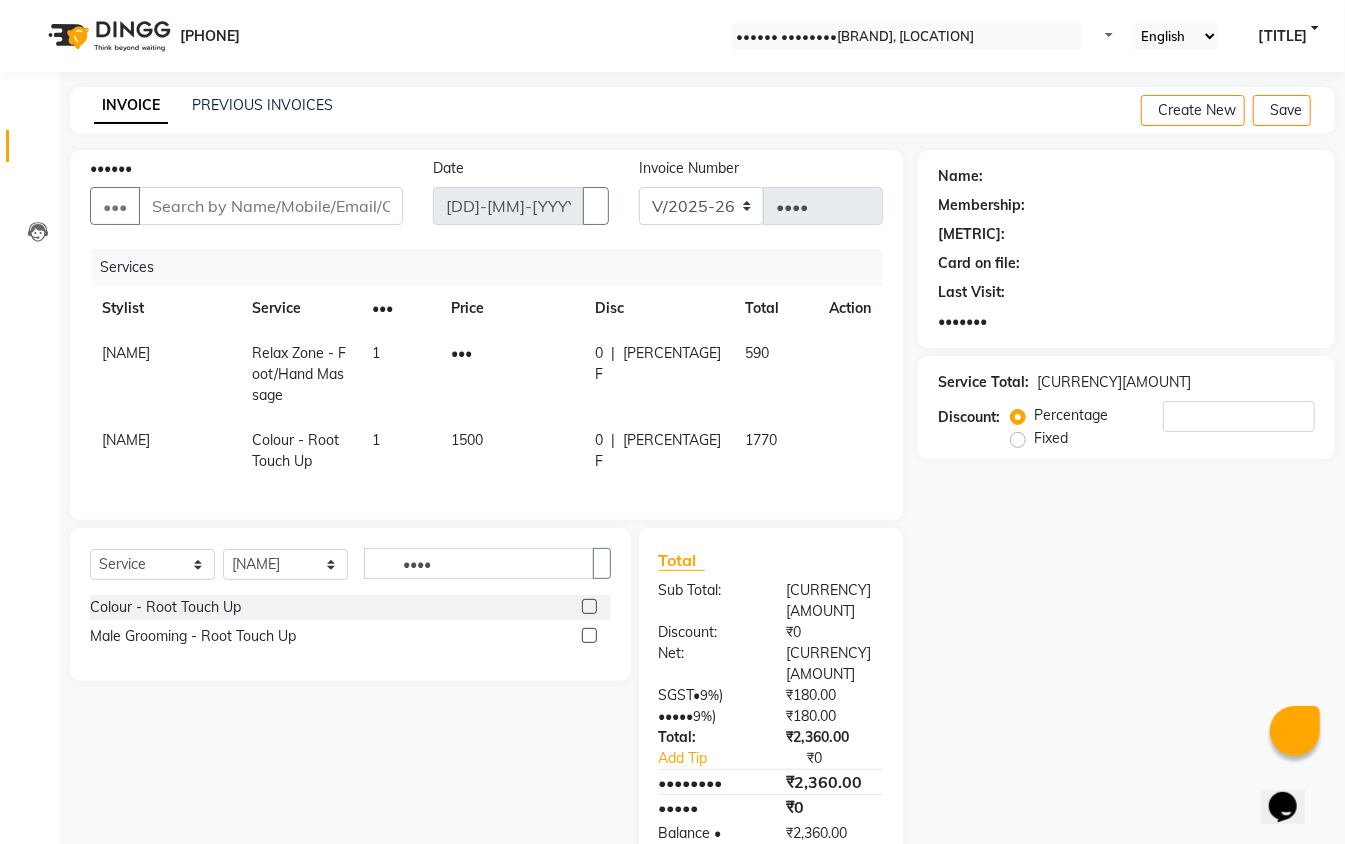 click on "••••••  •••••••  •••••••  ••••••••••  ••••••• ••••••• ••••••• •••• ••••  •••••• ••••••• ••••• ••••• ••••• ••••• •••••• ••••••• •••• •••••• •••••• •••••• •••• •••• ••••••• •••••• •••• •••• ••••• •••••••••••••• ••••••• ••••• ••••• ••••• •••••• ••• •••••• •••••• ••••• ••••• •••• ••••• ••••••• ••••• ••••• •••• ••••• ••••" at bounding box center [350, 571] 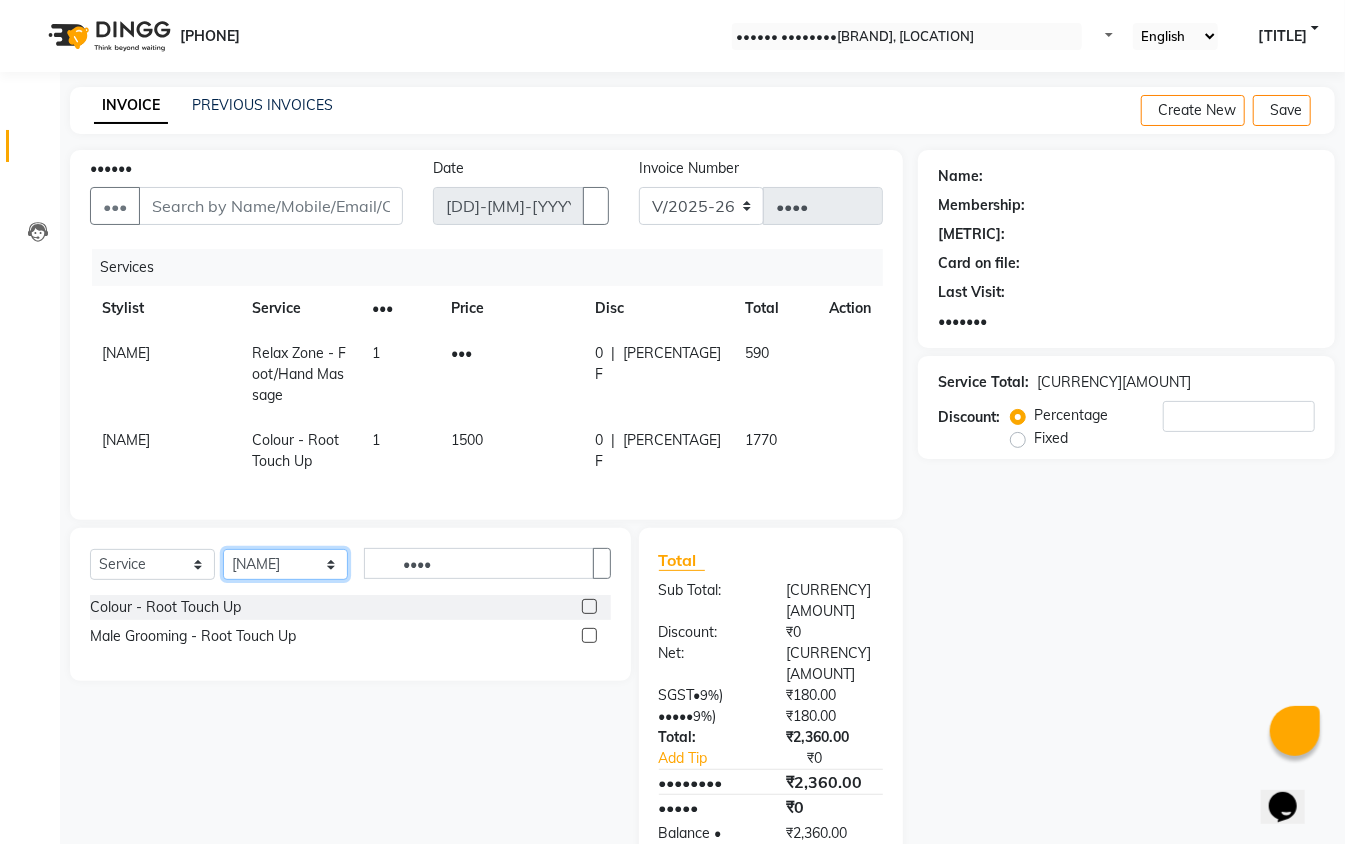 click on "•••••• ••••••• ••••• ••••• ••••• ••••• •••••• ••••••• •••• •••••• •••••• •••••• •••• •••• ••••••• •••••• •••• •••• ••••• •••••••••••••• ••••••• ••••• ••••• ••••• •••••• ••• •••••• •••••• ••••• ••••• •••• ••••• ••••••• ••••• ••••• •••• •••••" at bounding box center (285, 564) 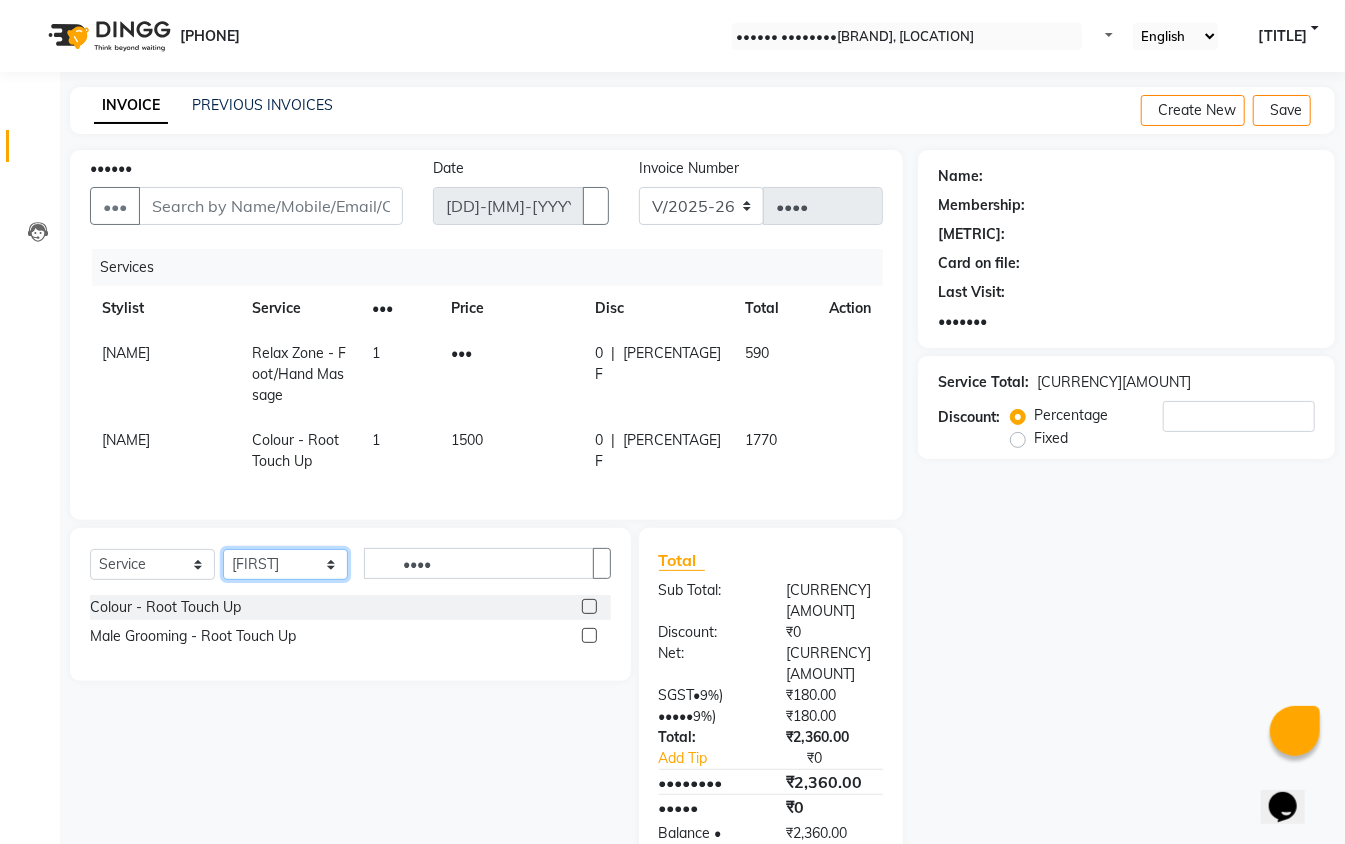 click on "•••••• ••••••• ••••• ••••• ••••• ••••• •••••• ••••••• •••• •••••• •••••• •••••• •••• •••• ••••••• •••••• •••• •••• ••••• •••••••••••••• ••••••• ••••• ••••• ••••• •••••• ••• •••••• •••••• ••••• ••••• •••• ••••• ••••••• ••••• ••••• •••• •••••" at bounding box center (285, 564) 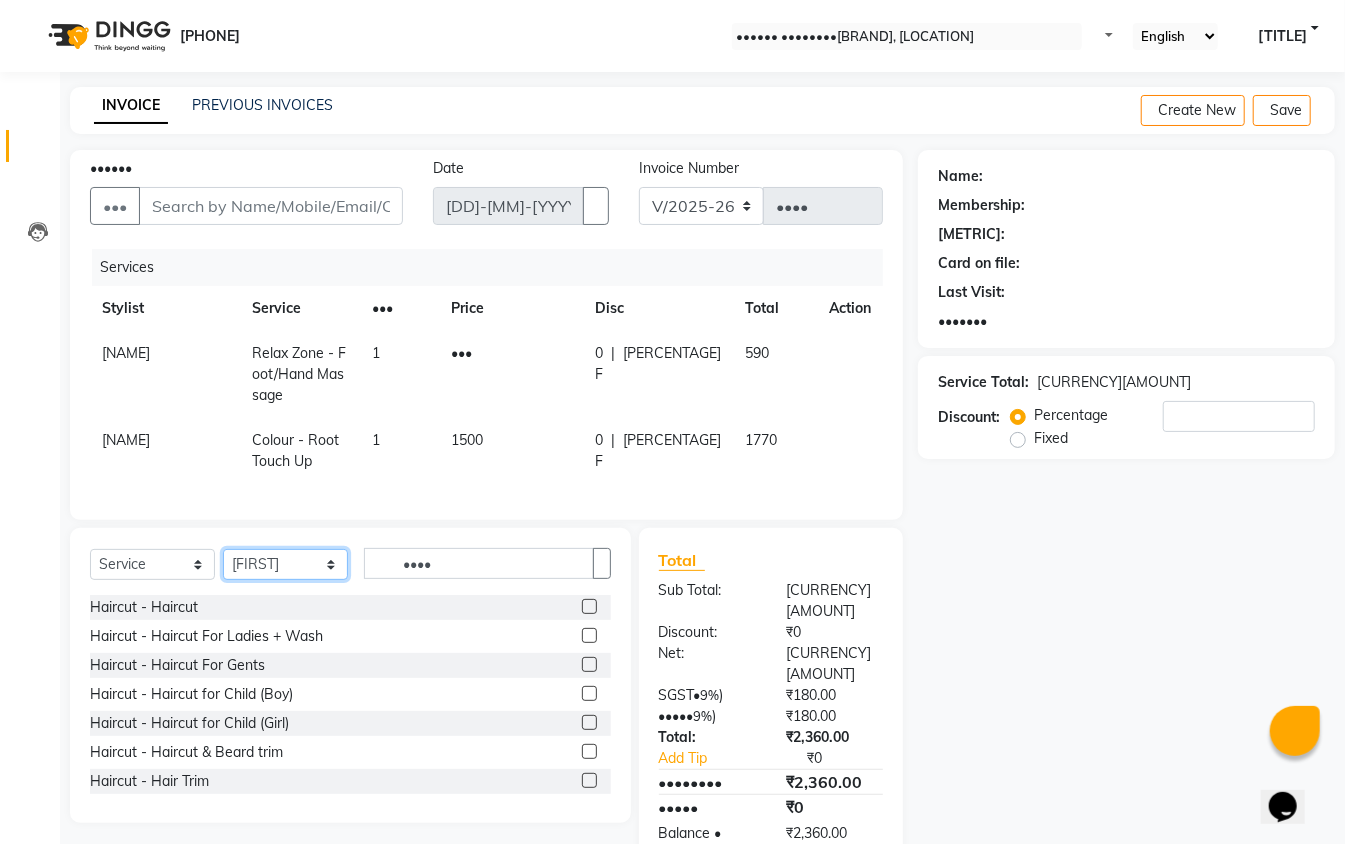 click on "•••••• ••••••• ••••• ••••• ••••• ••••• •••••• ••••••• •••• •••••• •••••• •••••• •••• •••• ••••••• •••••• •••• •••• ••••• •••••••••••••• ••••••• ••••• ••••• ••••• •••••• ••• •••••• •••••• ••••• ••••• •••• ••••• ••••••• ••••• ••••• •••• •••••" at bounding box center (285, 564) 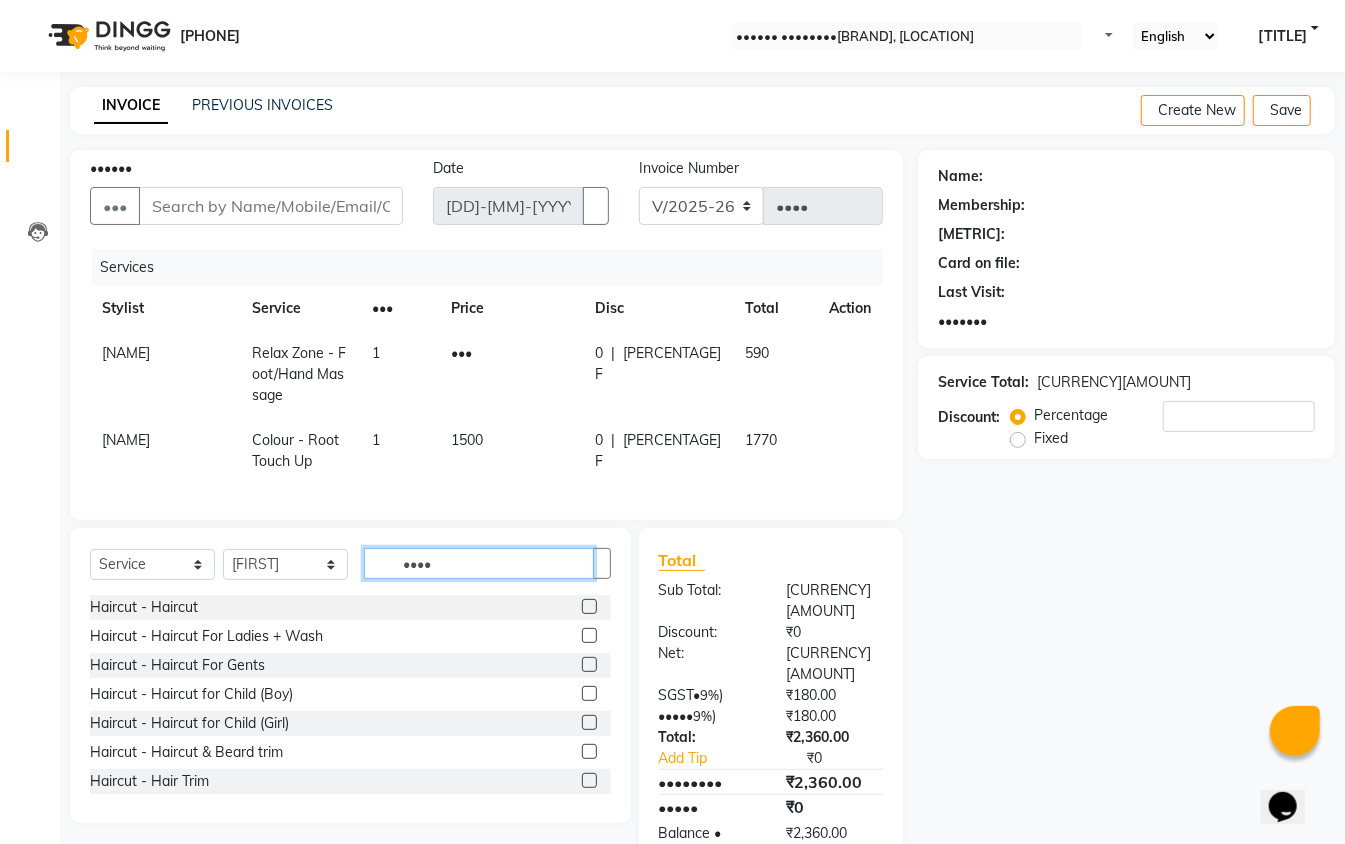 click on "••••" at bounding box center (479, 563) 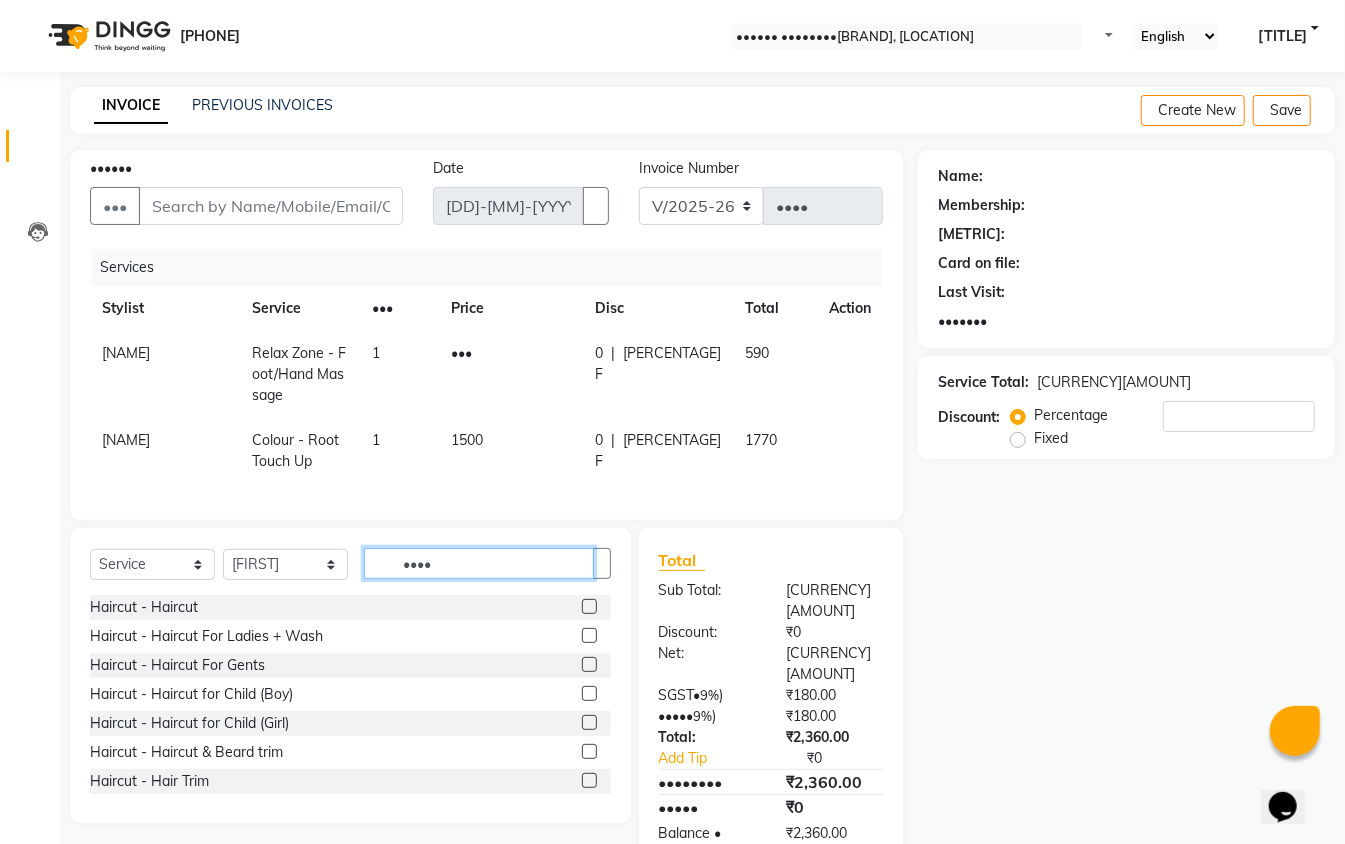 click on "••••" at bounding box center (479, 563) 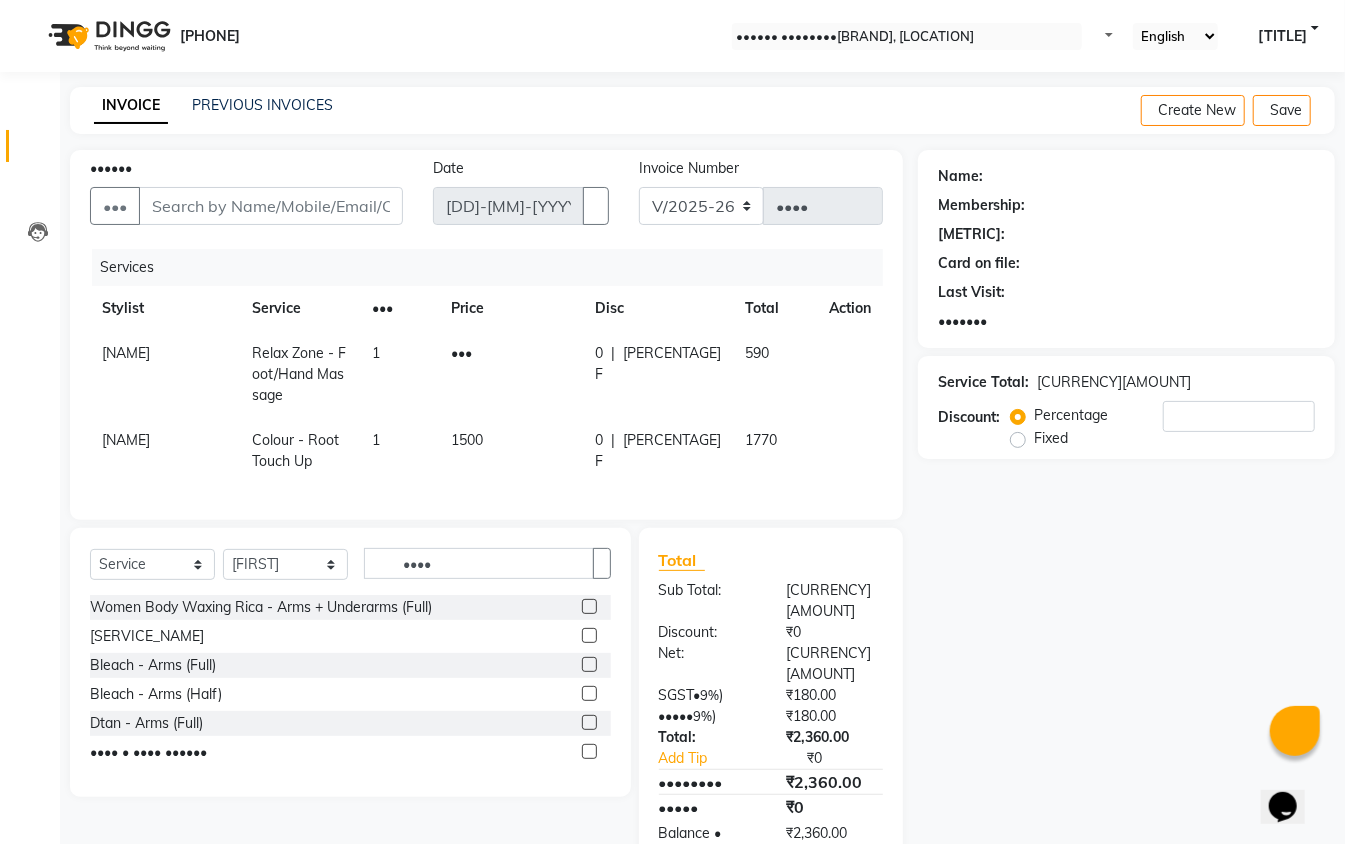 click on "Women Body Waxing Rica - Arms + Underarms (Full)" at bounding box center (350, 607) 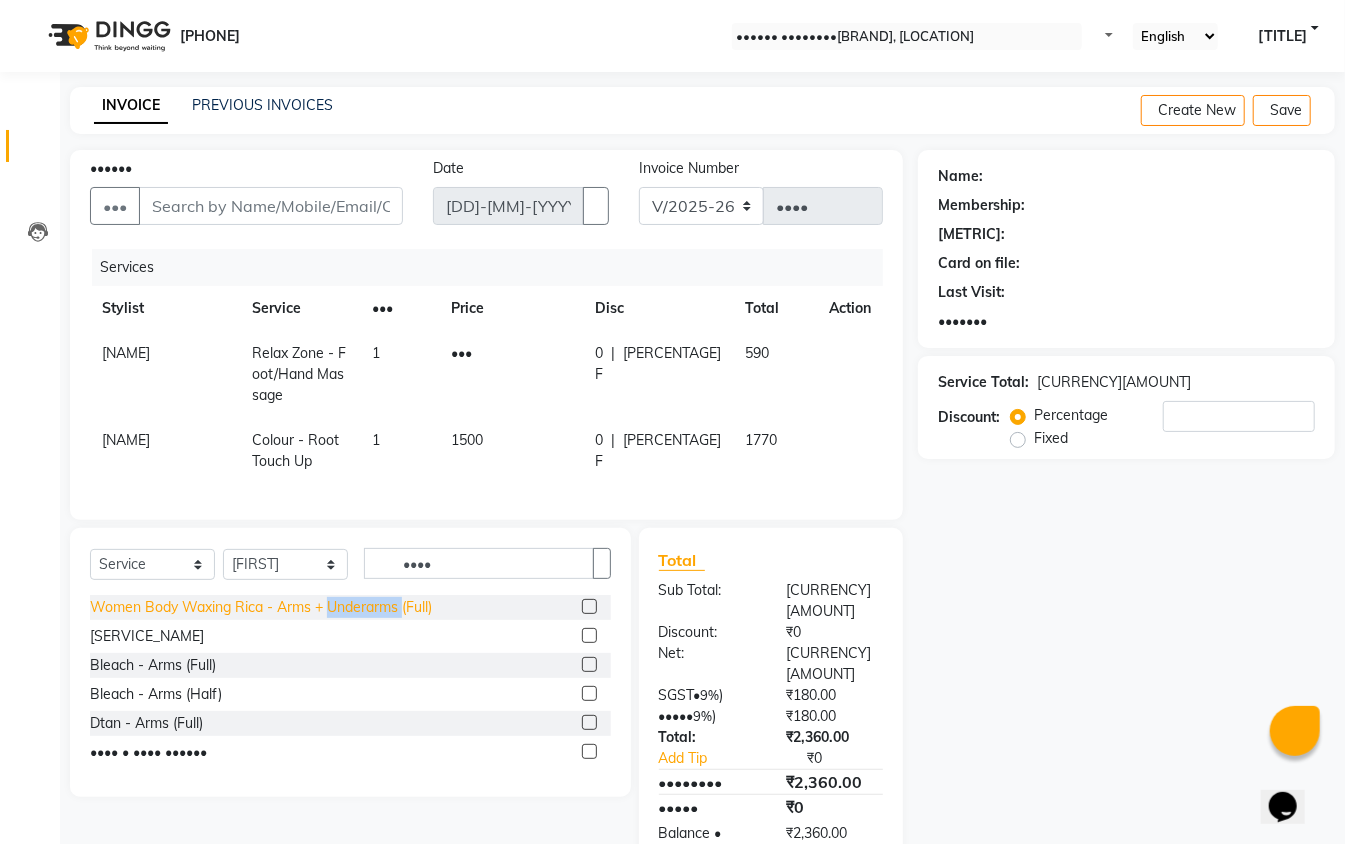click on "Women Body Waxing Rica - Arms + Underarms (Full)" at bounding box center [261, 607] 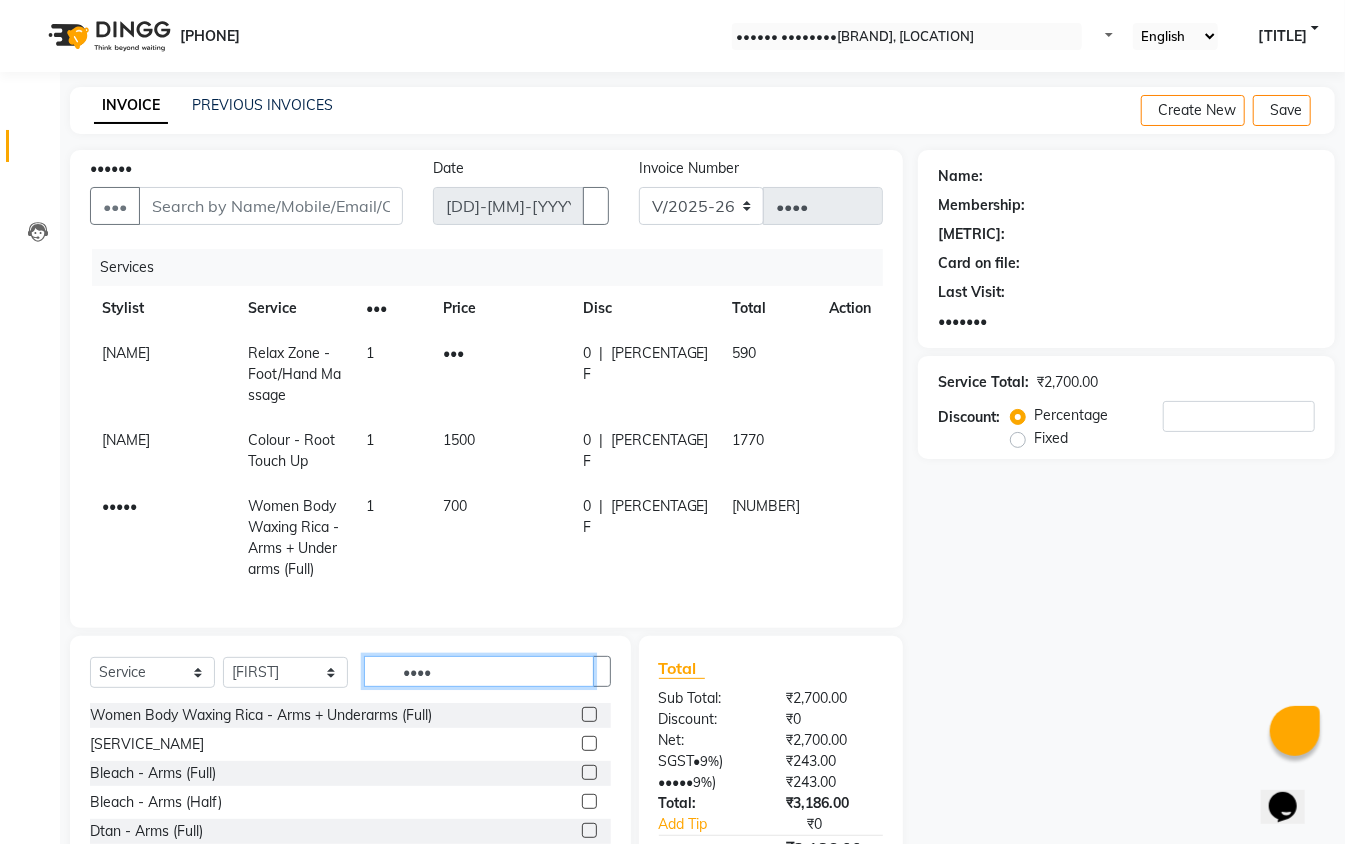 click on "••••" at bounding box center [479, 671] 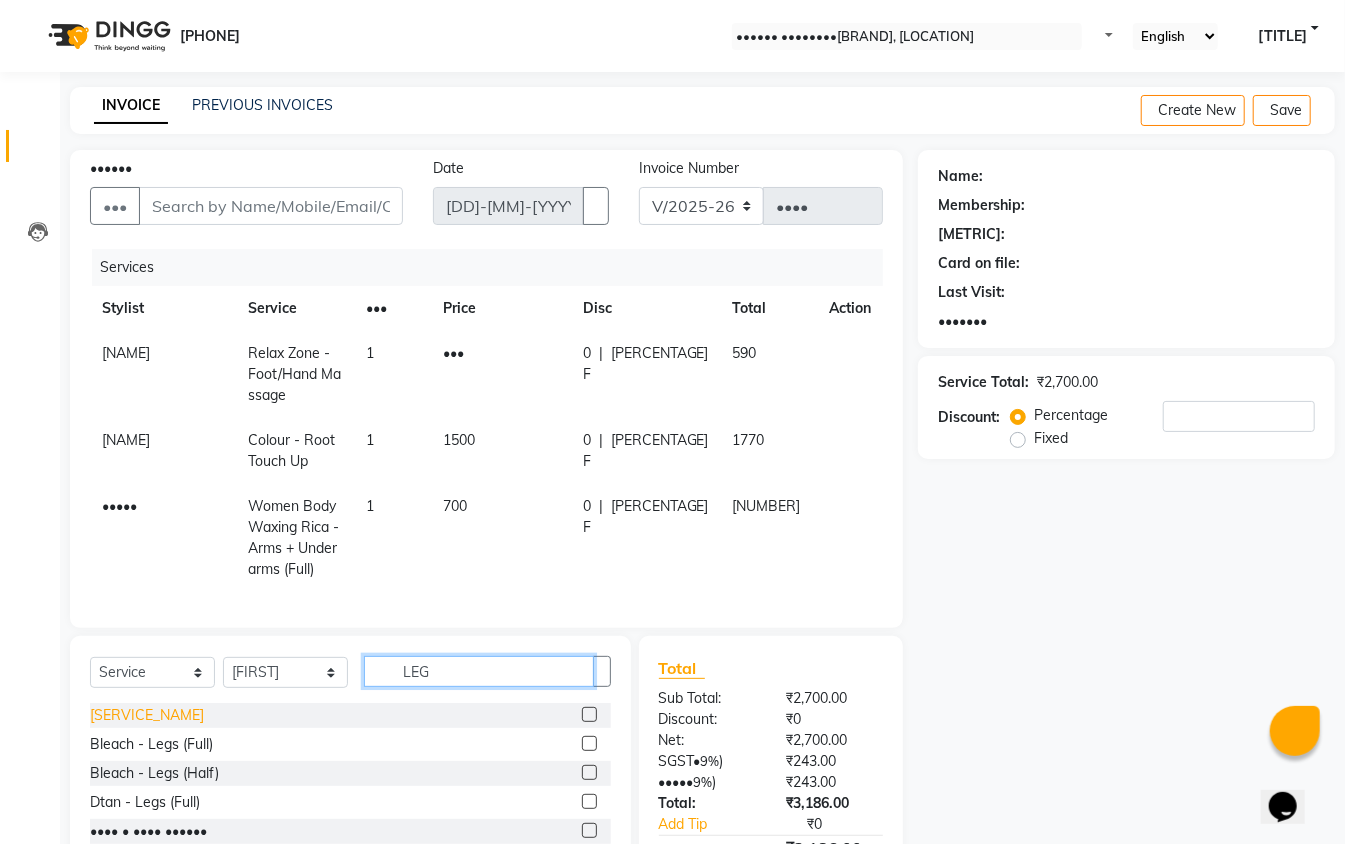 type on "LEG" 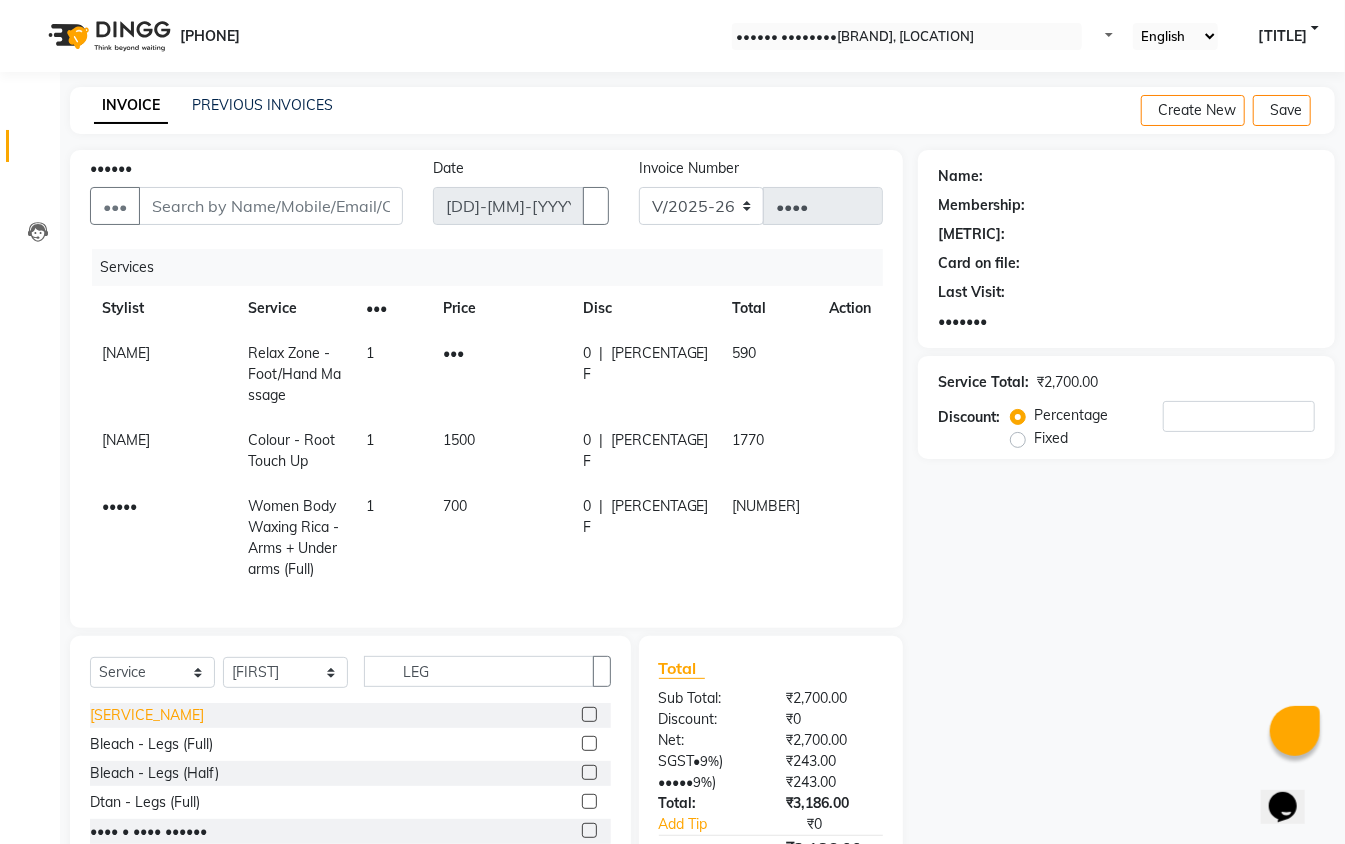 click on "[SERVICE_NAME]" at bounding box center (147, 715) 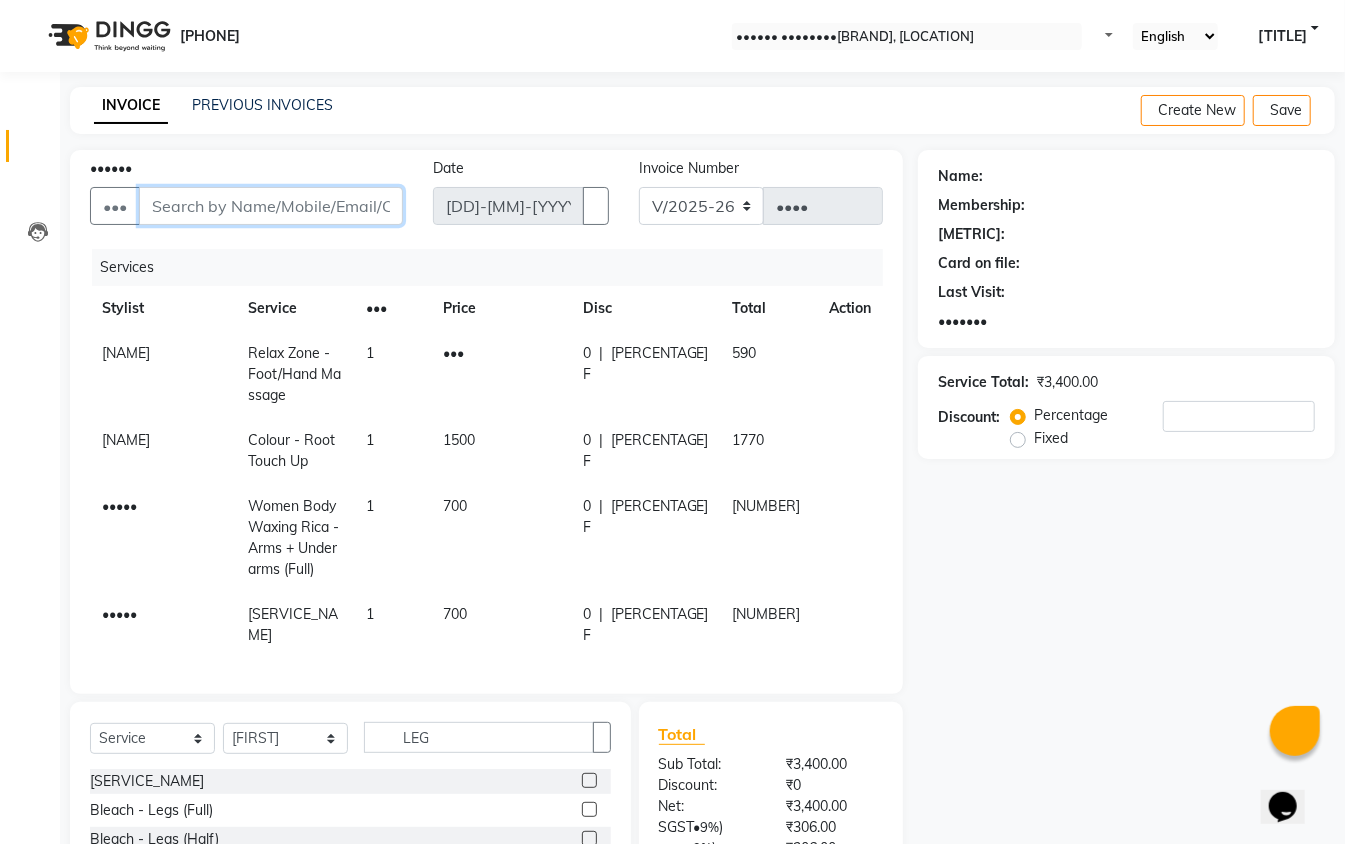 click on "••••••" at bounding box center (271, 206) 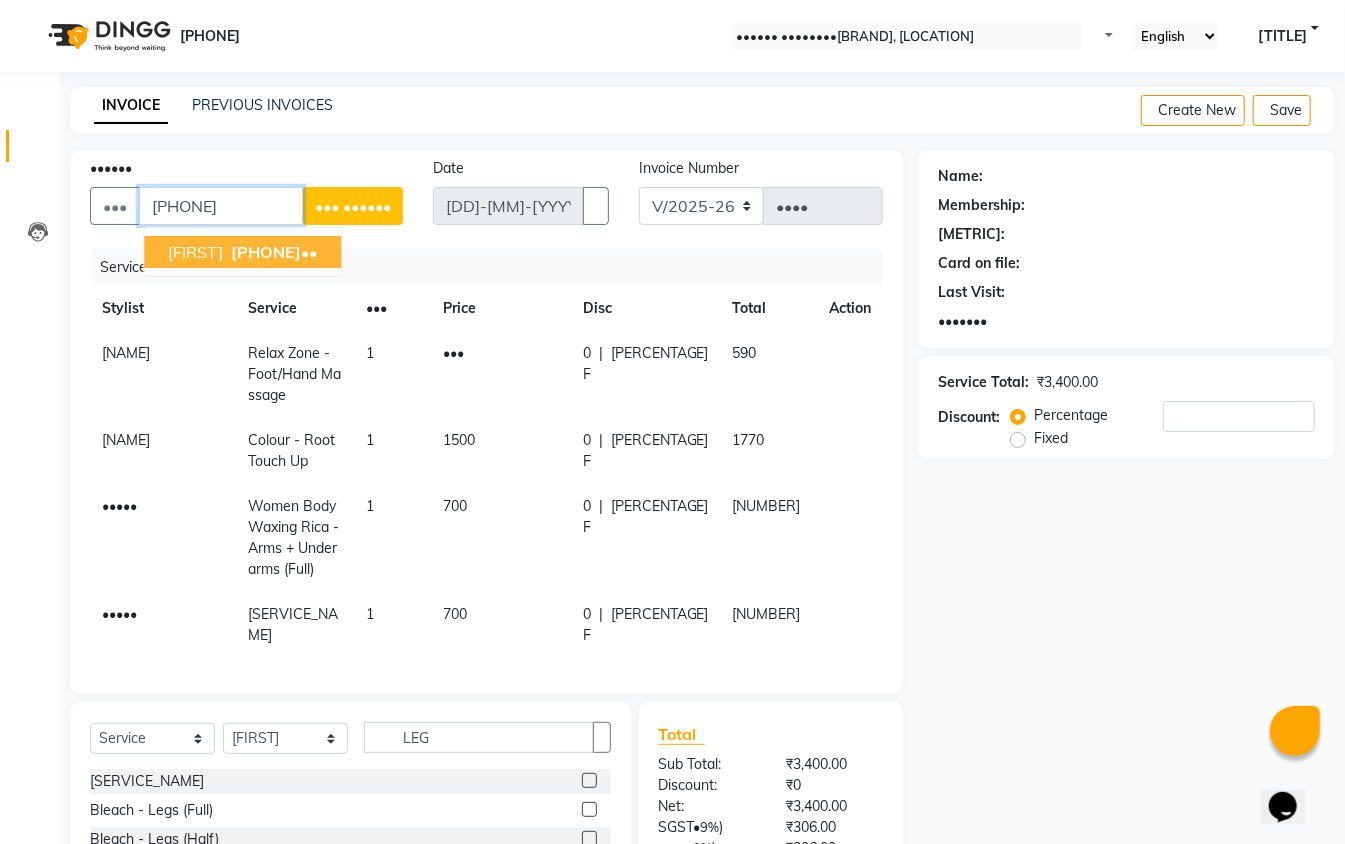 click on "•••••••• ••" at bounding box center (272, 252) 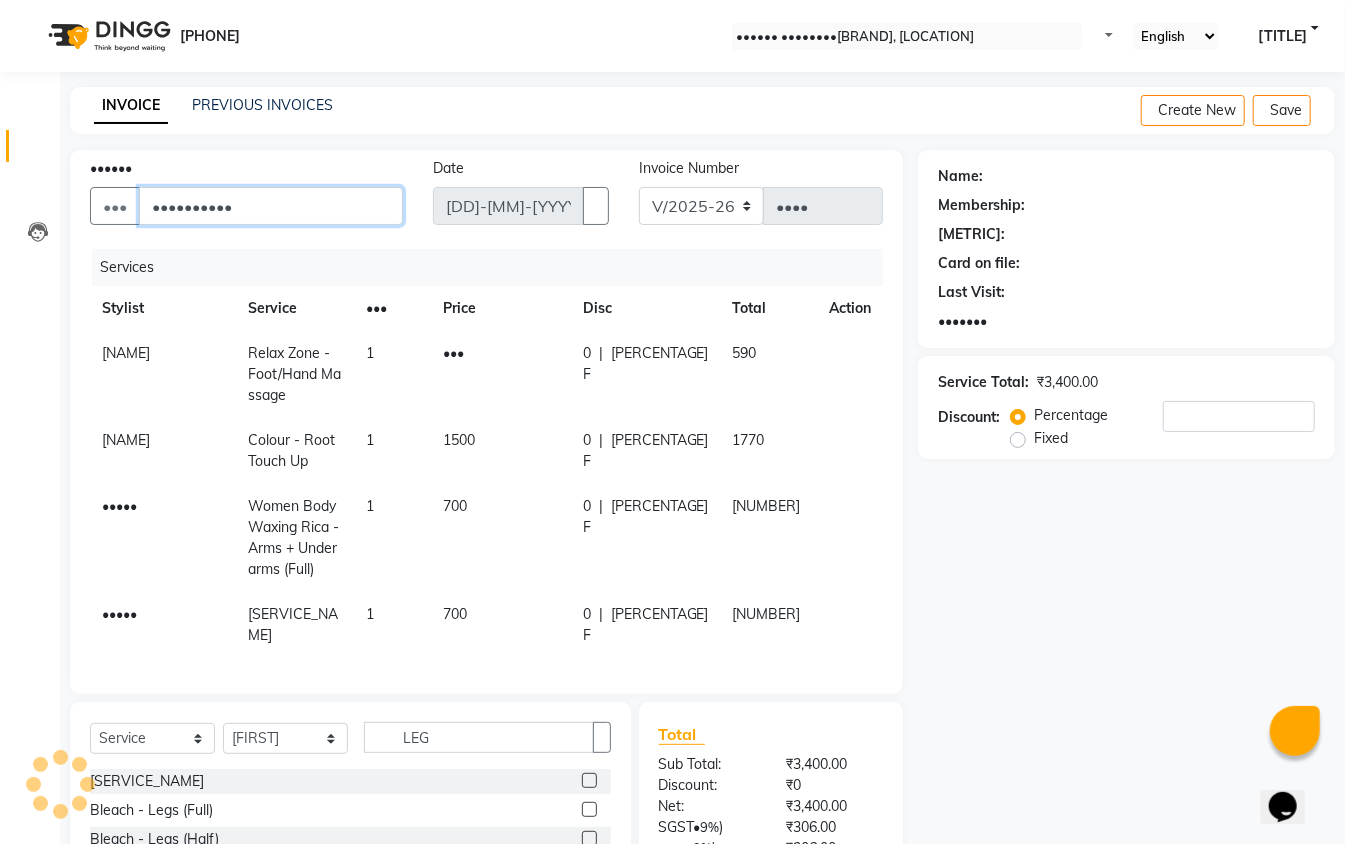 type on "••••••••••" 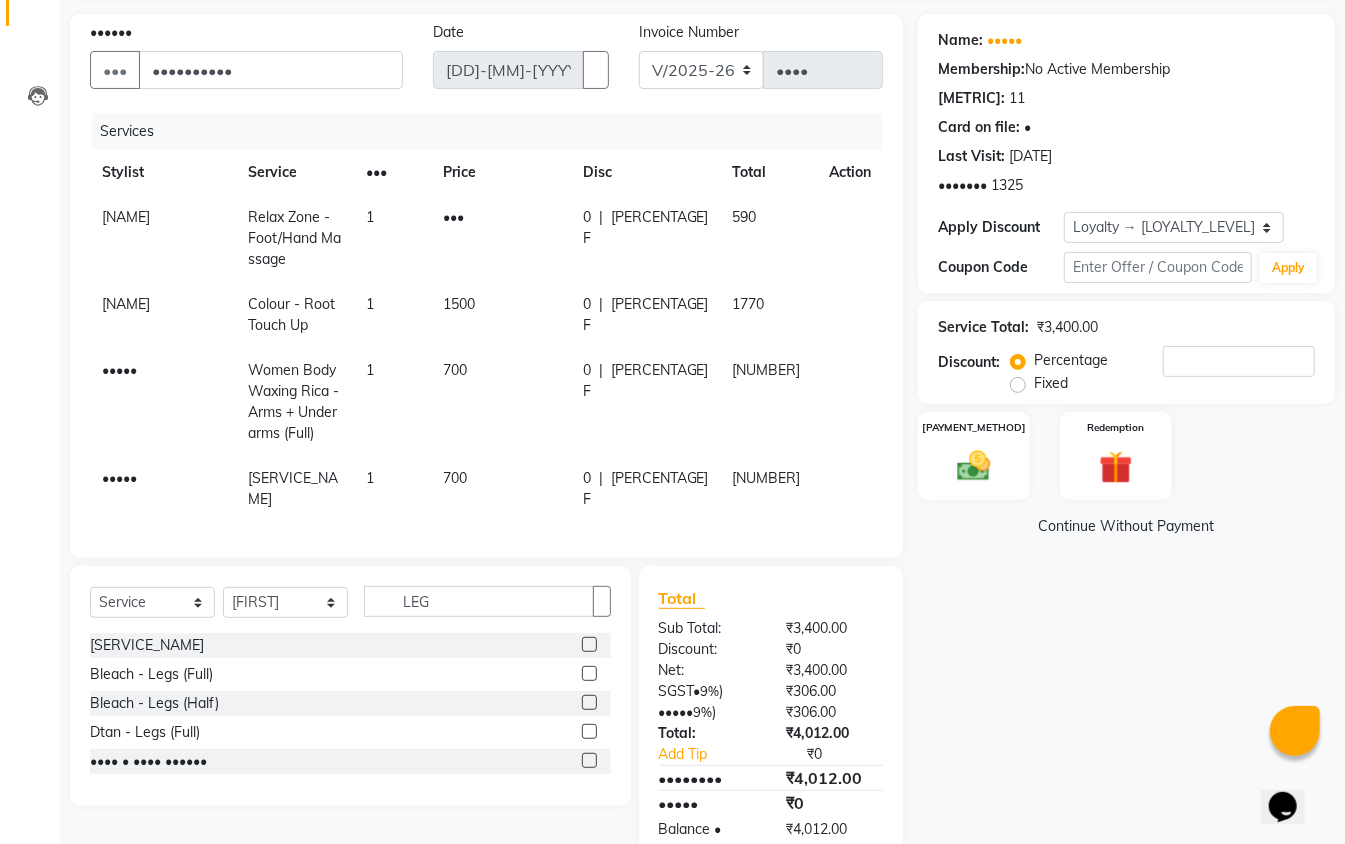 scroll, scrollTop: 89, scrollLeft: 0, axis: vertical 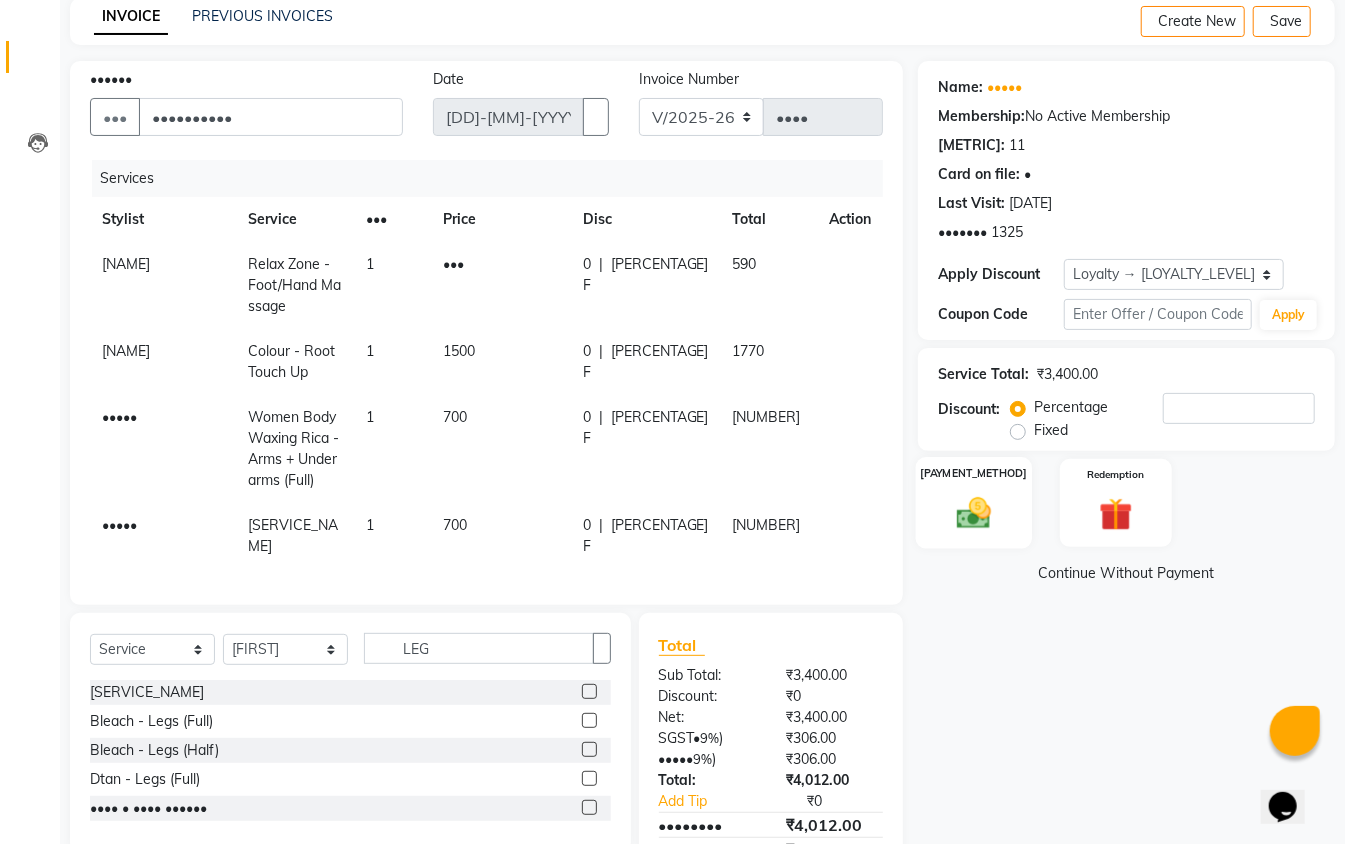 click at bounding box center (974, 513) 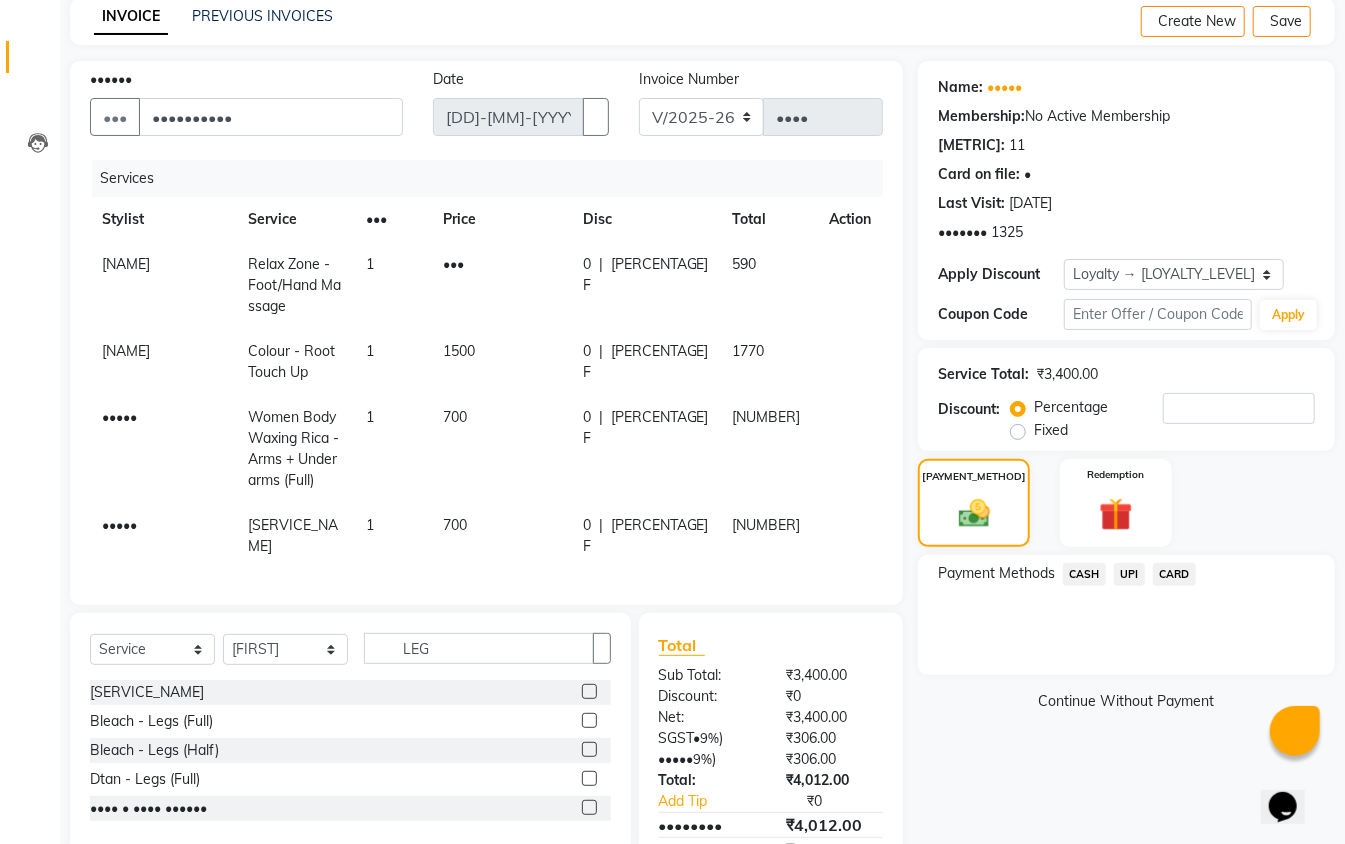 click on "CARD" at bounding box center (1084, 574) 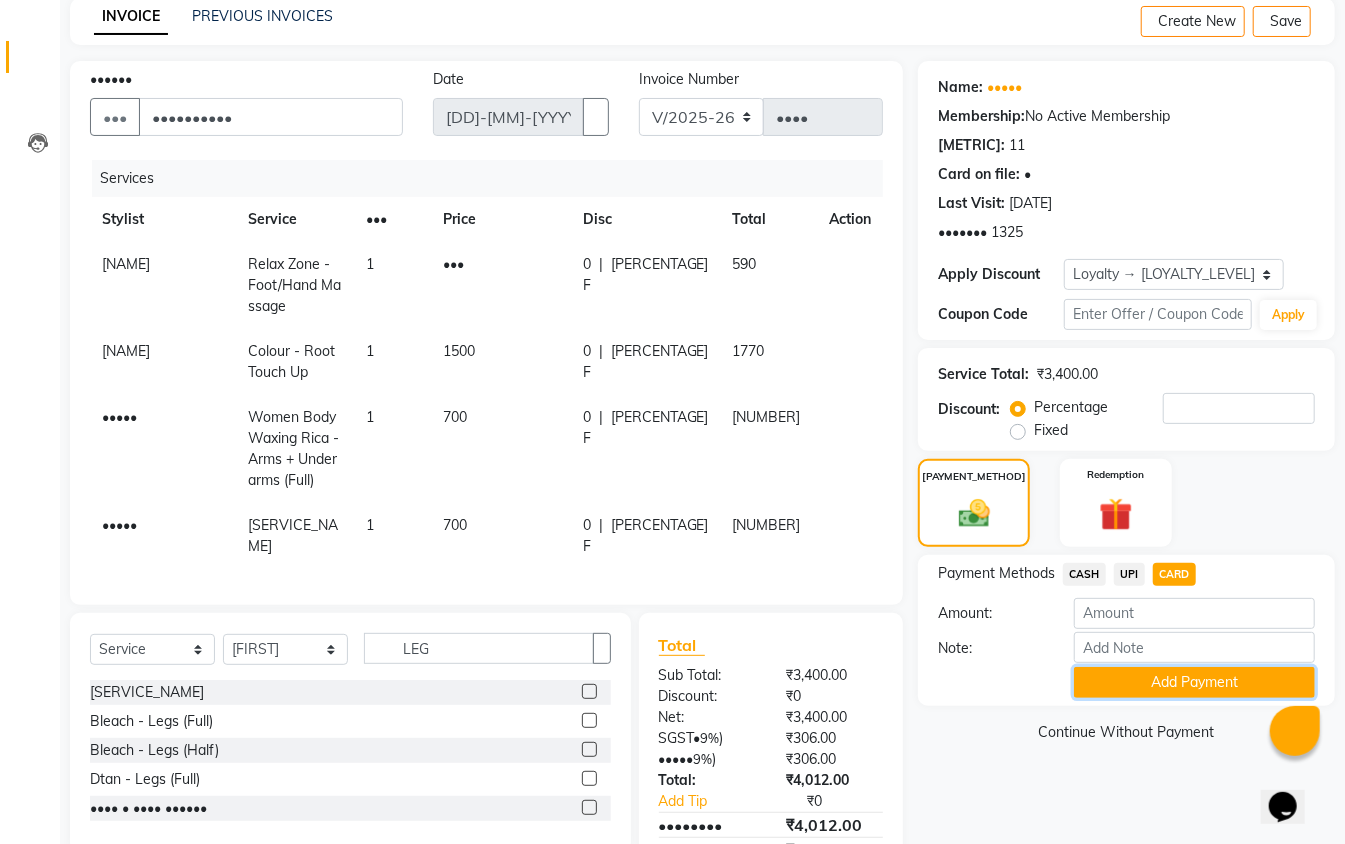 click on "Add Payment" at bounding box center [1194, 682] 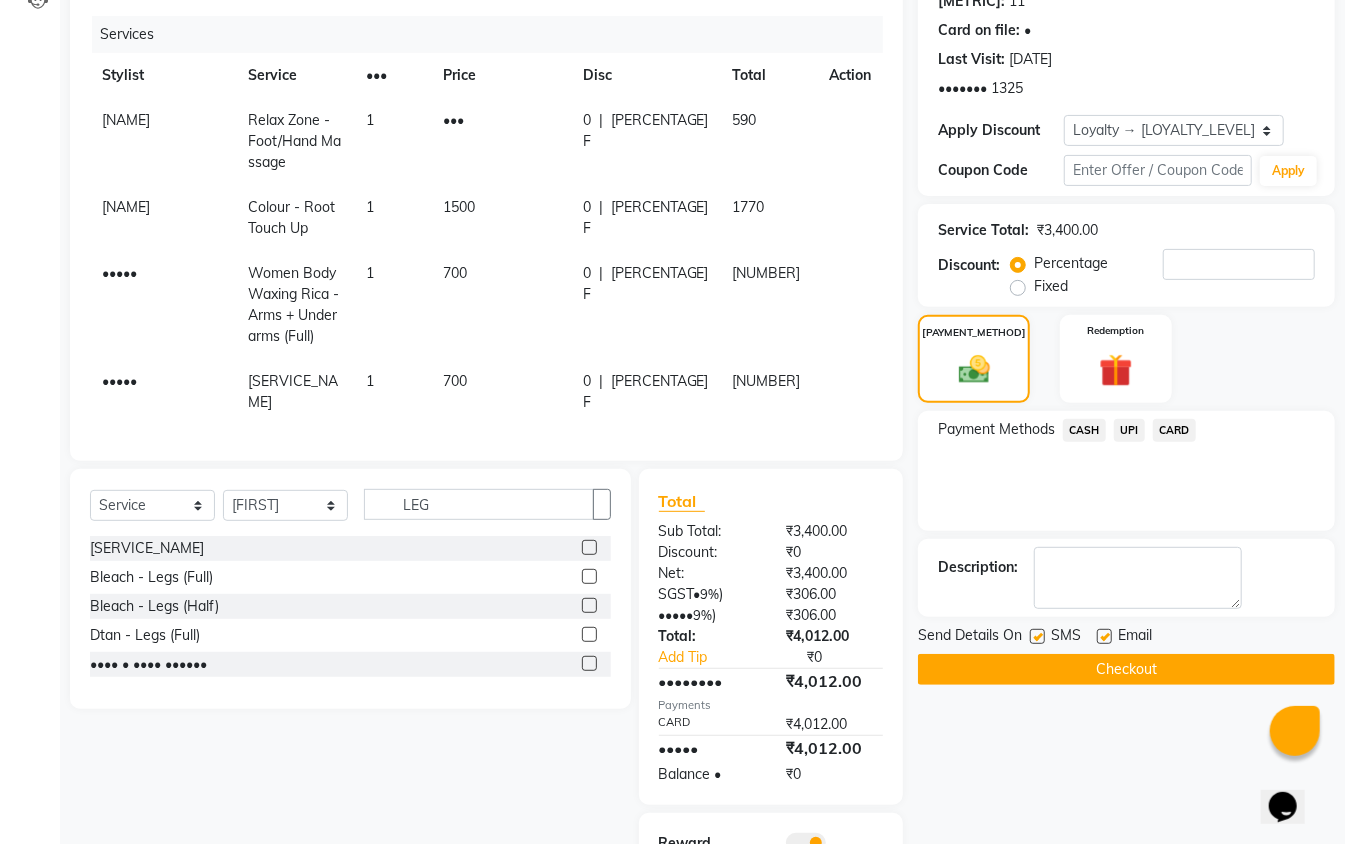 scroll, scrollTop: 384, scrollLeft: 0, axis: vertical 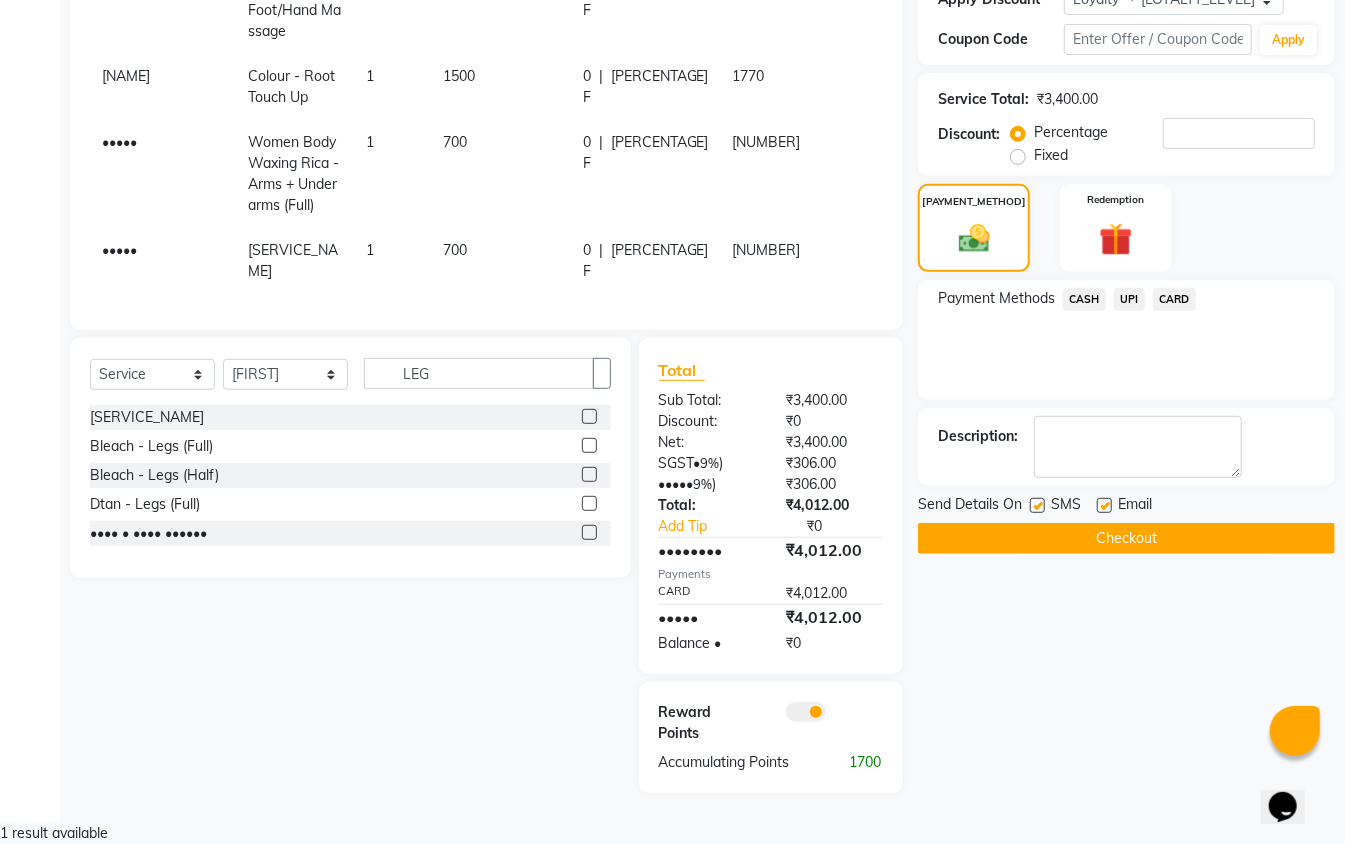 click at bounding box center (806, 712) 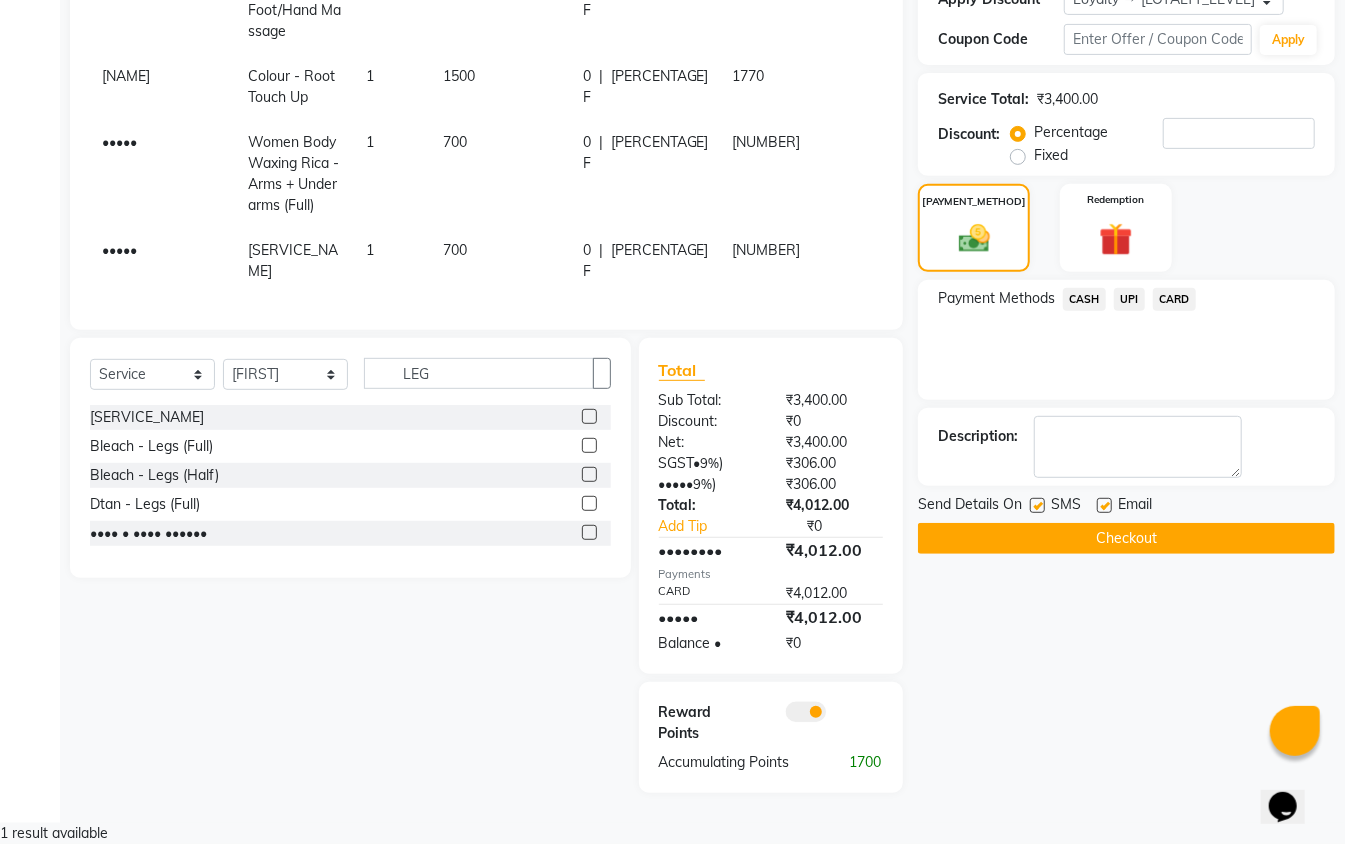 click at bounding box center (786, 717) 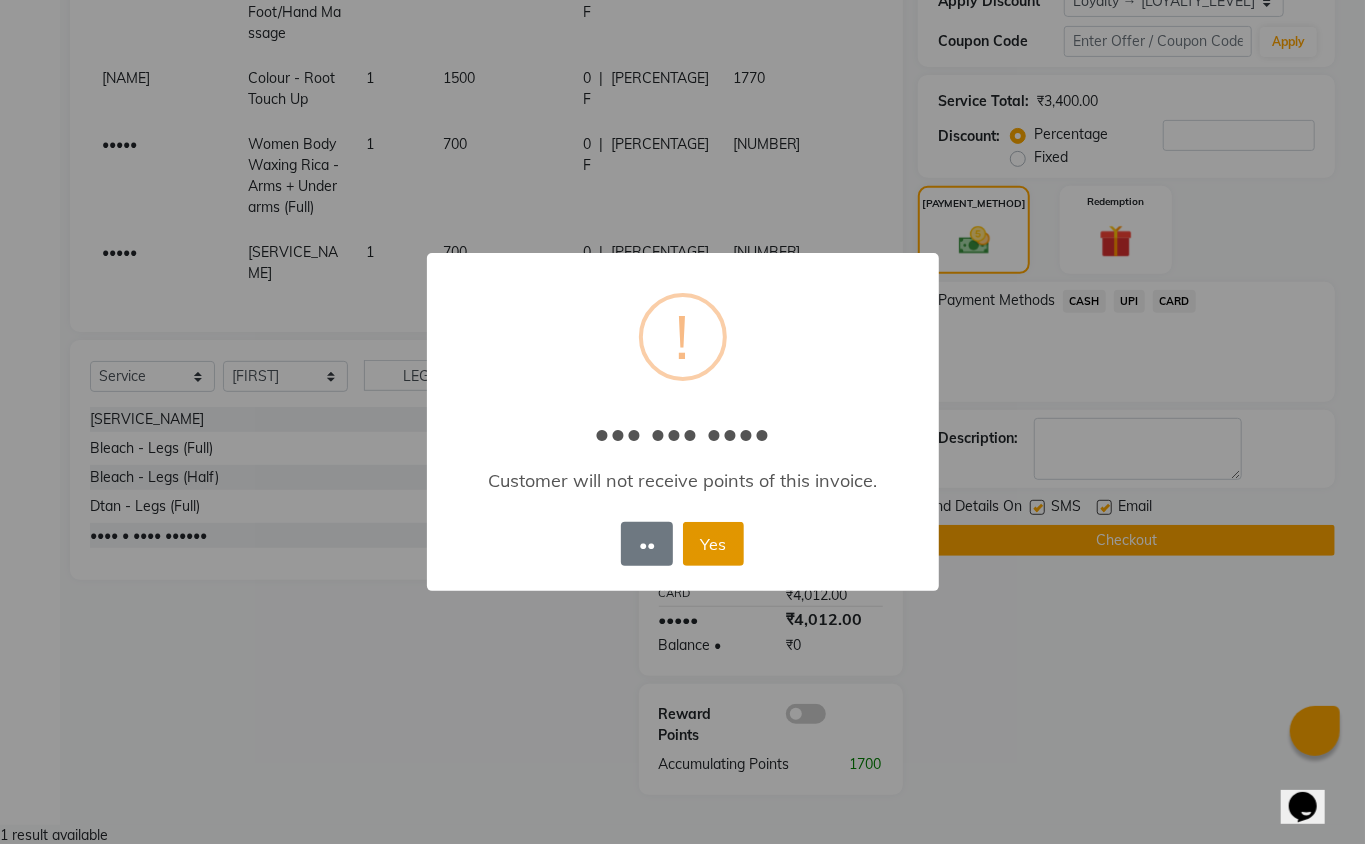 click on "Yes" at bounding box center [713, 544] 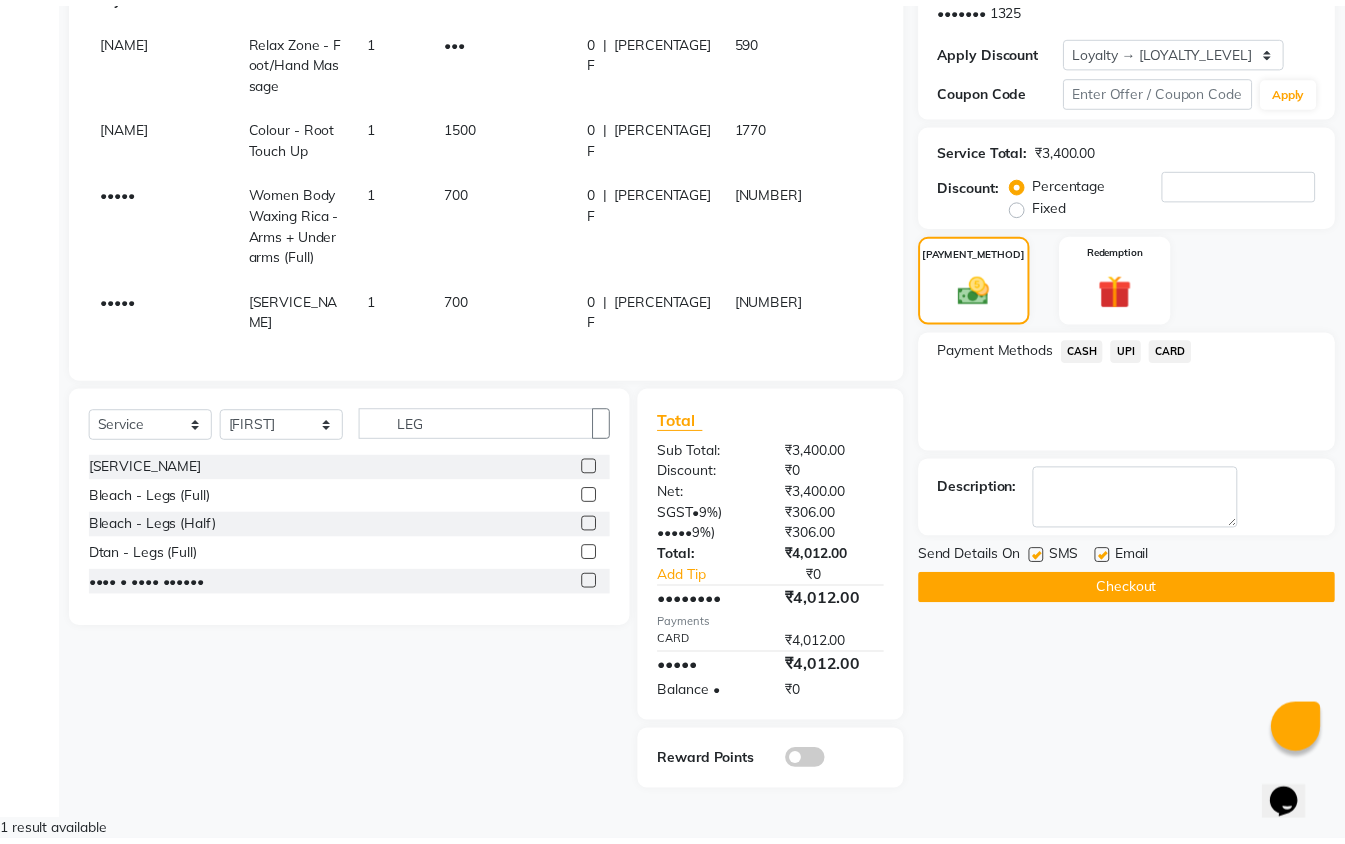 scroll, scrollTop: 333, scrollLeft: 0, axis: vertical 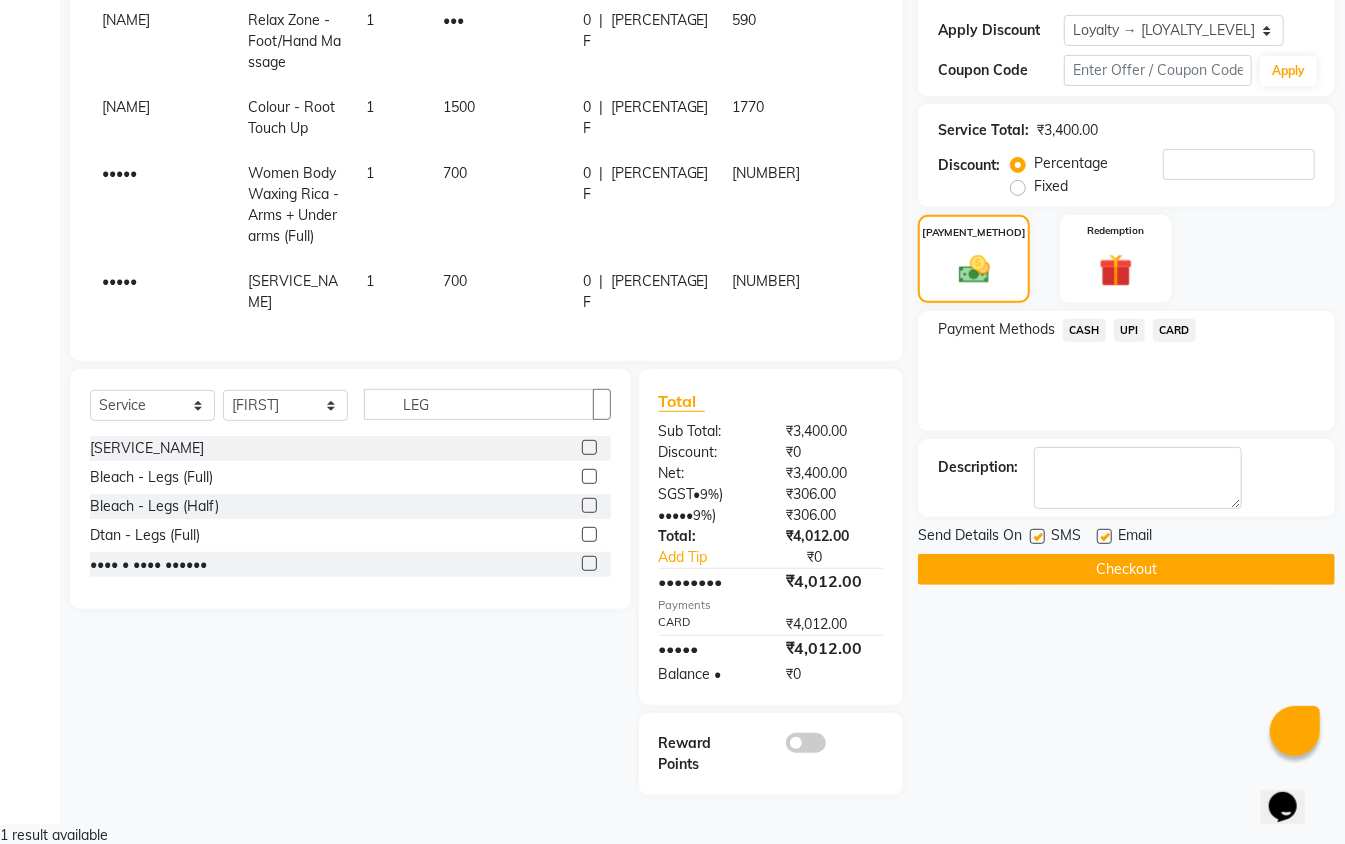 click at bounding box center (1037, 536) 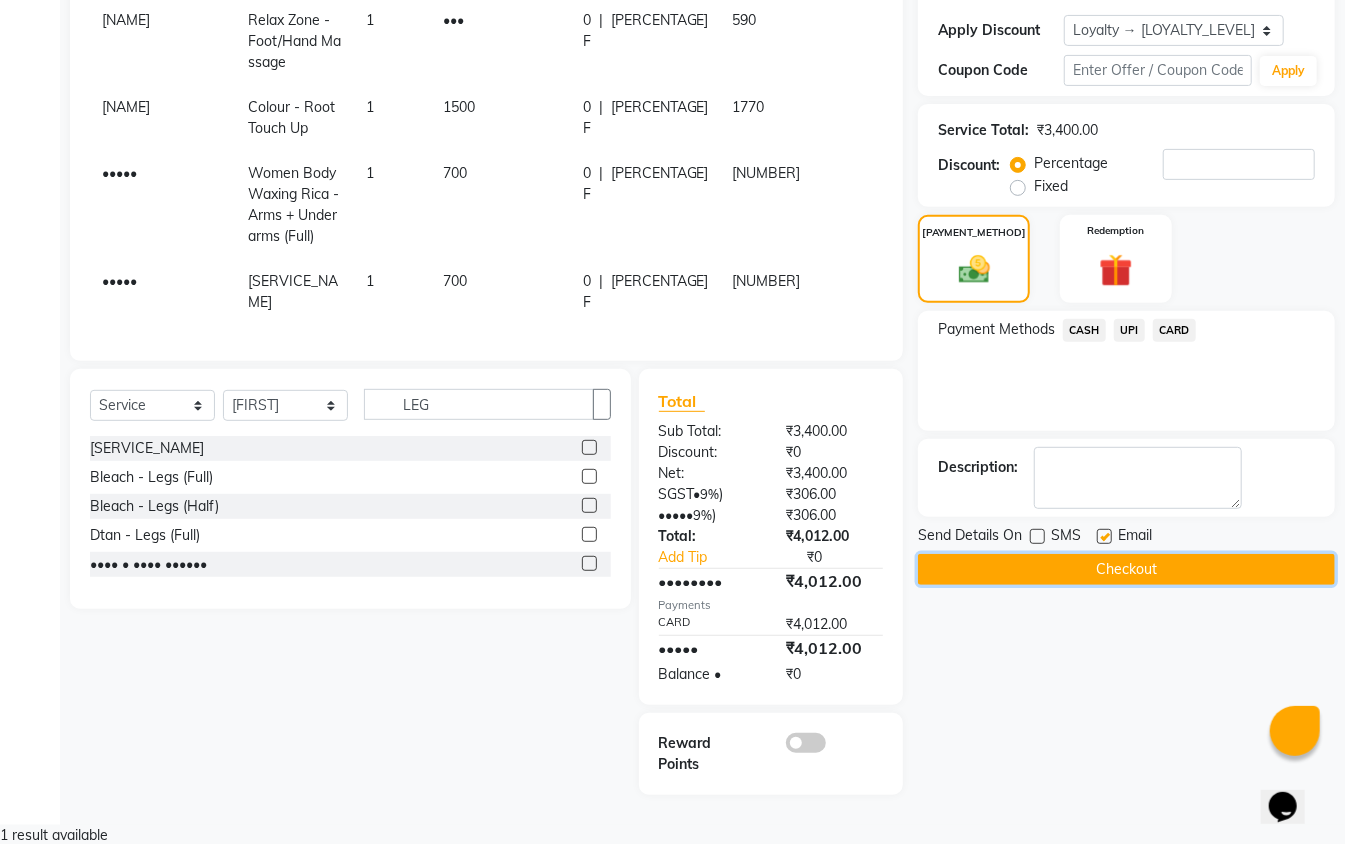 click on "Checkout" at bounding box center [1126, 569] 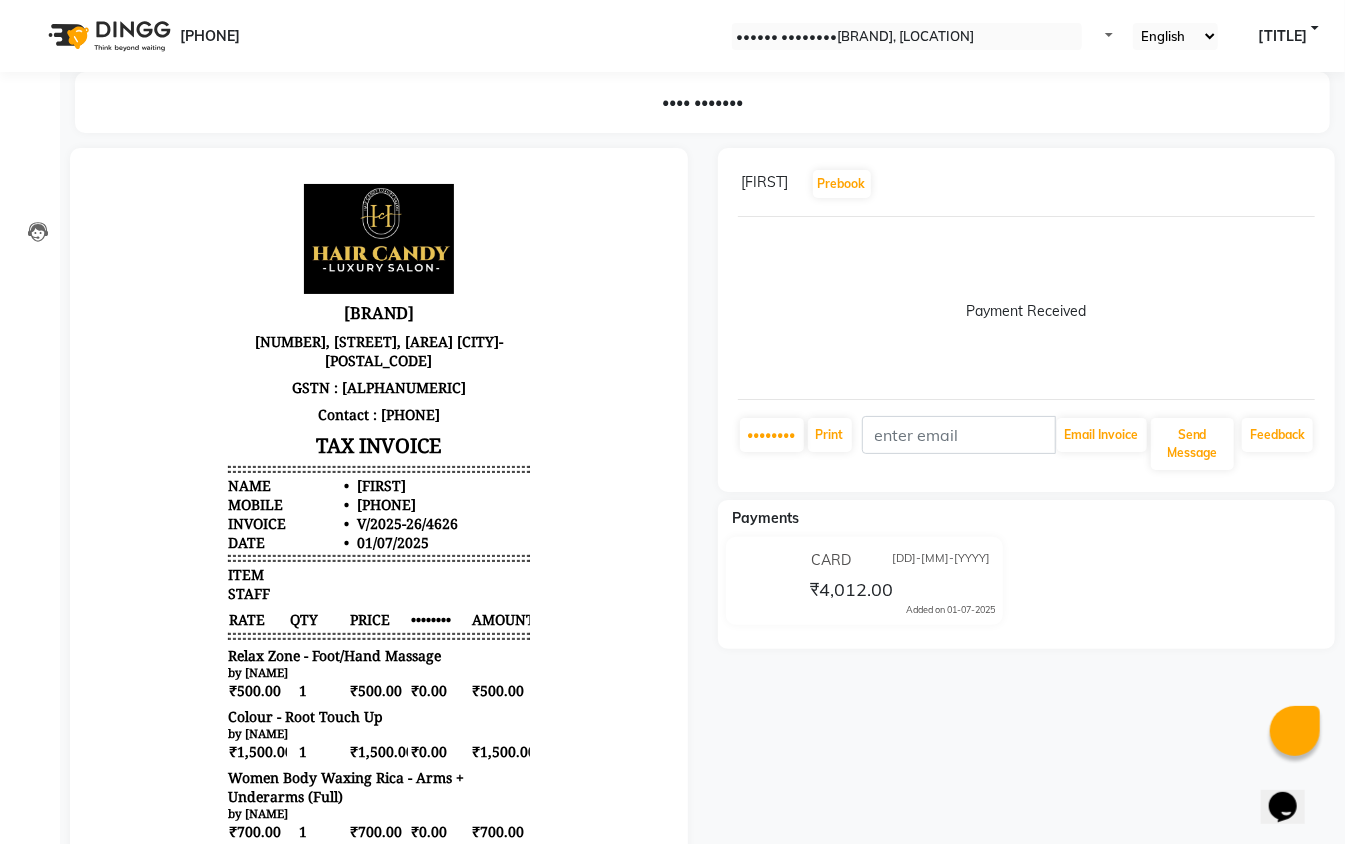 scroll, scrollTop: 0, scrollLeft: 0, axis: both 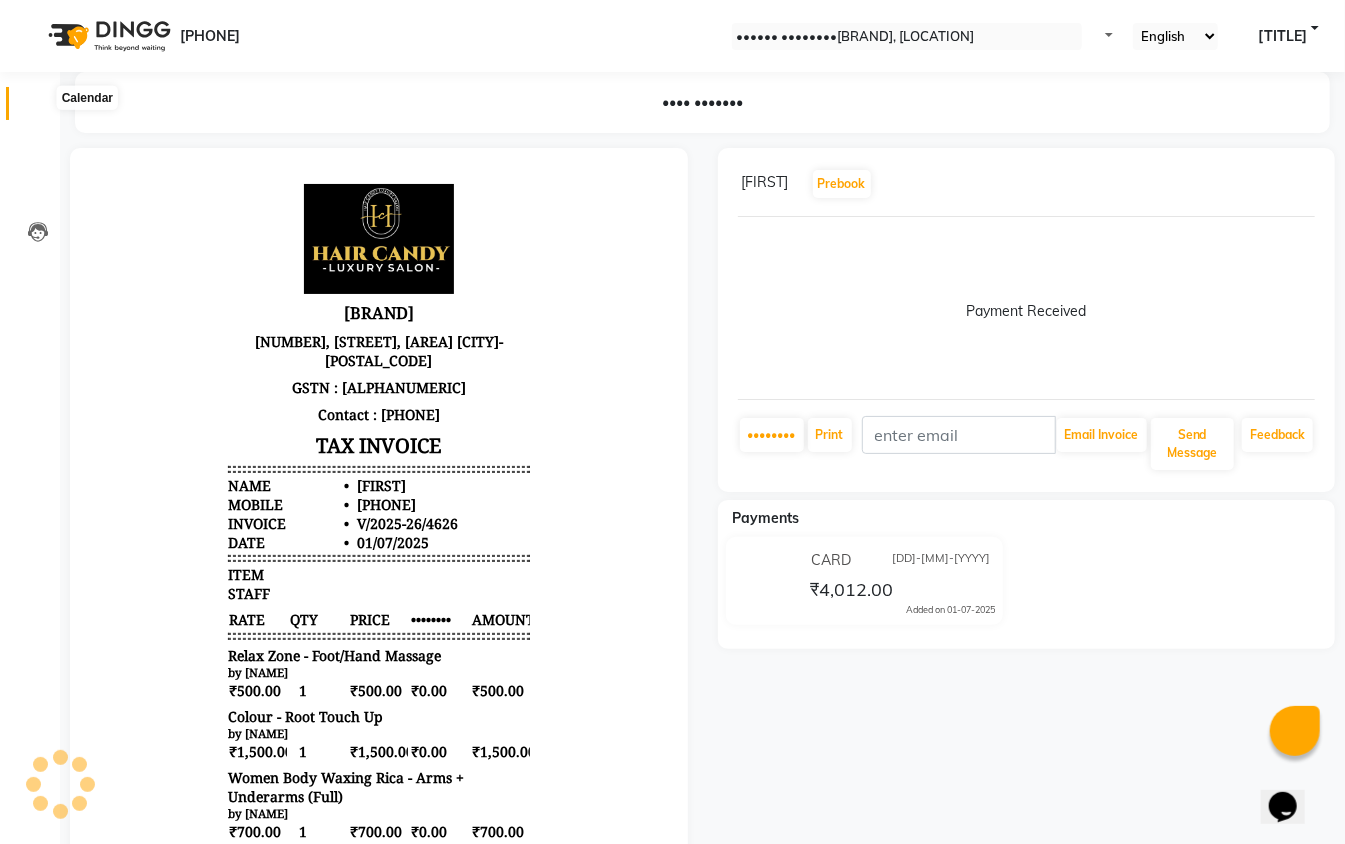 click at bounding box center [37, 108] 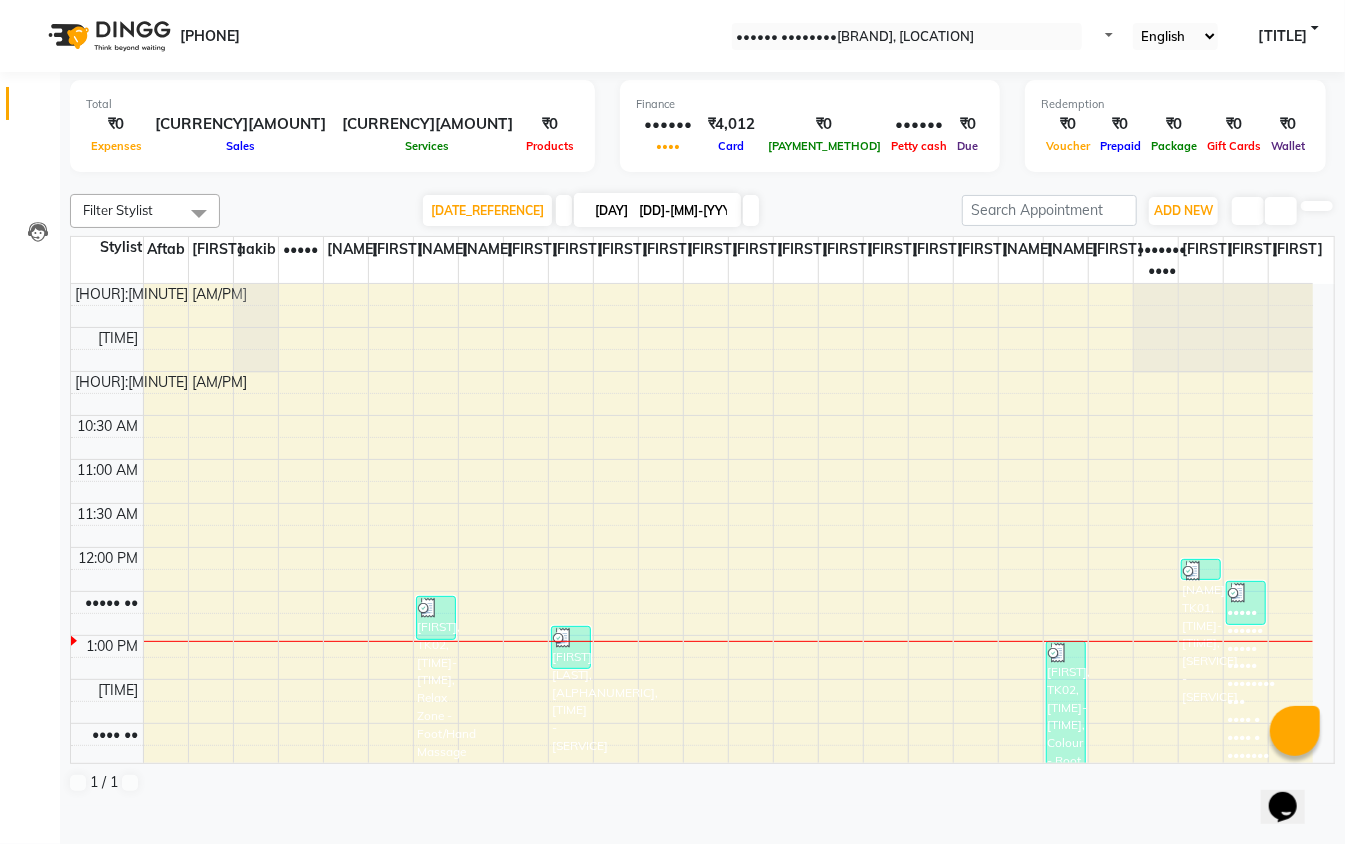 scroll, scrollTop: 0, scrollLeft: 0, axis: both 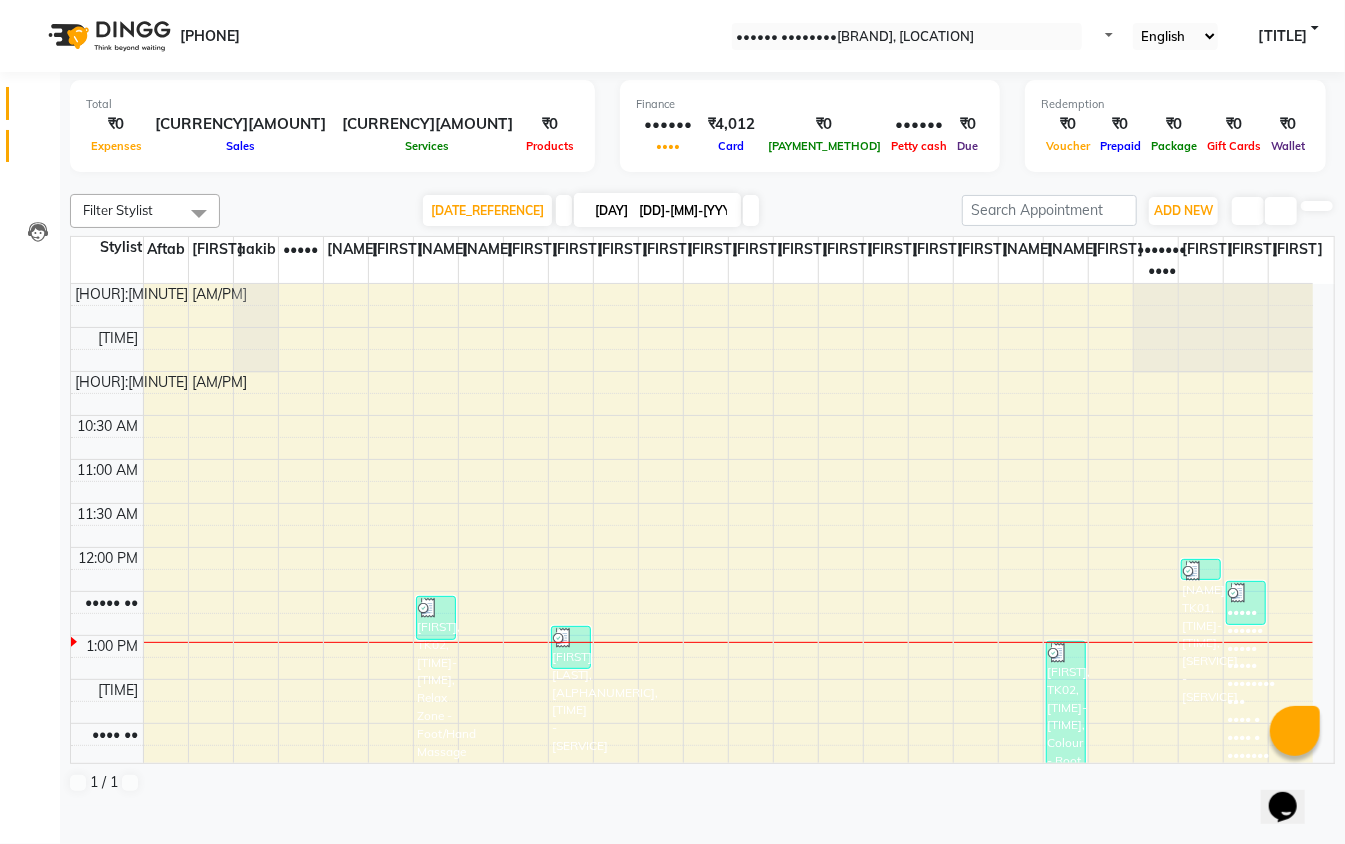 click on "Invoice" at bounding box center [30, 146] 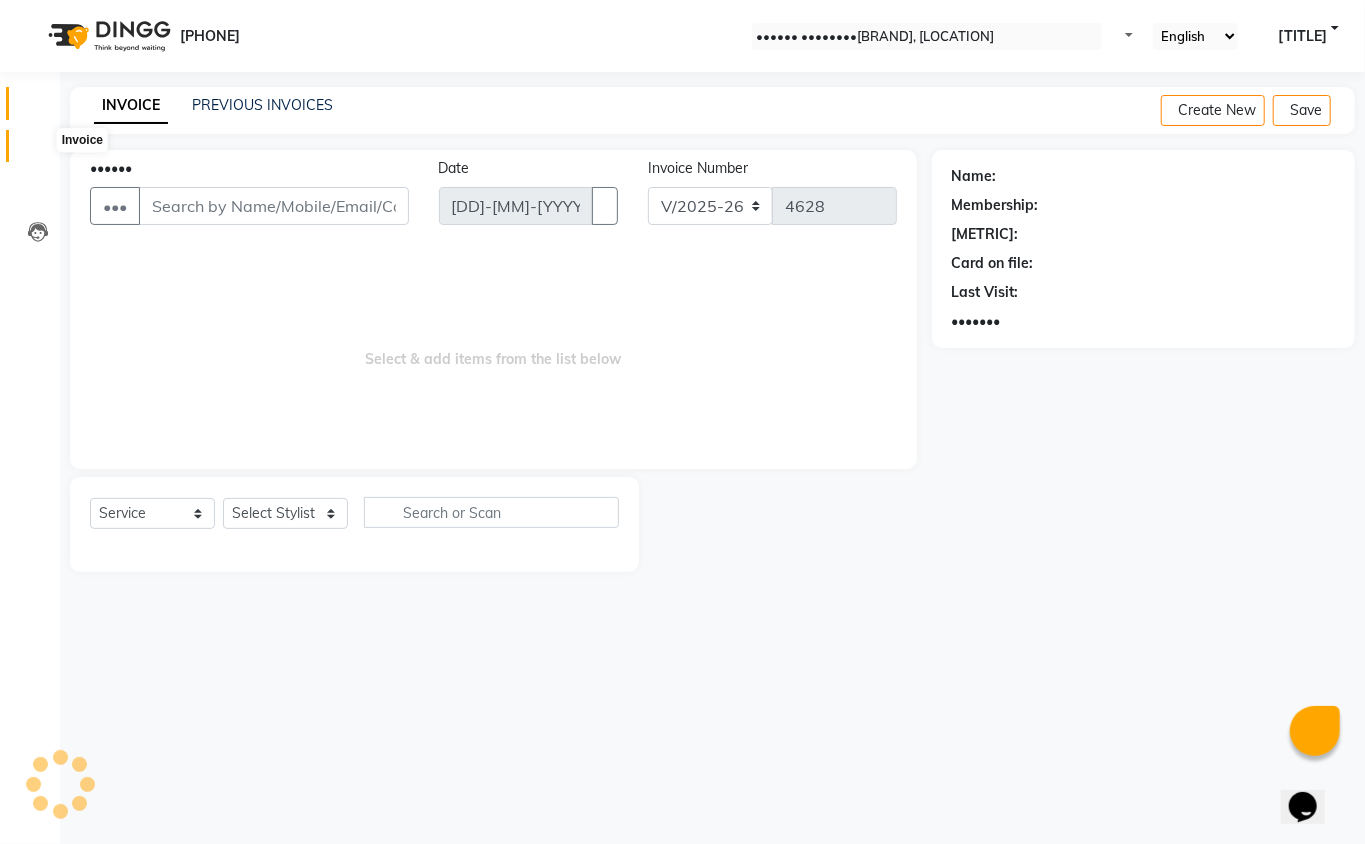 click at bounding box center (37, 108) 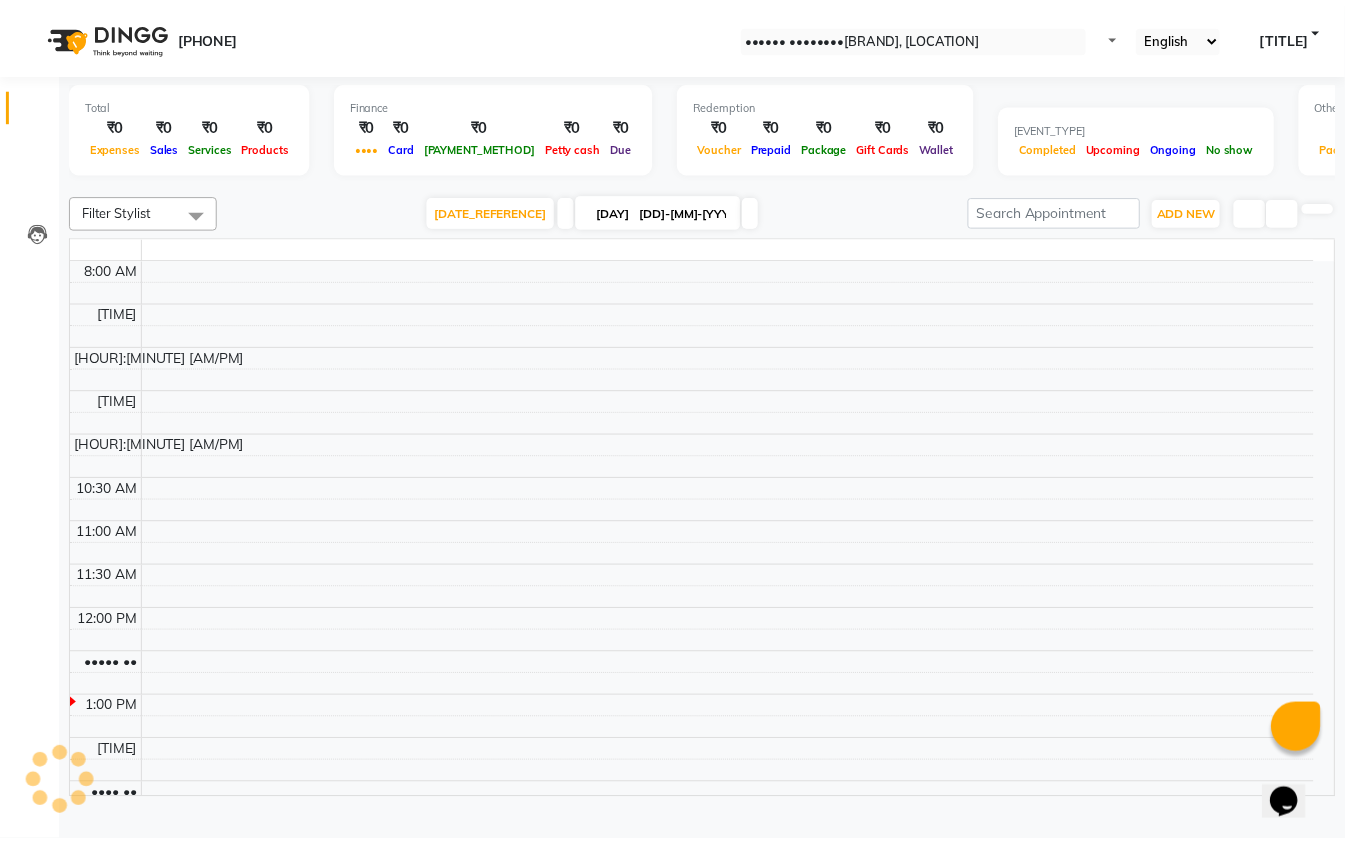 scroll, scrollTop: 0, scrollLeft: 0, axis: both 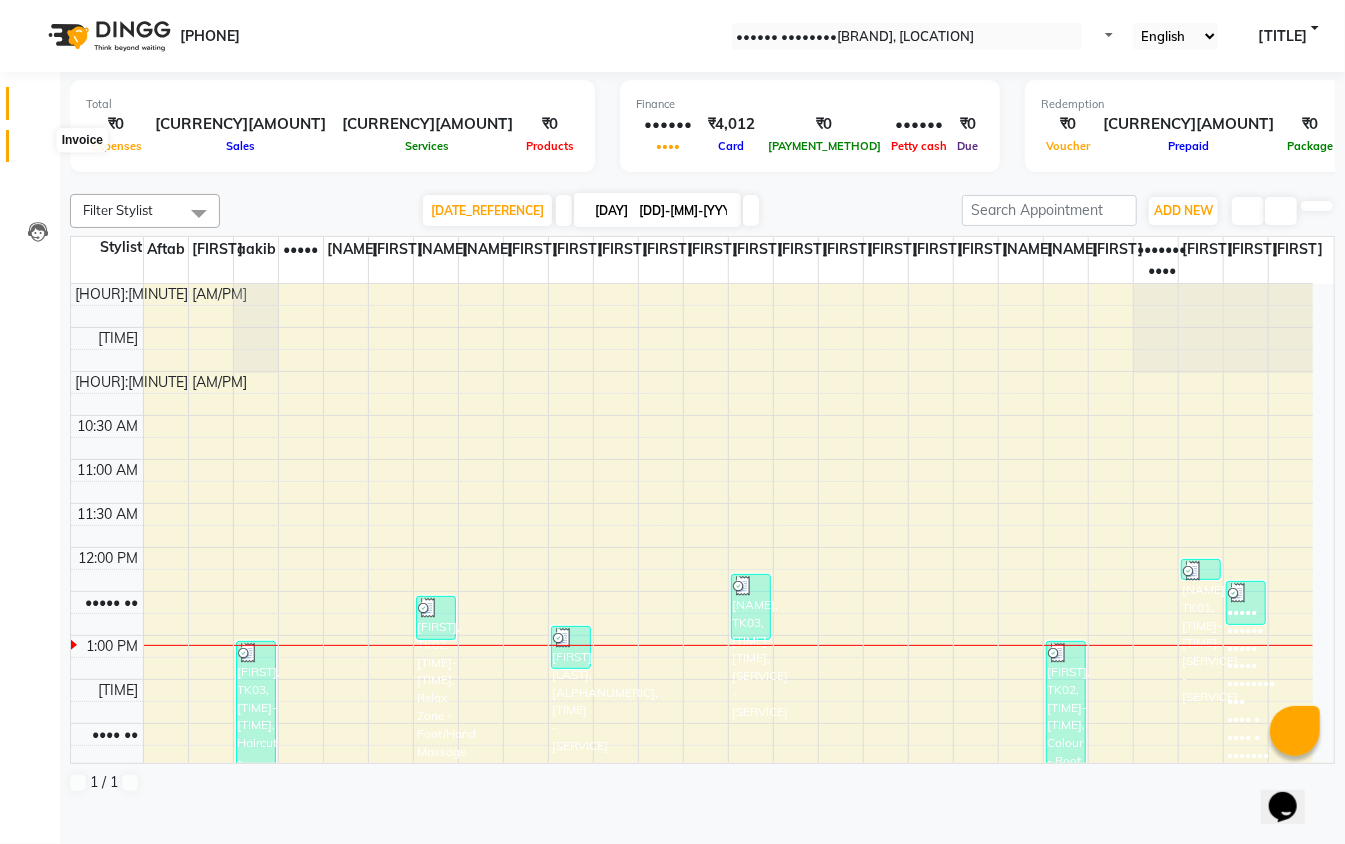 click at bounding box center [38, 151] 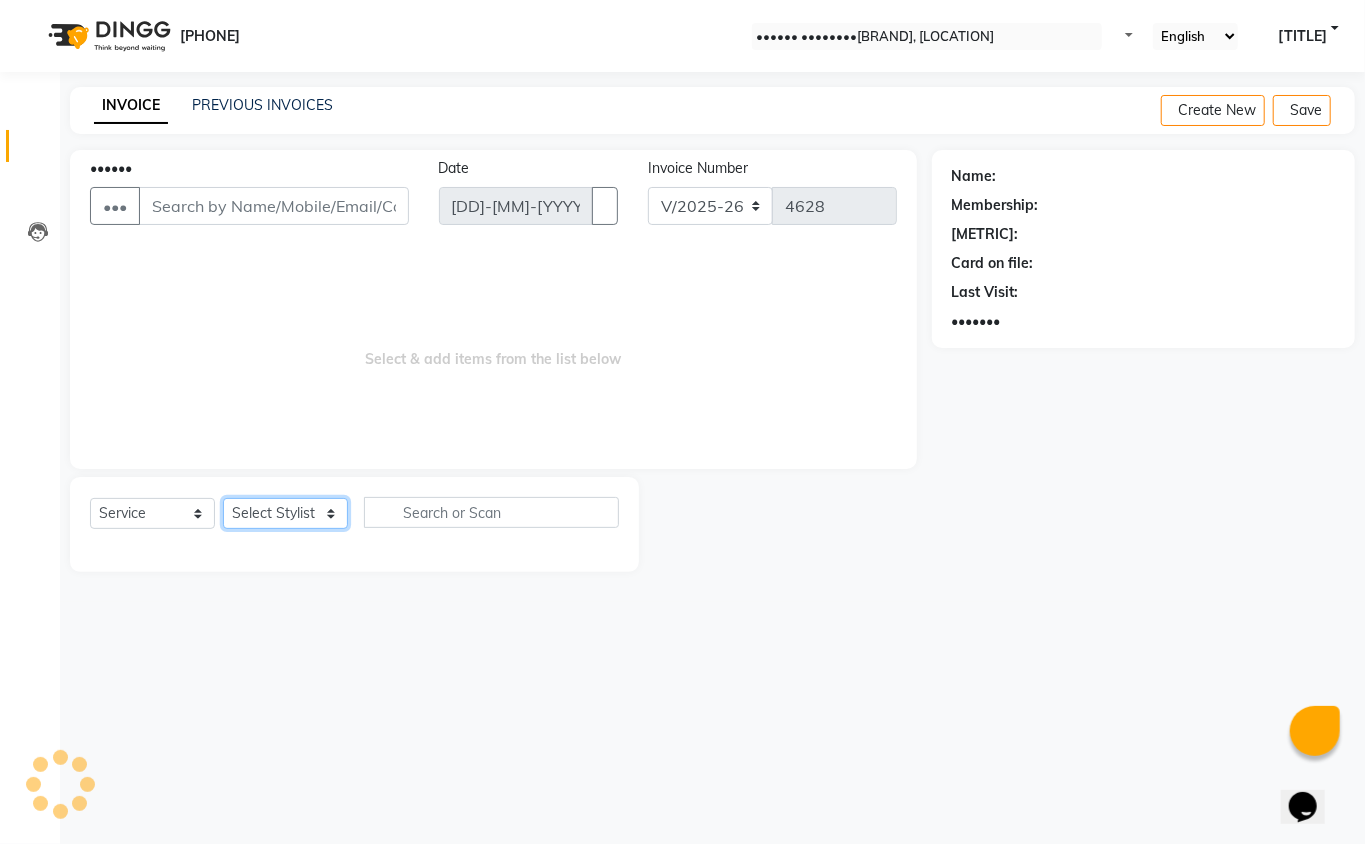 click on "Select Stylist" at bounding box center (285, 513) 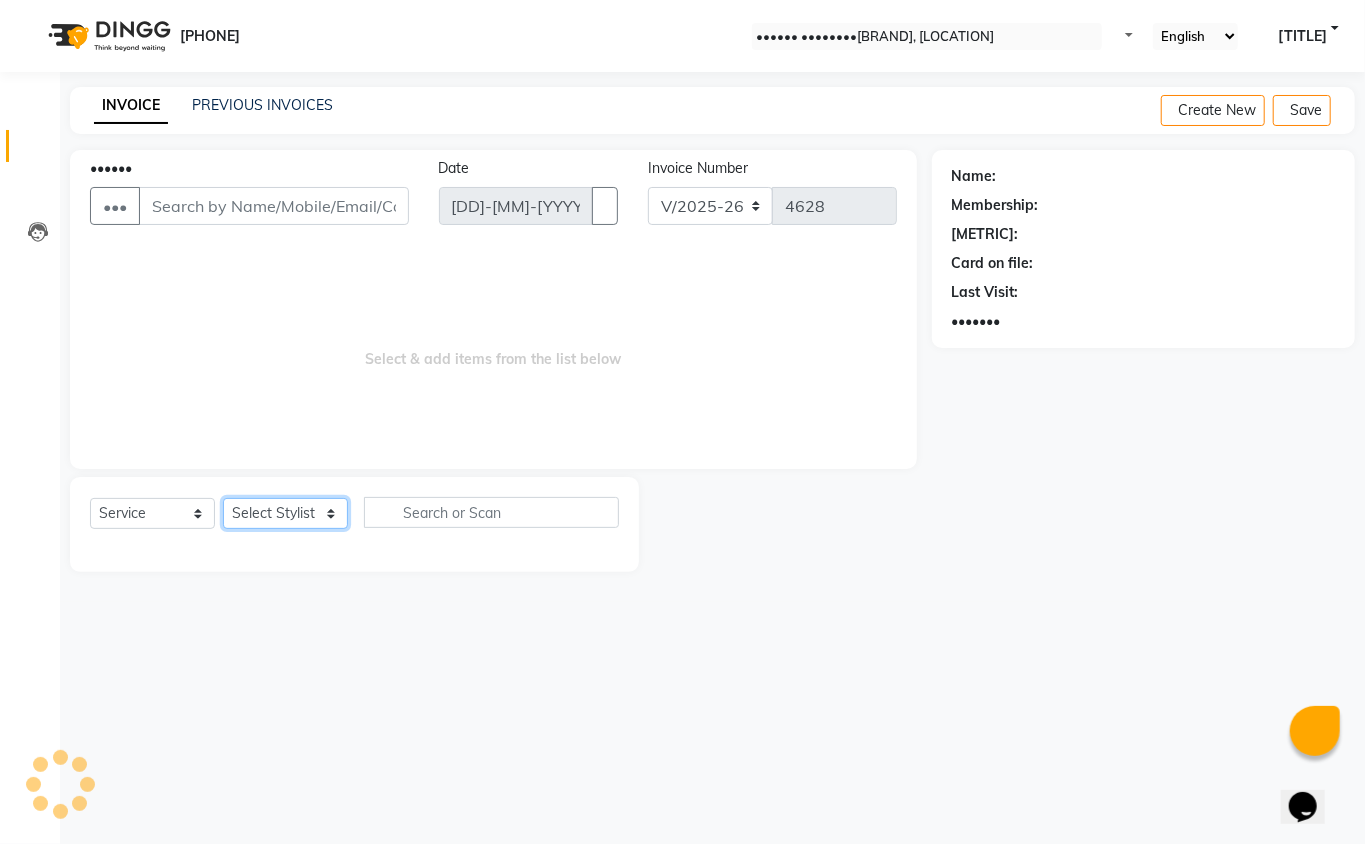 click on "•••••• ••••••• ••••• ••••• ••••• ••••• •••••• ••••••• •••• •••••• •••••• •••••• •••• •••• ••••••• •••••• •••• •••• ••••• •••••••••••••• ••••••• ••••• ••••• ••••• •••••• ••• •••••• •••••• ••••• ••••• •••• ••••• ••••••• ••••• ••••• •••• •••••" at bounding box center (285, 513) 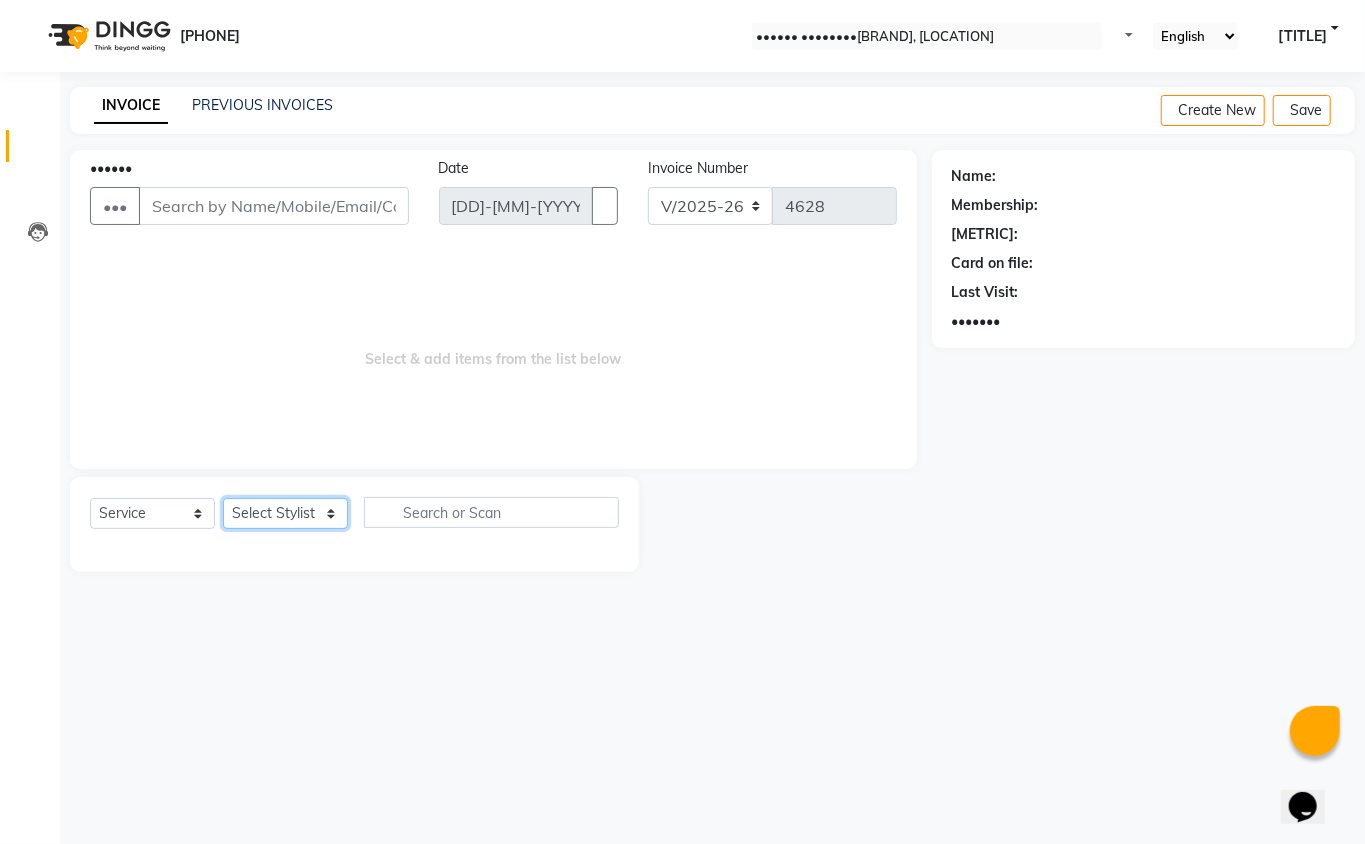 drag, startPoint x: 290, startPoint y: 518, endPoint x: 286, endPoint y: 502, distance: 16.492422 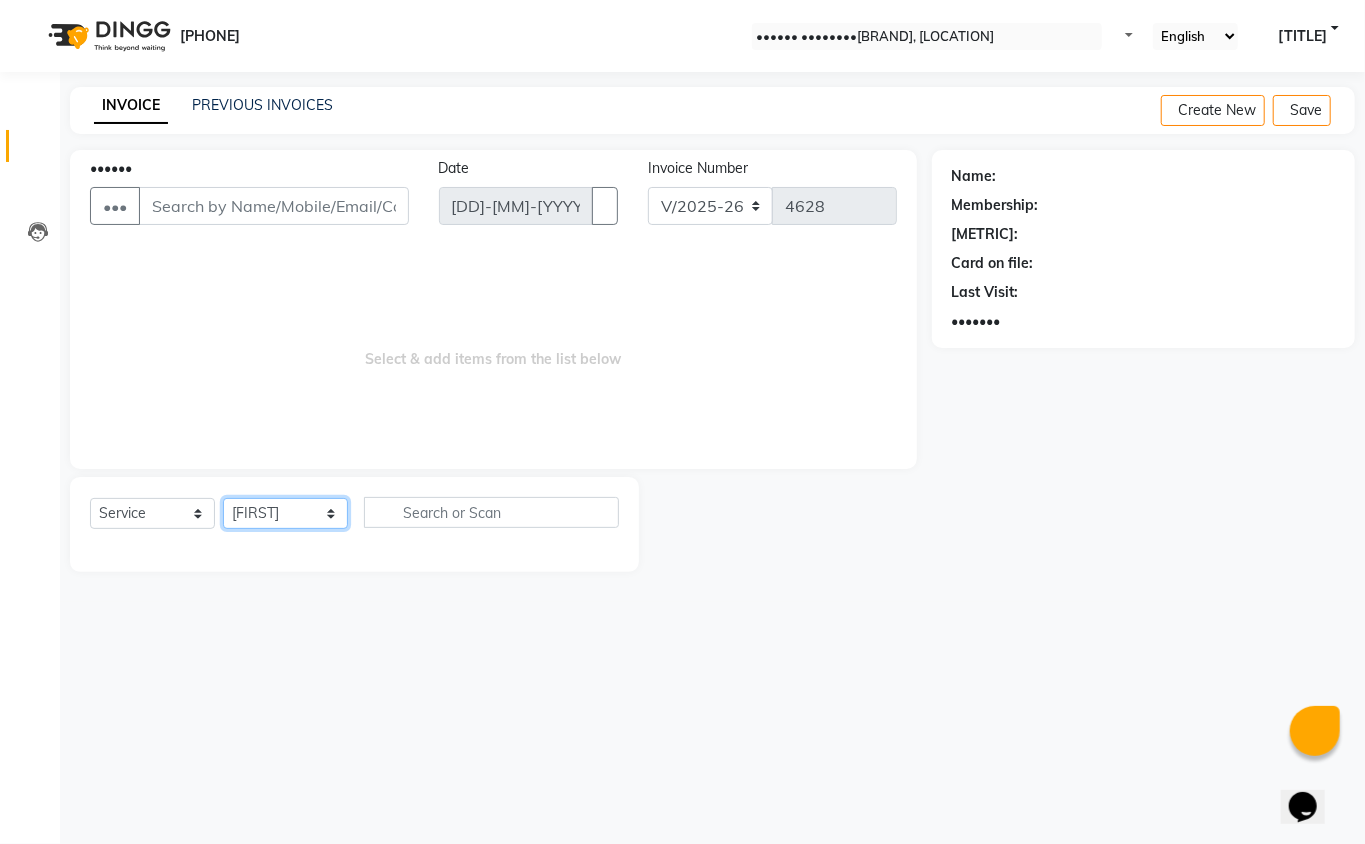 click on "•••••• ••••••• ••••• ••••• ••••• ••••• •••••• ••••••• •••• •••••• •••••• •••••• •••• •••• ••••••• •••••• •••• •••• ••••• •••••••••••••• ••••••• ••••• ••••• ••••• •••••• ••• •••••• •••••• ••••• ••••• •••• ••••• ••••••• ••••• ••••• •••• •••••" at bounding box center (285, 513) 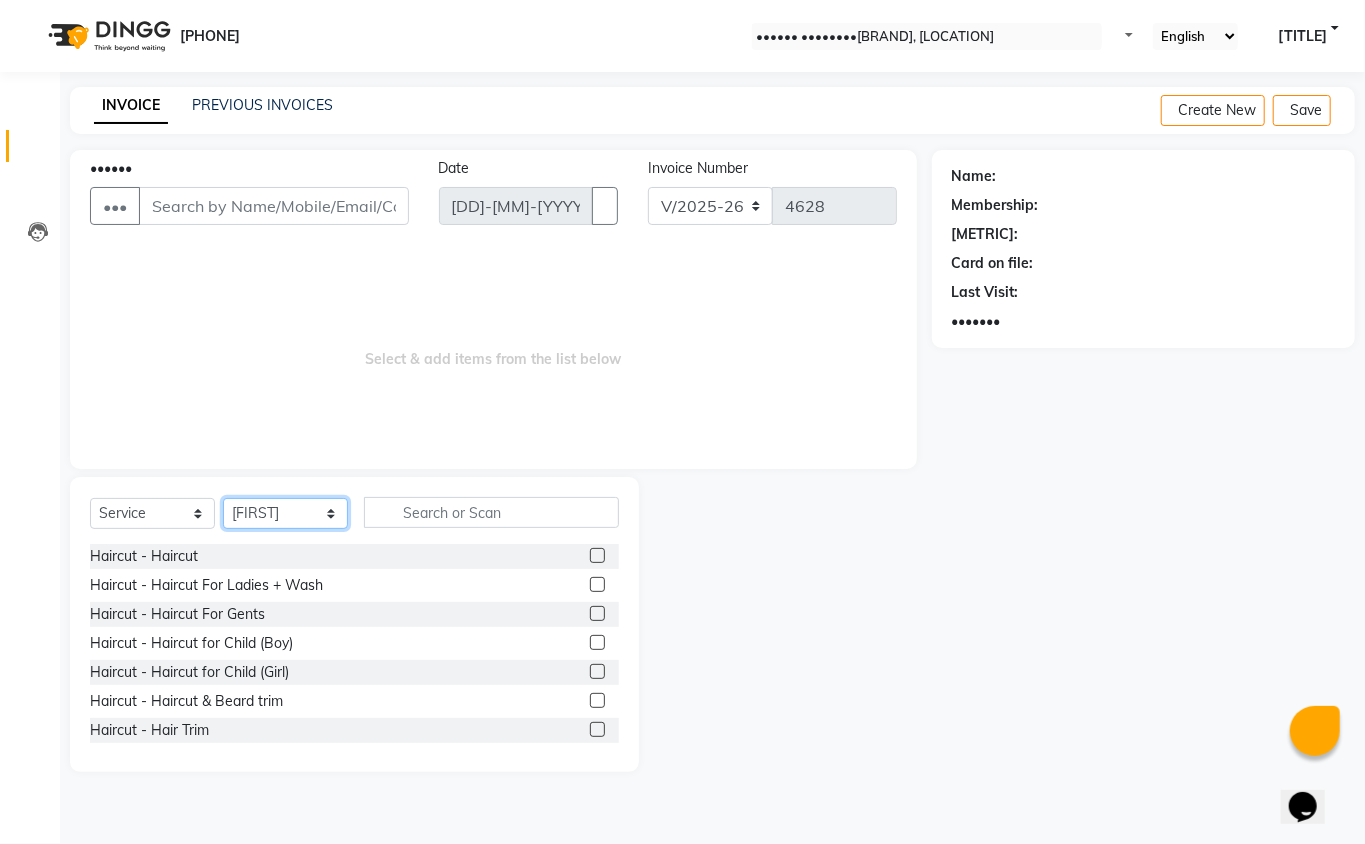 click on "•••••• ••••••• ••••• ••••• ••••• ••••• •••••• ••••••• •••• •••••• •••••• •••••• •••• •••• ••••••• •••••• •••• •••• ••••• •••••••••••••• ••••••• ••••• ••••• ••••• •••••• ••• •••••• •••••• ••••• ••••• •••• ••••• ••••••• ••••• ••••• •••• •••••" at bounding box center (285, 513) 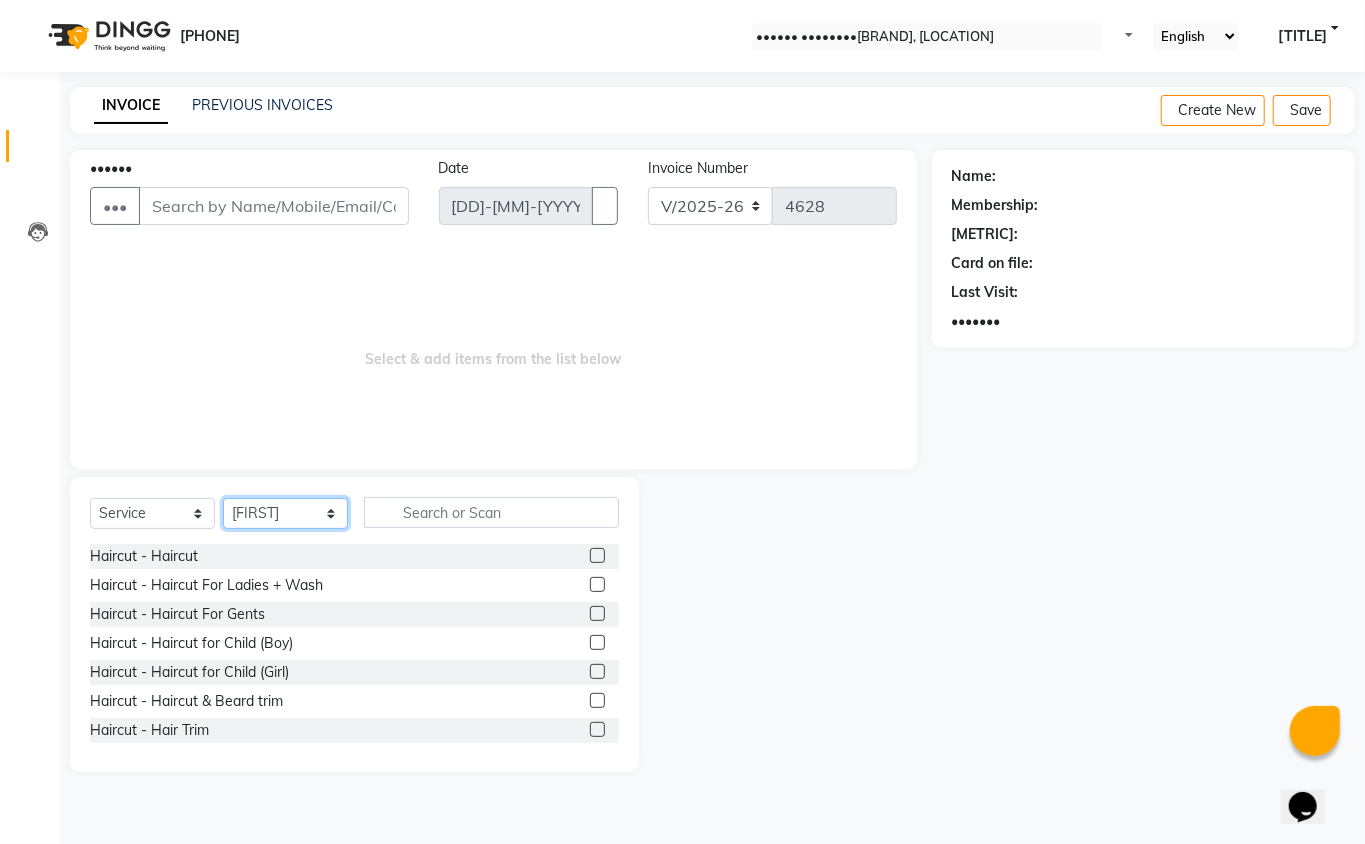click on "•••••• ••••••• ••••• ••••• ••••• ••••• •••••• ••••••• •••• •••••• •••••• •••••• •••• •••• ••••••• •••••• •••• •••• ••••• •••••••••••••• ••••••• ••••• ••••• ••••• •••••• ••• •••••• •••••• ••••• ••••• •••• ••••• ••••••• ••••• ••••• •••• •••••" at bounding box center (285, 513) 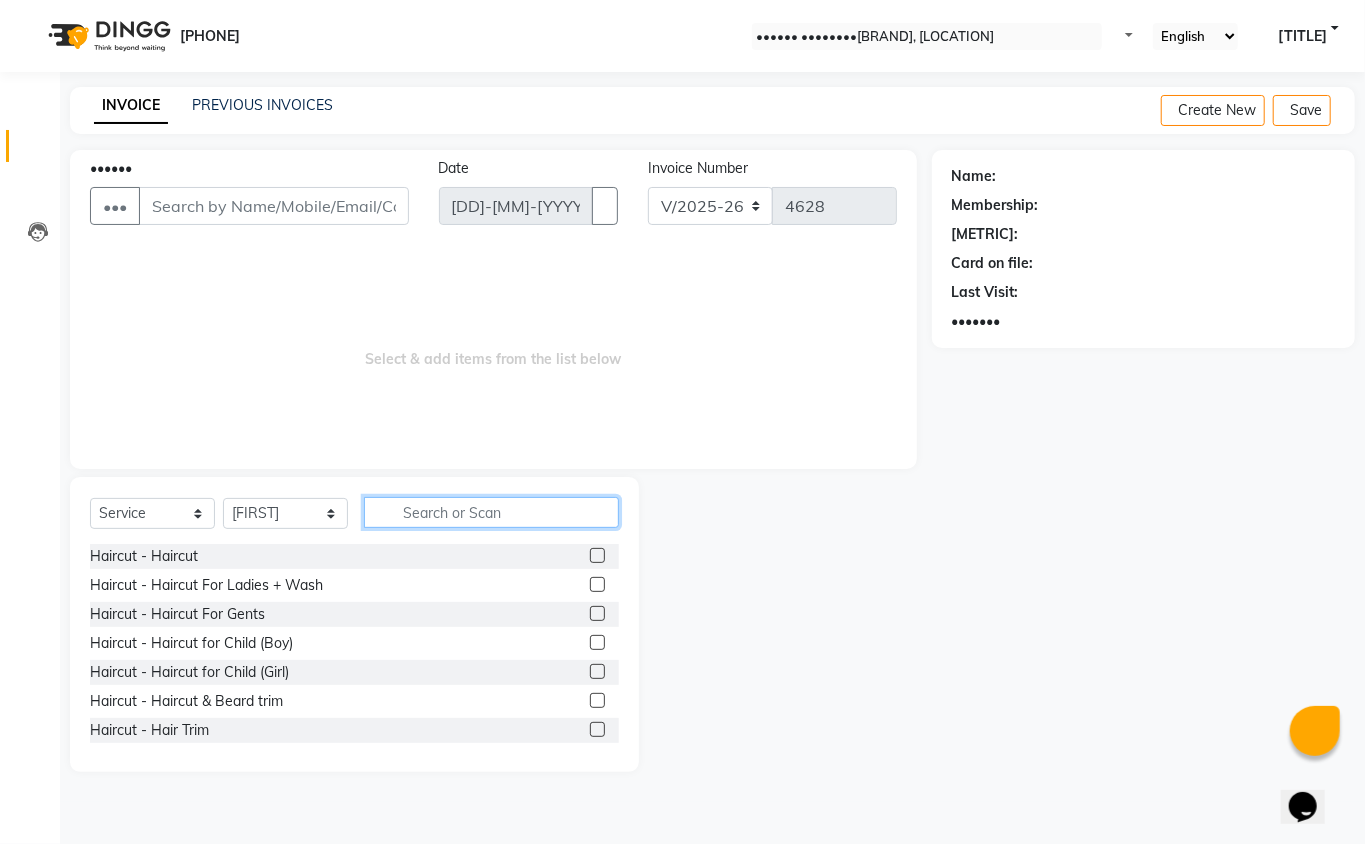 click at bounding box center [491, 512] 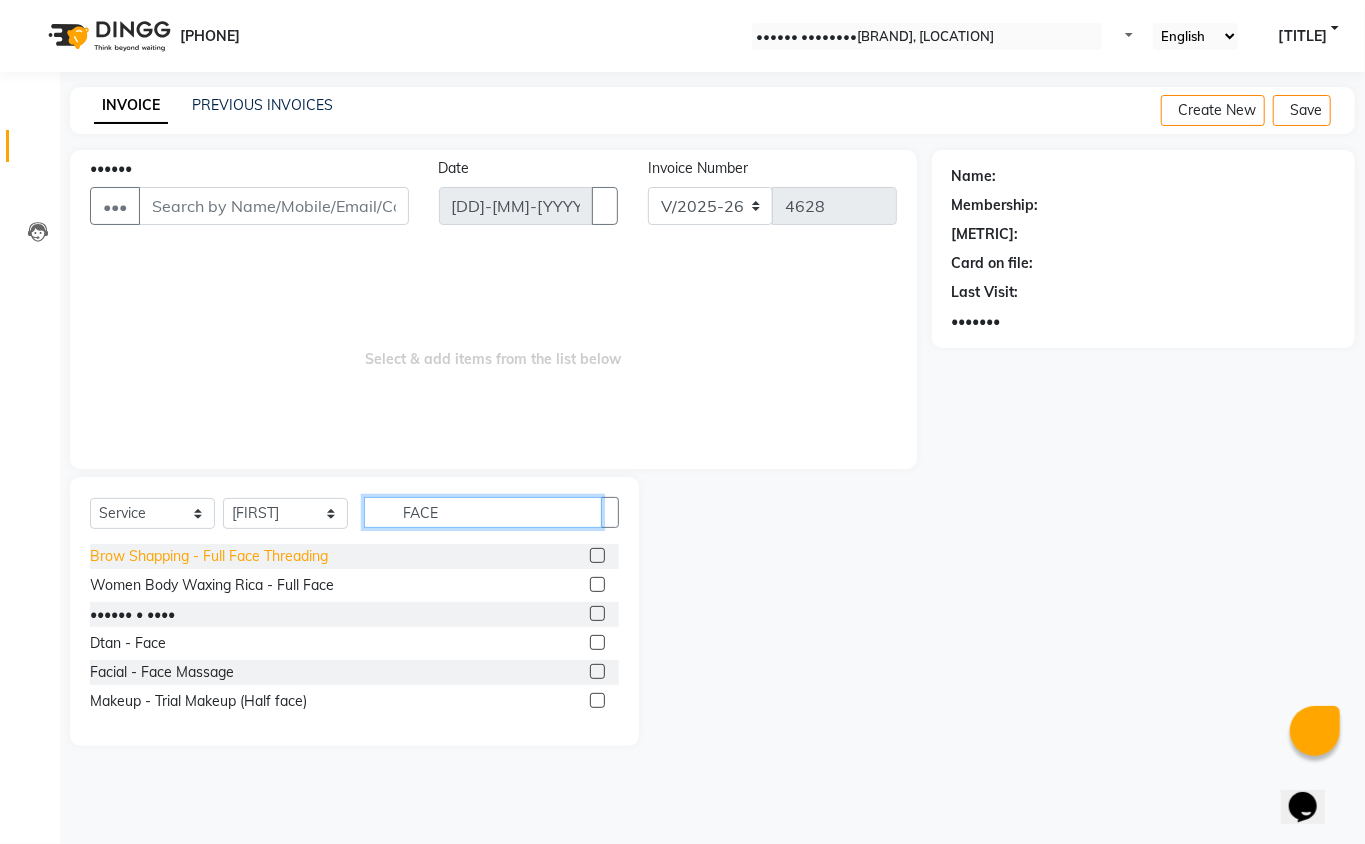 type on "FACE" 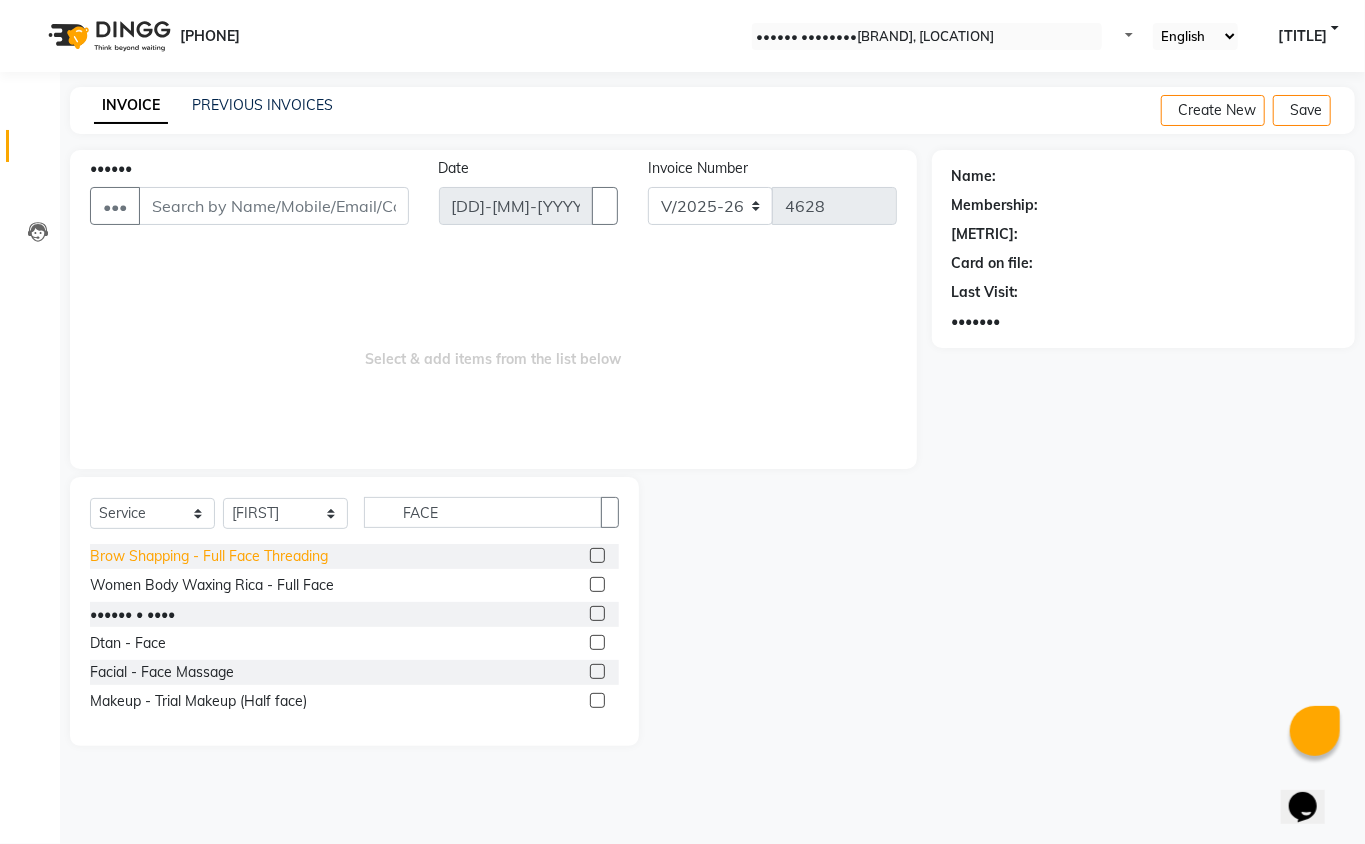 click on "Brow Shapping - Full Face Threading" at bounding box center (209, 556) 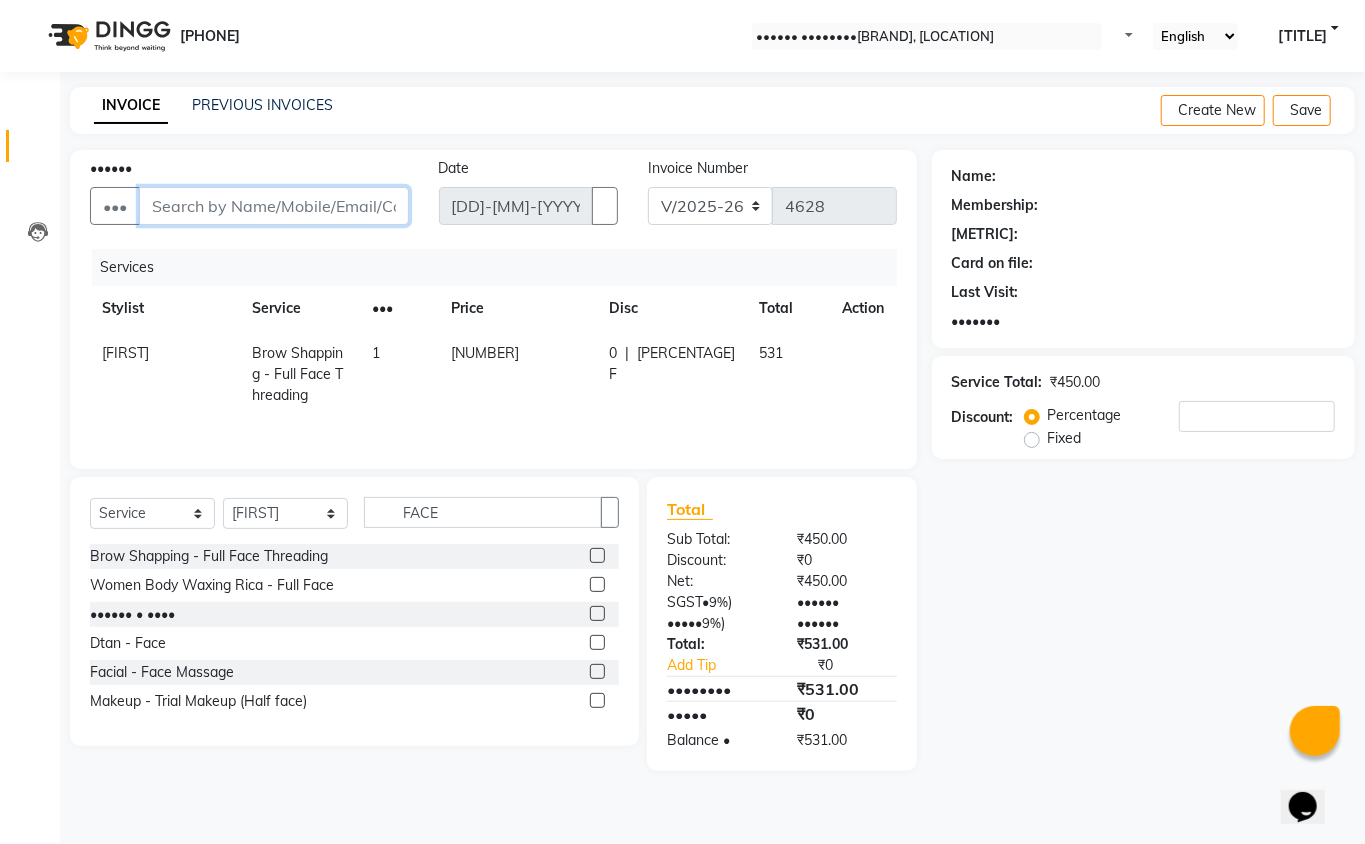 click on "••••••" at bounding box center [274, 206] 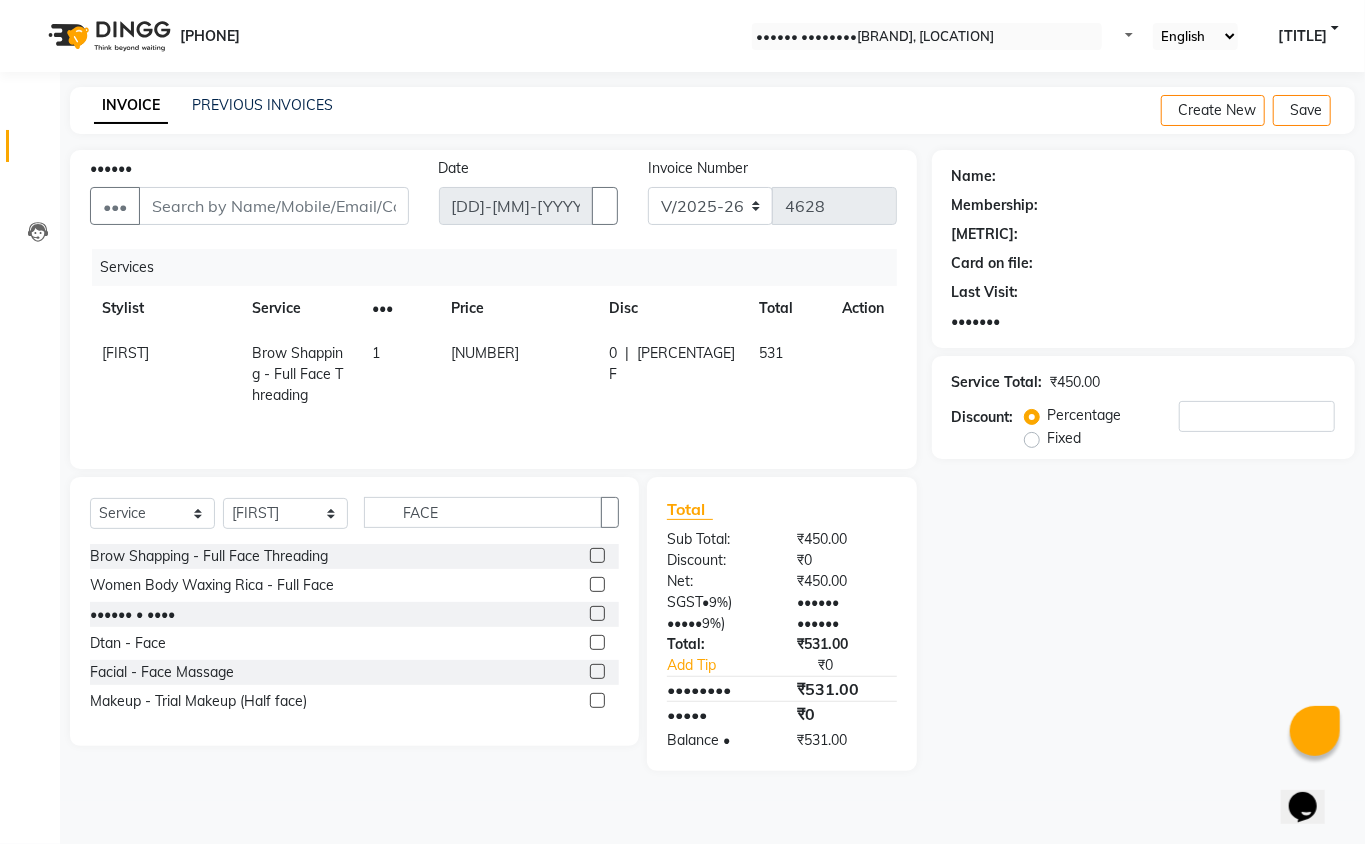 click on "[NUMBER]" at bounding box center [125, 353] 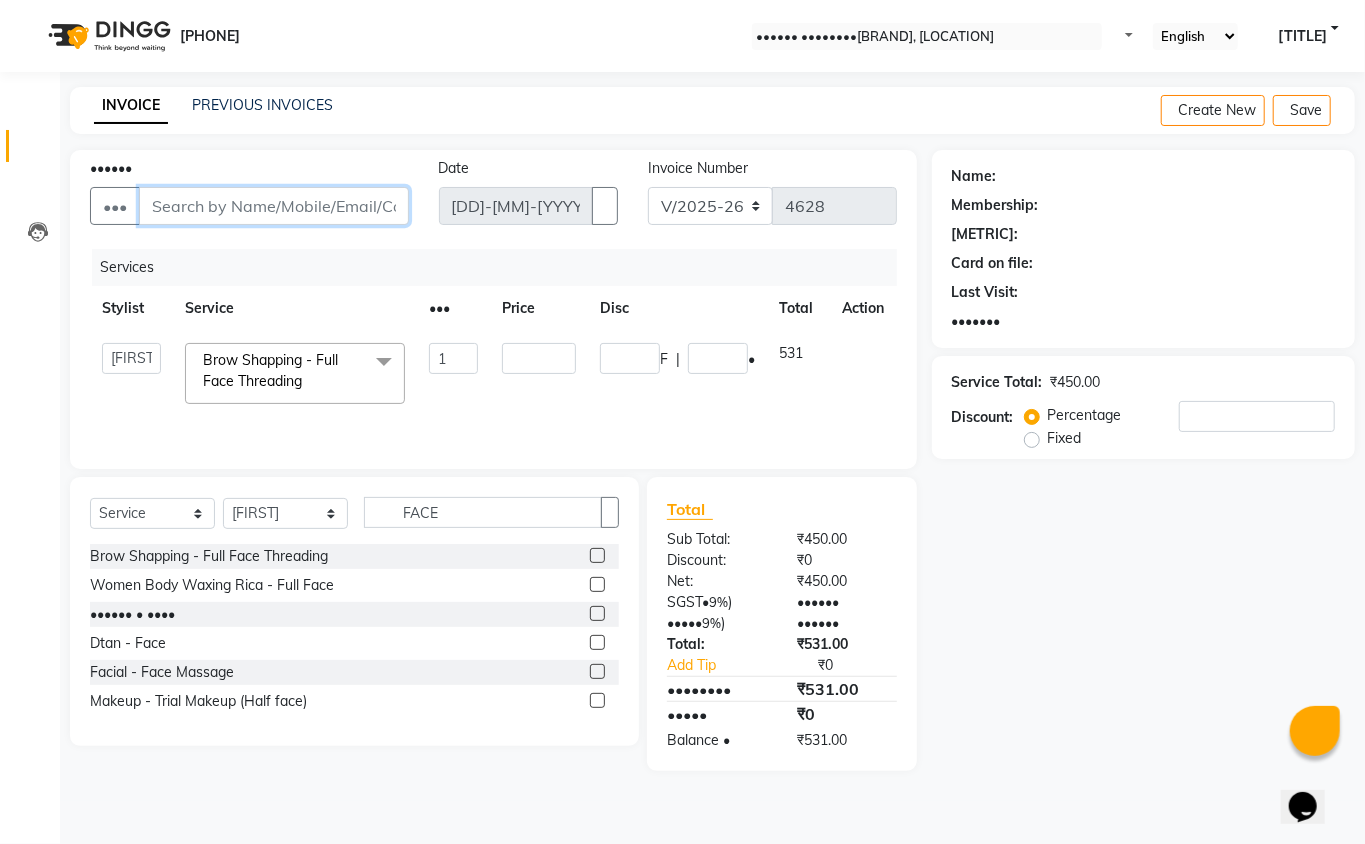 click on "••••••" at bounding box center (274, 206) 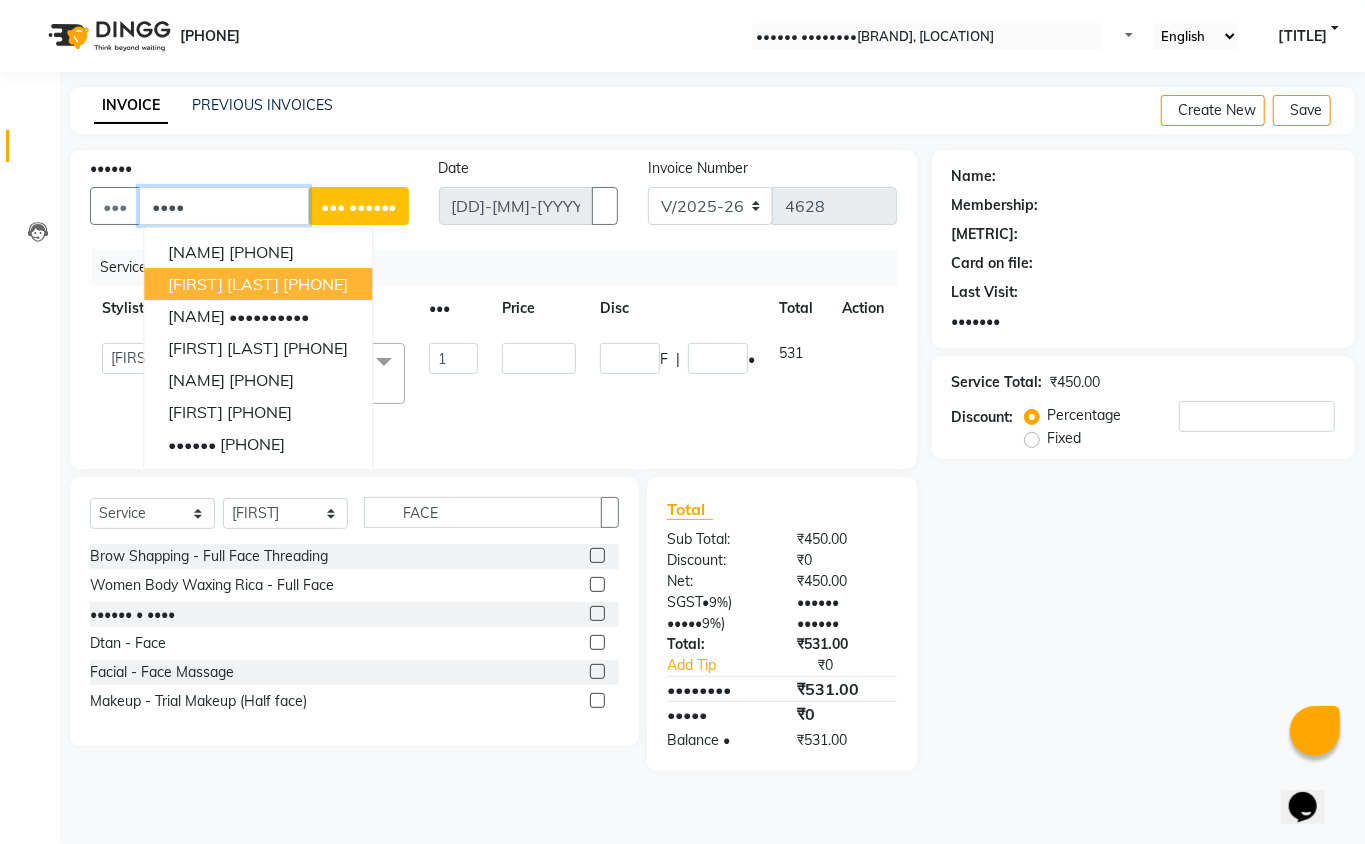 drag, startPoint x: 281, startPoint y: 276, endPoint x: 293, endPoint y: 305, distance: 31.38471 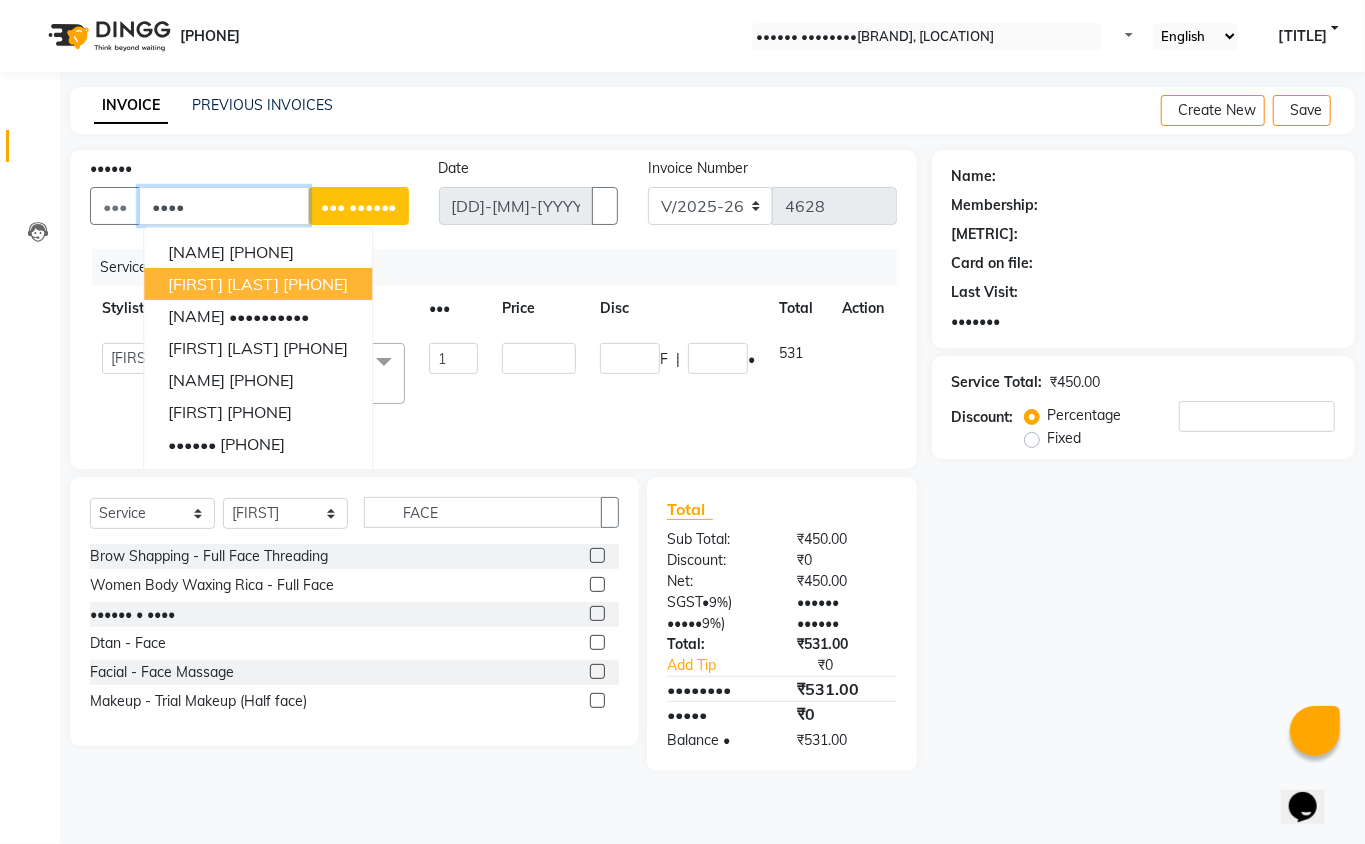 click on "[FIRST] [LAST]" at bounding box center [223, 284] 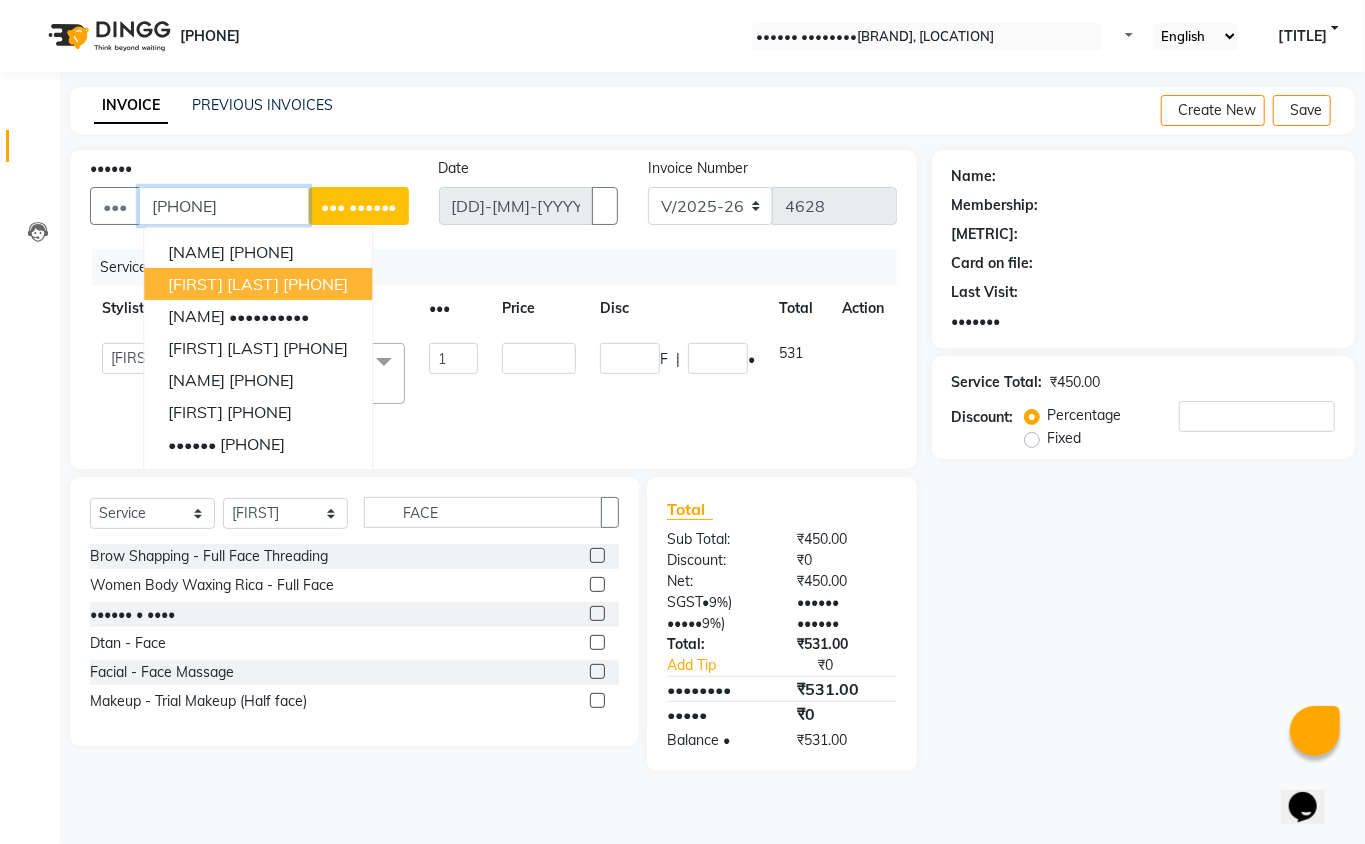 type on "[PHONE]" 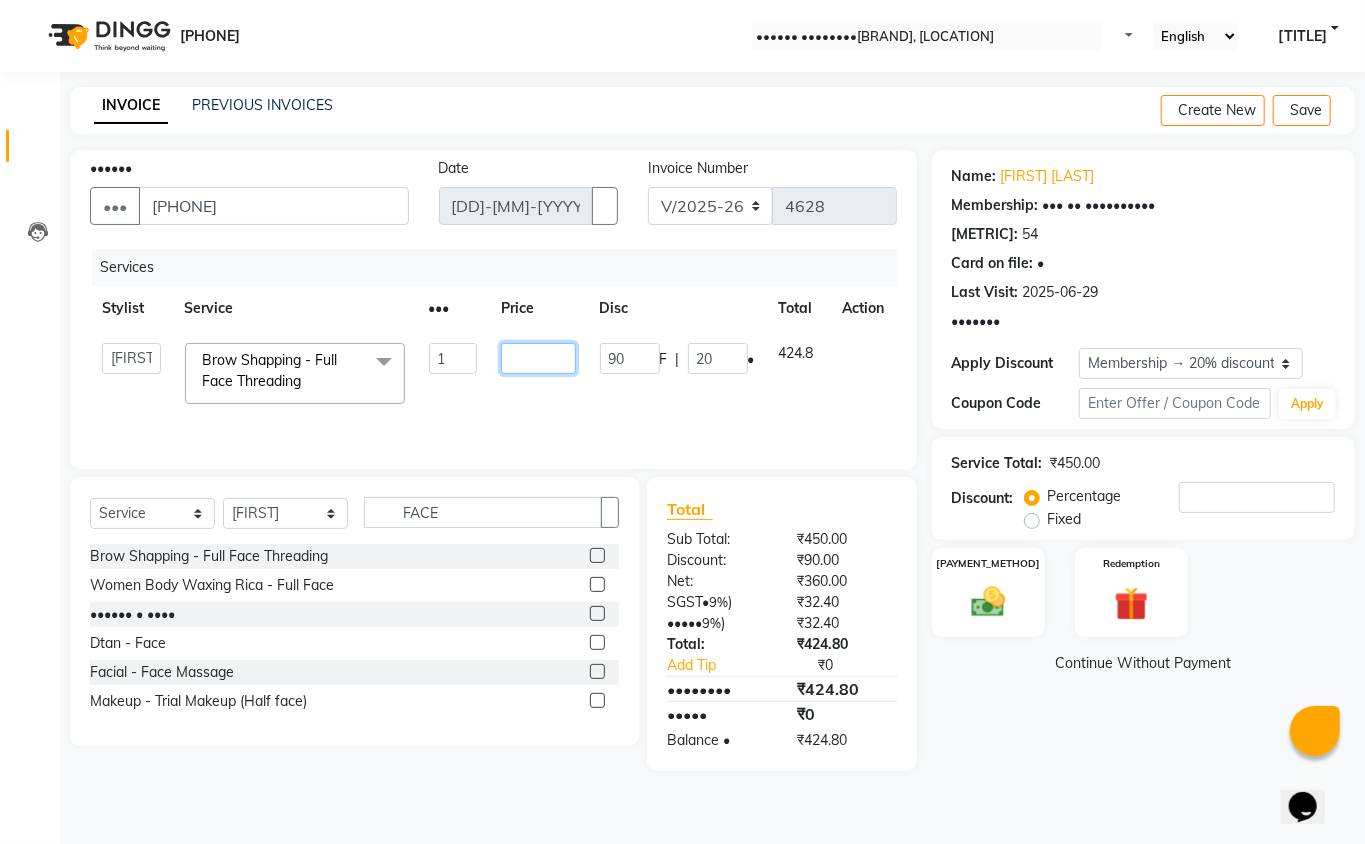click on "[NUMBER]" at bounding box center (453, 358) 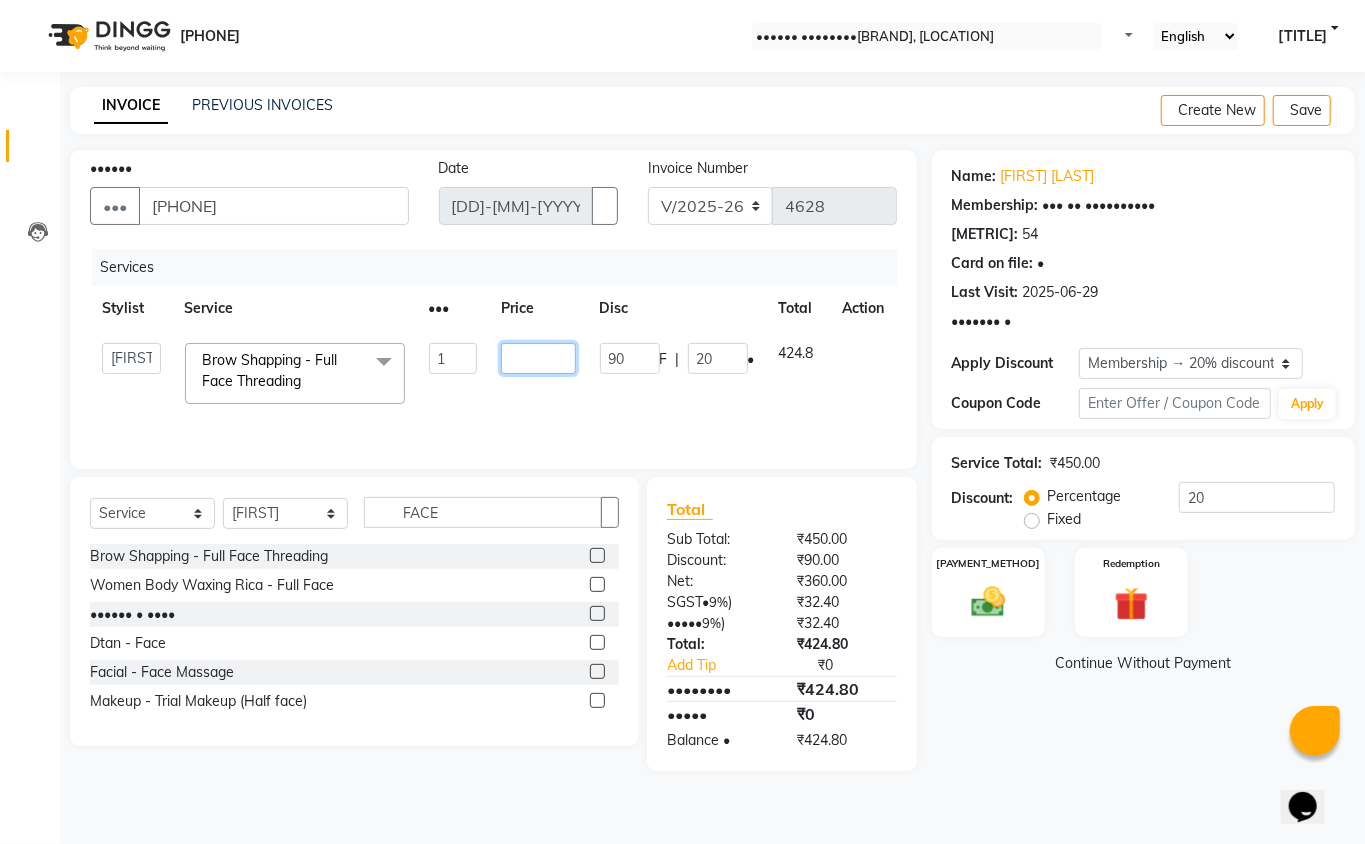 drag, startPoint x: 560, startPoint y: 360, endPoint x: 489, endPoint y: 353, distance: 71.34424 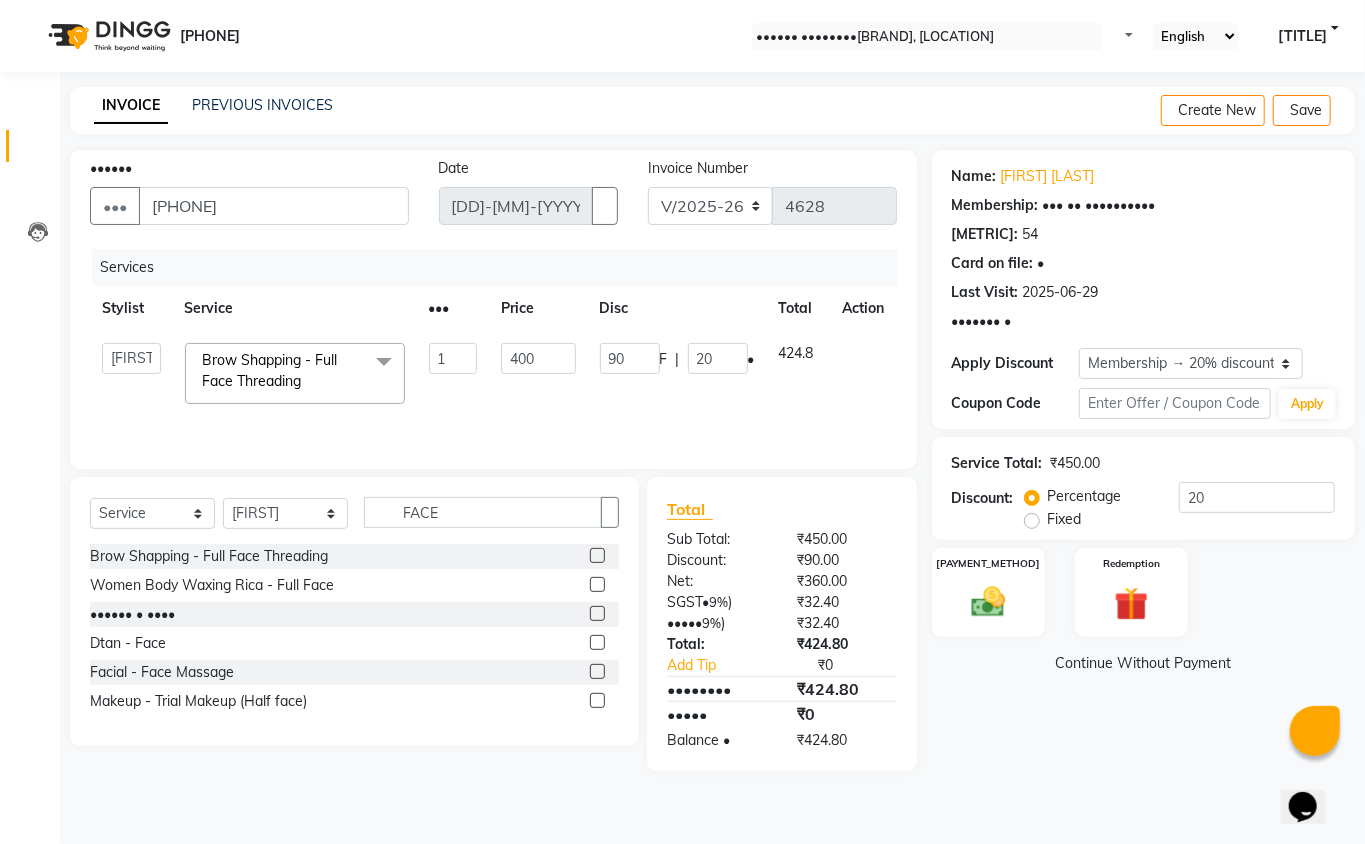 click on "Name: [FIRST] [LAST] Membership: end on [DD]-[MM]-[YYYY] Total Visits: [NUMBER] Card on file: [NUMBER] Last Visit: [DD]-[MM]-[YYYY] Points: [NUMBER] Apply Discount Select Membership → [PERCENTAGE]% discount Card Loyalty → [LOYALTY_LEVEL] Coupon Code Apply Service Total: [CURRENCY][AMOUNT] Discount: Percentage Fixed Manual Payment Redemption Continue Without Payment" at bounding box center [1151, 460] 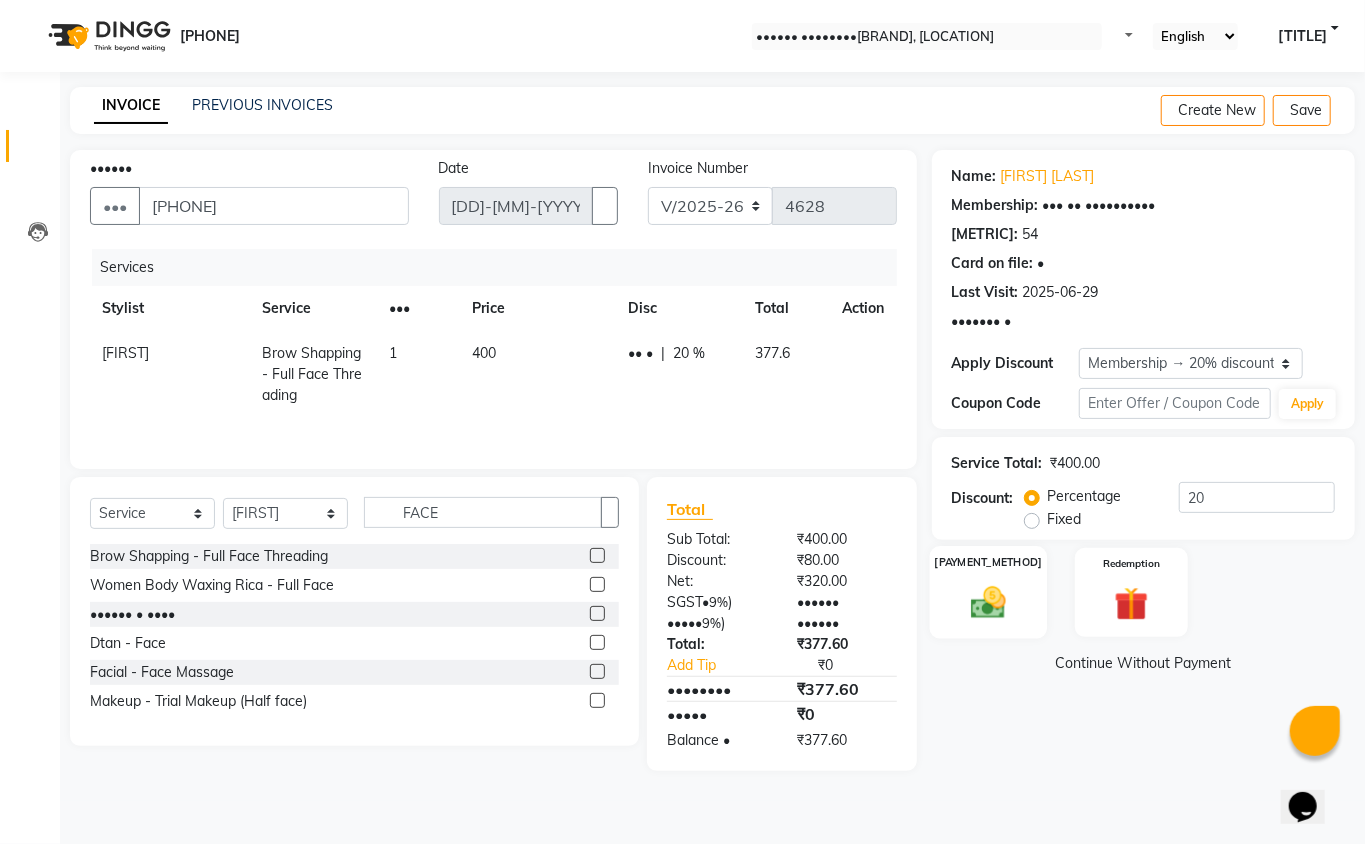 drag, startPoint x: 1012, startPoint y: 613, endPoint x: 1036, endPoint y: 625, distance: 26.832815 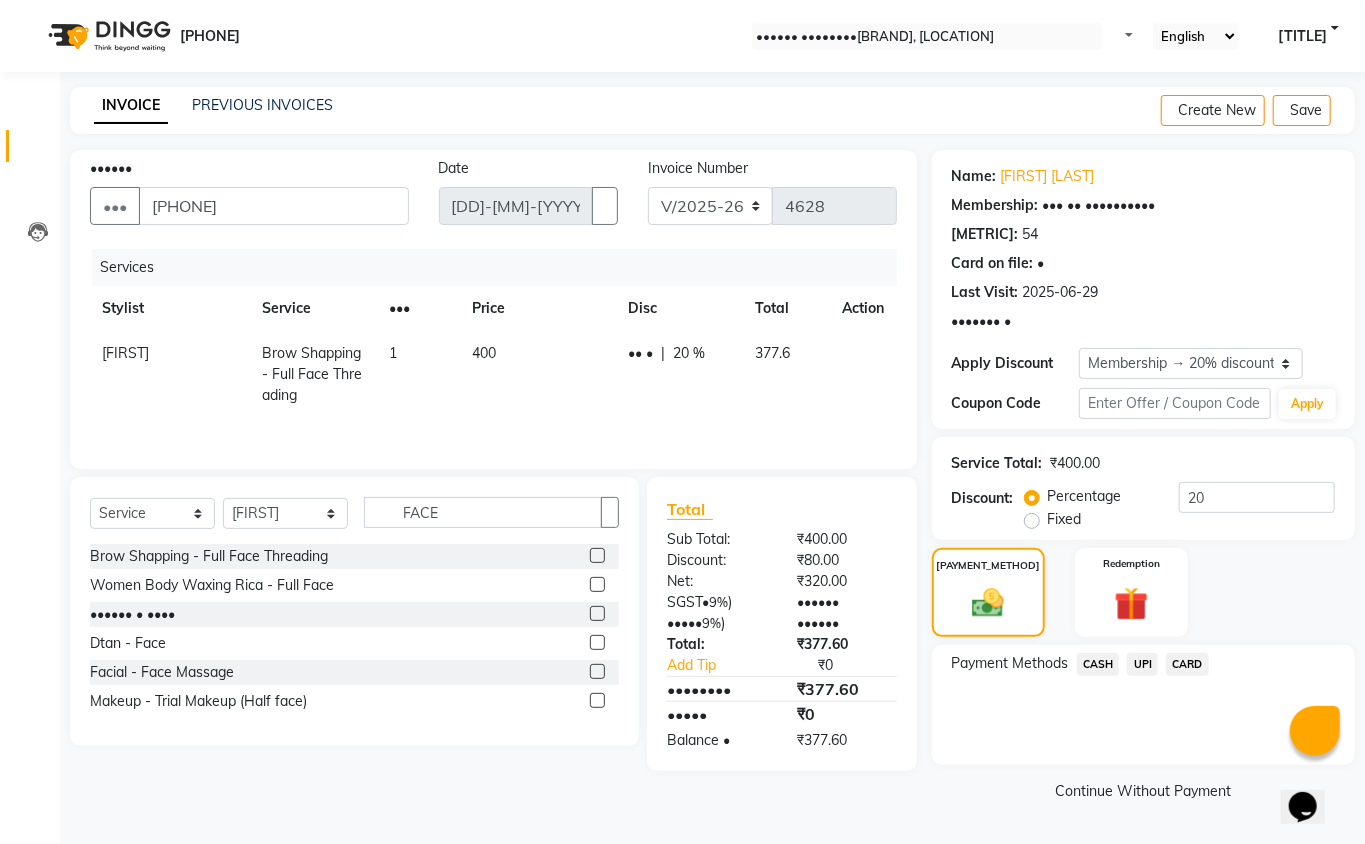 click on "CASH" at bounding box center [1098, 664] 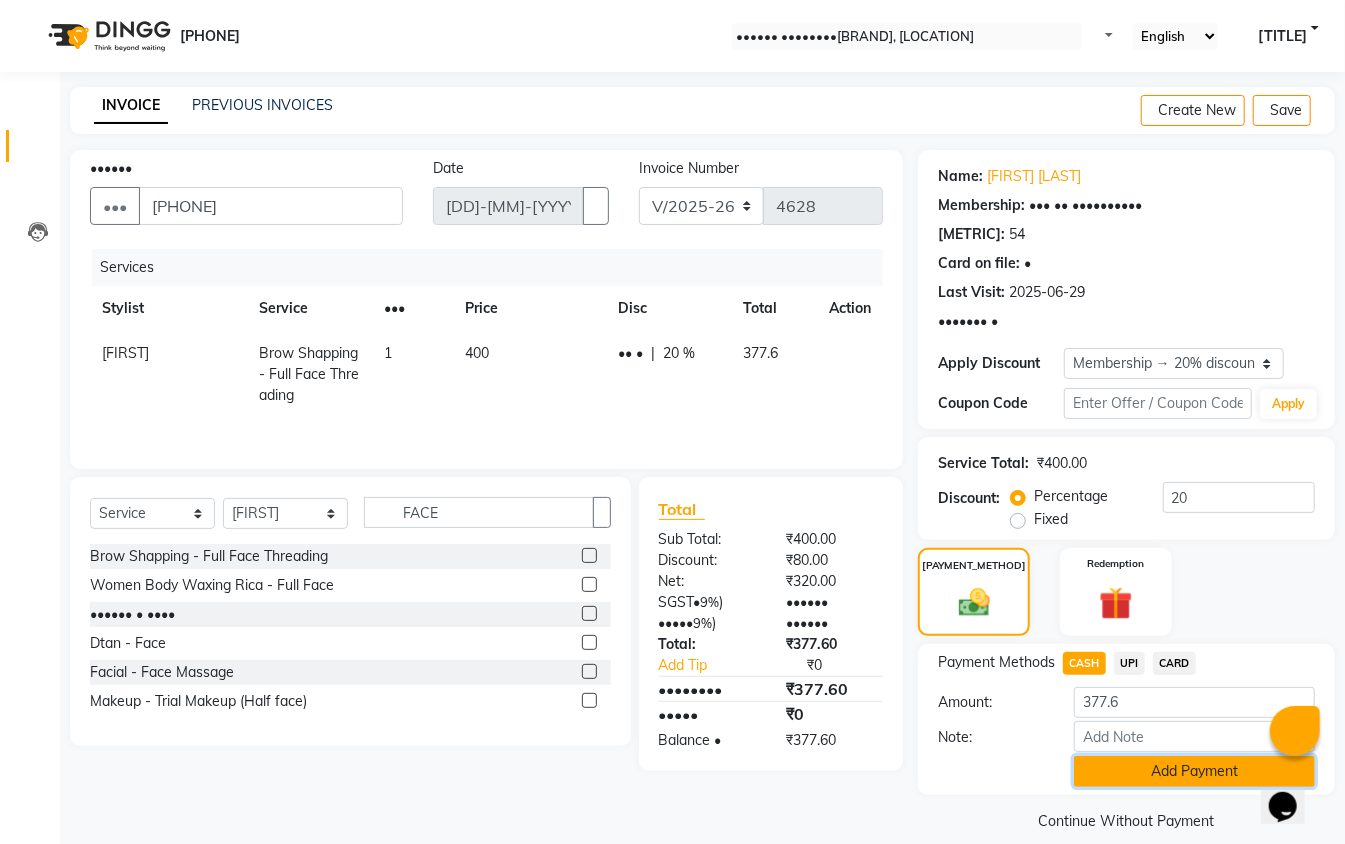 click on "Add Payment" at bounding box center [1194, 771] 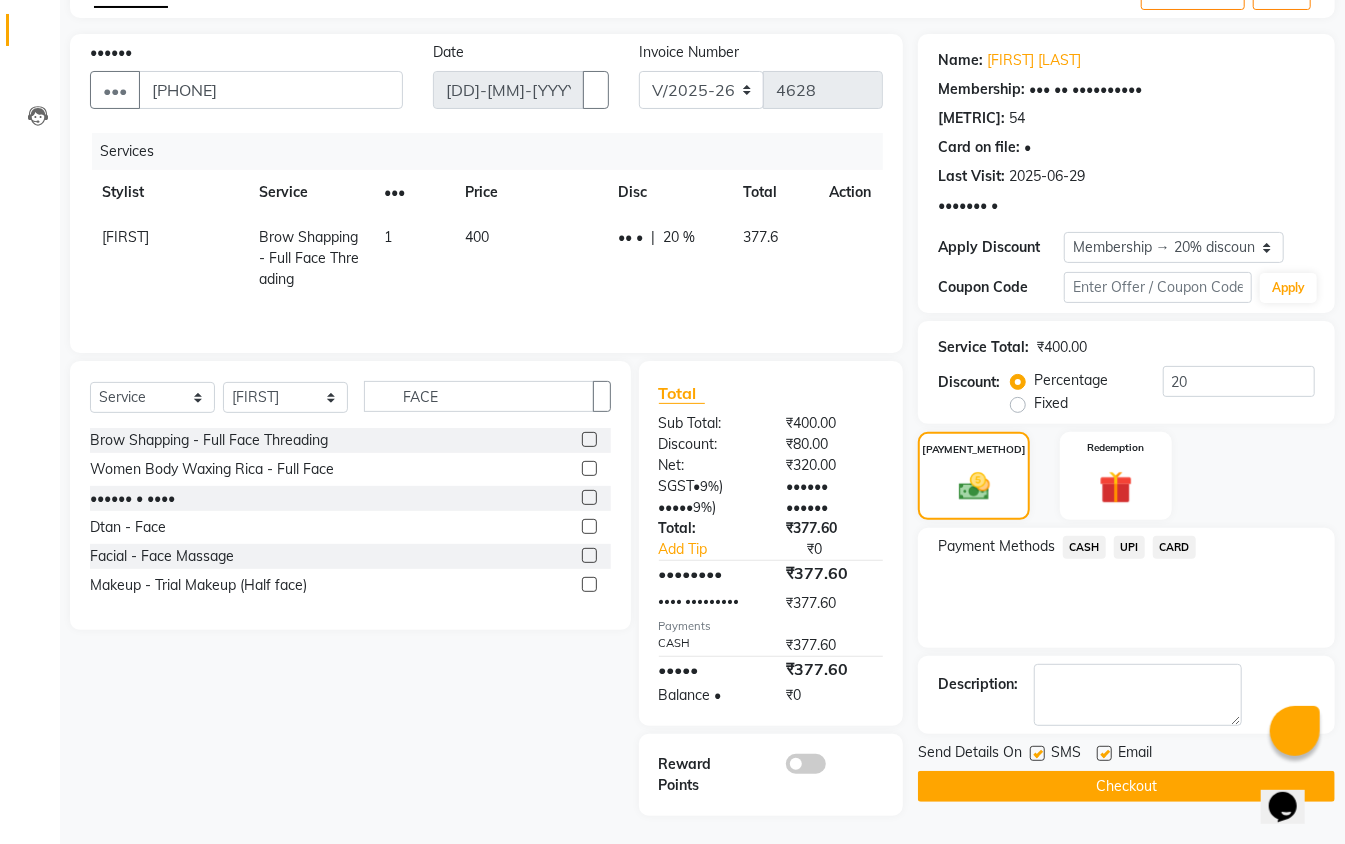 scroll, scrollTop: 122, scrollLeft: 0, axis: vertical 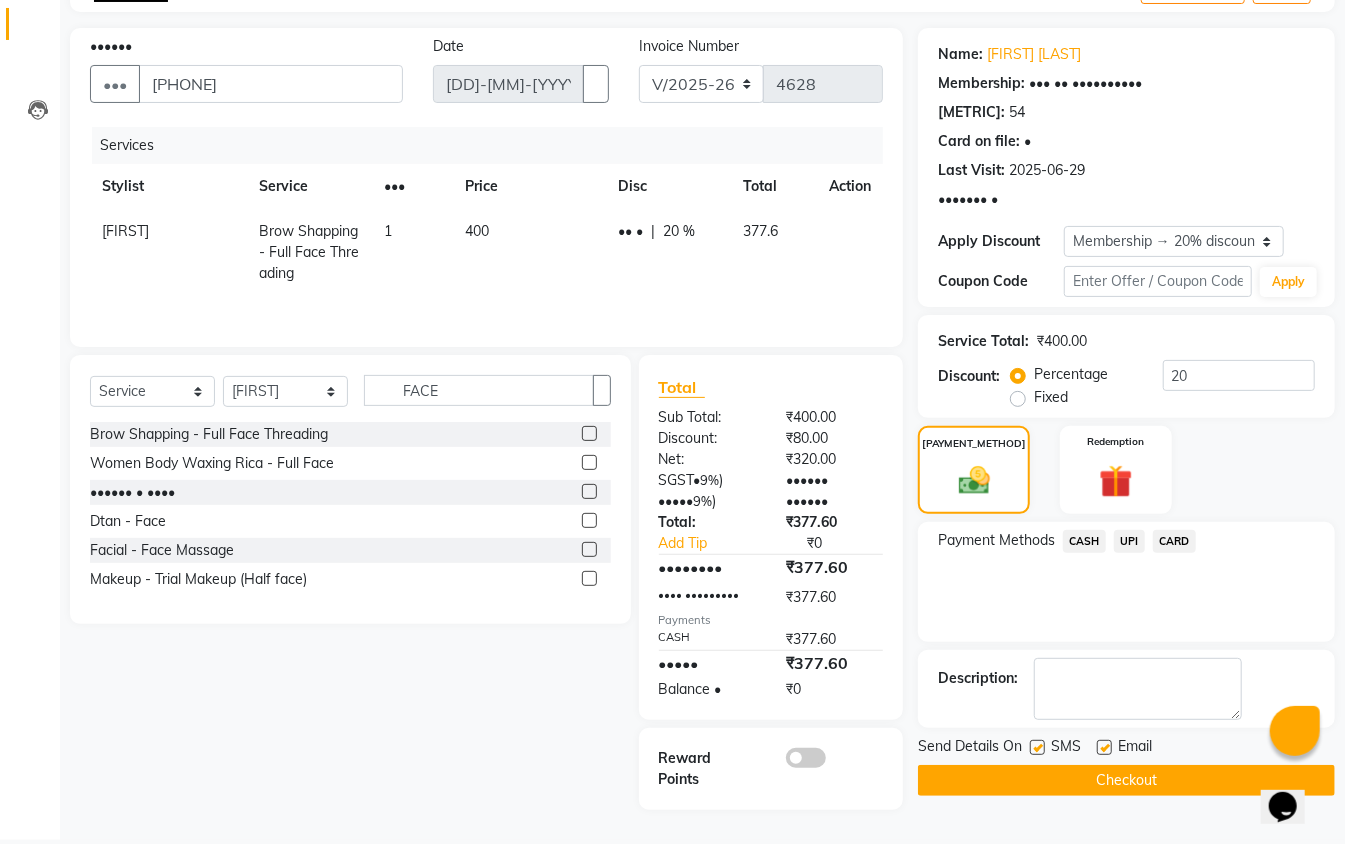 click at bounding box center (1037, 747) 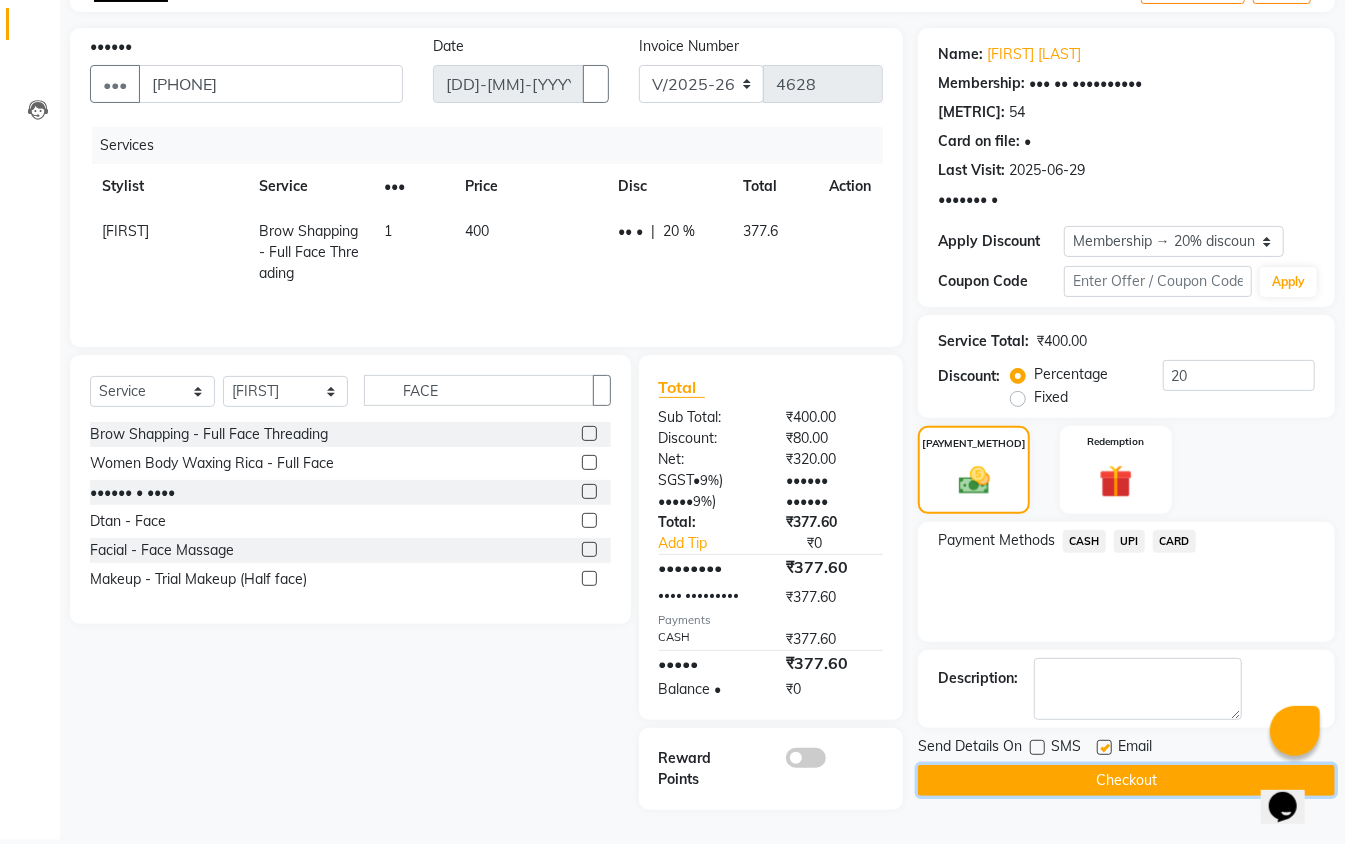 click on "Checkout" at bounding box center (1126, 780) 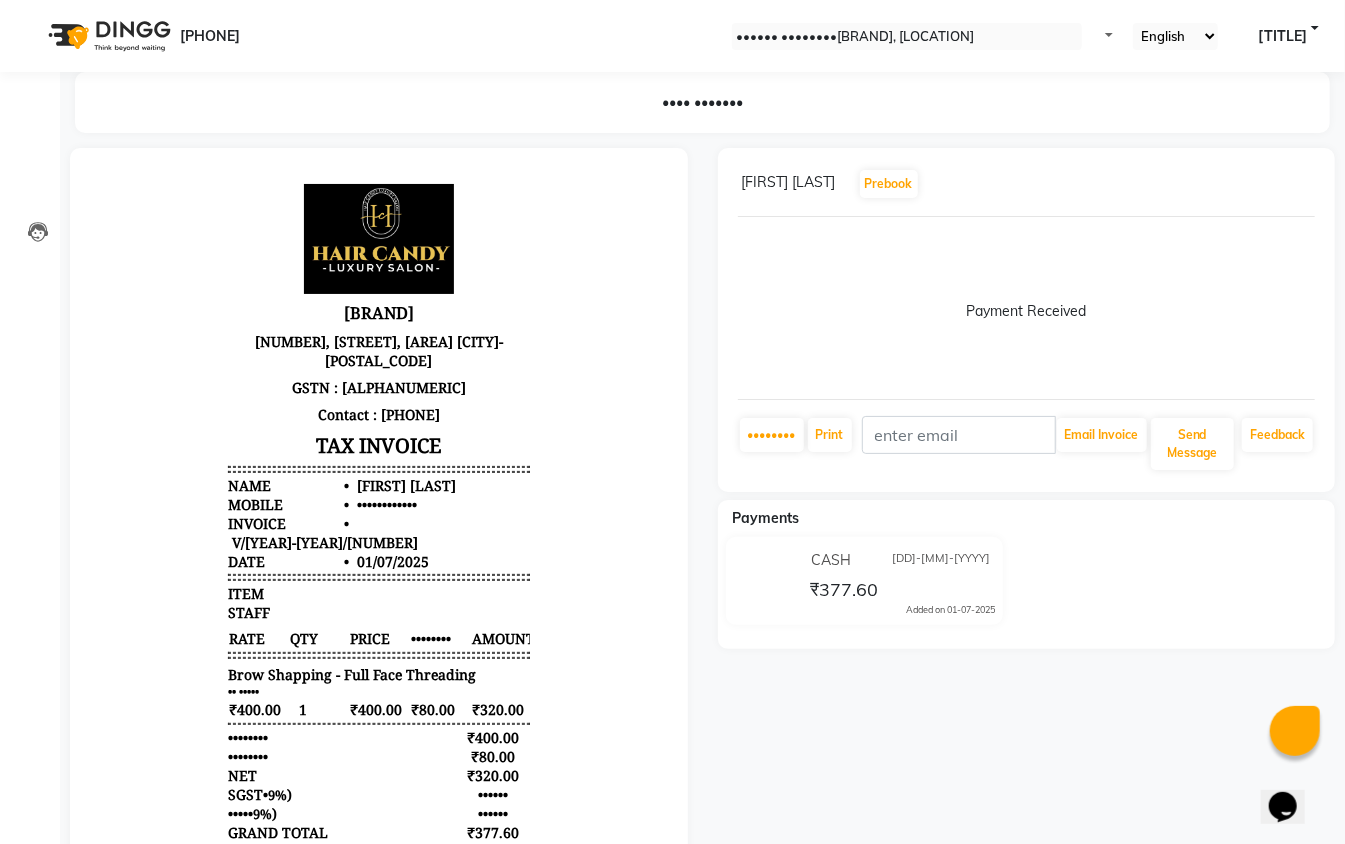 scroll, scrollTop: 0, scrollLeft: 0, axis: both 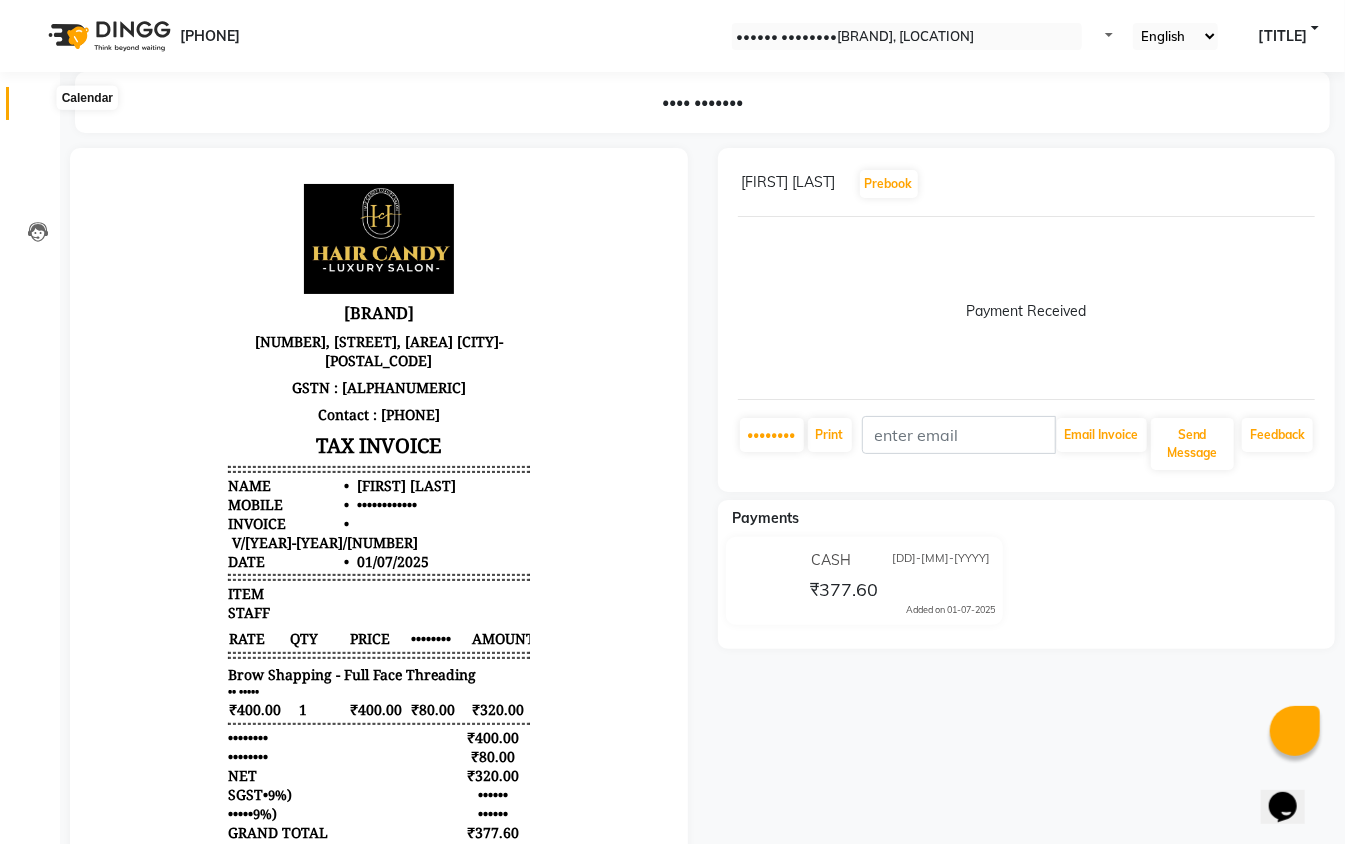 click at bounding box center (38, 108) 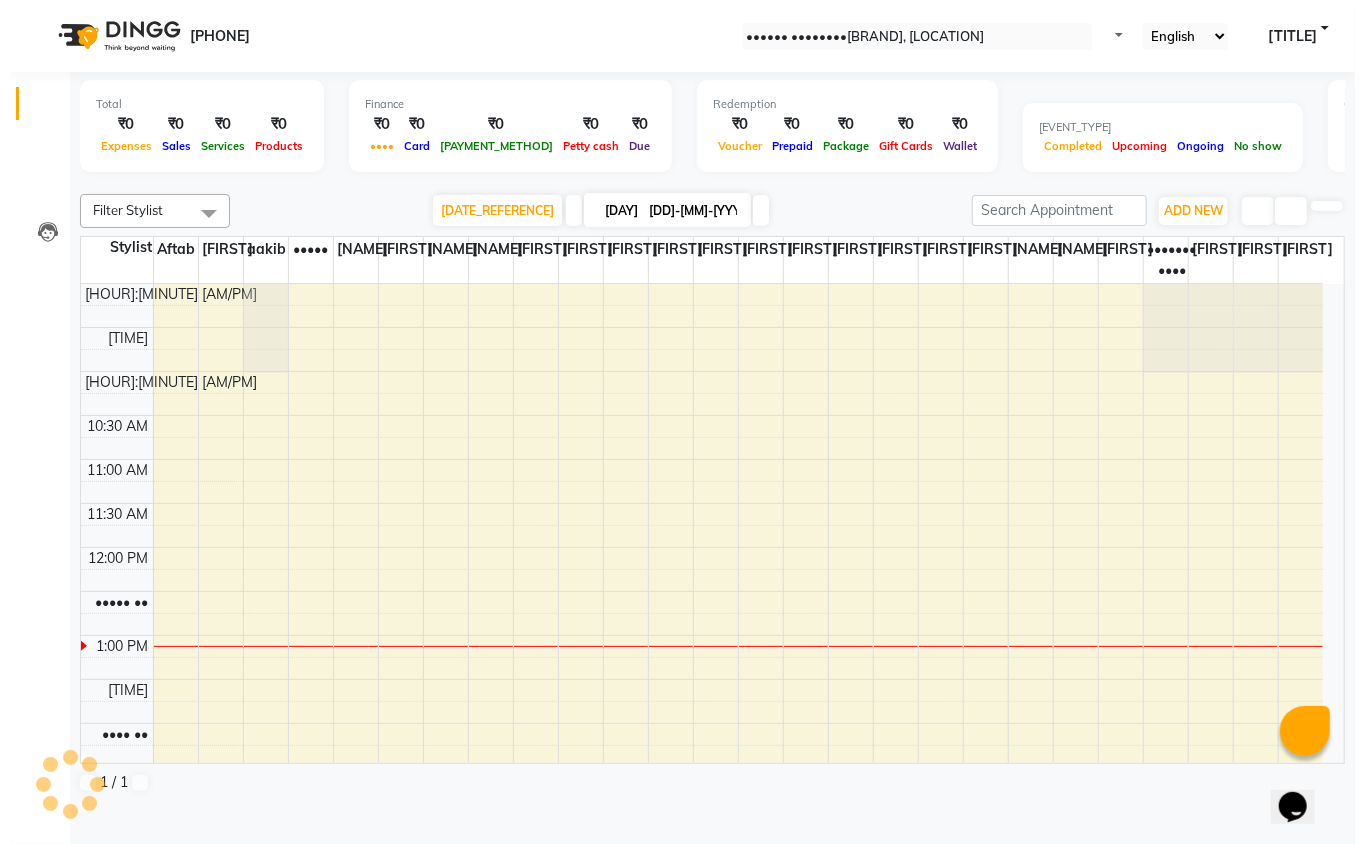 scroll, scrollTop: 358, scrollLeft: 0, axis: vertical 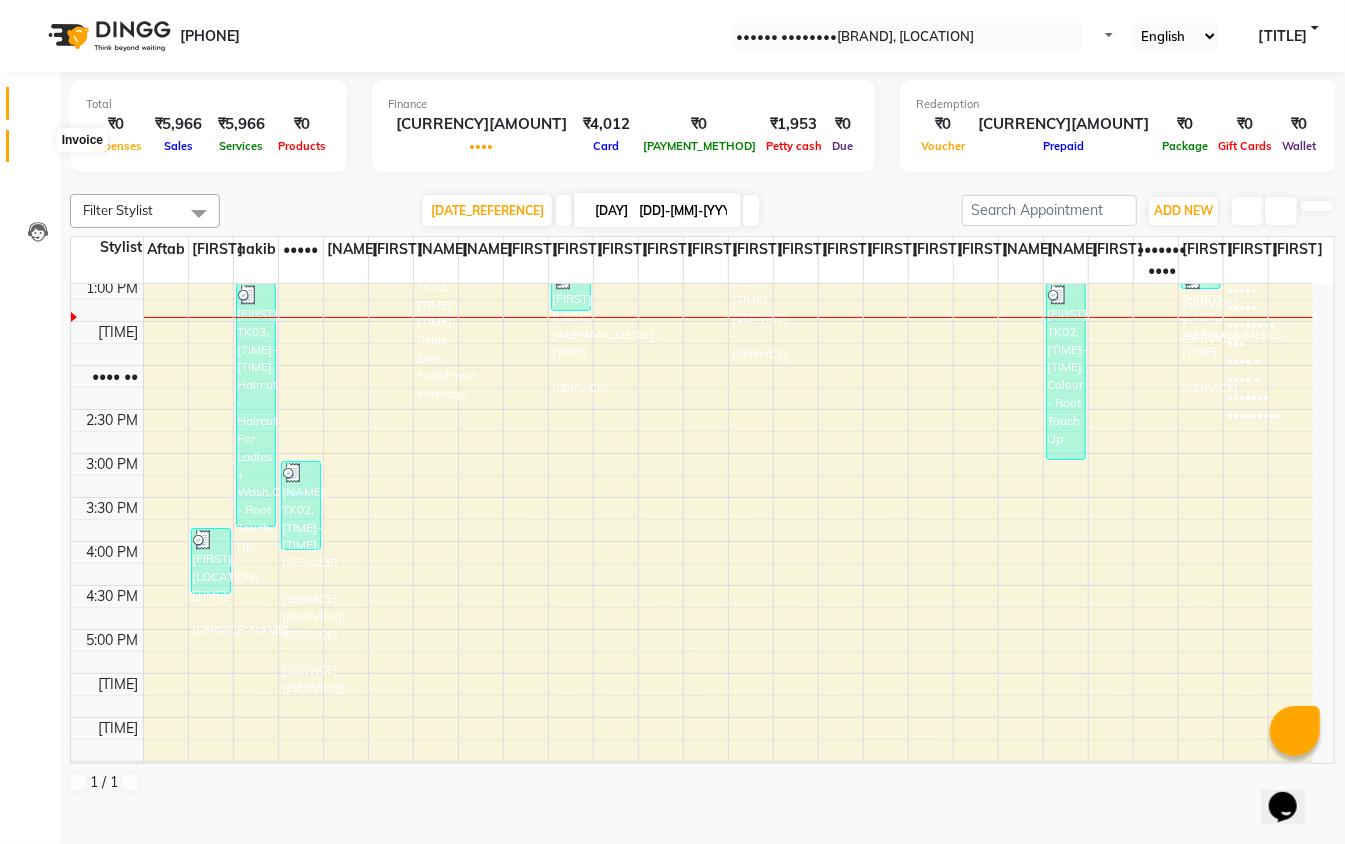 click at bounding box center [38, 151] 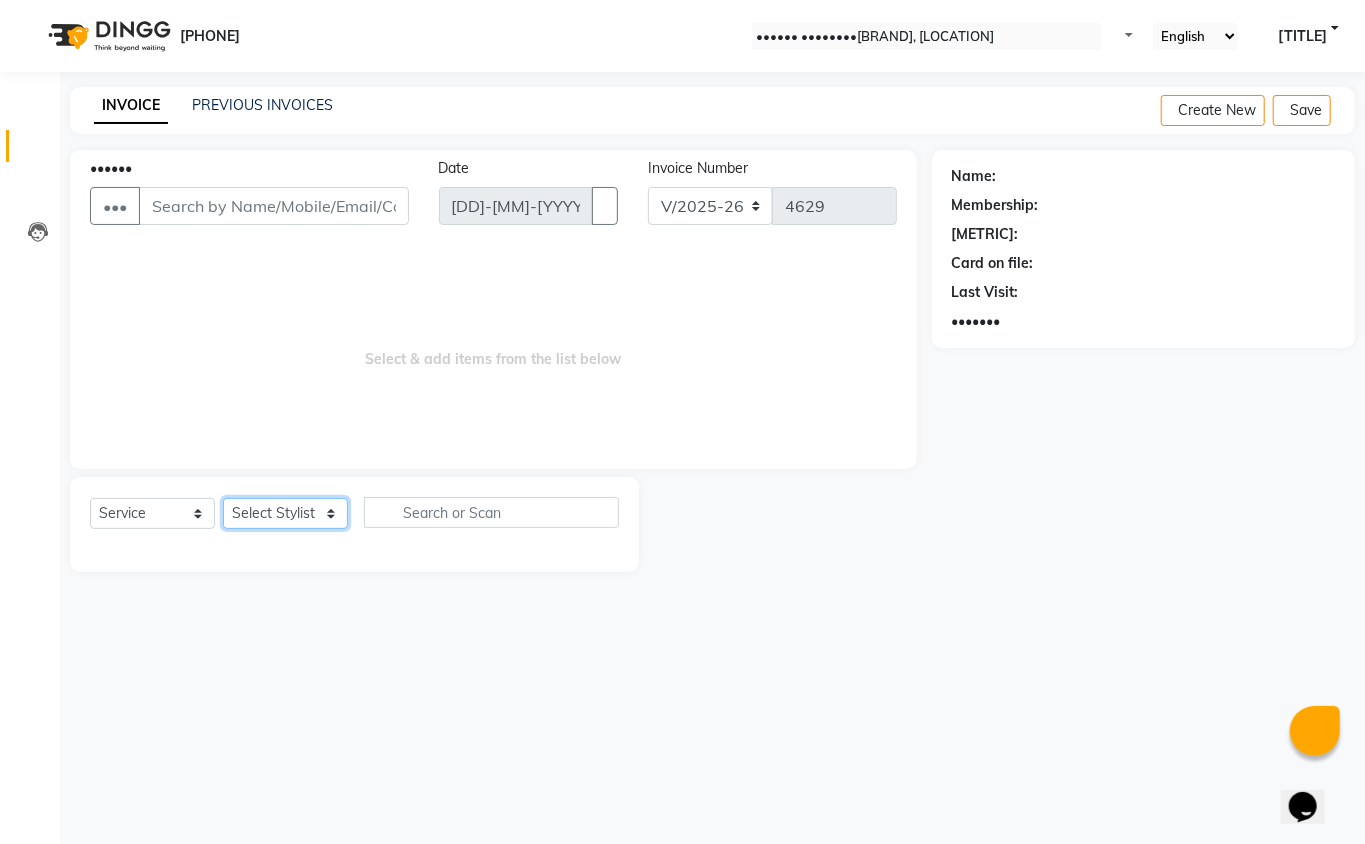 click on "•••••• ••••••• ••••• ••••• ••••• ••••• •••••• ••••••• •••• •••••• •••••• •••••• •••• •••• ••••••• •••••• •••• •••• ••••• •••••••••••••• ••••••• ••••• ••••• ••••• •••••• ••• •••••• •••••• ••••• ••••• •••• ••••• ••••••• ••••• ••••• •••• •••••" at bounding box center [285, 513] 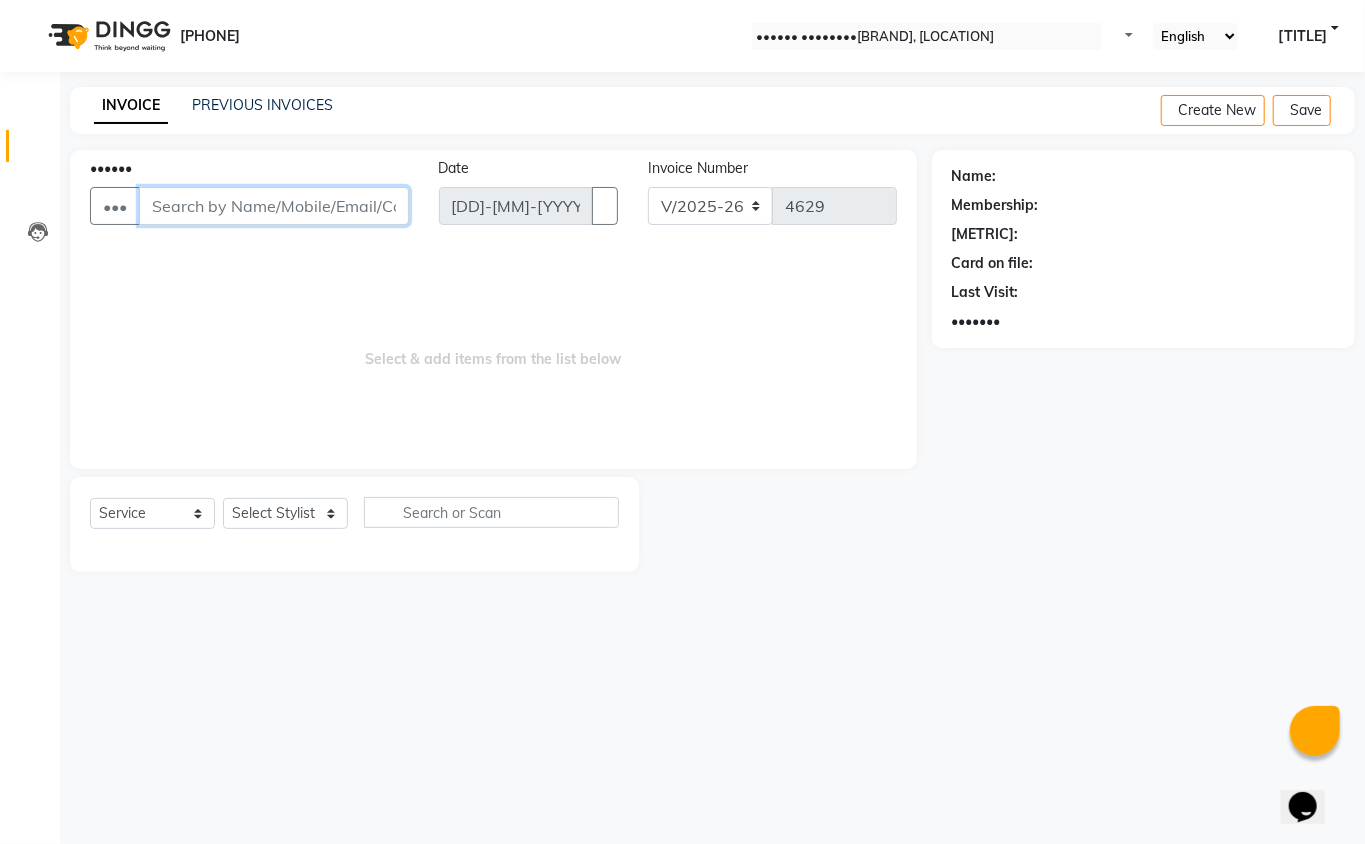 click on "••••••" at bounding box center (274, 206) 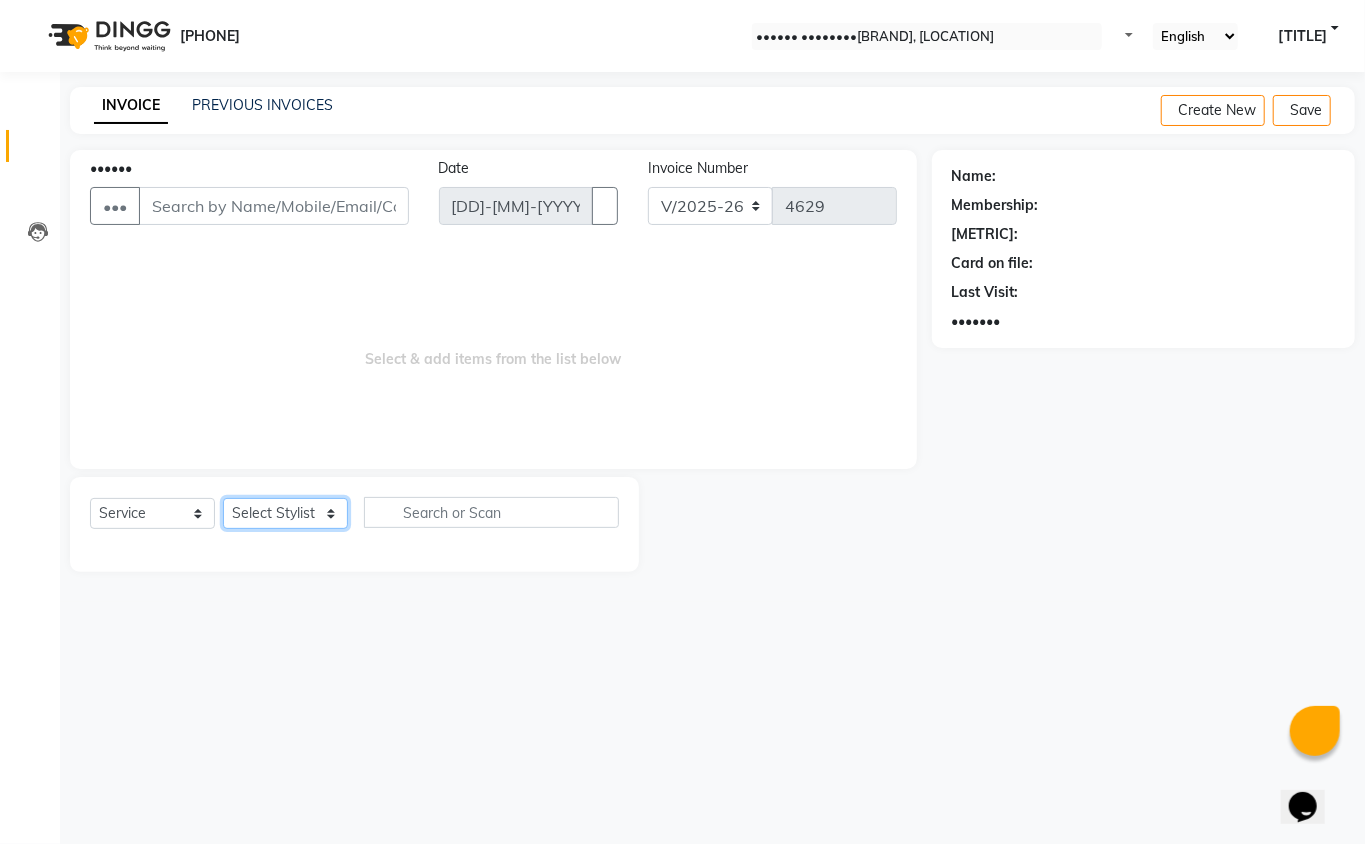 click on "•••••• ••••••• ••••• ••••• ••••• ••••• •••••• ••••••• •••• •••••• •••••• •••••• •••• •••• ••••••• •••••• •••• •••• ••••• •••••••••••••• ••••••• ••••• ••••• ••••• •••••• ••• •••••• •••••• ••••• ••••• •••• ••••• ••••••• ••••• ••••• •••• •••••" at bounding box center [285, 513] 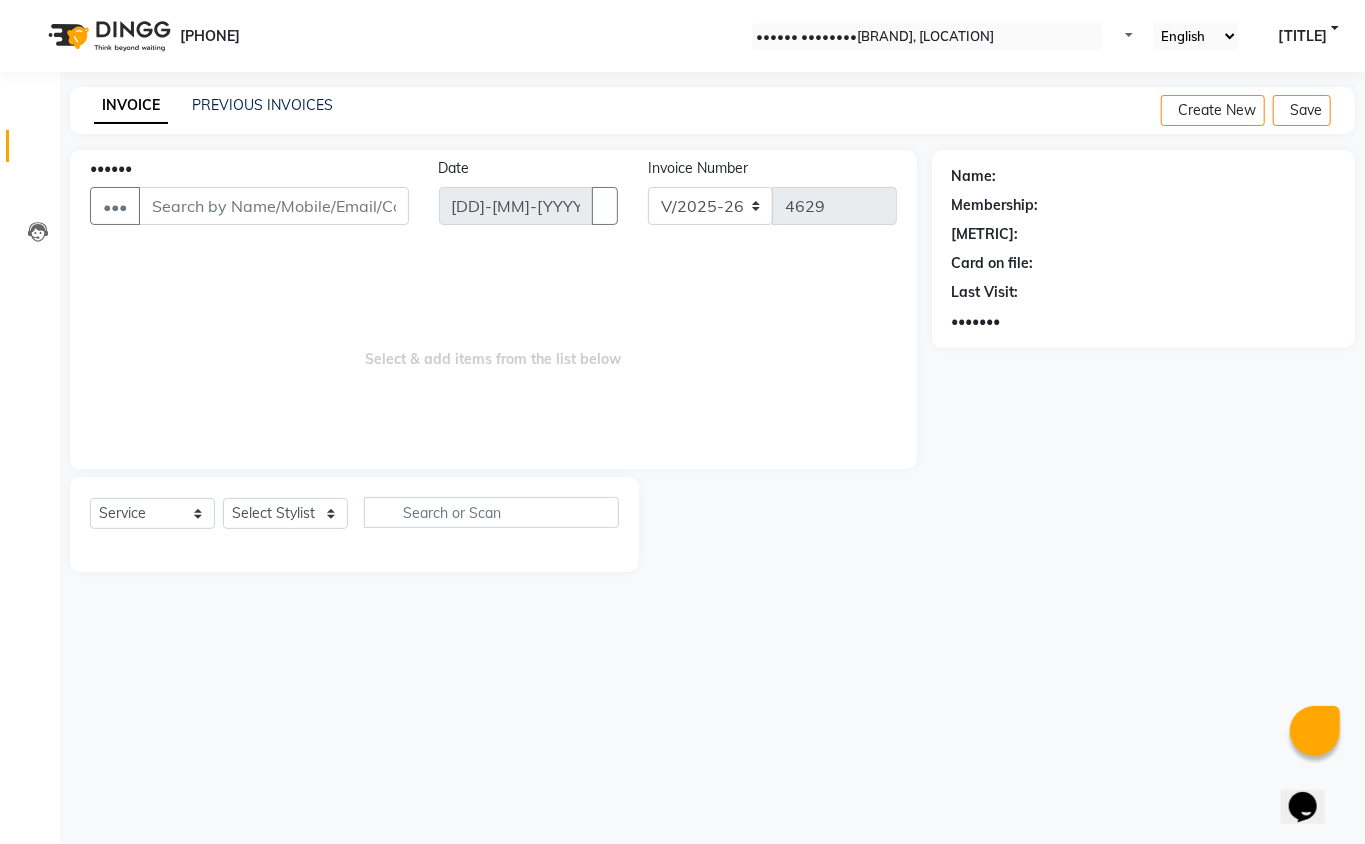 drag, startPoint x: 336, startPoint y: 572, endPoint x: 336, endPoint y: 537, distance: 35 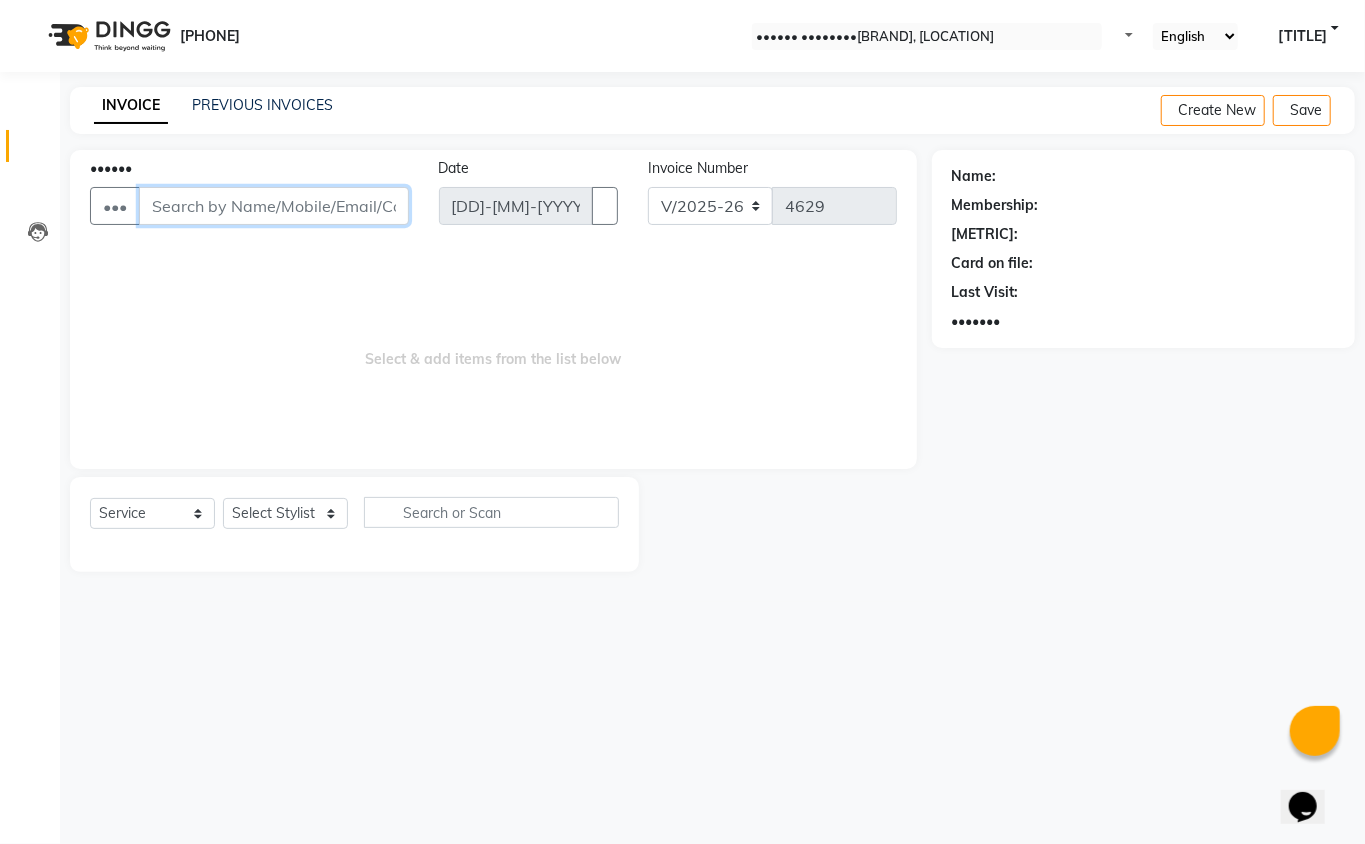 click on "••••••" at bounding box center (274, 206) 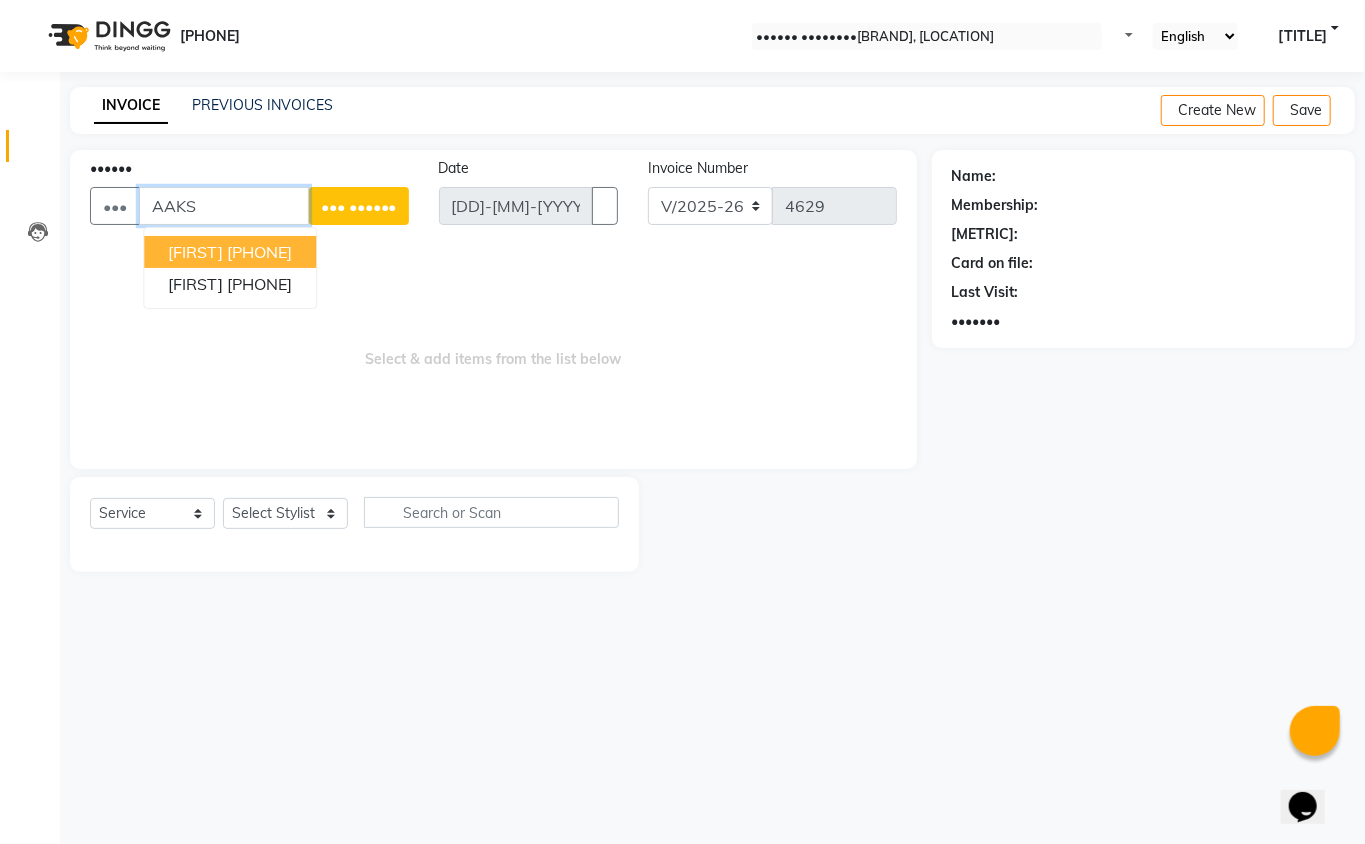click on "[PHONE]" at bounding box center [259, 252] 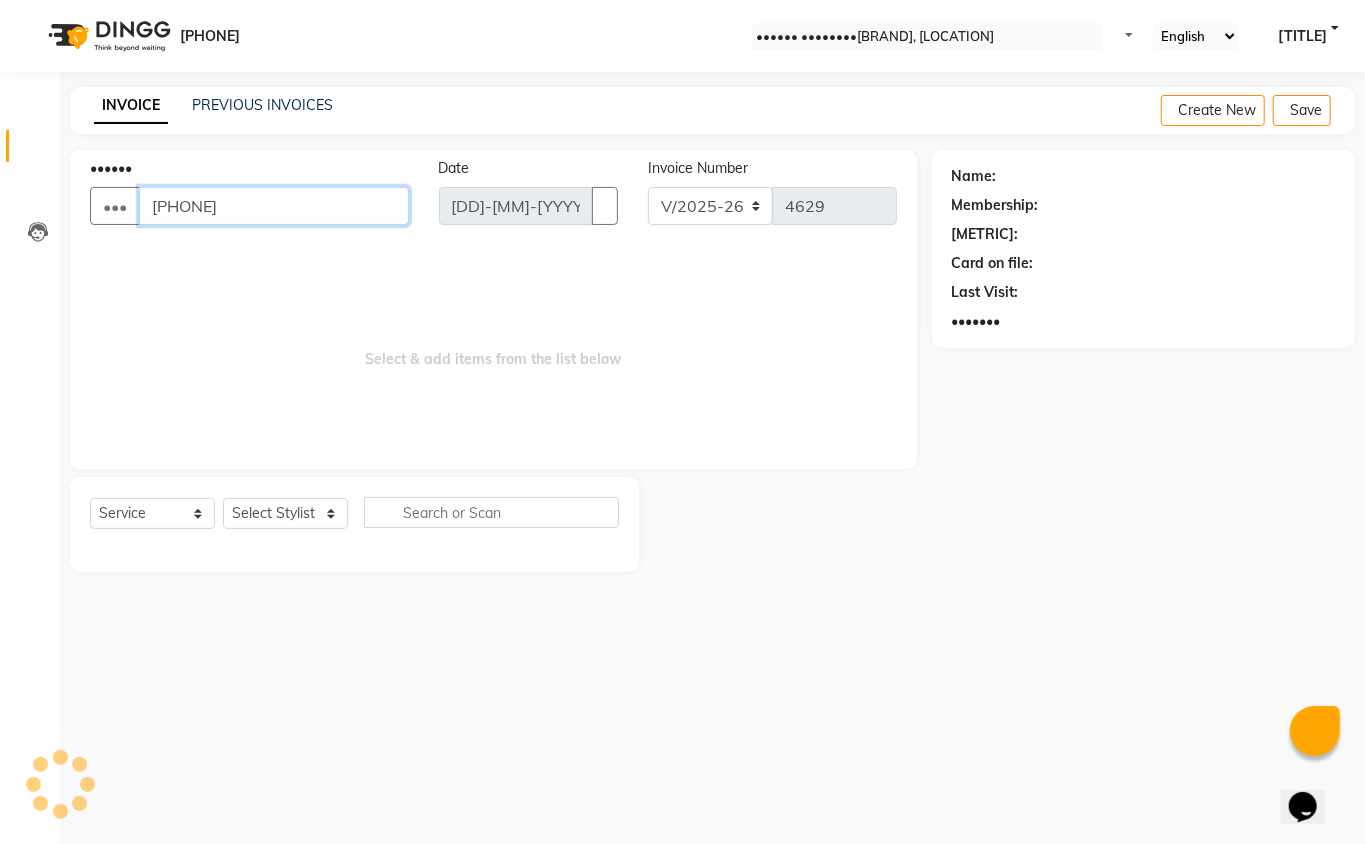 type on "[PHONE]" 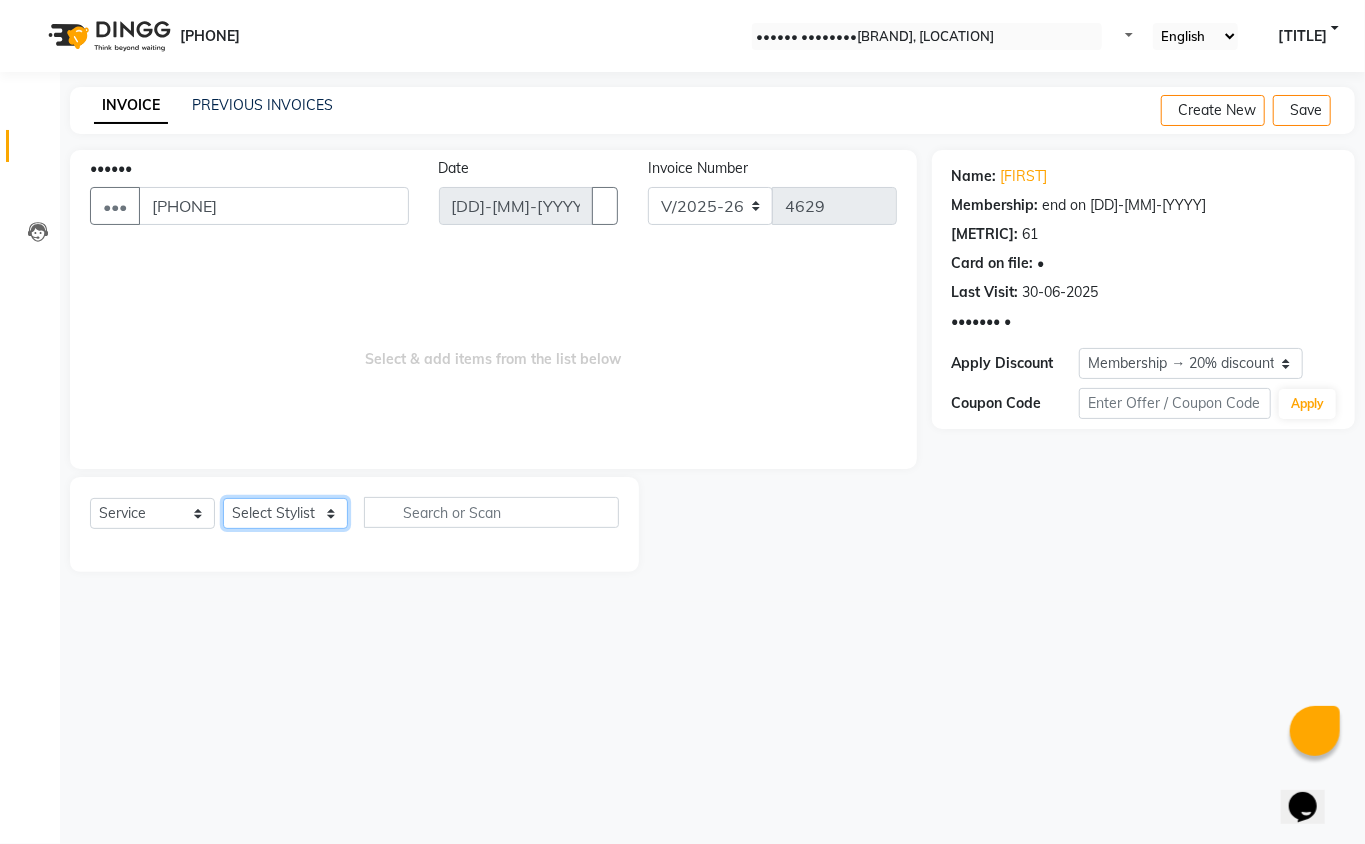 click on "•••••• ••••••• ••••• ••••• ••••• ••••• •••••• ••••••• •••• •••••• •••••• •••••• •••• •••• ••••••• •••••• •••• •••• ••••• •••••••••••••• ••••••• ••••• ••••• ••••• •••••• ••• •••••• •••••• ••••• ••••• •••• ••••• ••••••• ••••• ••••• •••• •••••" at bounding box center [285, 513] 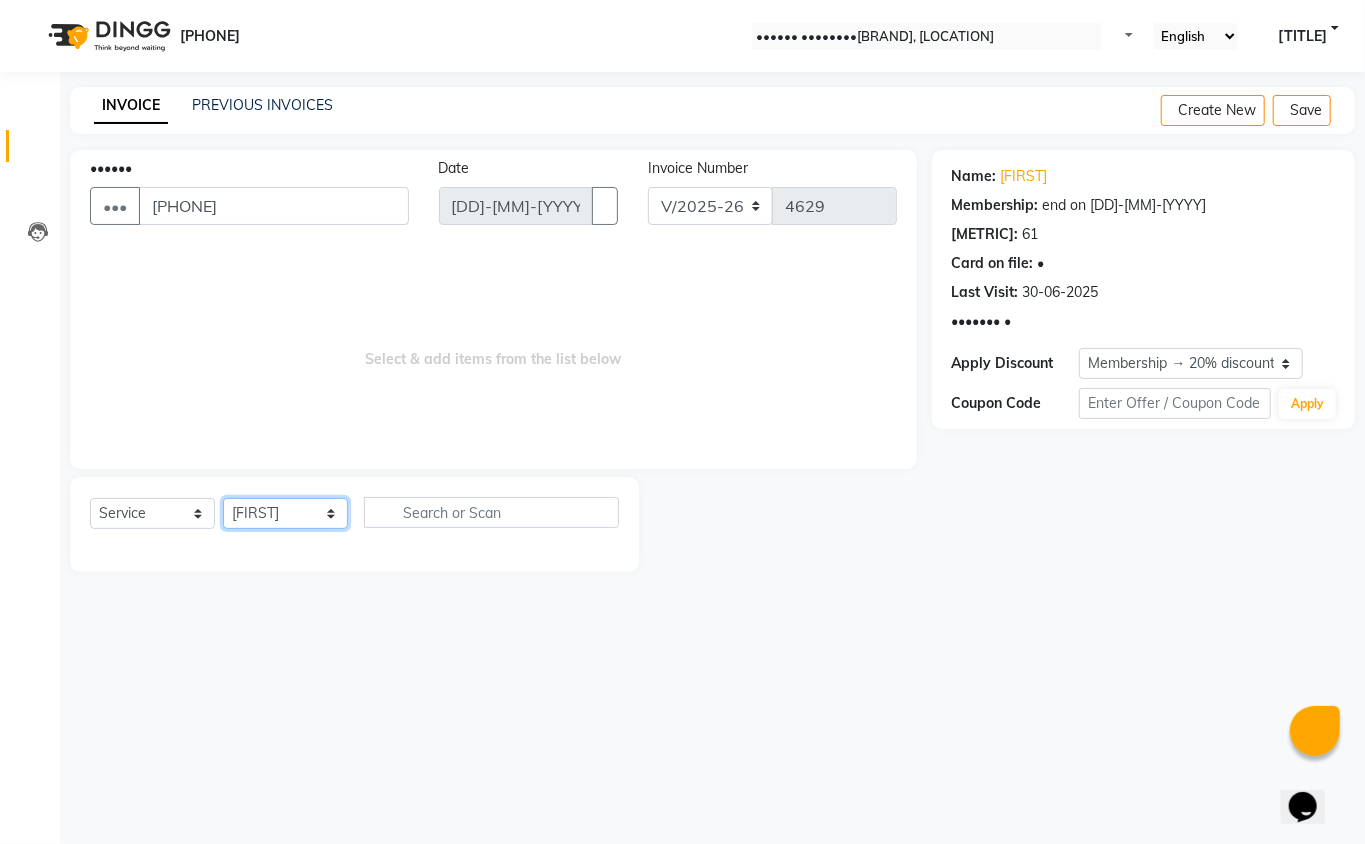 click on "•••••• ••••••• ••••• ••••• ••••• ••••• •••••• ••••••• •••• •••••• •••••• •••••• •••• •••• ••••••• •••••• •••• •••• ••••• •••••••••••••• ••••••• ••••• ••••• ••••• •••••• ••• •••••• •••••• ••••• ••••• •••• ••••• ••••••• ••••• ••••• •••• •••••" at bounding box center [285, 513] 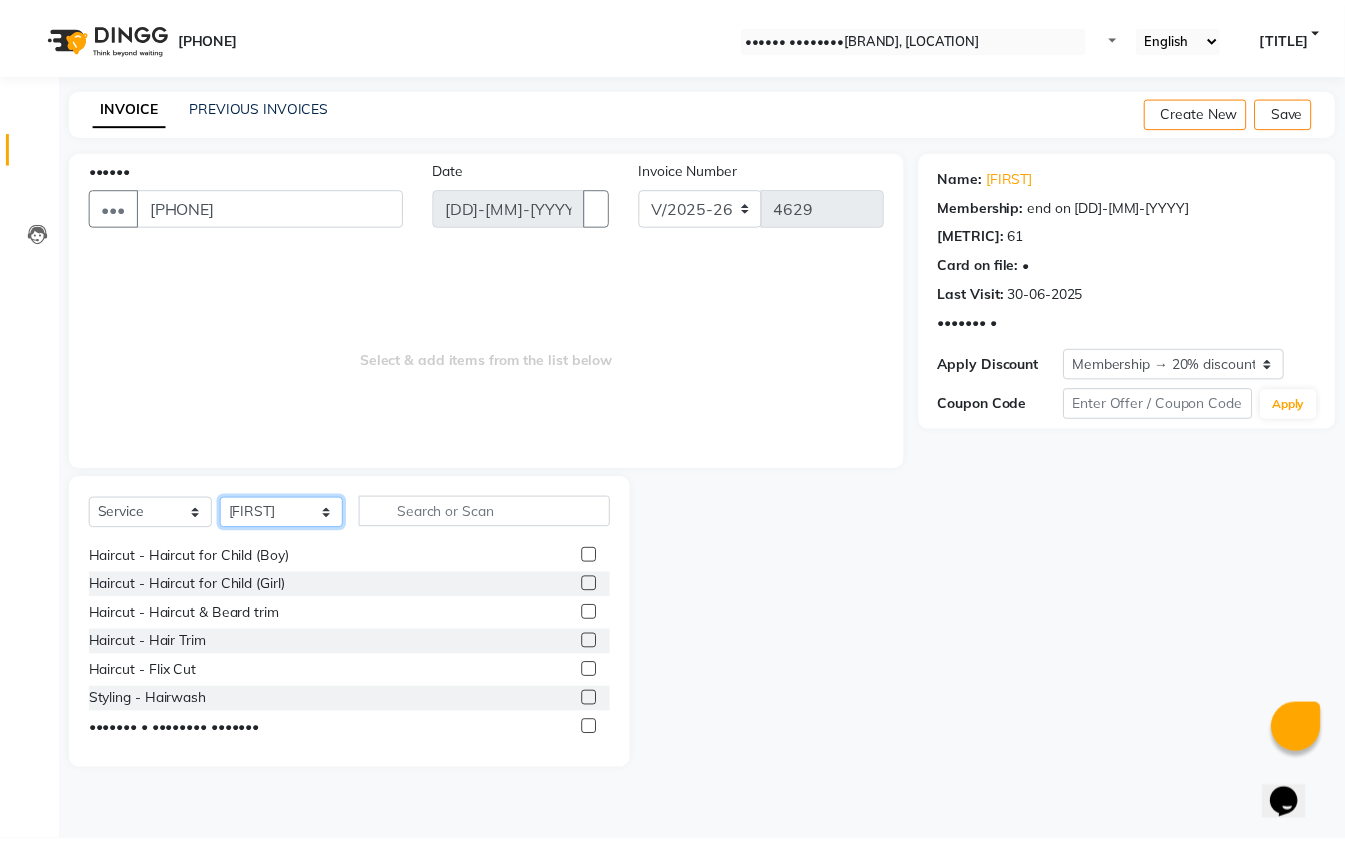 scroll, scrollTop: 133, scrollLeft: 0, axis: vertical 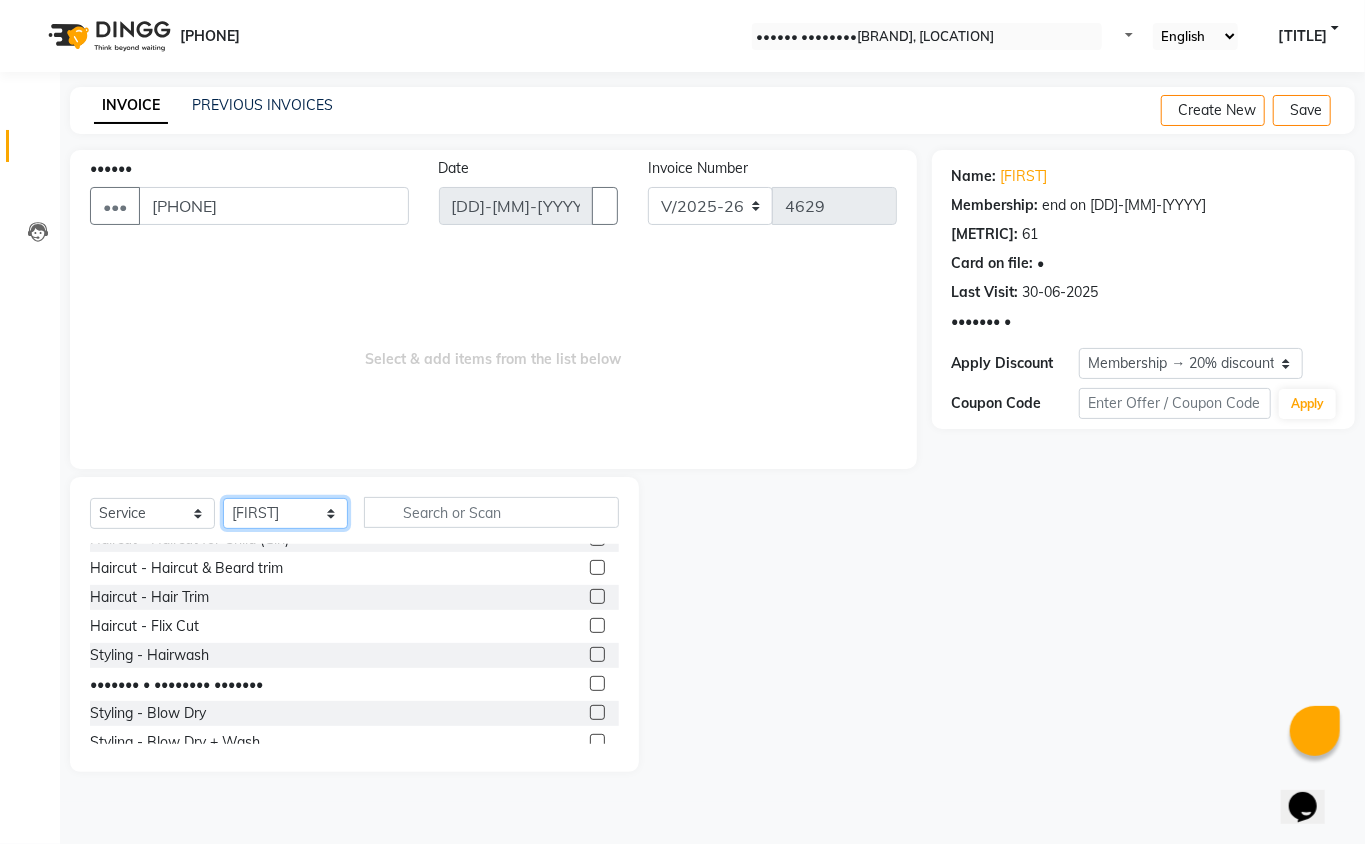 click on "•••••• ••••••• ••••• ••••• ••••• ••••• •••••• ••••••• •••• •••••• •••••• •••••• •••• •••• ••••••• •••••• •••• •••• ••••• •••••••••••••• ••••••• ••••• ••••• ••••• •••••• ••• •••••• •••••• ••••• ••••• •••• ••••• ••••••• ••••• ••••• •••• •••••" at bounding box center (285, 513) 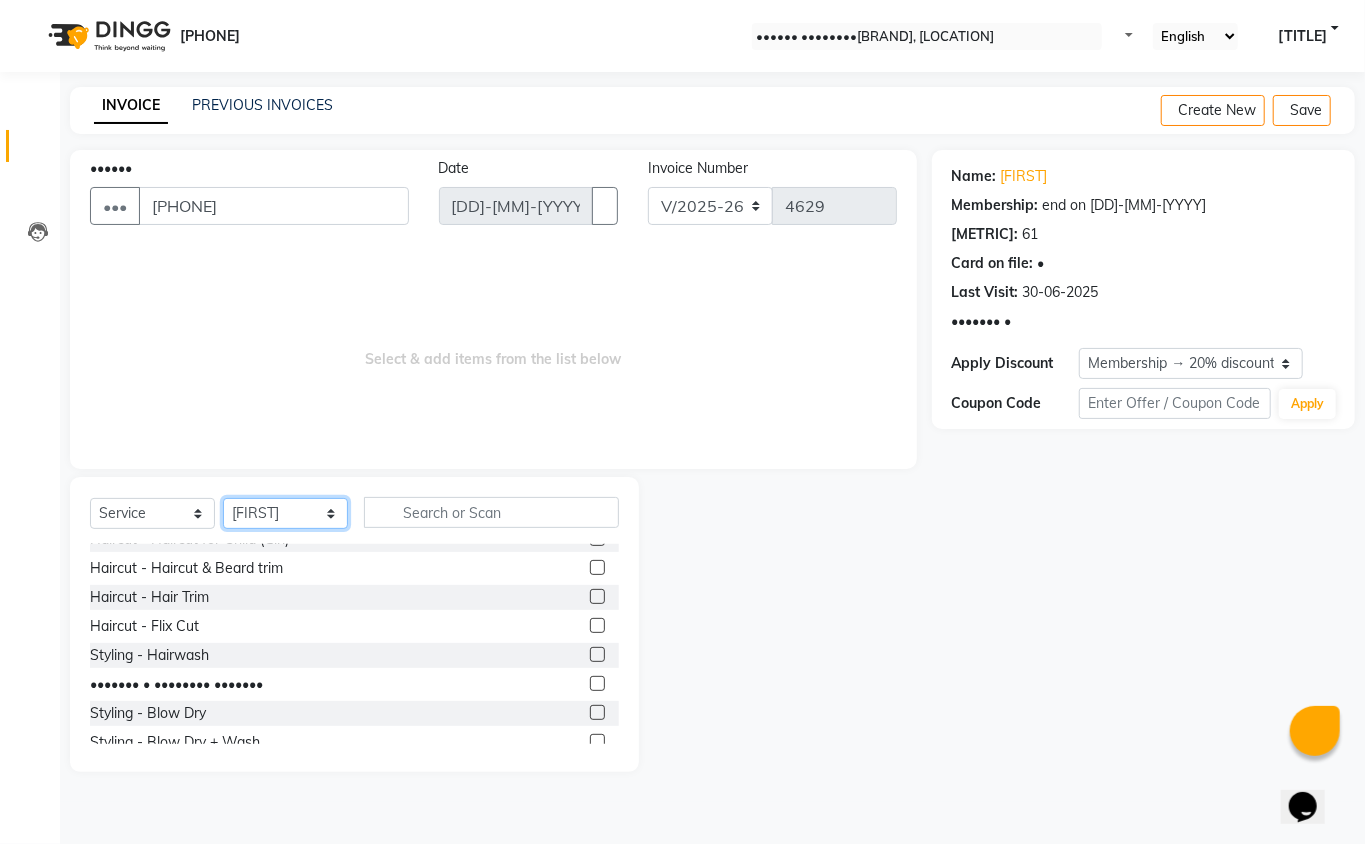 click on "•••••• ••••••• ••••• ••••• ••••• ••••• •••••• ••••••• •••• •••••• •••••• •••••• •••• •••• ••••••• •••••• •••• •••• ••••• •••••••••••••• ••••••• ••••• ••••• ••••• •••••• ••• •••••• •••••• ••••• ••••• •••• ••••• ••••••• ••••• ••••• •••• •••••" at bounding box center (285, 513) 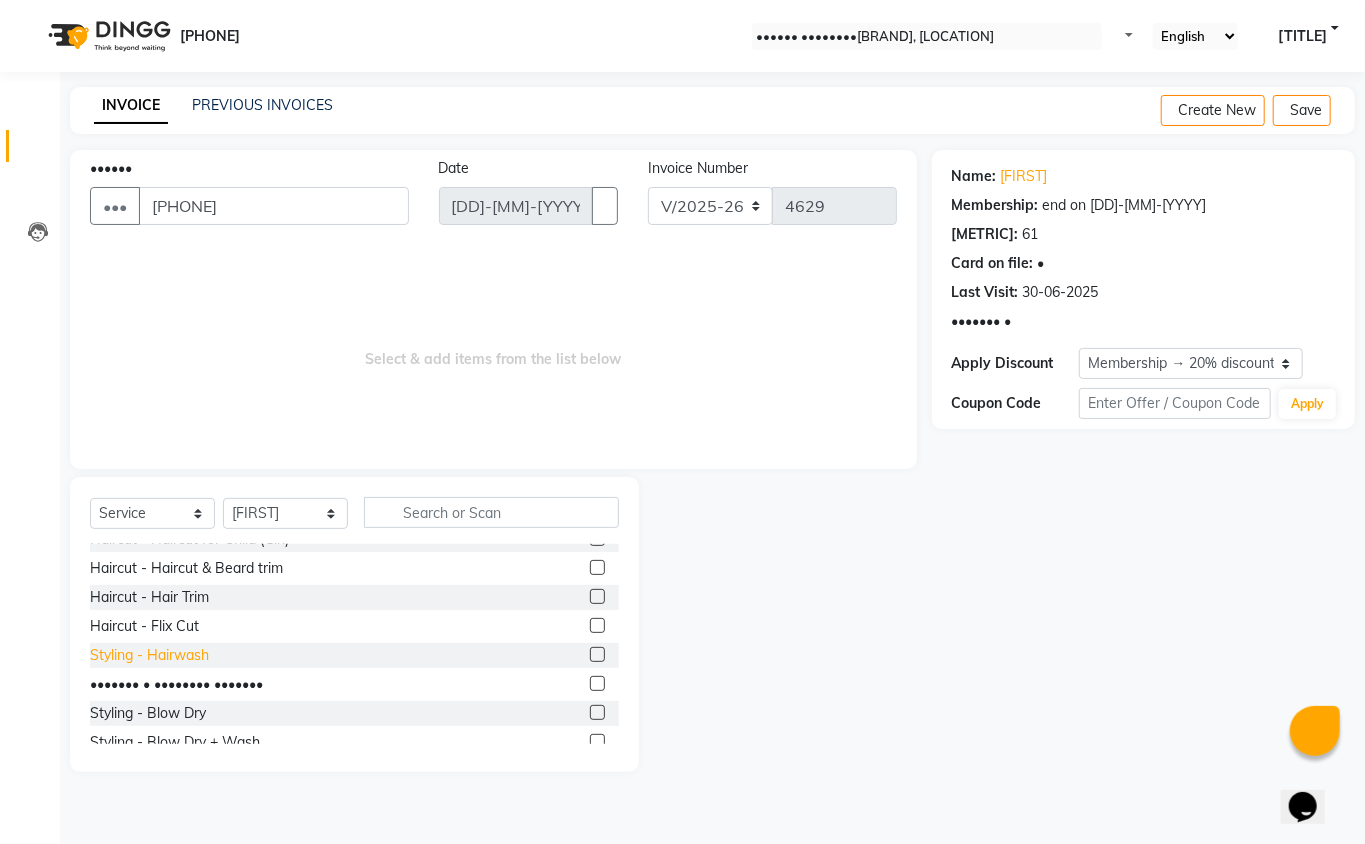 click on "Styling - Hairwash" at bounding box center (144, 423) 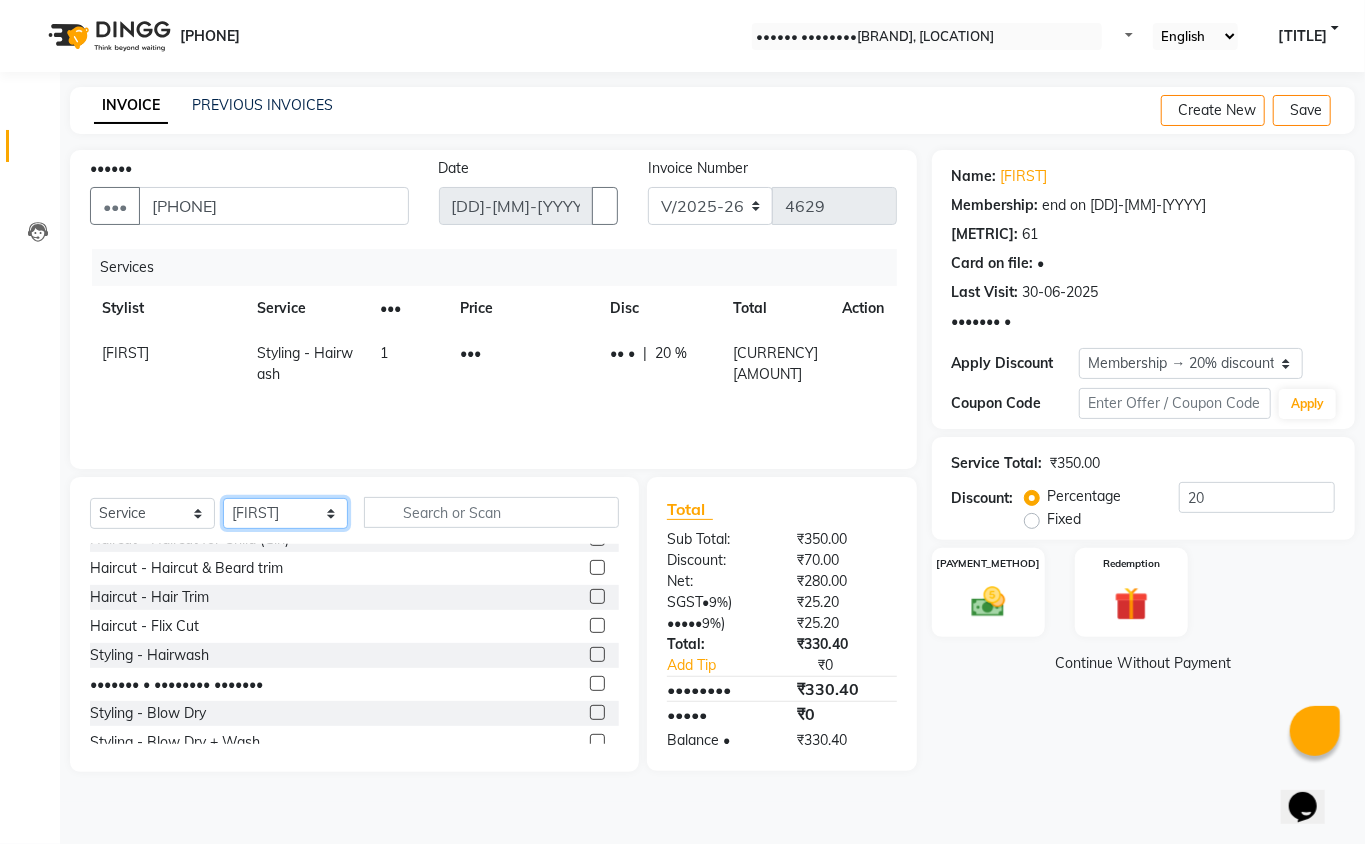 click on "•••••• ••••••• ••••• ••••• ••••• ••••• •••••• ••••••• •••• •••••• •••••• •••••• •••• •••• ••••••• •••••• •••• •••• ••••• •••••••••••••• ••••••• ••••• ••••• ••••• •••••• ••• •••••• •••••• ••••• ••••• •••• ••••• ••••••• ••••• ••••• •••• •••••" at bounding box center (285, 513) 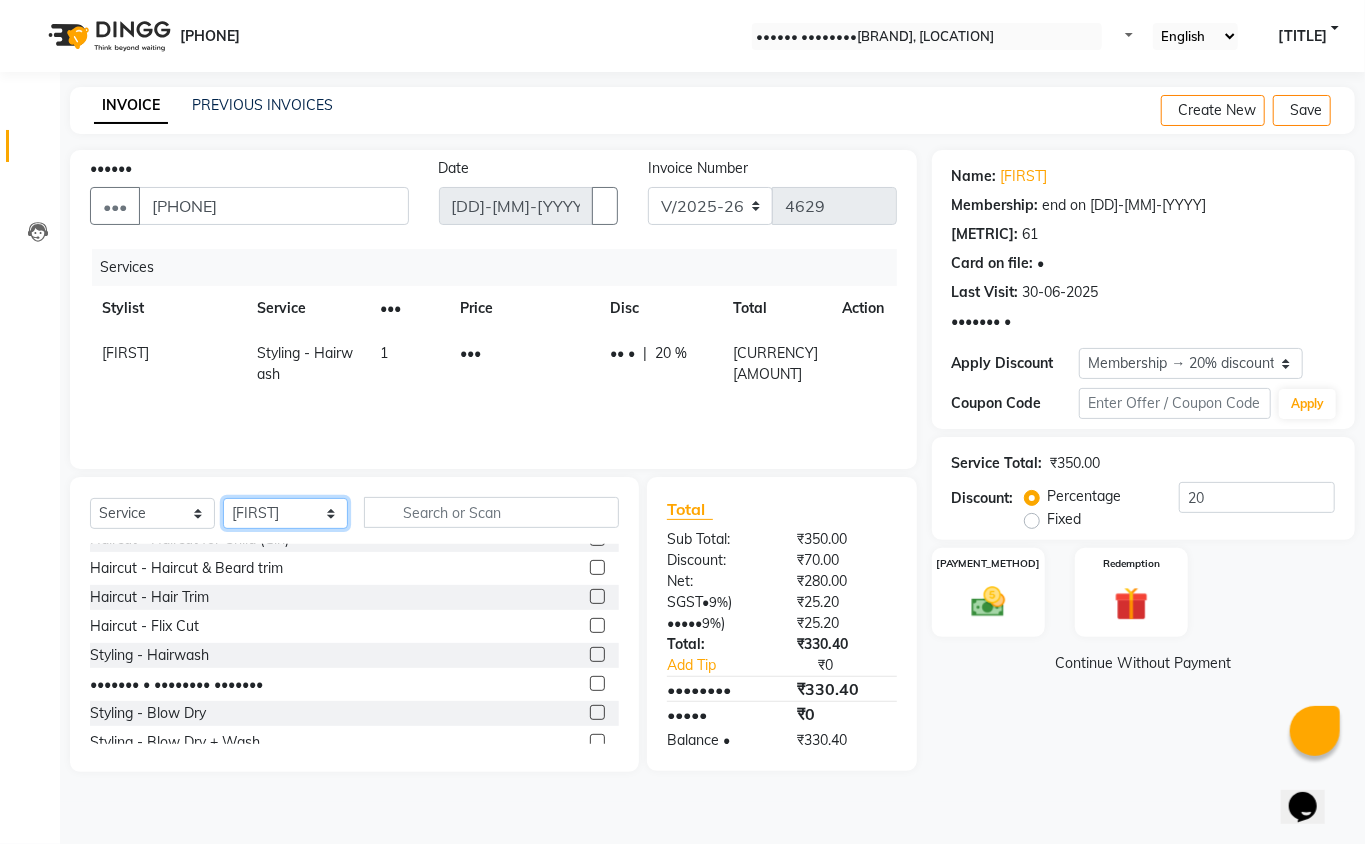 click on "•••••• ••••••• ••••• ••••• ••••• ••••• •••••• ••••••• •••• •••••• •••••• •••••• •••• •••• ••••••• •••••• •••• •••• ••••• •••••••••••••• ••••••• ••••• ••••• ••••• •••••• ••• •••••• •••••• ••••• ••••• •••• ••••• ••••••• ••••• ••••• •••• •••••" at bounding box center (285, 513) 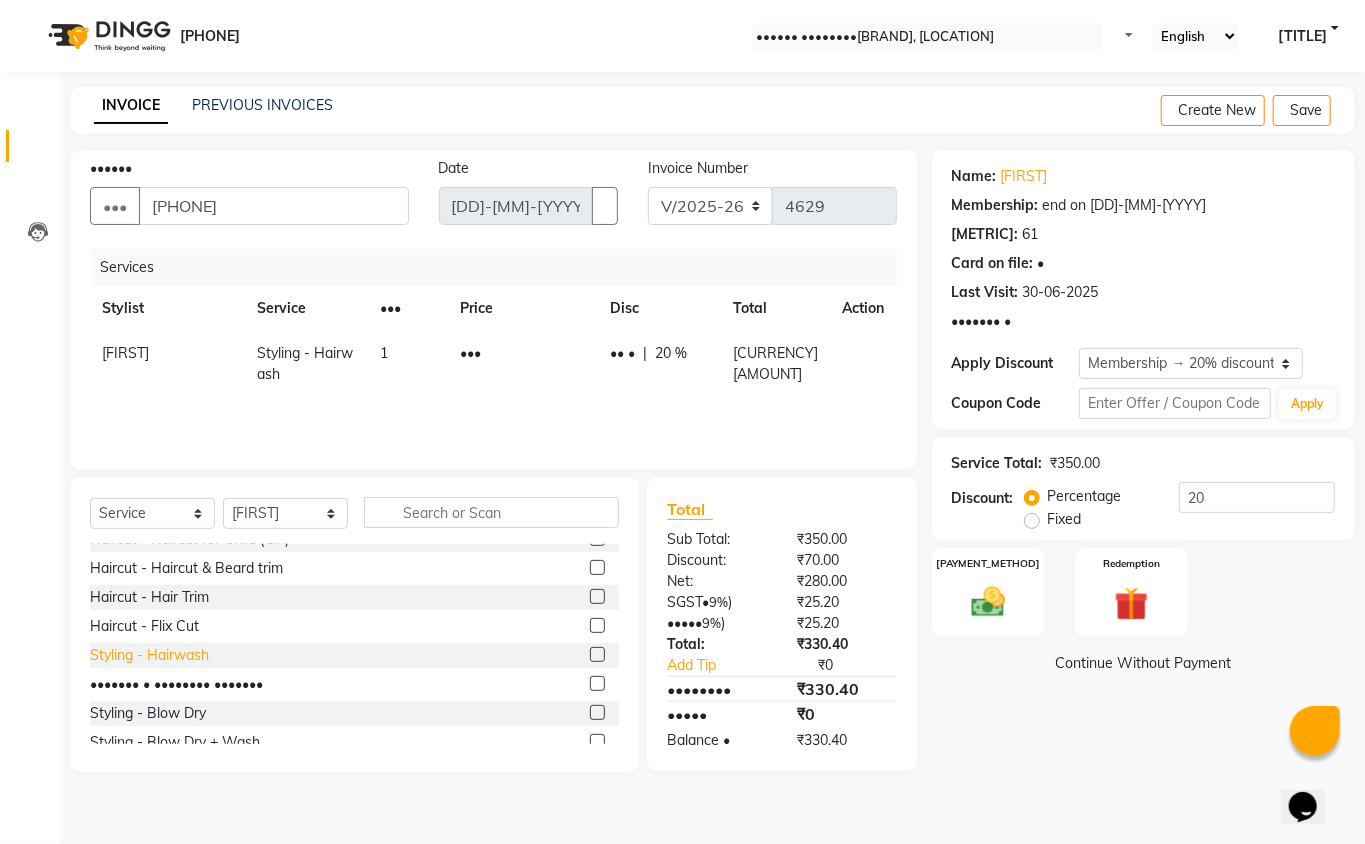 click on "Styling - Hairwash" at bounding box center [144, 423] 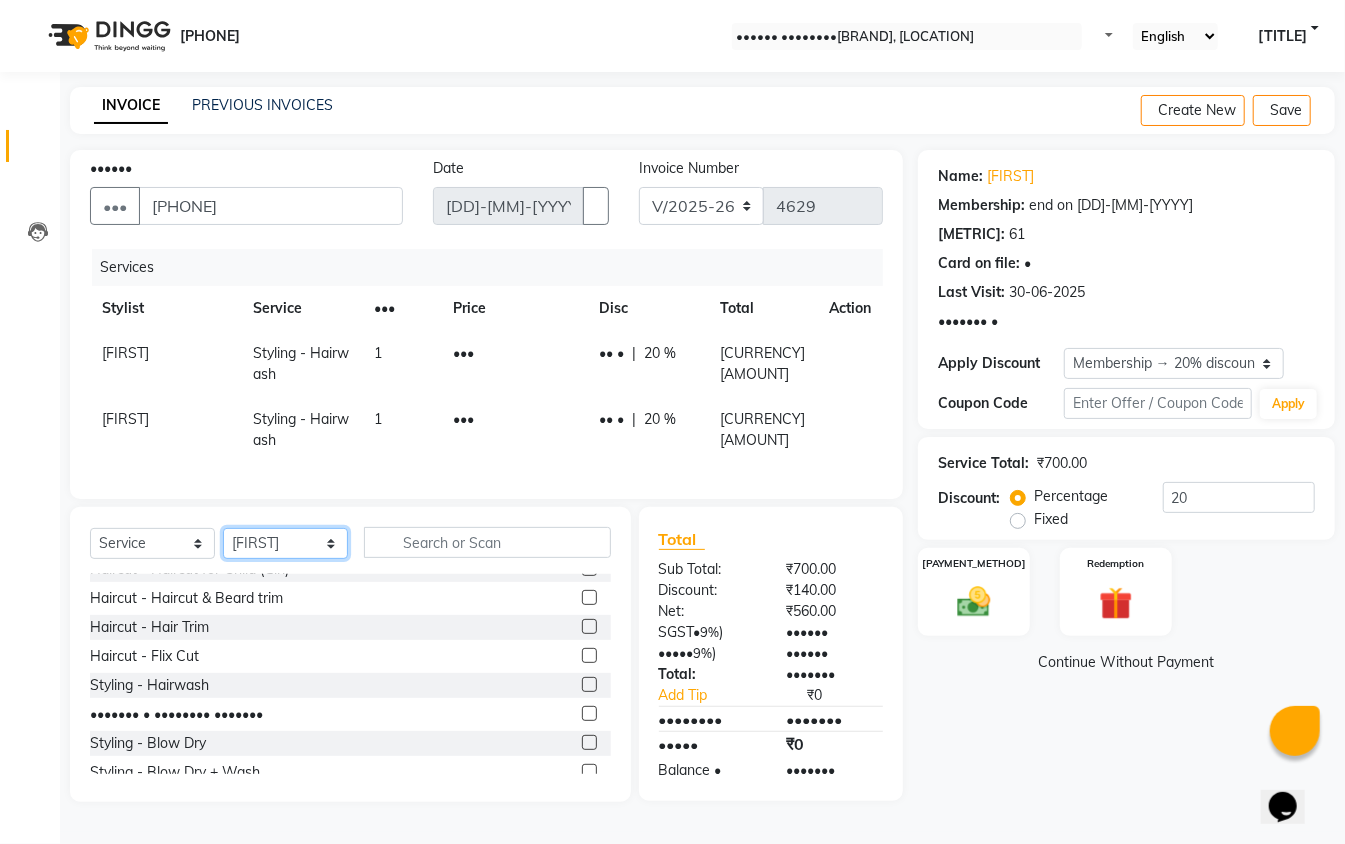 drag, startPoint x: 309, startPoint y: 558, endPoint x: 308, endPoint y: 548, distance: 10.049875 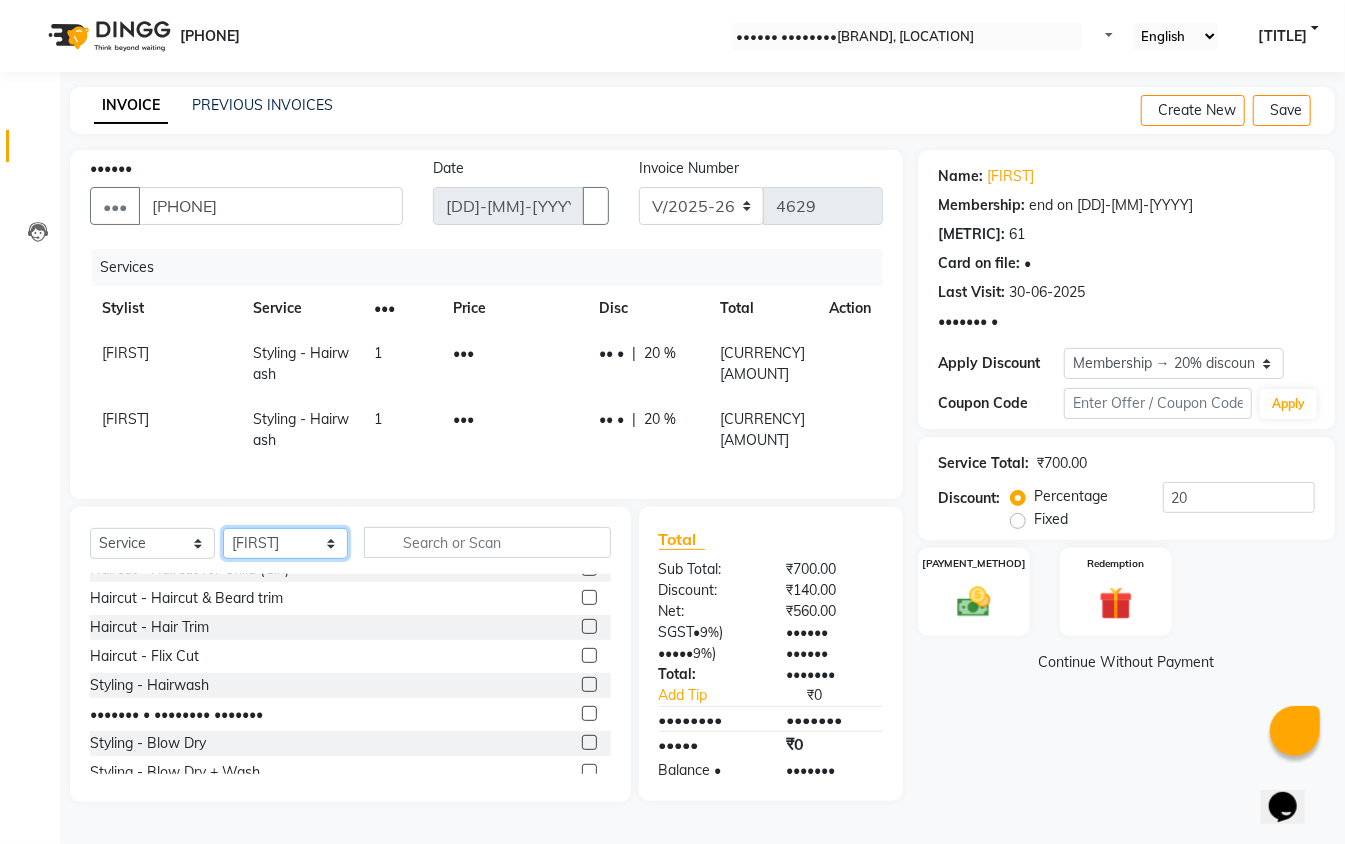 click on "•••••• ••••••• ••••• ••••• ••••• ••••• •••••• ••••••• •••• •••••• •••••• •••••• •••• •••• ••••••• •••••• •••• •••• ••••• •••••••••••••• ••••••• ••••• ••••• ••••• •••••• ••• •••••• •••••• ••••• ••••• •••• ••••• ••••••• ••••• ••••• •••• •••••" at bounding box center [285, 543] 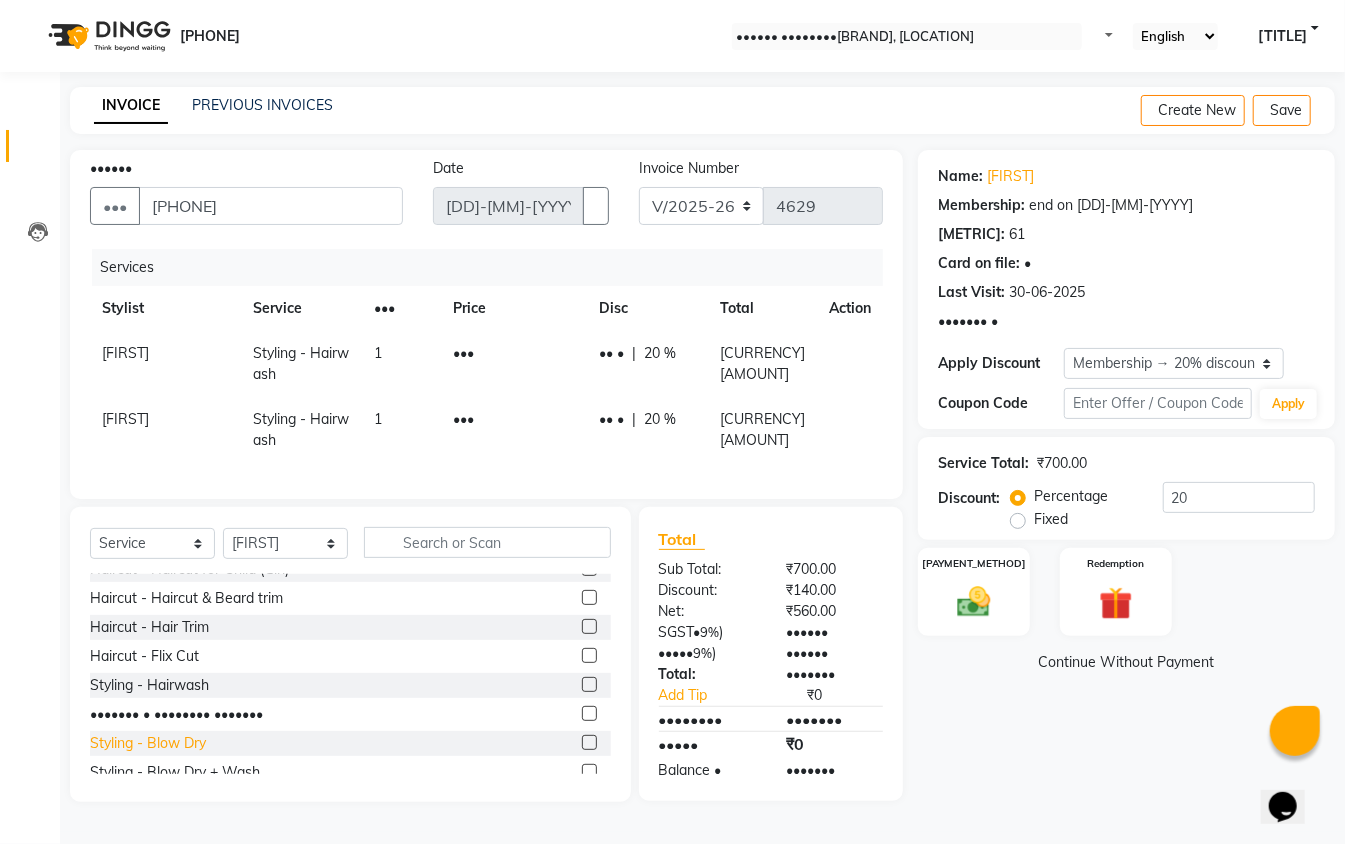 click on "Styling - Blow Dry" at bounding box center (144, 453) 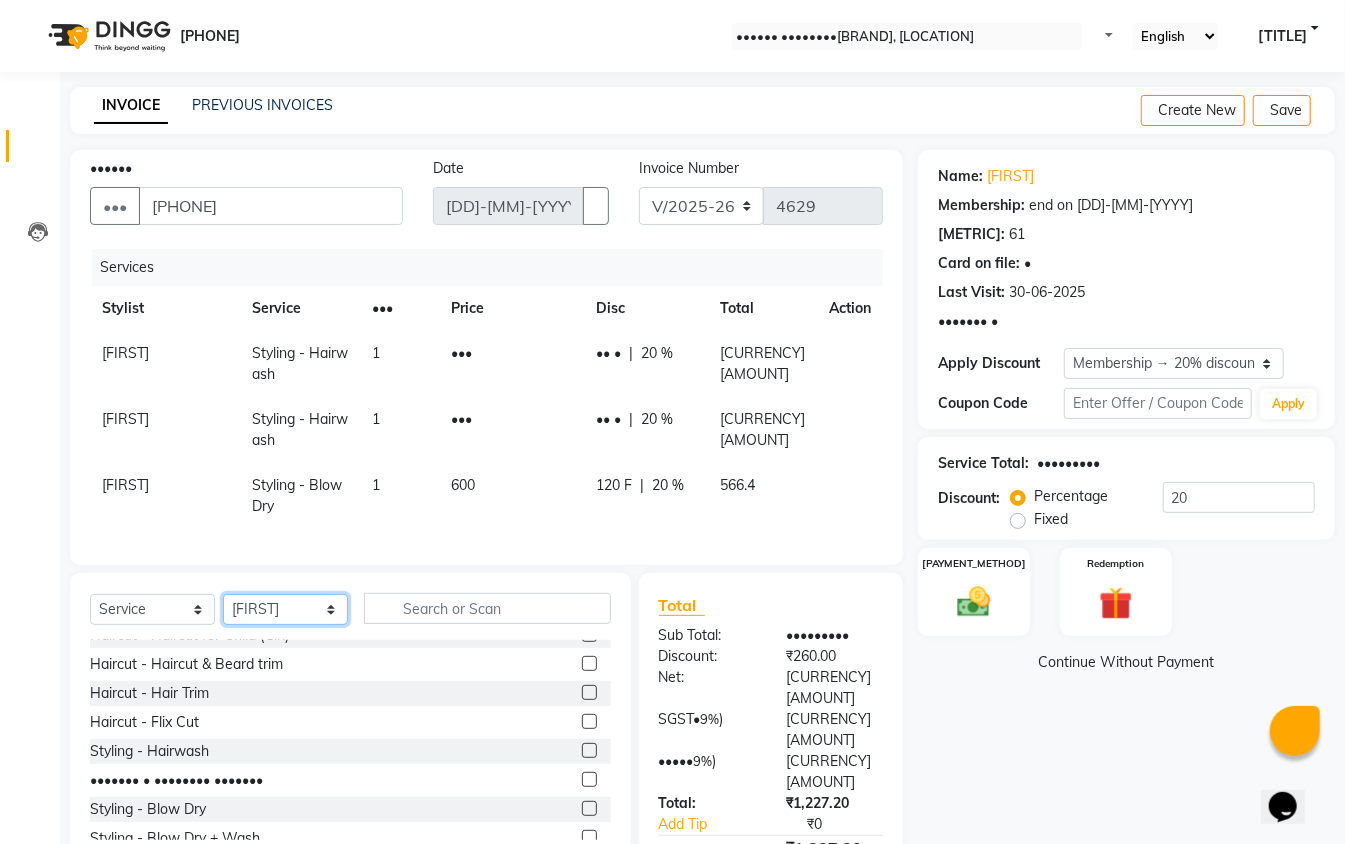 click on "•••••• ••••••• ••••• ••••• ••••• ••••• •••••• ••••••• •••• •••••• •••••• •••••• •••• •••• ••••••• •••••• •••• •••• ••••• •••••••••••••• ••••••• ••••• ••••• ••••• •••••• ••• •••••• •••••• ••••• ••••• •••• ••••• ••••••• ••••• ••••• •••• •••••" at bounding box center [285, 609] 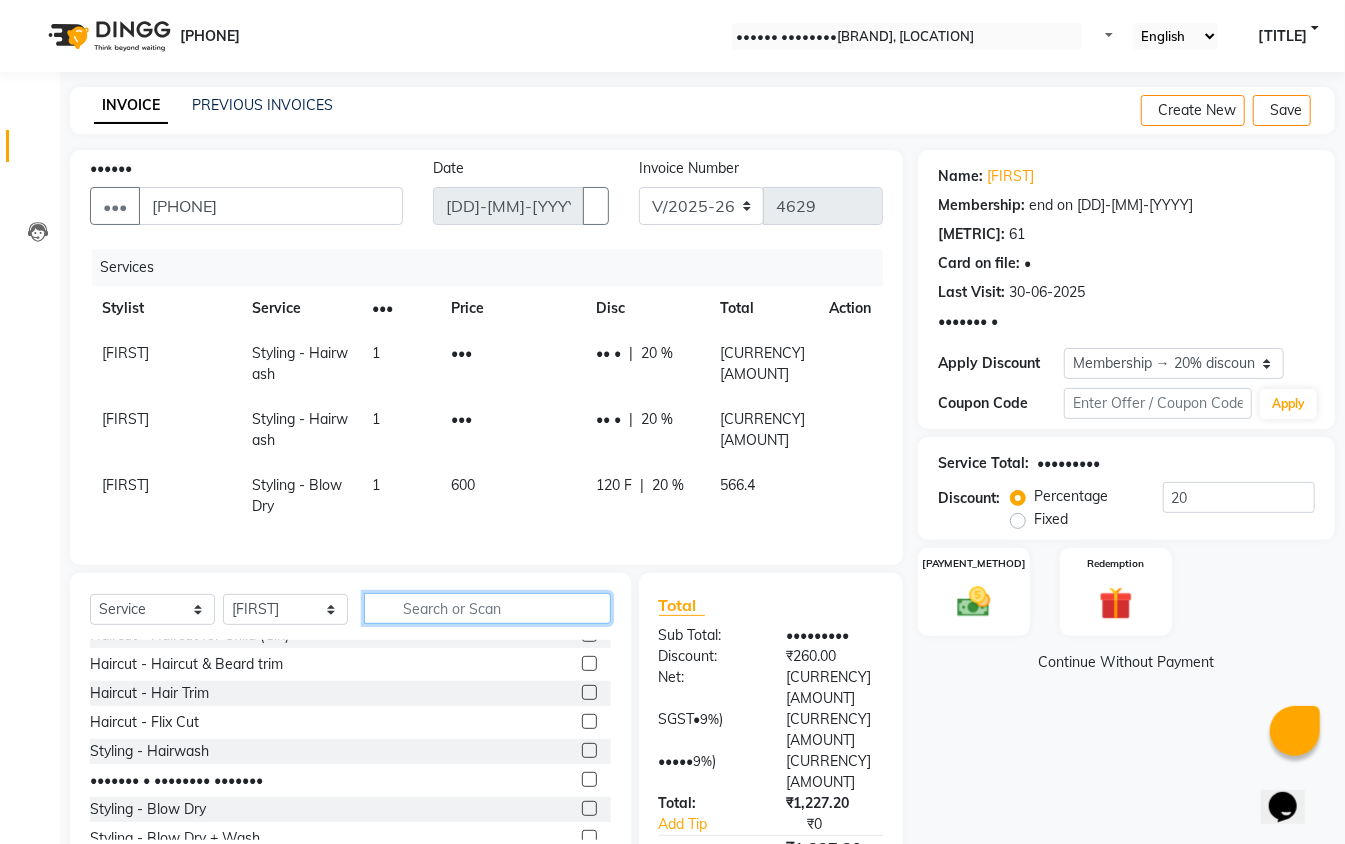 drag, startPoint x: 506, startPoint y: 633, endPoint x: 493, endPoint y: 616, distance: 21.400934 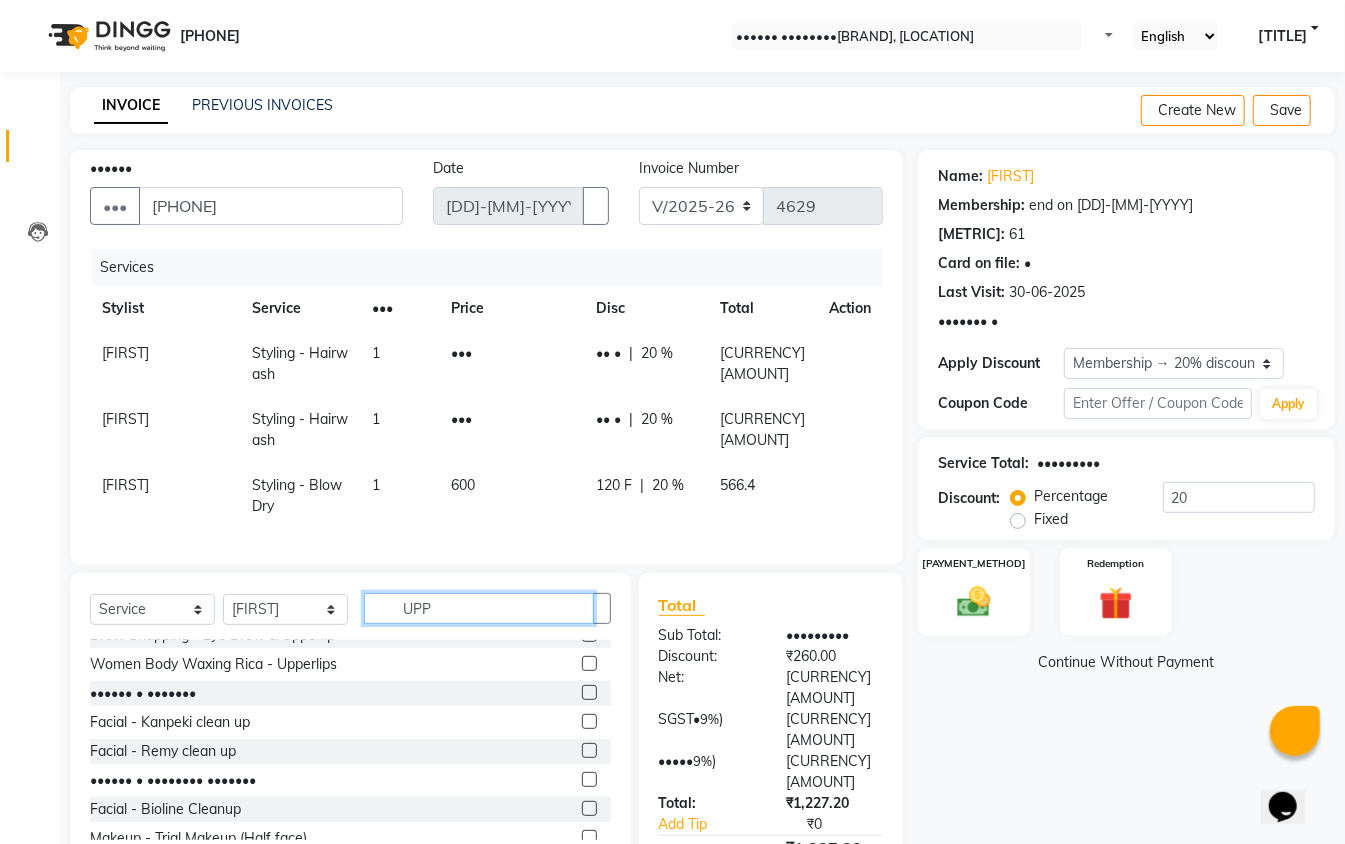scroll, scrollTop: 0, scrollLeft: 0, axis: both 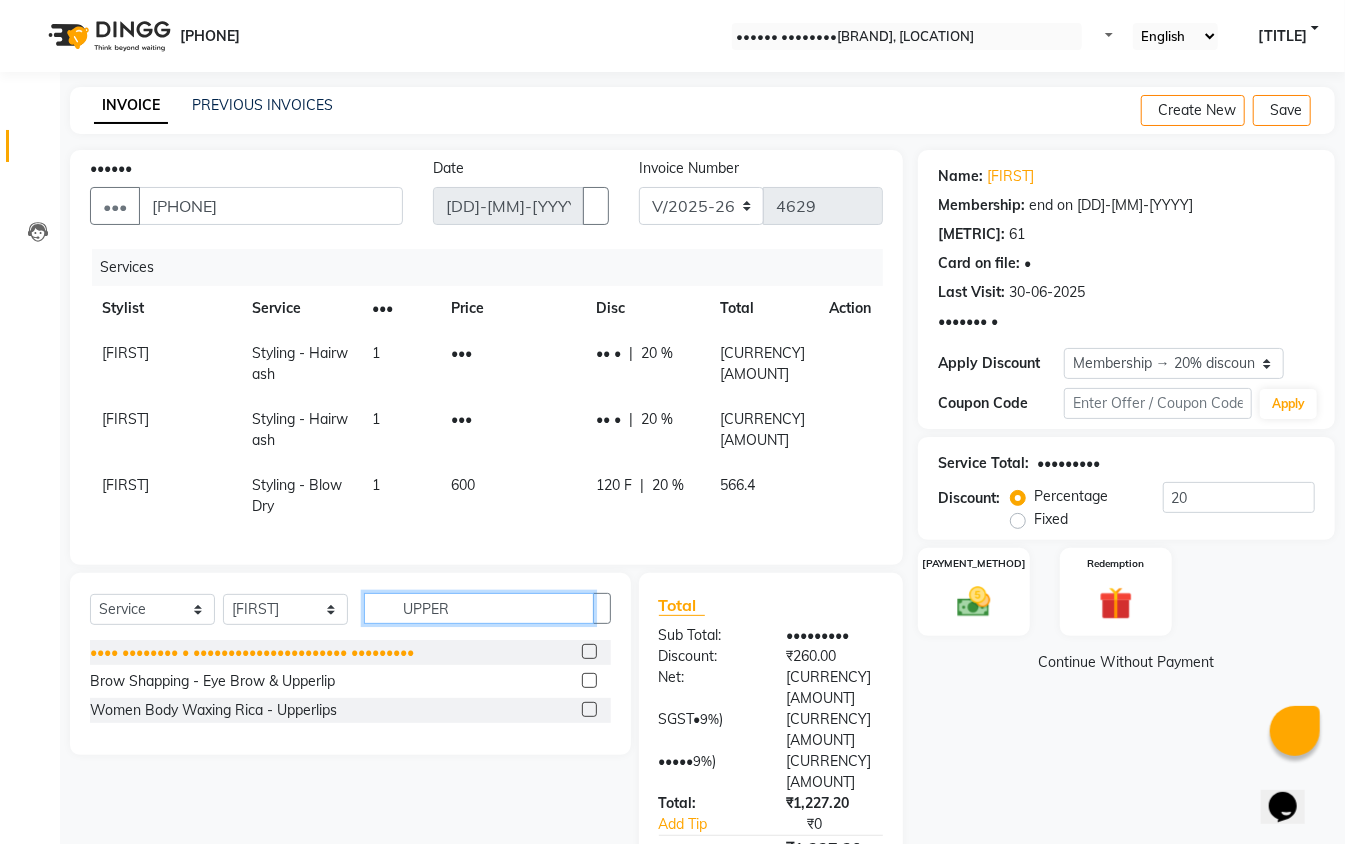 type on "UPPER" 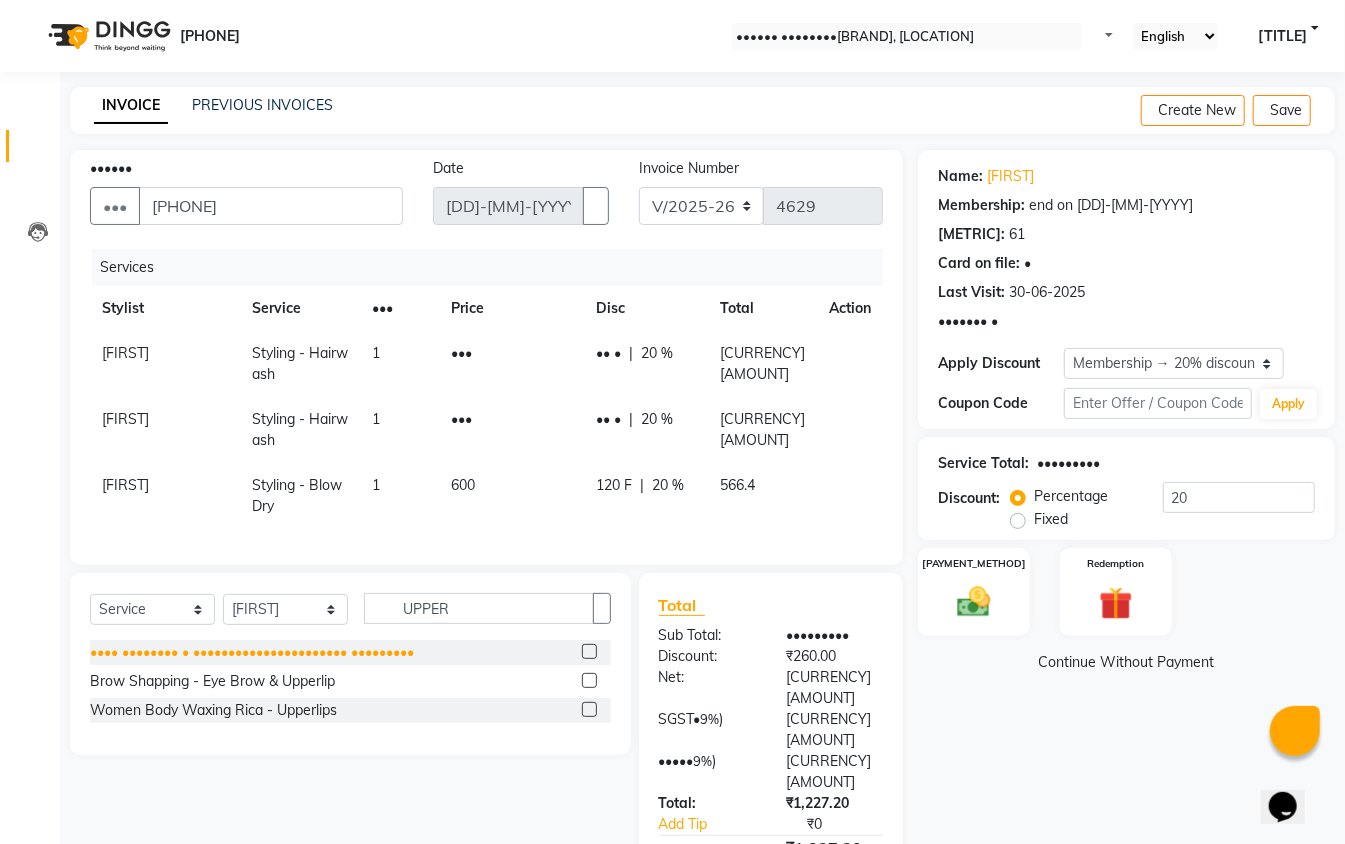 click on "•••• •••••••• • •••••••••••••••••••••• •••••••••" at bounding box center [252, 652] 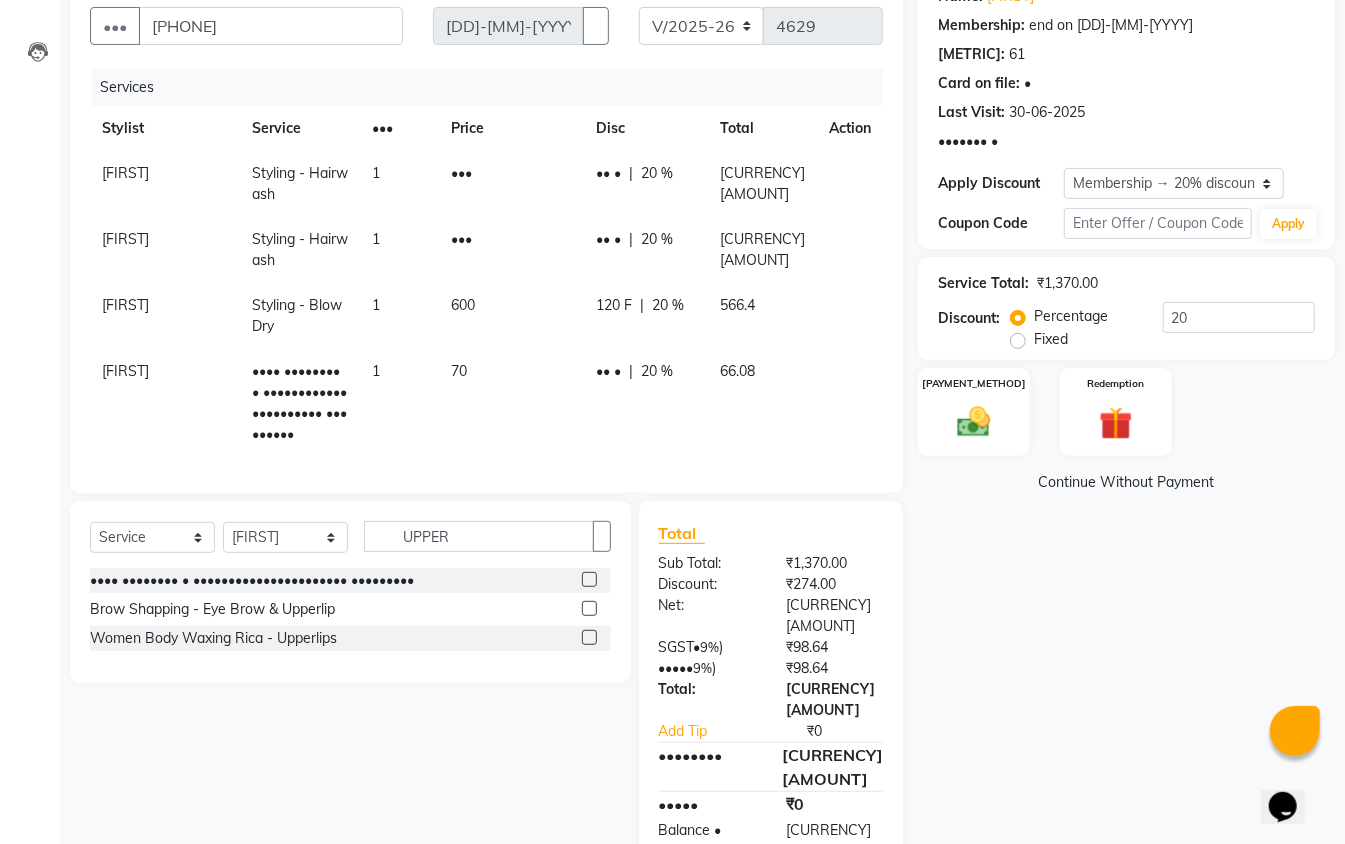 scroll, scrollTop: 181, scrollLeft: 0, axis: vertical 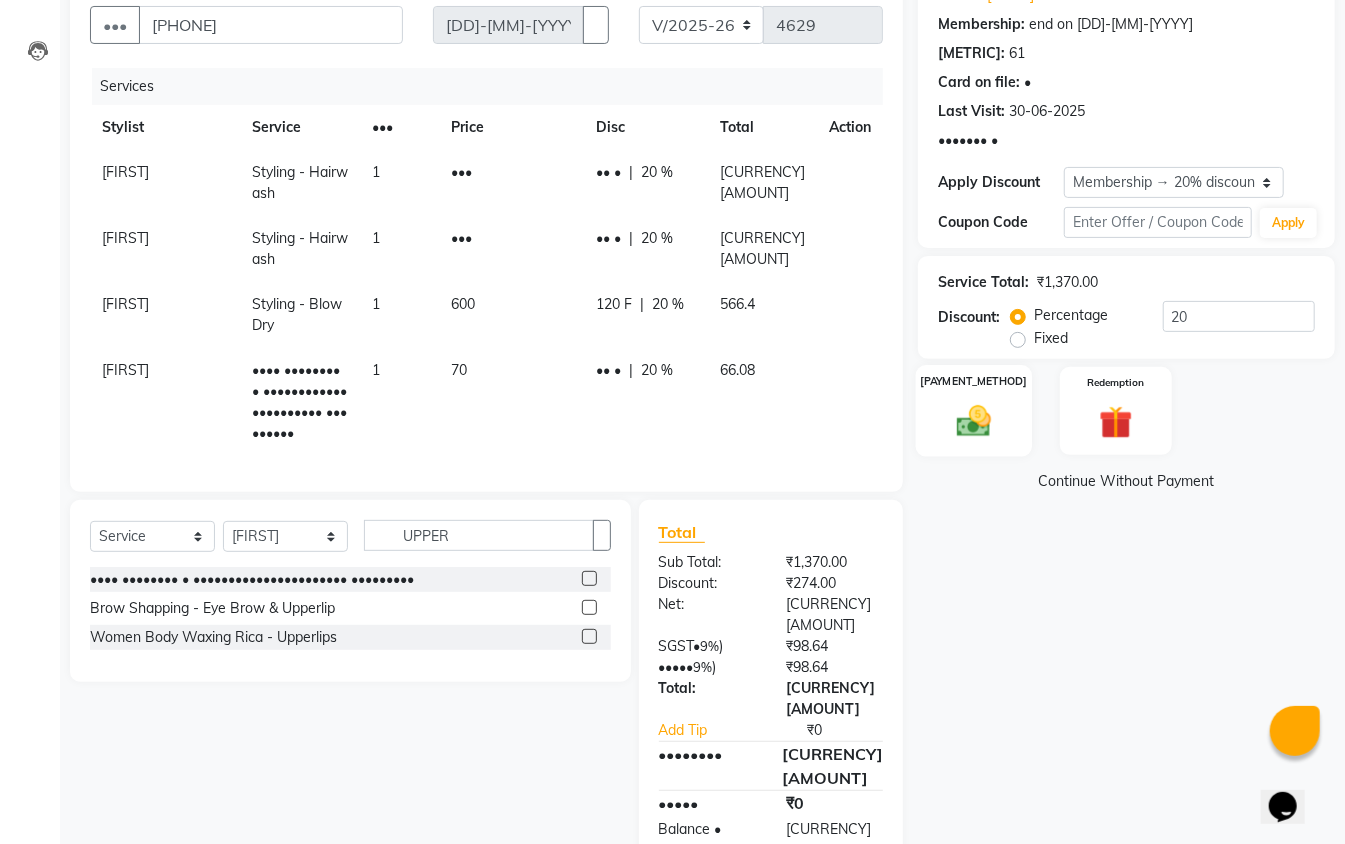 click at bounding box center [974, 421] 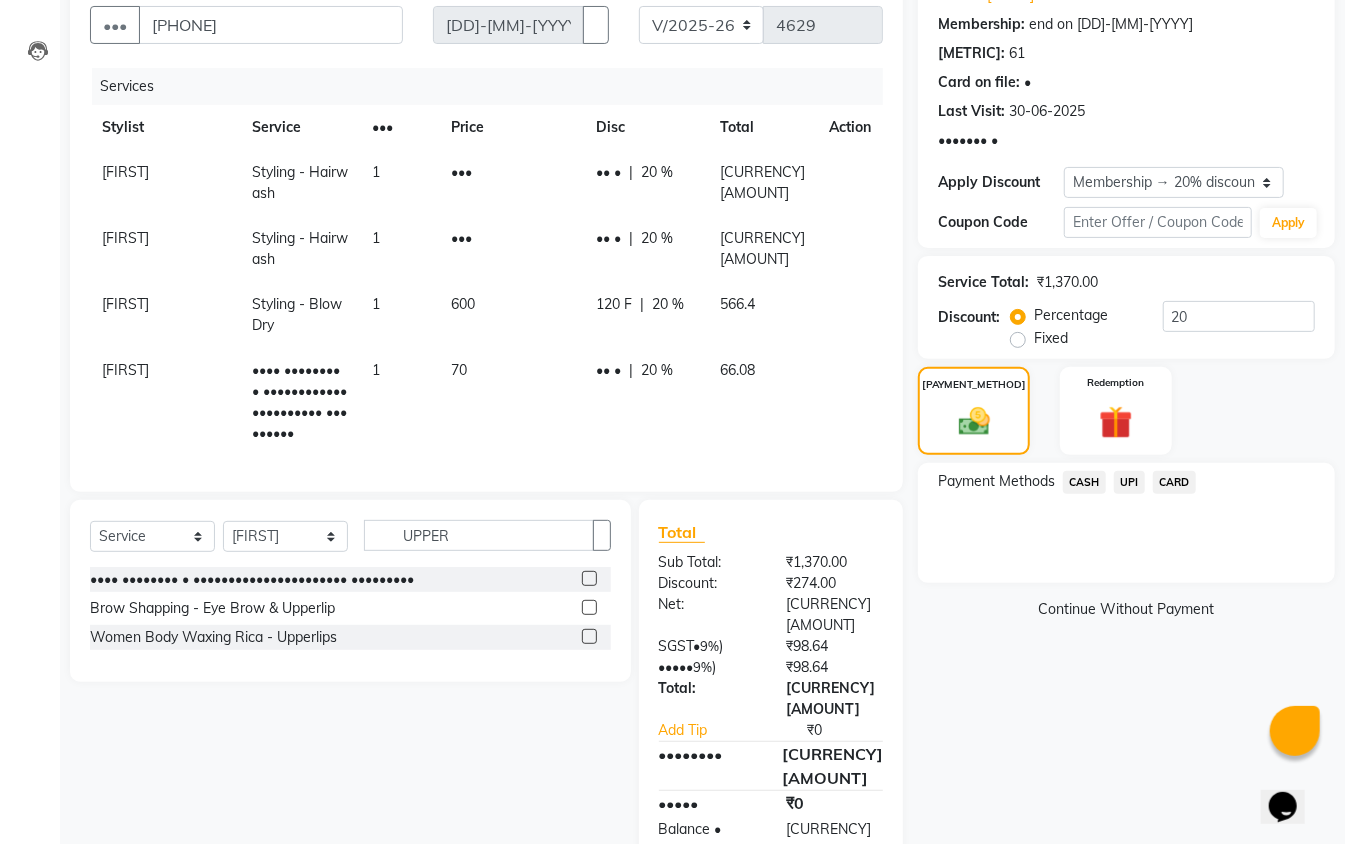 click on "CASH" at bounding box center [1084, 482] 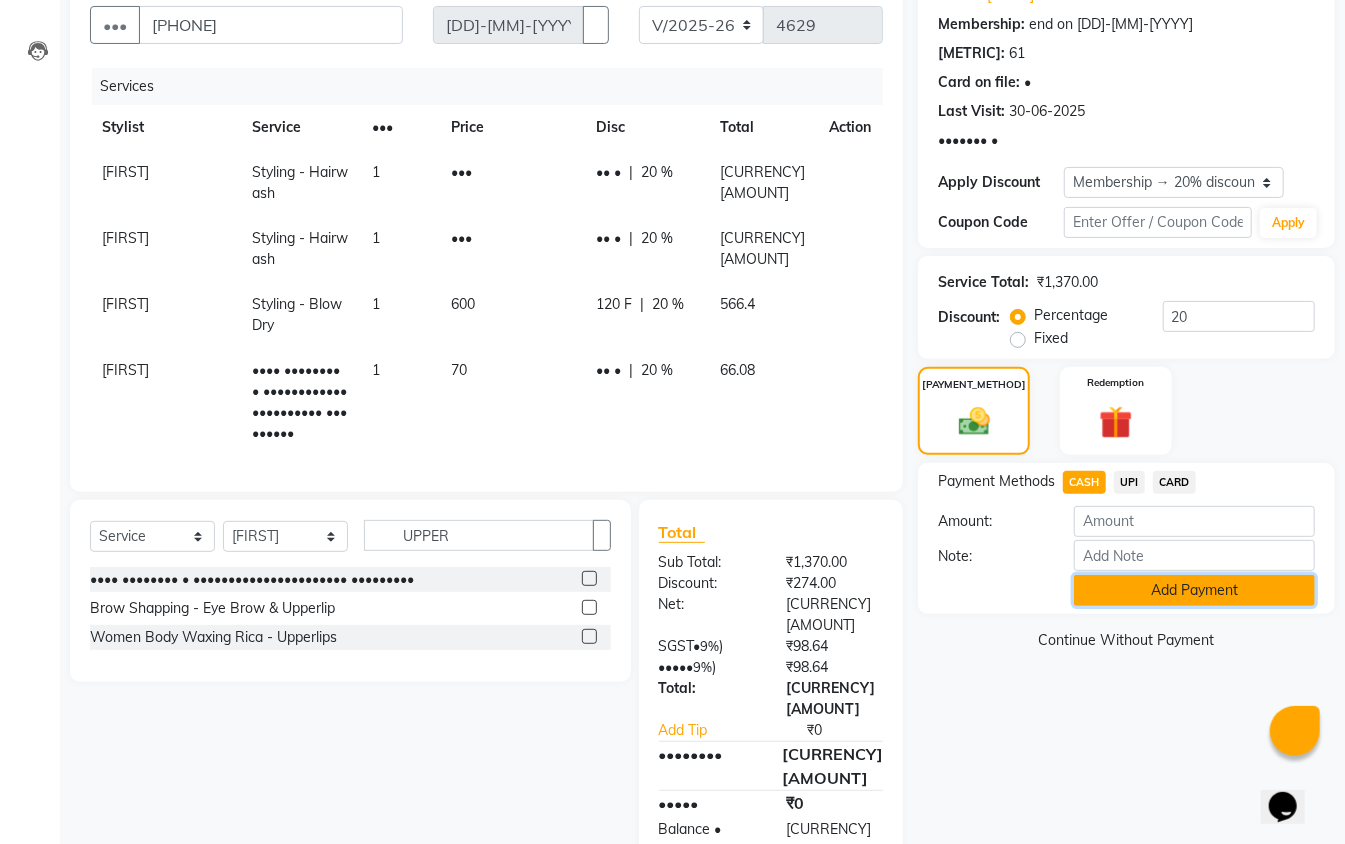 click on "Add Payment" at bounding box center [1194, 590] 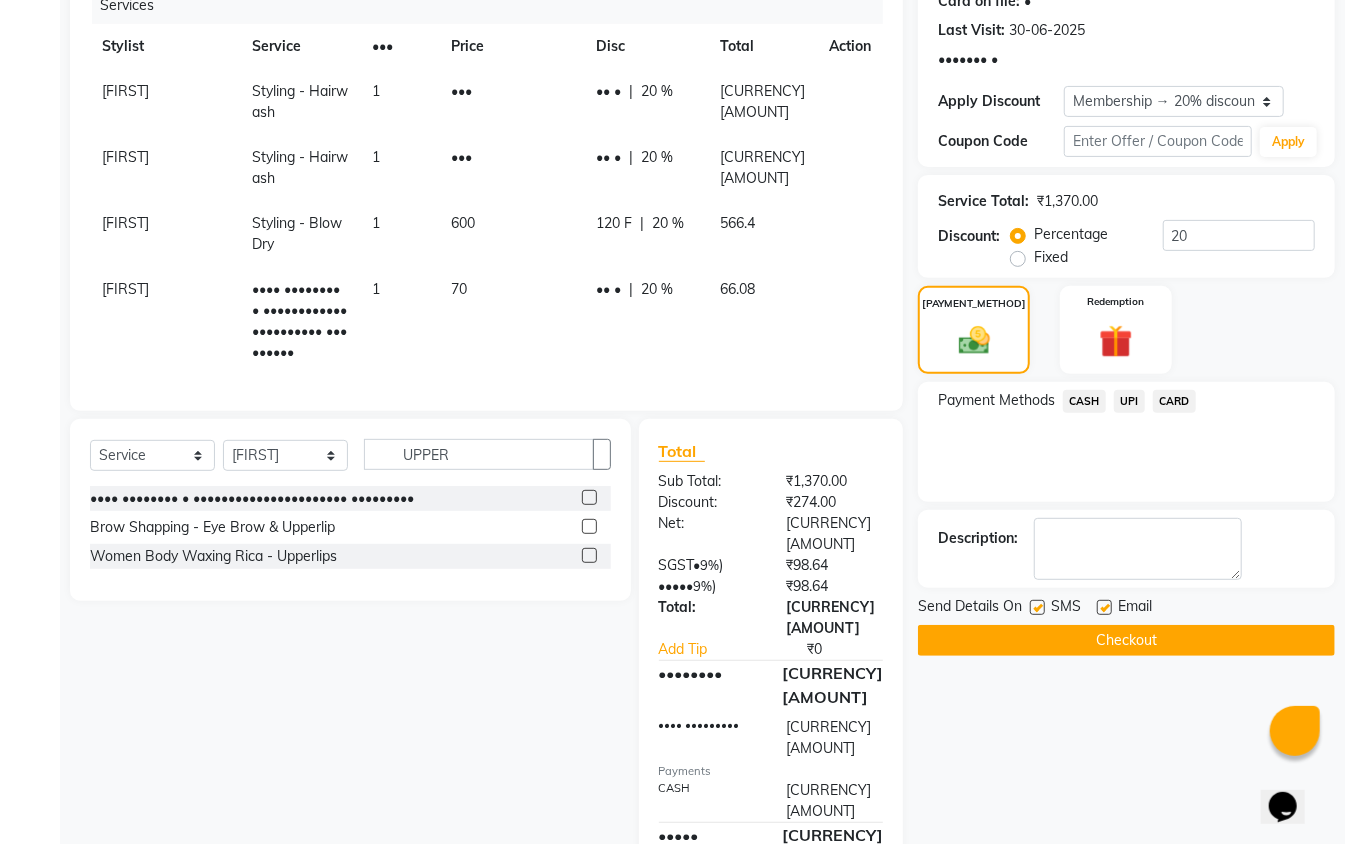 scroll, scrollTop: 341, scrollLeft: 0, axis: vertical 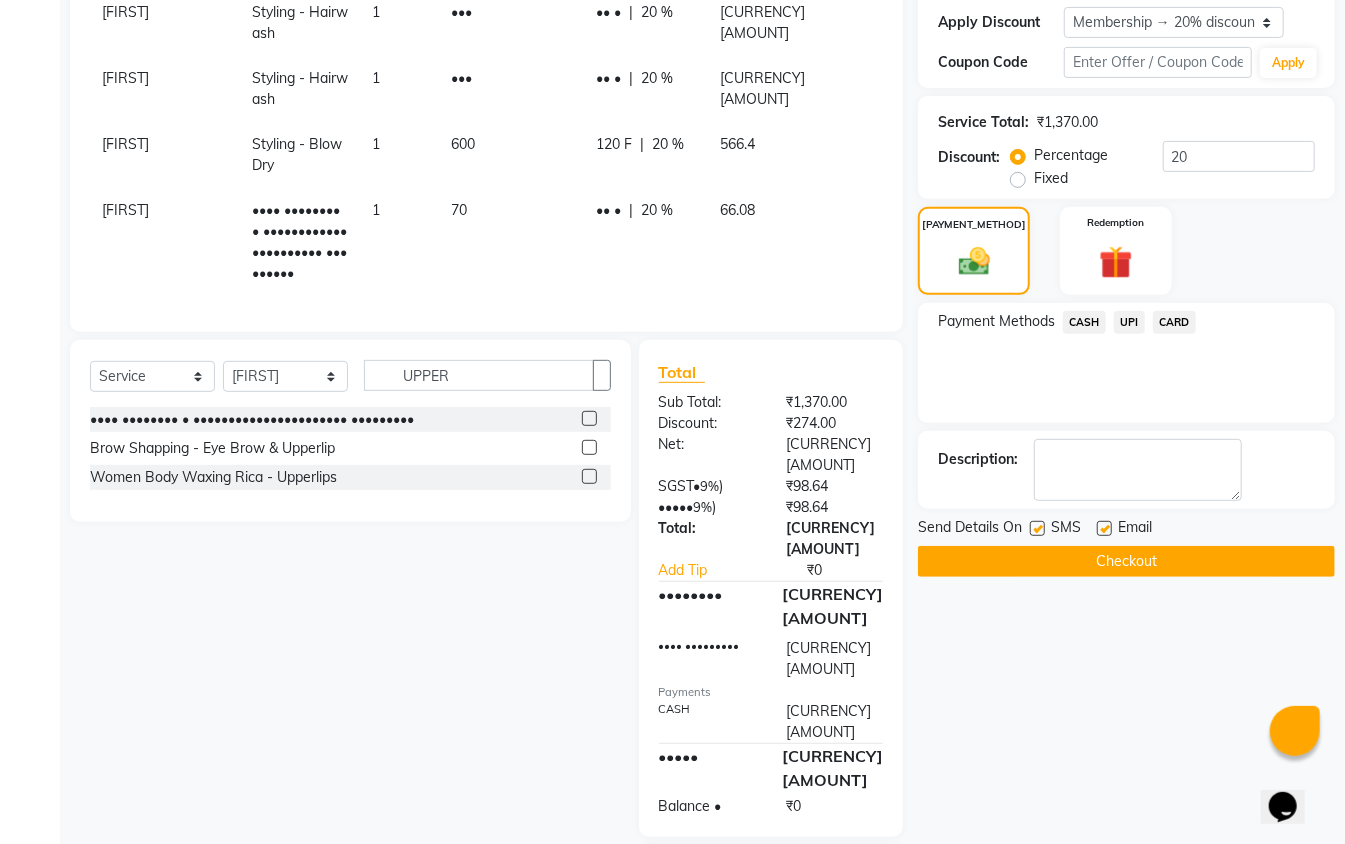 click at bounding box center (1037, 528) 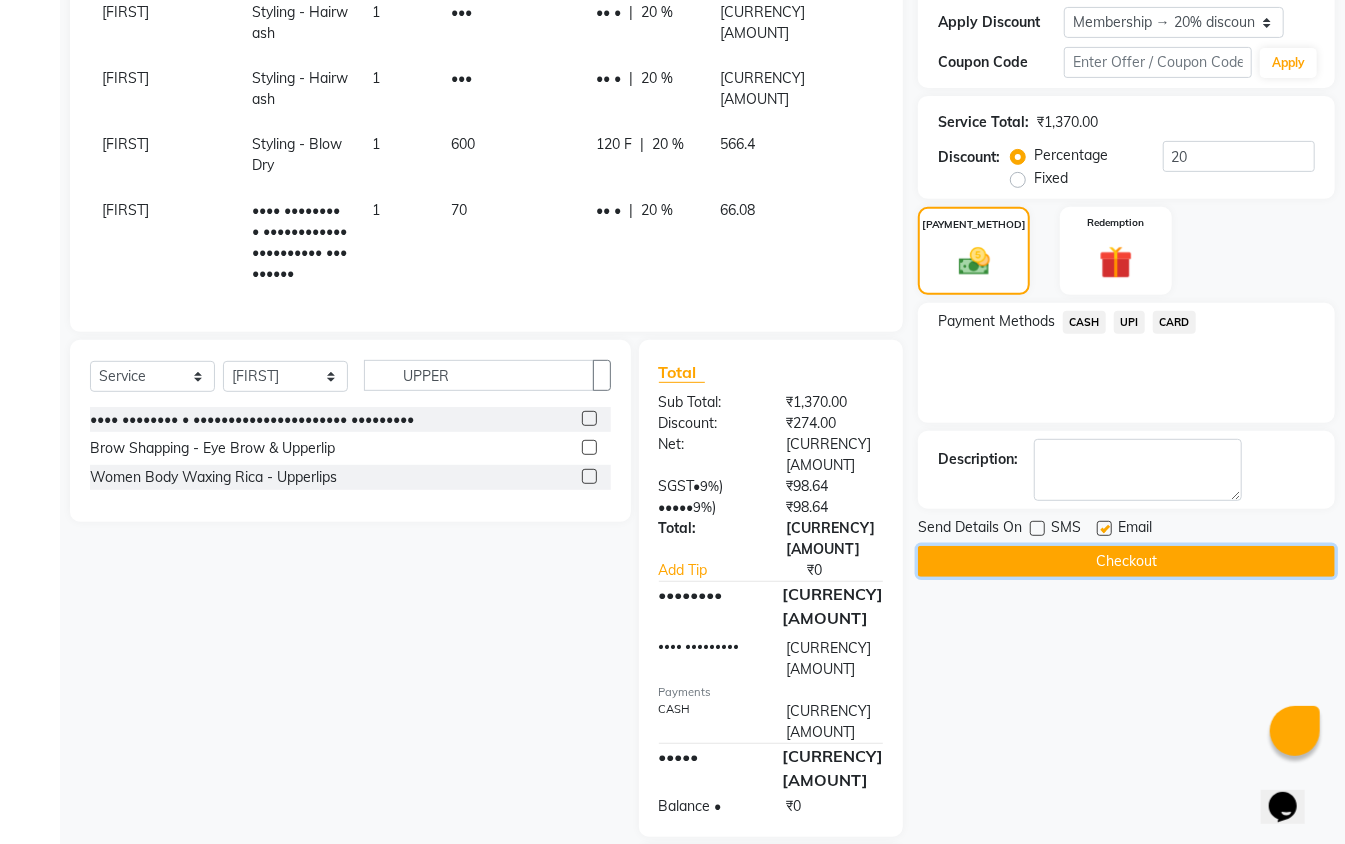 click on "Checkout" at bounding box center [1126, 561] 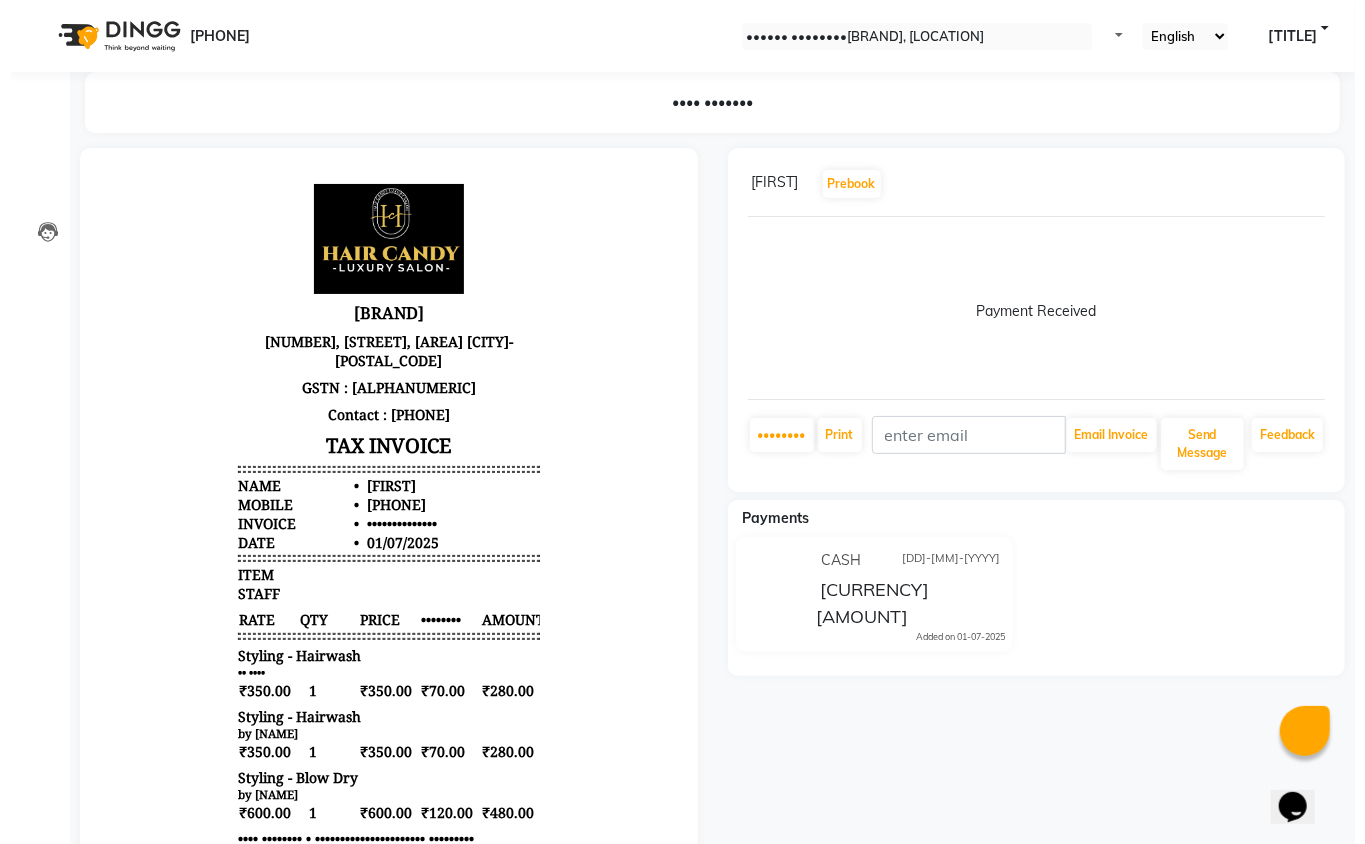 scroll, scrollTop: 0, scrollLeft: 0, axis: both 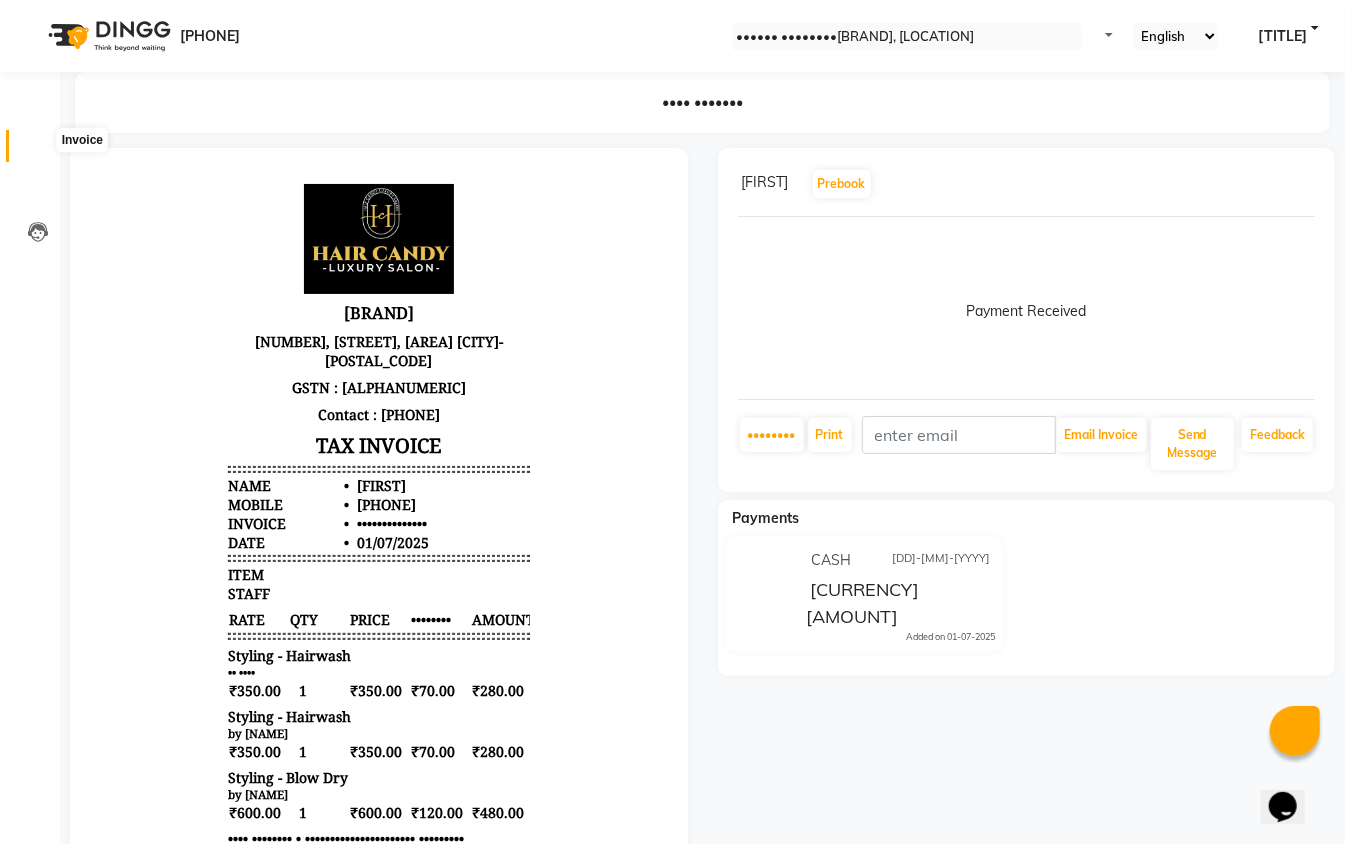 click at bounding box center (37, 151) 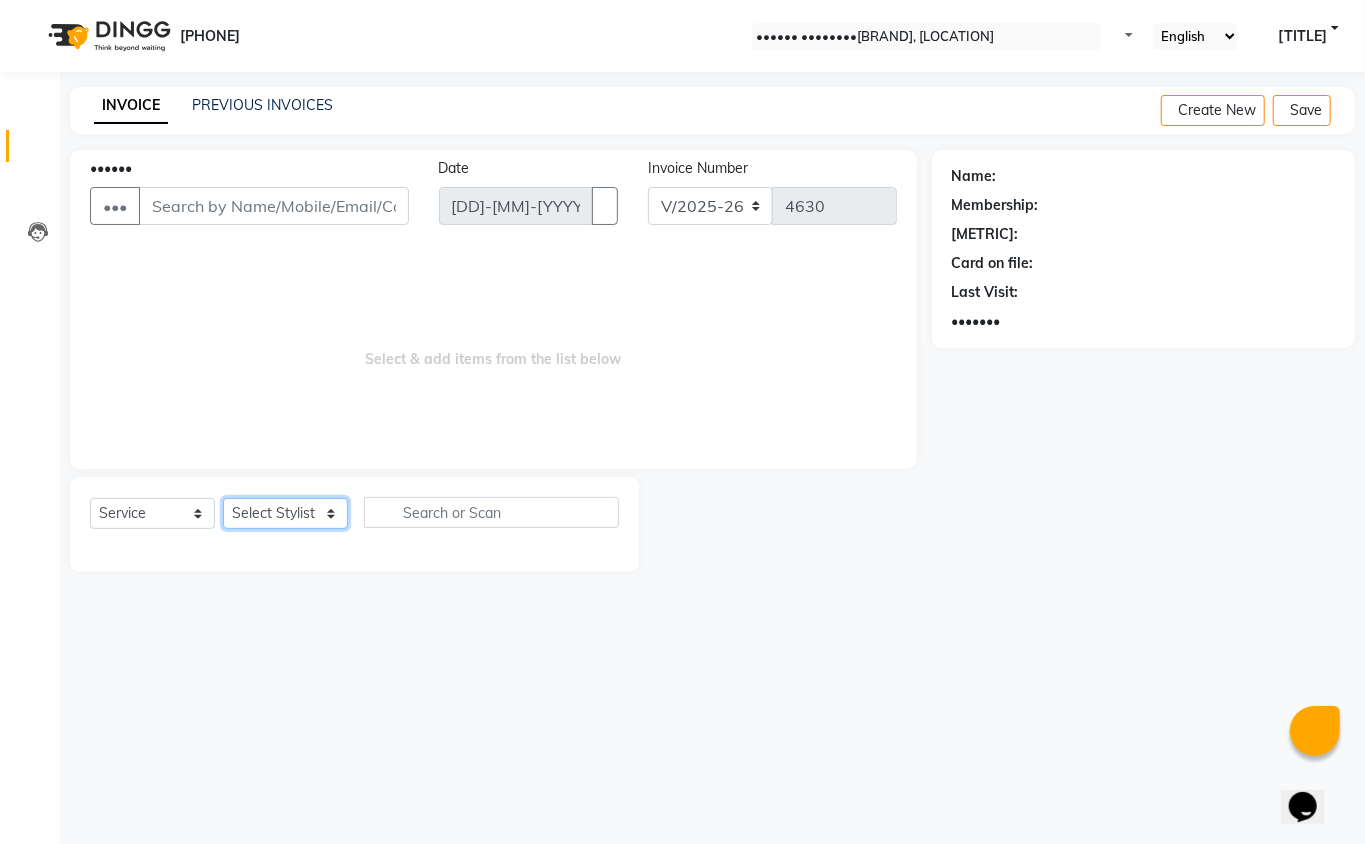 click on "Select Stylist" at bounding box center (285, 513) 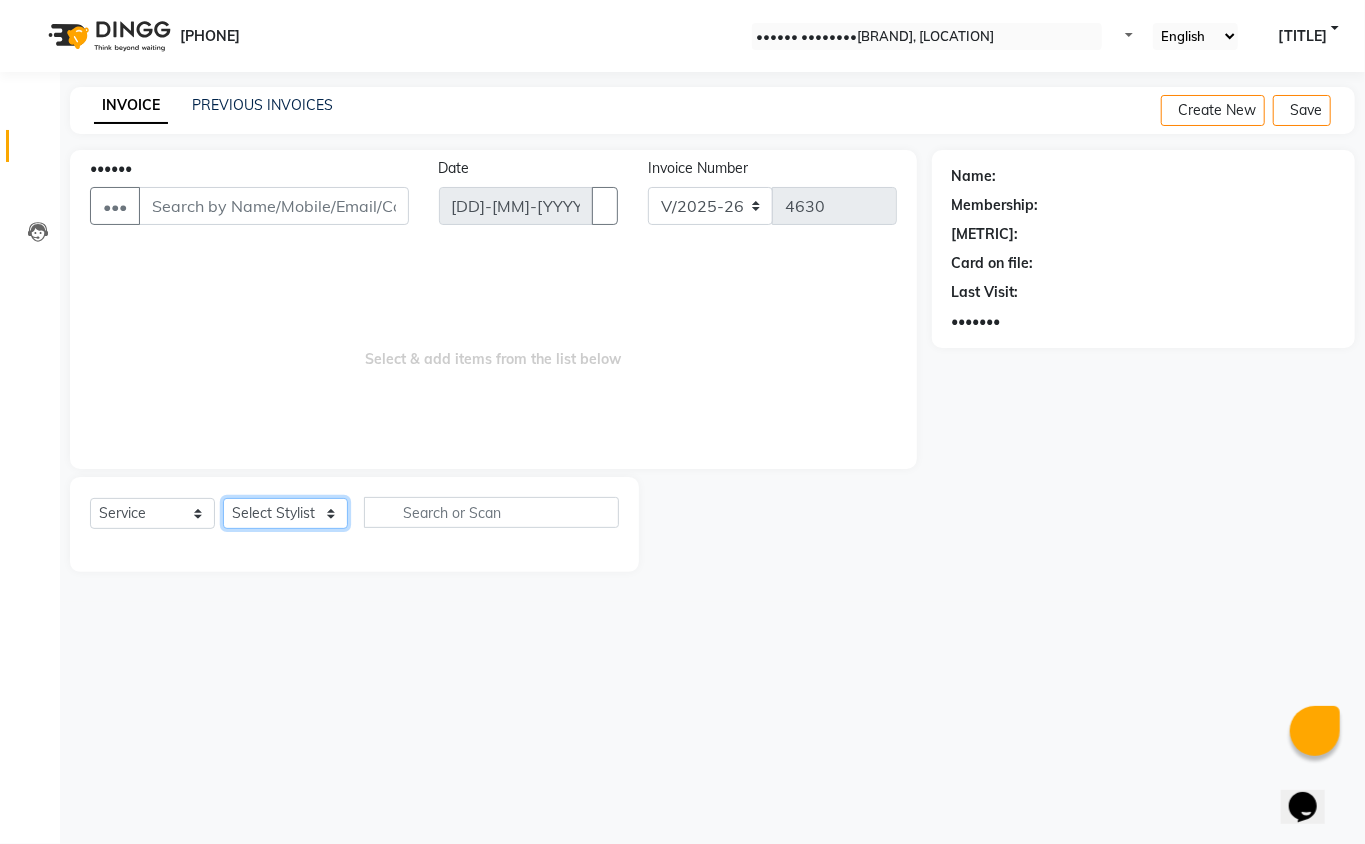 click on "•••••• ••••••• ••••• ••••• ••••• ••••• •••••• ••••••• •••• •••••• •••••• •••••• •••• •••• ••••••• •••••• •••• •••• ••••• •••••••••••••• ••••••• ••••• ••••• ••••• •••••• ••• •••••• •••••• ••••• ••••• •••• ••••• ••••••• ••••• ••••• •••• •••••" at bounding box center (285, 513) 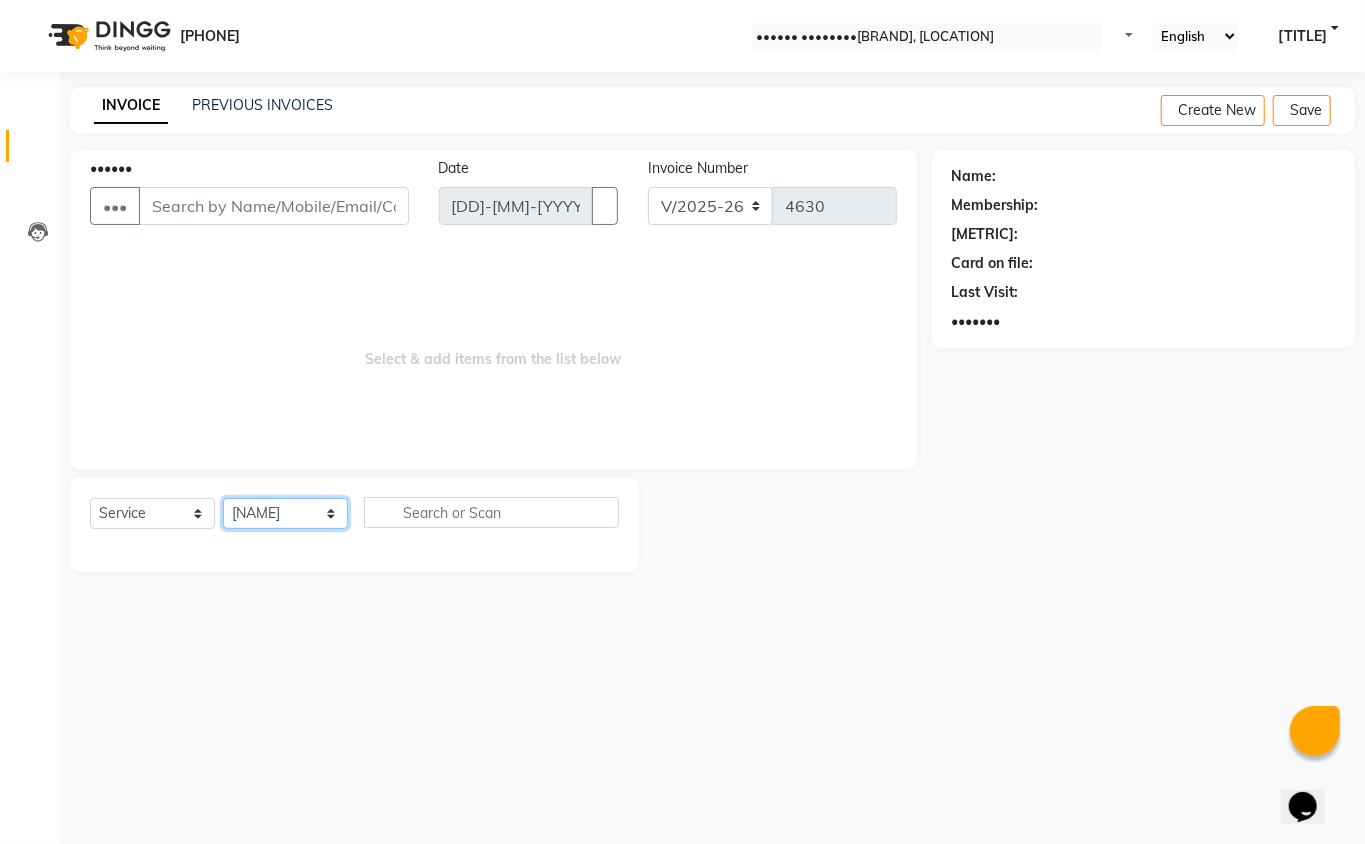 click on "•••••• ••••••• ••••• ••••• ••••• ••••• •••••• ••••••• •••• •••••• •••••• •••••• •••• •••• ••••••• •••••• •••• •••• ••••• •••••••••••••• ••••••• ••••• ••••• ••••• •••••• ••• •••••• •••••• ••••• ••••• •••• ••••• ••••••• ••••• ••••• •••• •••••" at bounding box center (285, 513) 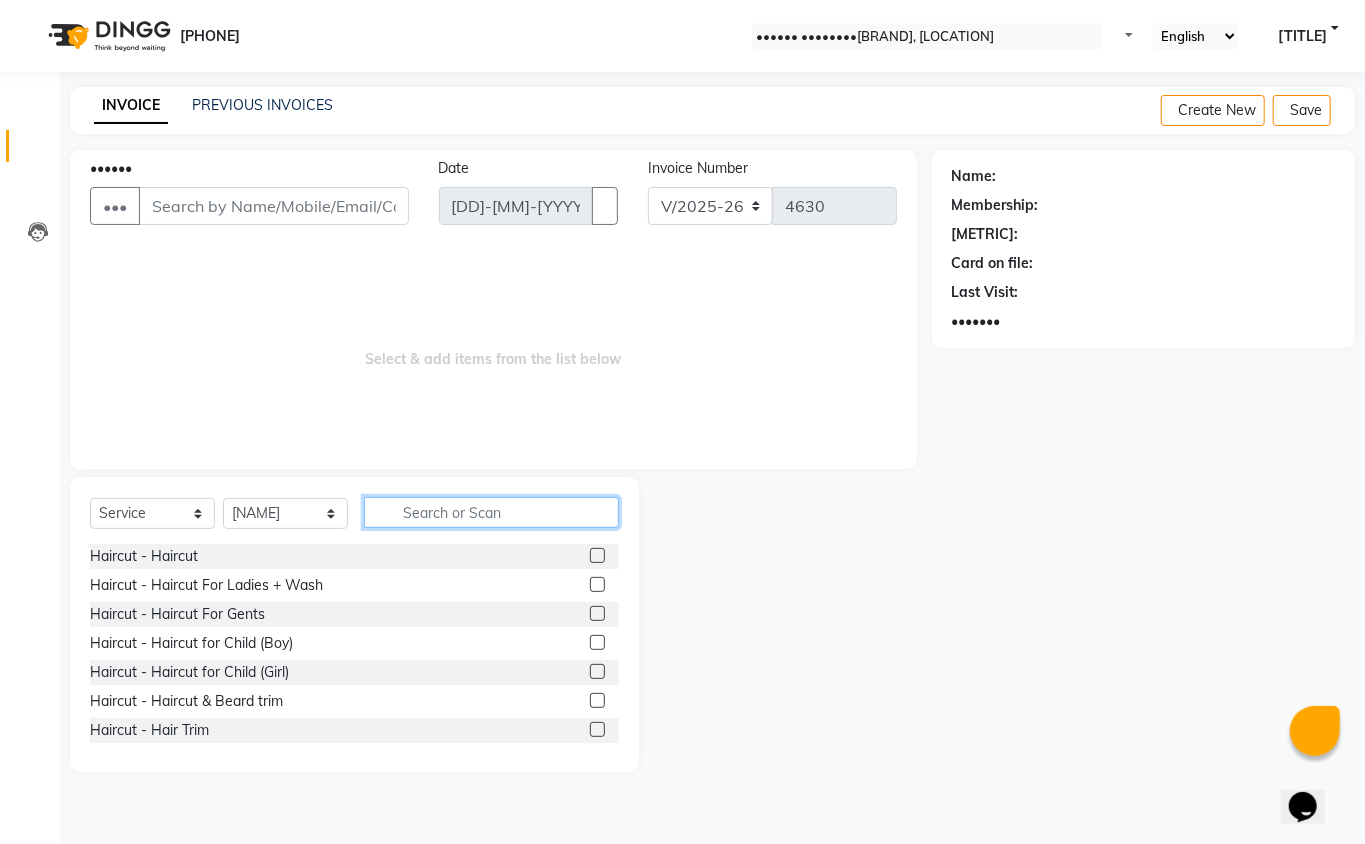 click at bounding box center (491, 512) 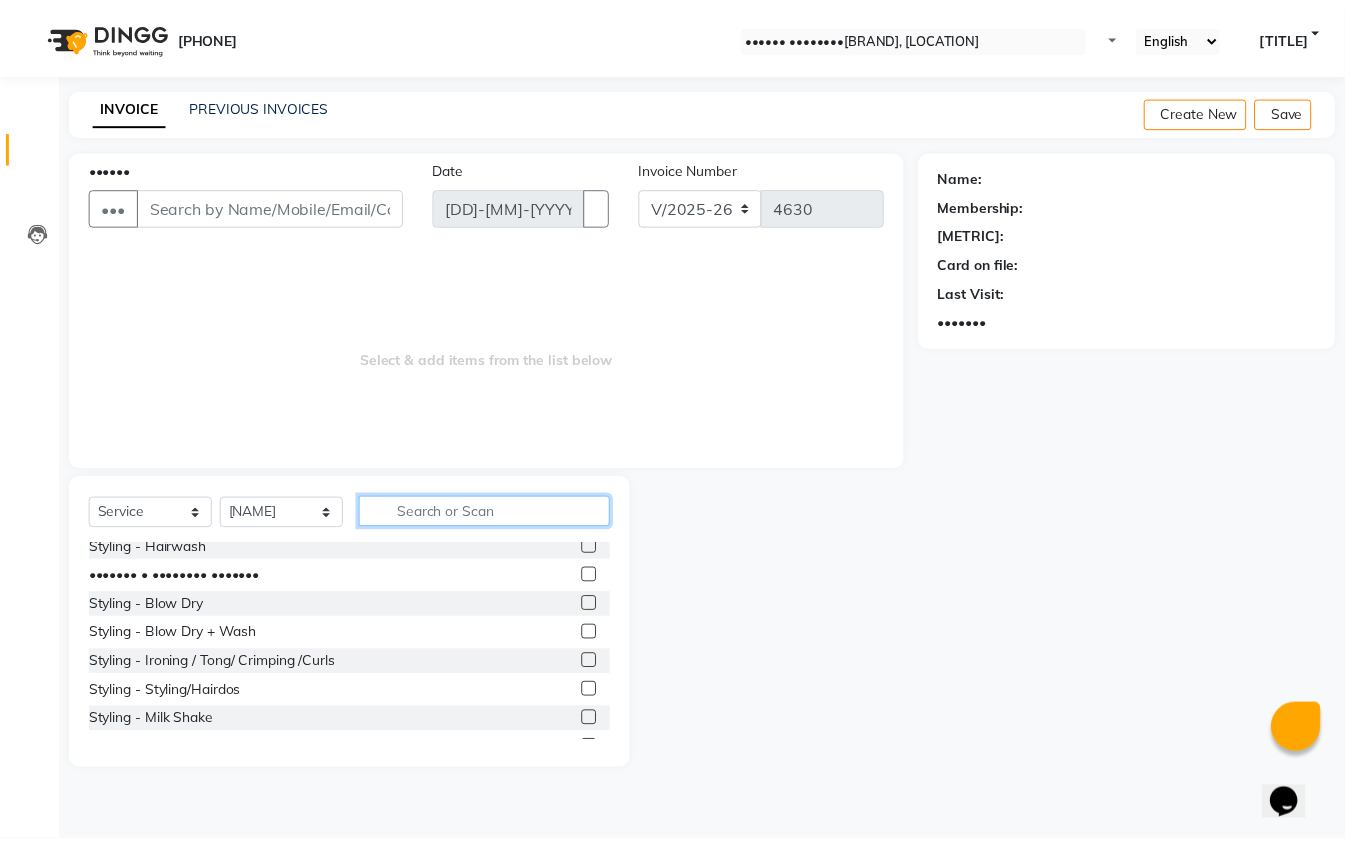 scroll, scrollTop: 266, scrollLeft: 0, axis: vertical 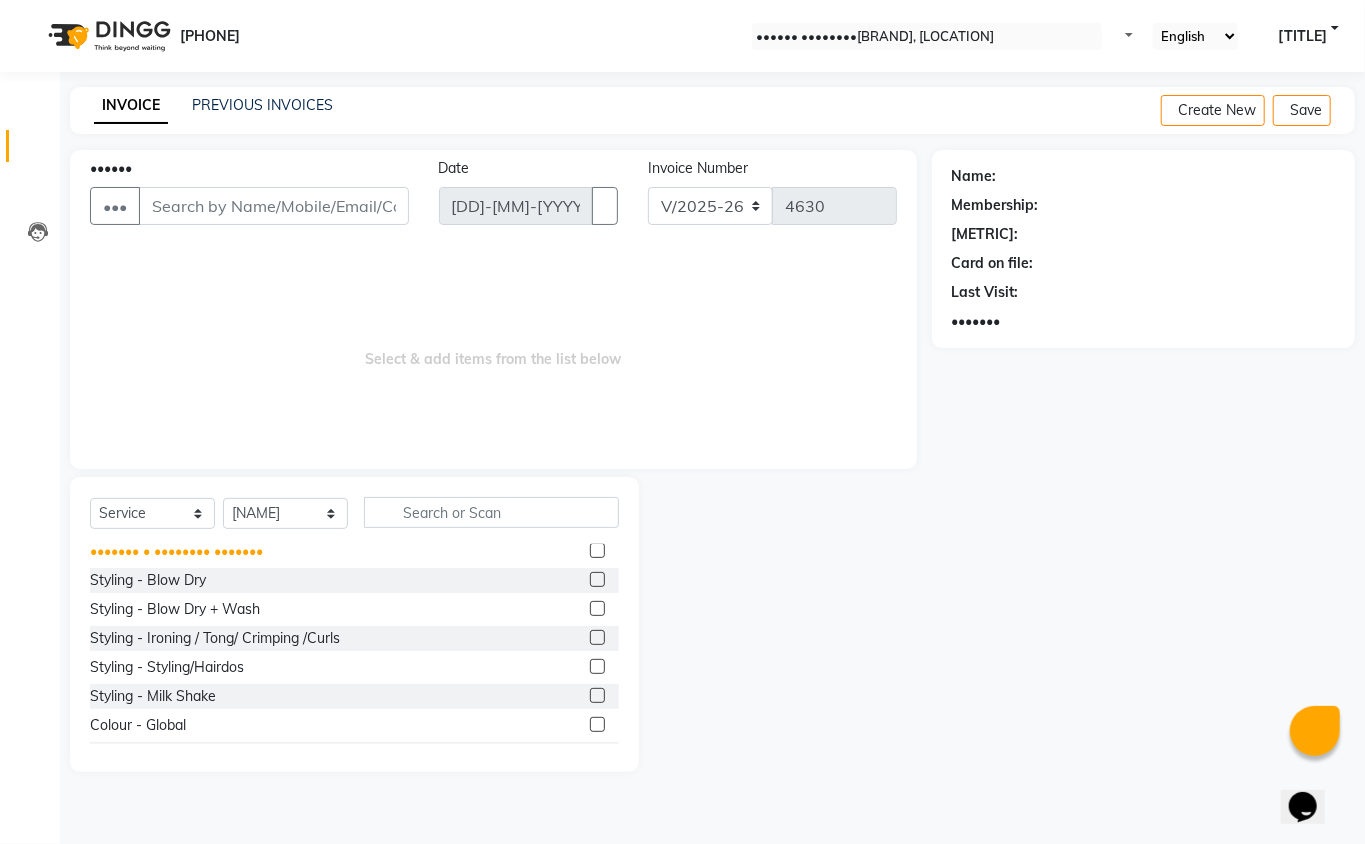 click on "••••••• • •••••••• •••••••" at bounding box center (144, 290) 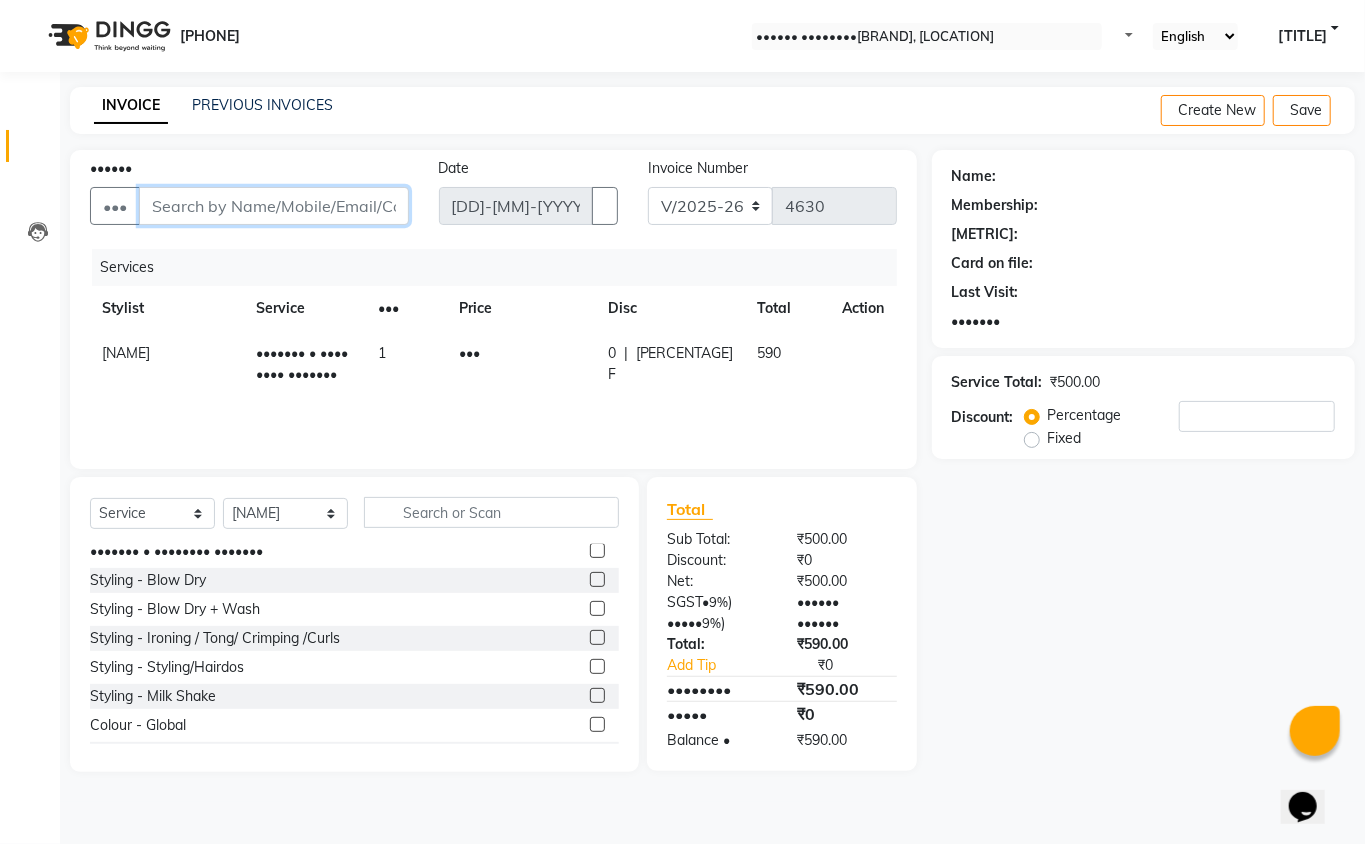 click on "••••••" at bounding box center [274, 206] 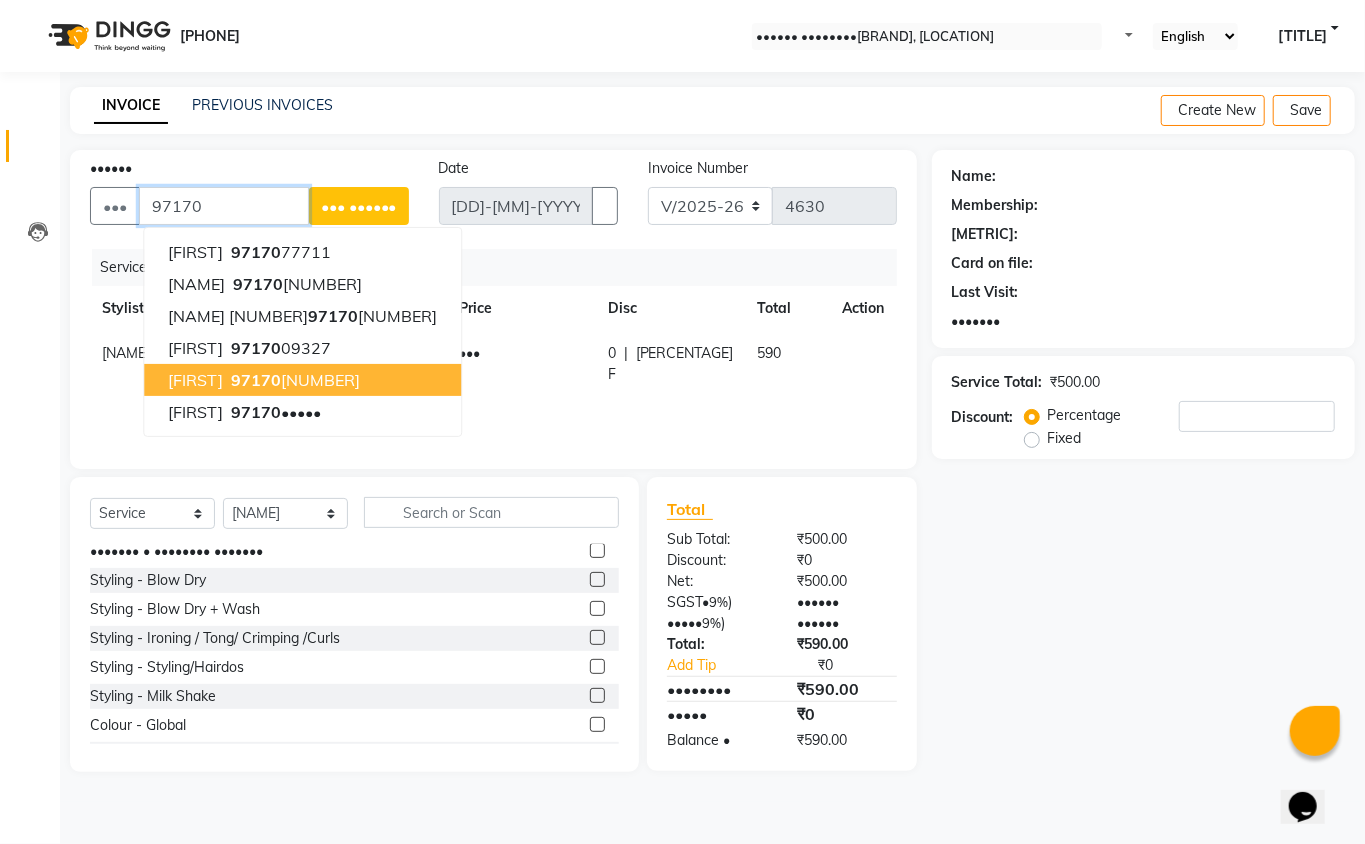 click on "97170 75552" at bounding box center (293, 380) 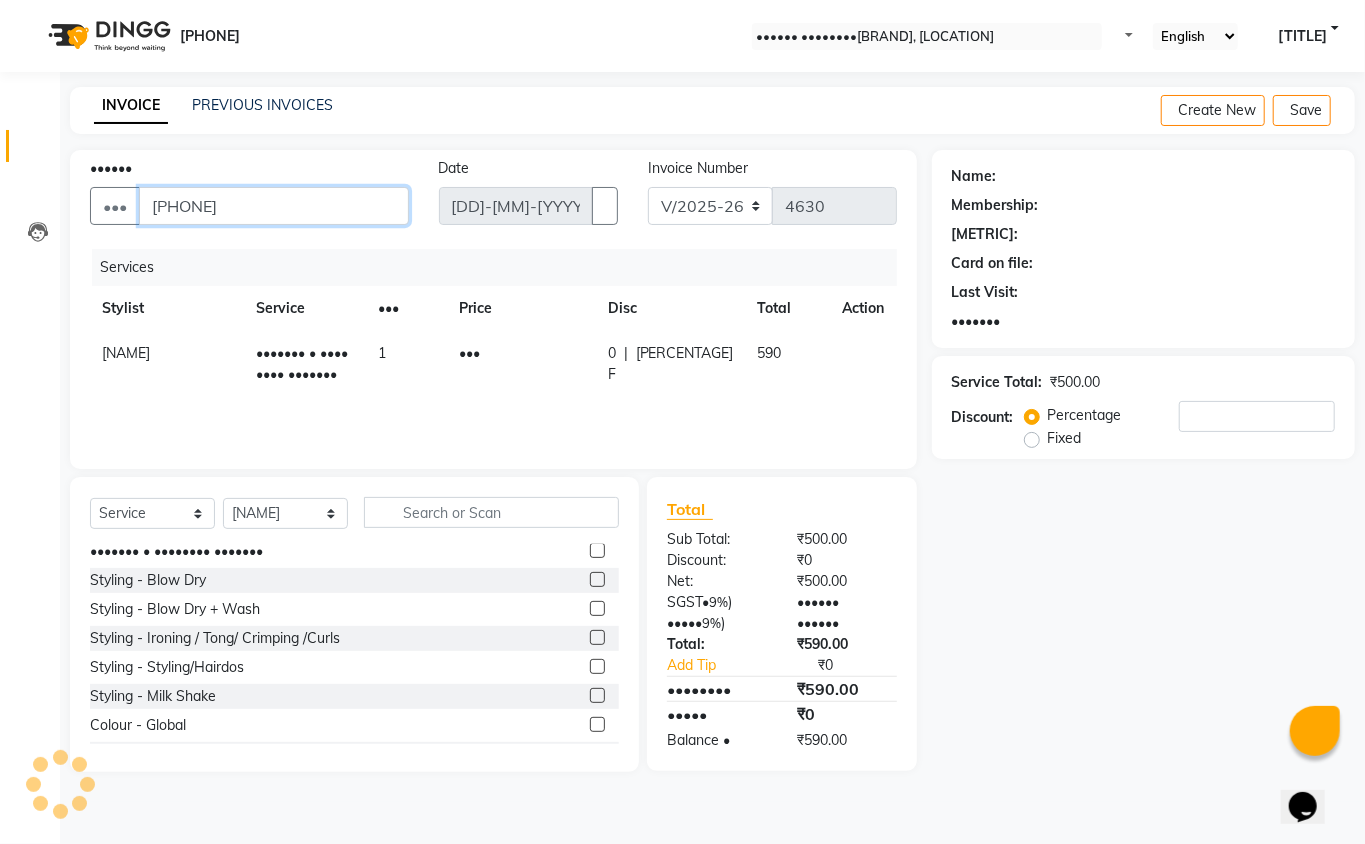 type on "[PHONE]" 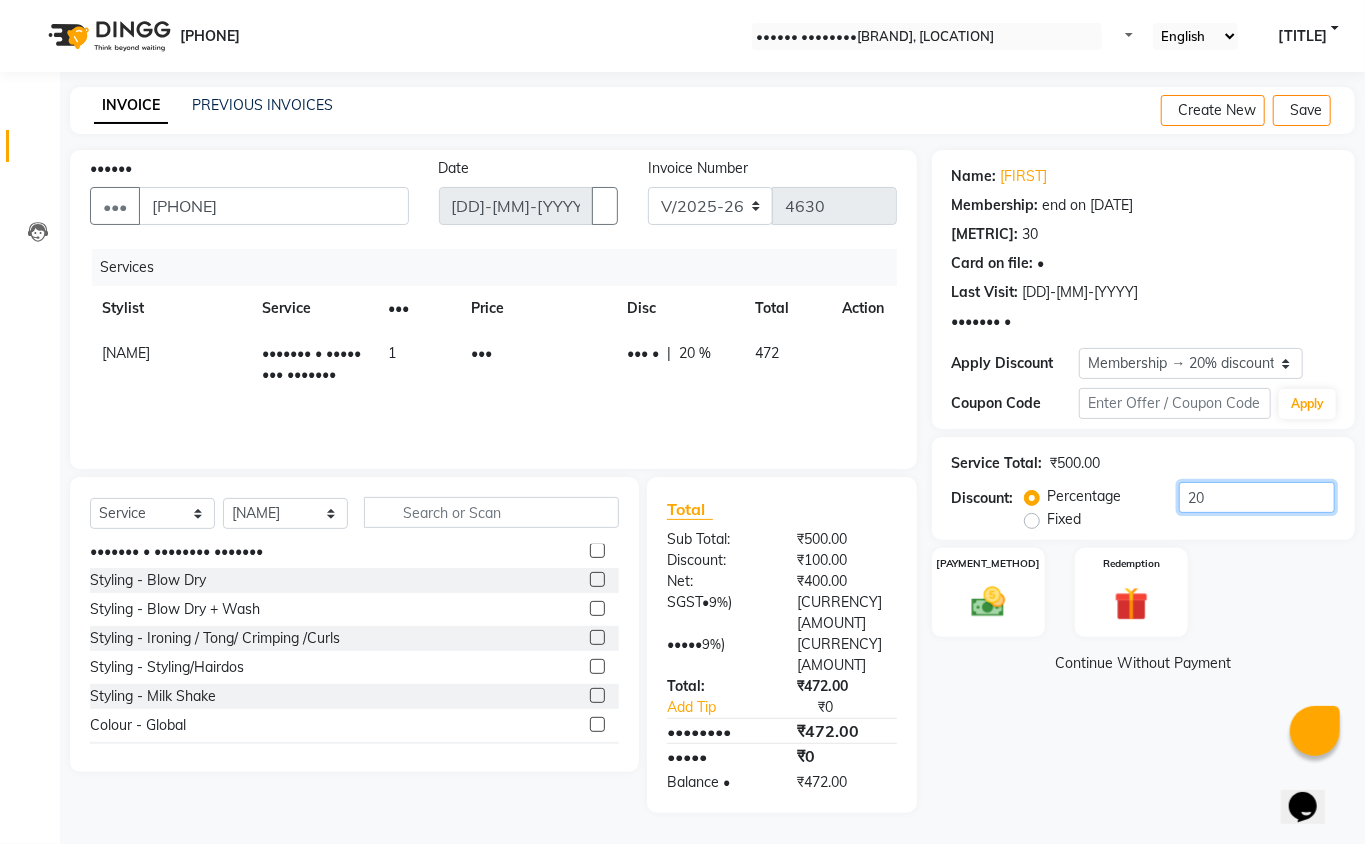 click on "20" at bounding box center (1257, 497) 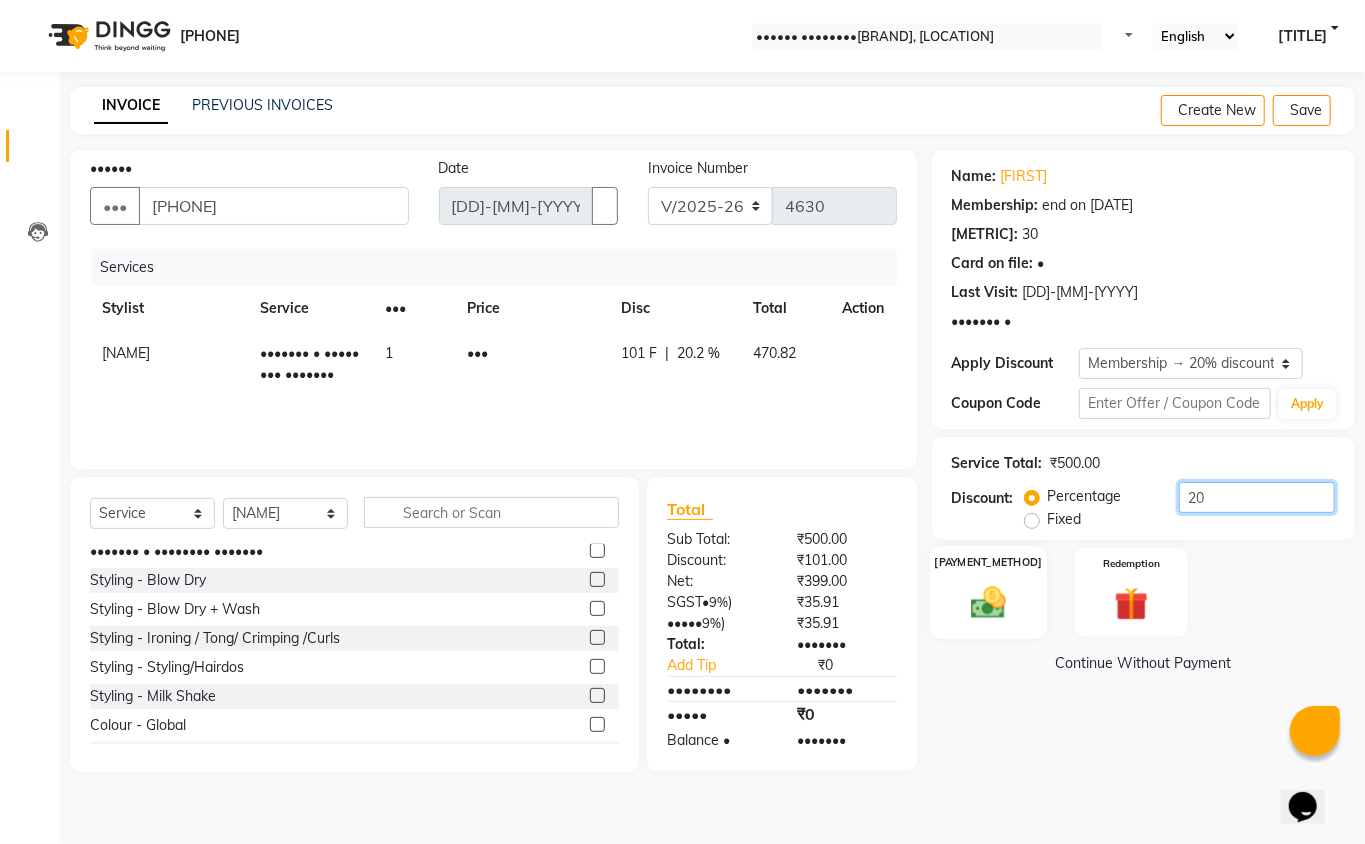 type on "••••" 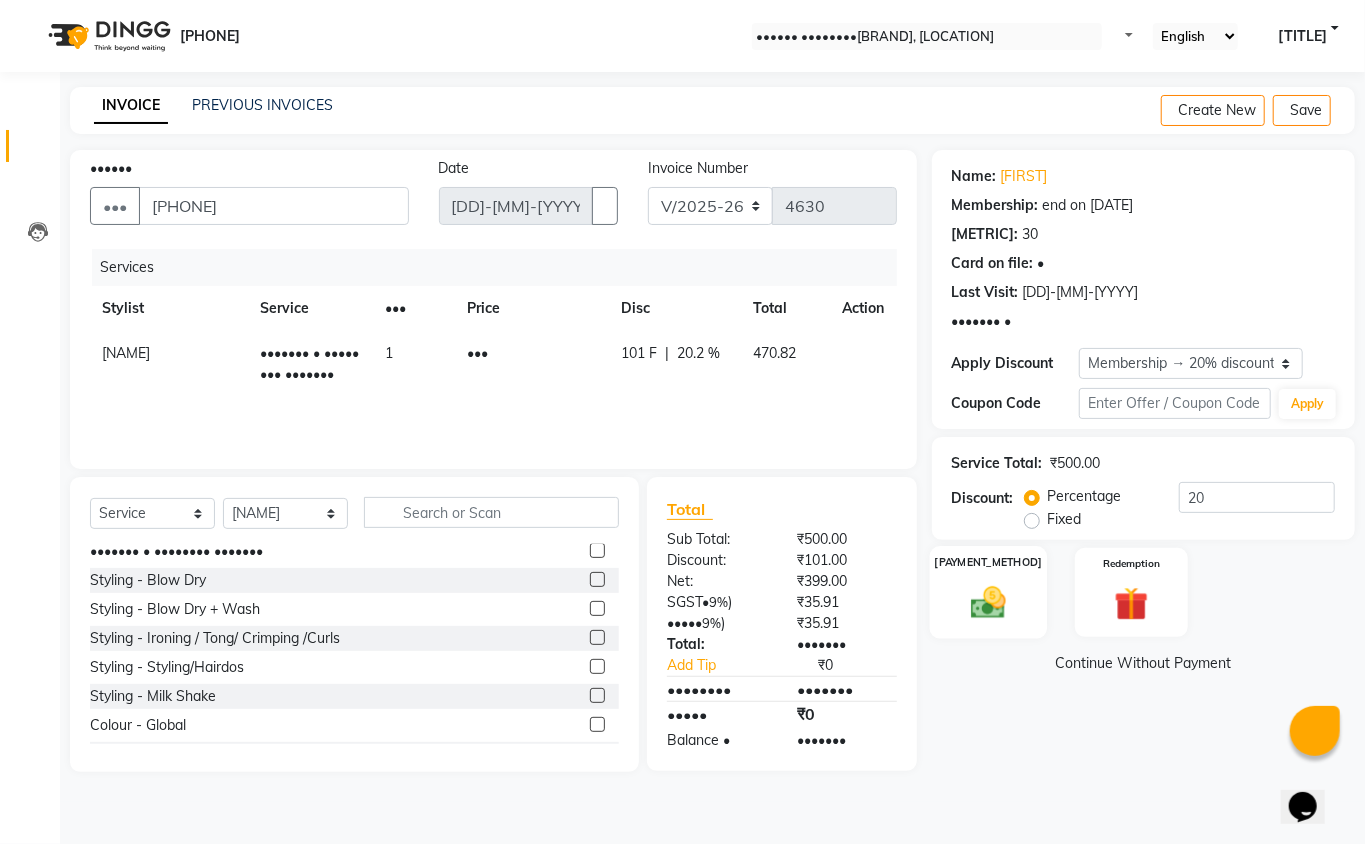 click at bounding box center [988, 602] 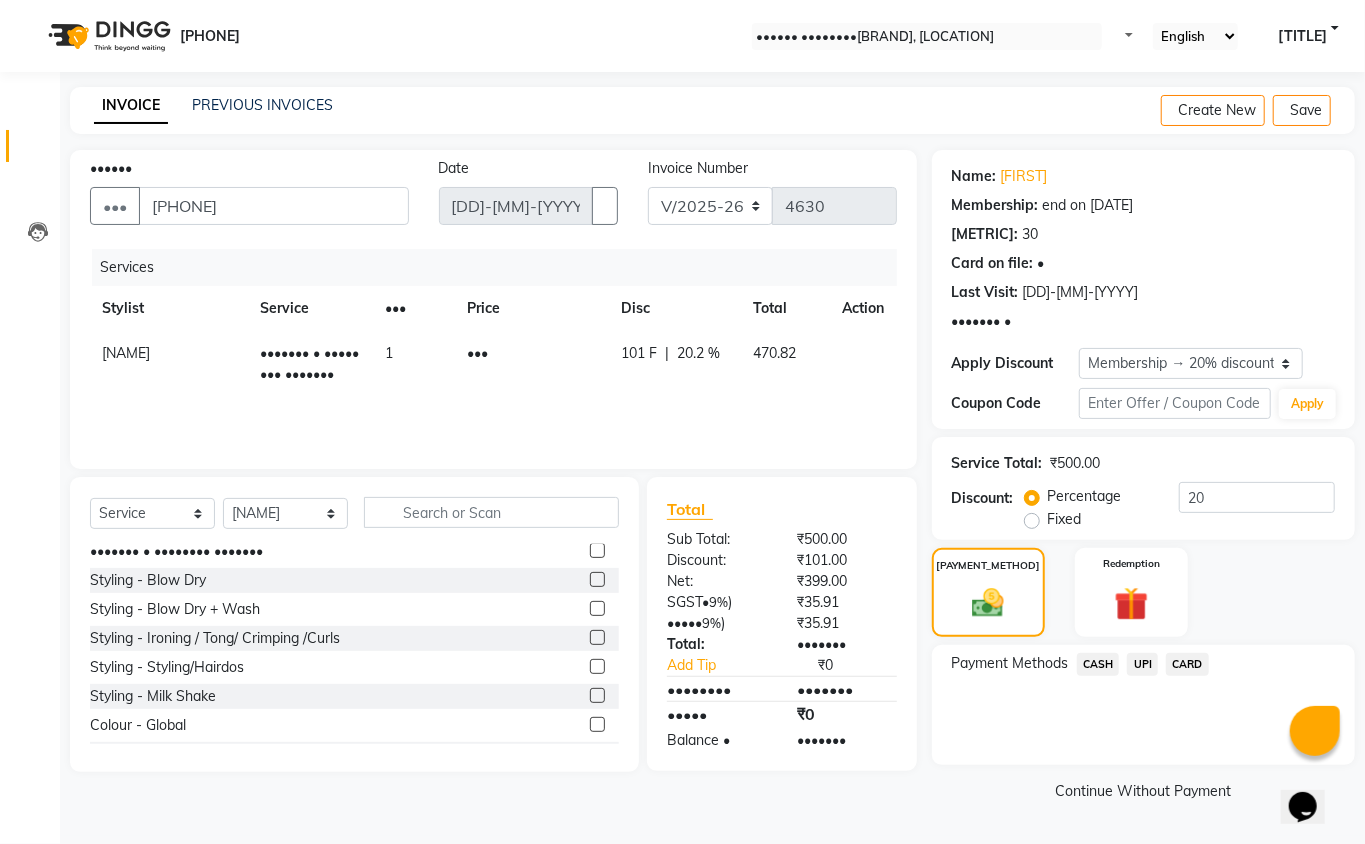 click on "CASH" at bounding box center (1098, 664) 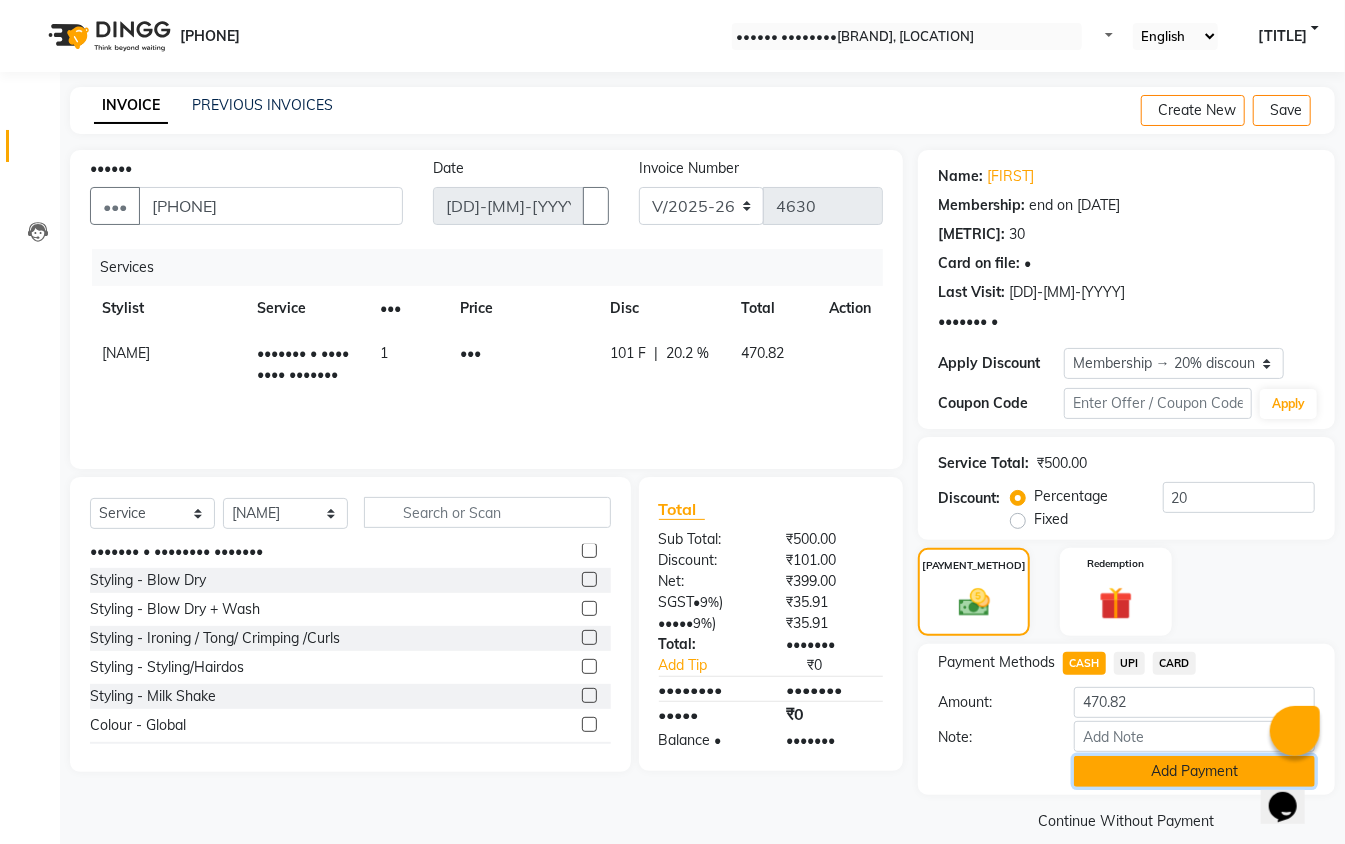 click on "Add Payment" at bounding box center (1194, 771) 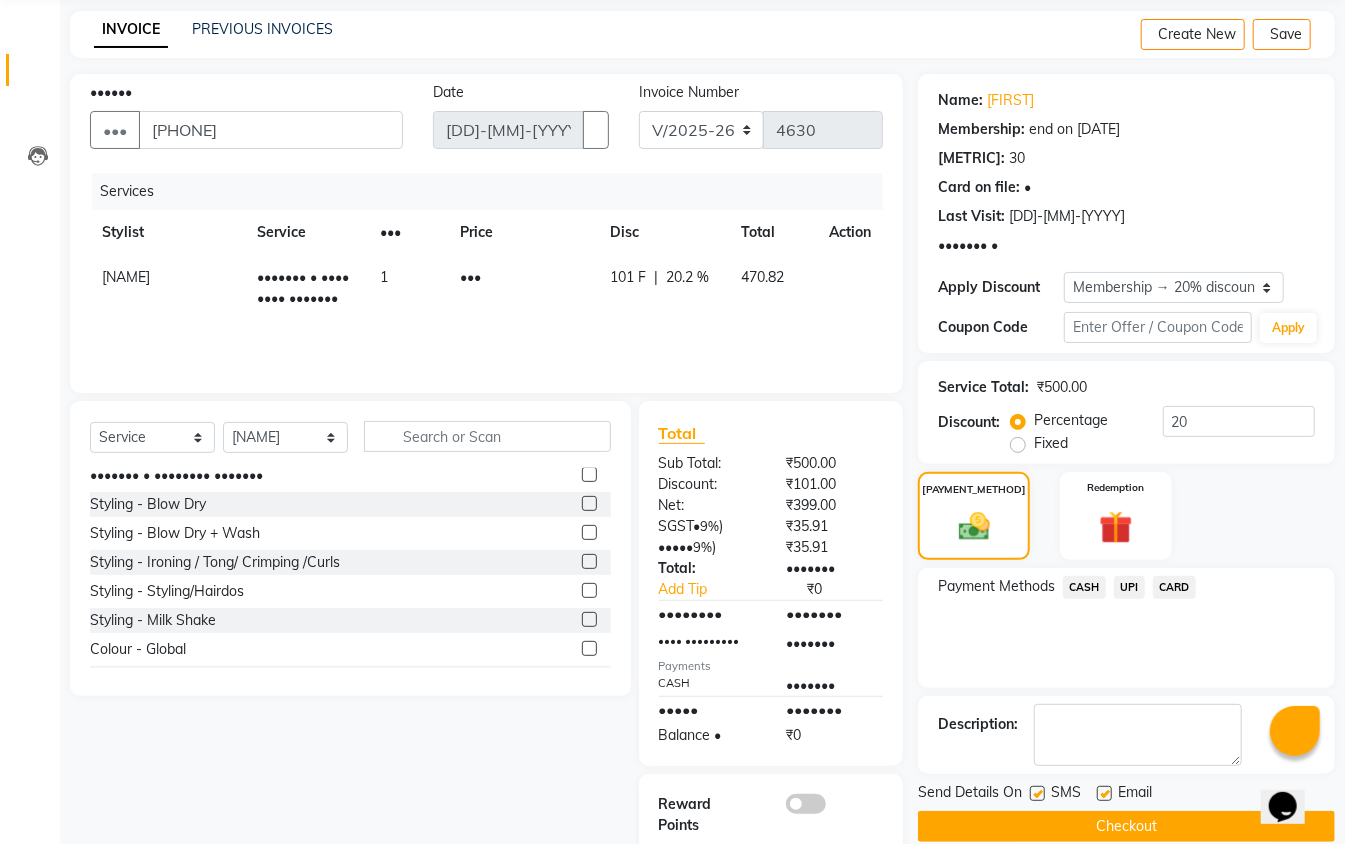 scroll, scrollTop: 117, scrollLeft: 0, axis: vertical 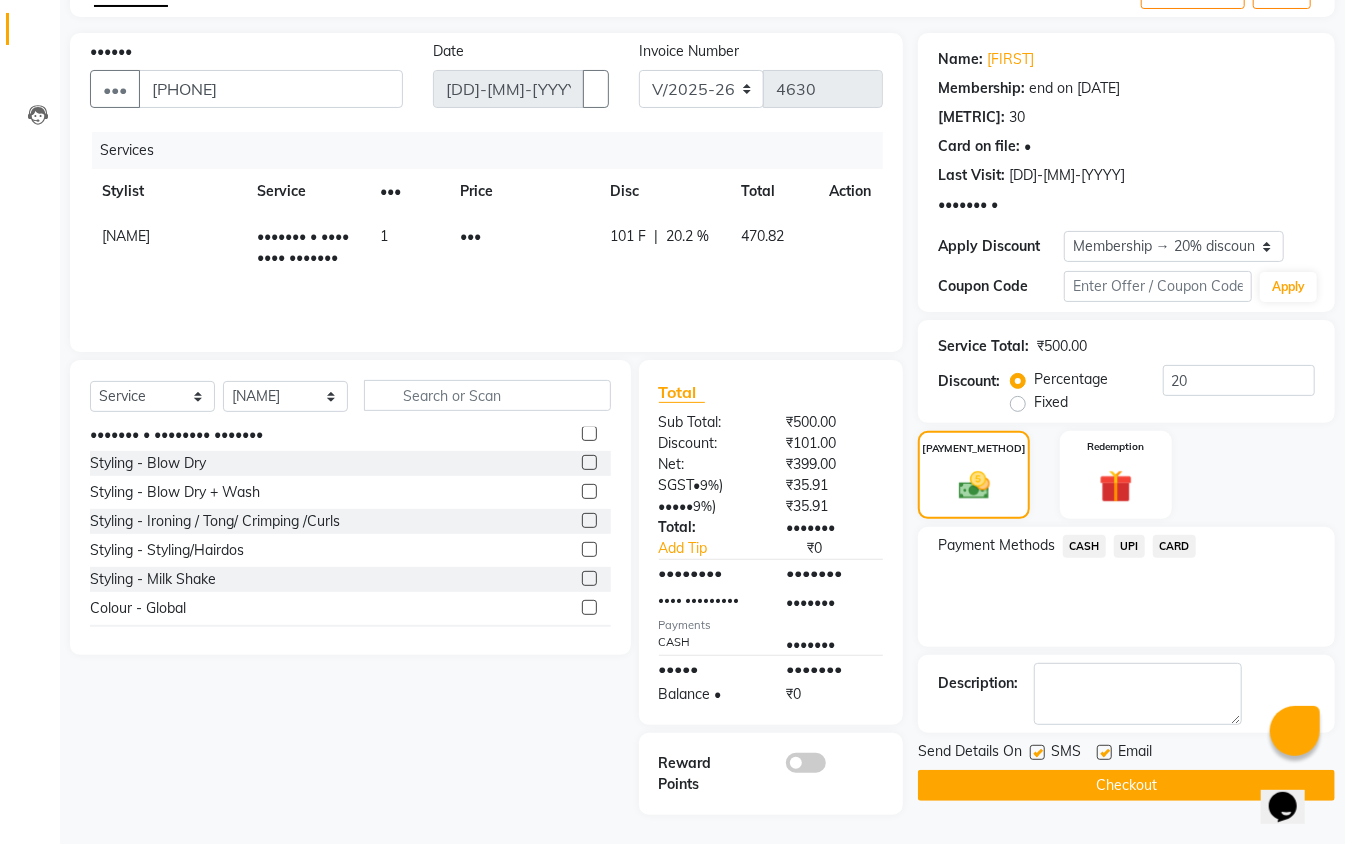 click at bounding box center [1037, 752] 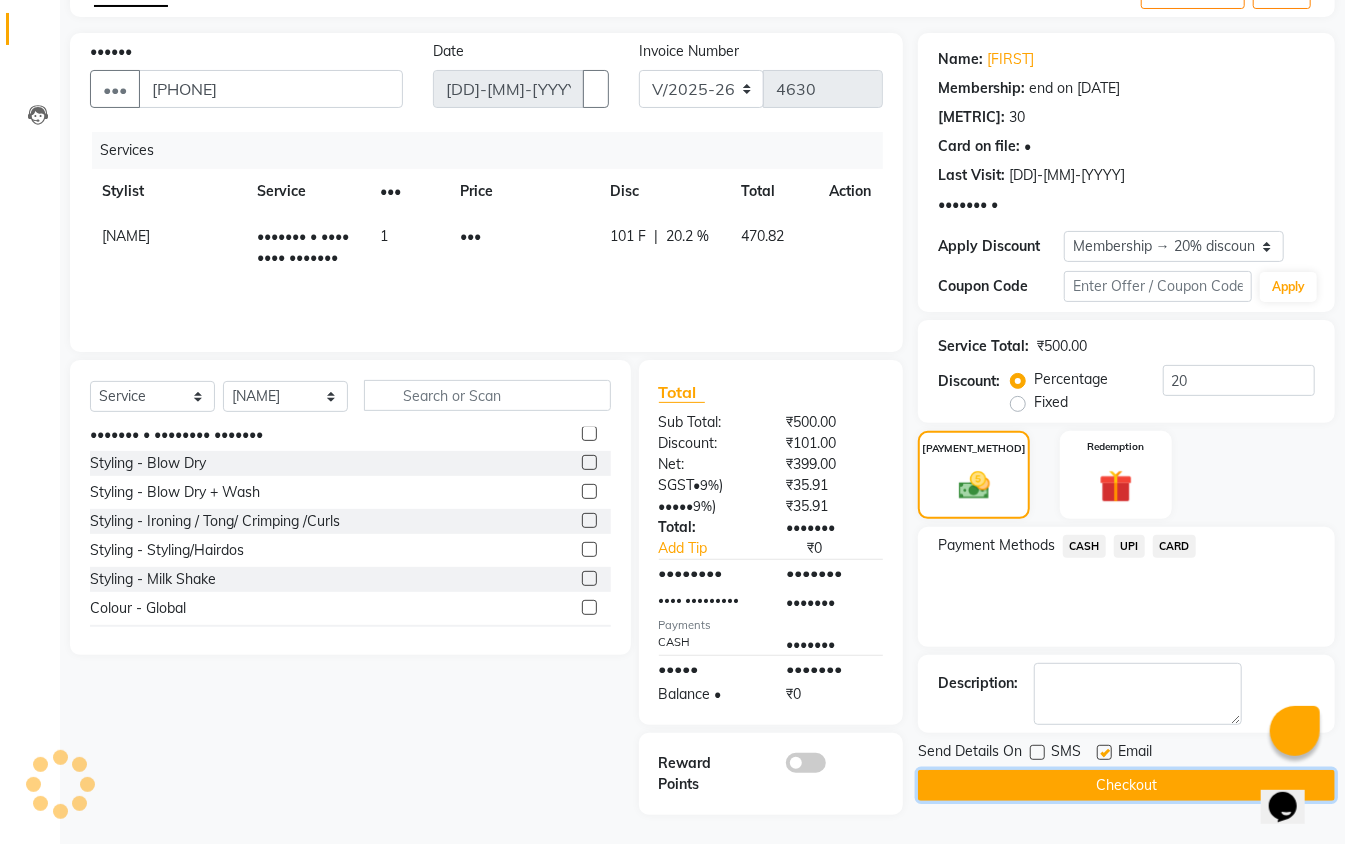 click on "Checkout" at bounding box center [1126, 785] 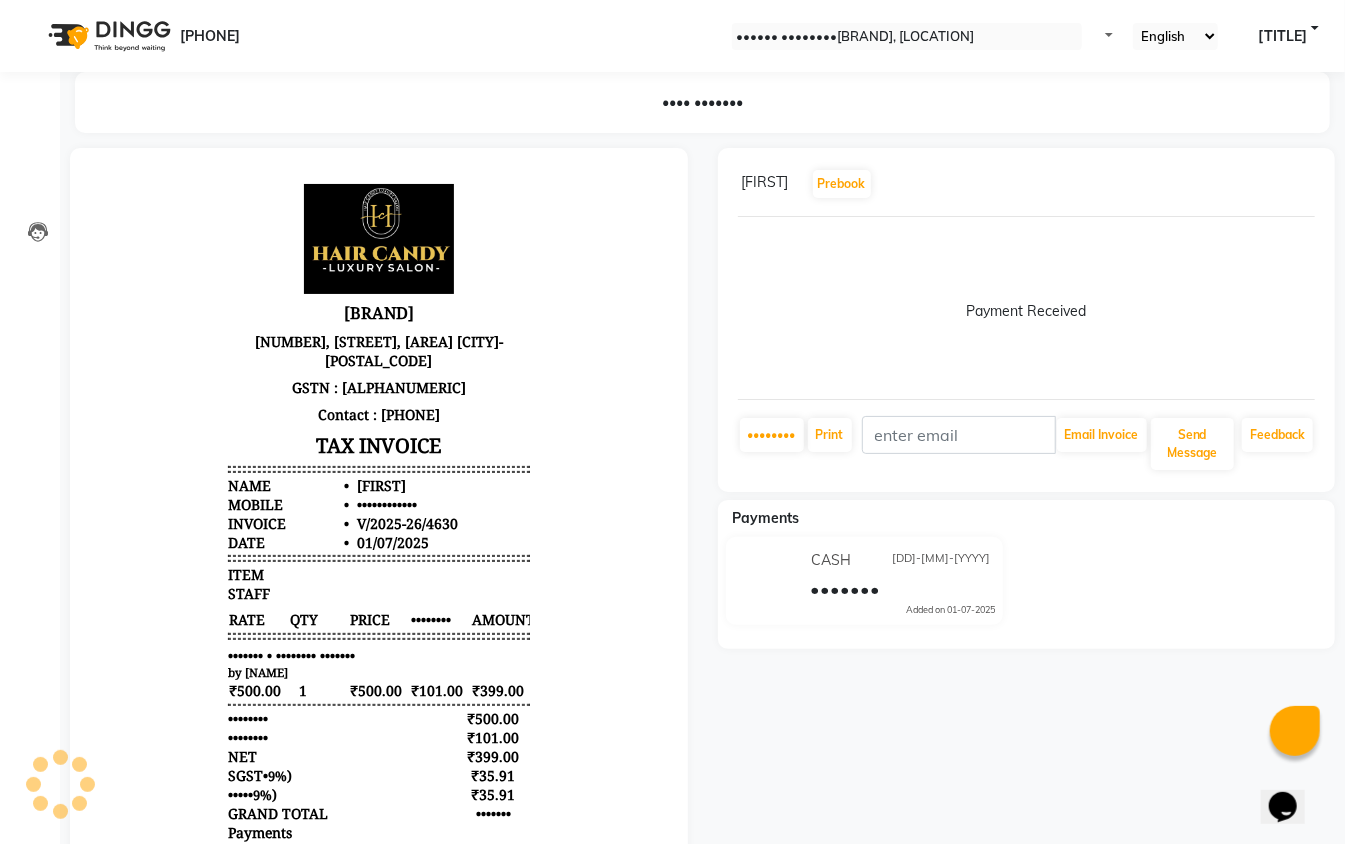scroll, scrollTop: 0, scrollLeft: 0, axis: both 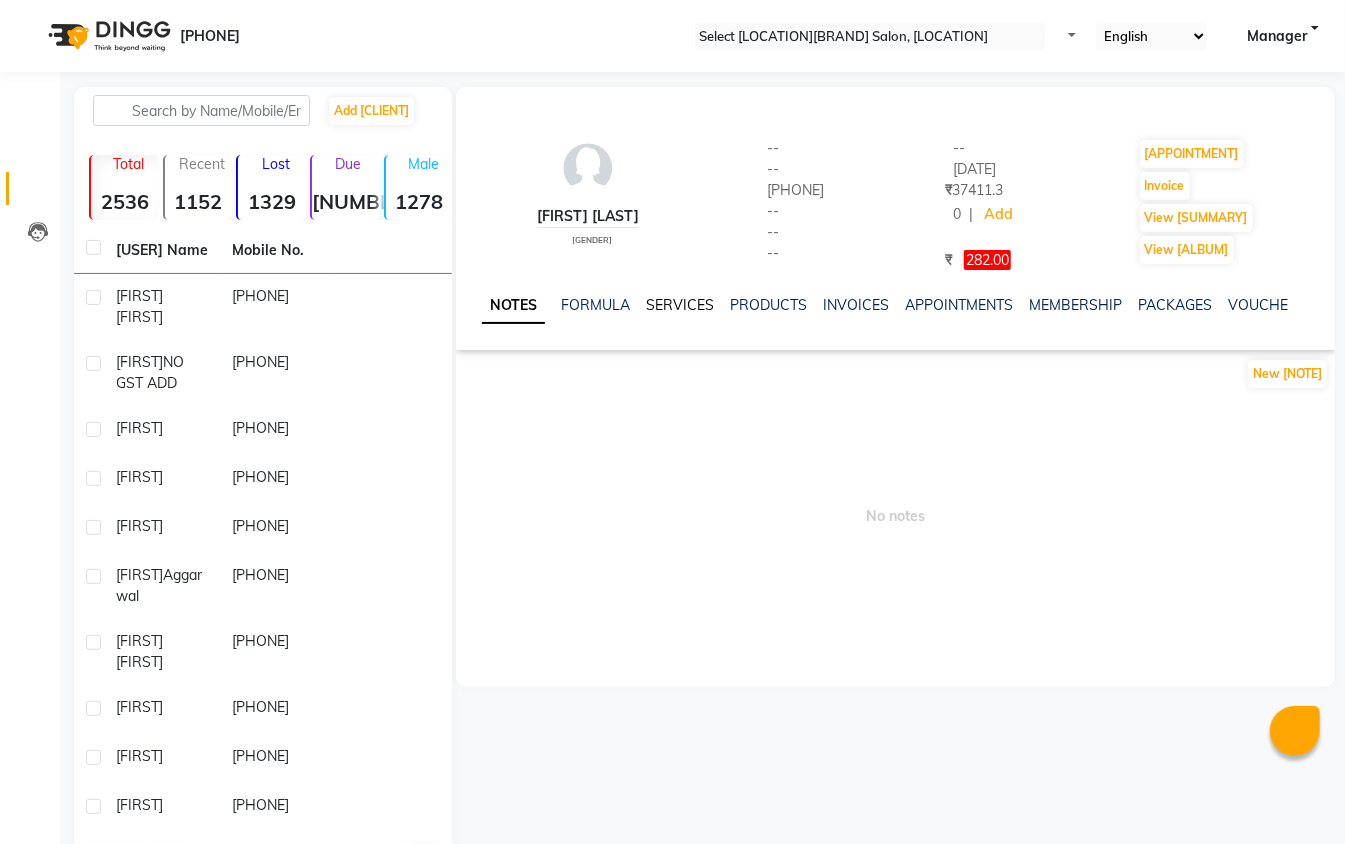 click on "SERVICES" at bounding box center [680, 305] 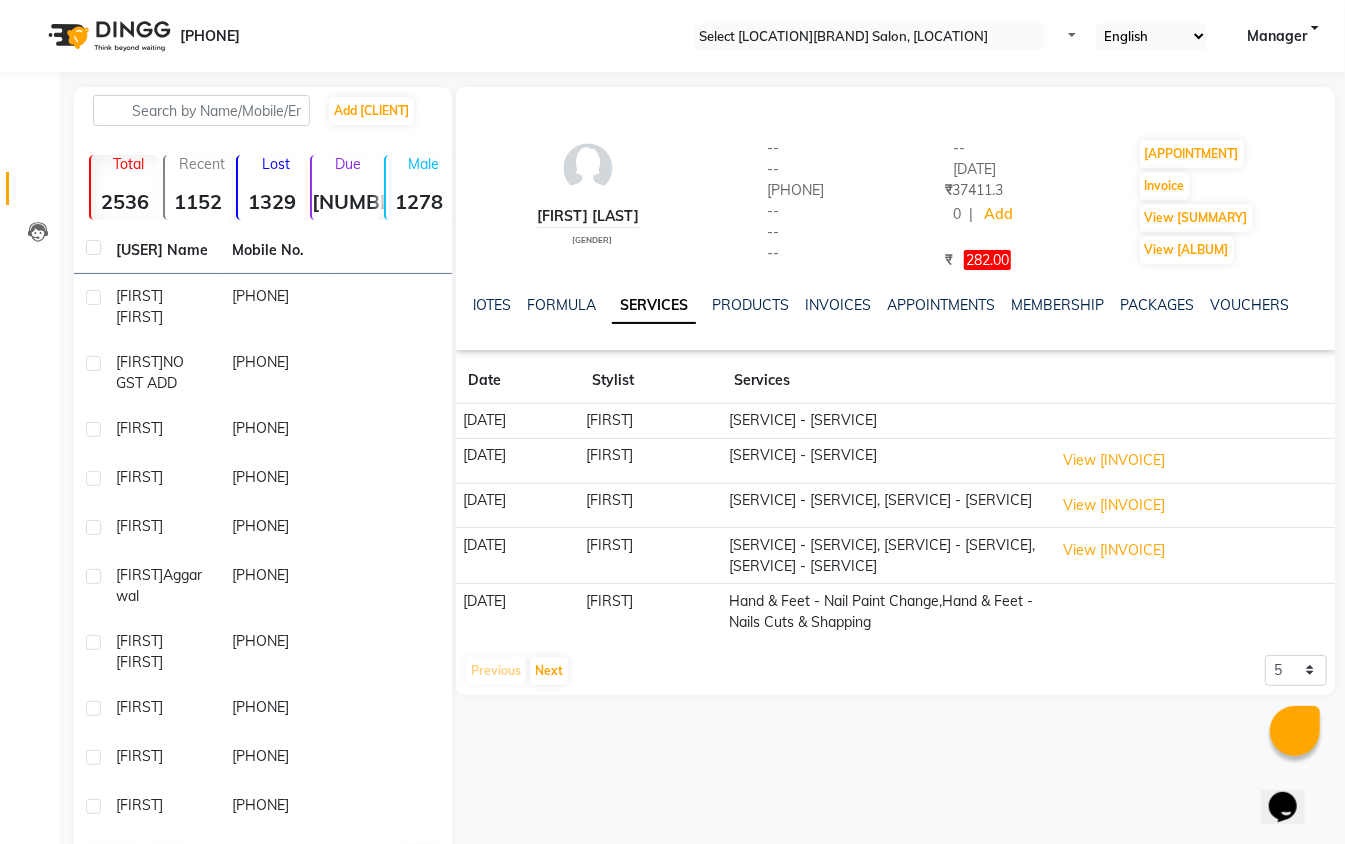 scroll, scrollTop: 0, scrollLeft: 0, axis: both 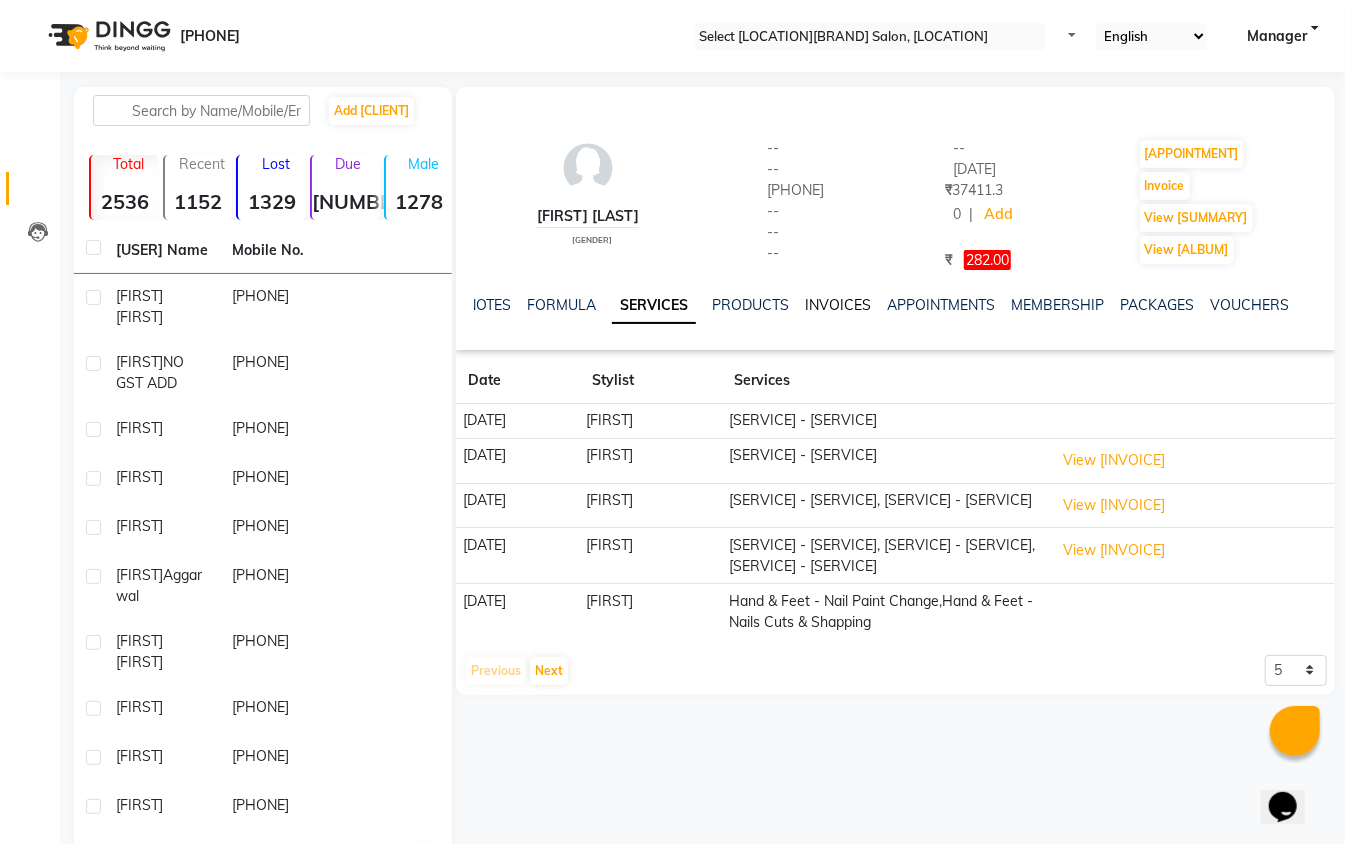 click on "INVOICES" at bounding box center [838, 305] 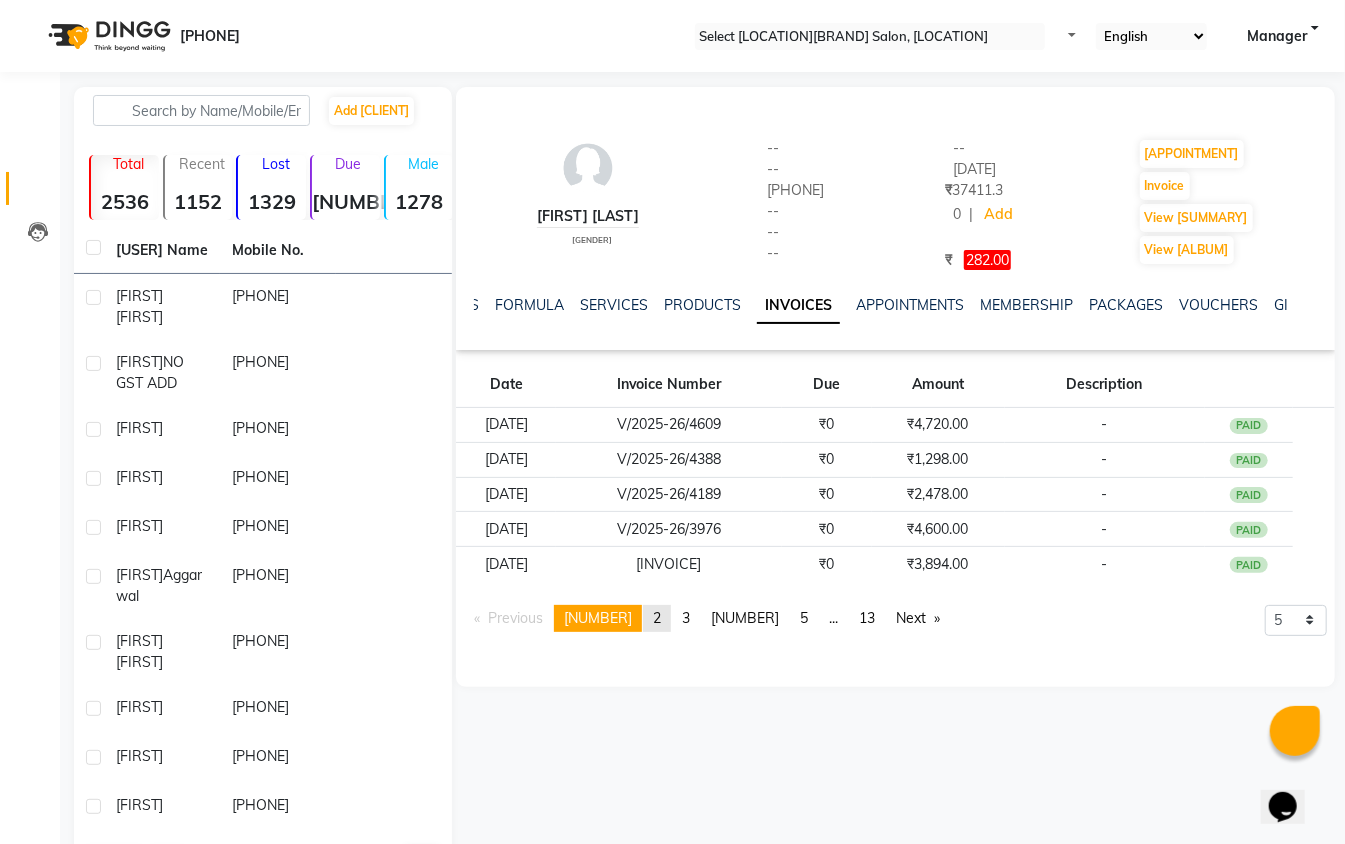 click on "2" at bounding box center (657, 618) 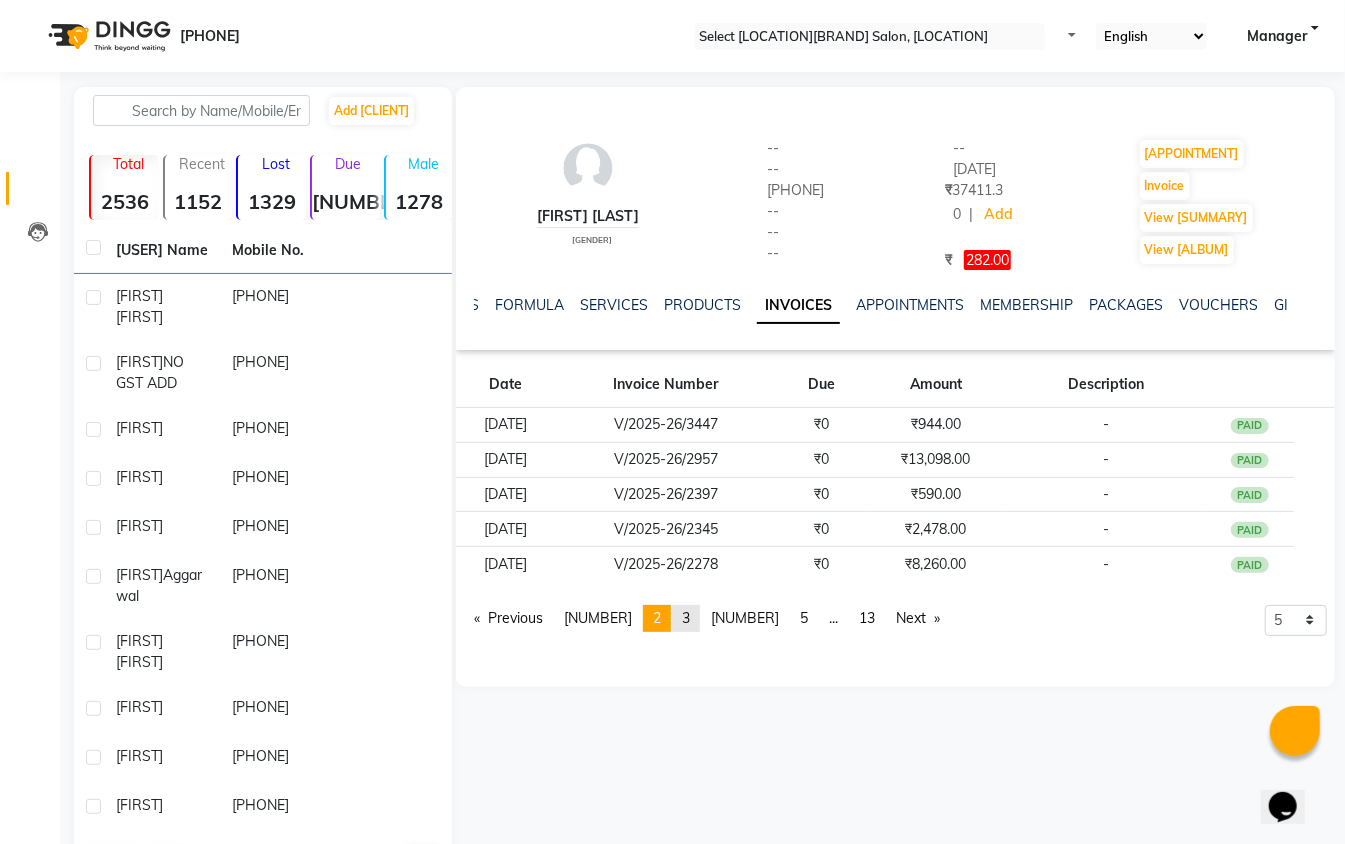 click on "page  3" at bounding box center [508, 618] 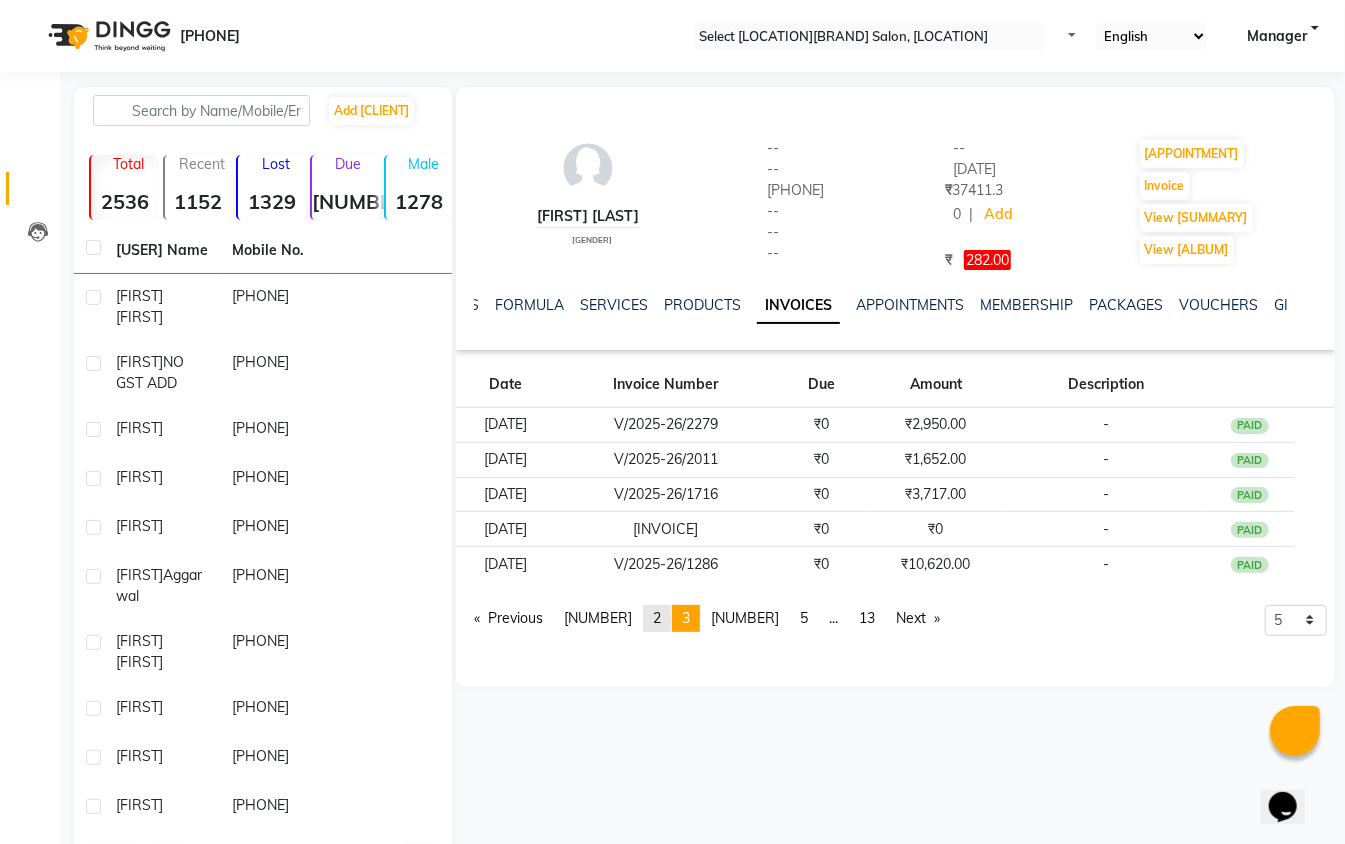 click on "2" at bounding box center (598, 618) 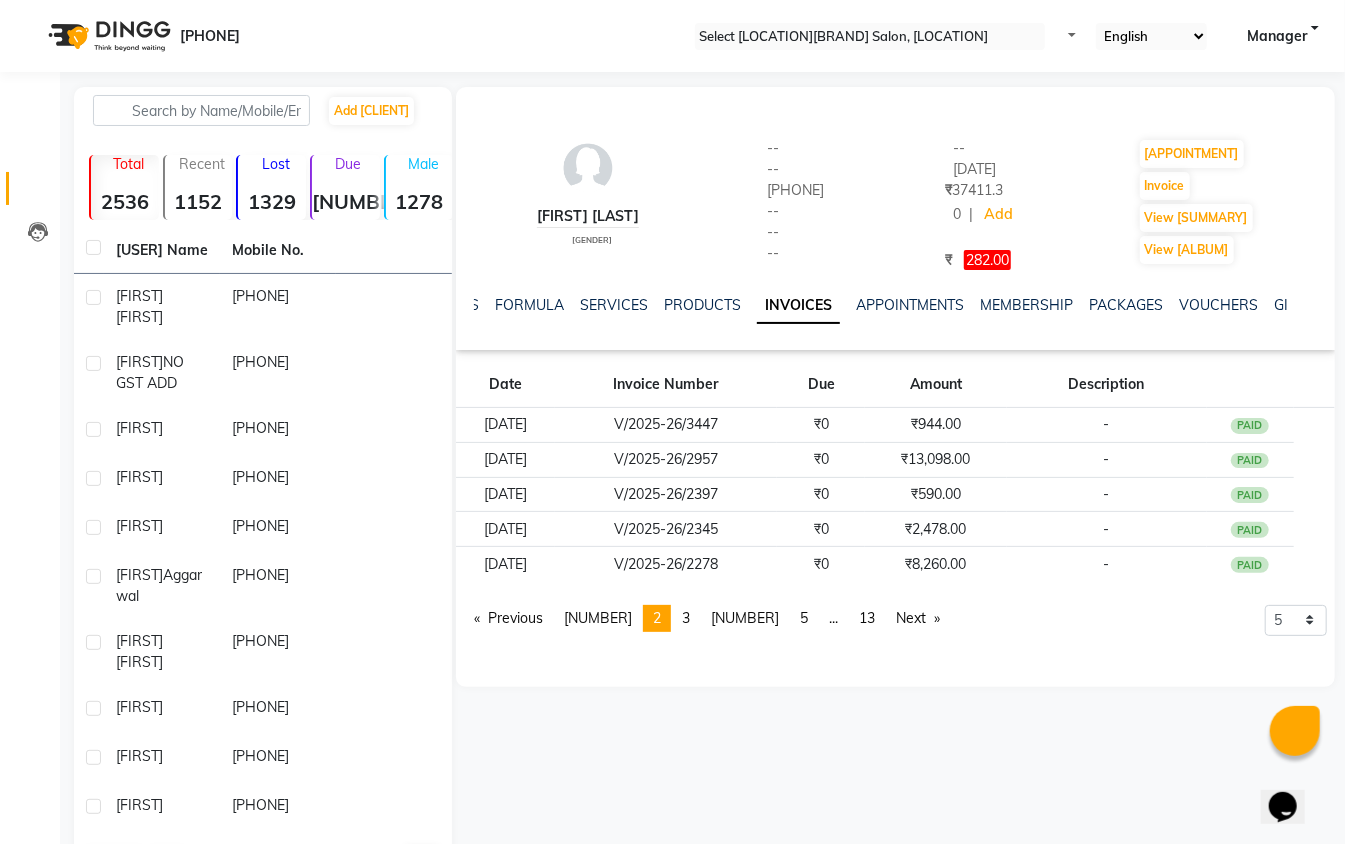 click on "page  1" at bounding box center (508, 618) 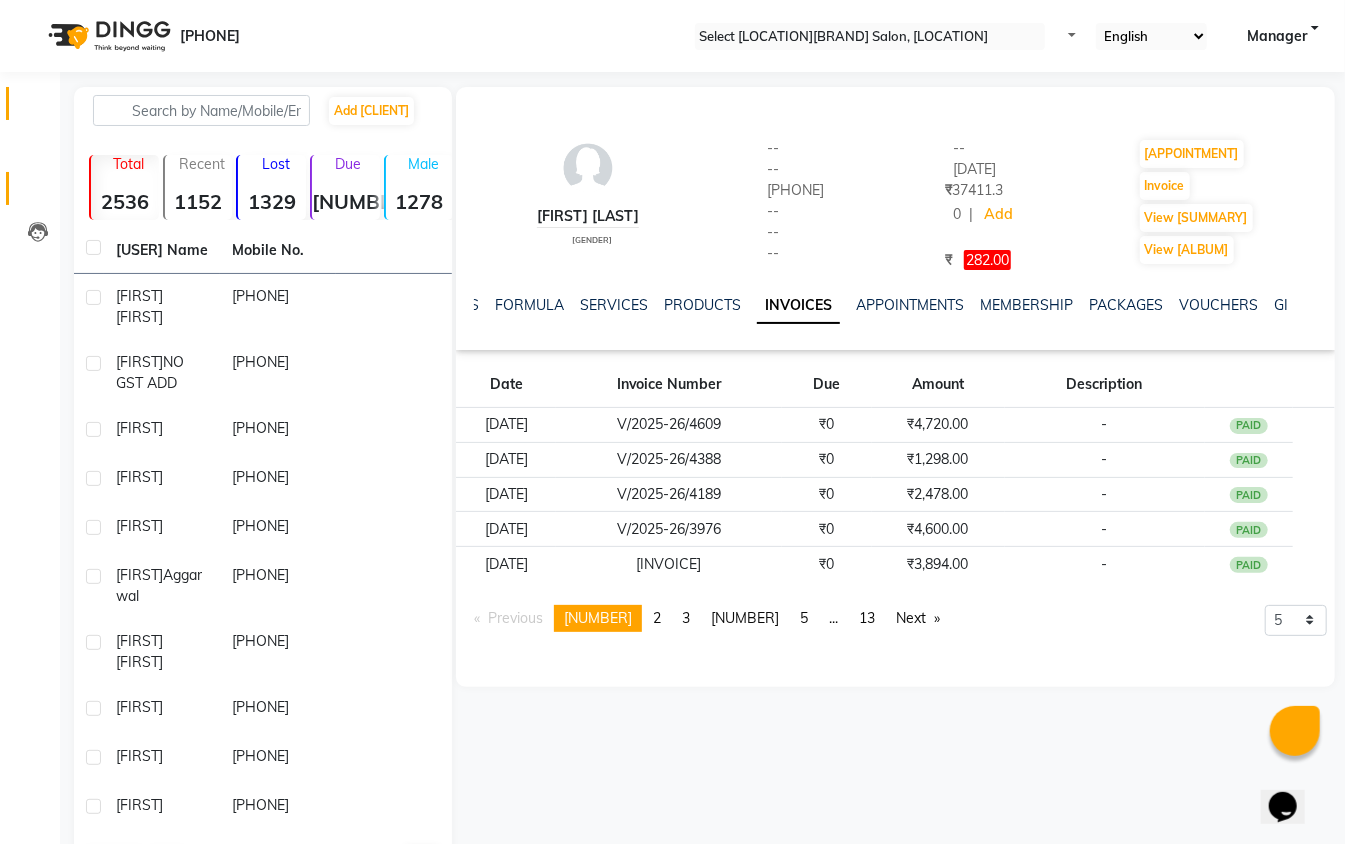 click on "Calendar" at bounding box center [30, 103] 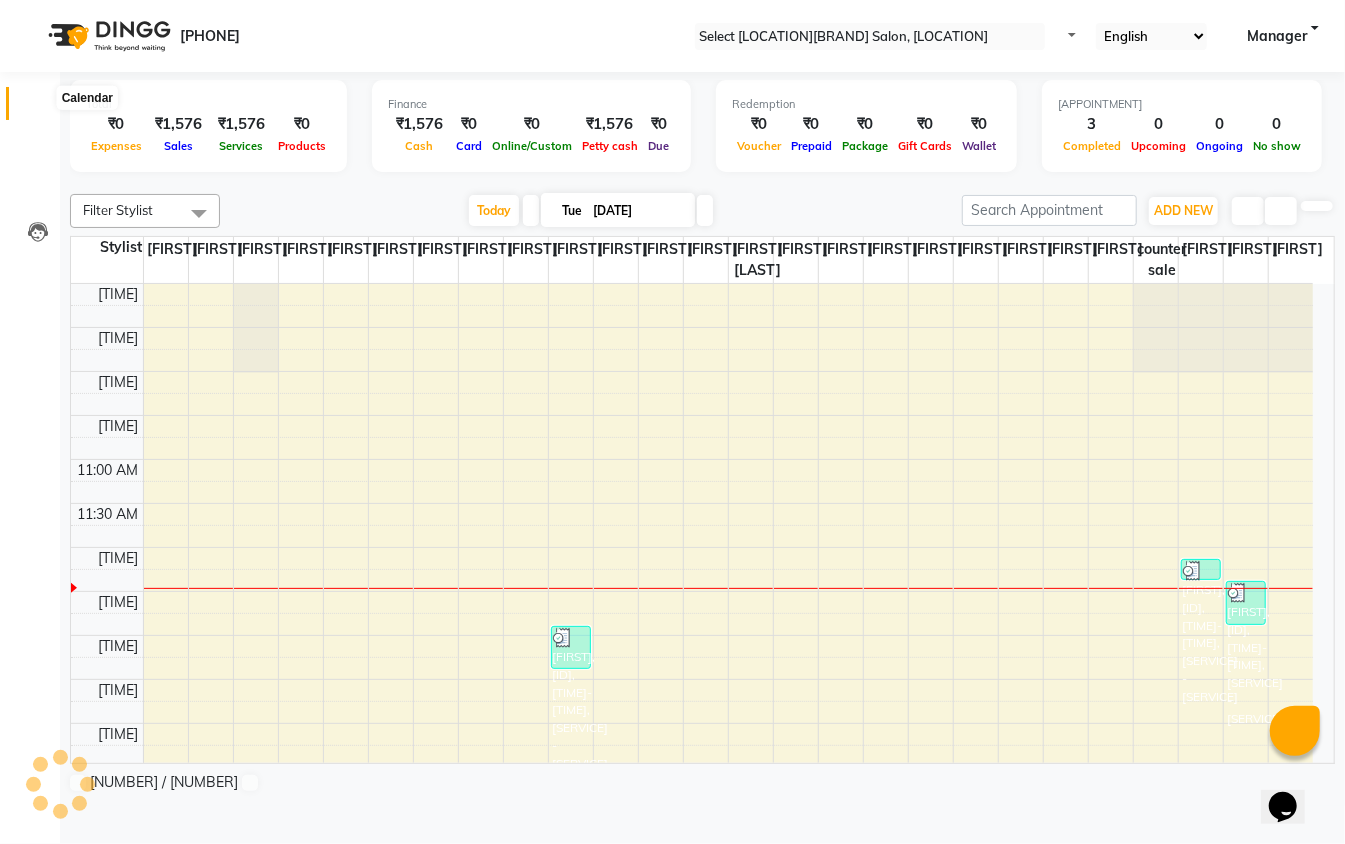 scroll, scrollTop: 0, scrollLeft: 0, axis: both 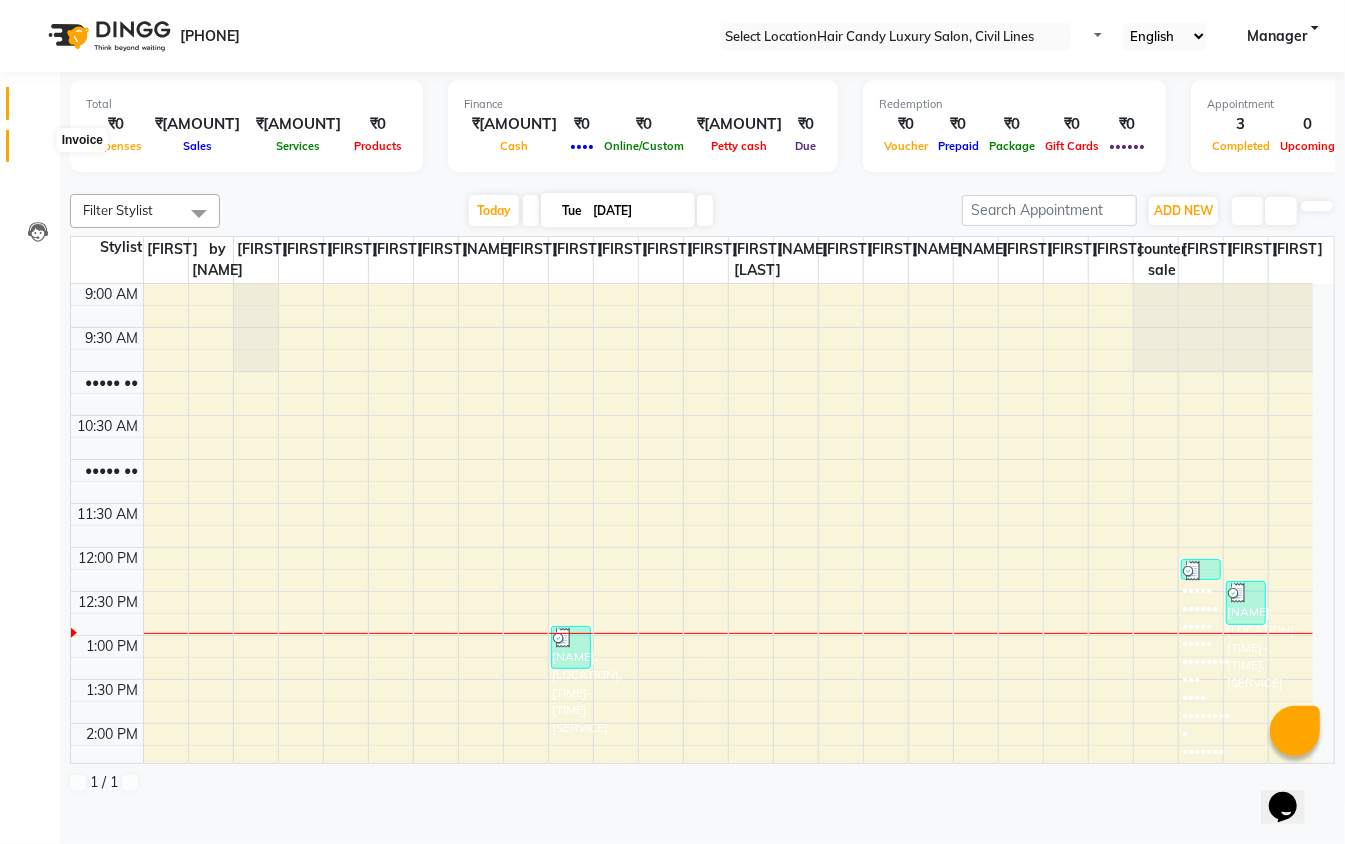 click at bounding box center (38, 151) 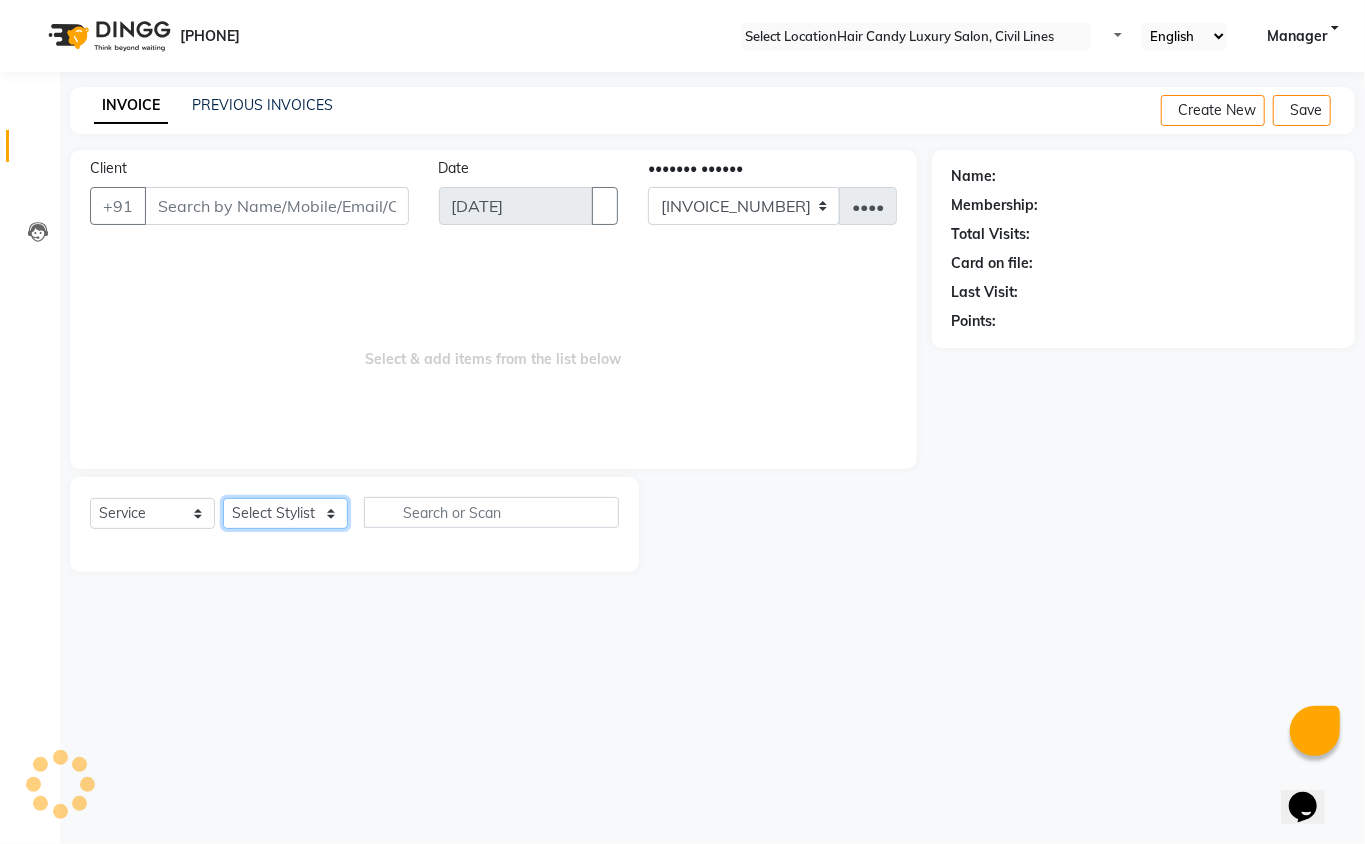 click on "Select Stylist" at bounding box center [285, 513] 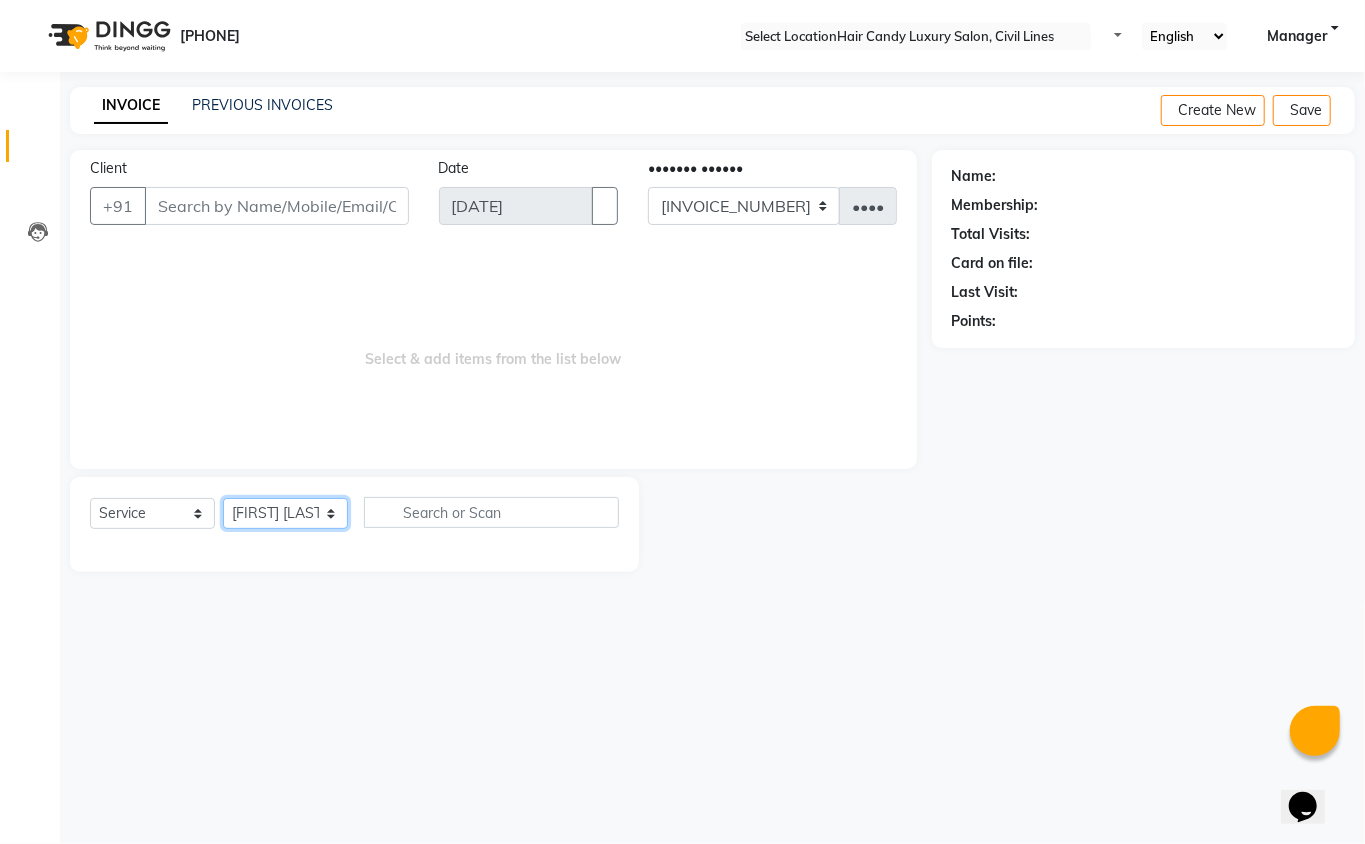 click on "•••••• ••••••• ••••• ••••• ••••• ••••• •••••• ••••••• •••• •••••• •••••• •••••• •••• •••• ••••••• •••••• •••• •••• ••••• •••••••••••••• ••••••• ••••• ••••• ••••• •••••• ••• •••••• •••••• ••••• ••••• •••• ••••• ••••••• ••••• ••••• •••• •••••" at bounding box center (285, 513) 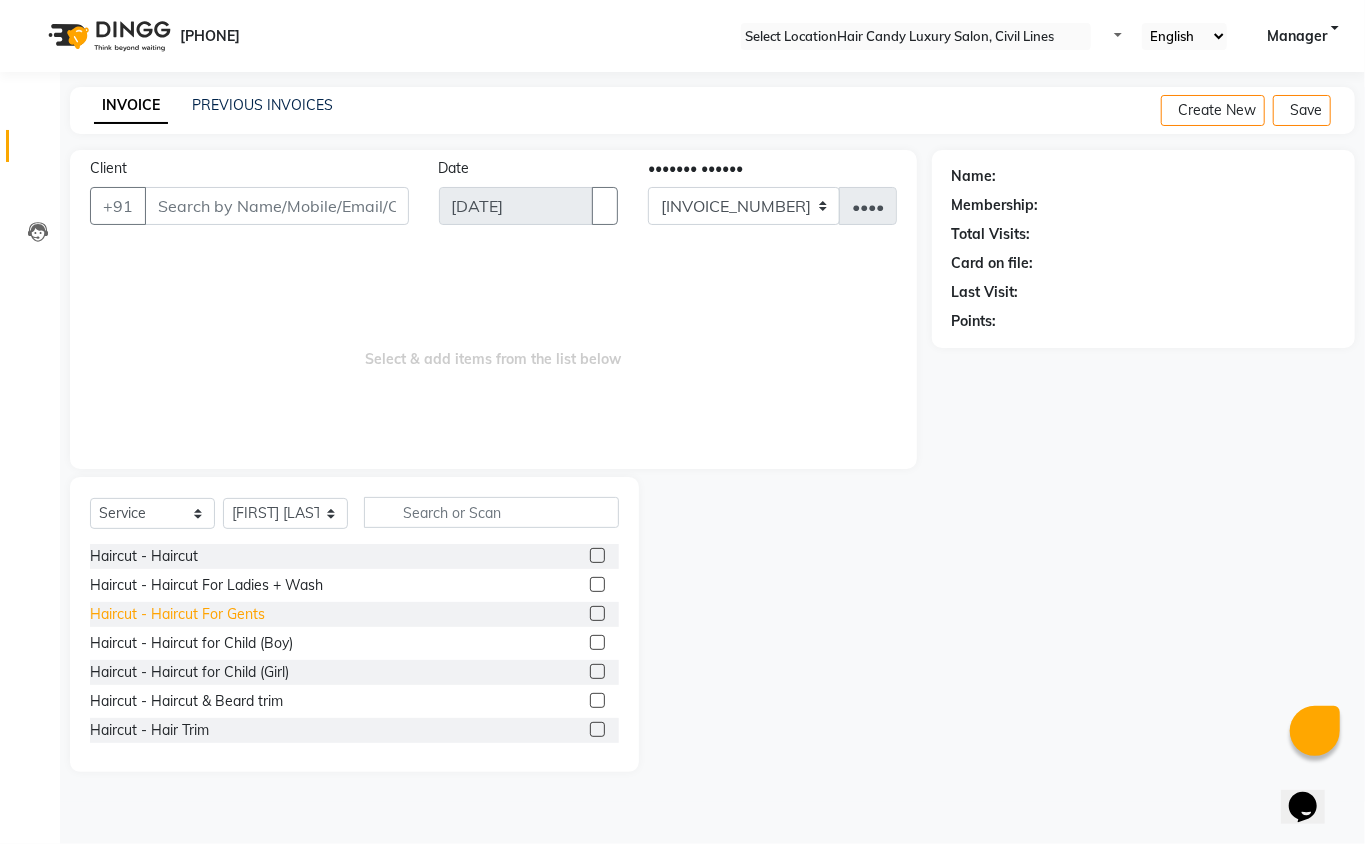 click on "Haircut - Haircut For Gents" at bounding box center (144, 556) 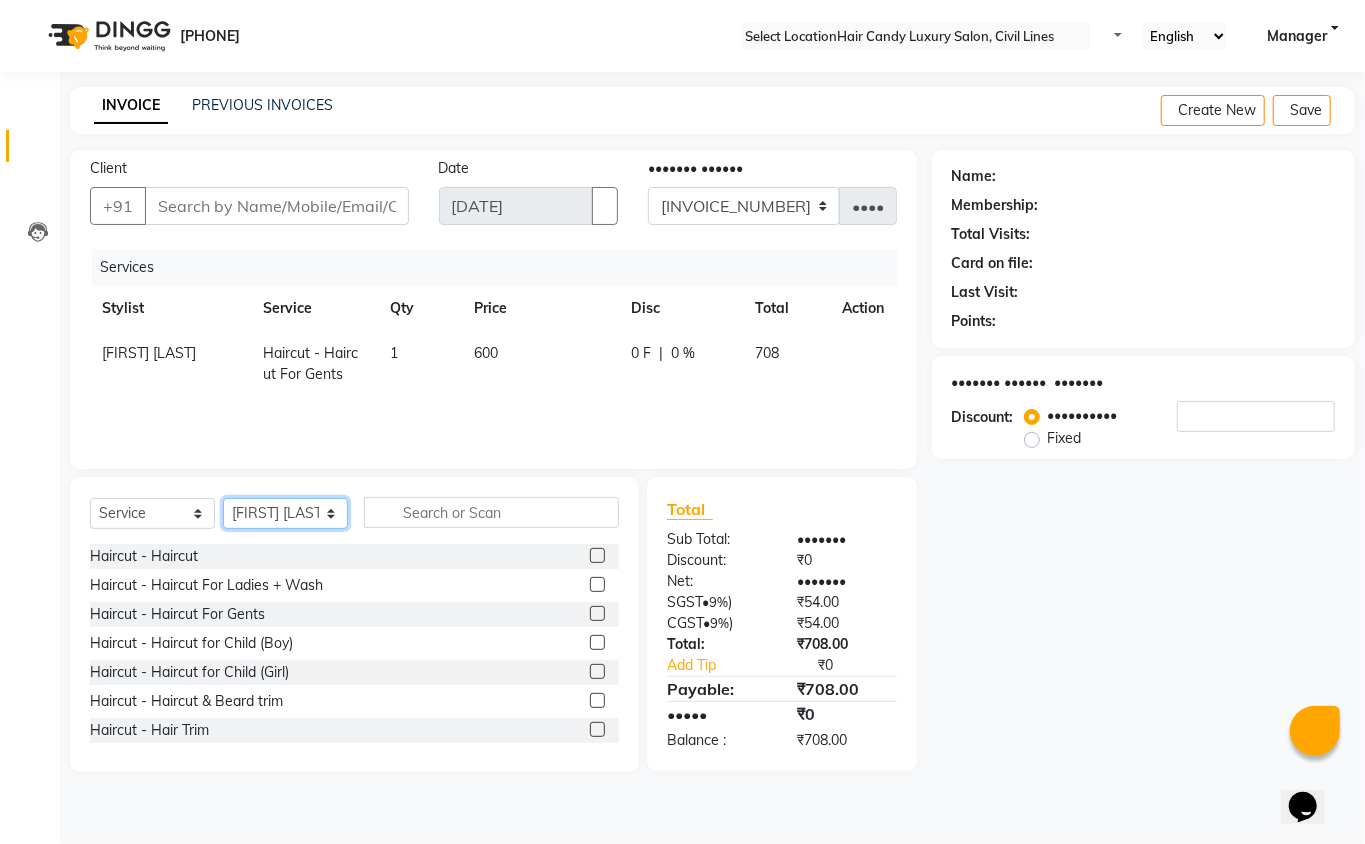 click on "•••••• ••••••• ••••• ••••• ••••• ••••• •••••• ••••••• •••• •••••• •••••• •••••• •••• •••• ••••••• •••••• •••• •••• ••••• •••••••••••••• ••••••• ••••• ••••• ••••• •••••• ••• •••••• •••••• ••••• ••••• •••• ••••• ••••••• ••••• ••••• •••• •••••" at bounding box center (285, 513) 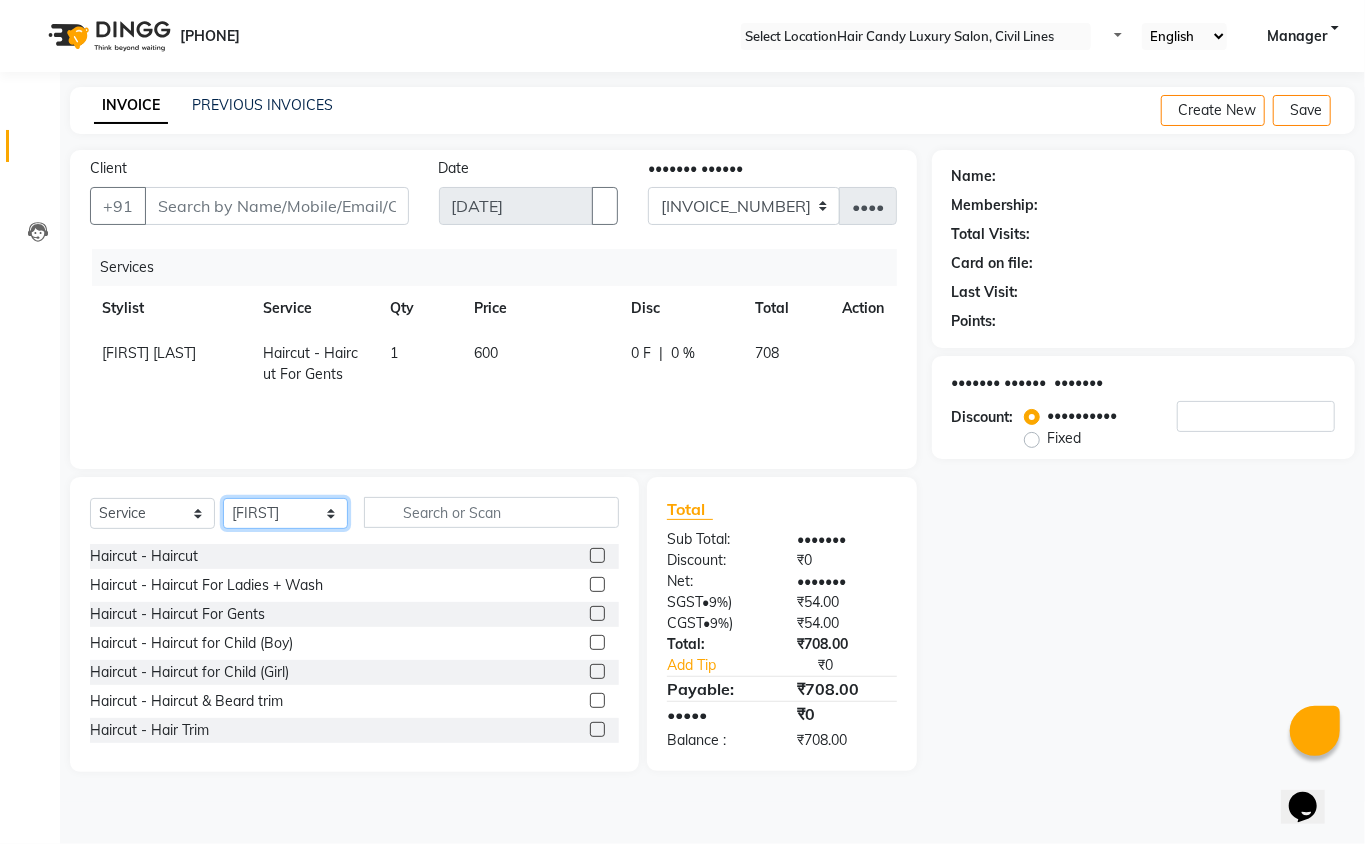 click on "•••••• ••••••• ••••• ••••• ••••• ••••• •••••• ••••••• •••• •••••• •••••• •••••• •••• •••• ••••••• •••••• •••• •••• ••••• •••••••••••••• ••••••• ••••• ••••• ••••• •••••• ••• •••••• •••••• ••••• ••••• •••• ••••• ••••••• ••••• ••••• •••• •••••" at bounding box center [285, 513] 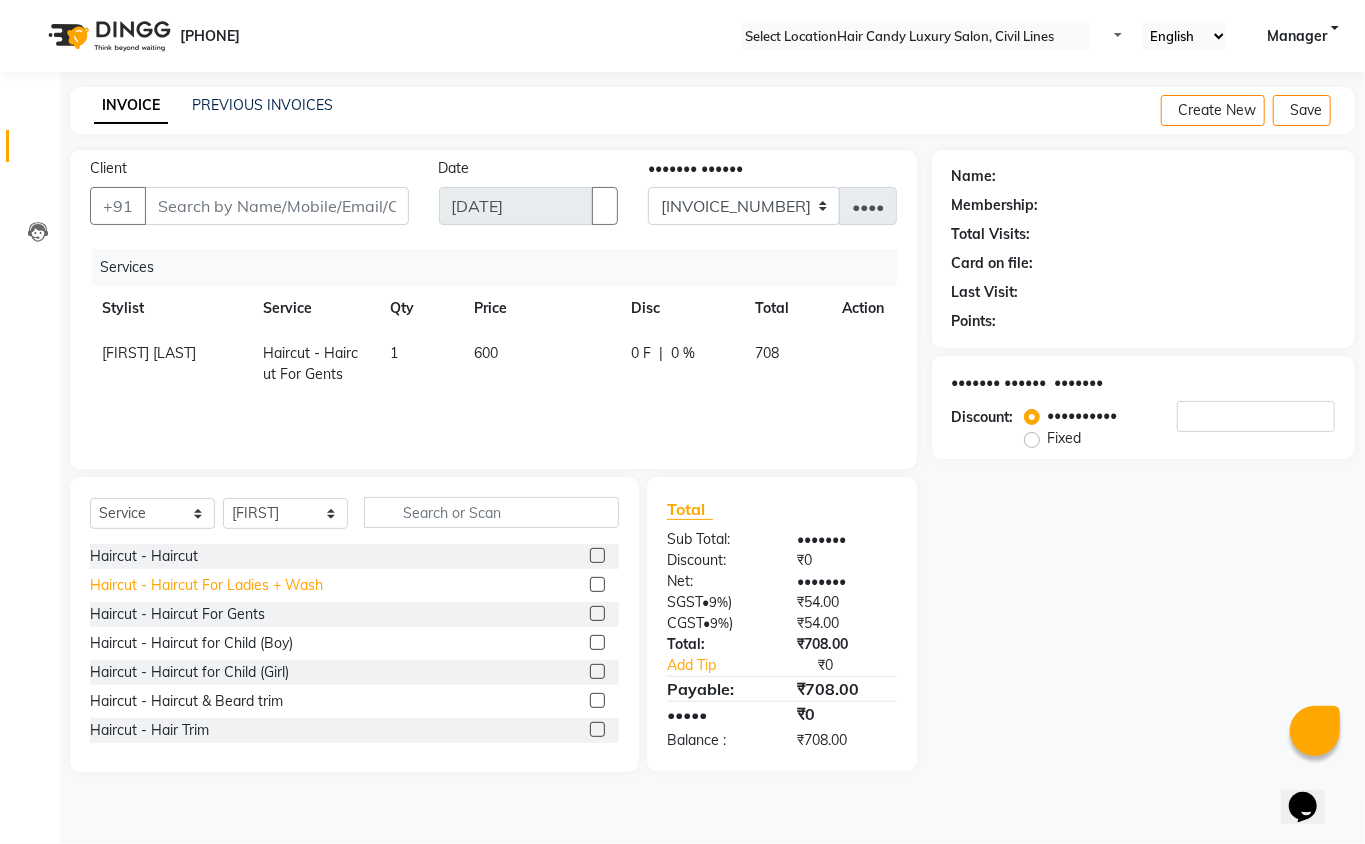click on "Haircut - Haircut For Ladies + Wash" at bounding box center (144, 556) 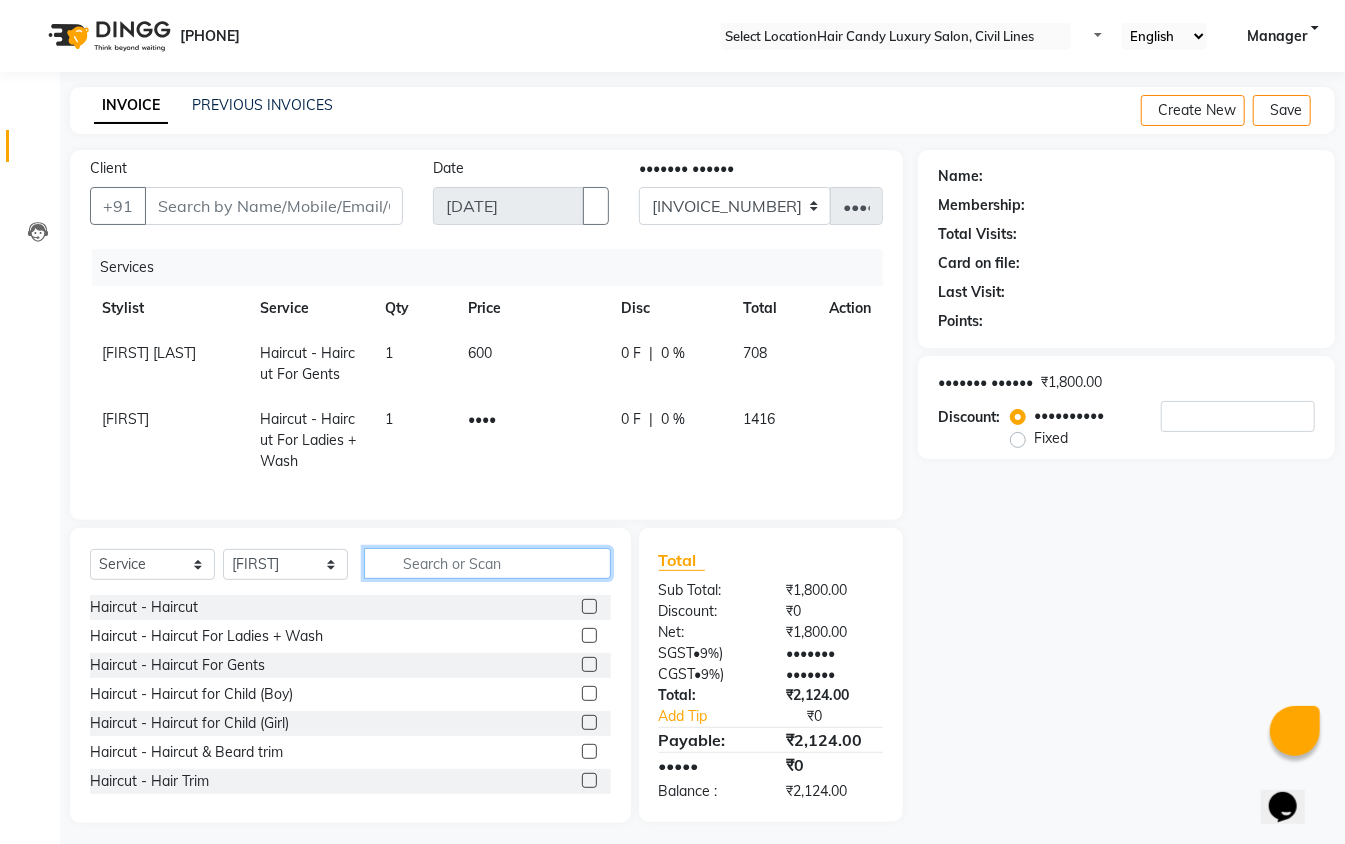 click at bounding box center (487, 563) 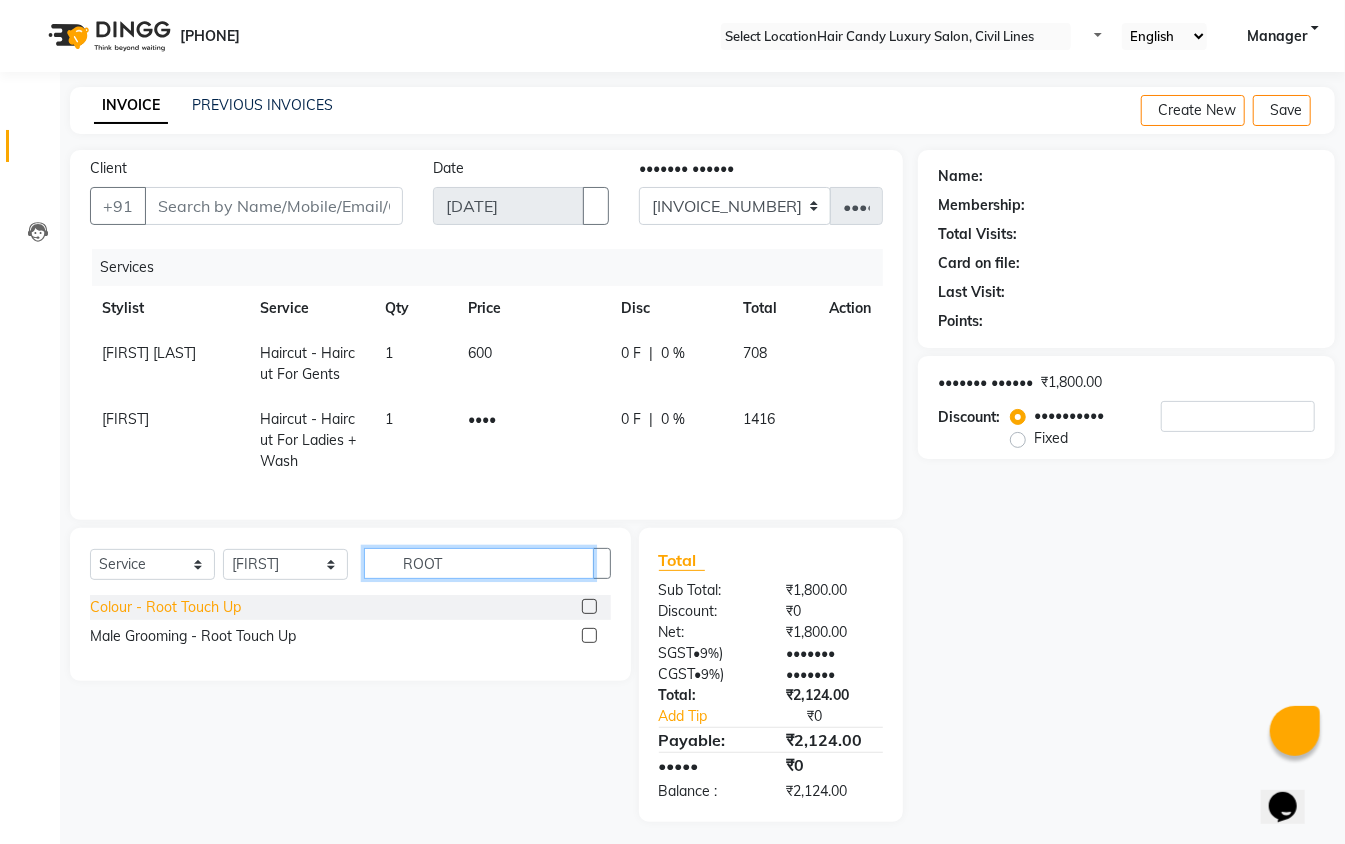 type on "••••" 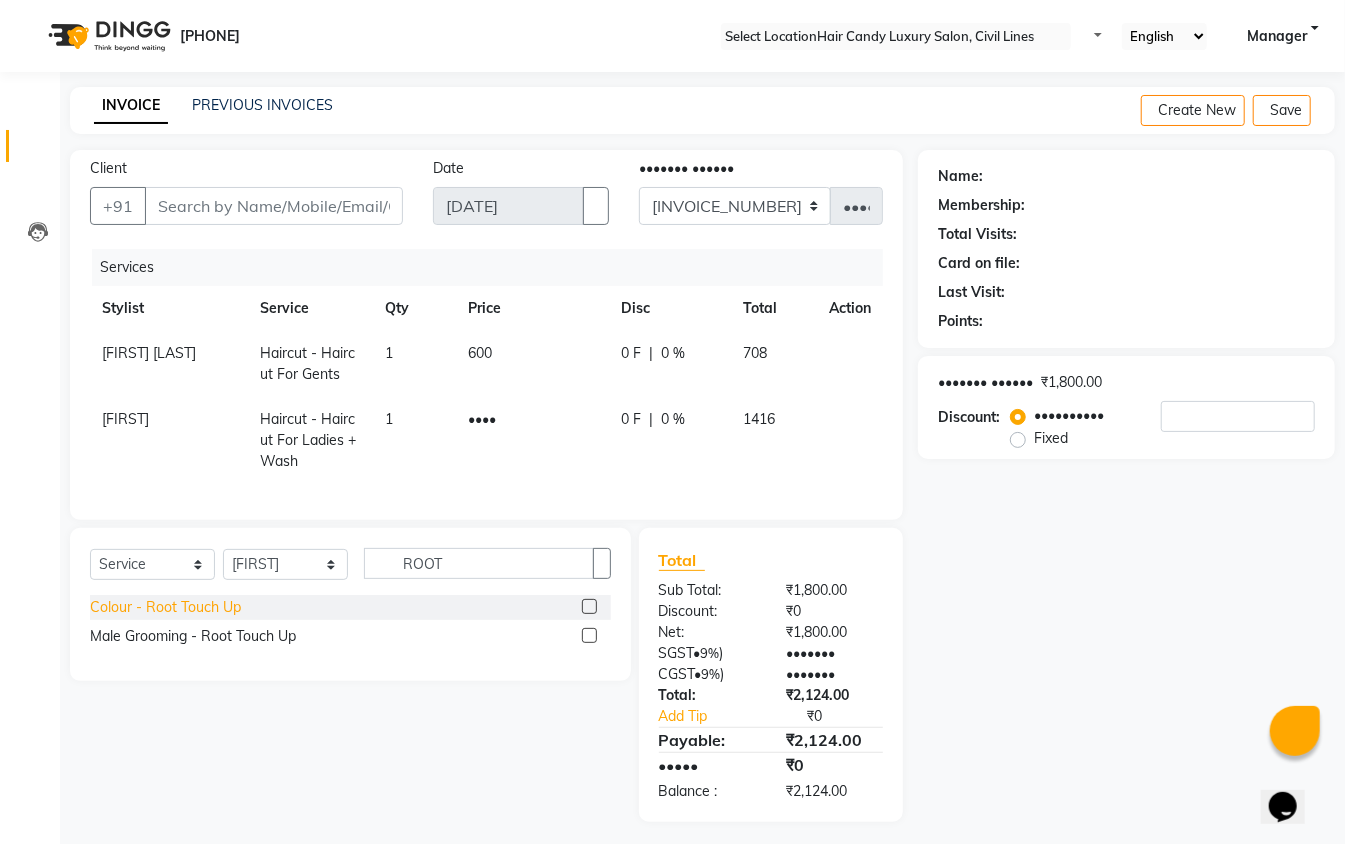 click on "Colour - Root Touch Up" at bounding box center [165, 607] 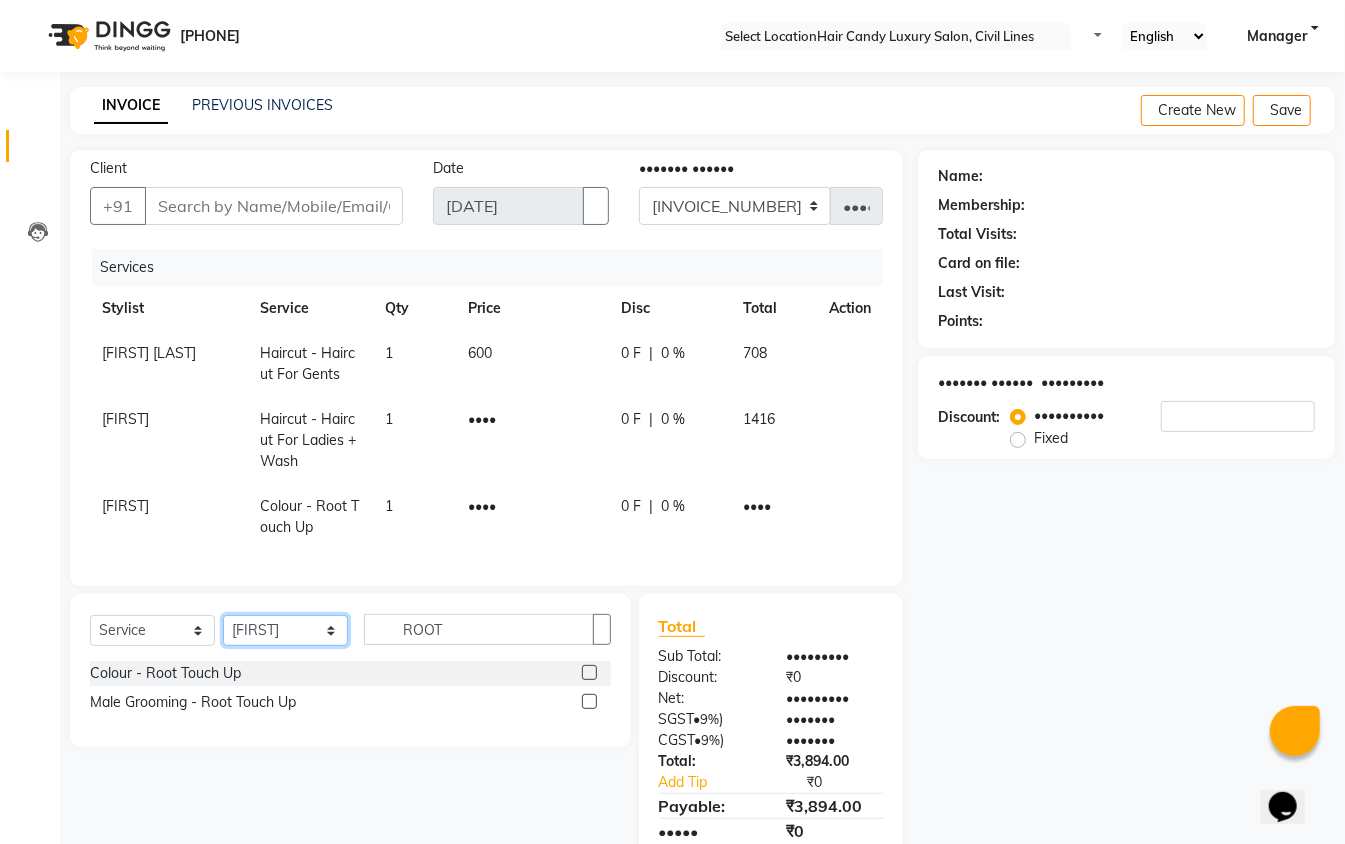 click on "•••••• ••••••• ••••• ••••• ••••• ••••• •••••• ••••••• •••• •••••• •••••• •••••• •••• •••• ••••••• •••••• •••• •••• ••••• •••••••••••••• ••••••• ••••• ••••• ••••• •••••• ••• •••••• •••••• ••••• ••••• •••• ••••• ••••••• ••••• ••••• •••• •••••" at bounding box center [285, 630] 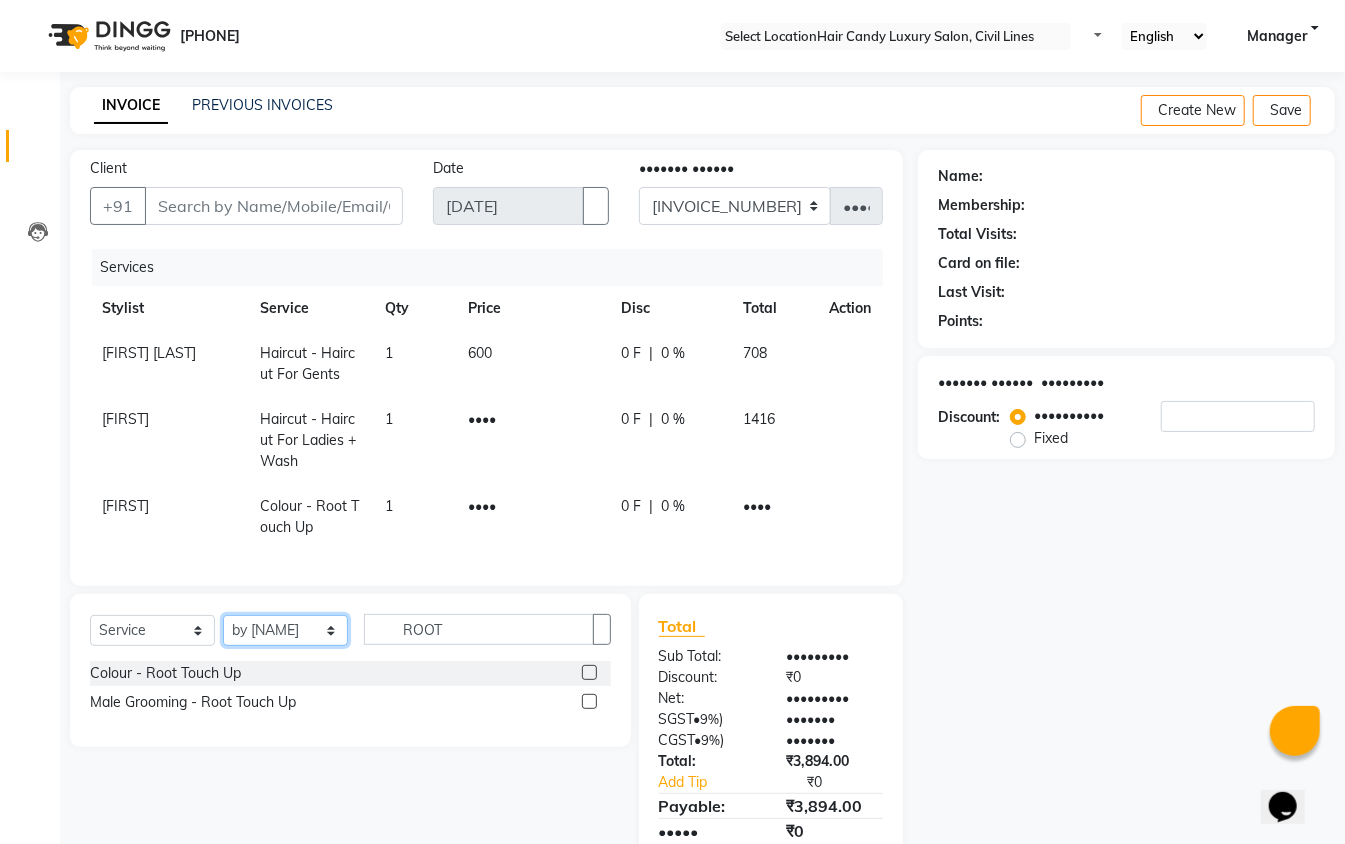 click on "•••••• ••••••• ••••• ••••• ••••• ••••• •••••• ••••••• •••• •••••• •••••• •••••• •••• •••• ••••••• •••••• •••• •••• ••••• •••••••••••••• ••••••• ••••• ••••• ••••• •••••• ••• •••••• •••••• ••••• ••••• •••• ••••• ••••••• ••••• ••••• •••• •••••" at bounding box center [285, 630] 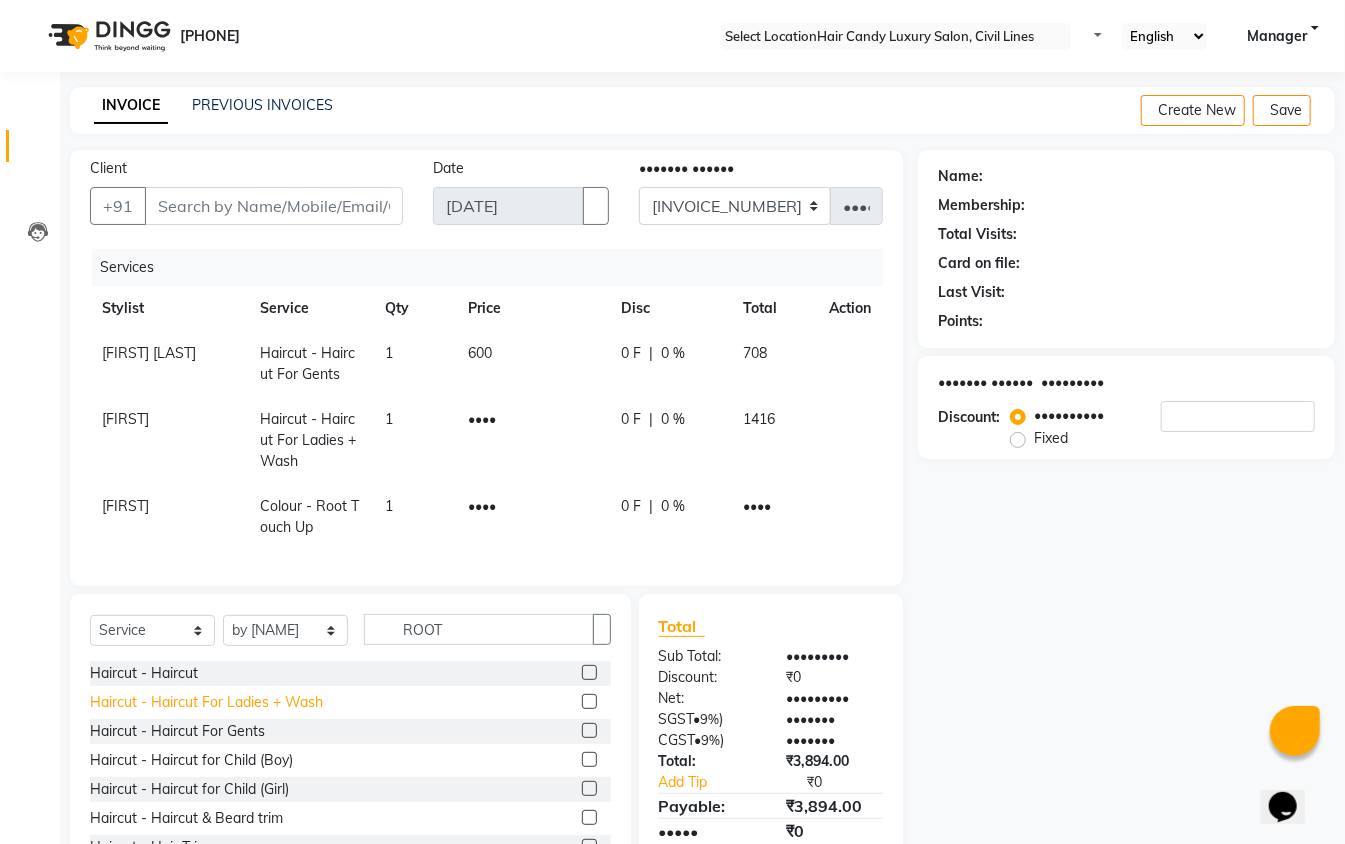click on "Haircut - Haircut For Ladies + Wash" at bounding box center (144, 673) 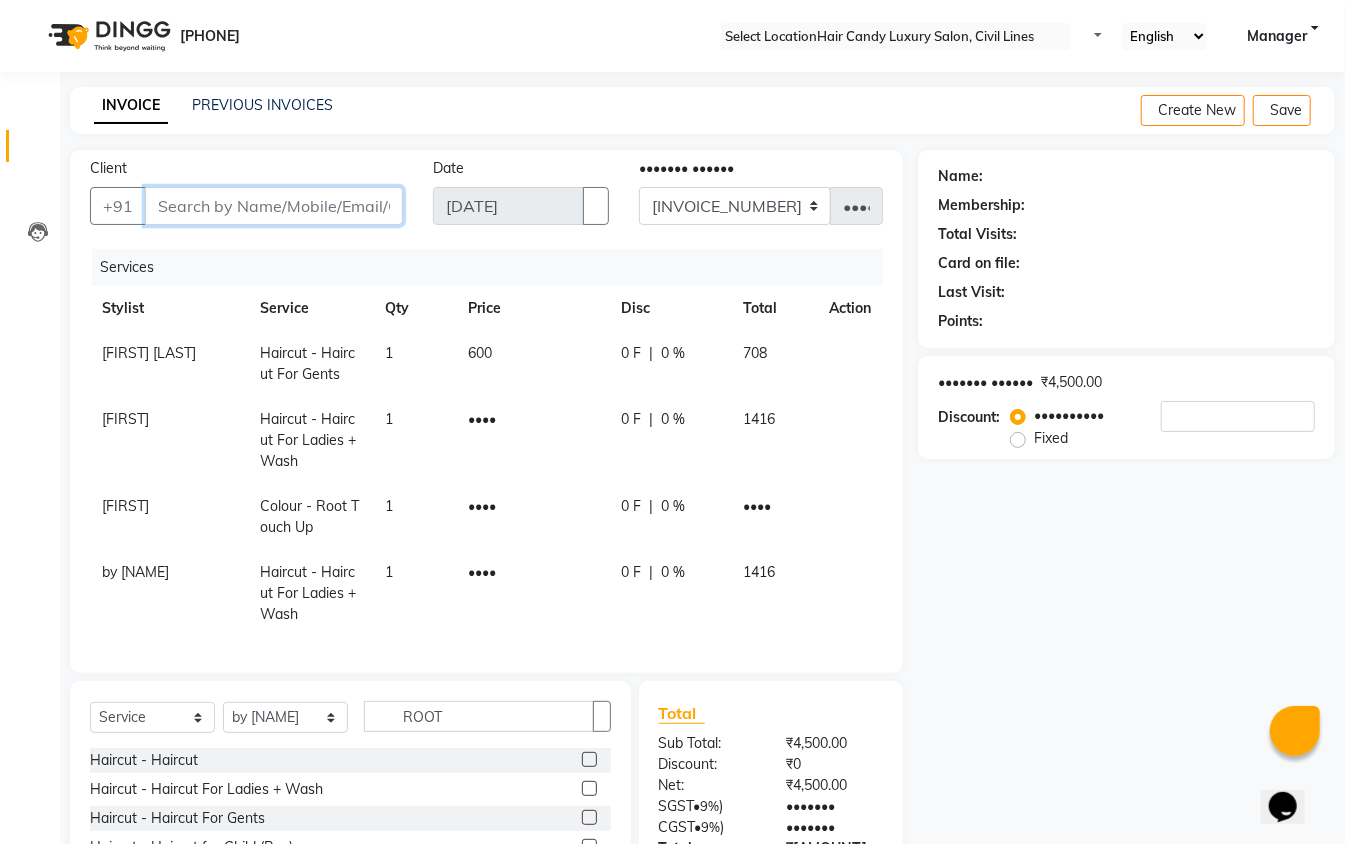 click on "••••••" at bounding box center [274, 206] 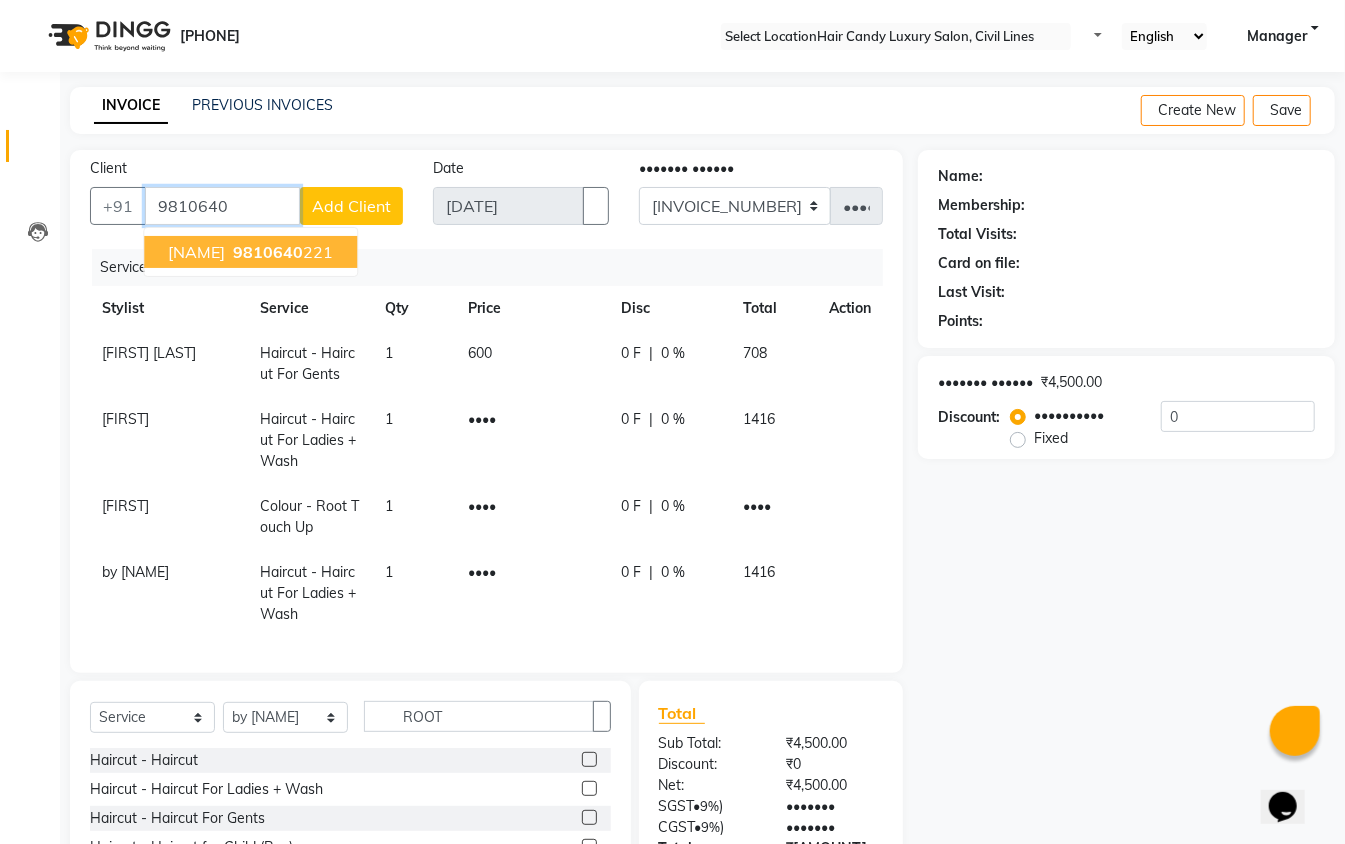 click on "9810640" at bounding box center [268, 252] 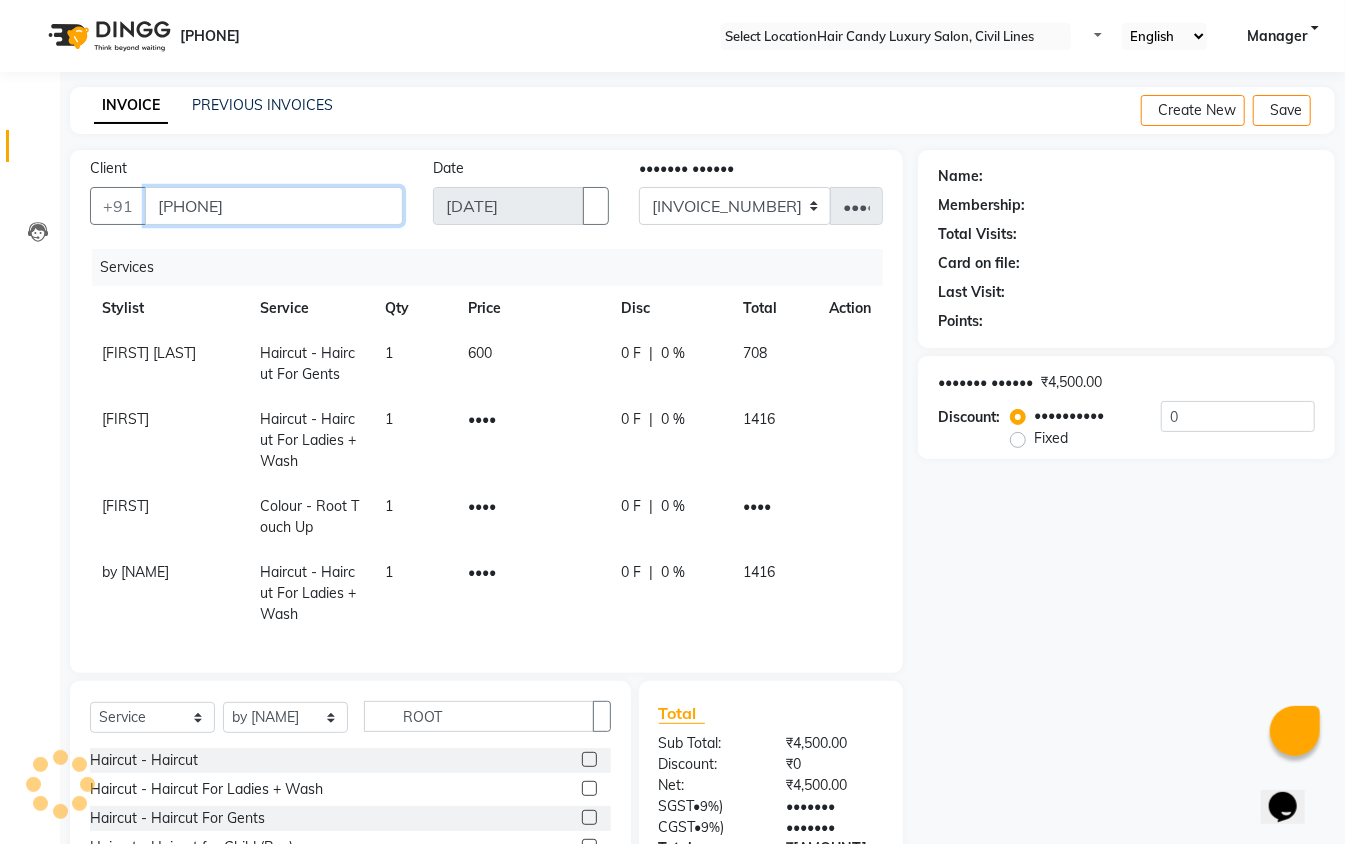 type on "9810640221" 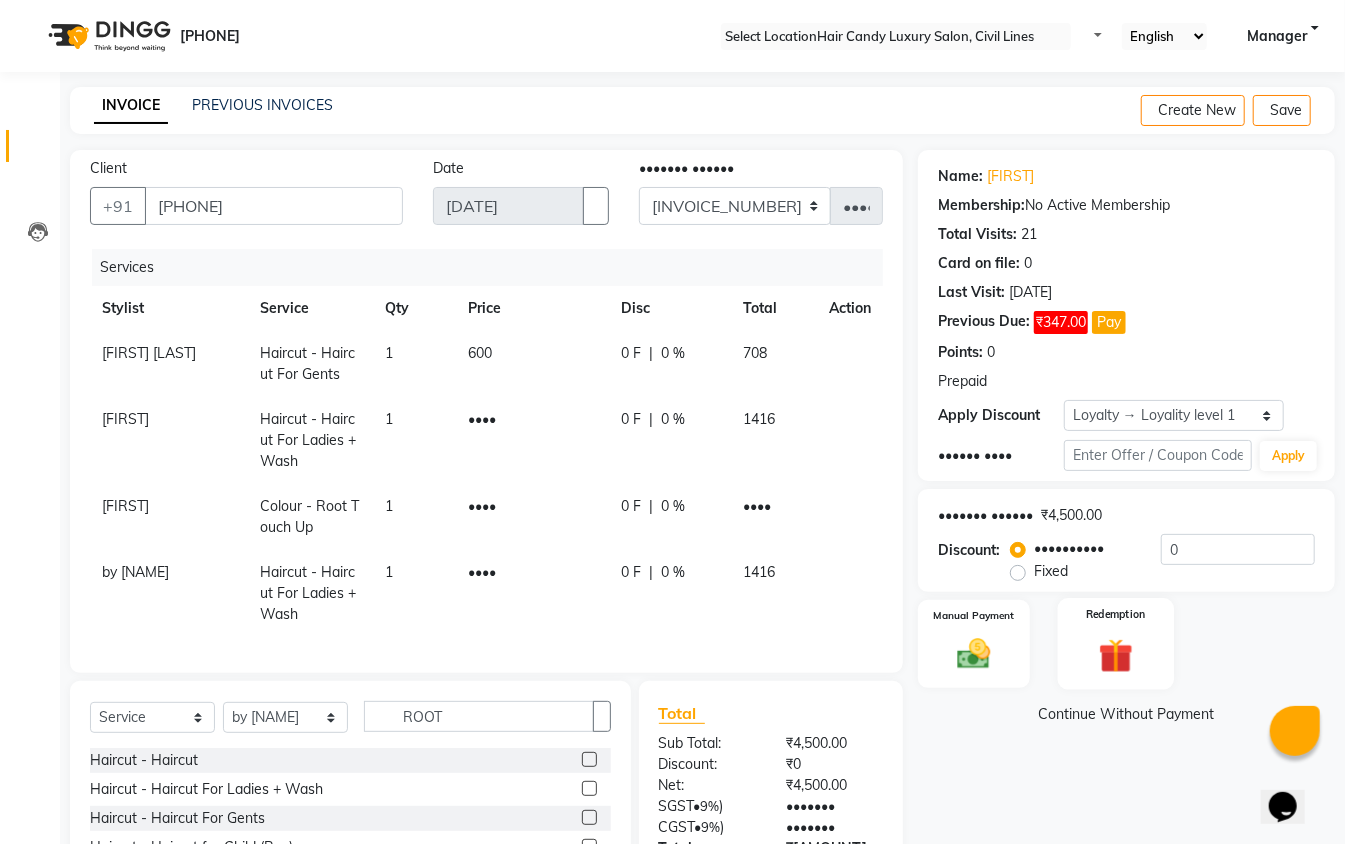 drag, startPoint x: 1105, startPoint y: 677, endPoint x: 1112, endPoint y: 685, distance: 10.630146 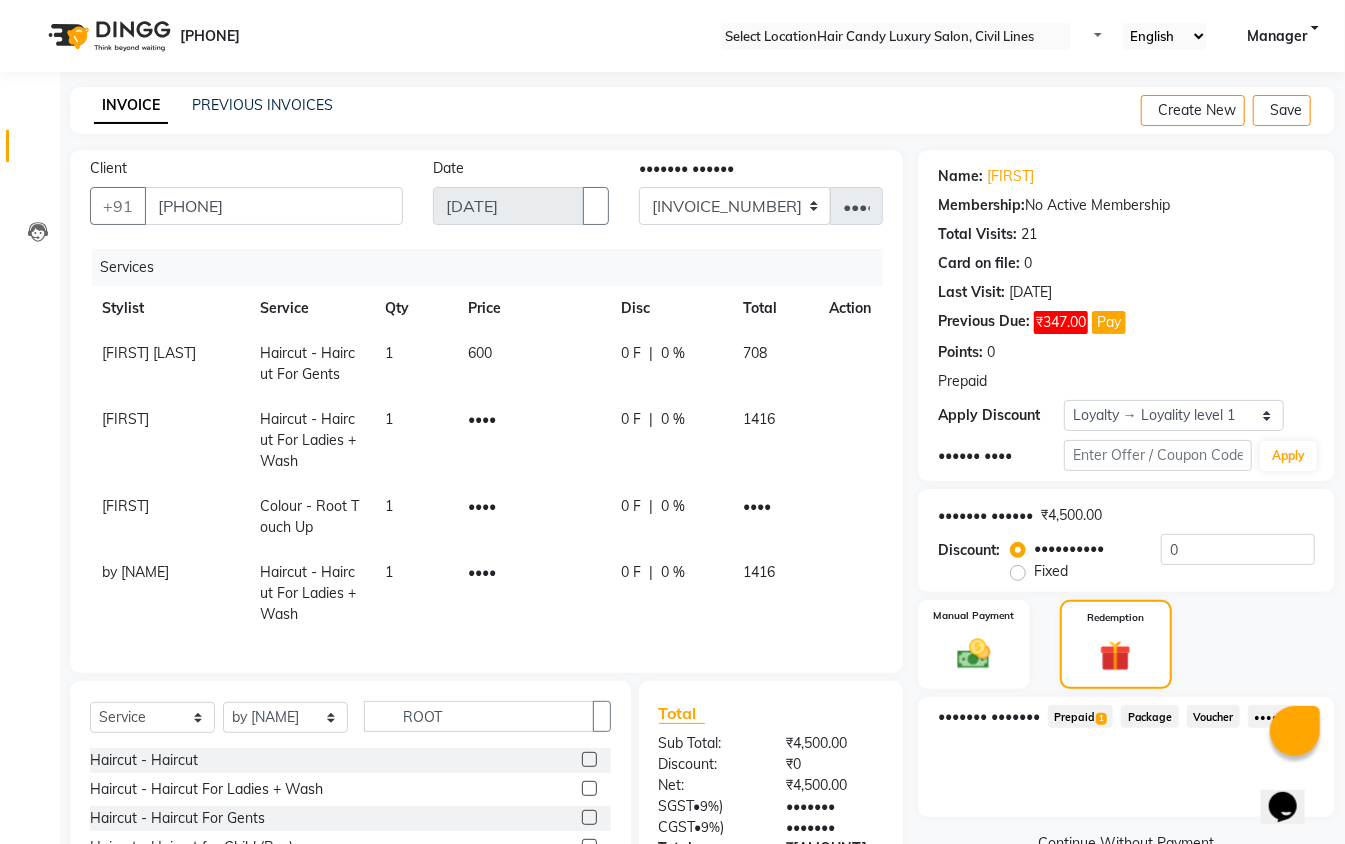 click on "Prepaid  1" at bounding box center (1080, 716) 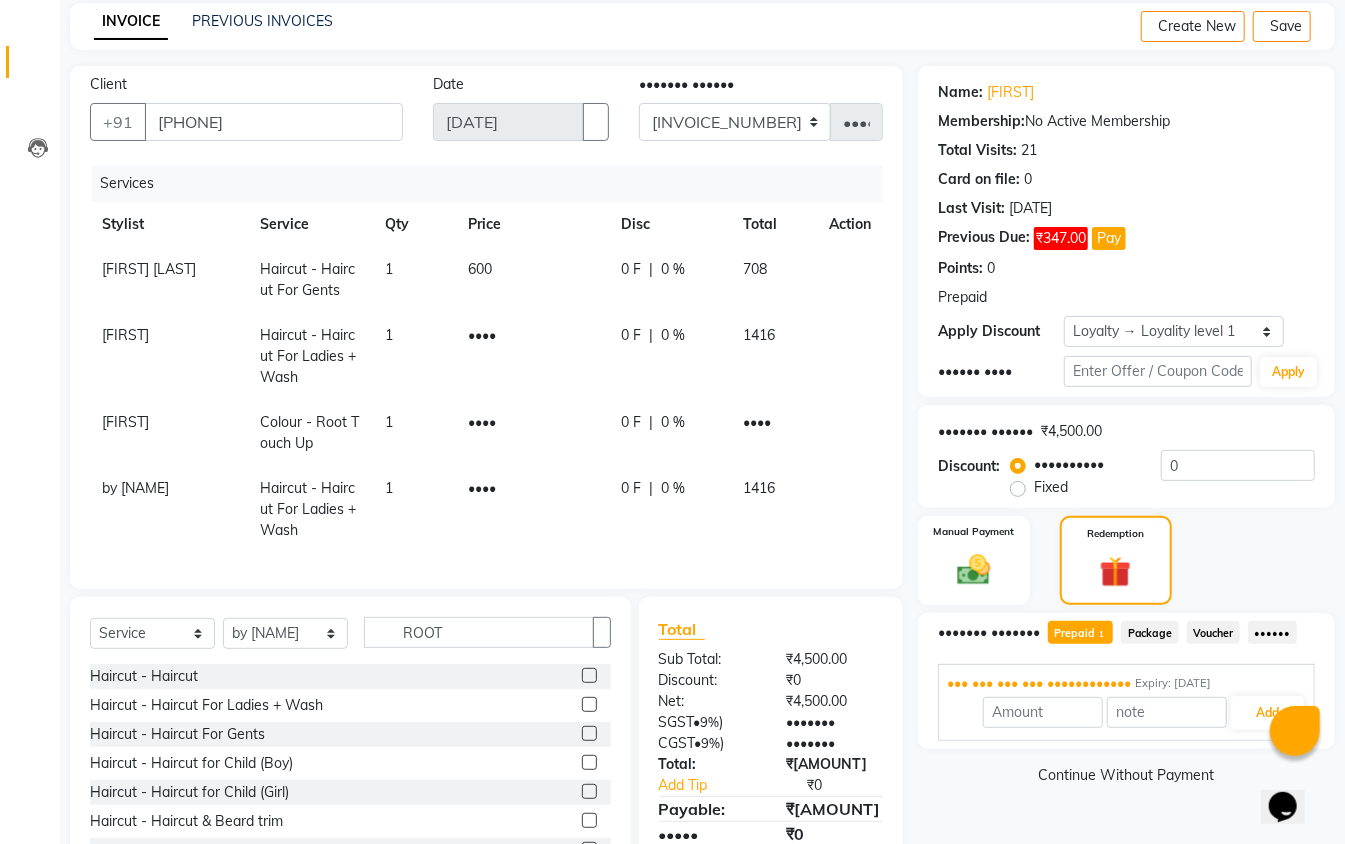scroll, scrollTop: 181, scrollLeft: 0, axis: vertical 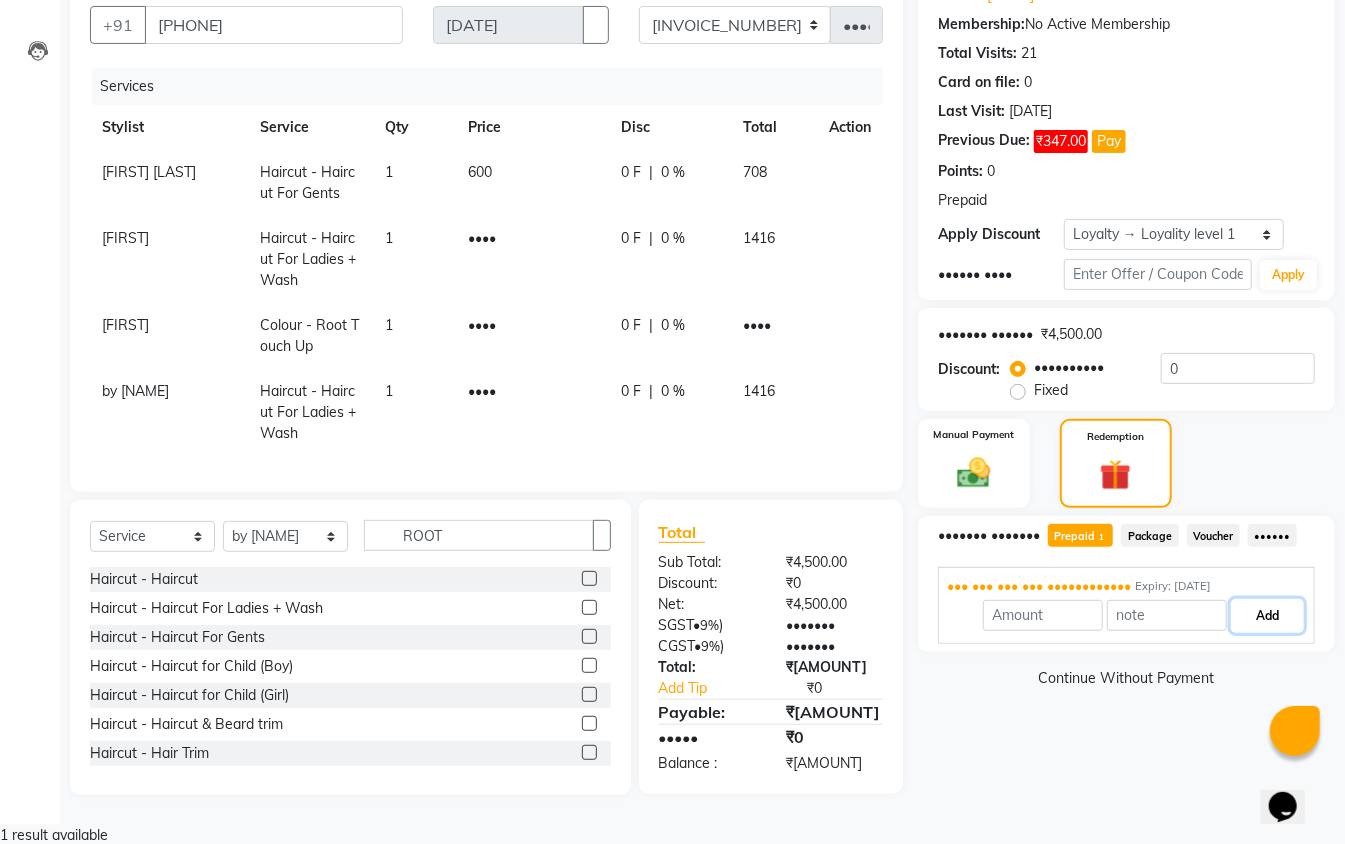 click on "Add" at bounding box center (1267, 616) 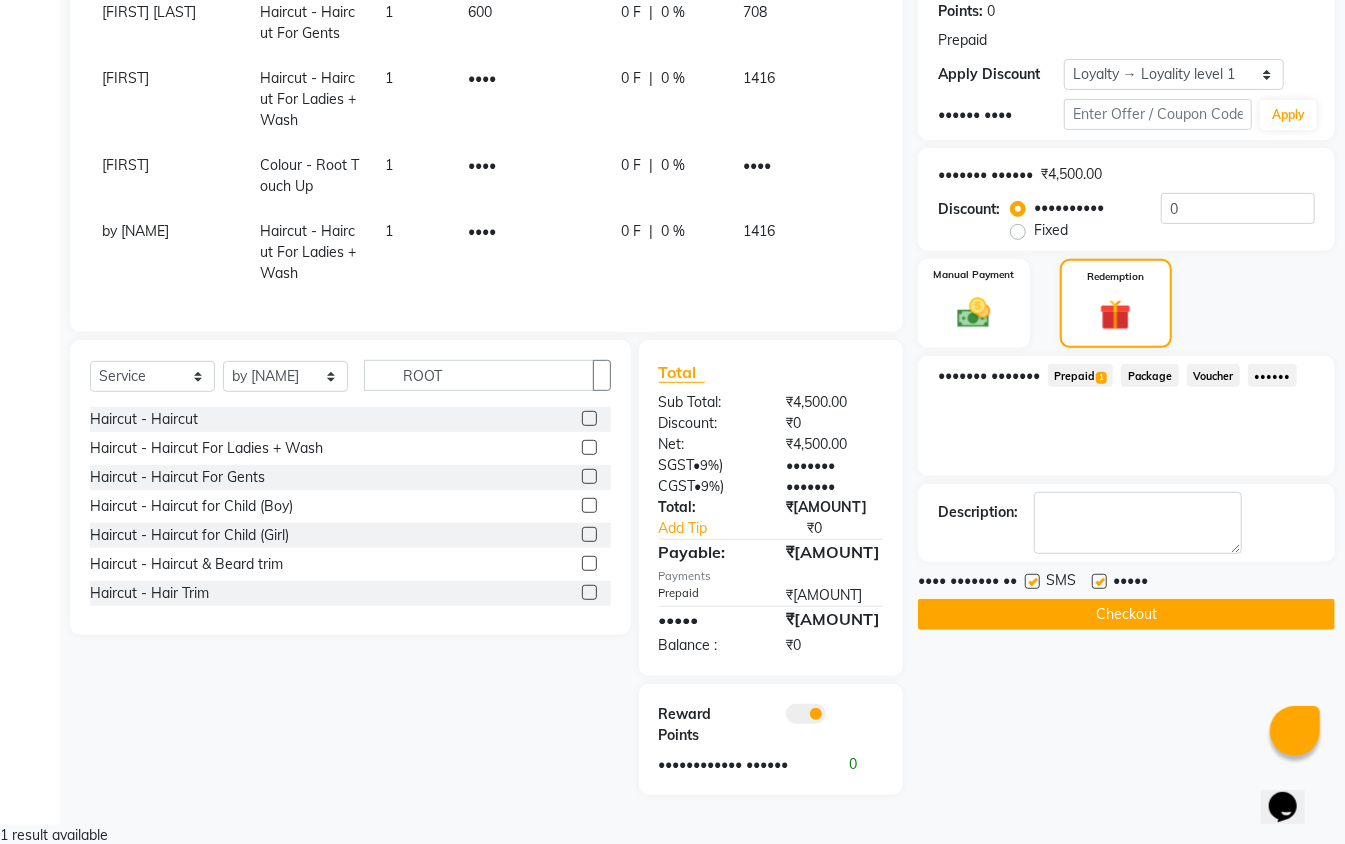 click at bounding box center [806, 714] 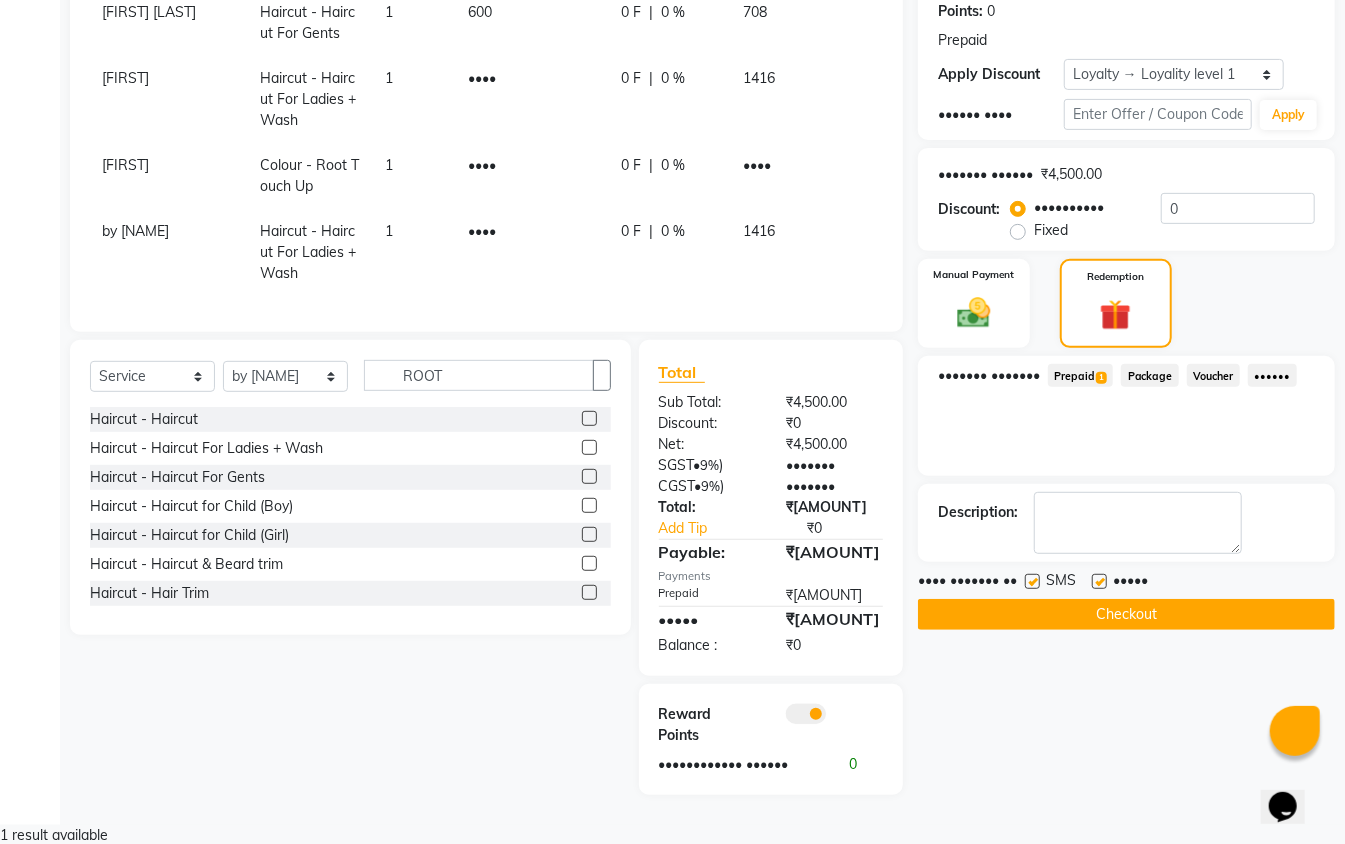 click at bounding box center [786, 719] 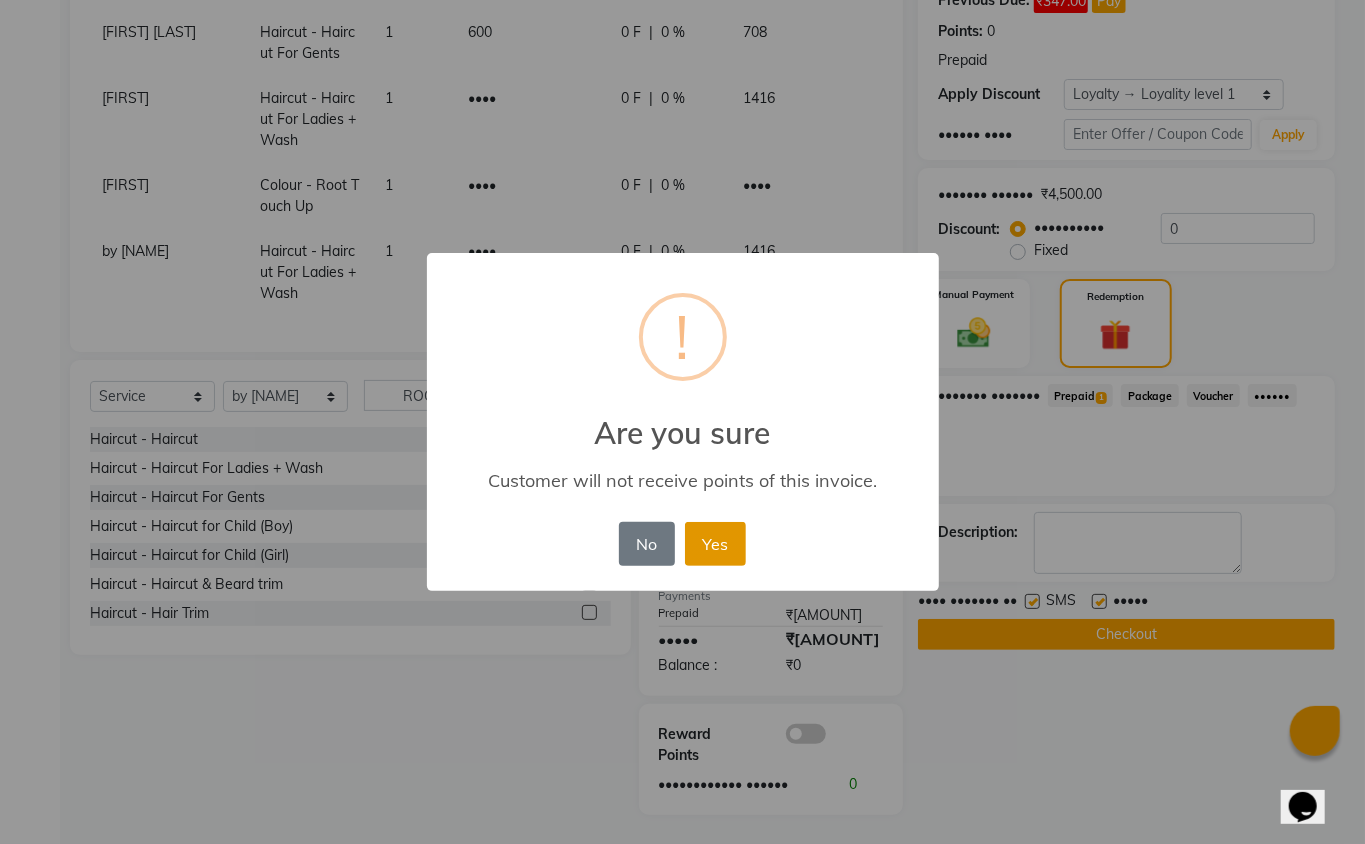 click on "Yes" at bounding box center [715, 544] 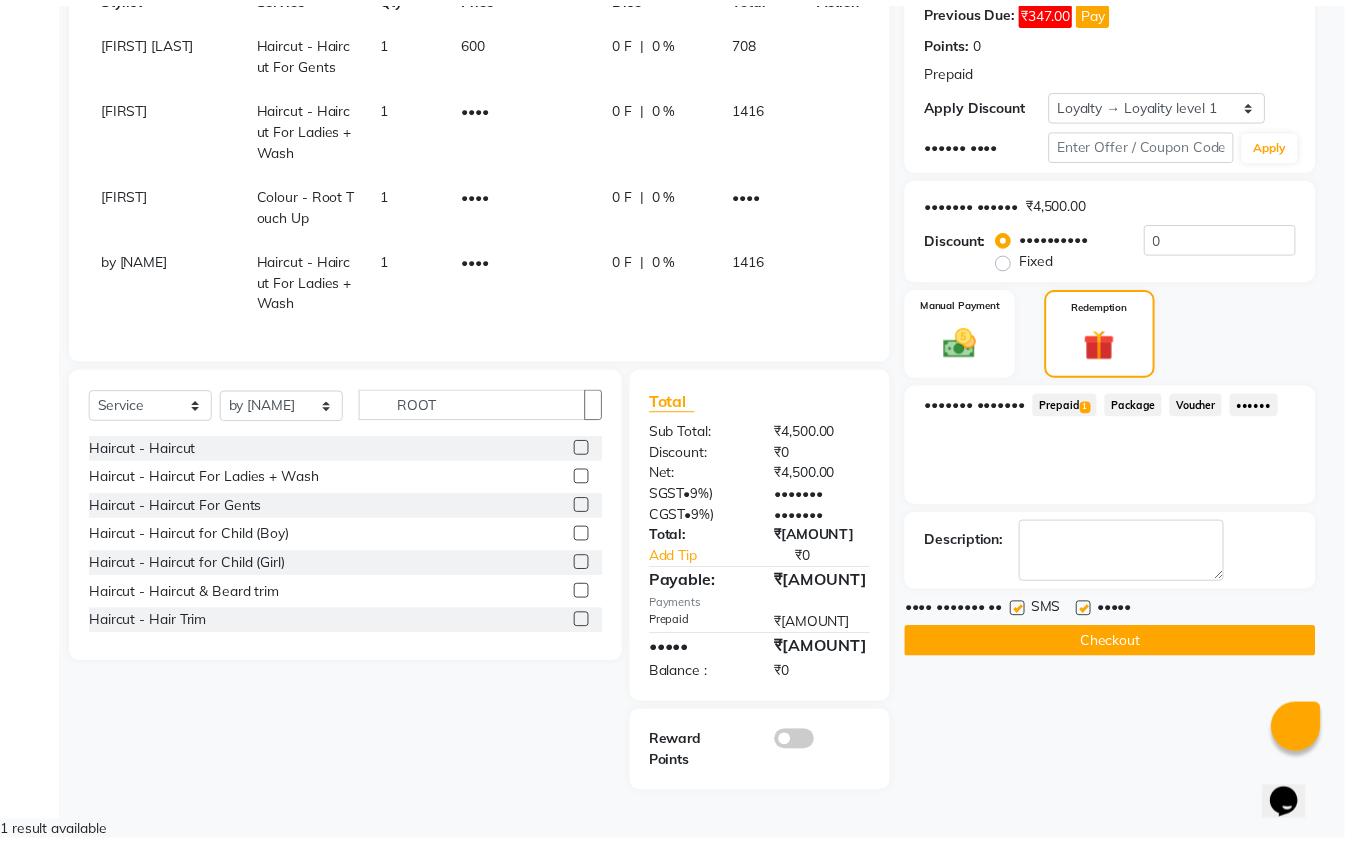 scroll, scrollTop: 292, scrollLeft: 0, axis: vertical 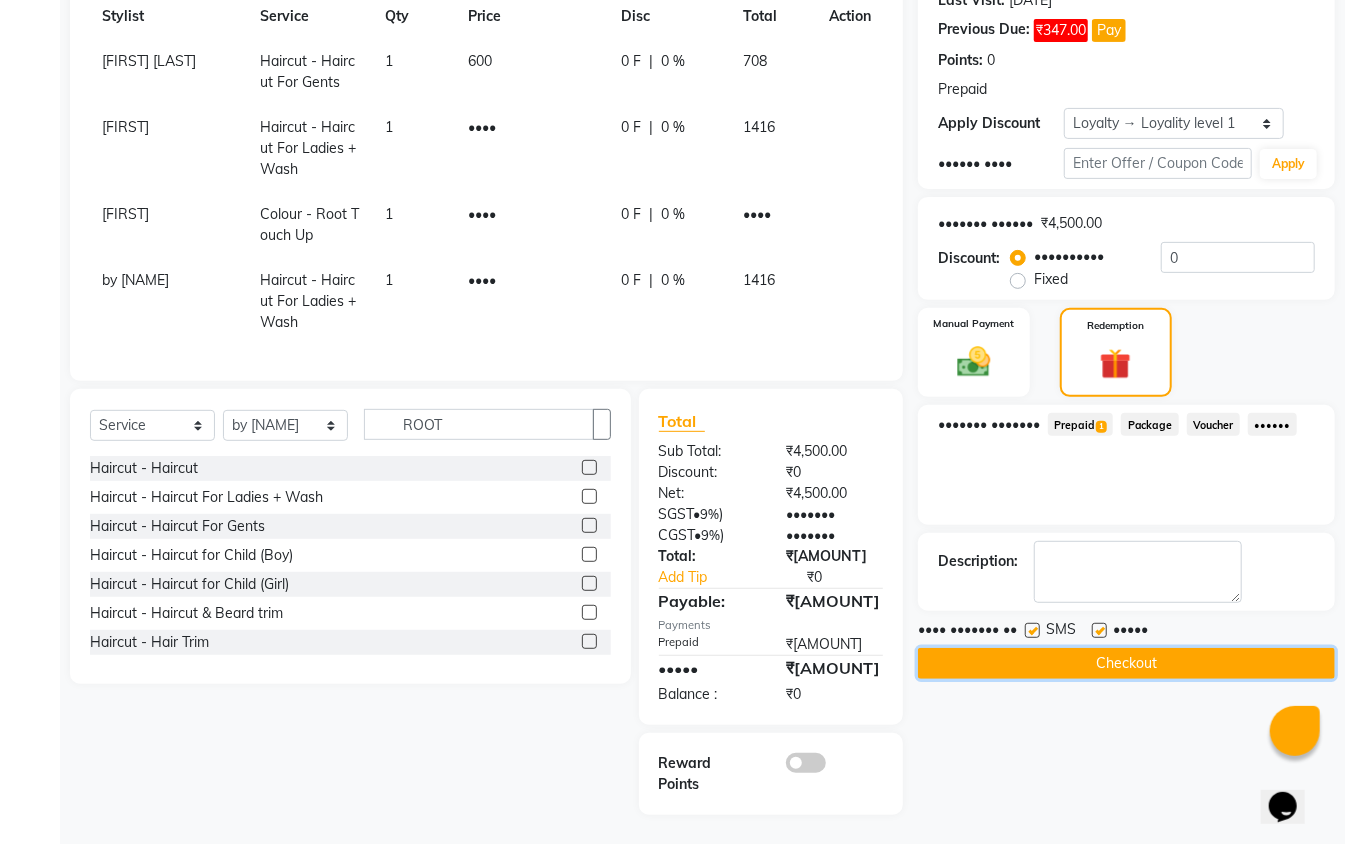 click on "Checkout" at bounding box center (1126, 663) 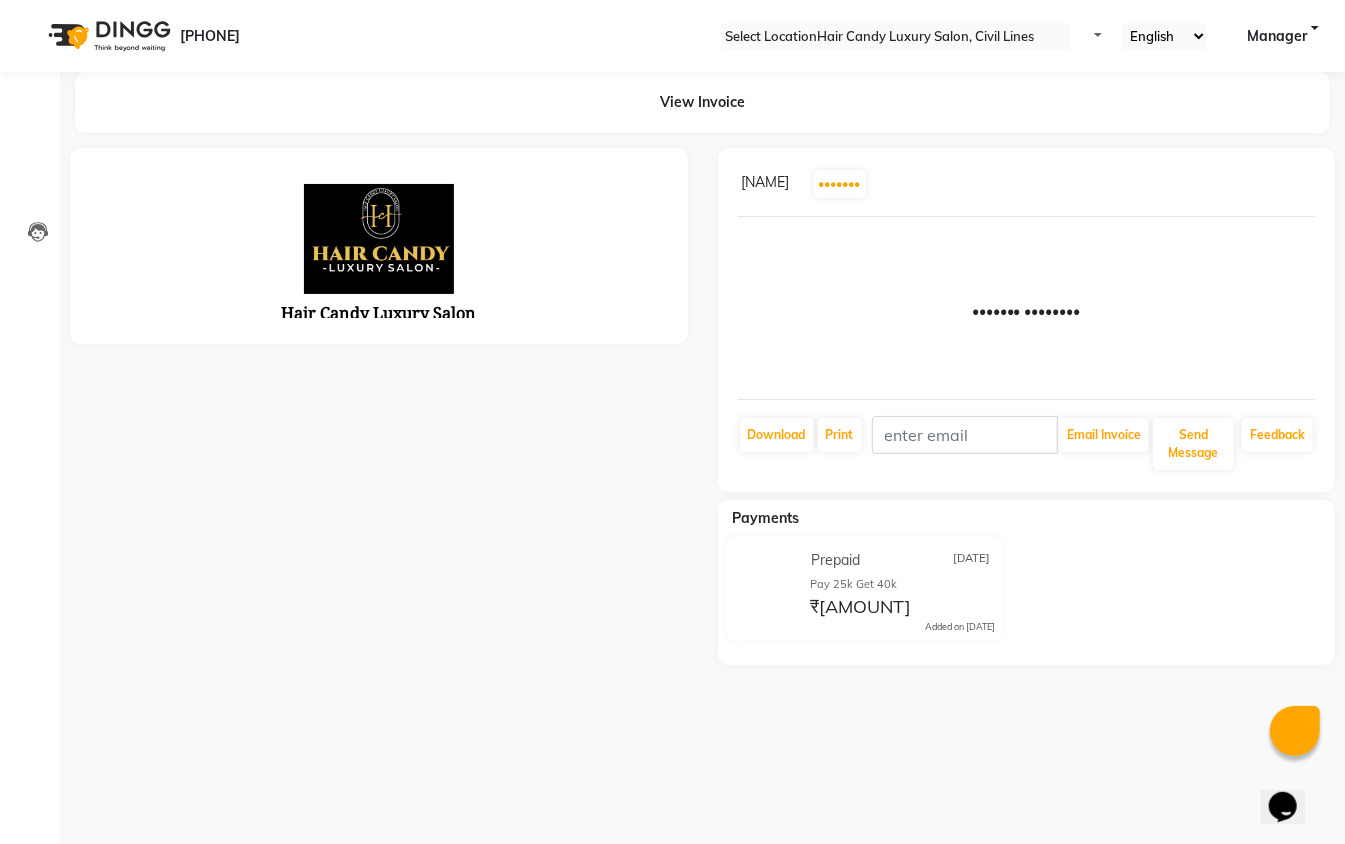 scroll, scrollTop: 0, scrollLeft: 0, axis: both 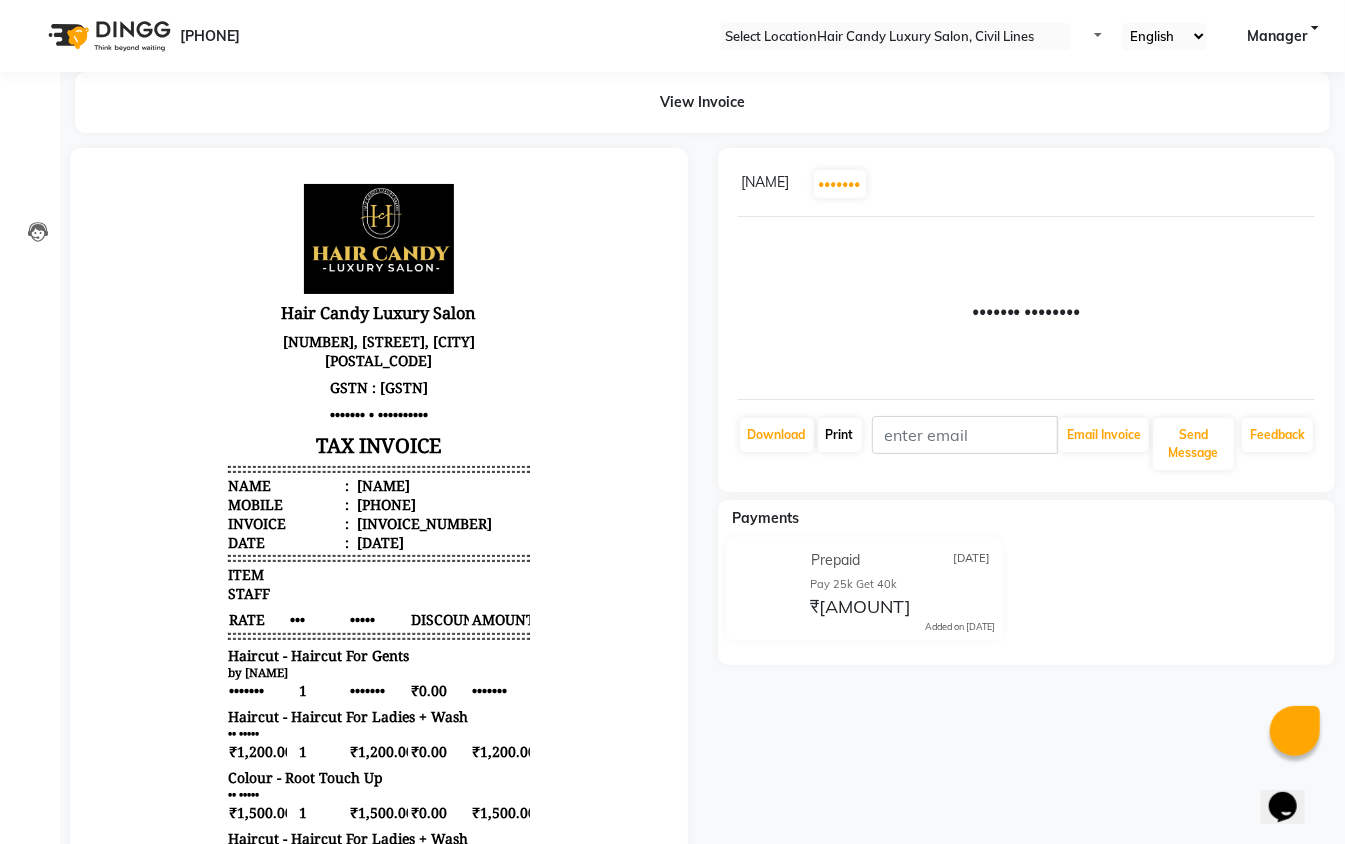 click at bounding box center [854, 434] 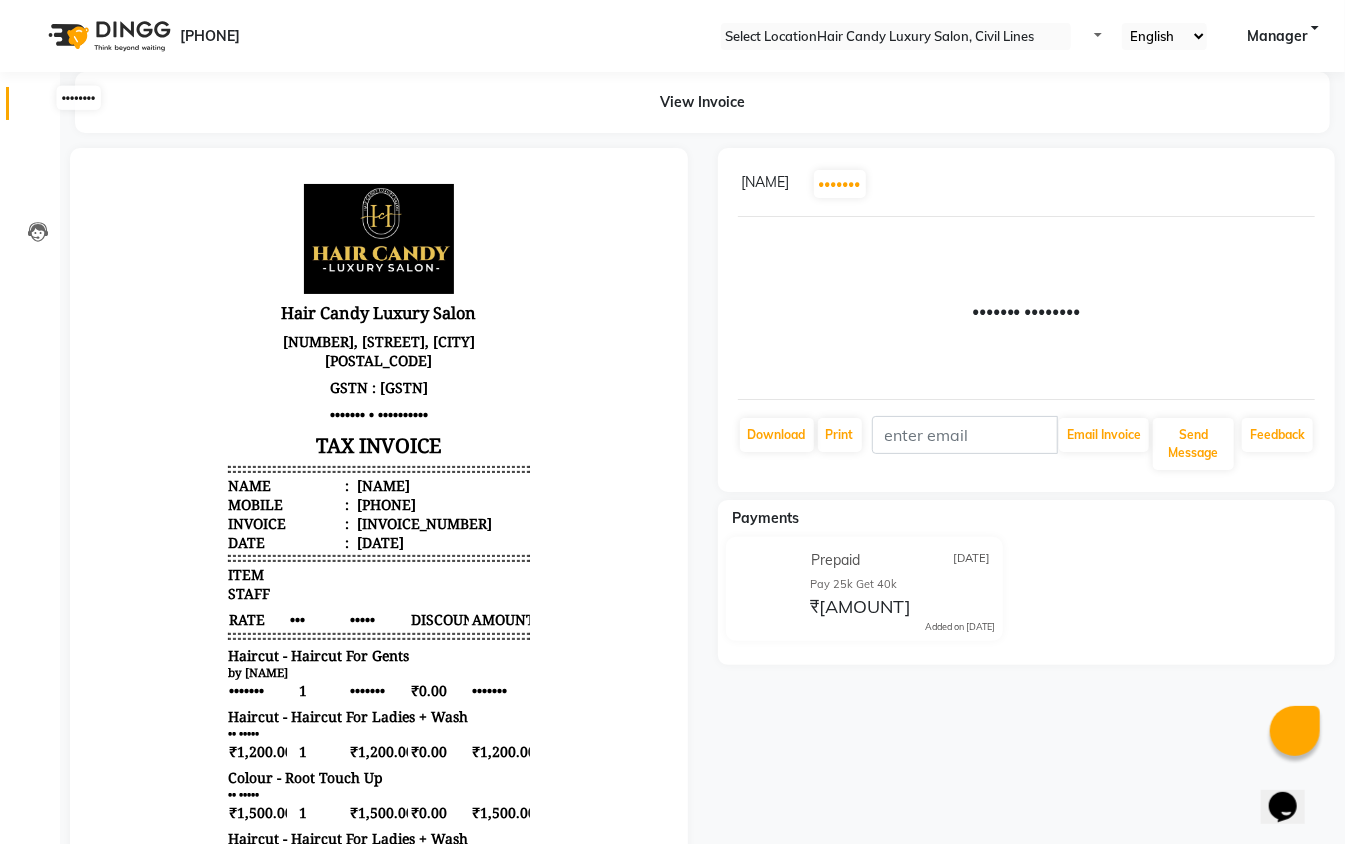 click at bounding box center (37, 108) 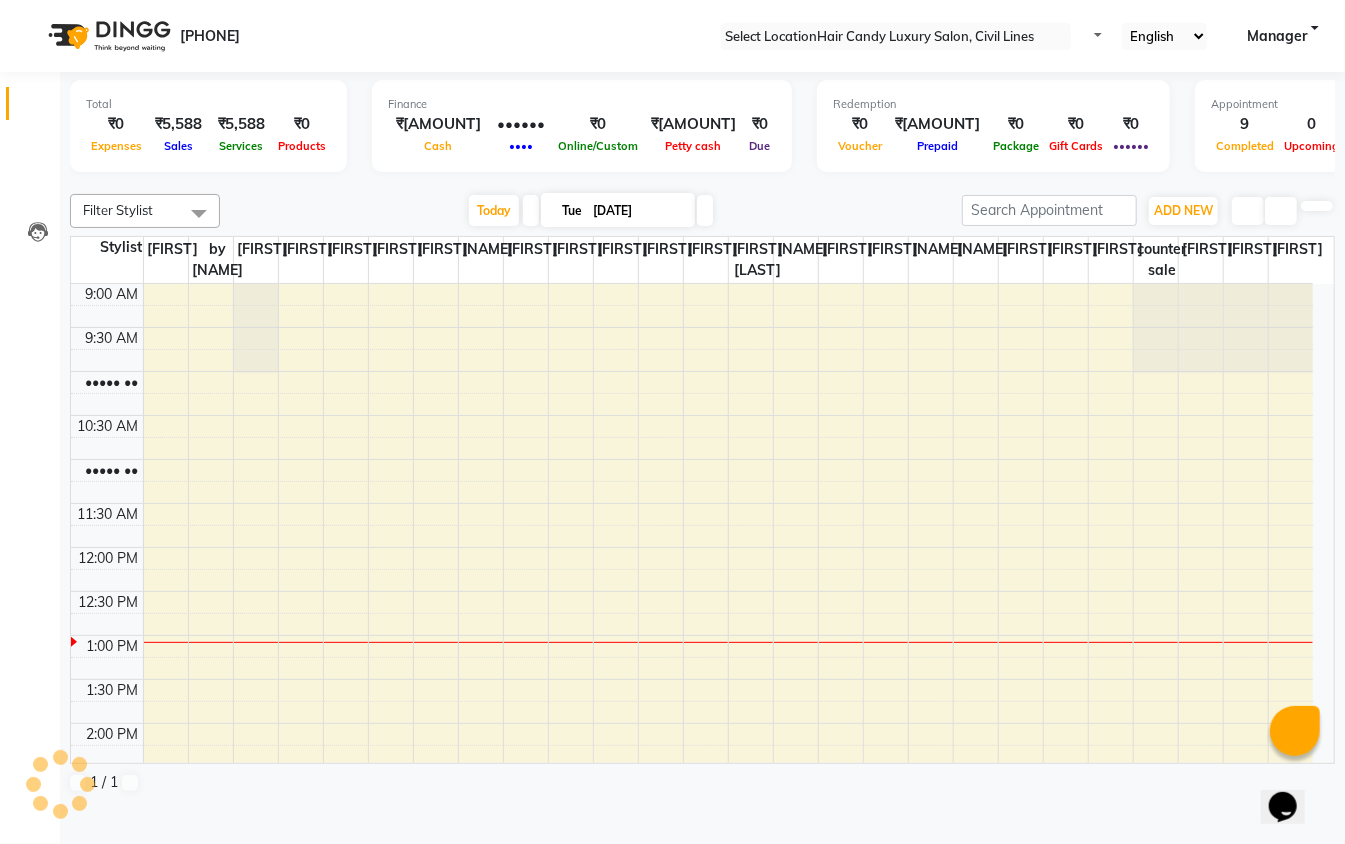 scroll, scrollTop: 0, scrollLeft: 0, axis: both 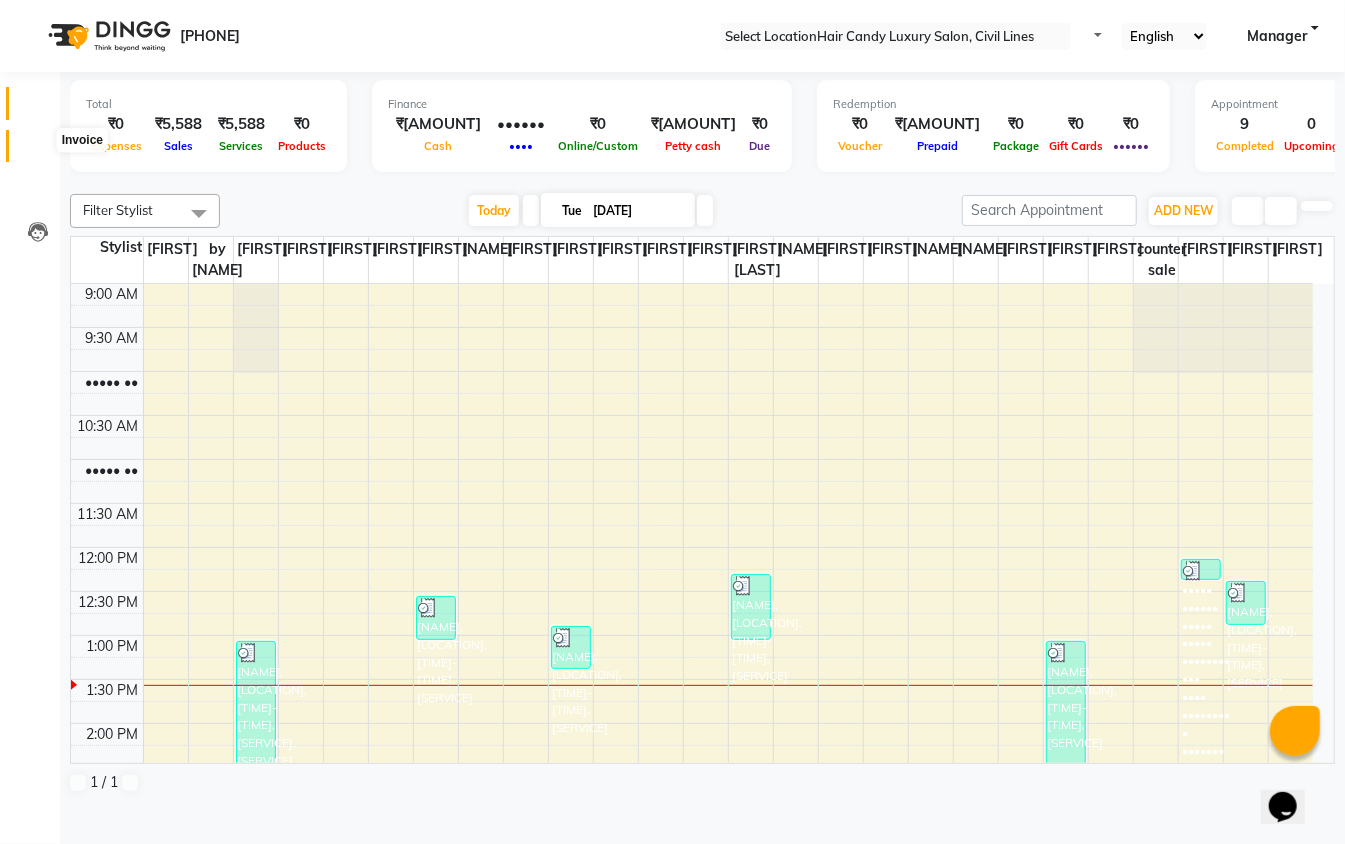 click at bounding box center [37, 151] 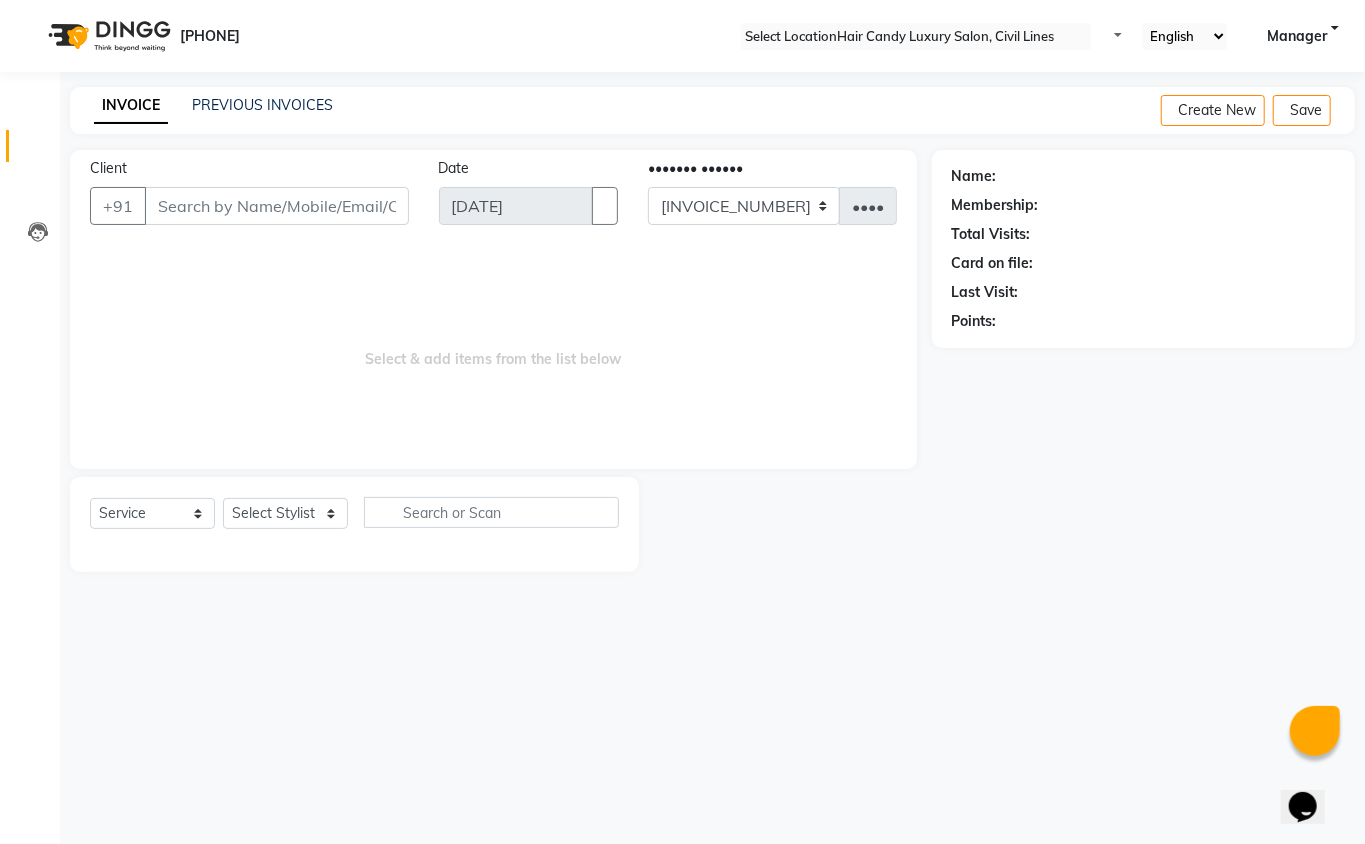 click on "••••••" at bounding box center [277, 206] 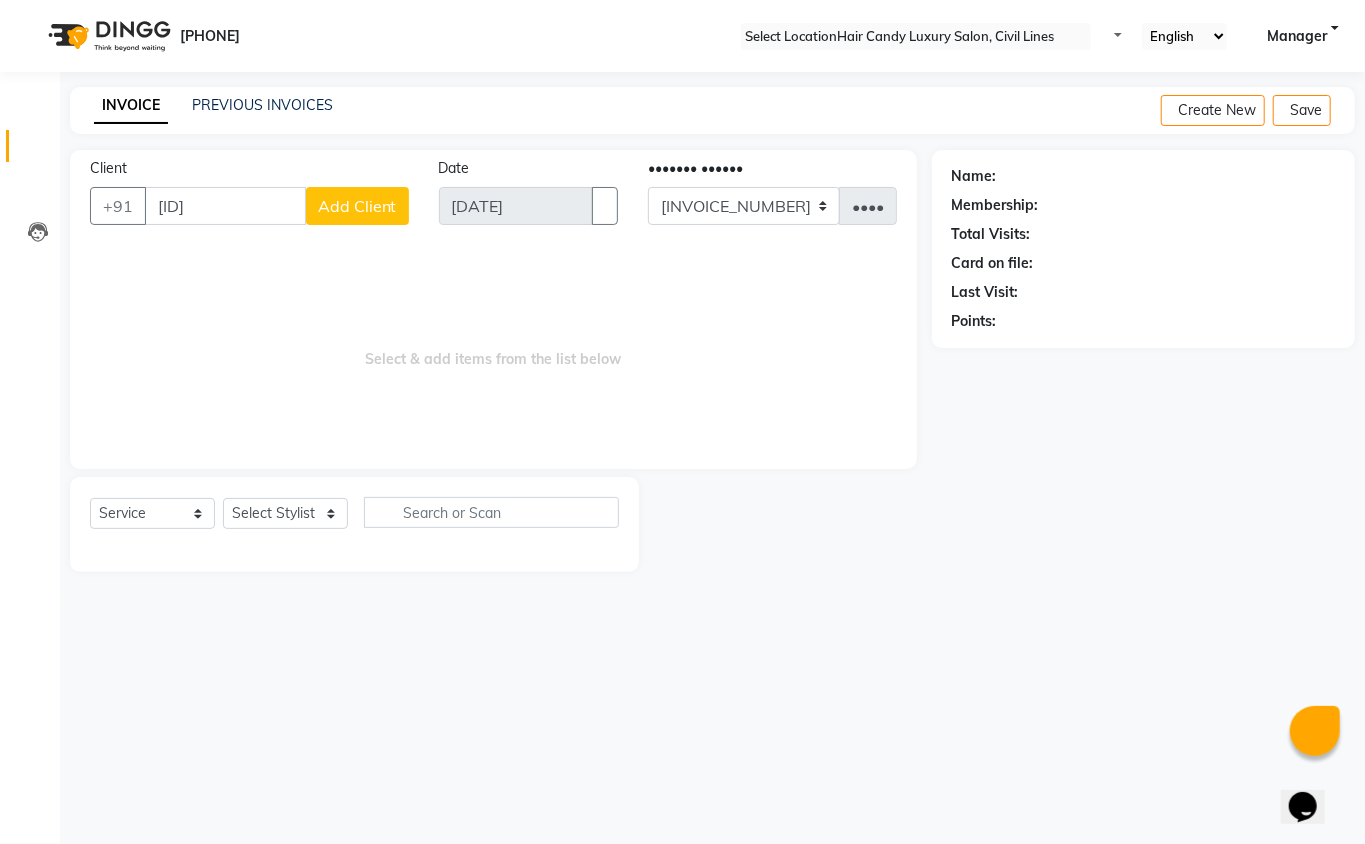 click on "S98999512" at bounding box center [225, 206] 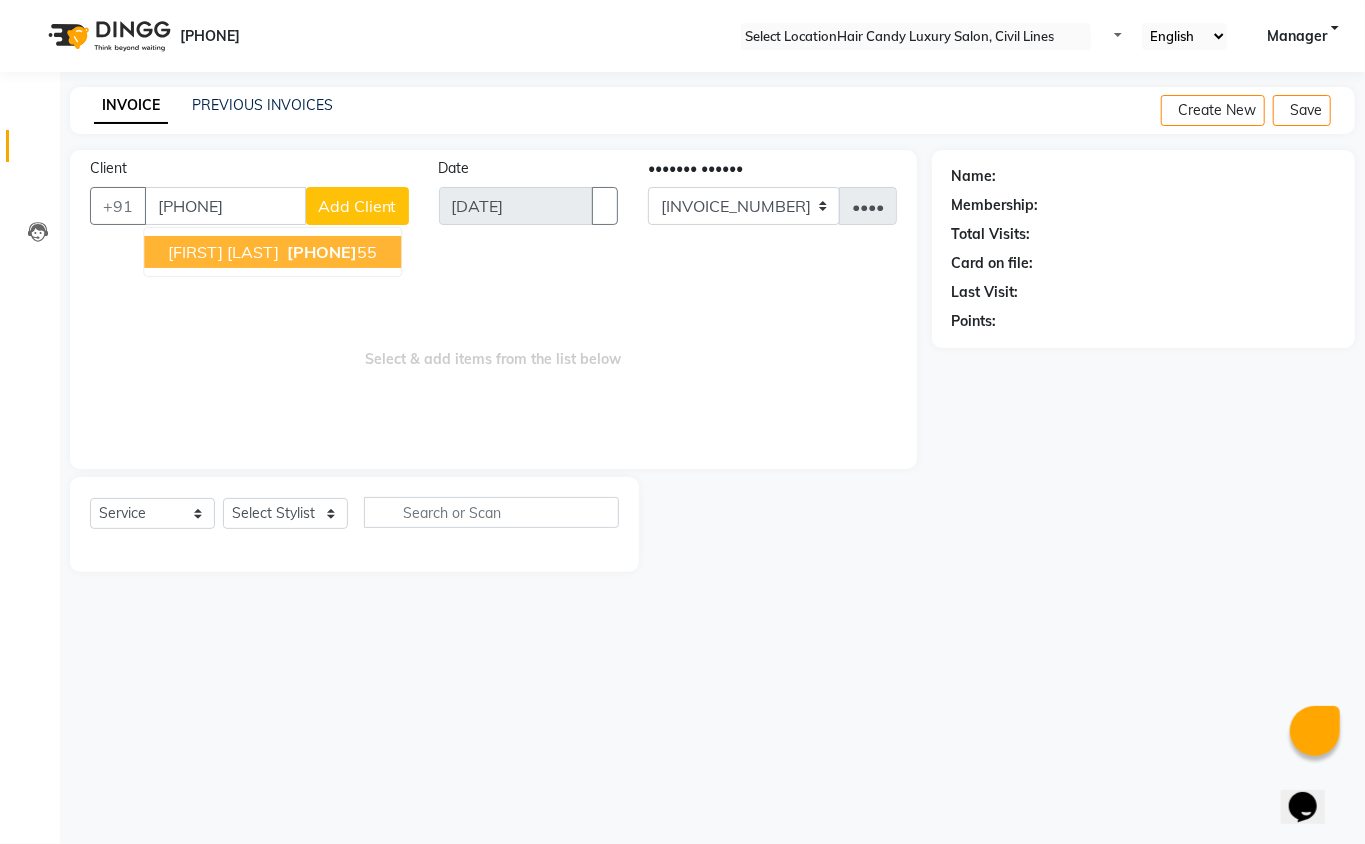 click on "shweta aggarwal" at bounding box center [223, 252] 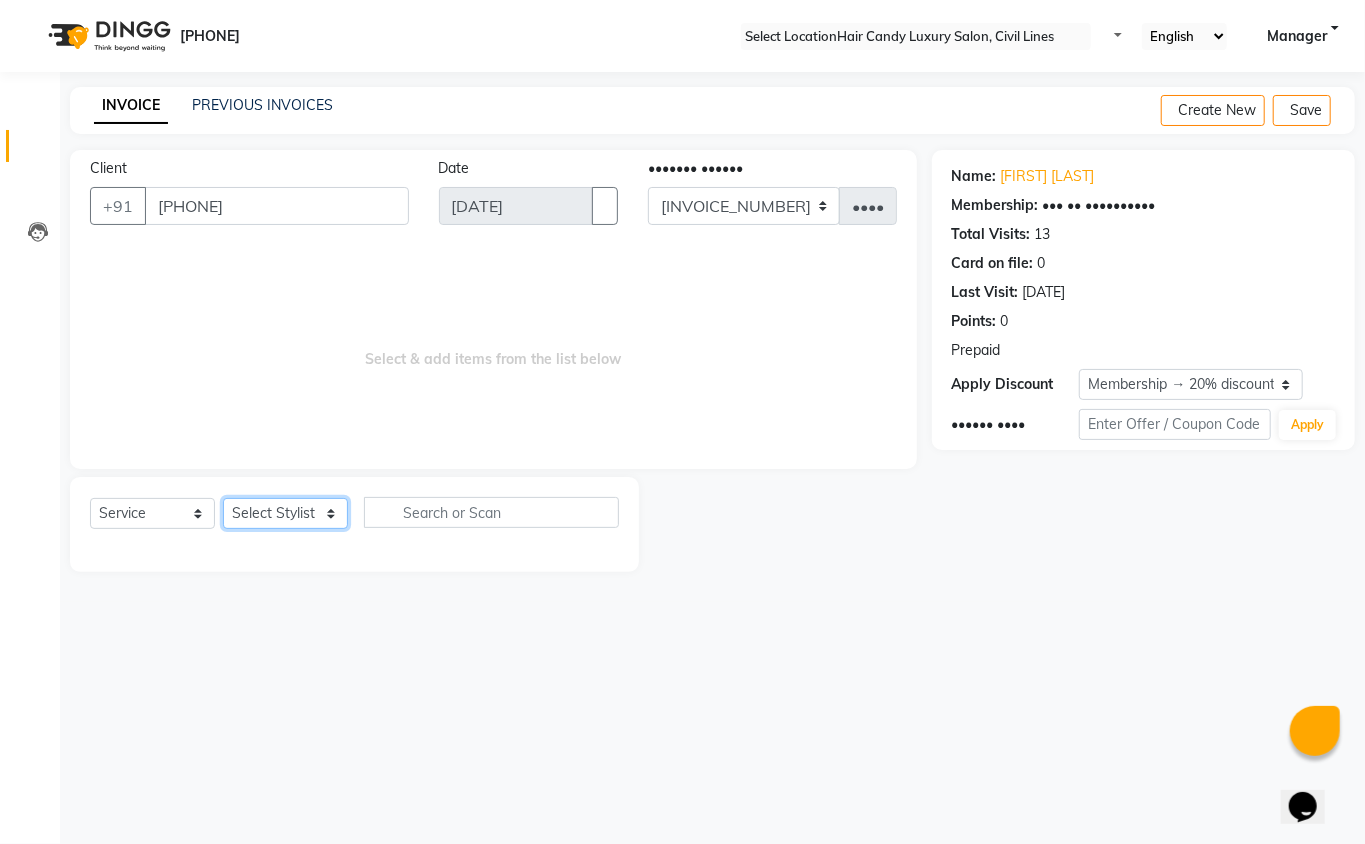 click on "•••••• ••••••• ••••• ••••• ••••• ••••• •••••• ••••••• •••• •••••• •••••• •••••• •••• •••• ••••••• •••••• •••• •••• ••••• •••••••••••••• ••••••• ••••• ••••• ••••• •••••• ••• •••••• •••••• ••••• ••••• •••• ••••• ••••••• ••••• ••••• •••• •••••" at bounding box center (285, 513) 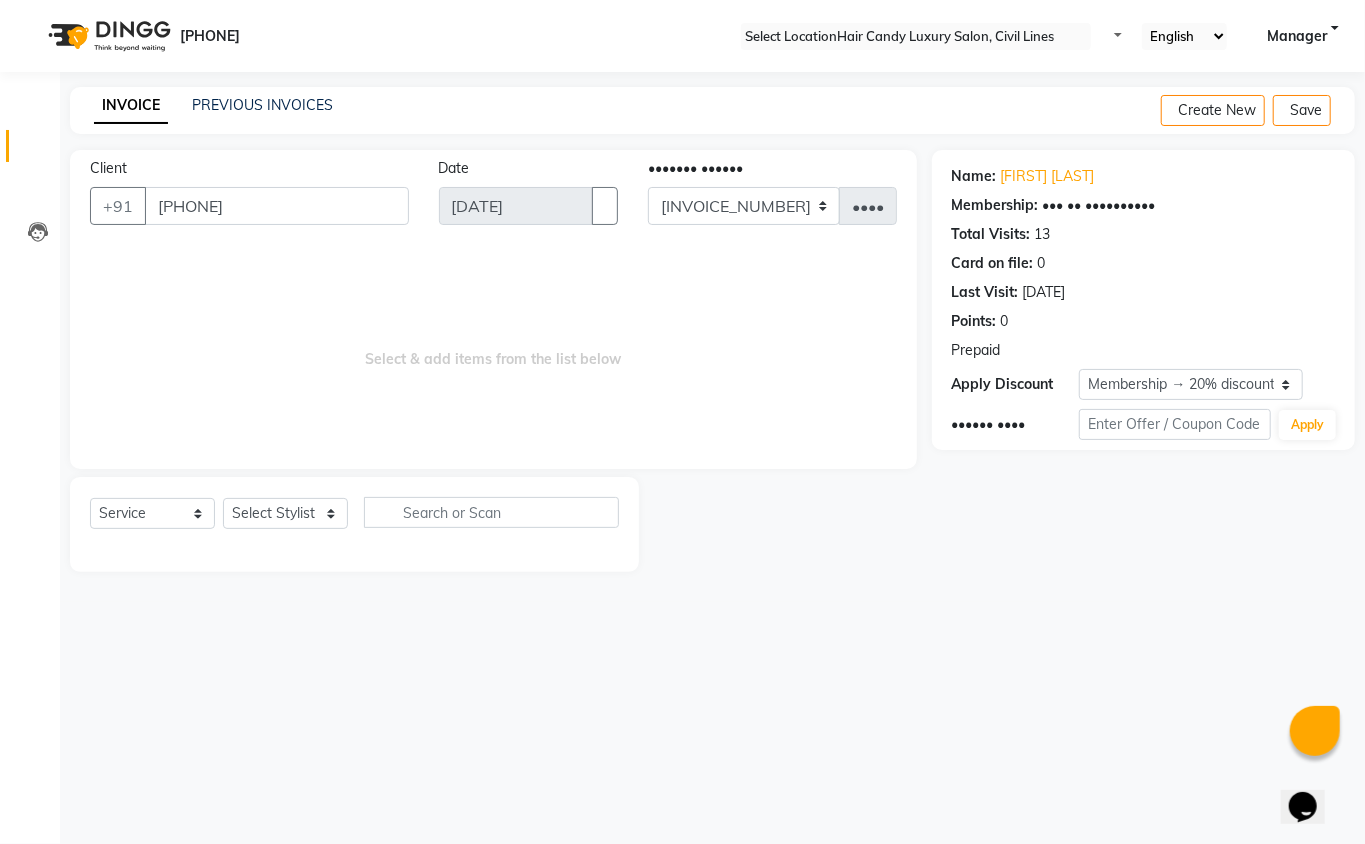 click on "INVOICE PREVIOUS INVOICES Create New   Save  Client +91 9899951255 Date 01-07-2025 Invoice Number V/2025 V/2025-26 4631  Select & add items from the list below  Select  Service  Product  Membership  Package Voucher Prepaid Gift Card  Select Stylist aakib Aarti AASHU Aftab Arshal counter sale Danish DAULAT faisal jeet kalu Manager Manish mohd Abid Nakul Owner-PRIYANKA parvesh pooja rajni Reenu sakshi SAM sanjay shoaib Shubh Shyam Sonu STOCK MANAGER SUNIL vikas YASH Zayan Name: Shweta Aggarwal Membership: end on 25-09-2025 Total Visits:  13 Card on file:  0 Last Visit:   30-05-2025 Points:   0  Prepaid Apply Discount Select Membership → 20% discount Card  Loyalty → Loyality level 1  Coupon Code Apply" at bounding box center [712, 344] 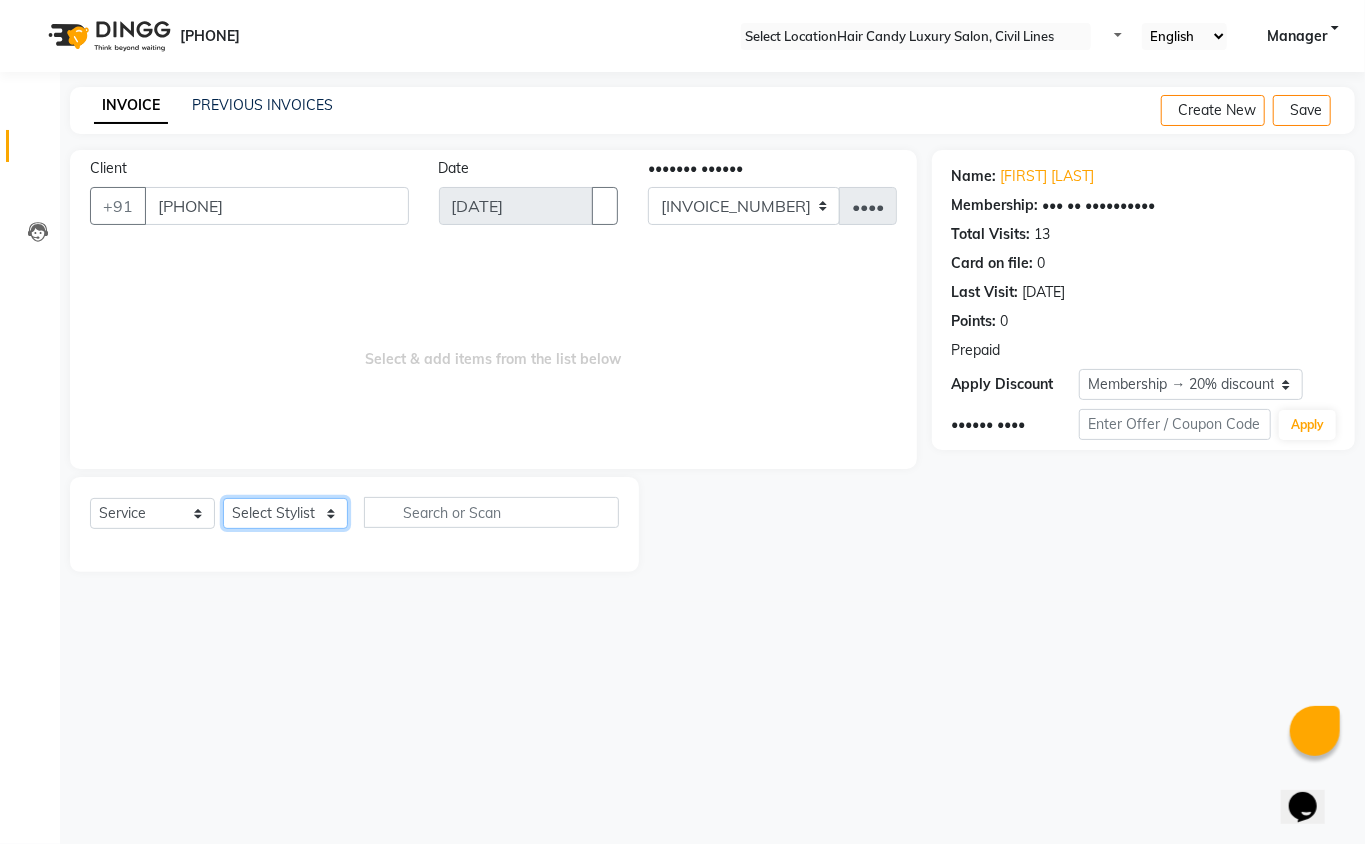 click on "•••••• ••••••• ••••• ••••• ••••• ••••• •••••• ••••••• •••• •••••• •••••• •••••• •••• •••• ••••••• •••••• •••• •••• ••••• •••••••••••••• ••••••• ••••• ••••• ••••• •••••• ••• •••••• •••••• ••••• ••••• •••• ••••• ••••••• ••••• ••••• •••• •••••" at bounding box center (285, 513) 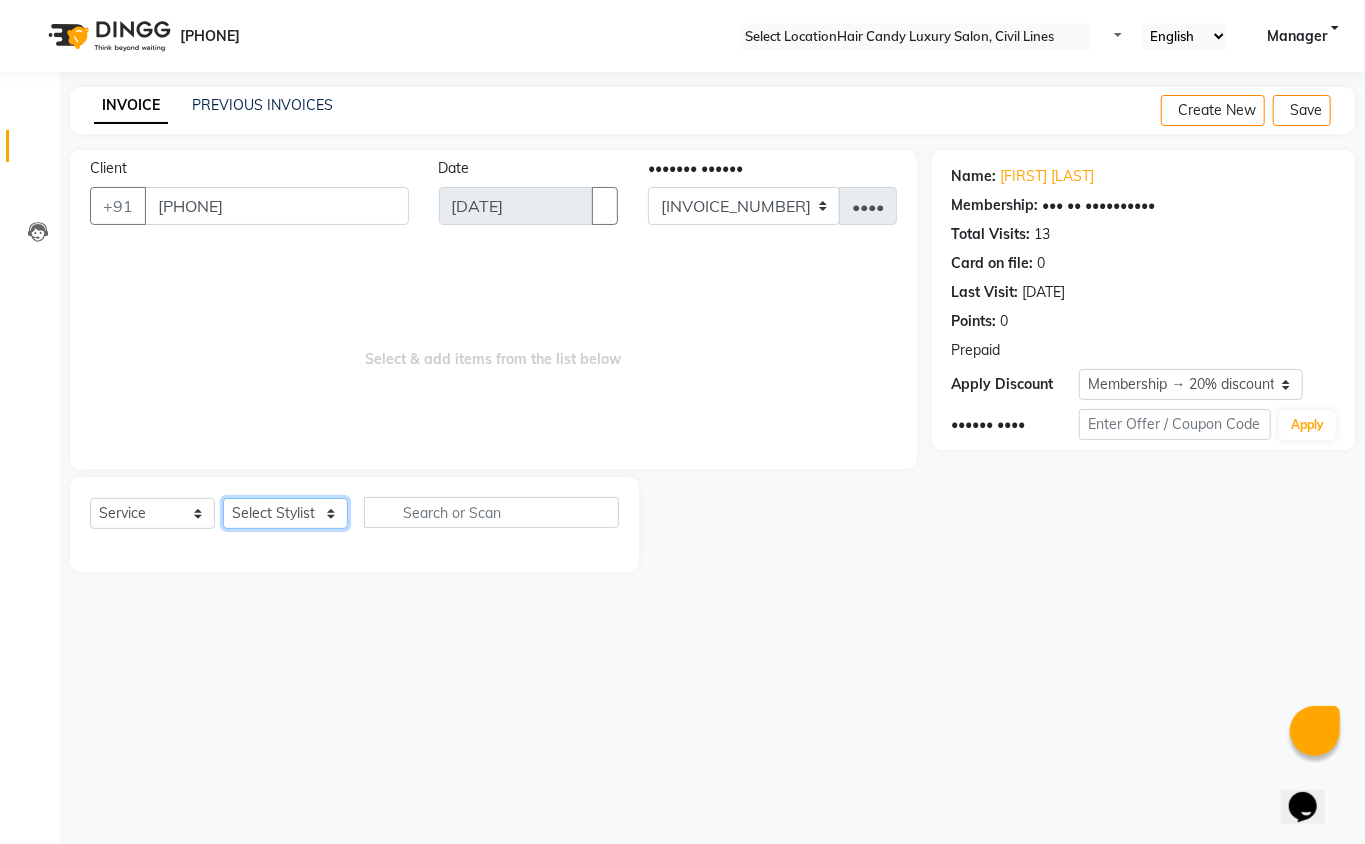 select on "47472" 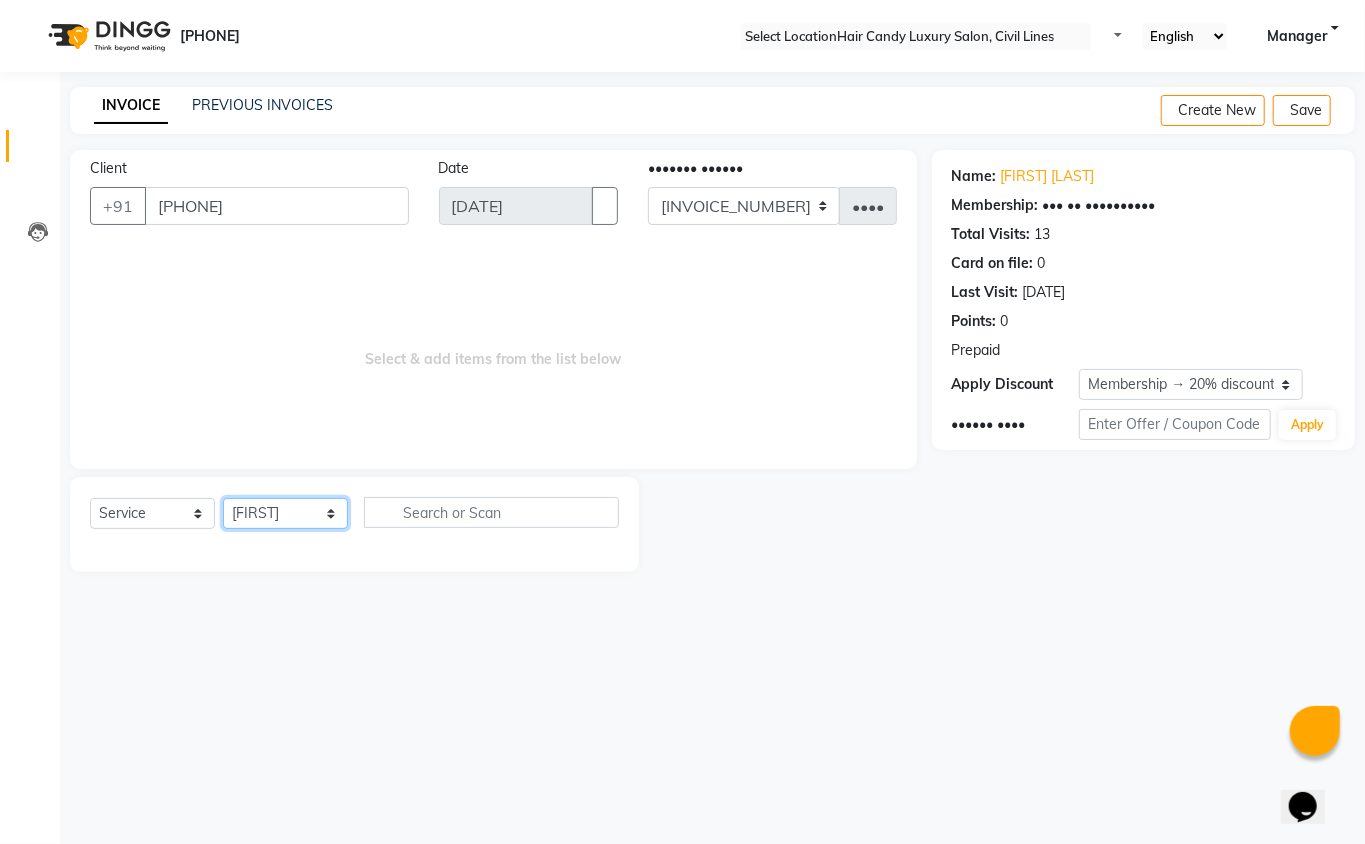 click on "•••••• ••••••• ••••• ••••• ••••• ••••• •••••• ••••••• •••• •••••• •••••• •••••• •••• •••• ••••••• •••••• •••• •••• ••••• •••••••••••••• ••••••• ••••• ••••• ••••• •••••• ••• •••••• •••••• ••••• ••••• •••• ••••• ••••••• ••••• ••••• •••• •••••" at bounding box center [285, 513] 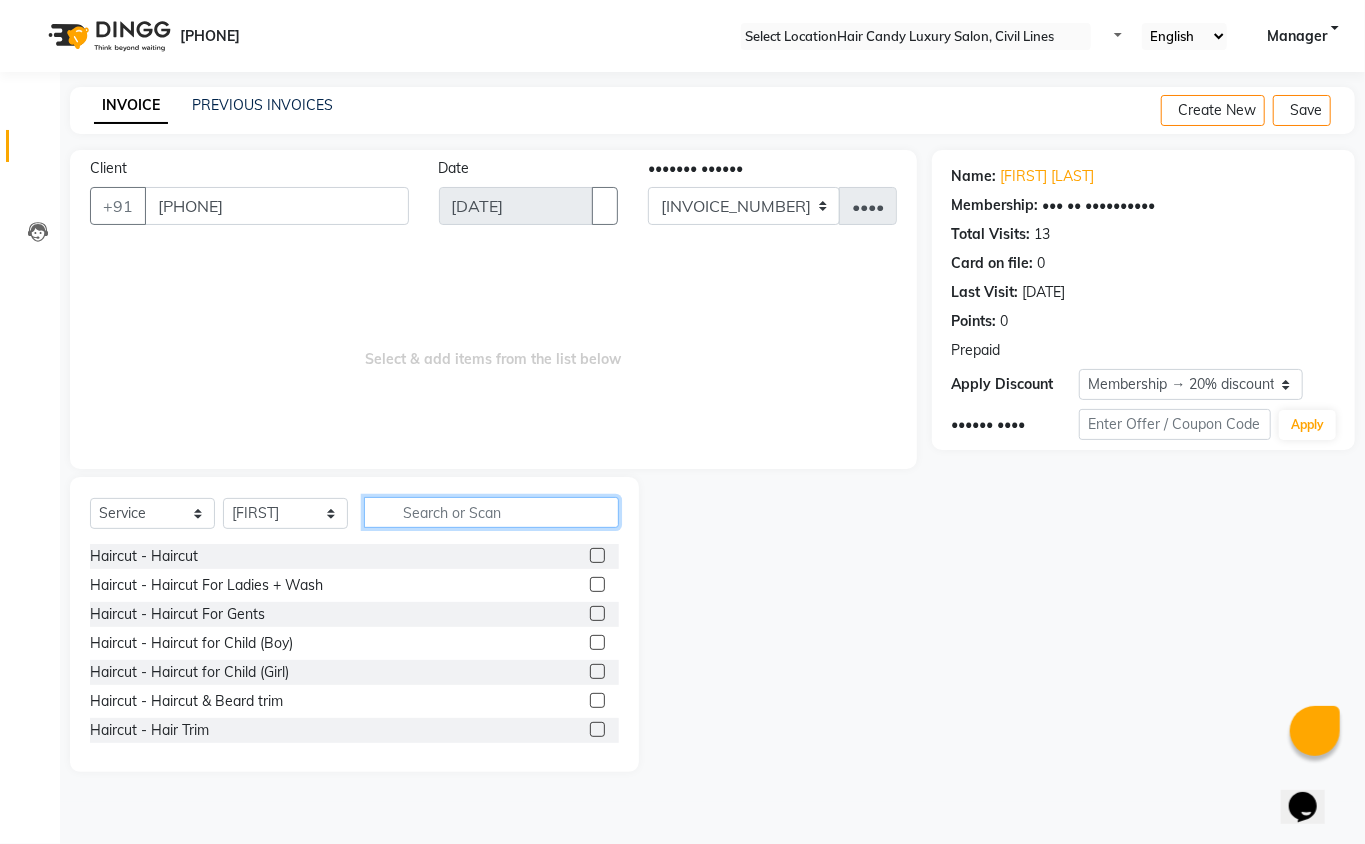 click at bounding box center [491, 512] 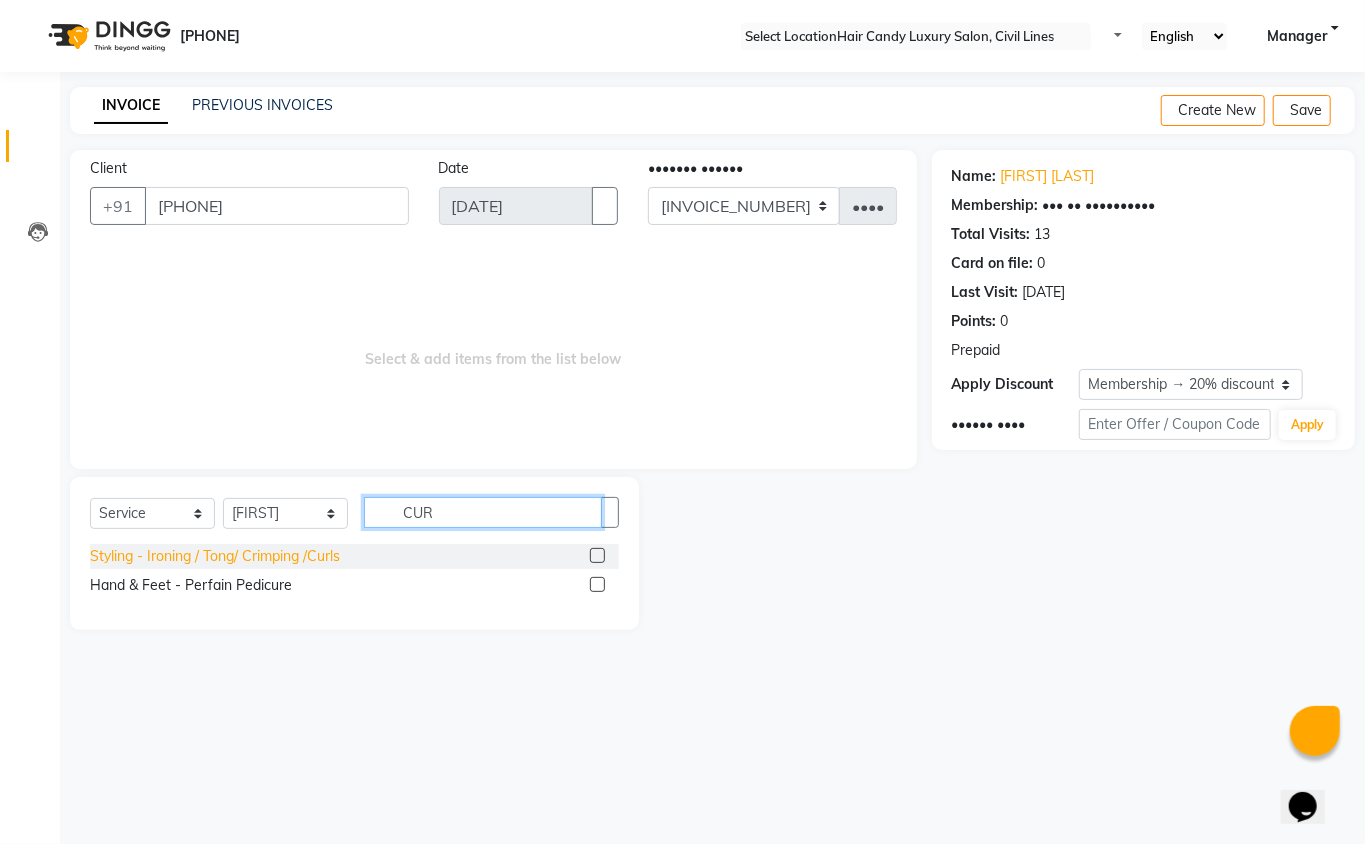 type on "CUR" 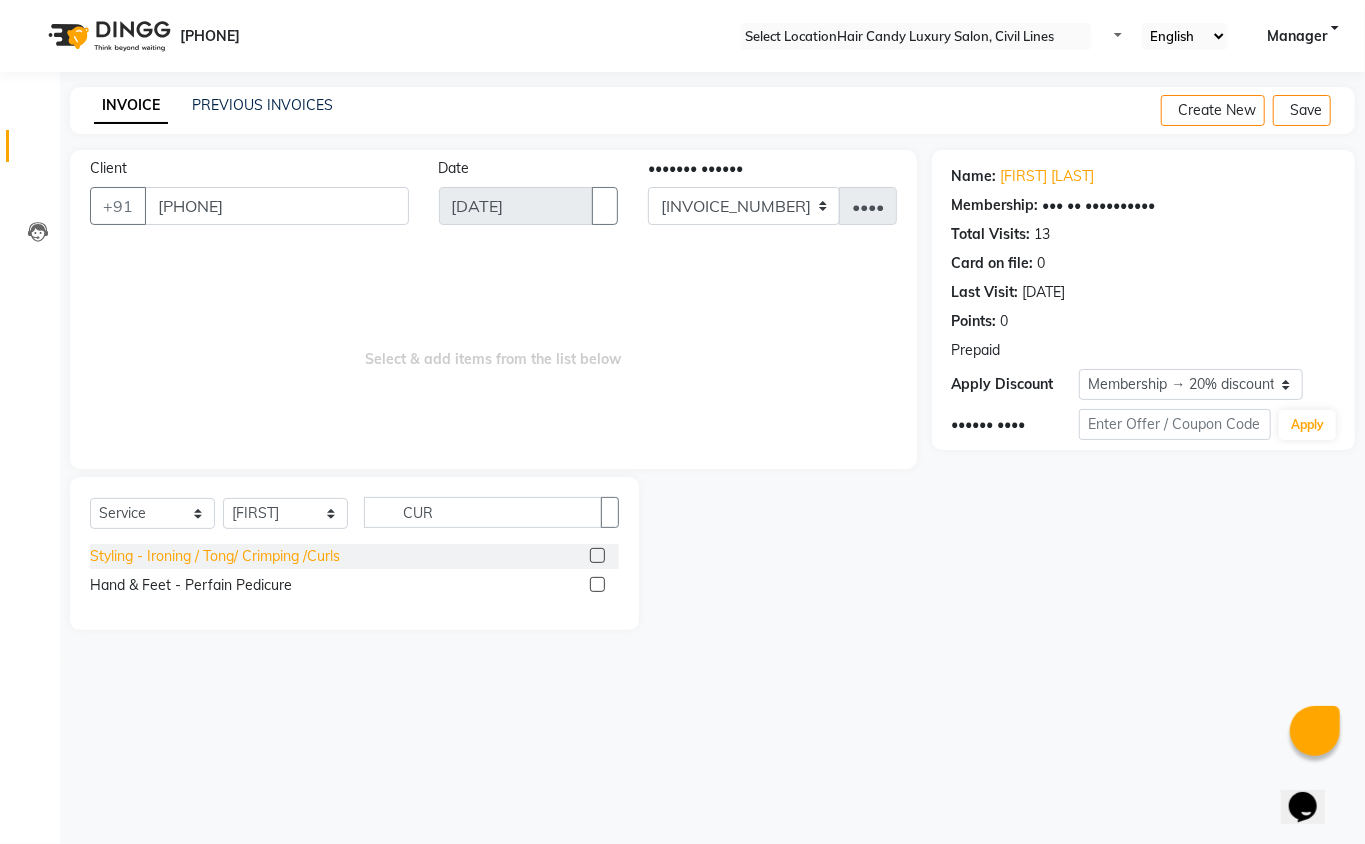 click on "Styling - Ironing / Tong/ Crimping /Curls" at bounding box center [215, 556] 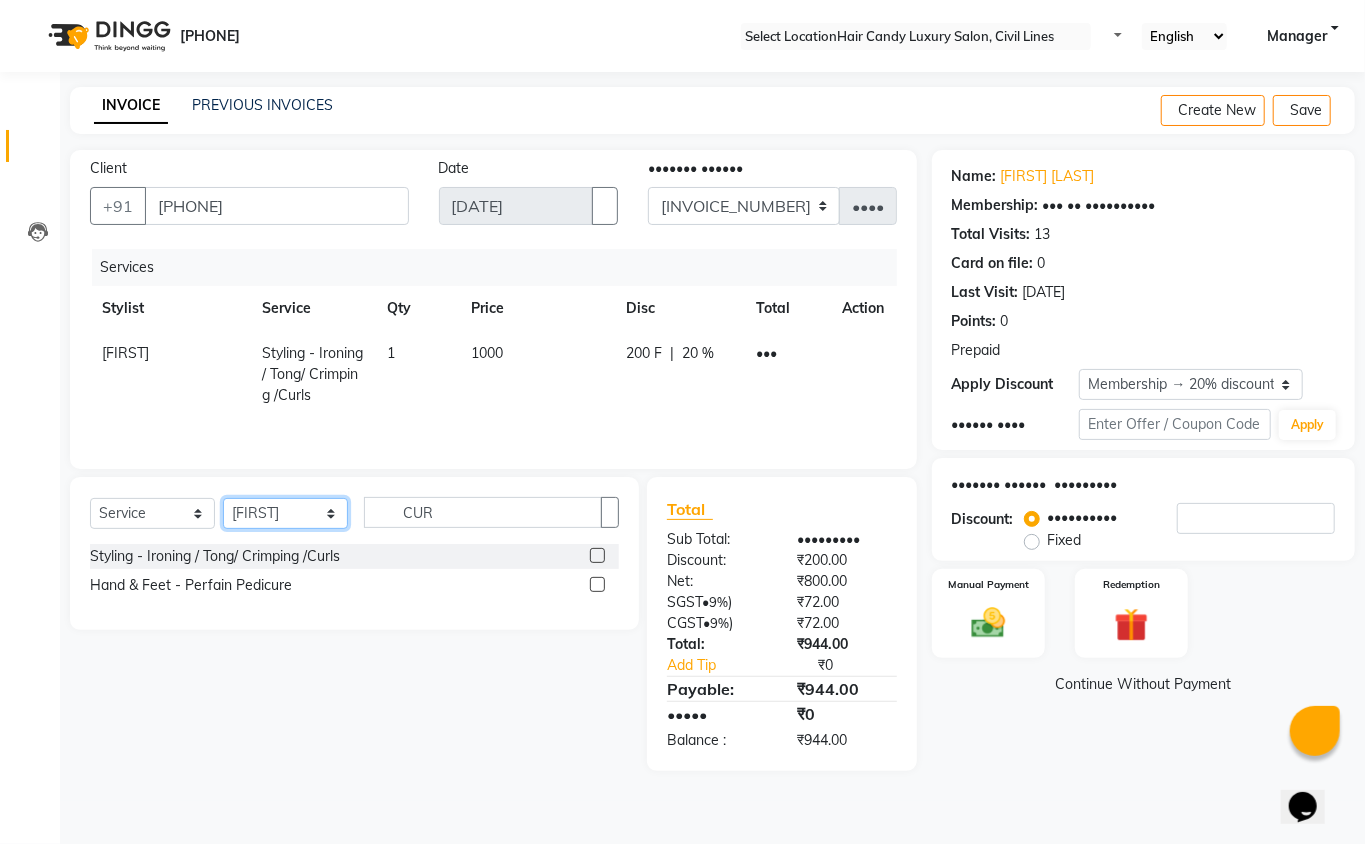 click on "•••••• ••••••• ••••• ••••• ••••• ••••• •••••• ••••••• •••• •••••• •••••• •••••• •••• •••• ••••••• •••••• •••• •••• ••••• •••••••••••••• ••••••• ••••• ••••• ••••• •••••• ••• •••••• •••••• ••••• ••••• •••• ••••• ••••••• ••••• ••••• •••• •••••" at bounding box center (285, 513) 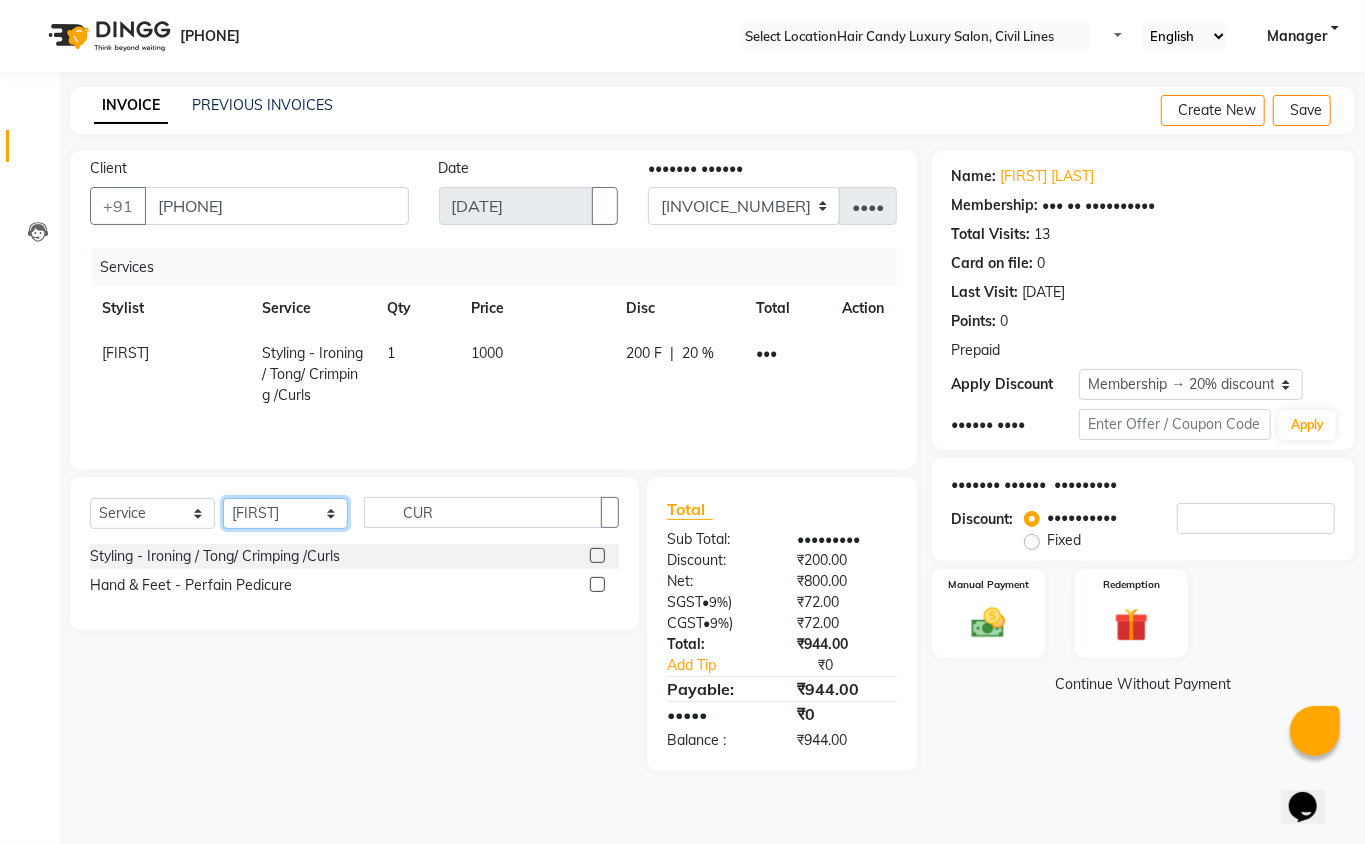 select on "47494" 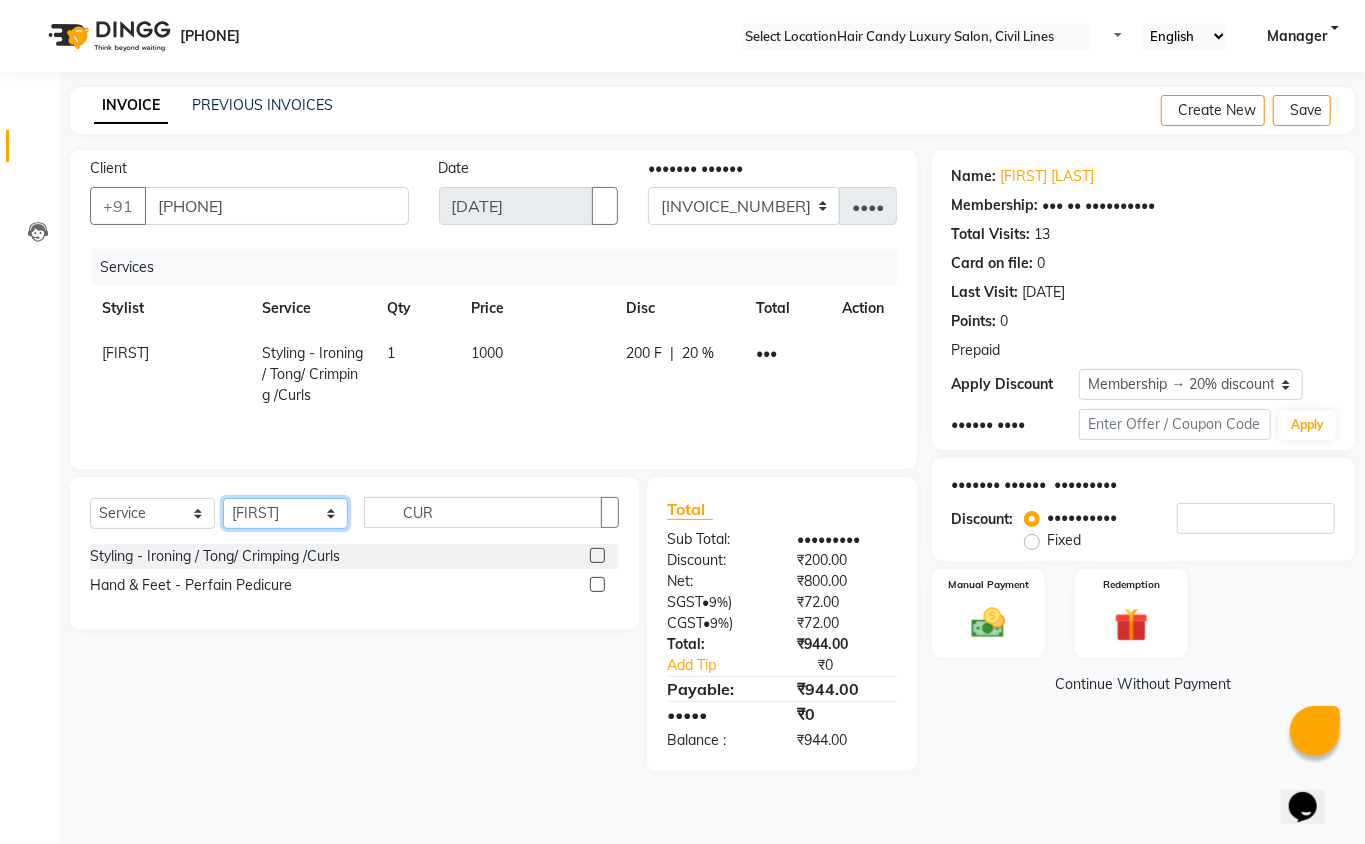 click on "•••••• ••••••• ••••• ••••• ••••• ••••• •••••• ••••••• •••• •••••• •••••• •••••• •••• •••• ••••••• •••••• •••• •••• ••••• •••••••••••••• ••••••• ••••• ••••• ••••• •••••• ••• •••••• •••••• ••••• ••••• •••• ••••• ••••••• ••••• ••••• •••• •••••" at bounding box center (285, 513) 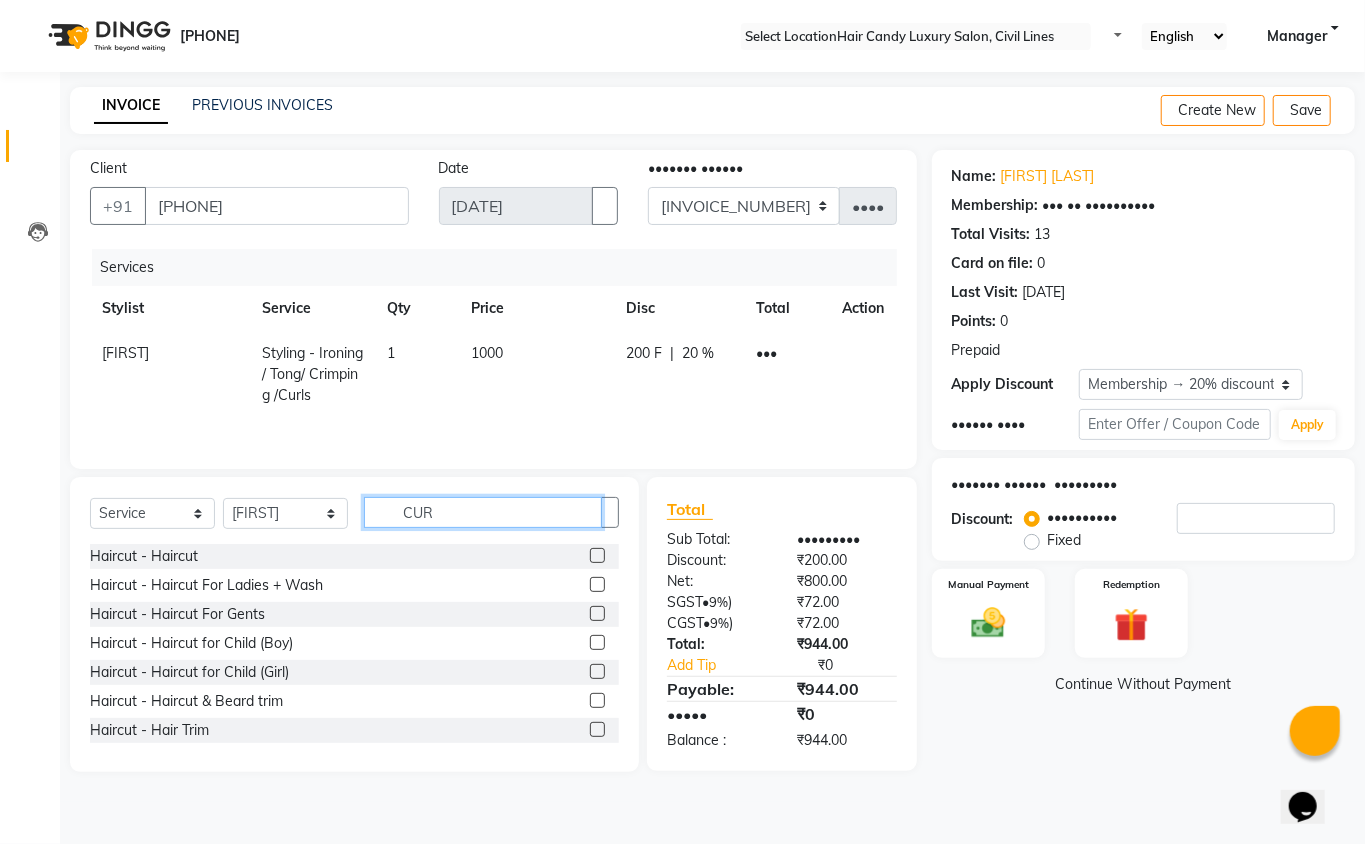 click on "CUR" at bounding box center [483, 512] 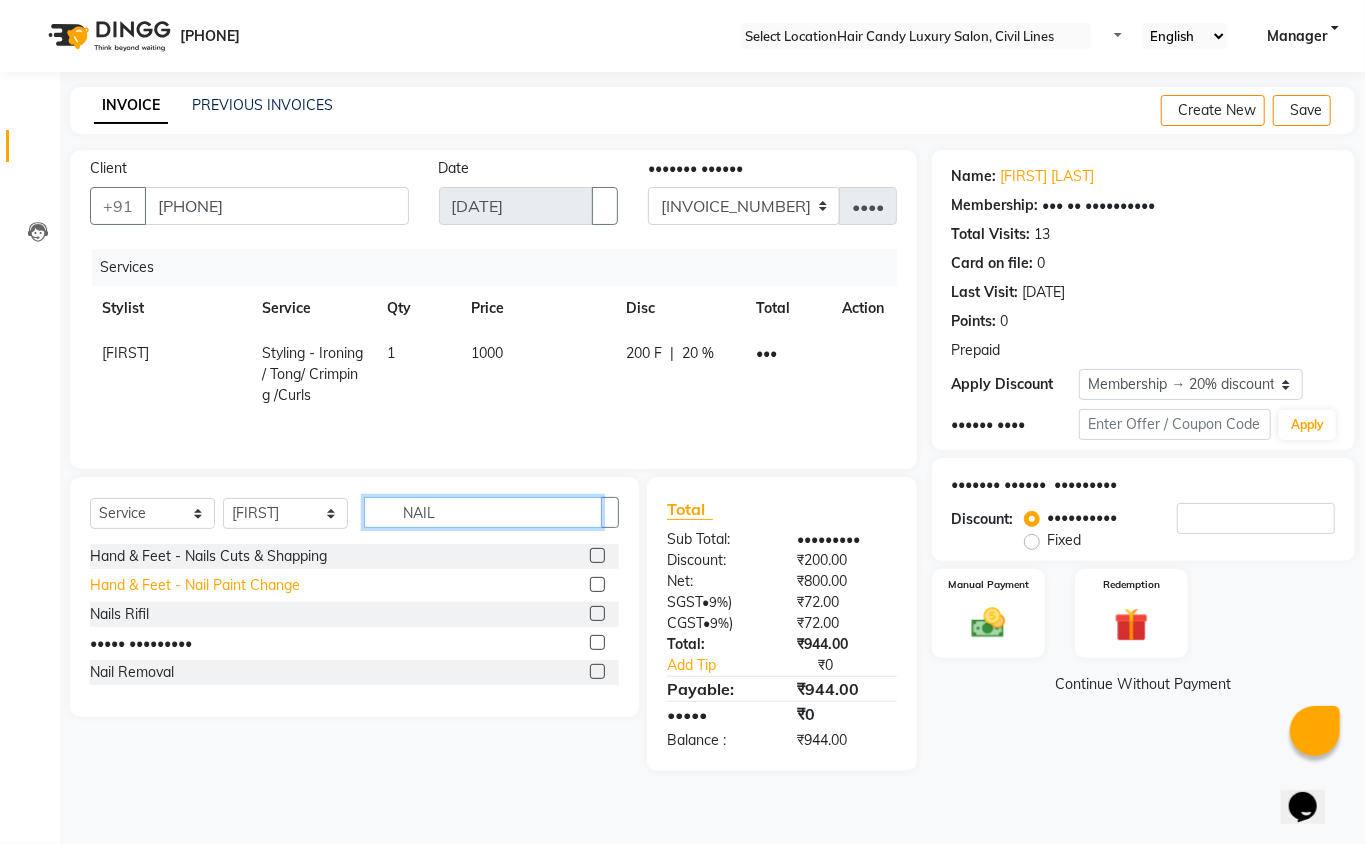 type on "NAIL" 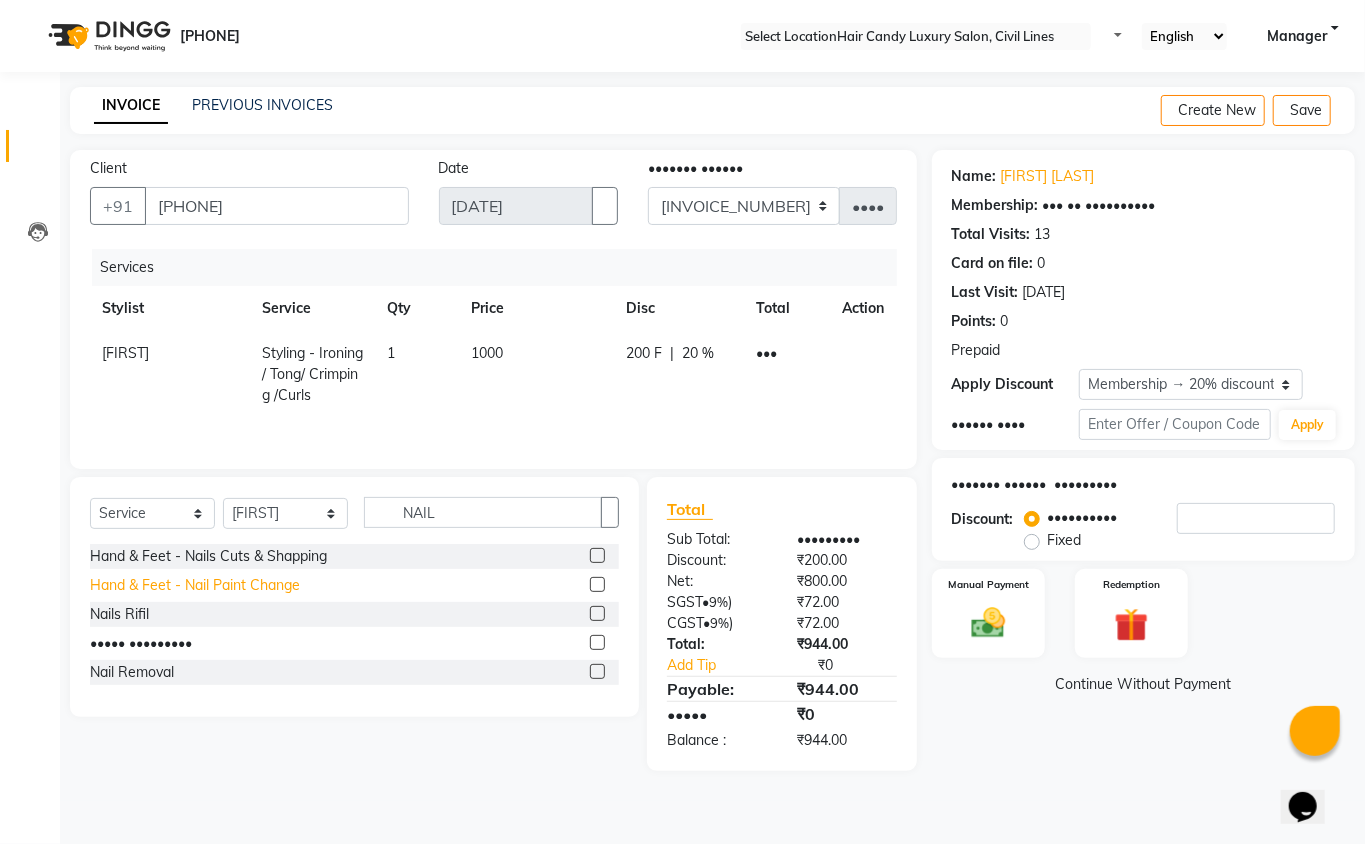 click on "Hand & Feet - Nail Paint Change" at bounding box center (208, 556) 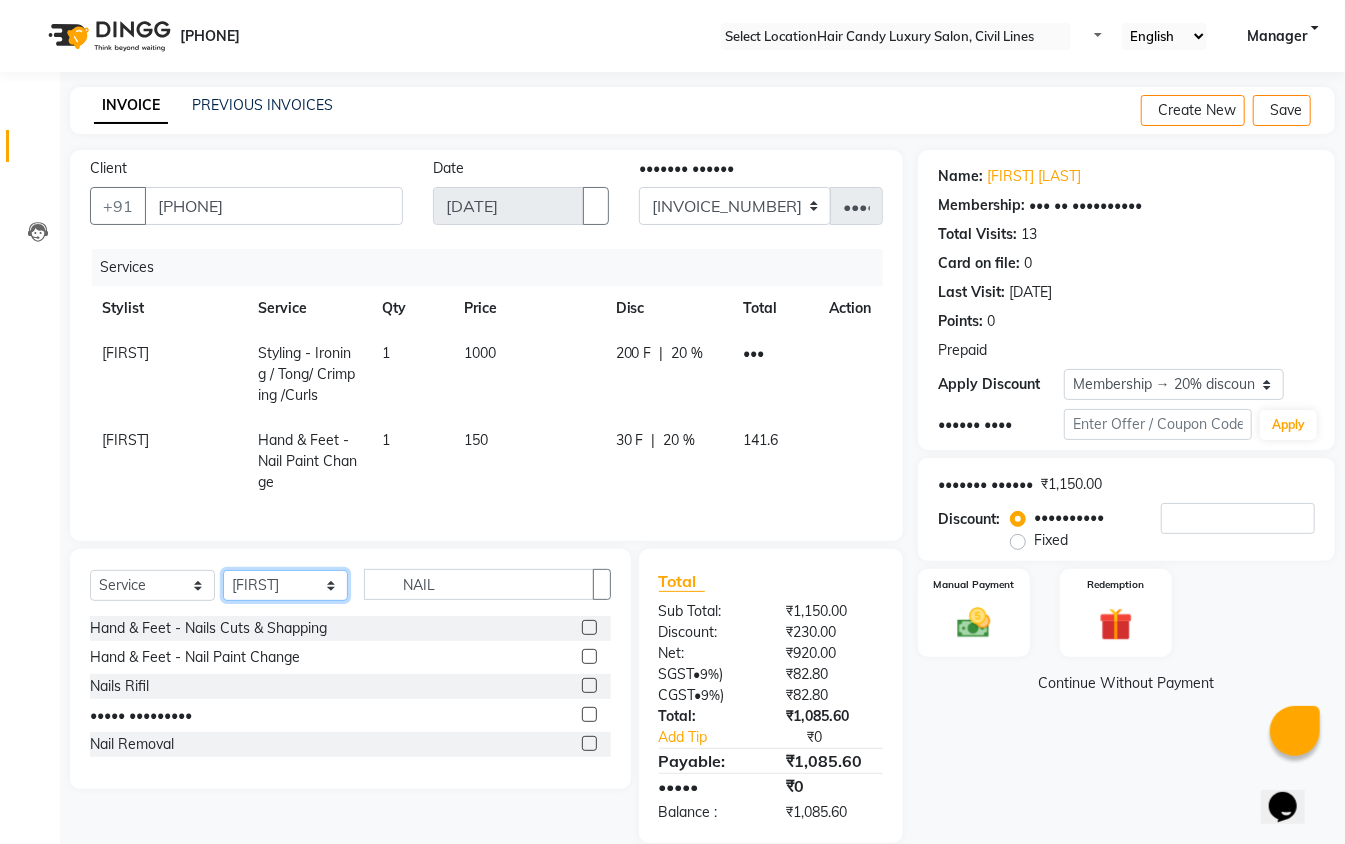 click on "•••••• ••••••• ••••• ••••• ••••• ••••• •••••• ••••••• •••• •••••• •••••• •••••• •••• •••• ••••••• •••••• •••• •••• ••••• •••••••••••••• ••••••• ••••• ••••• ••••• •••••• ••• •••••• •••••• ••••• ••••• •••• ••••• ••••••• ••••• ••••• •••• •••••" at bounding box center [285, 585] 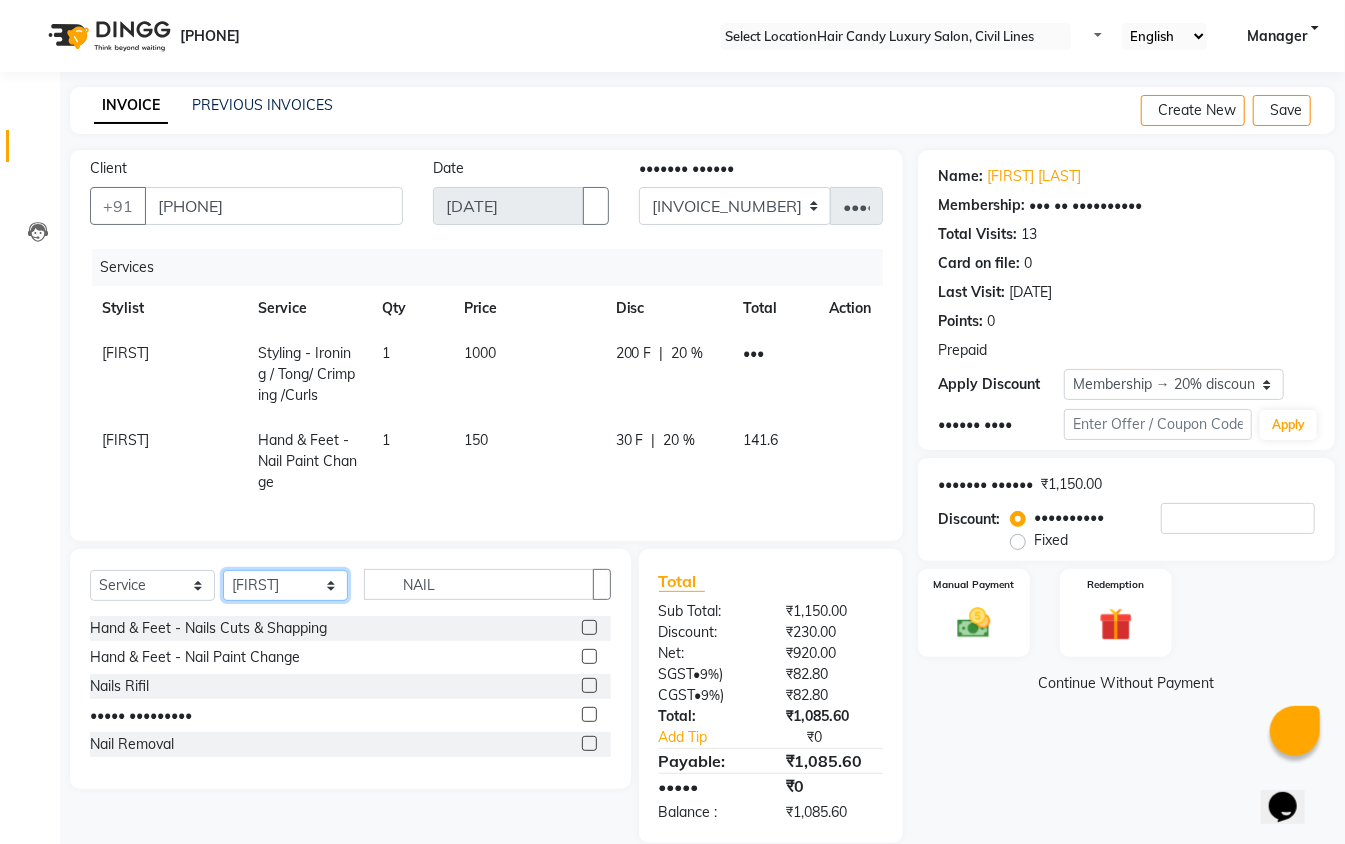 select on "[NUMBER]" 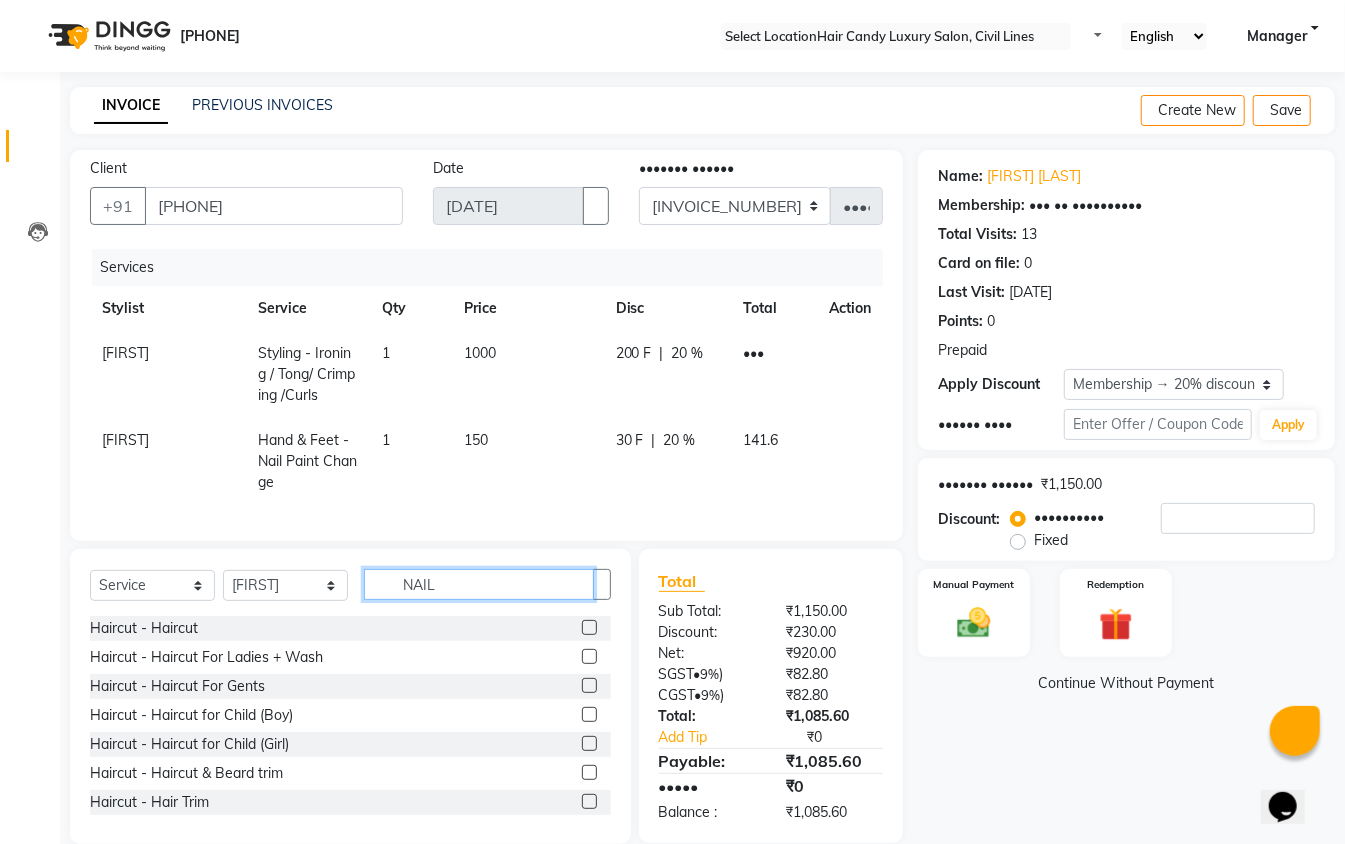 click on "NAIL" at bounding box center (479, 584) 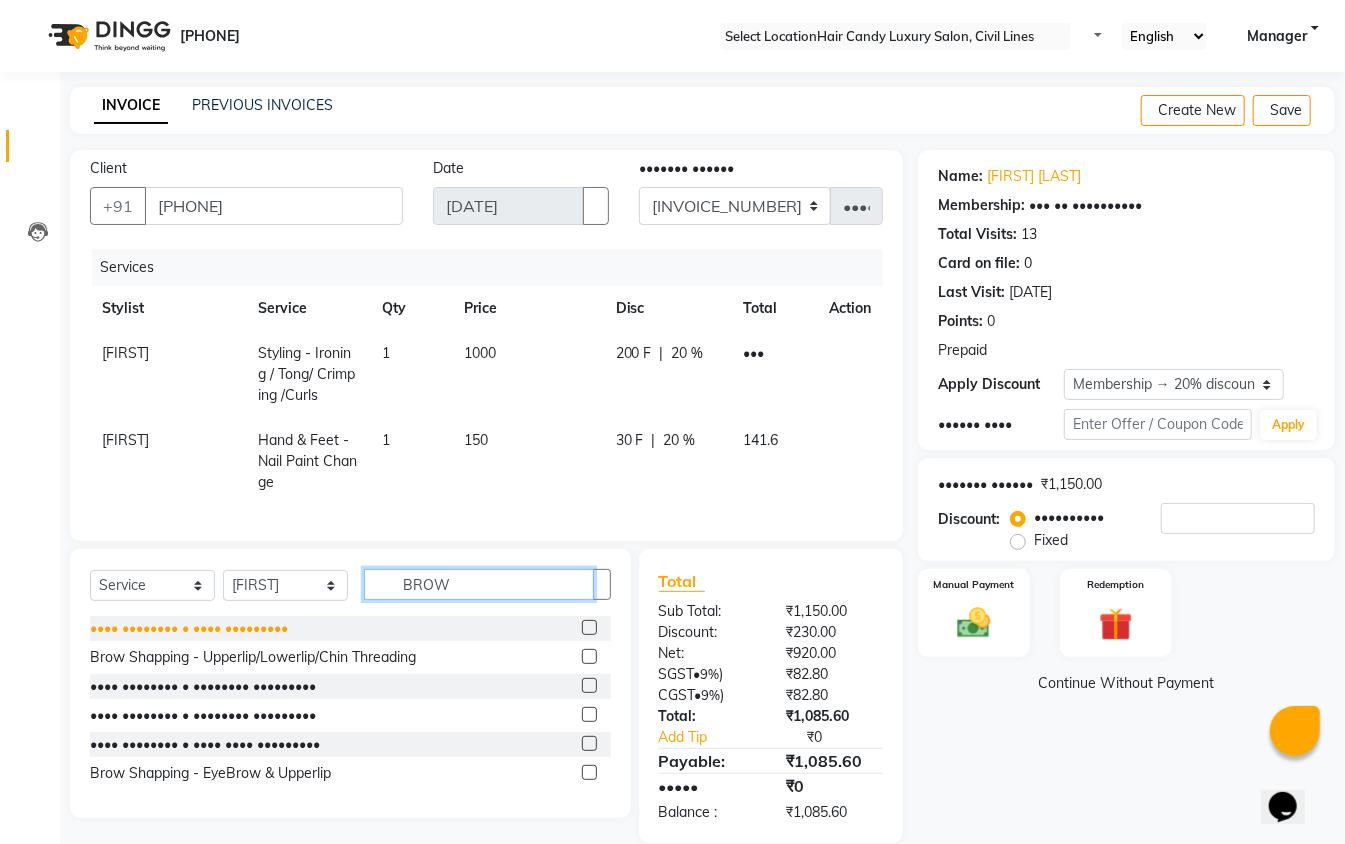 type on "BROW" 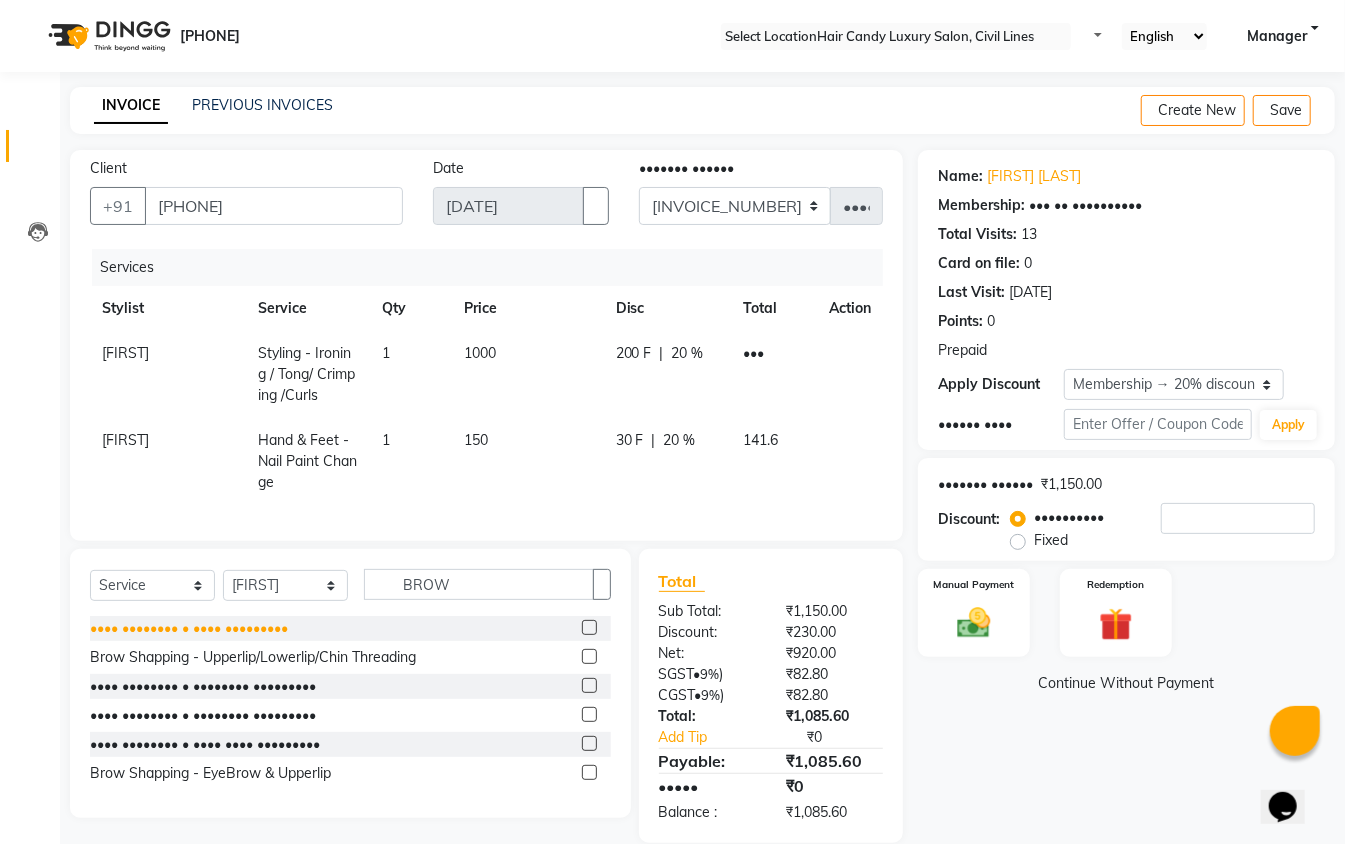 click on "Brow Shapping - Brow Threading" at bounding box center [189, 628] 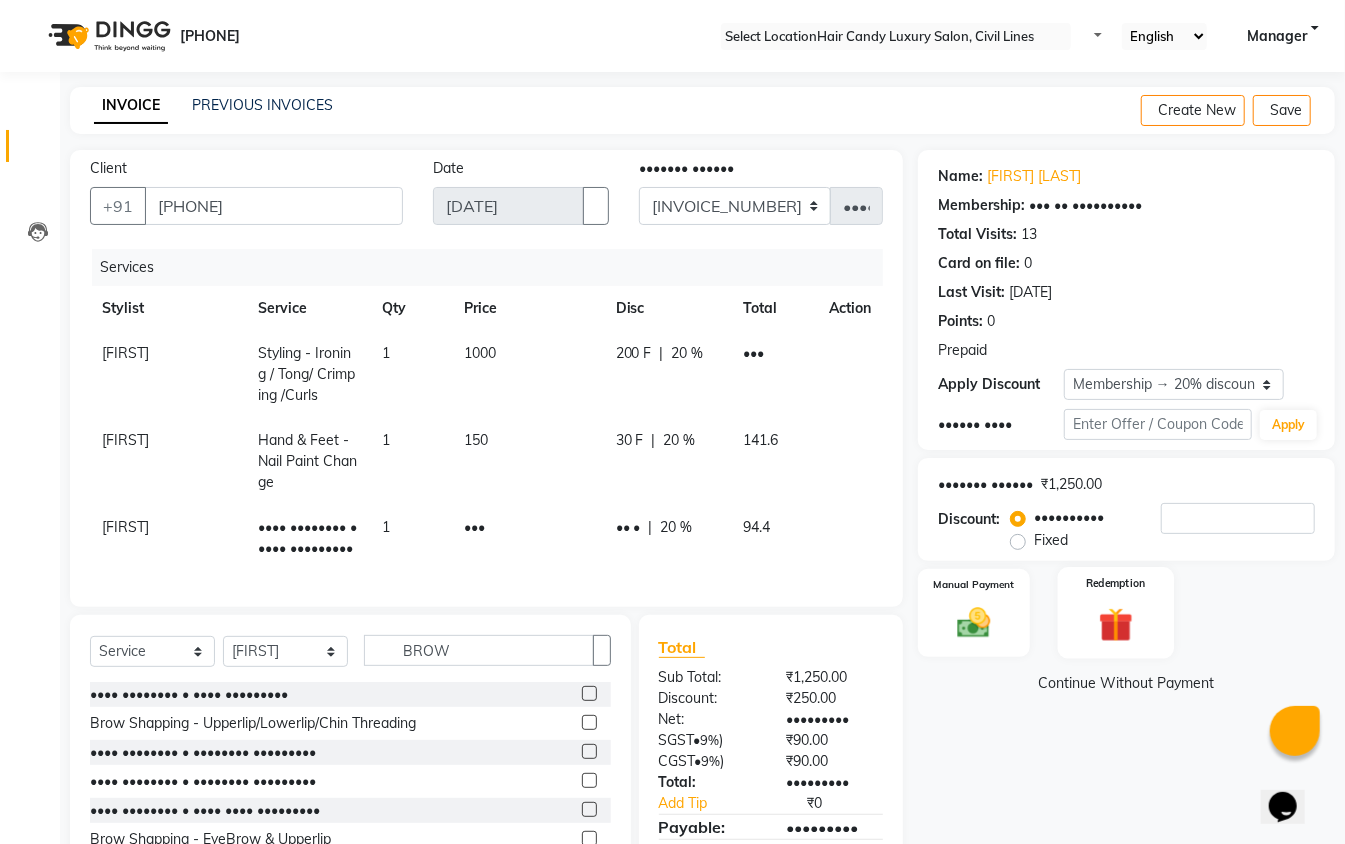 click on "Redemption" at bounding box center [1116, 613] 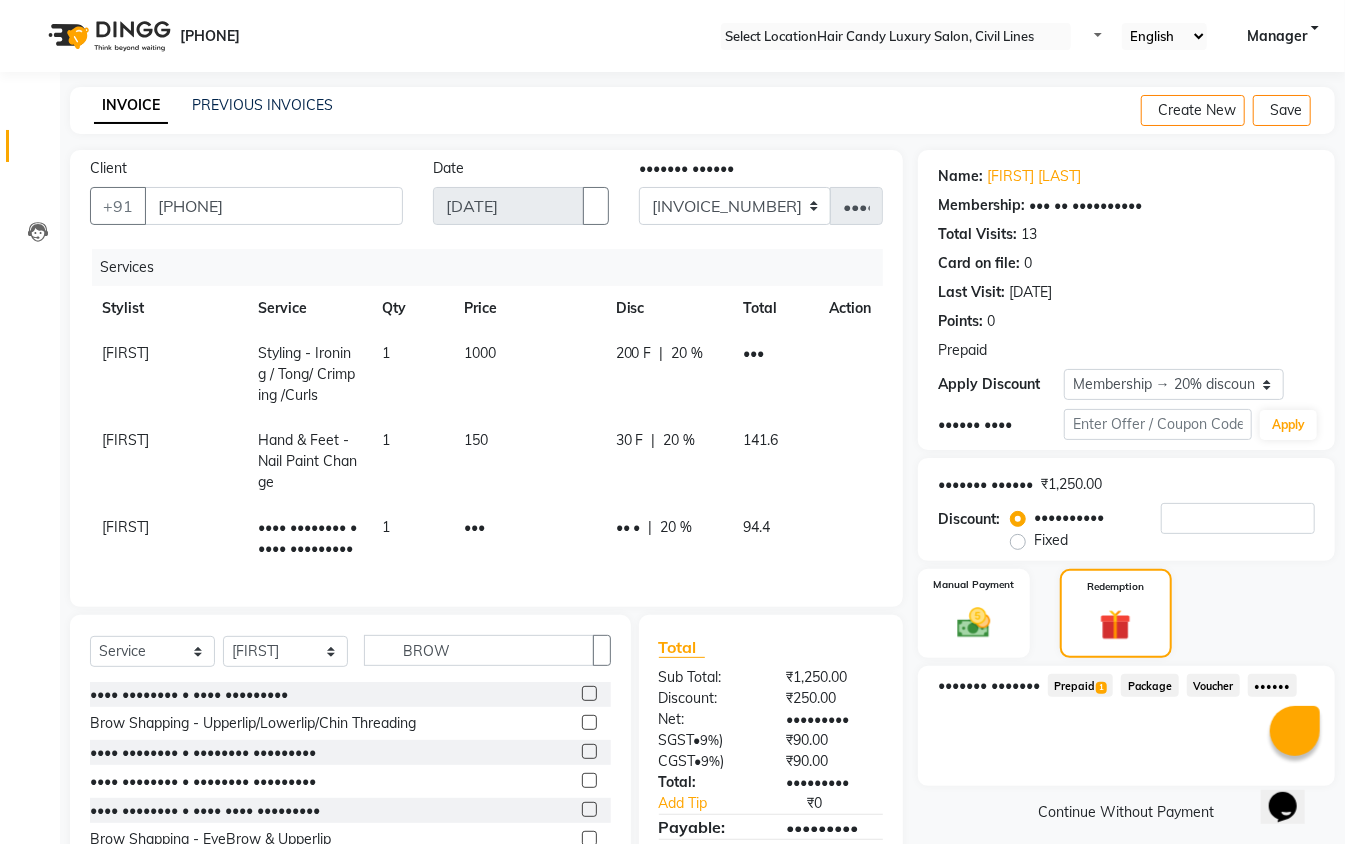 click on "Points" at bounding box center [1080, 685] 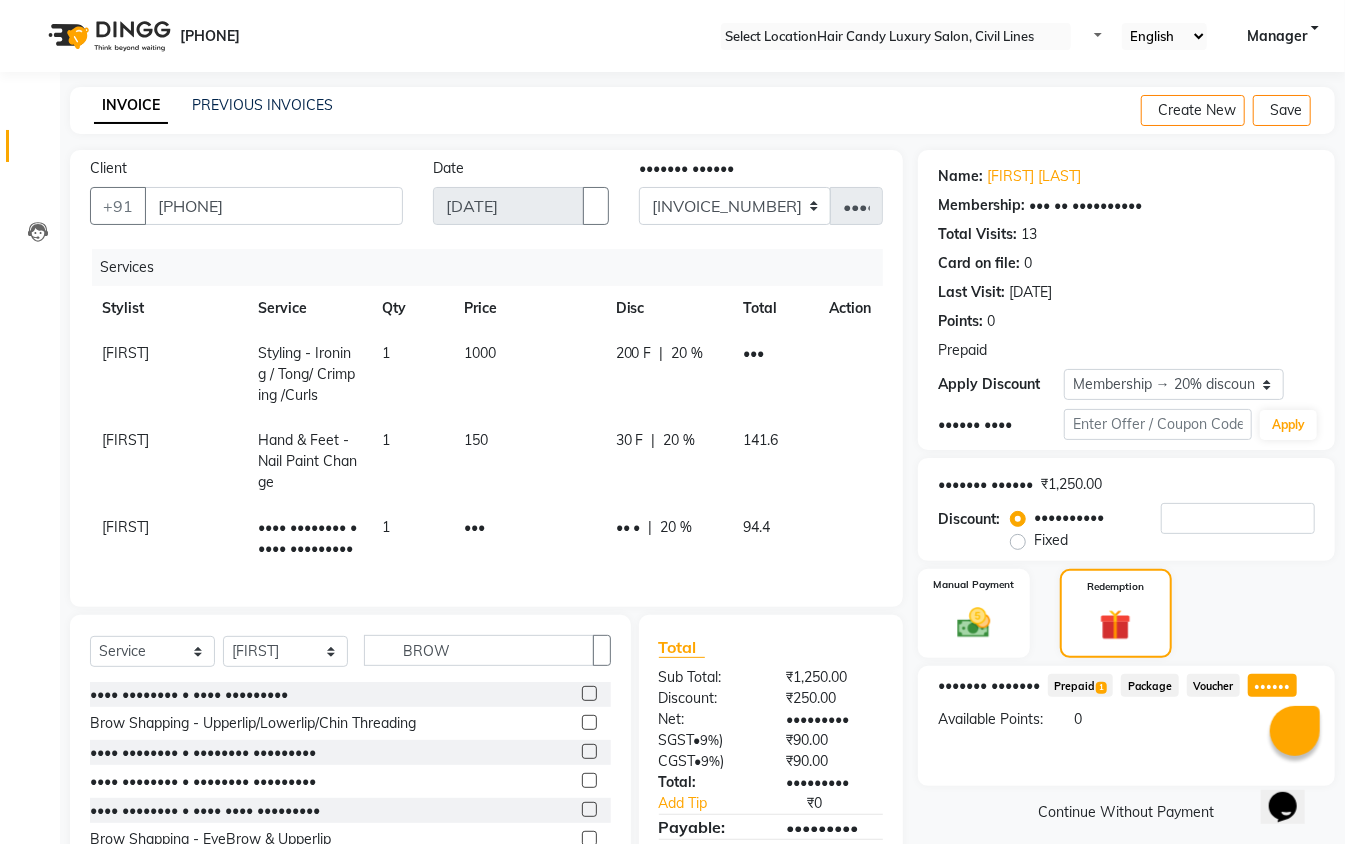 click on "Prepaid  1" at bounding box center (1080, 685) 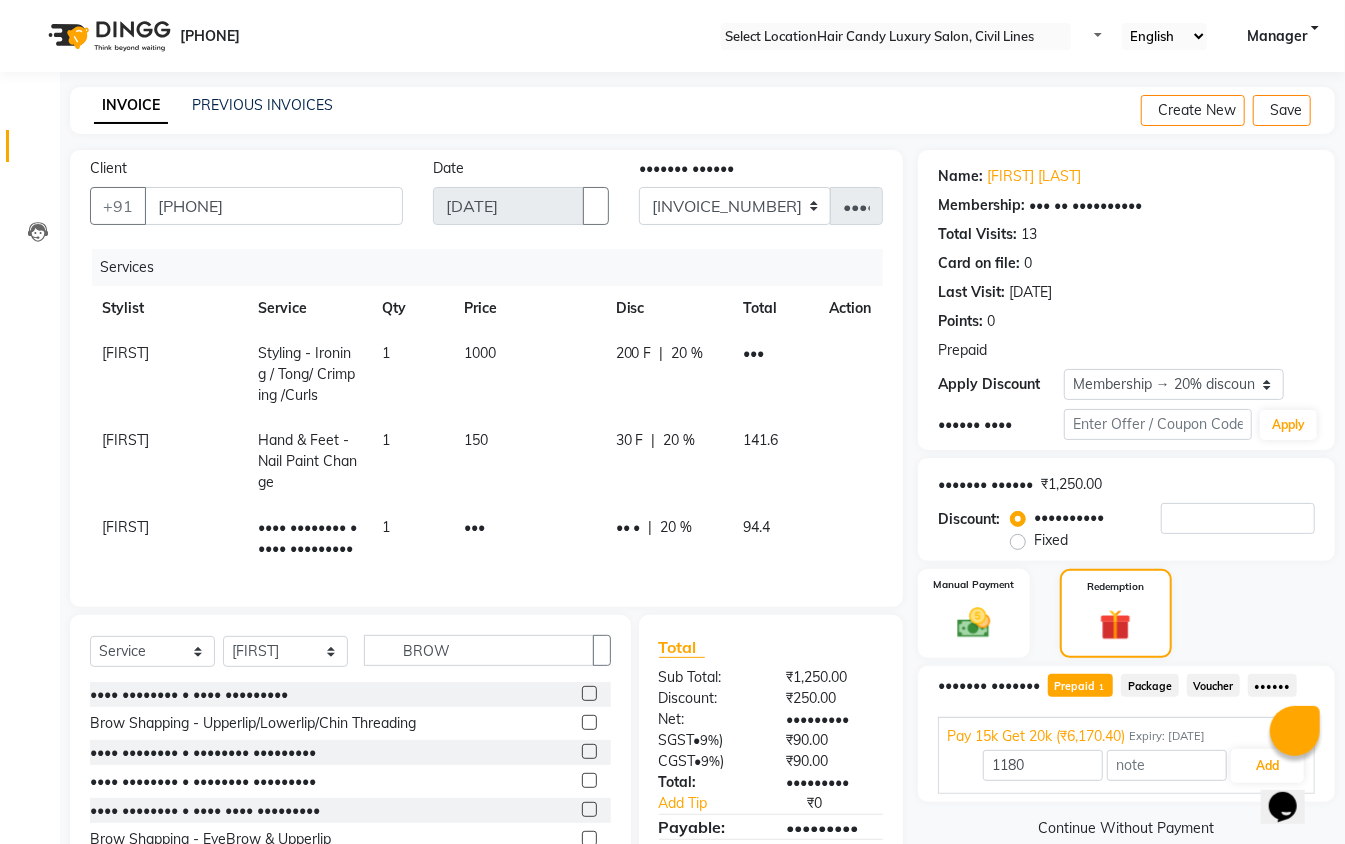 scroll, scrollTop: 136, scrollLeft: 0, axis: vertical 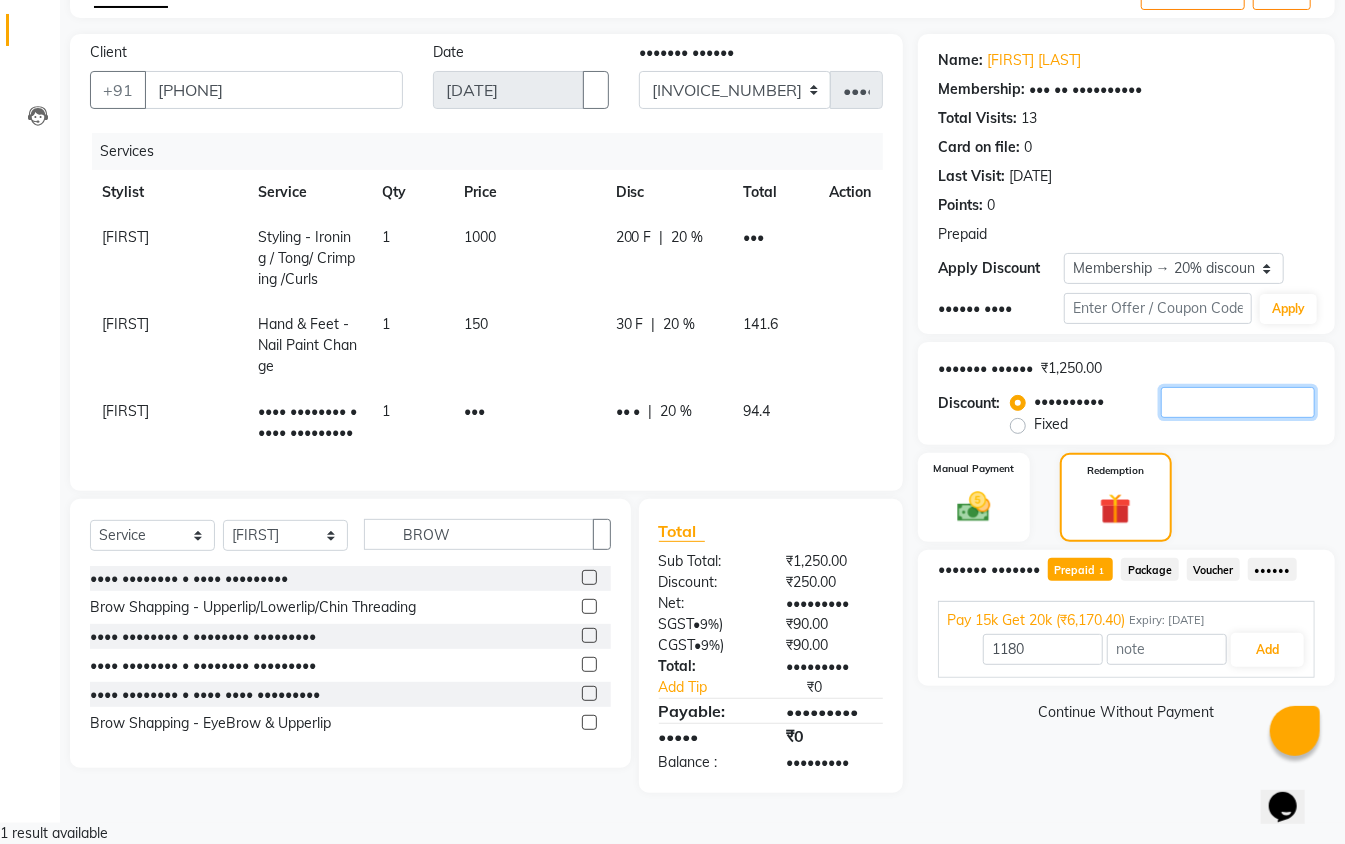 drag, startPoint x: 1124, startPoint y: 388, endPoint x: 1006, endPoint y: 388, distance: 118 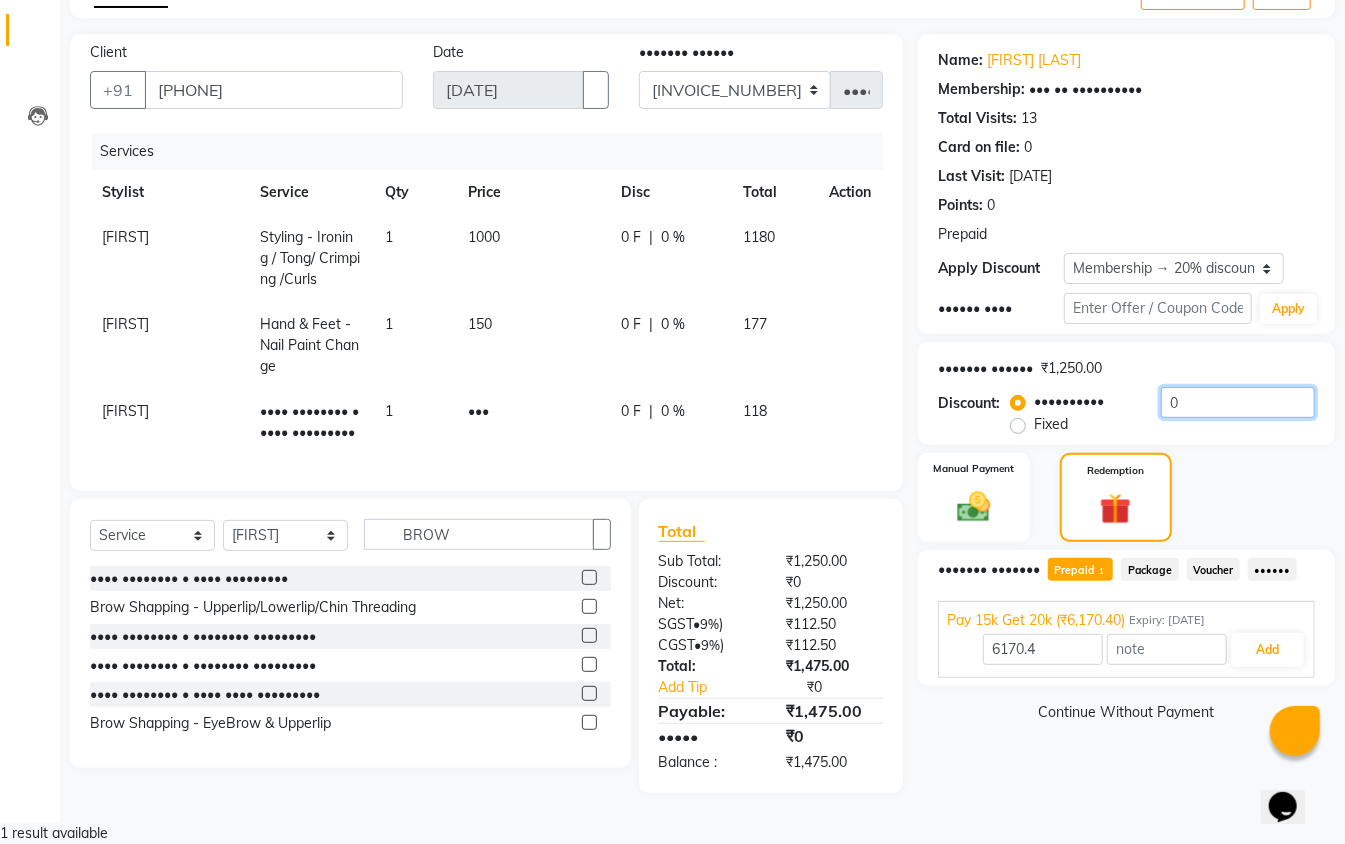 type on "•" 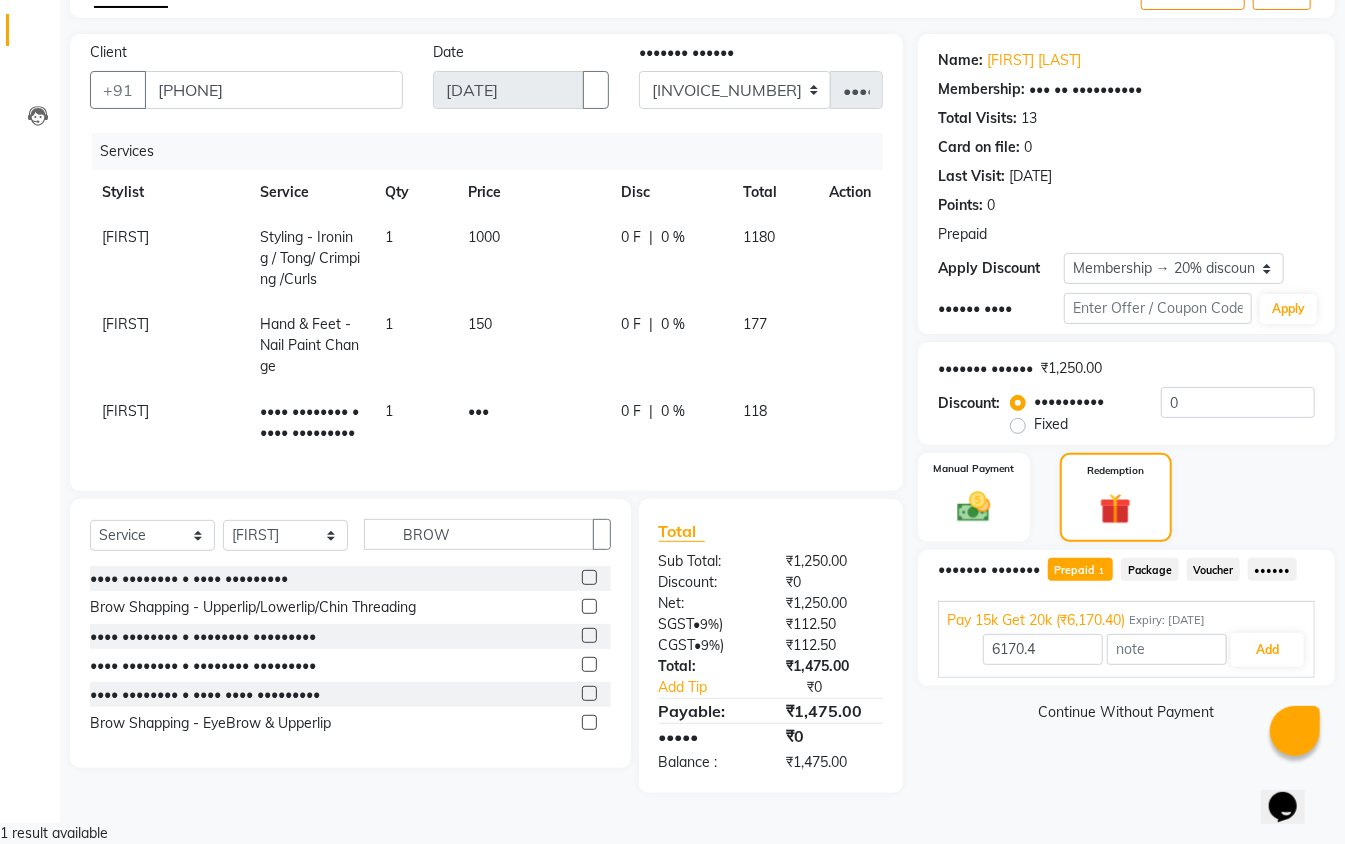 click on "Name: Shweta Aggarwal Membership: end on 25-09-2025 Total Visits:  13 Card on file:  0 Last Visit:   30-05-2025 Points:   0  Prepaid Apply Discount Select Membership → 20% discount Card  Loyalty → Loyality level 1  Coupon Code Apply Service Total:  ₹1,250.00  Discount:  Percentage   Fixed  0 Manual Payment Redemption Payment Methods  Prepaid  1  Package   Voucher   Points  Pay 15k Get 20k (₹6,170.40) Expiry: 07-08-2027 6170.4 Add  Continue Without Payment" at bounding box center (1134, 413) 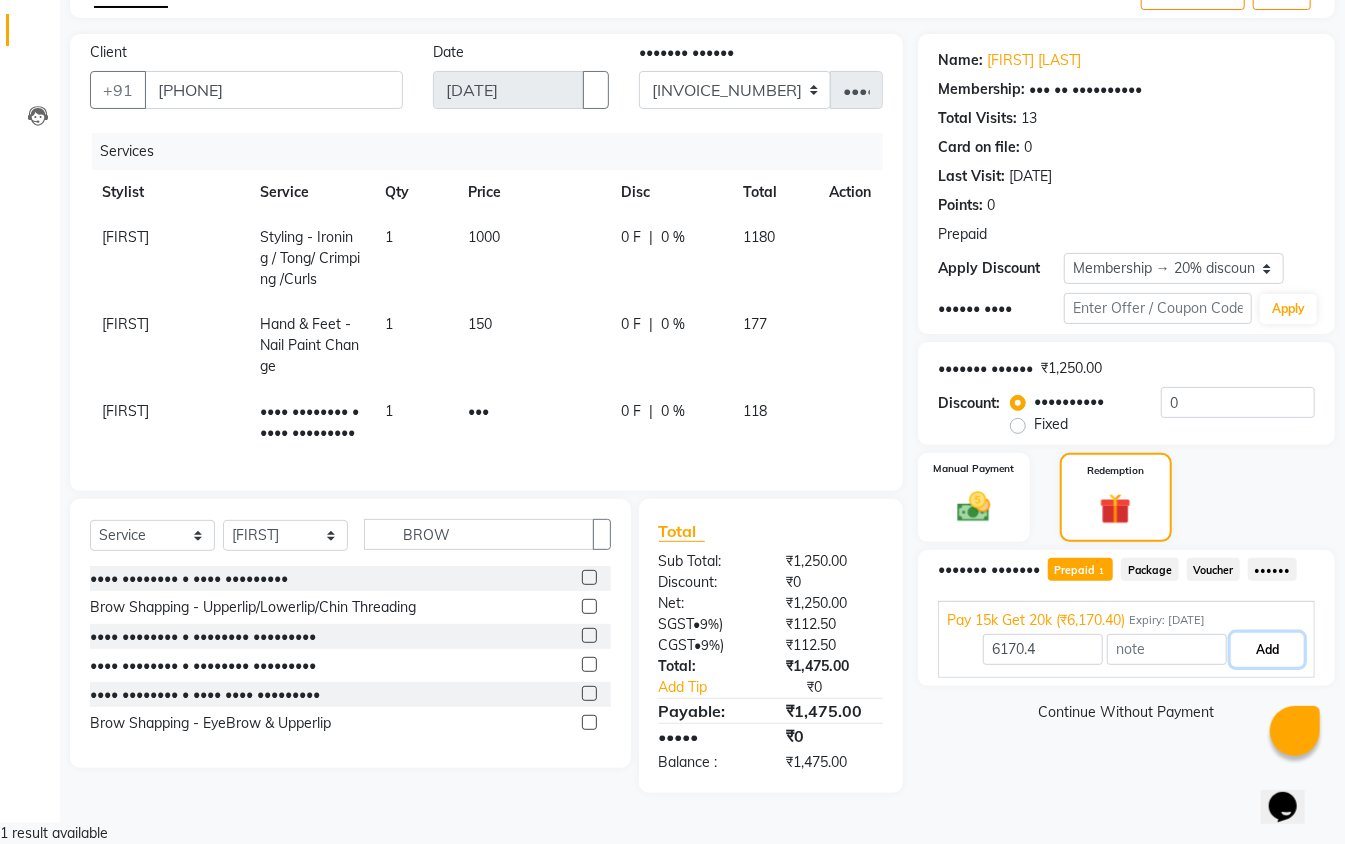 click on "Add" at bounding box center [1267, 650] 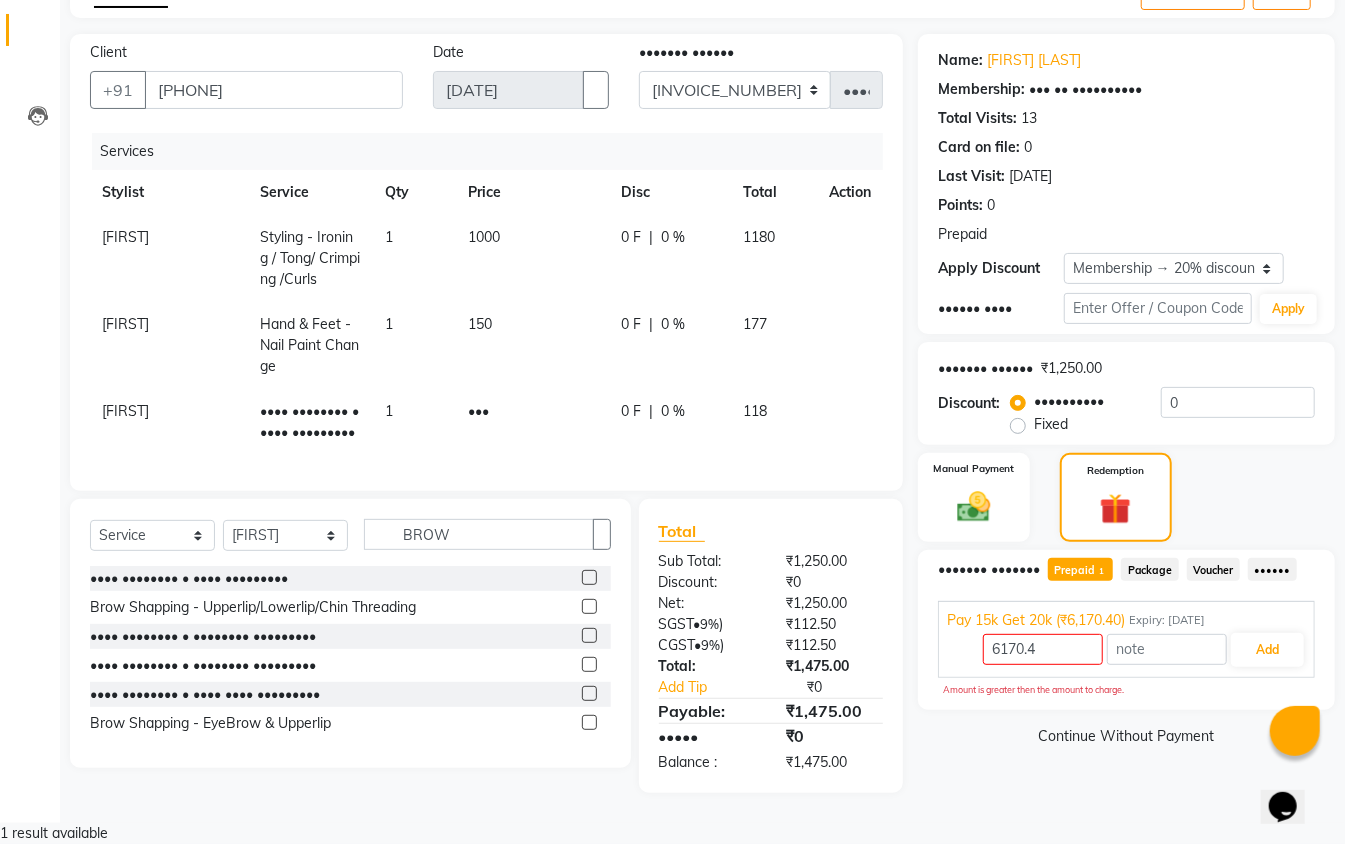 click on "Prepaid  1" at bounding box center [1080, 569] 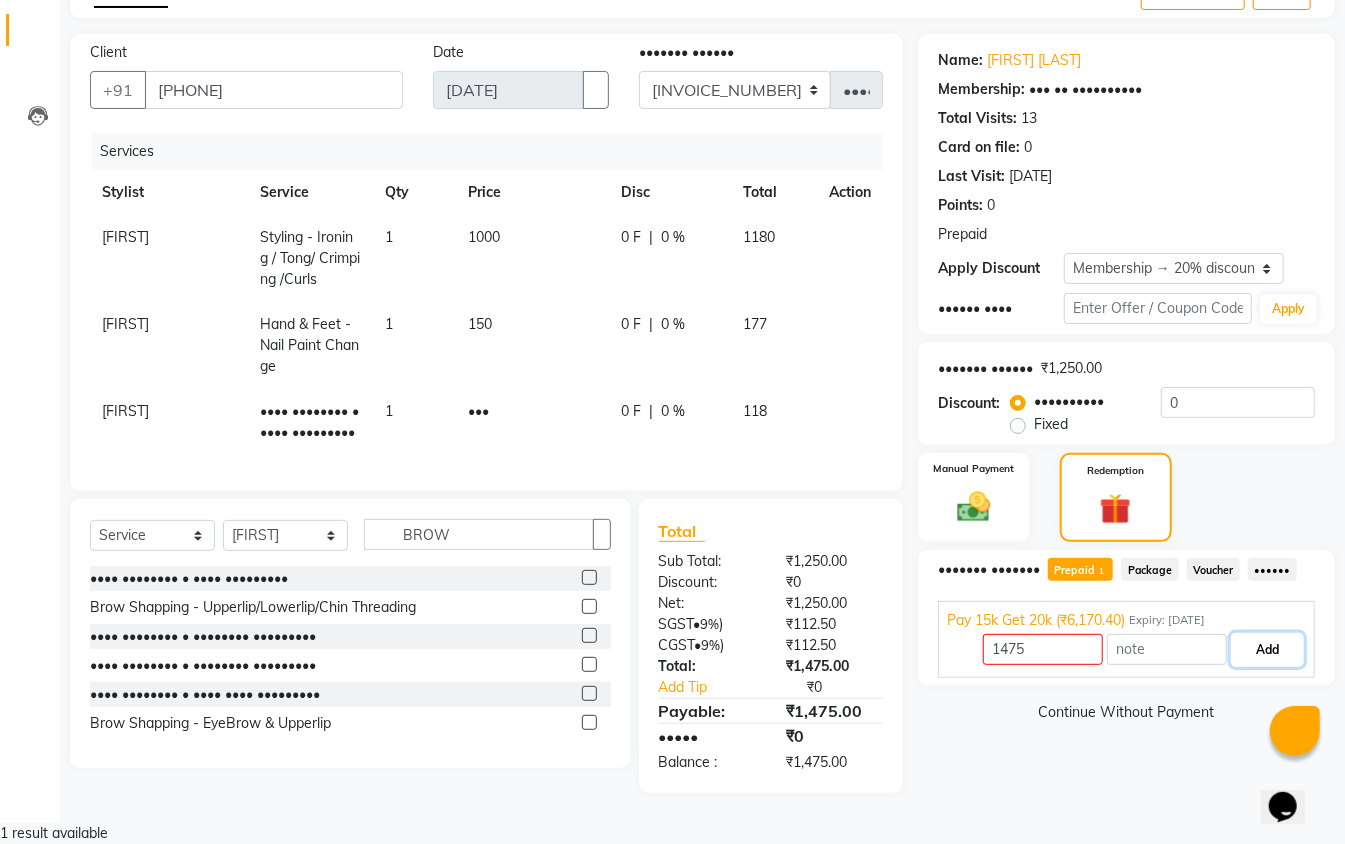 click on "Add" at bounding box center [1267, 650] 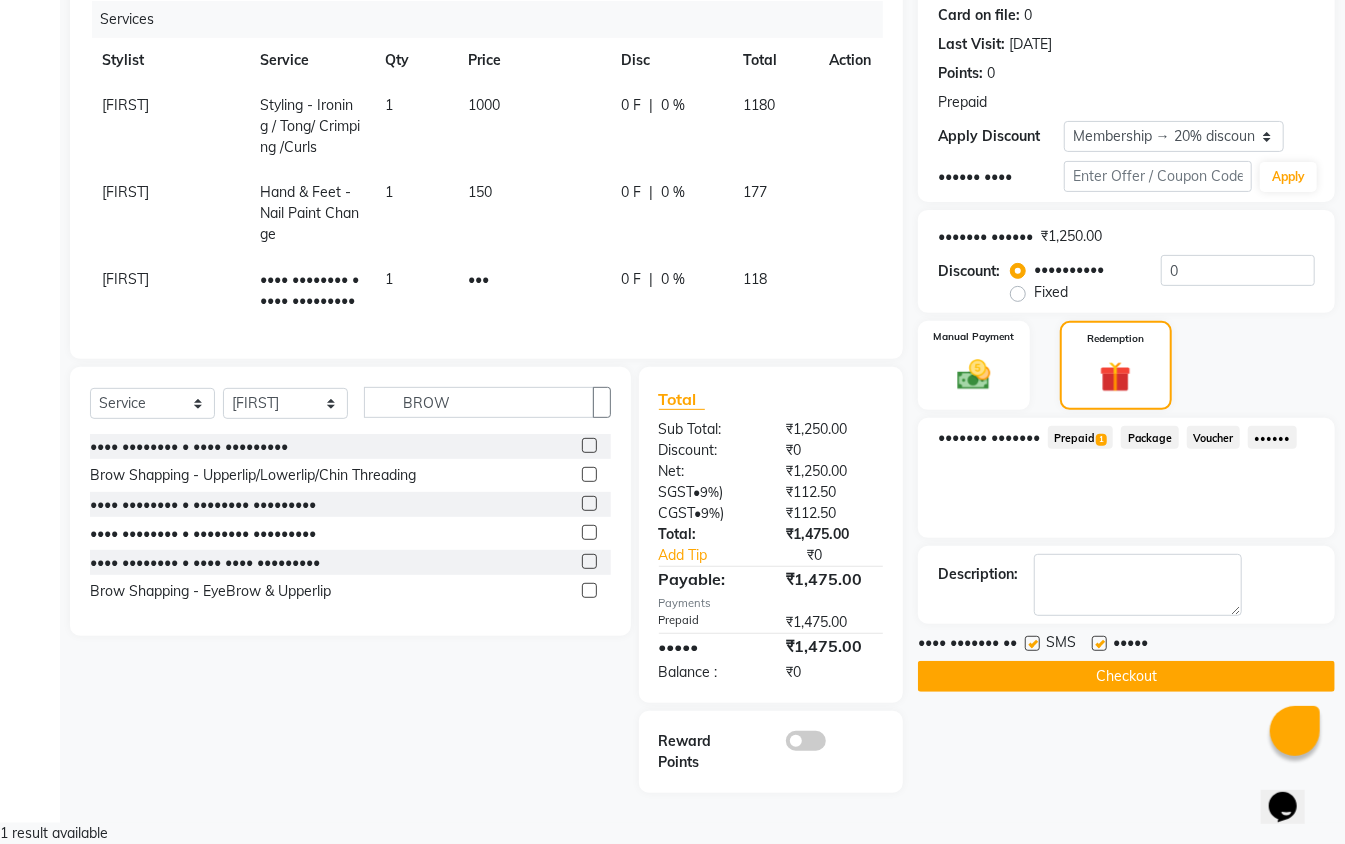 scroll, scrollTop: 268, scrollLeft: 0, axis: vertical 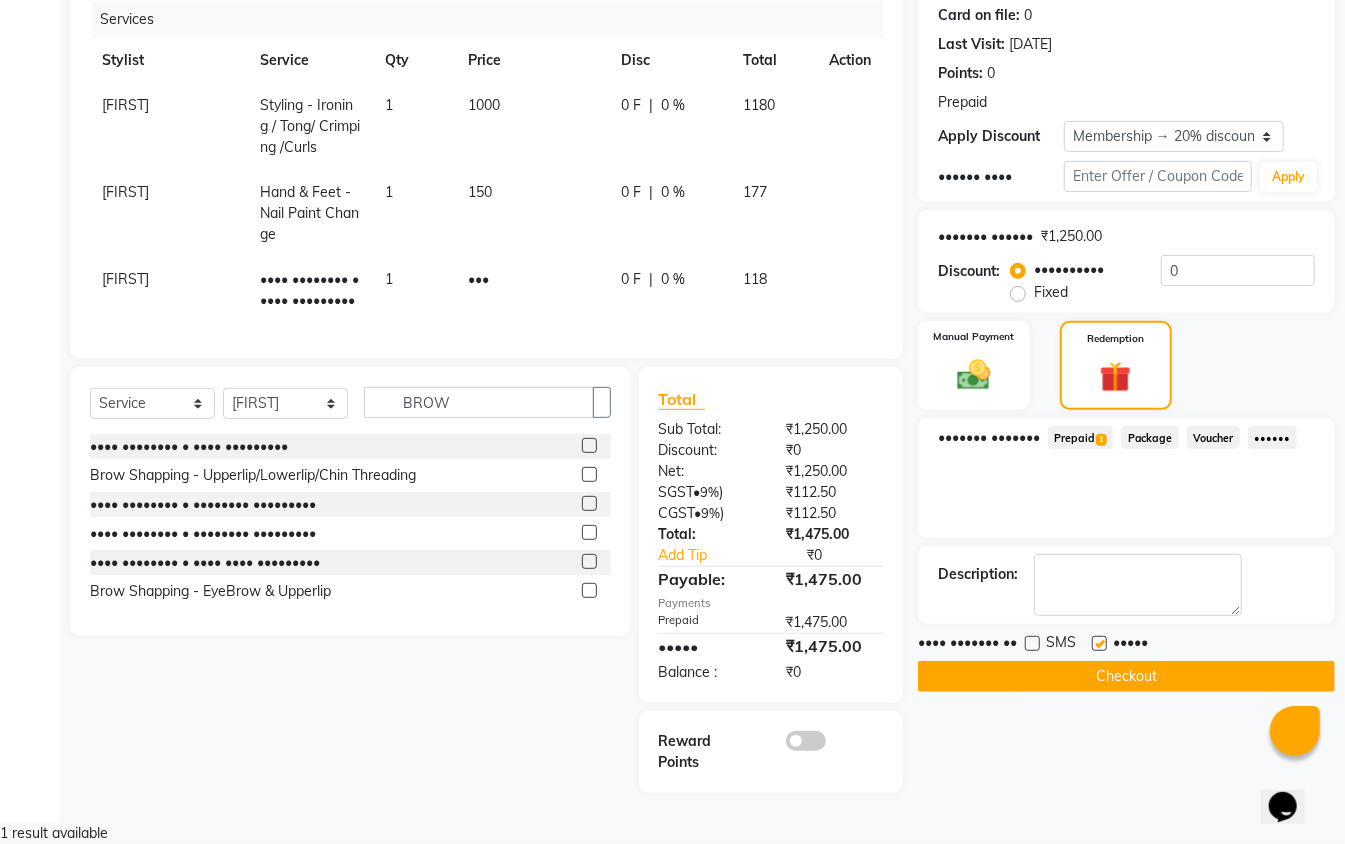 click at bounding box center (1032, 643) 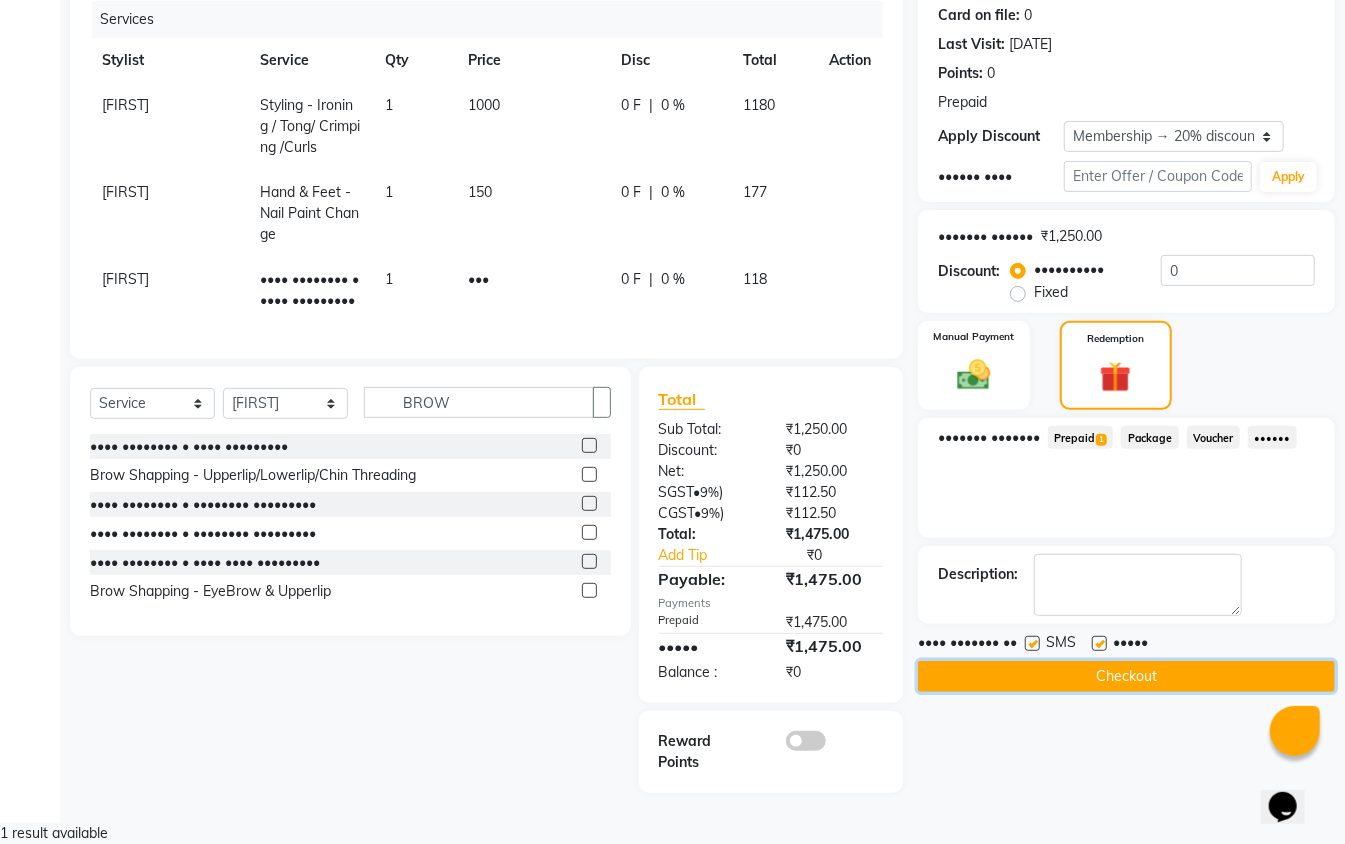 click on "Checkout" at bounding box center [1126, 676] 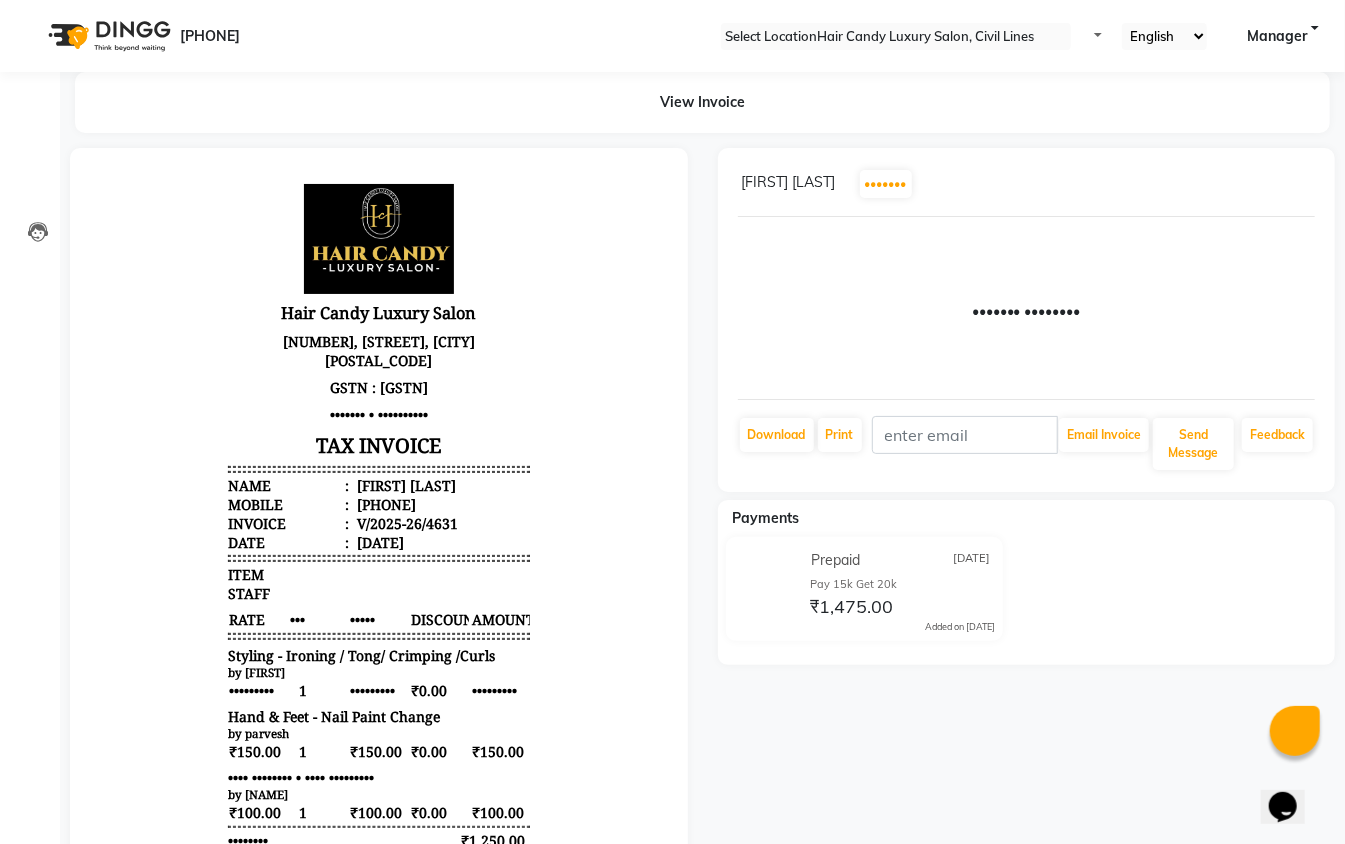 scroll, scrollTop: 0, scrollLeft: 0, axis: both 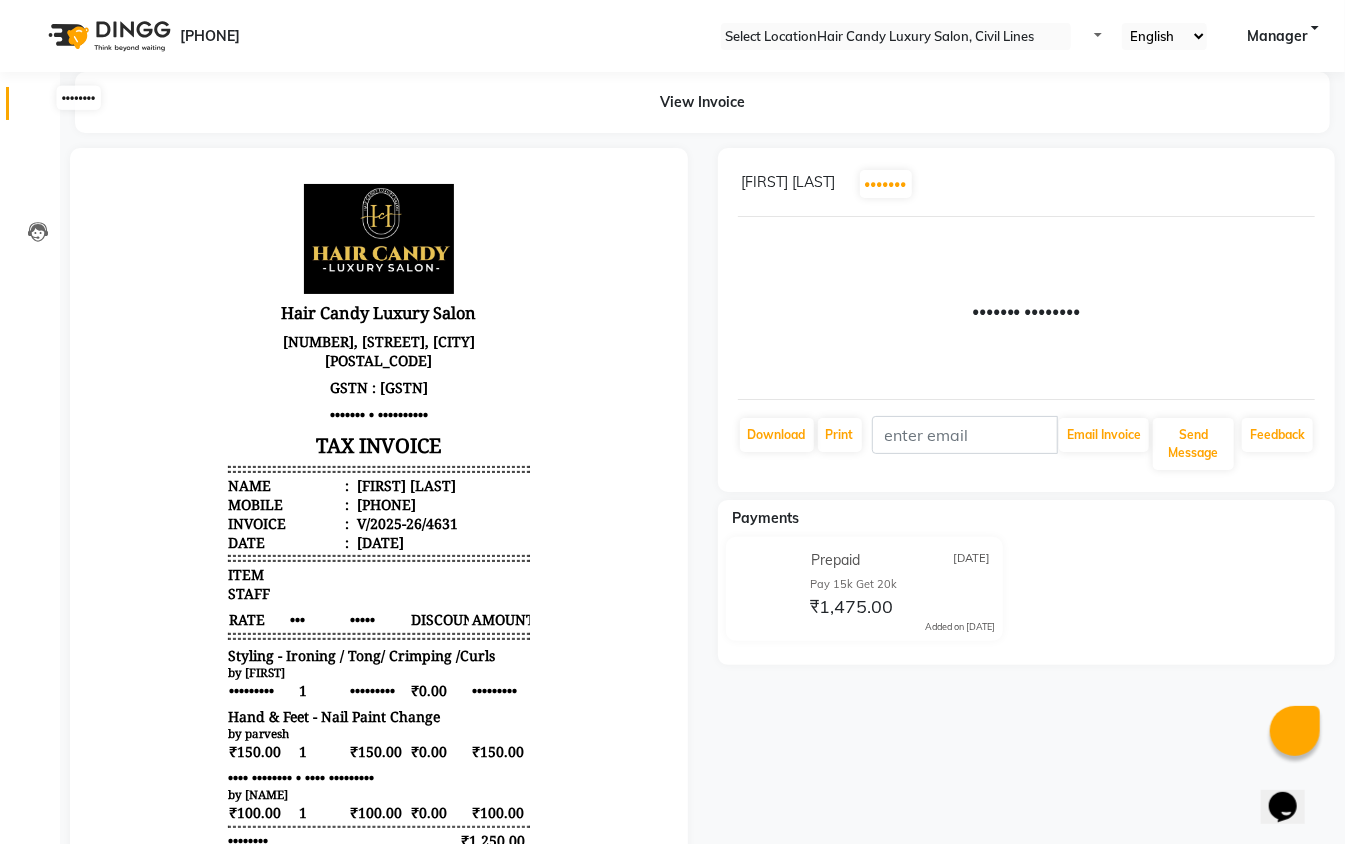 click at bounding box center [38, 108] 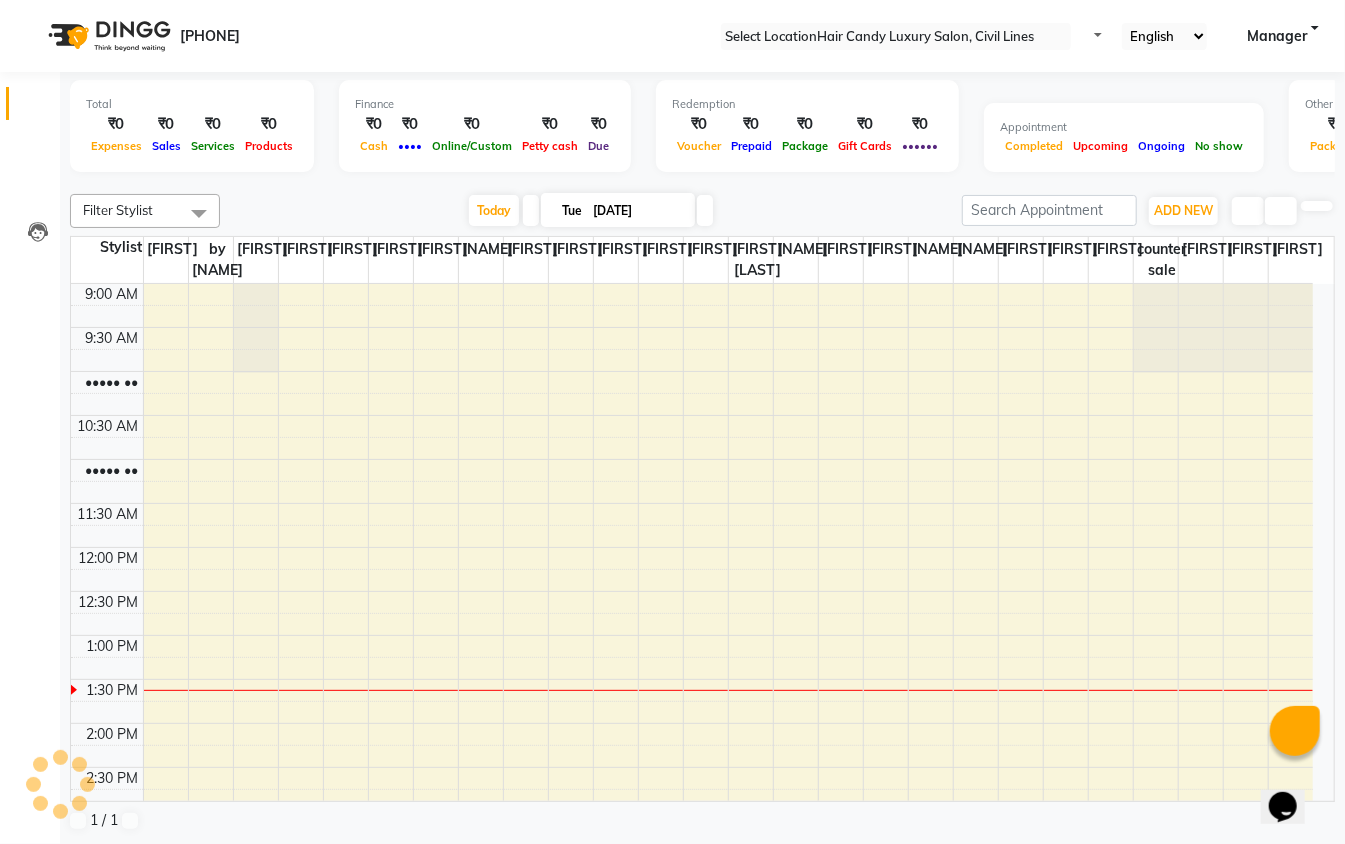 scroll, scrollTop: 358, scrollLeft: 0, axis: vertical 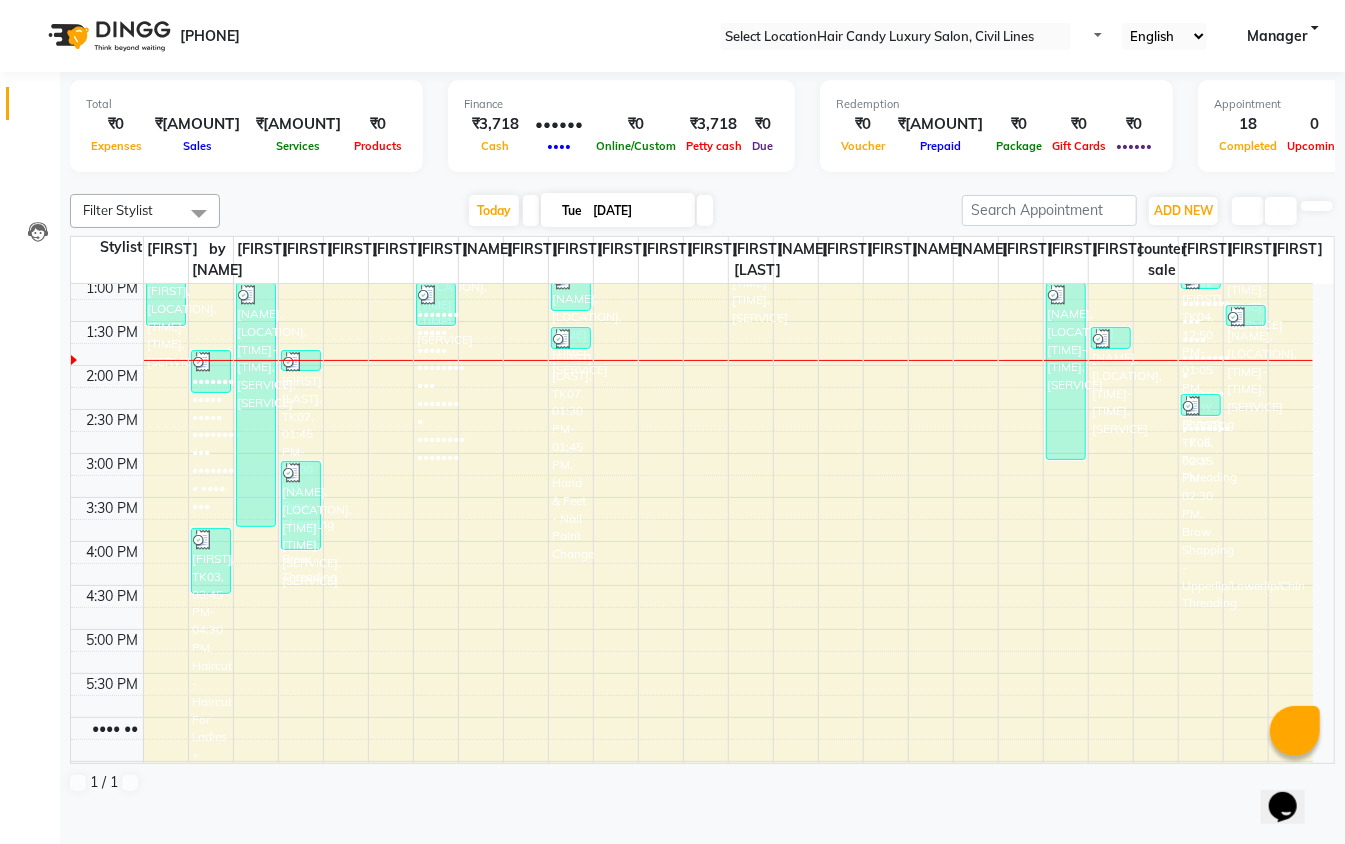 click on "Invoice" at bounding box center (30, 146) 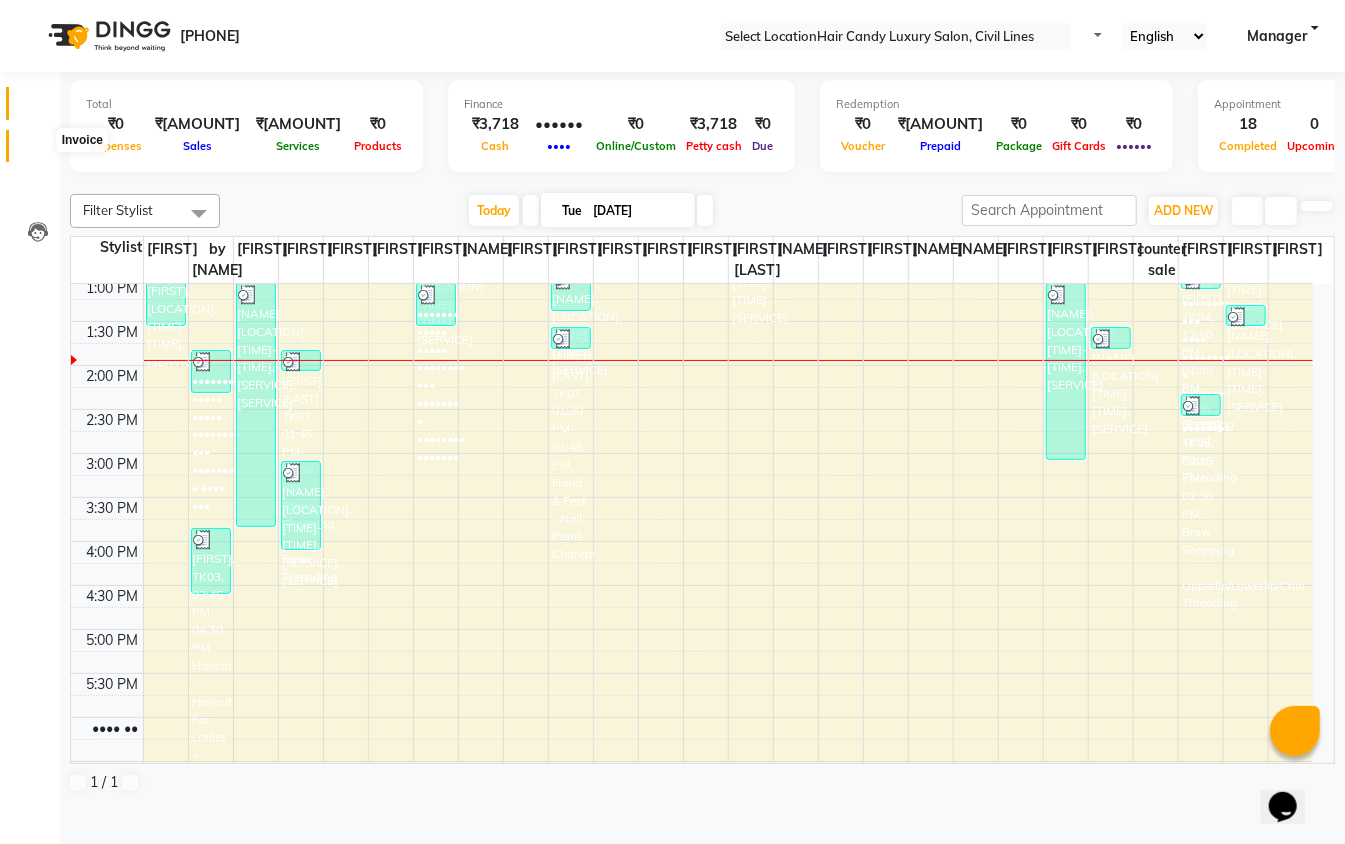 click at bounding box center (37, 151) 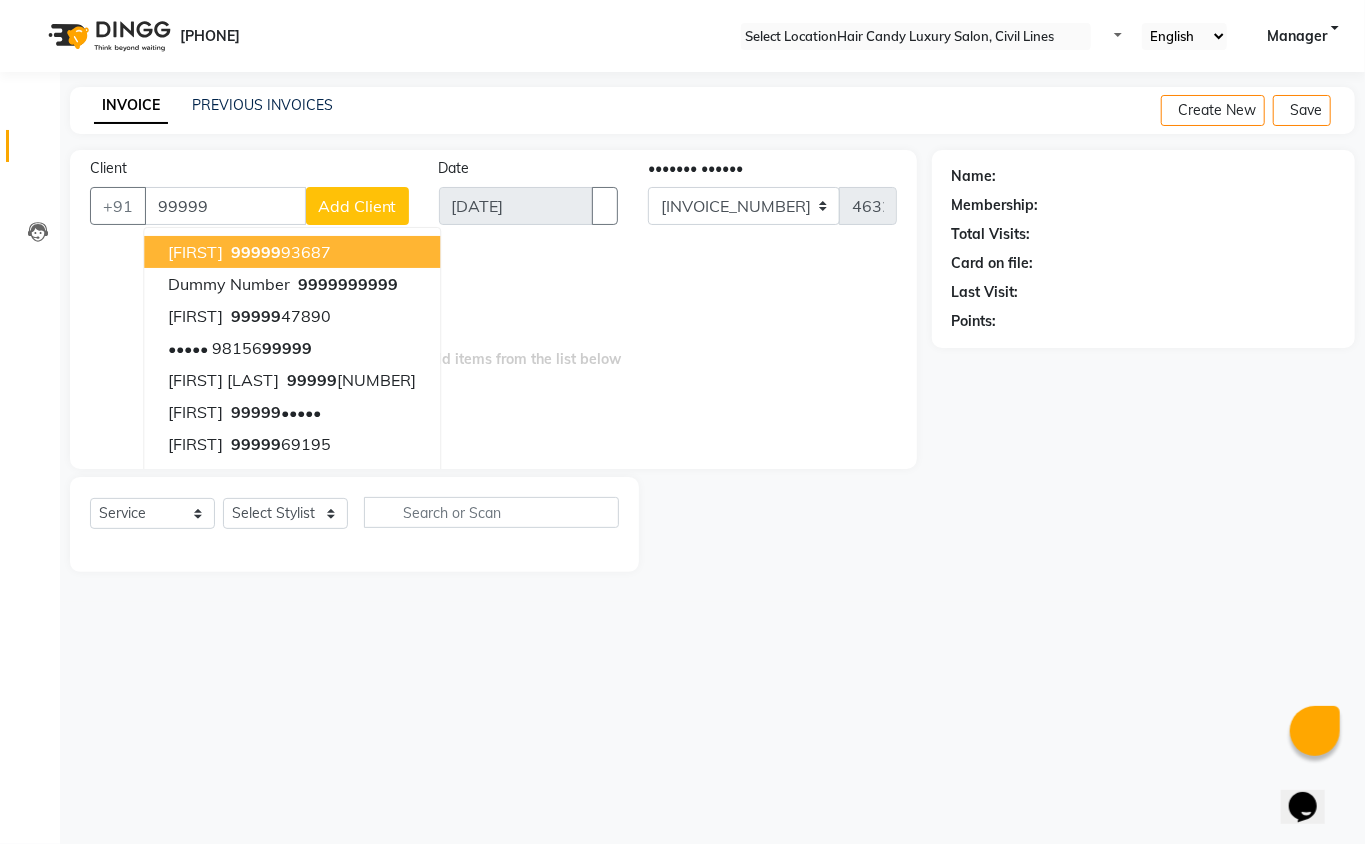 click on "sachi   99999 93687" at bounding box center [292, 252] 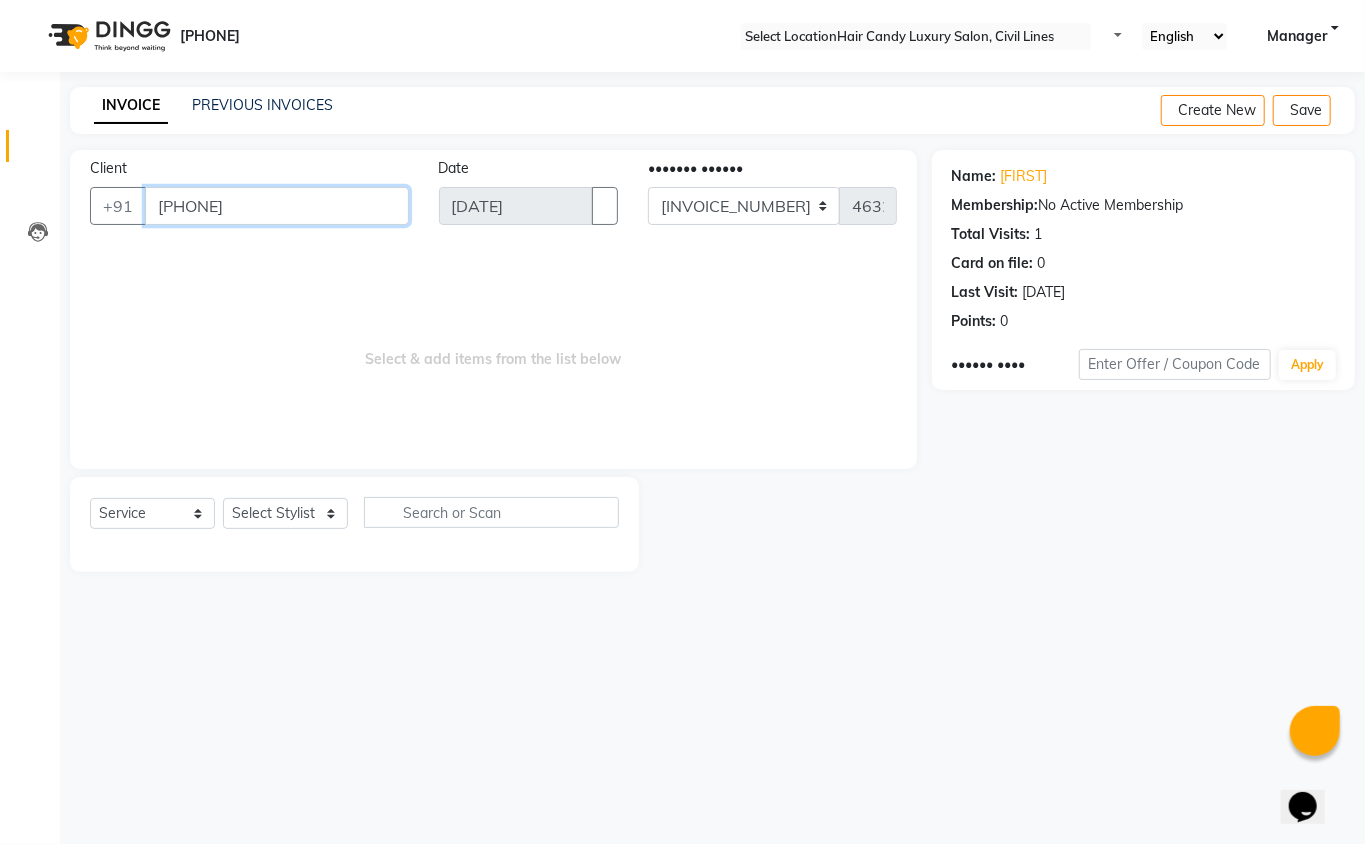 click on "9999993687" at bounding box center [277, 206] 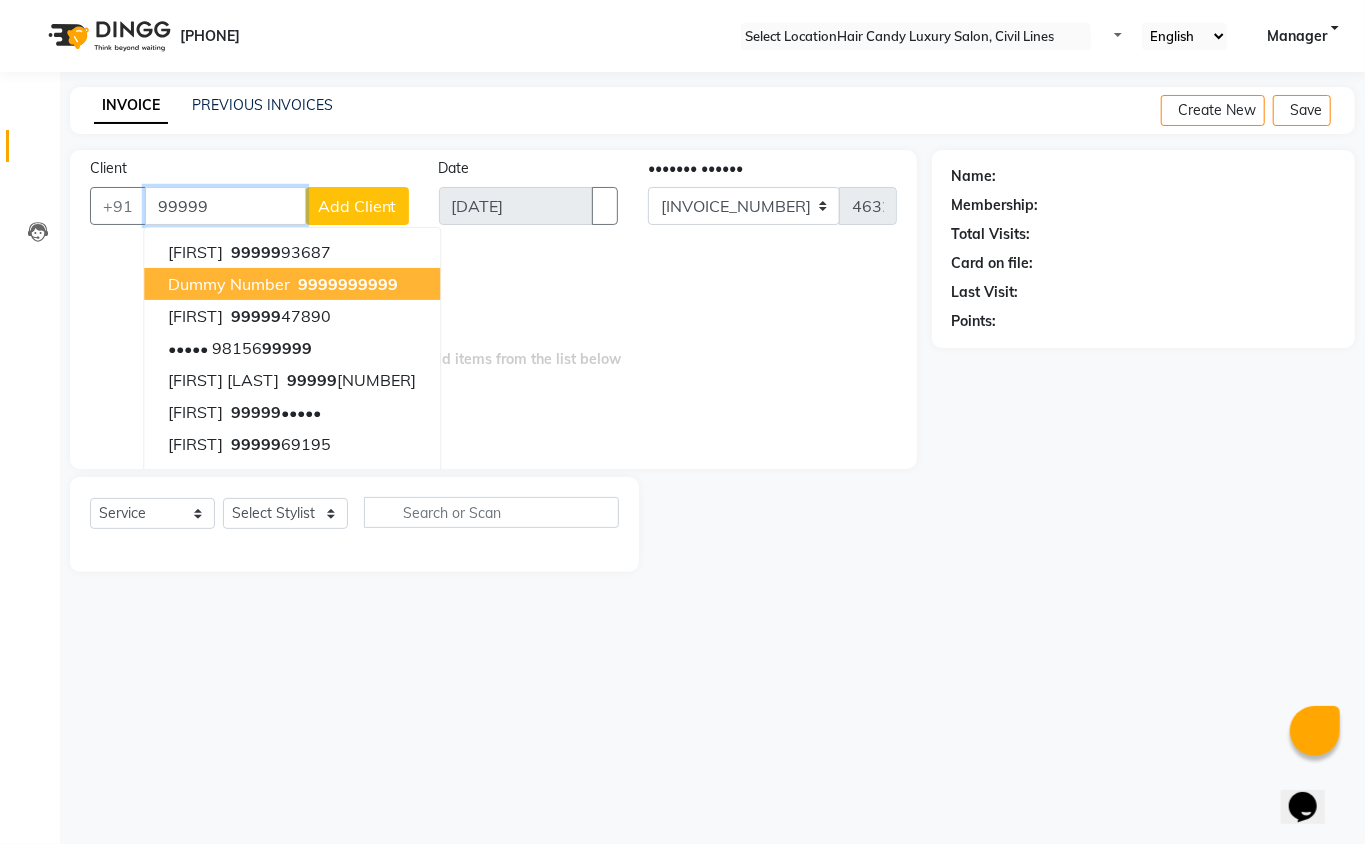 click on "dummy number" at bounding box center [229, 284] 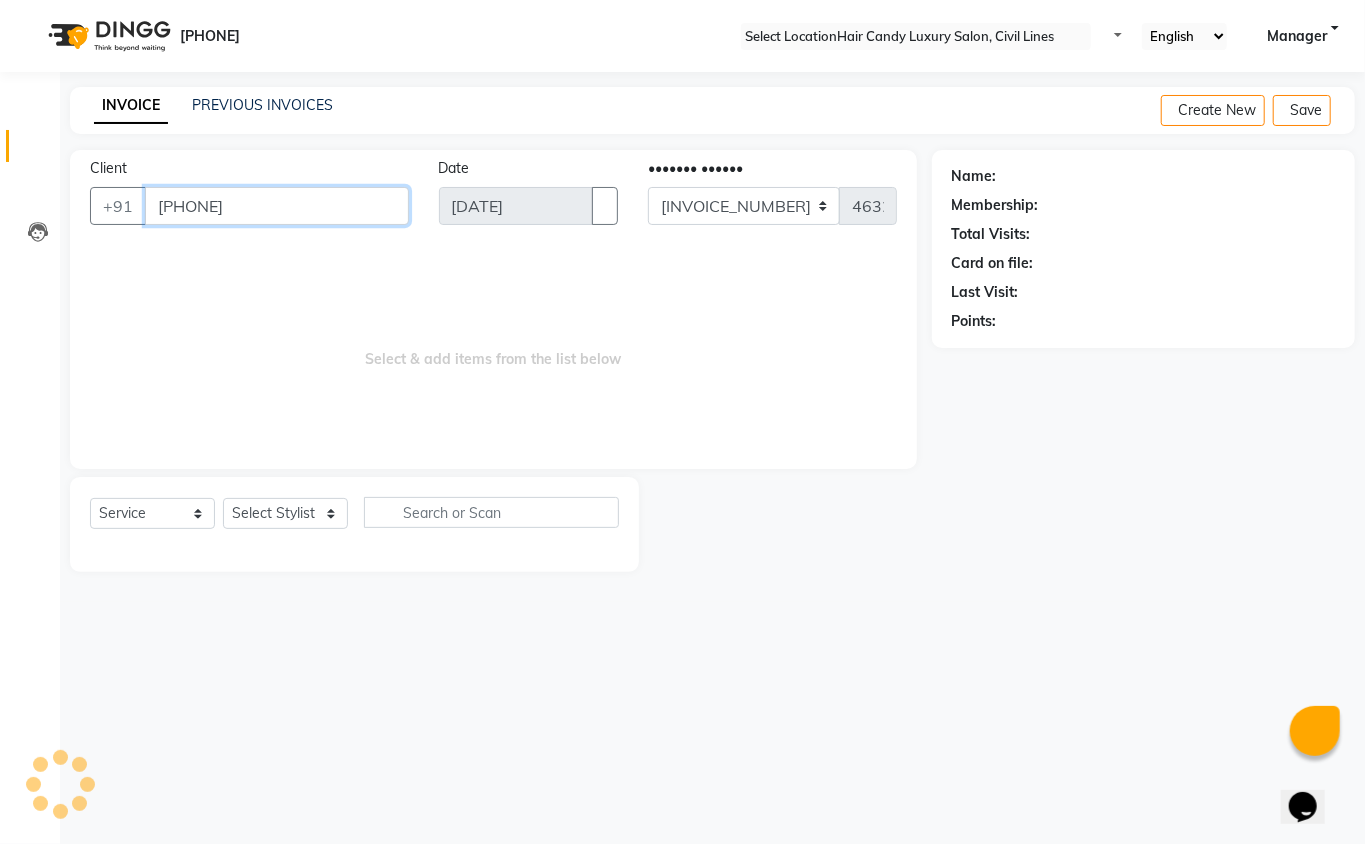 type on "9999999999" 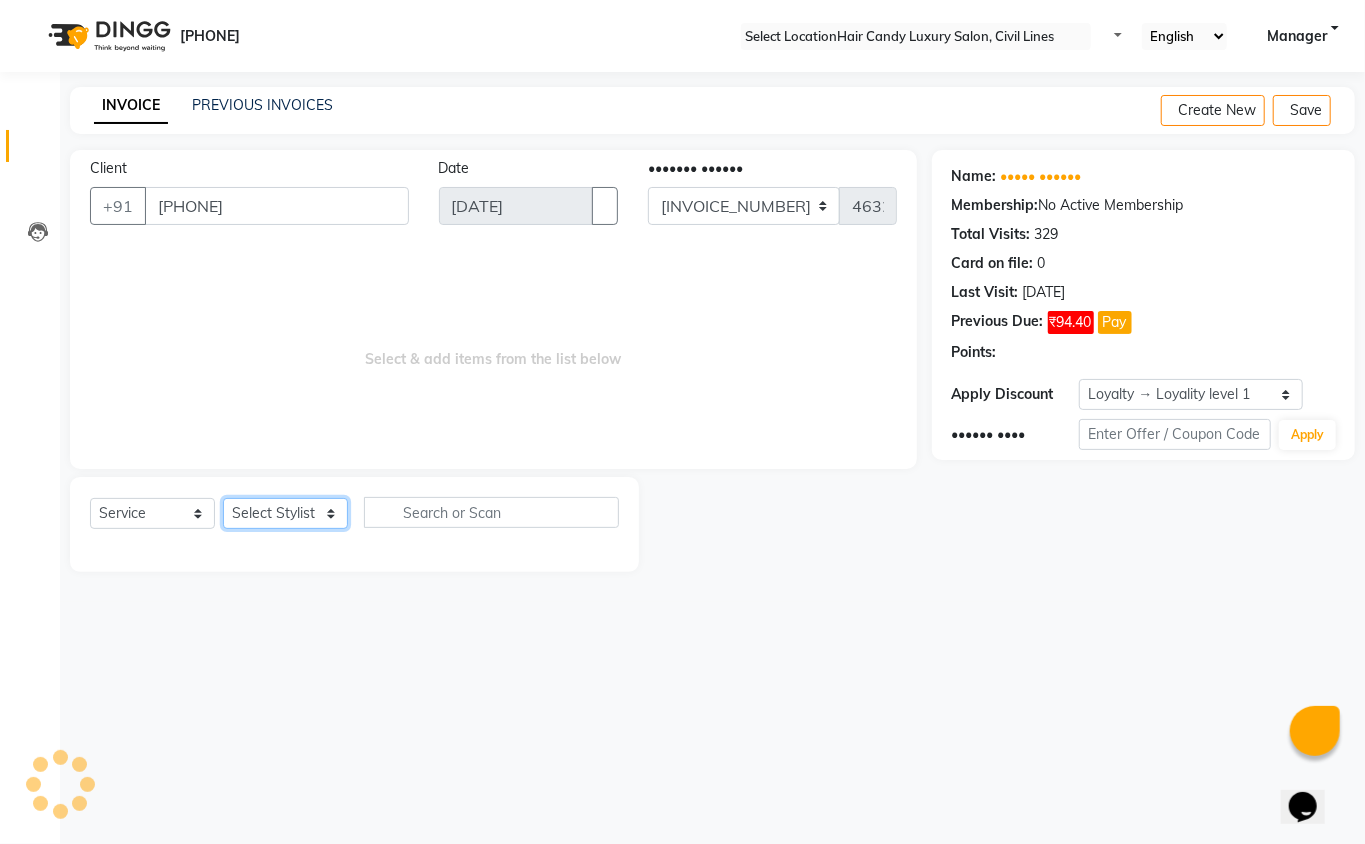 click on "•••••• ••••••• ••••• ••••• ••••• ••••• •••••• ••••••• •••• •••••• •••••• •••••• •••• •••• ••••••• •••••• •••• •••• ••••• •••••••••••••• ••••••• ••••• ••••• ••••• •••••• ••• •••••• •••••• ••••• ••••• •••• ••••• ••••••• ••••• ••••• •••• •••••" at bounding box center [285, 513] 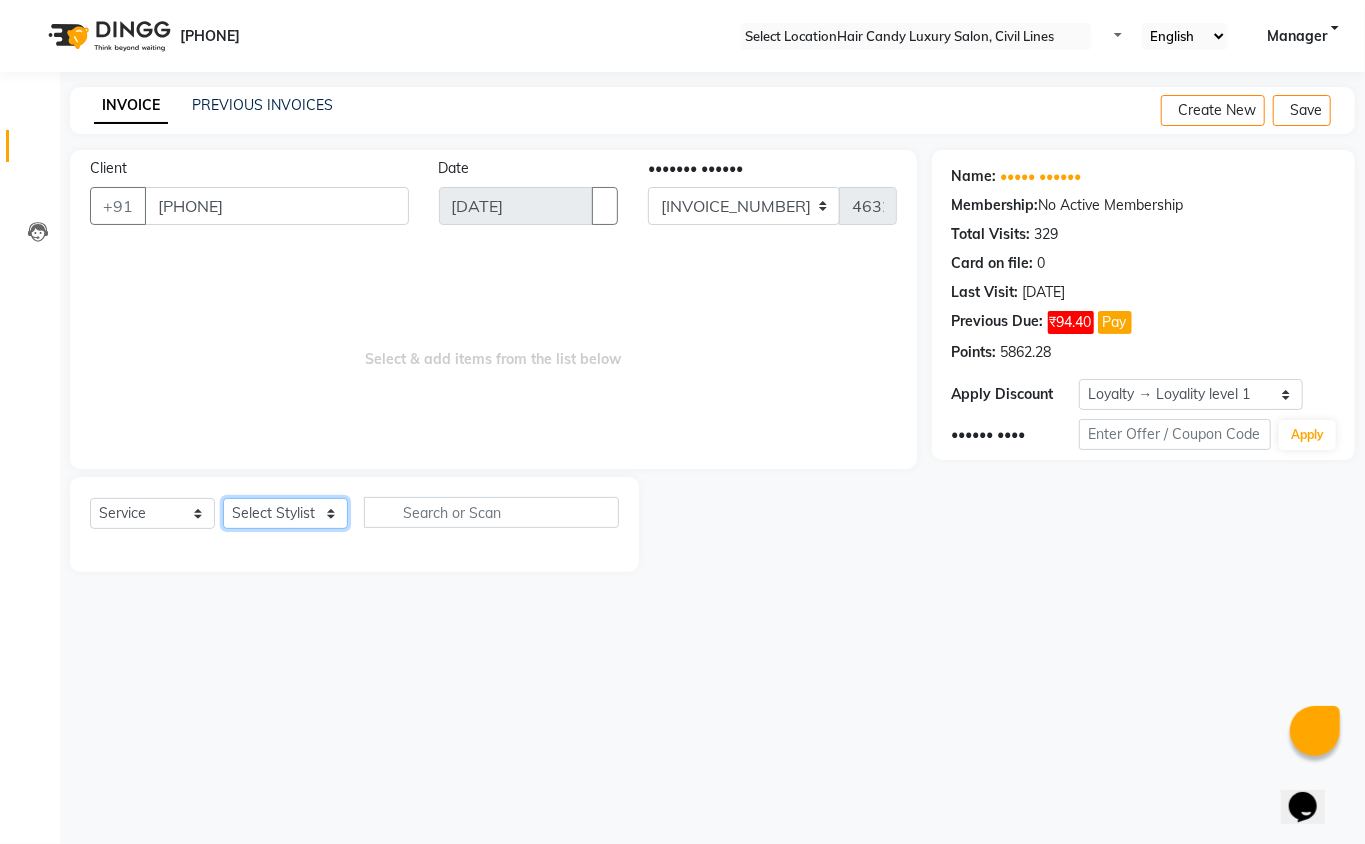 select on "[NUMBER]" 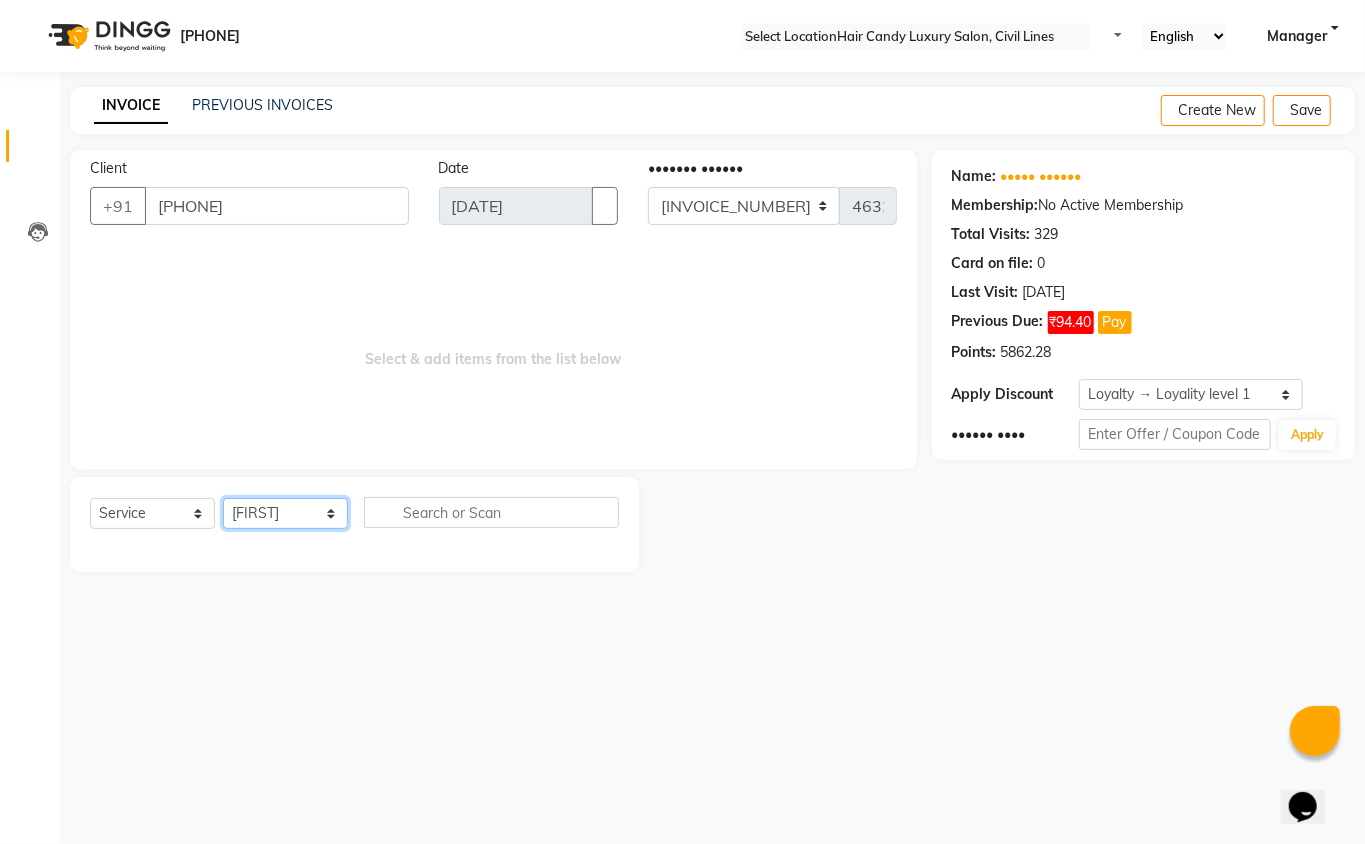 click on "•••••• ••••••• ••••• ••••• ••••• ••••• •••••• ••••••• •••• •••••• •••••• •••••• •••• •••• ••••••• •••••• •••• •••• ••••• •••••••••••••• ••••••• ••••• ••••• ••••• •••••• ••• •••••• •••••• ••••• ••••• •••• ••••• ••••••• ••••• ••••• •••• •••••" at bounding box center (285, 513) 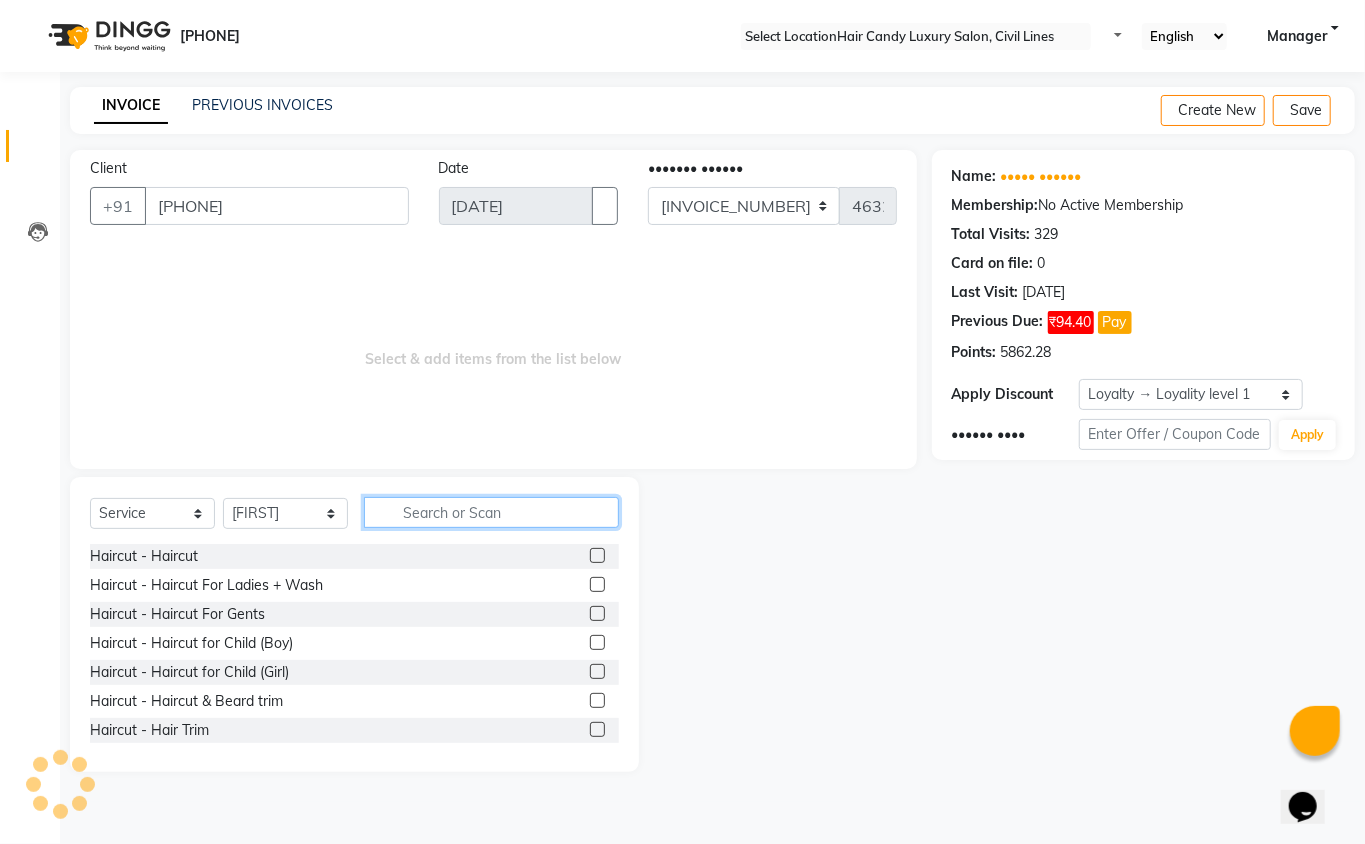 click at bounding box center (491, 512) 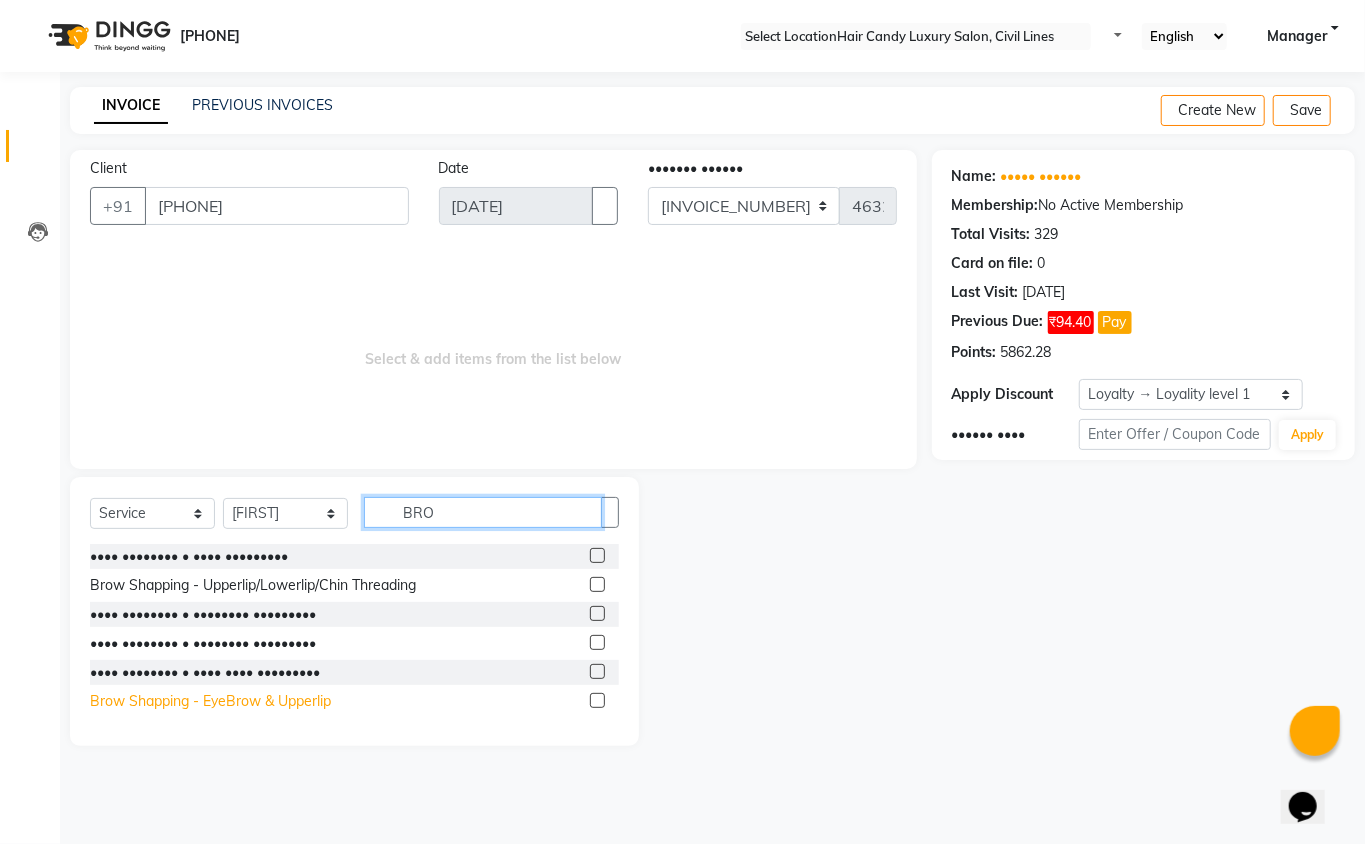 type on "BRO" 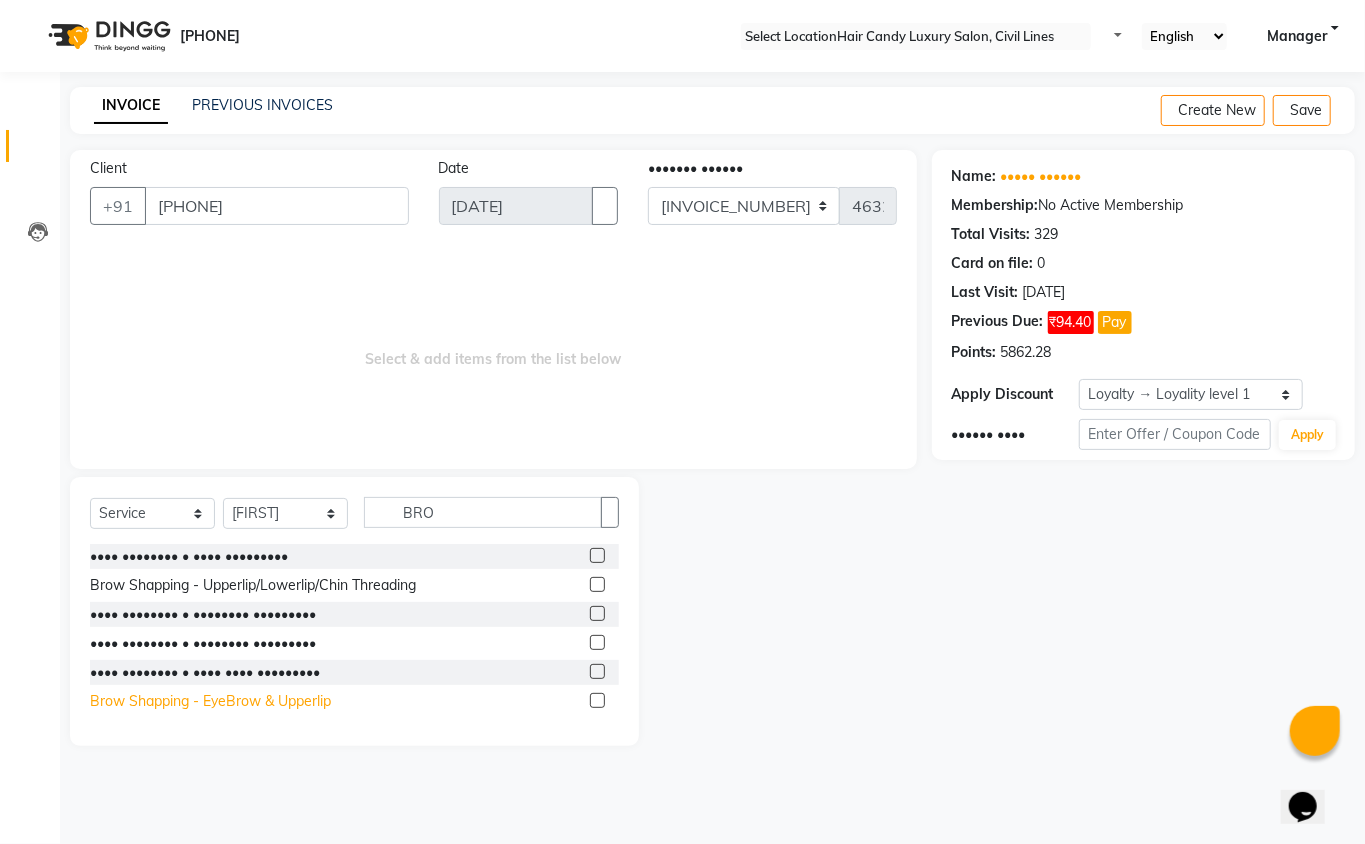 click on "Brow Shapping - Eye Brow & Upperlip" at bounding box center (189, 556) 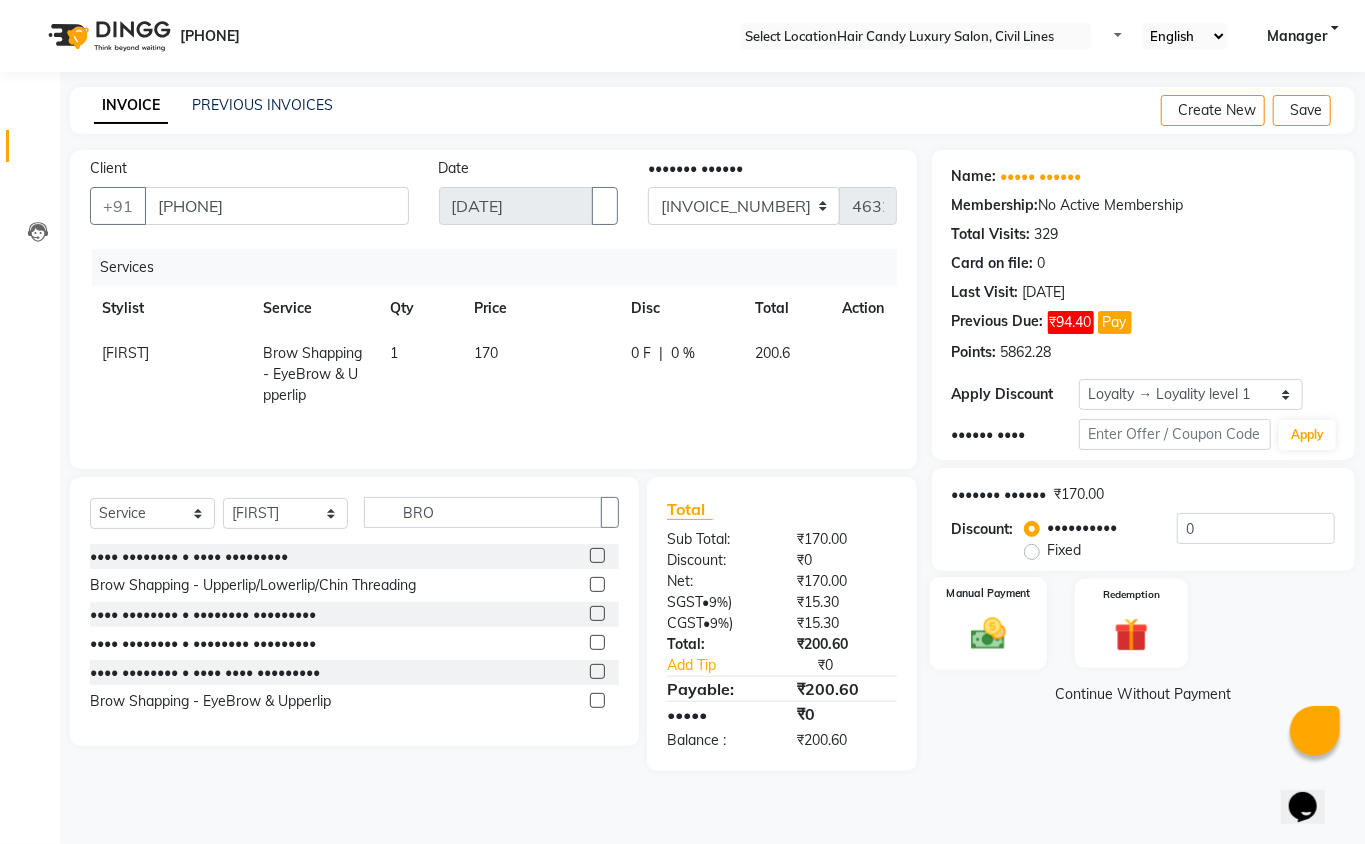 click at bounding box center [988, 633] 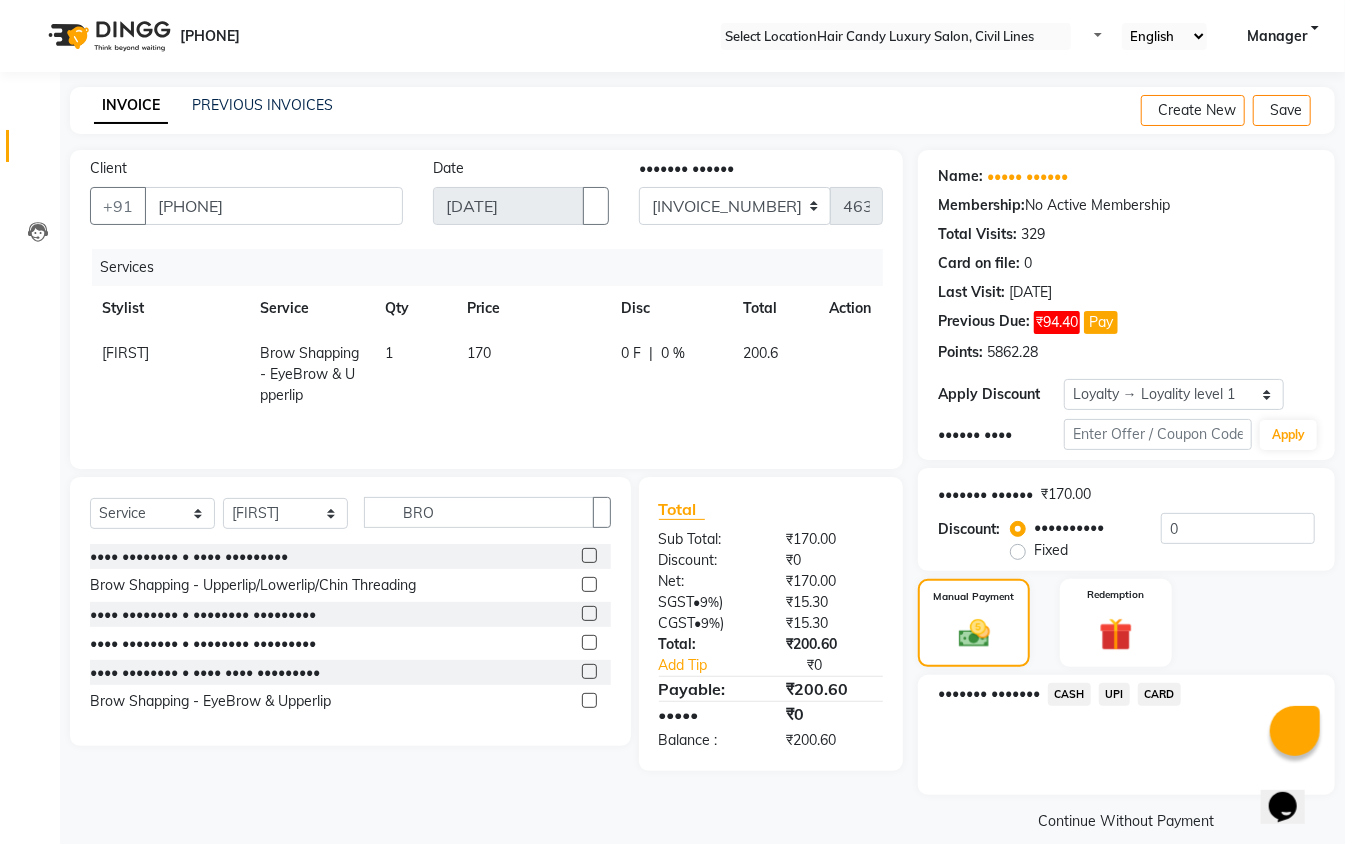 click on "CASH" at bounding box center (1069, 694) 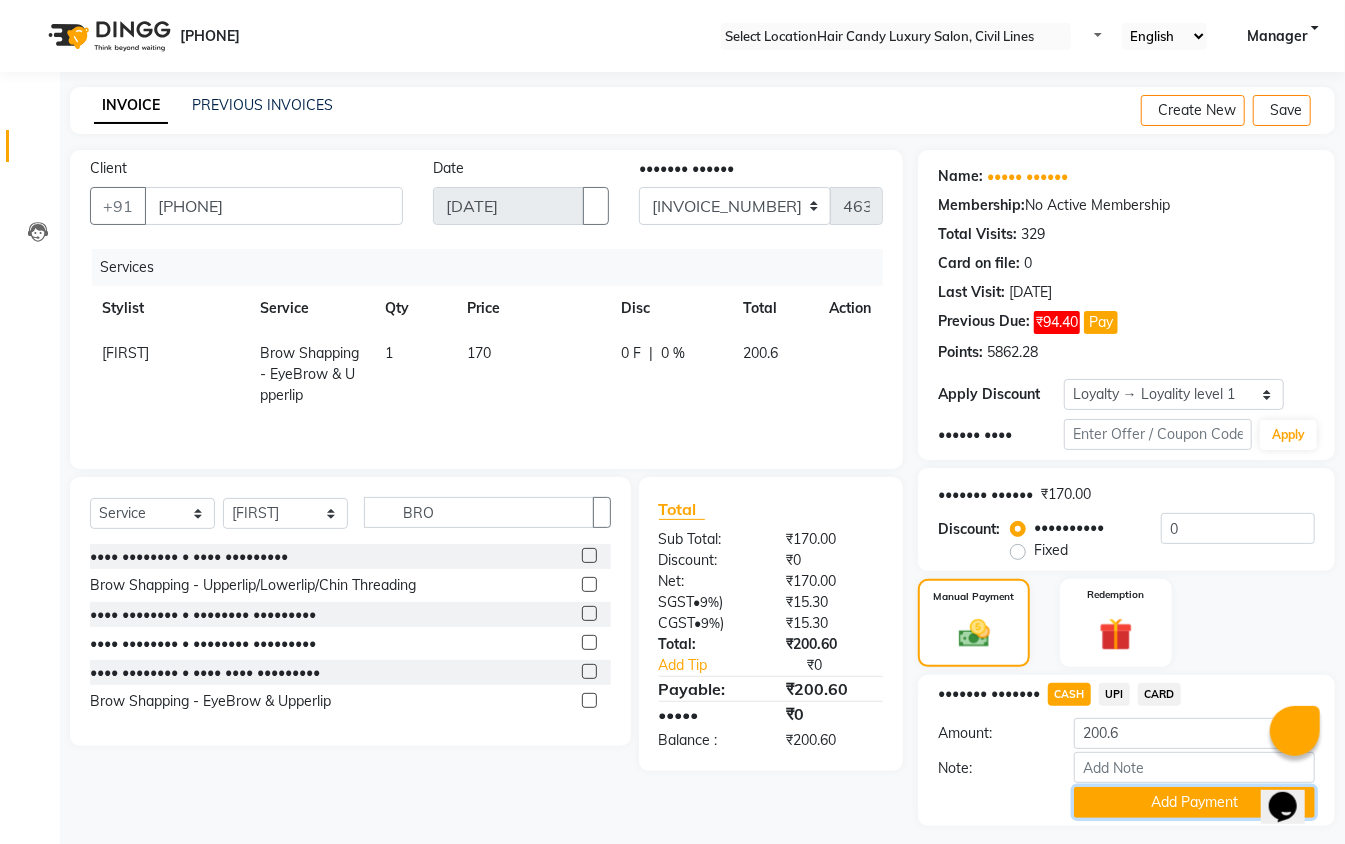 drag, startPoint x: 1112, startPoint y: 809, endPoint x: 1101, endPoint y: 789, distance: 22.825424 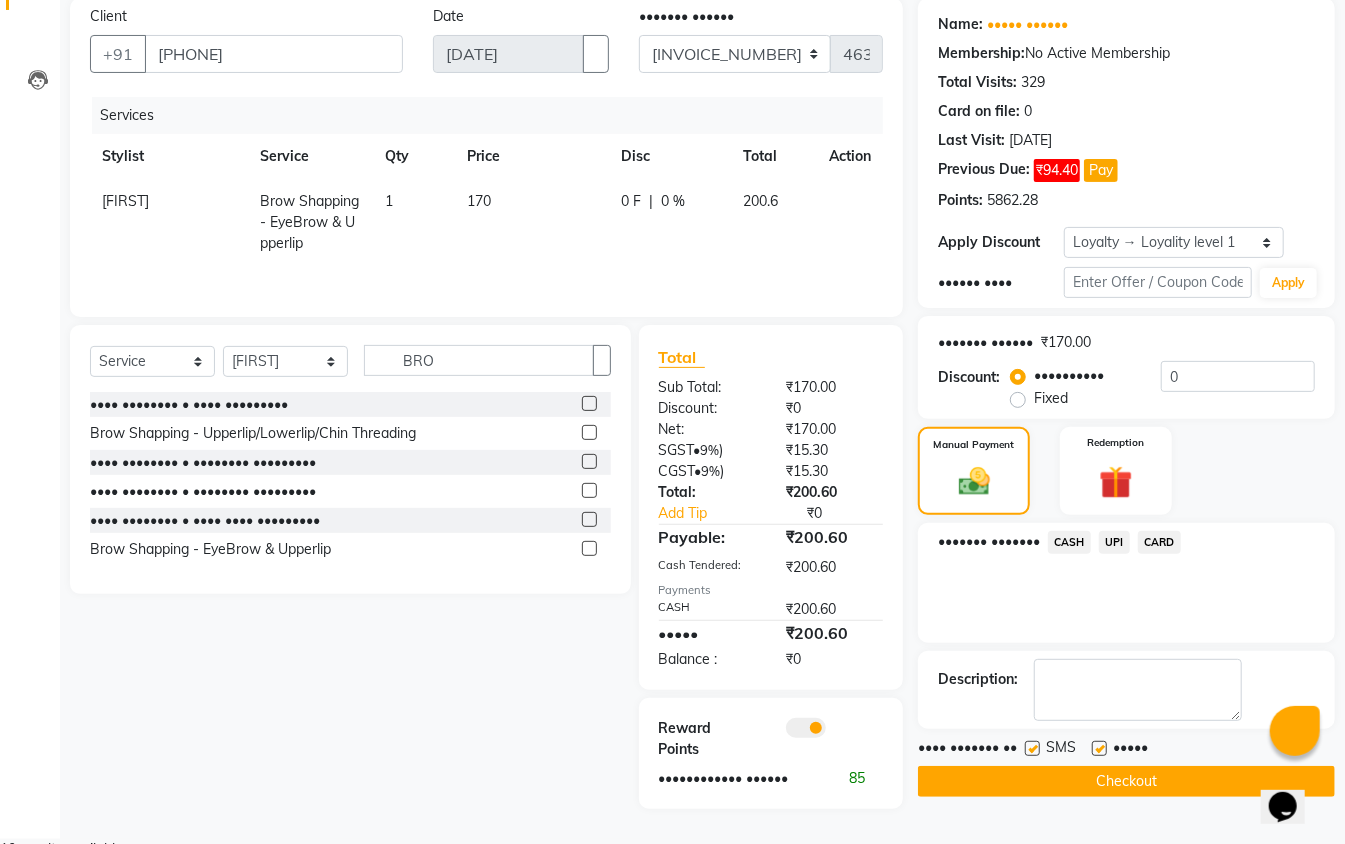click at bounding box center [806, 728] 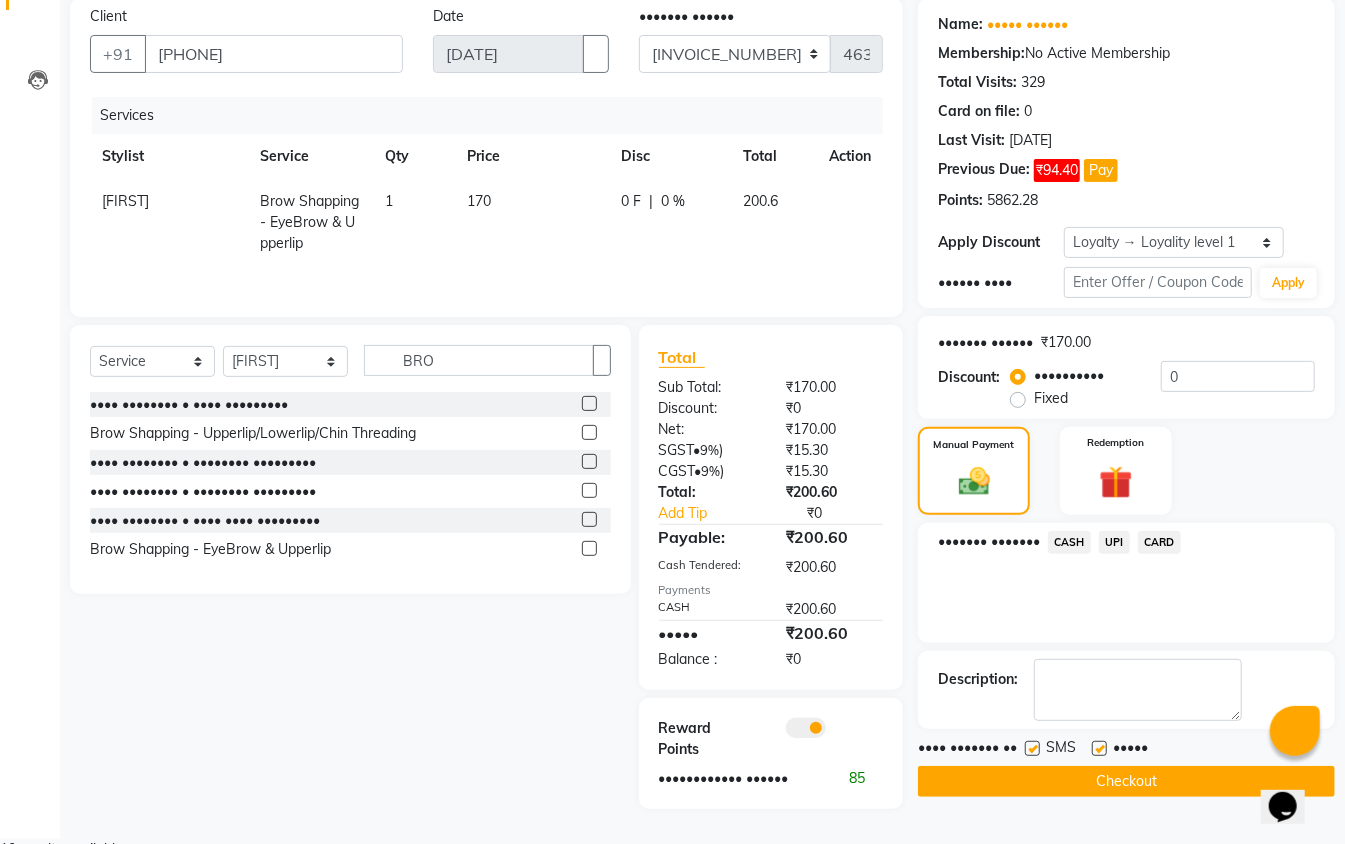 click at bounding box center (786, 733) 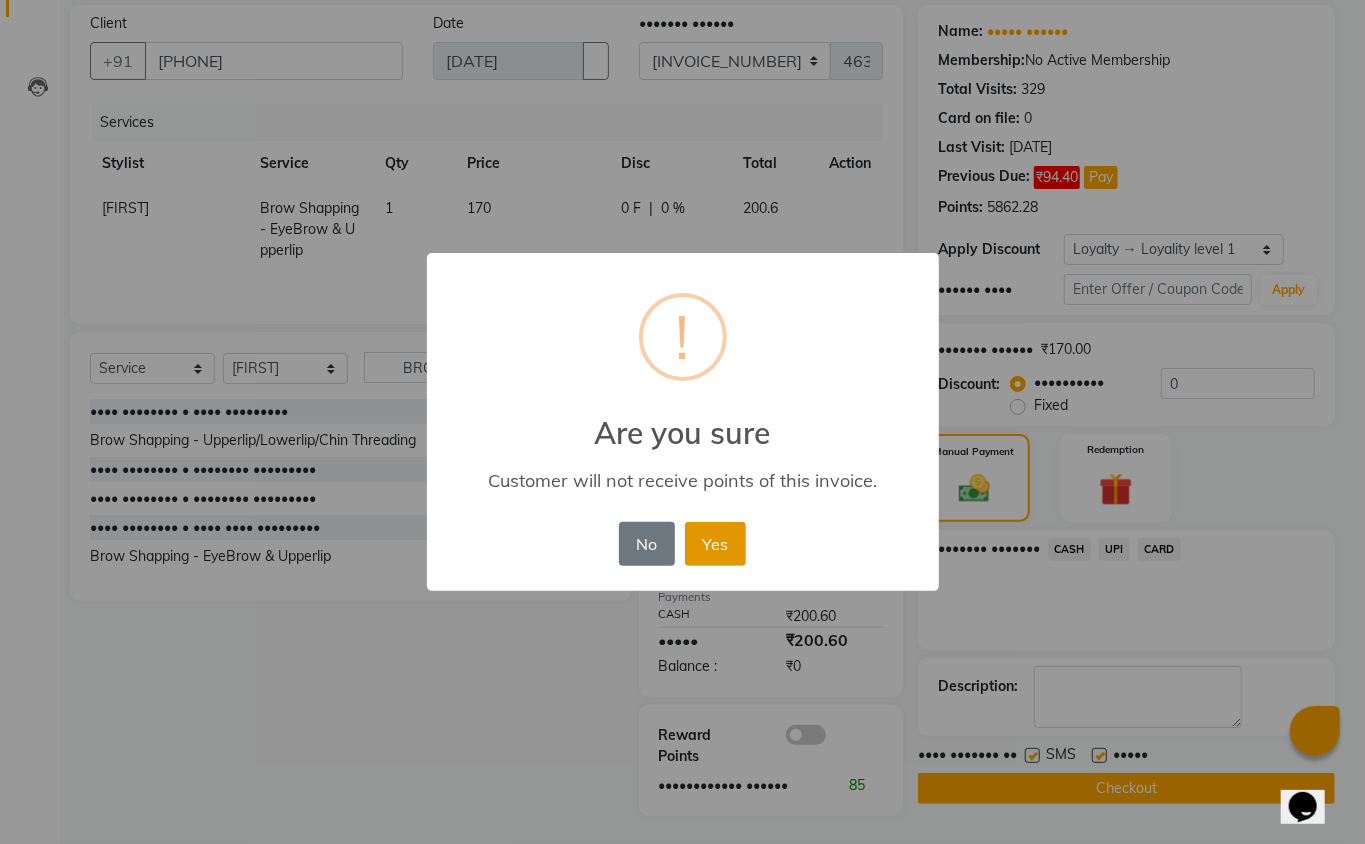 click on "Yes" at bounding box center (715, 544) 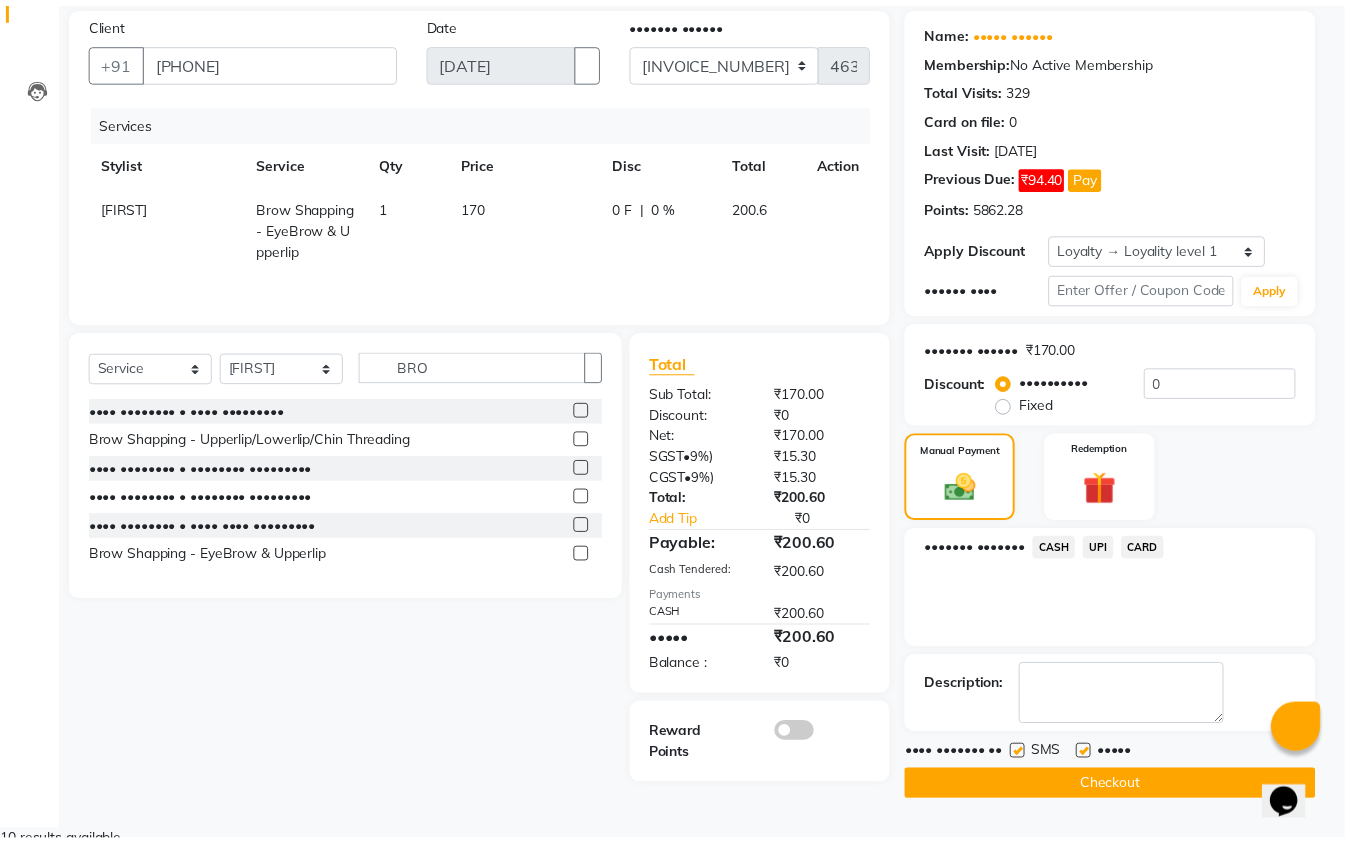 scroll, scrollTop: 144, scrollLeft: 0, axis: vertical 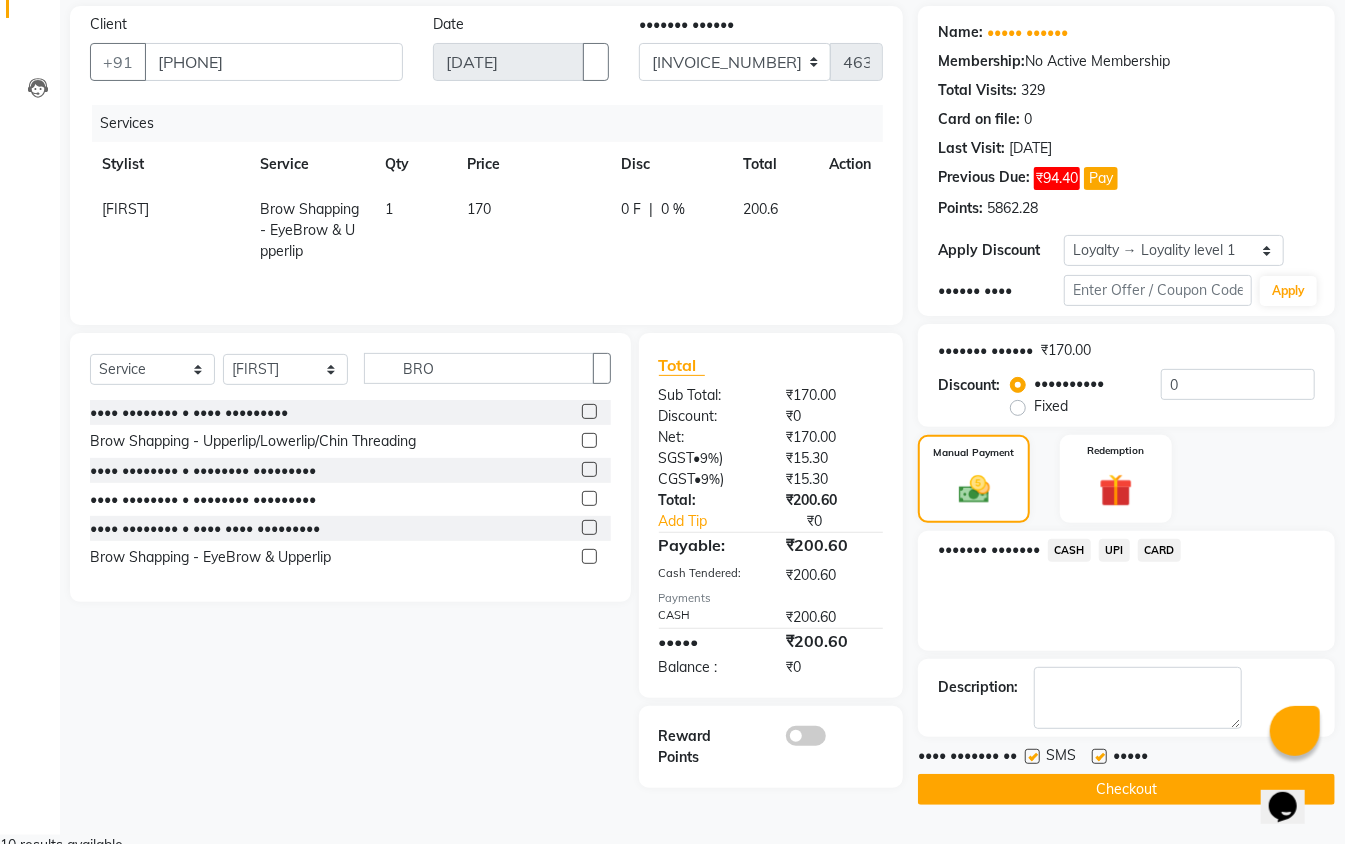 click at bounding box center [1032, 756] 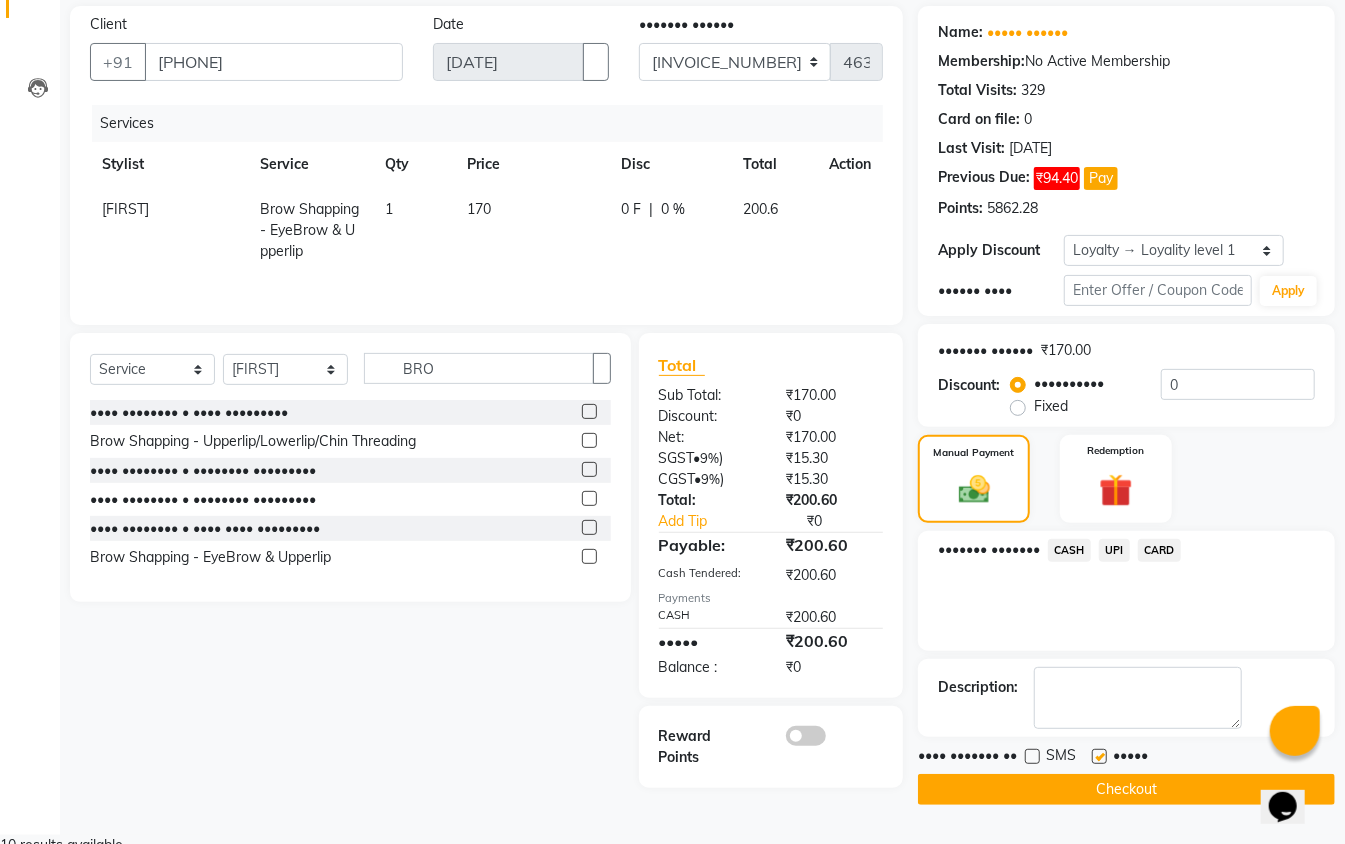 click at bounding box center (1099, 756) 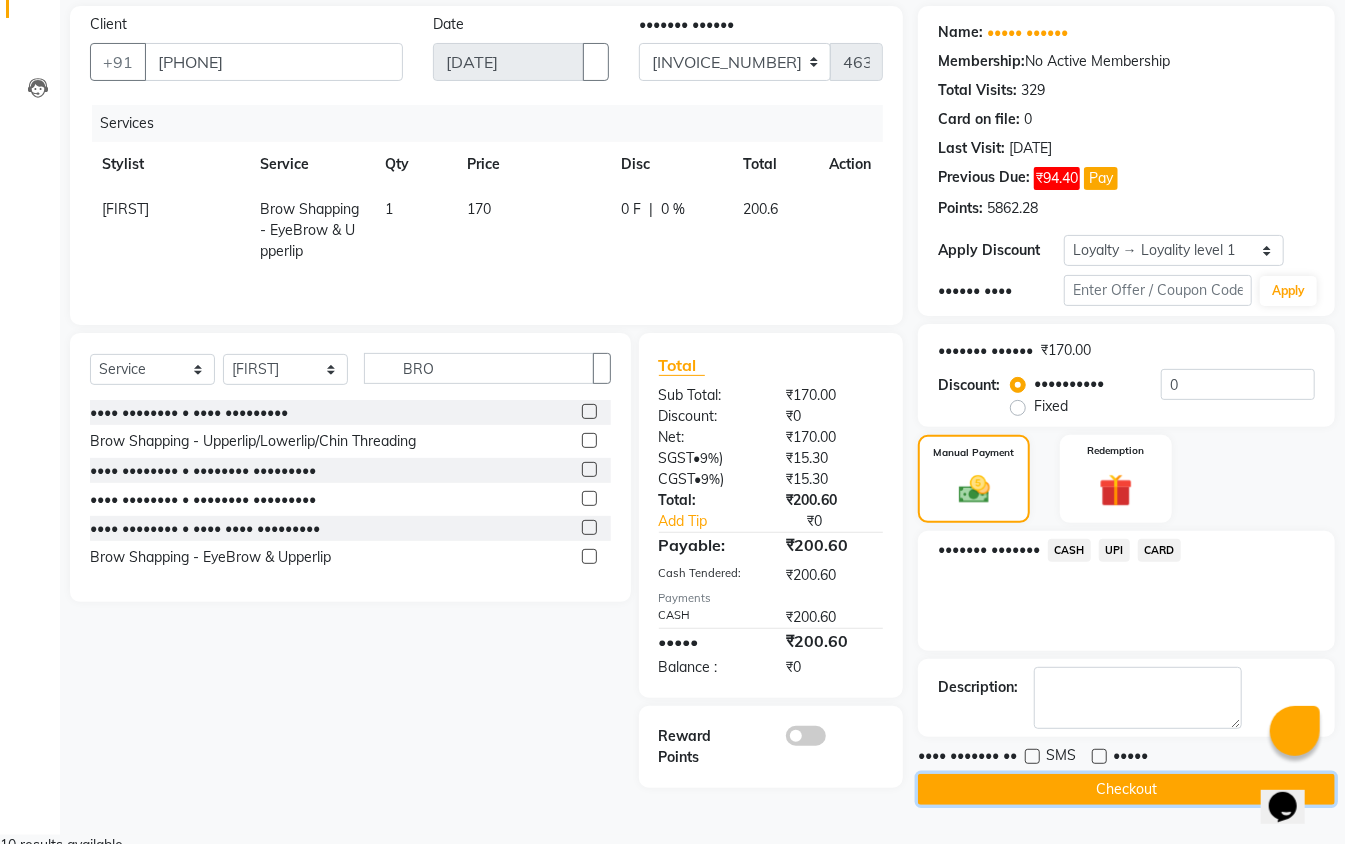 click on "Checkout" at bounding box center (1126, 789) 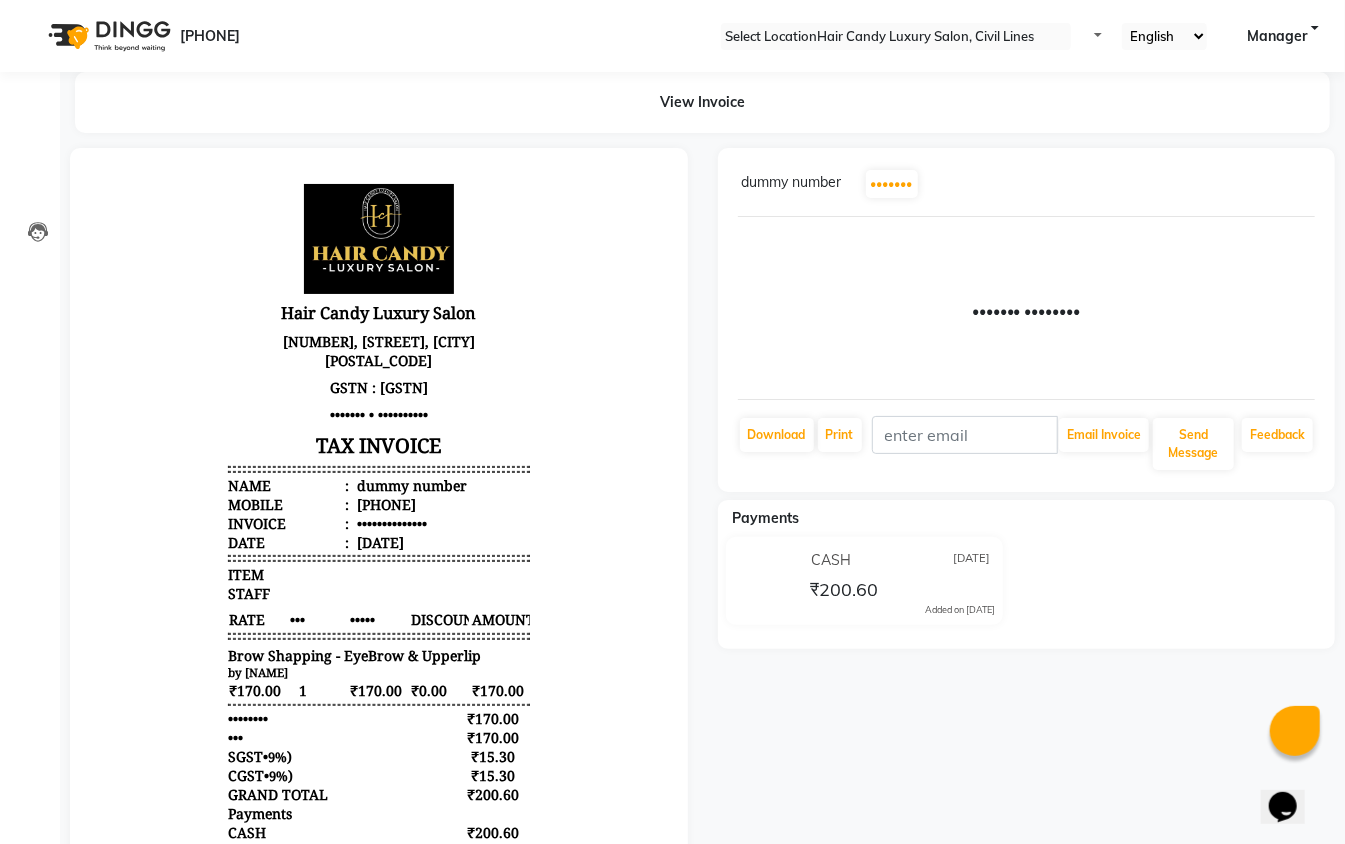 scroll, scrollTop: 0, scrollLeft: 0, axis: both 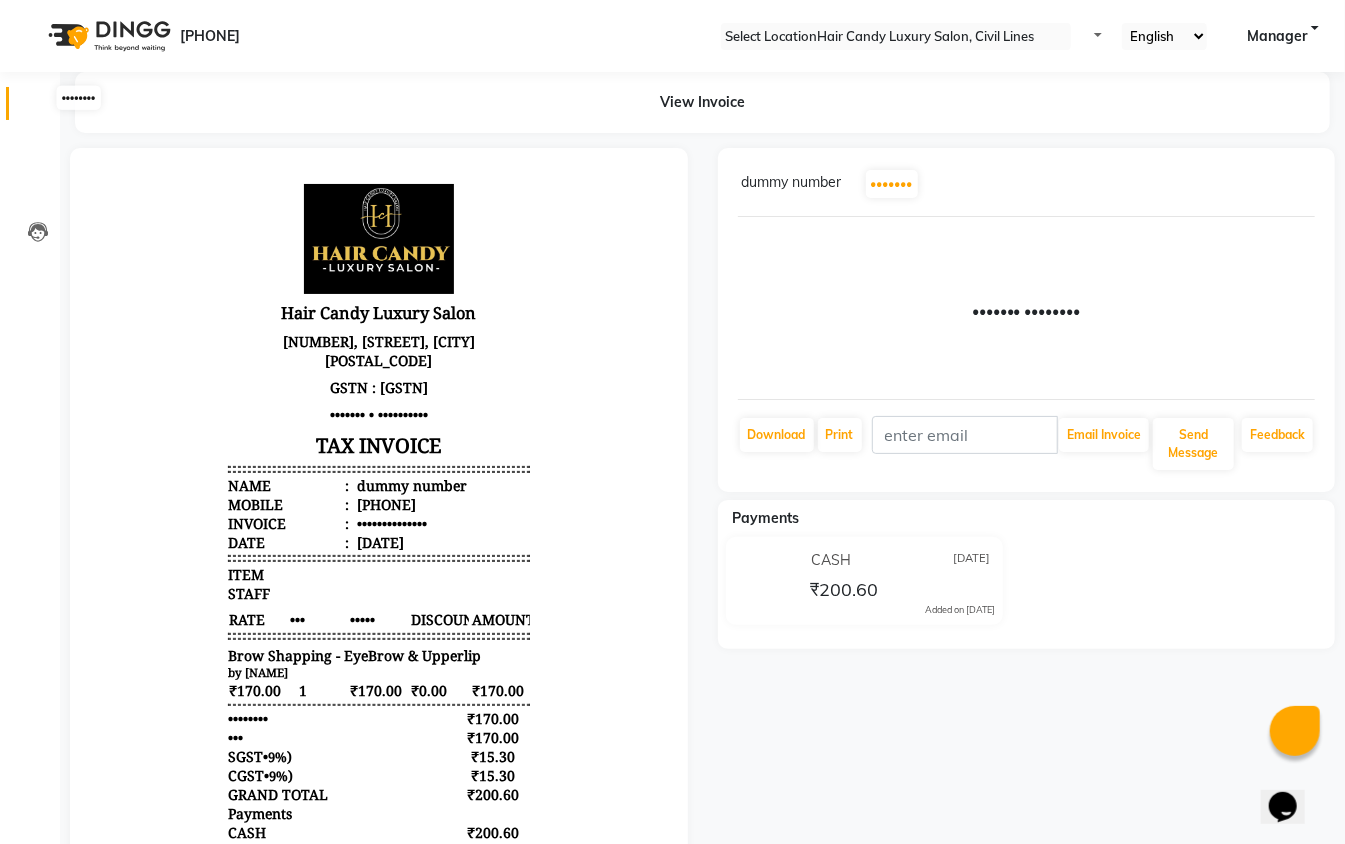 click at bounding box center [37, 108] 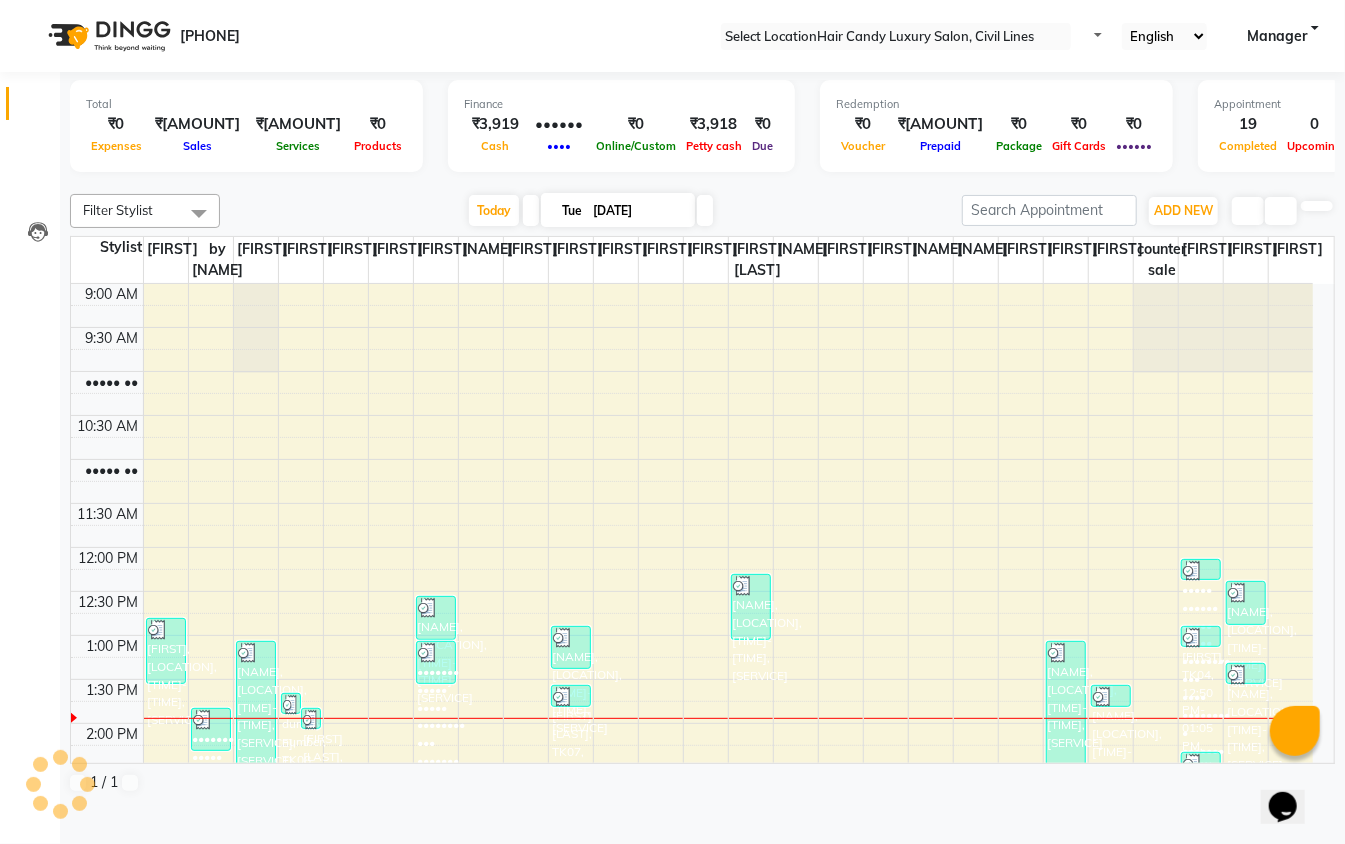 scroll, scrollTop: 0, scrollLeft: 0, axis: both 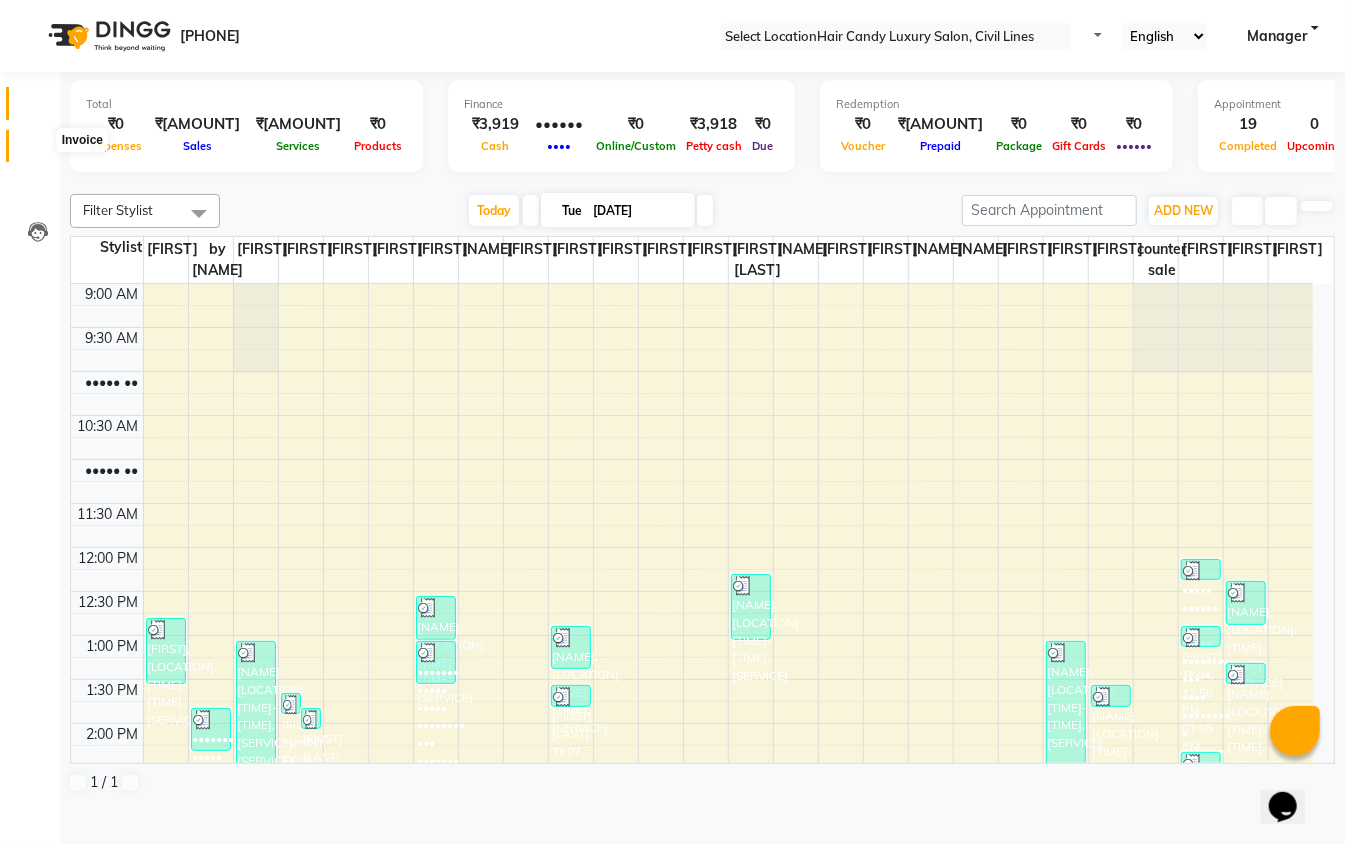 click at bounding box center (38, 151) 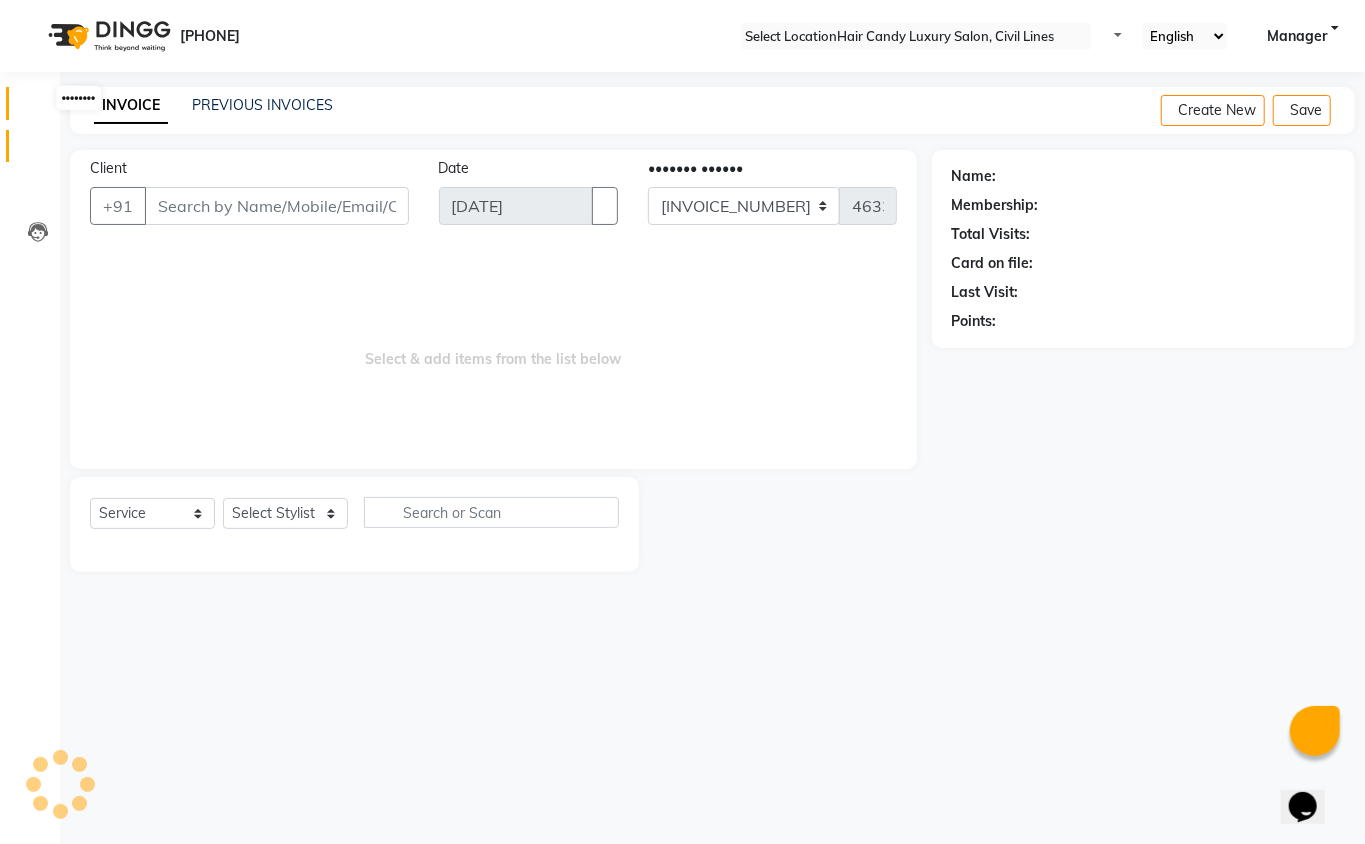 click at bounding box center [38, 108] 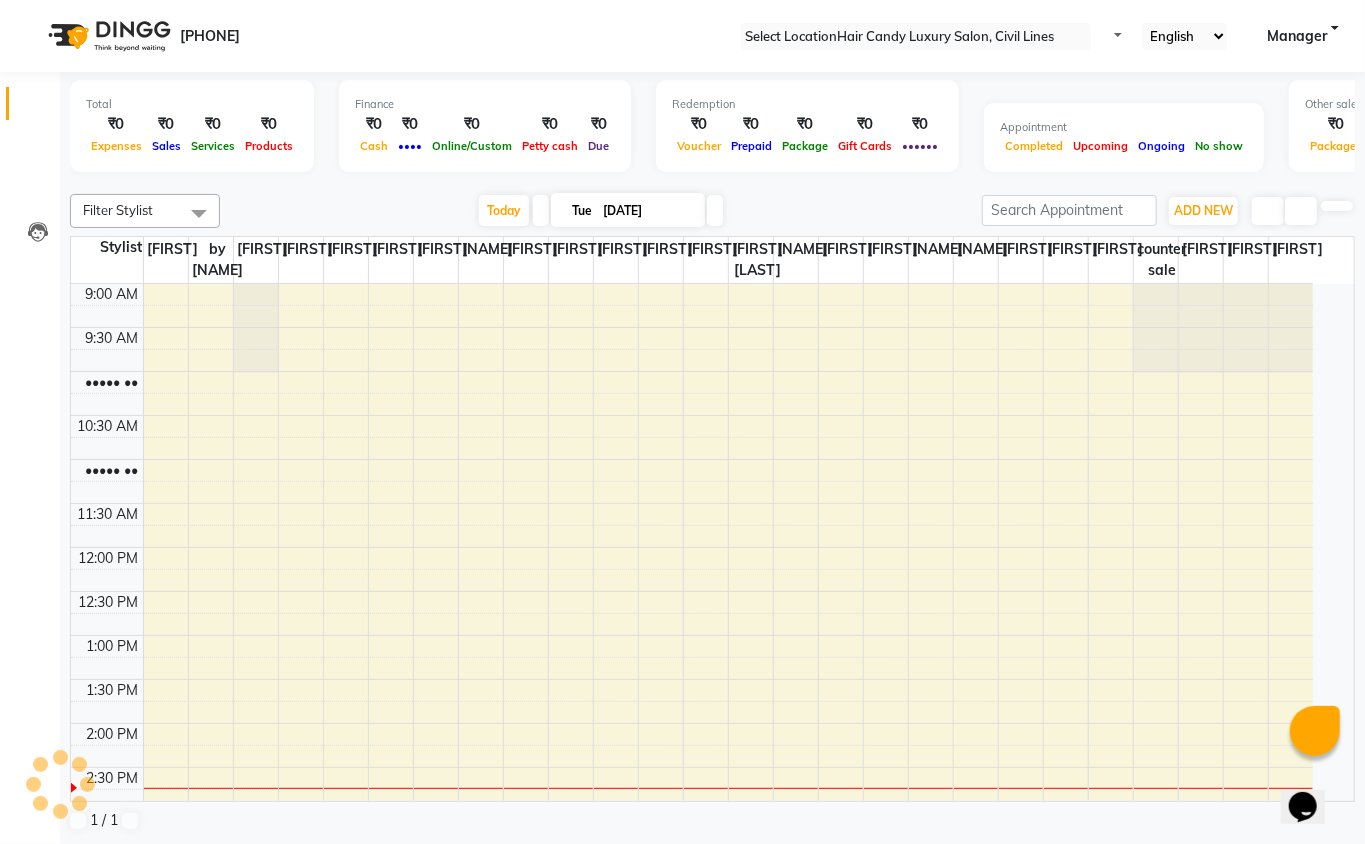 scroll, scrollTop: 0, scrollLeft: 0, axis: both 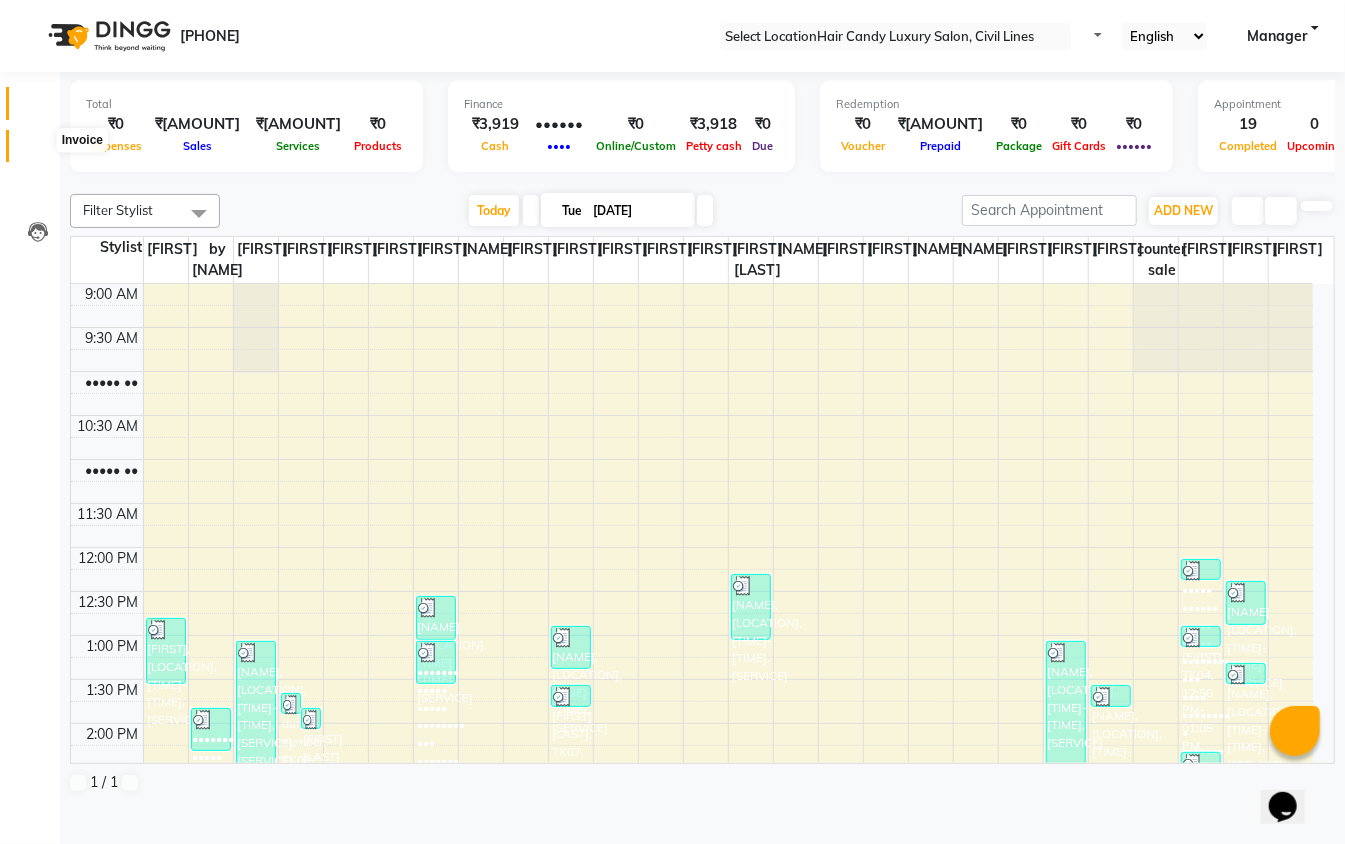 click at bounding box center [37, 151] 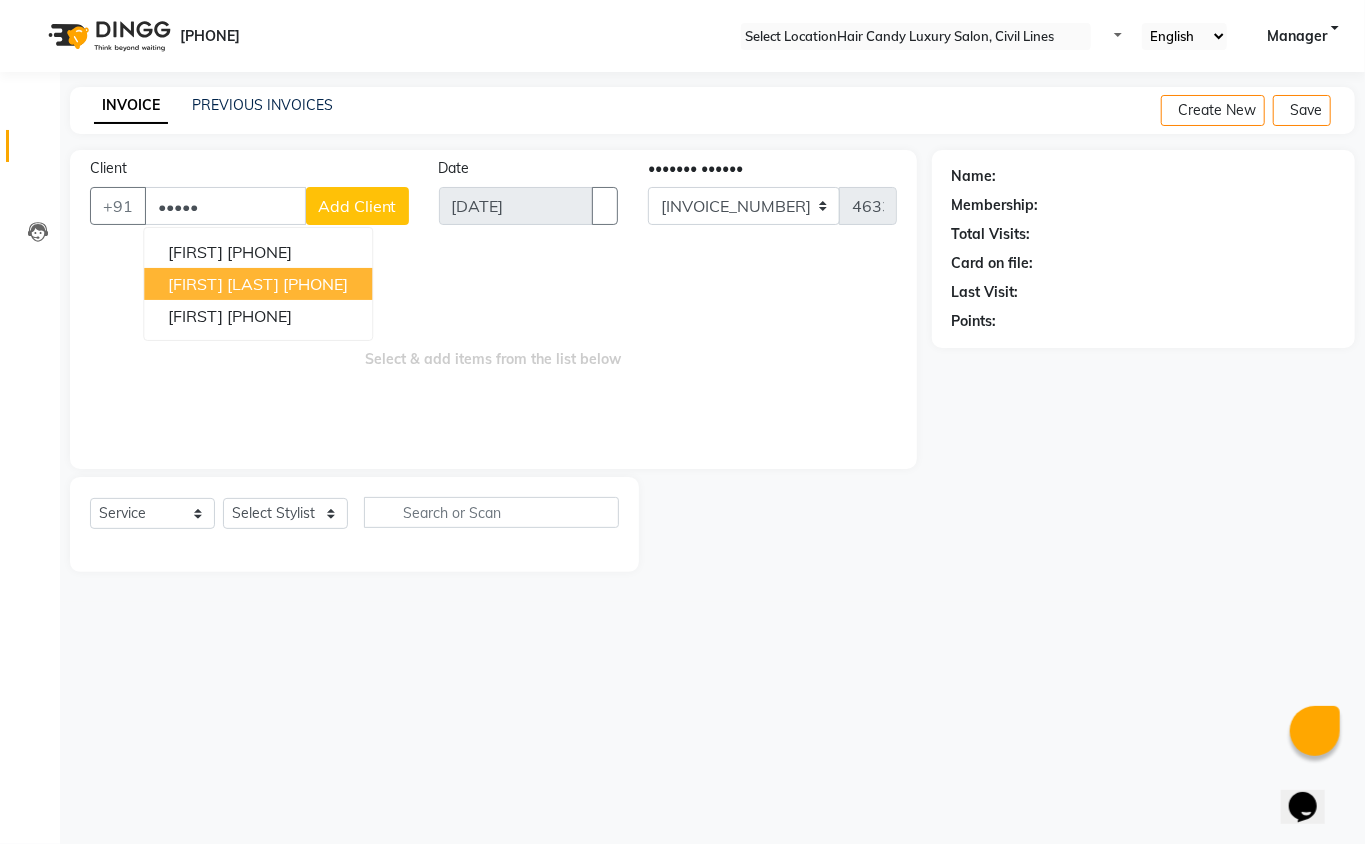 click on "9697989933" at bounding box center (315, 284) 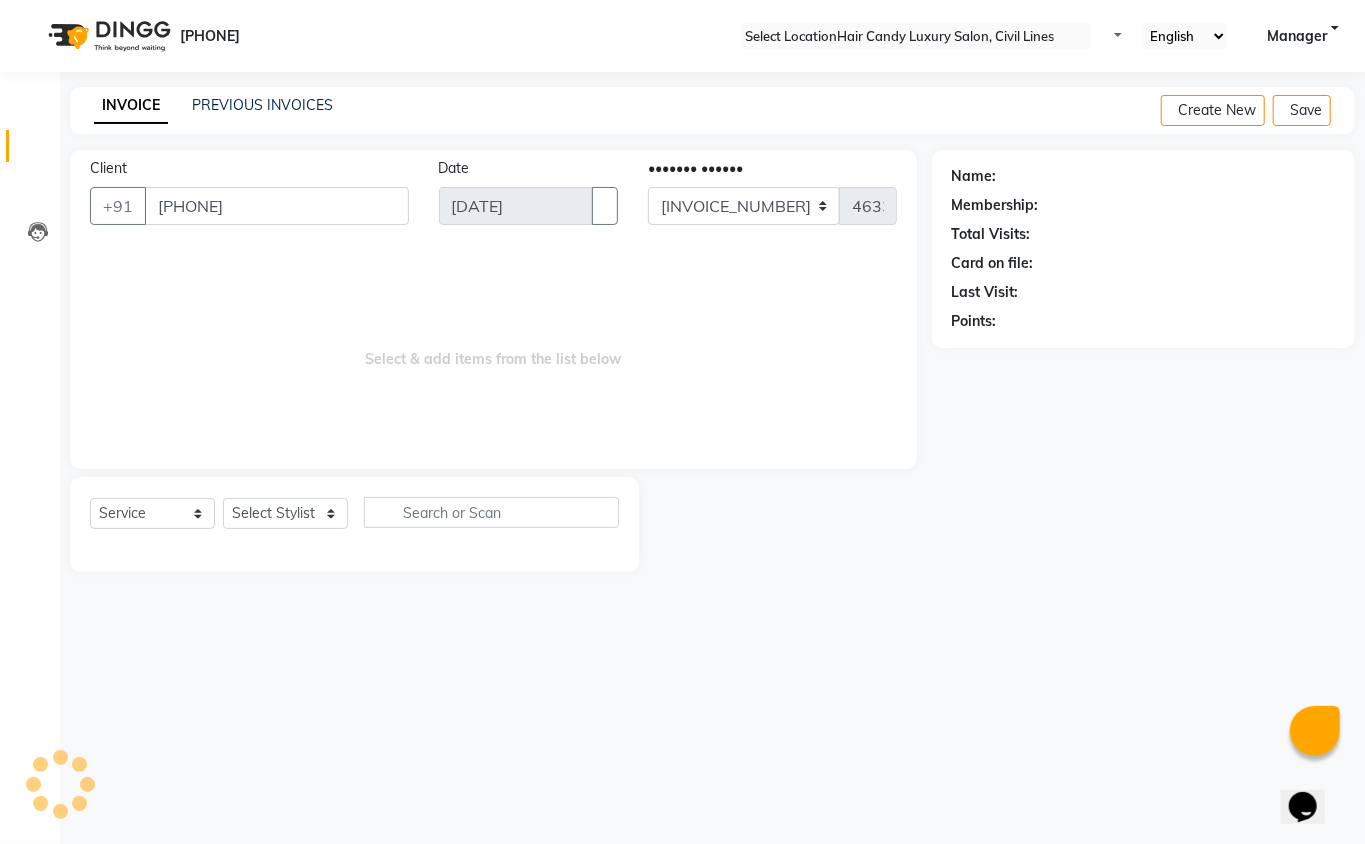 type on "9697989933" 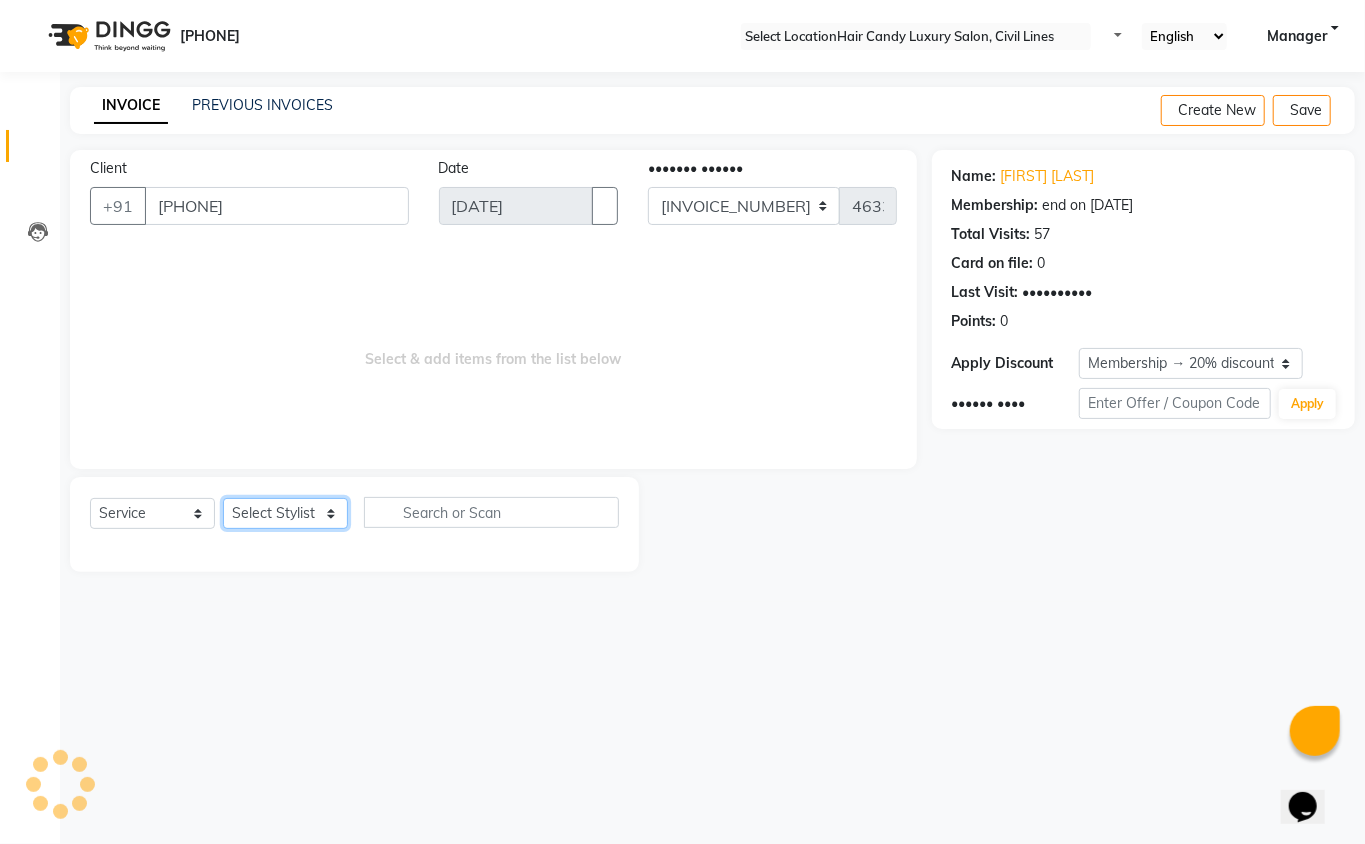 click on "•••••• ••••••• ••••• ••••• ••••• ••••• •••••• ••••••• •••• •••••• •••••• •••••• •••• •••• ••••••• •••••• •••• •••• ••••• •••••••••••••• ••••••• ••••• ••••• ••••• •••••• ••• •••••• •••••• ••••• ••••• •••• ••••• ••••••• ••••• ••••• •••• •••••" at bounding box center (285, 513) 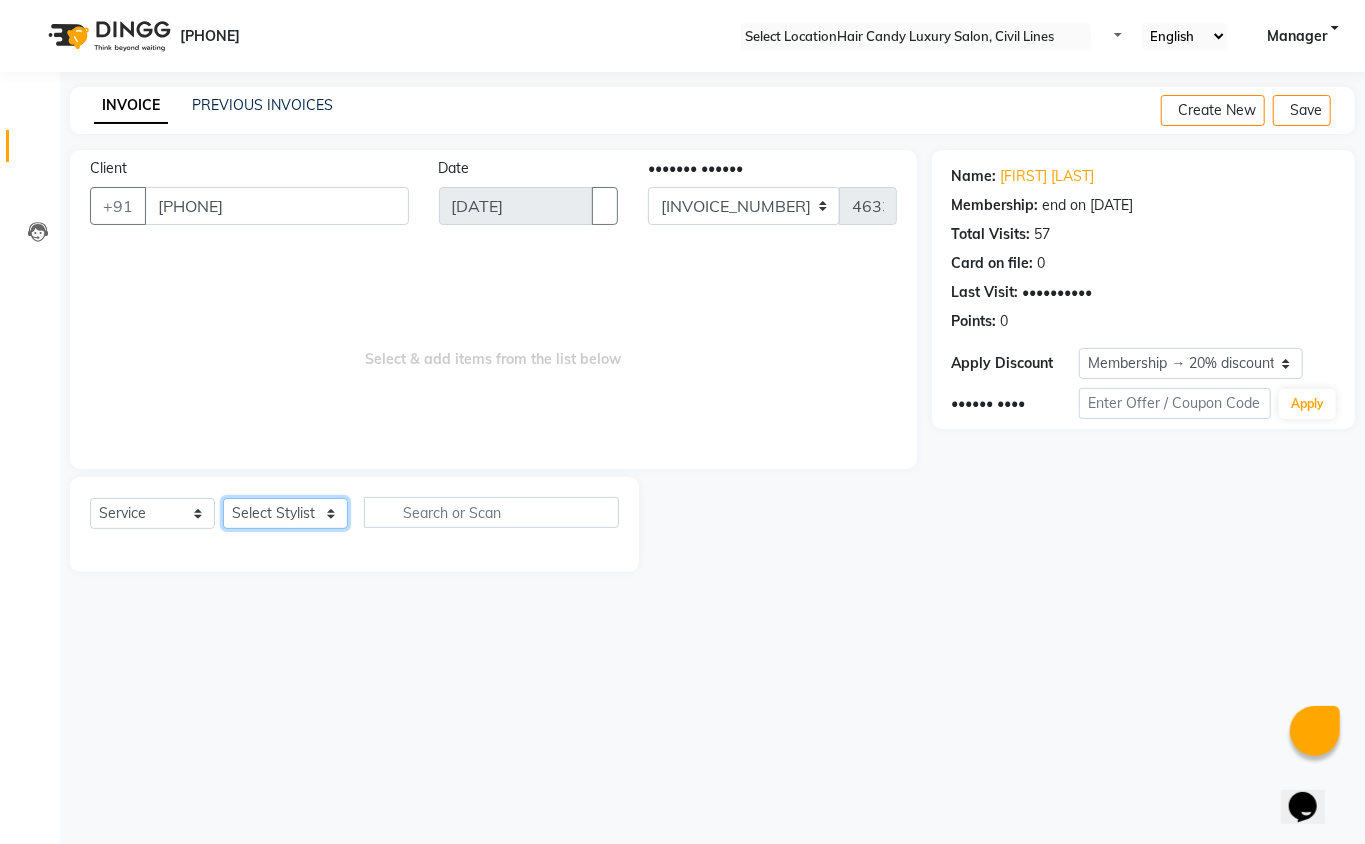 select on "47472" 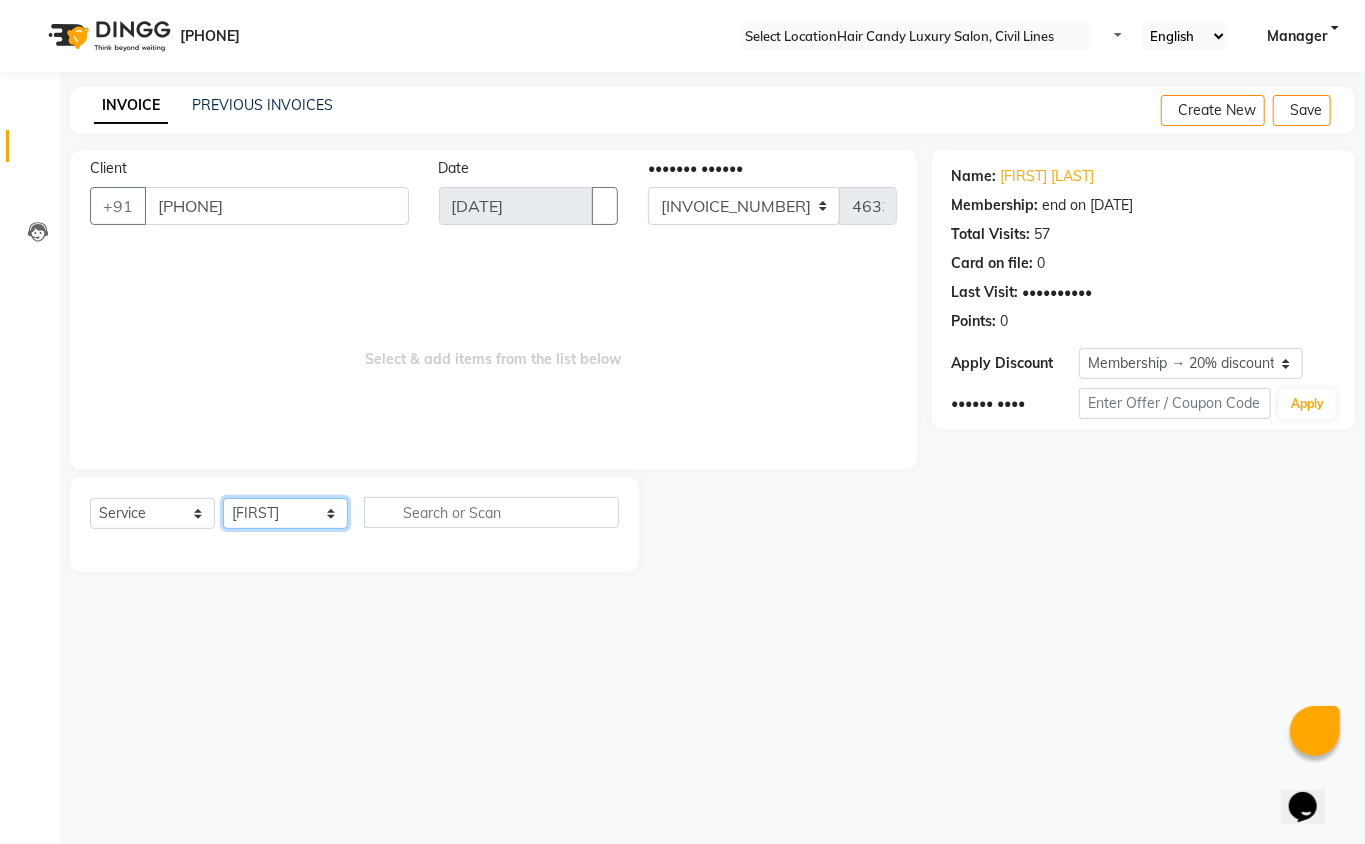 click on "•••••• ••••••• ••••• ••••• ••••• ••••• •••••• ••••••• •••• •••••• •••••• •••••• •••• •••• ••••••• •••••• •••• •••• ••••• •••••••••••••• ••••••• ••••• ••••• ••••• •••••• ••• •••••• •••••• ••••• ••••• •••• ••••• ••••••• ••••• ••••• •••• •••••" at bounding box center (285, 513) 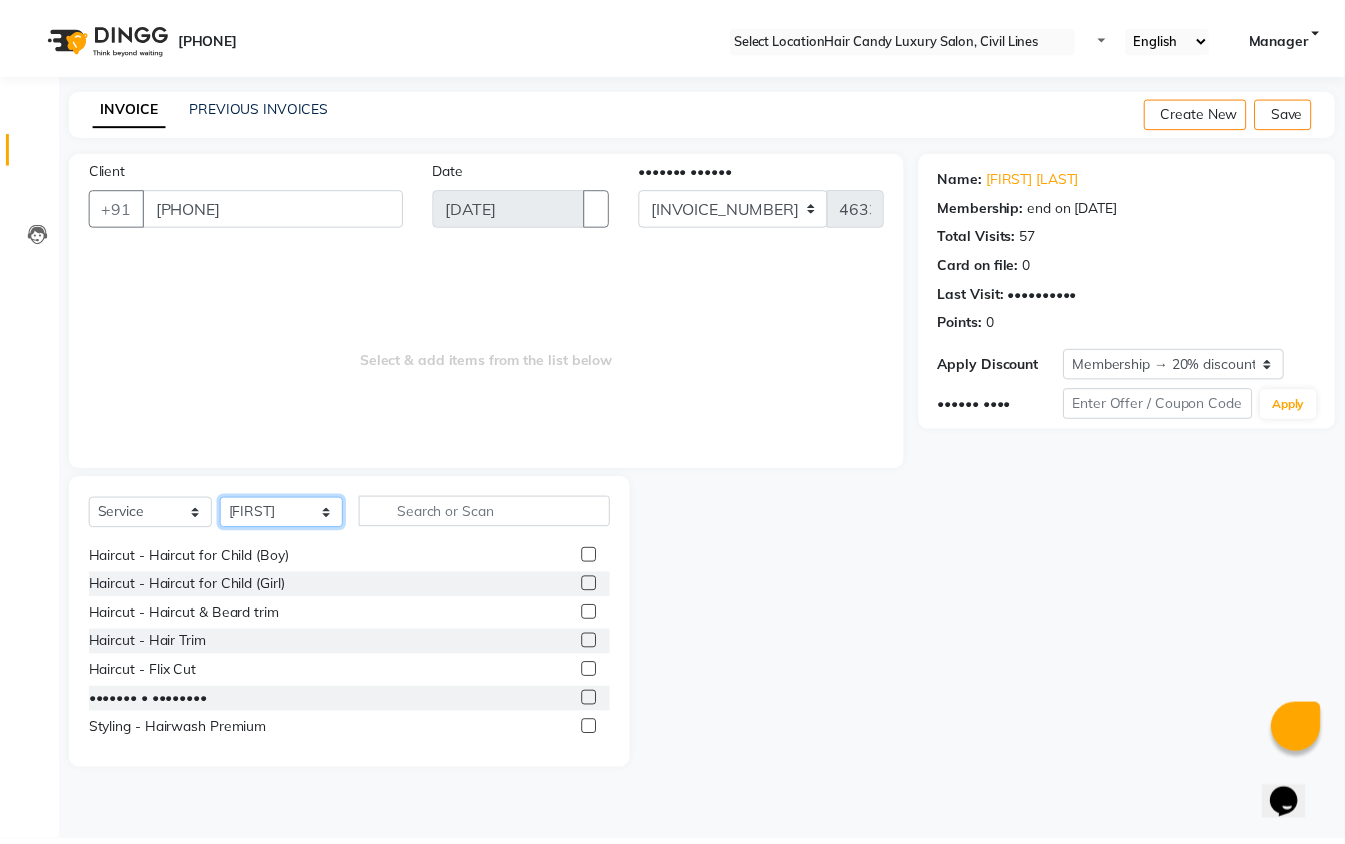 scroll, scrollTop: 133, scrollLeft: 0, axis: vertical 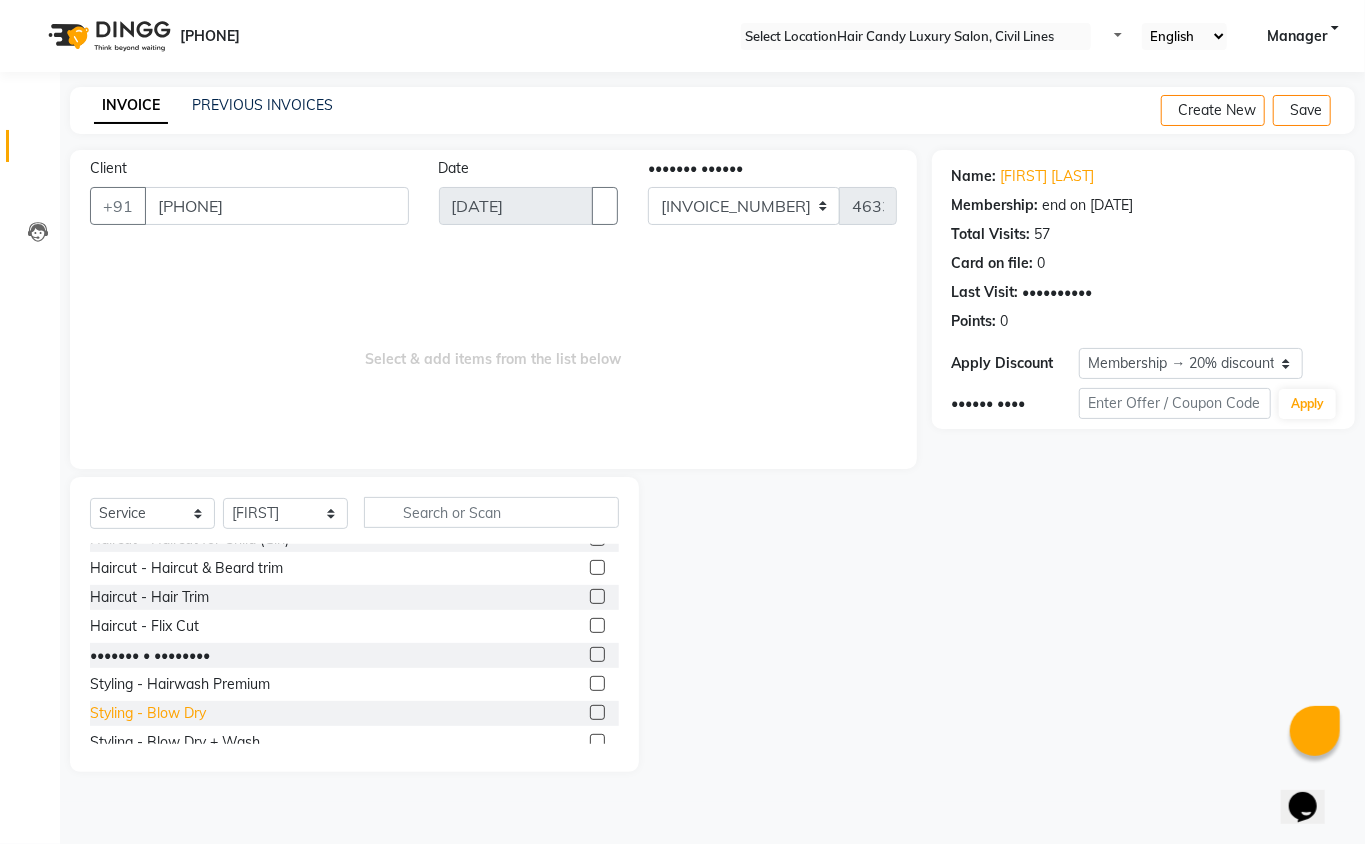 click on "Styling - Blow Dry" at bounding box center [144, 423] 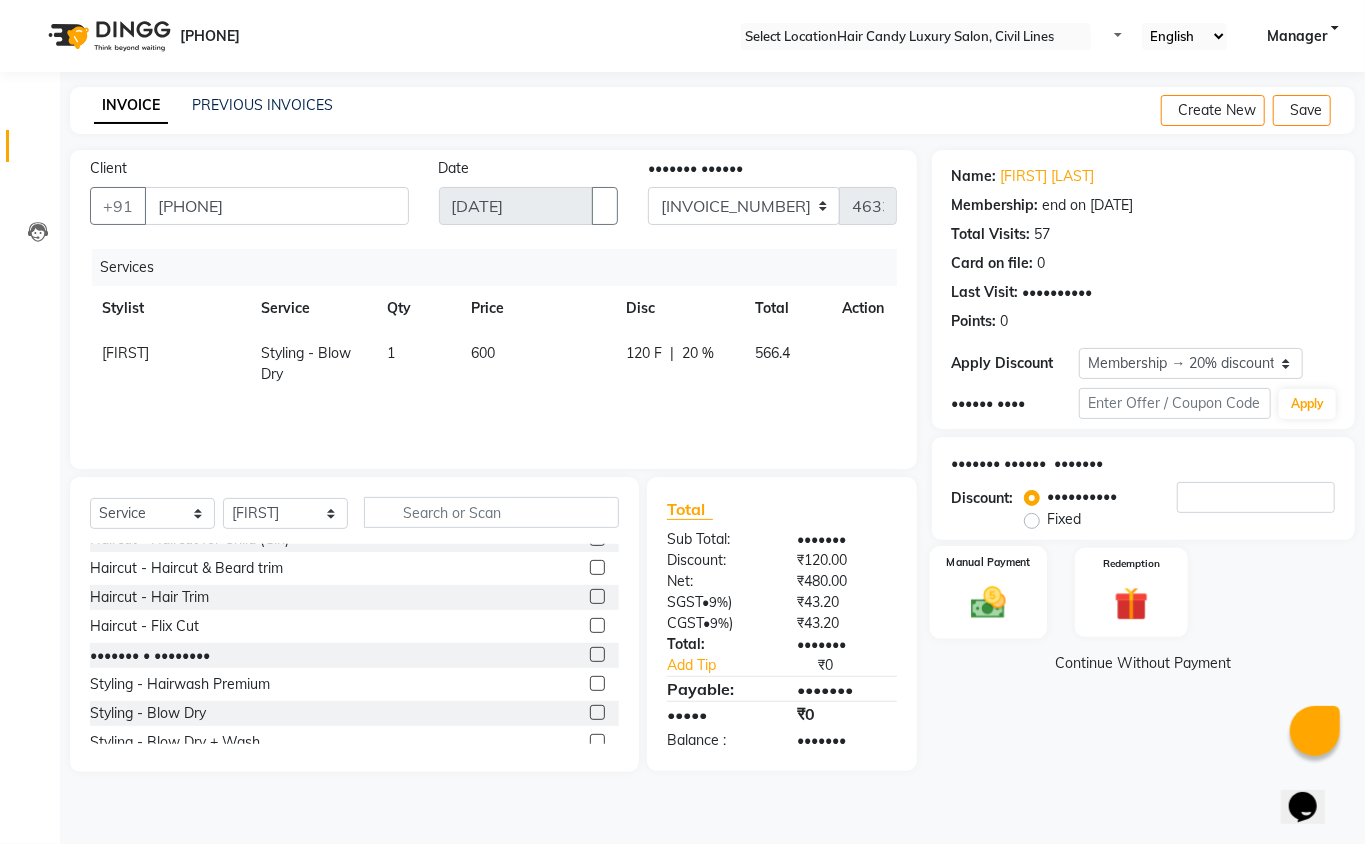 click at bounding box center (988, 602) 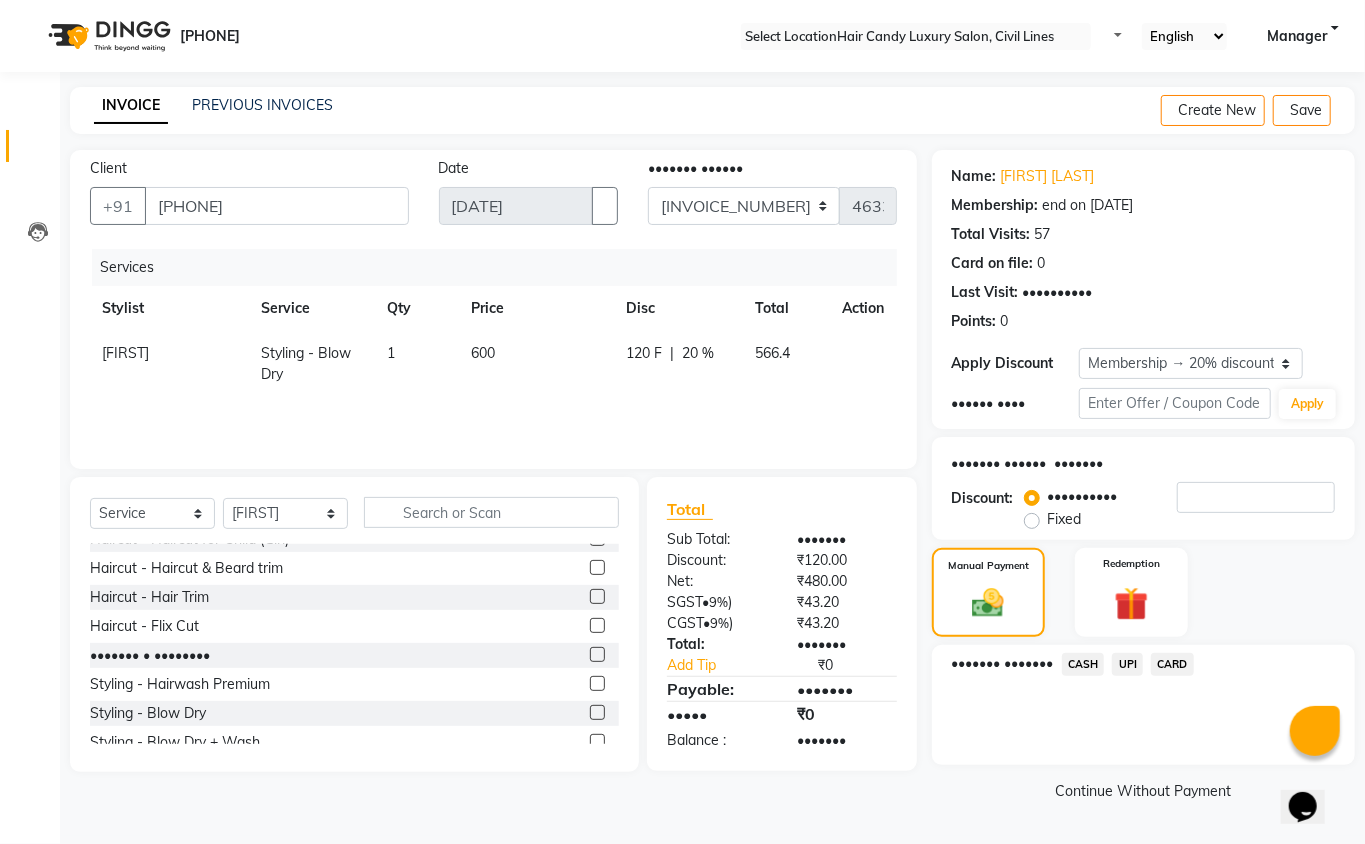 click on "CASH" at bounding box center (1083, 664) 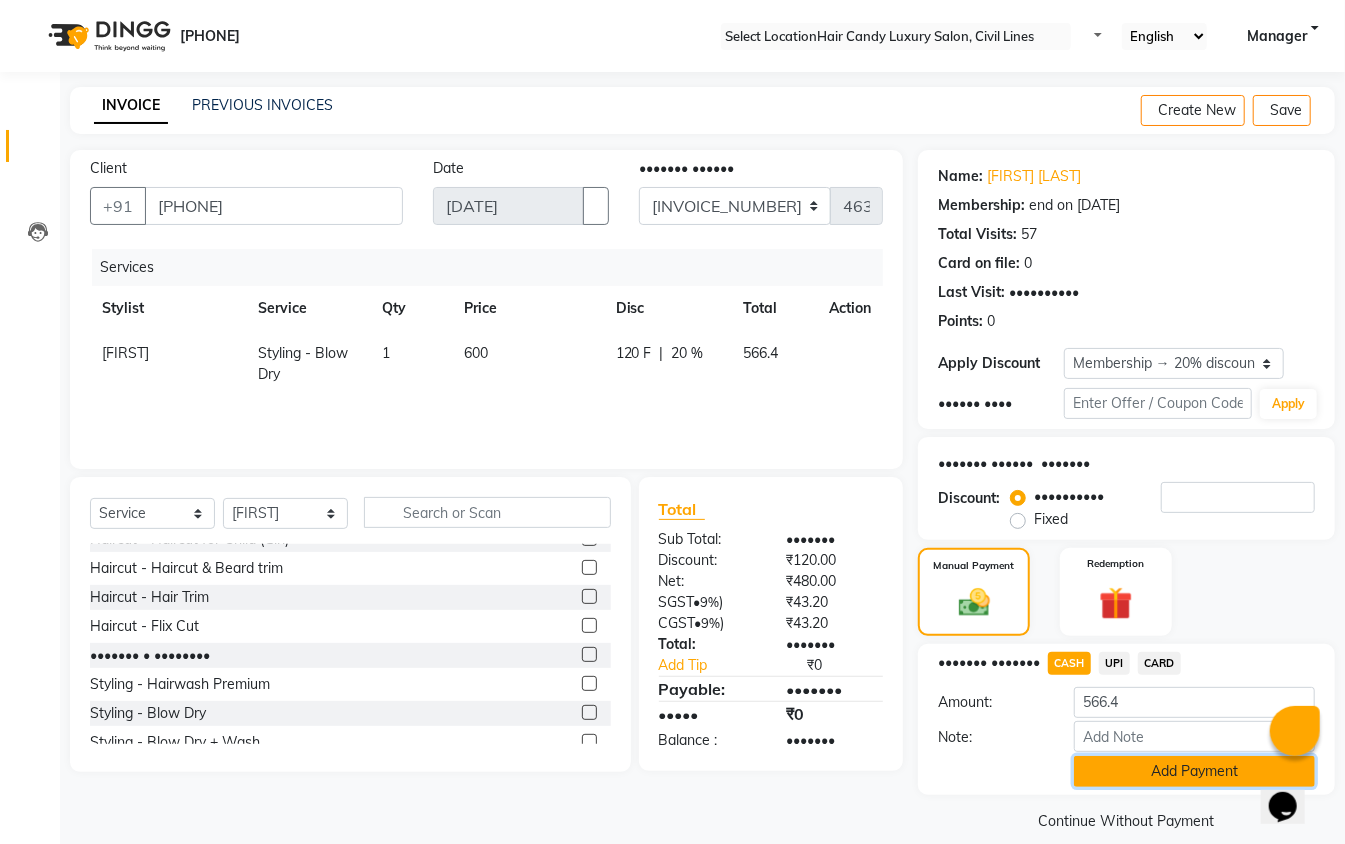click on "Add Payment" at bounding box center [1194, 771] 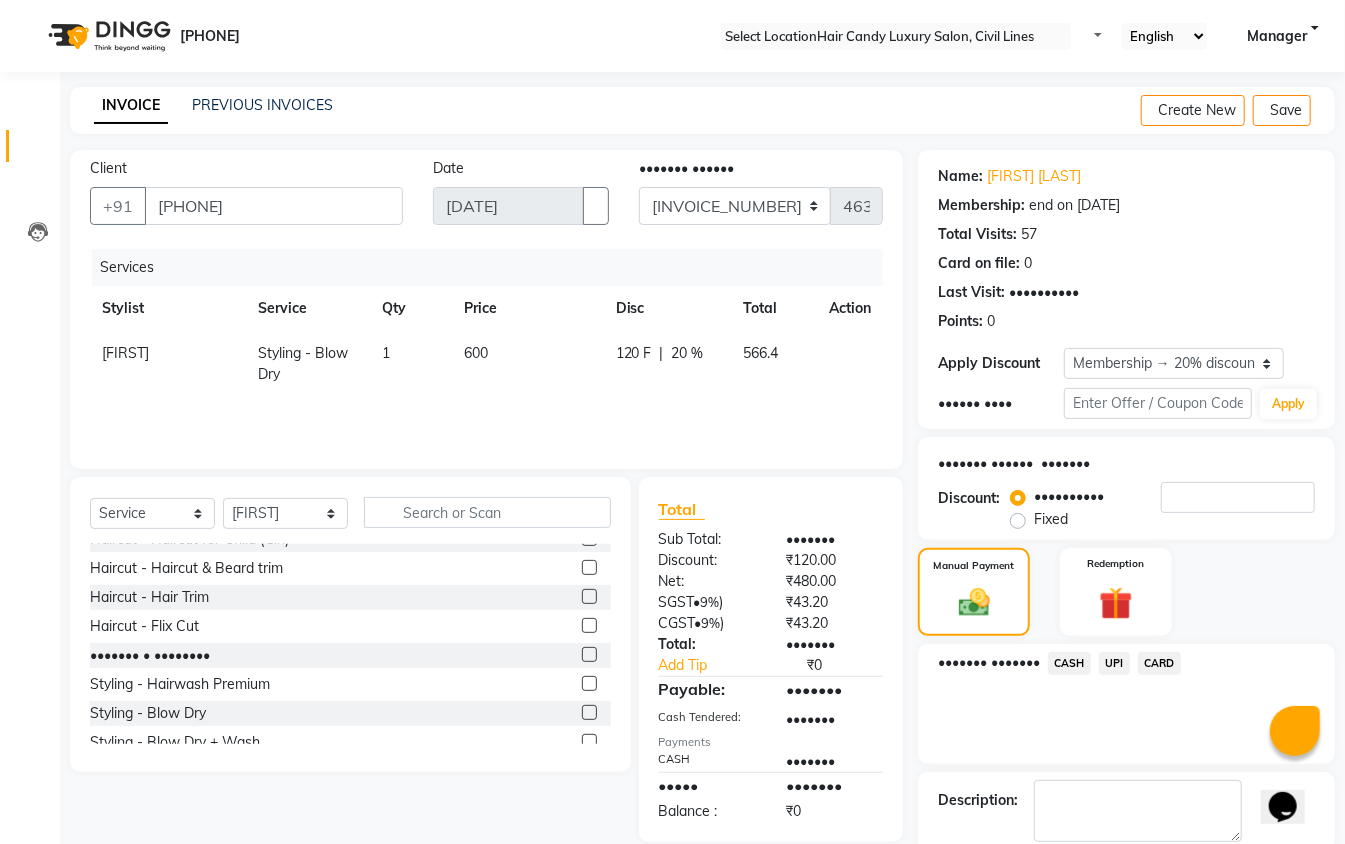 scroll, scrollTop: 117, scrollLeft: 0, axis: vertical 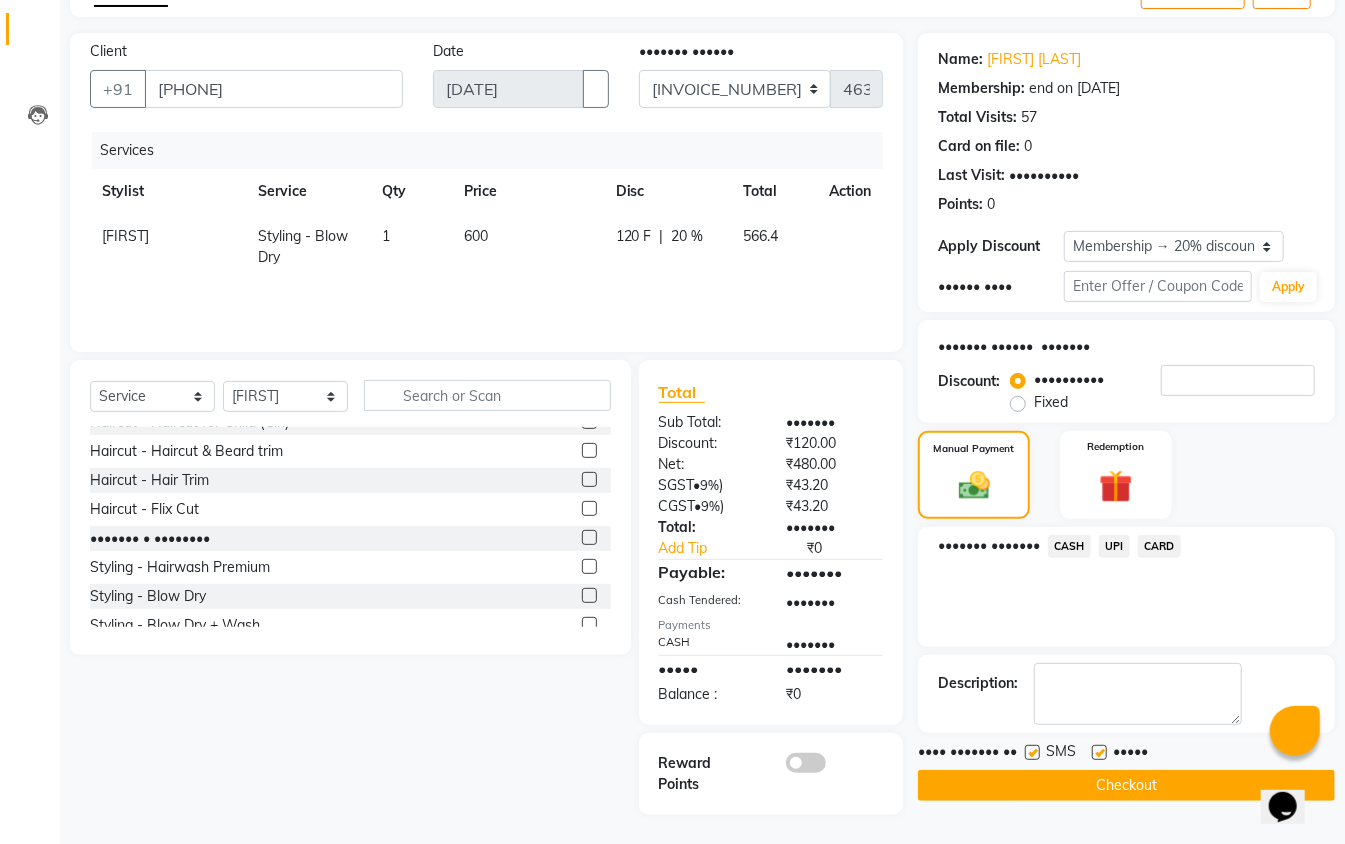 click at bounding box center [1032, 752] 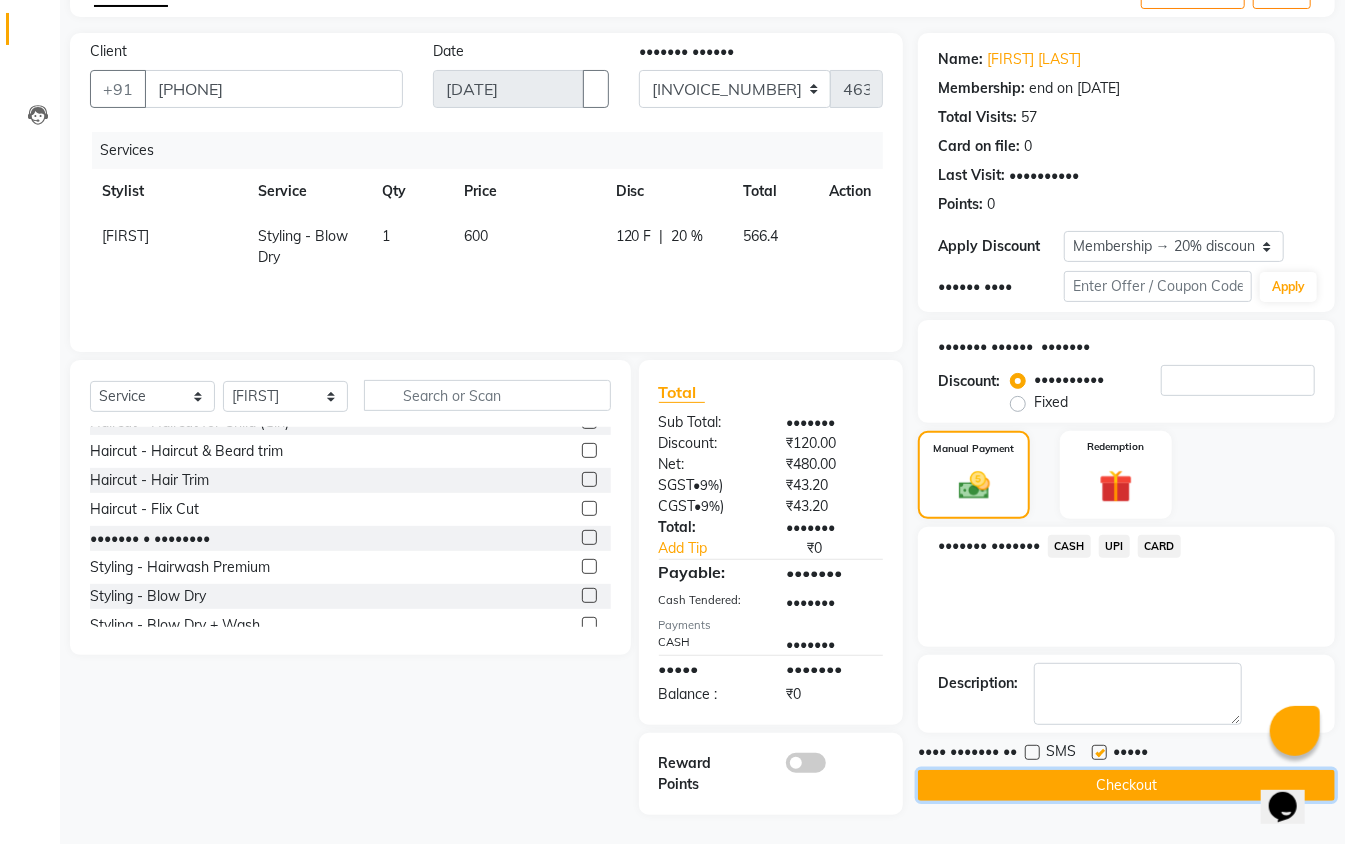 click on "Checkout" at bounding box center [1126, 785] 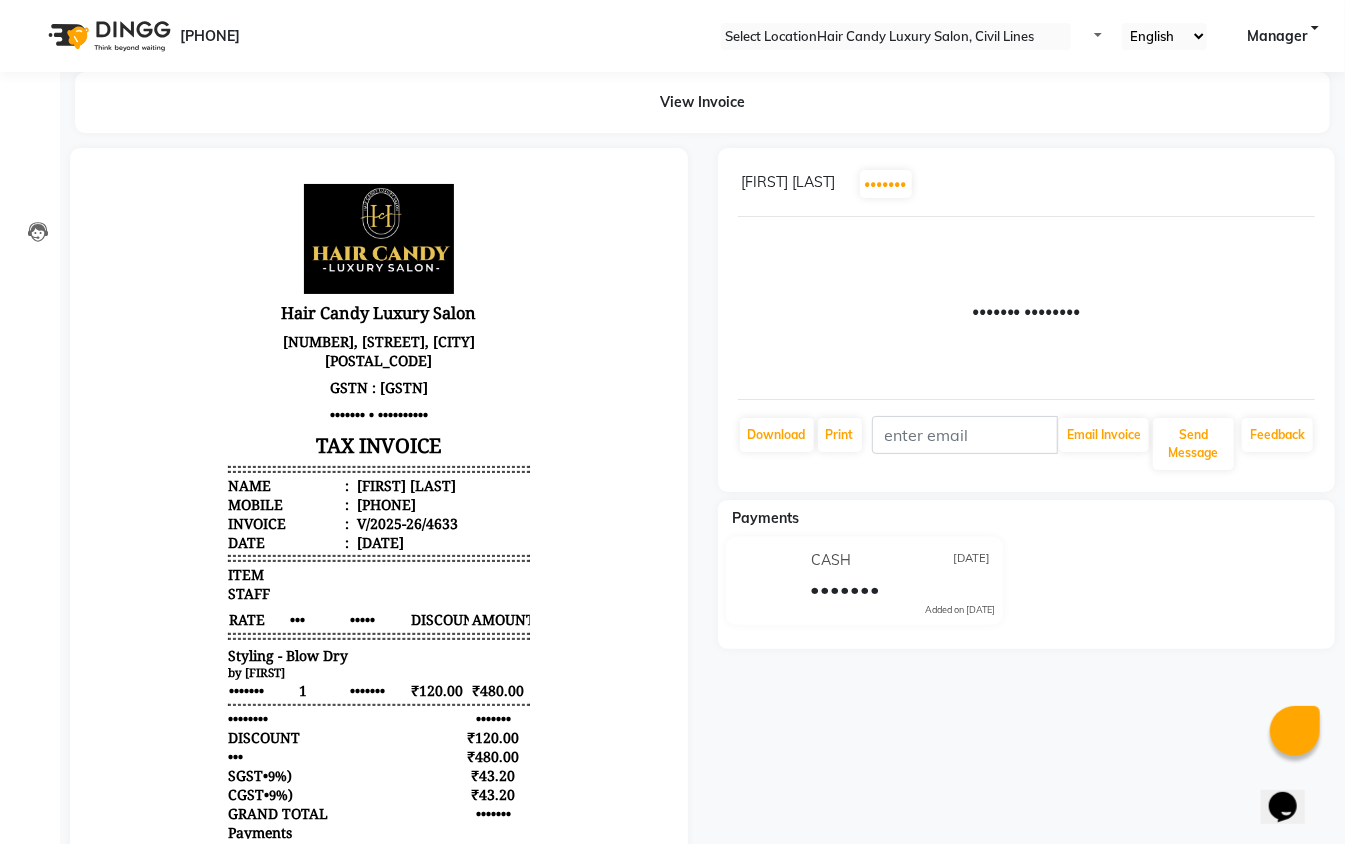 scroll, scrollTop: 0, scrollLeft: 0, axis: both 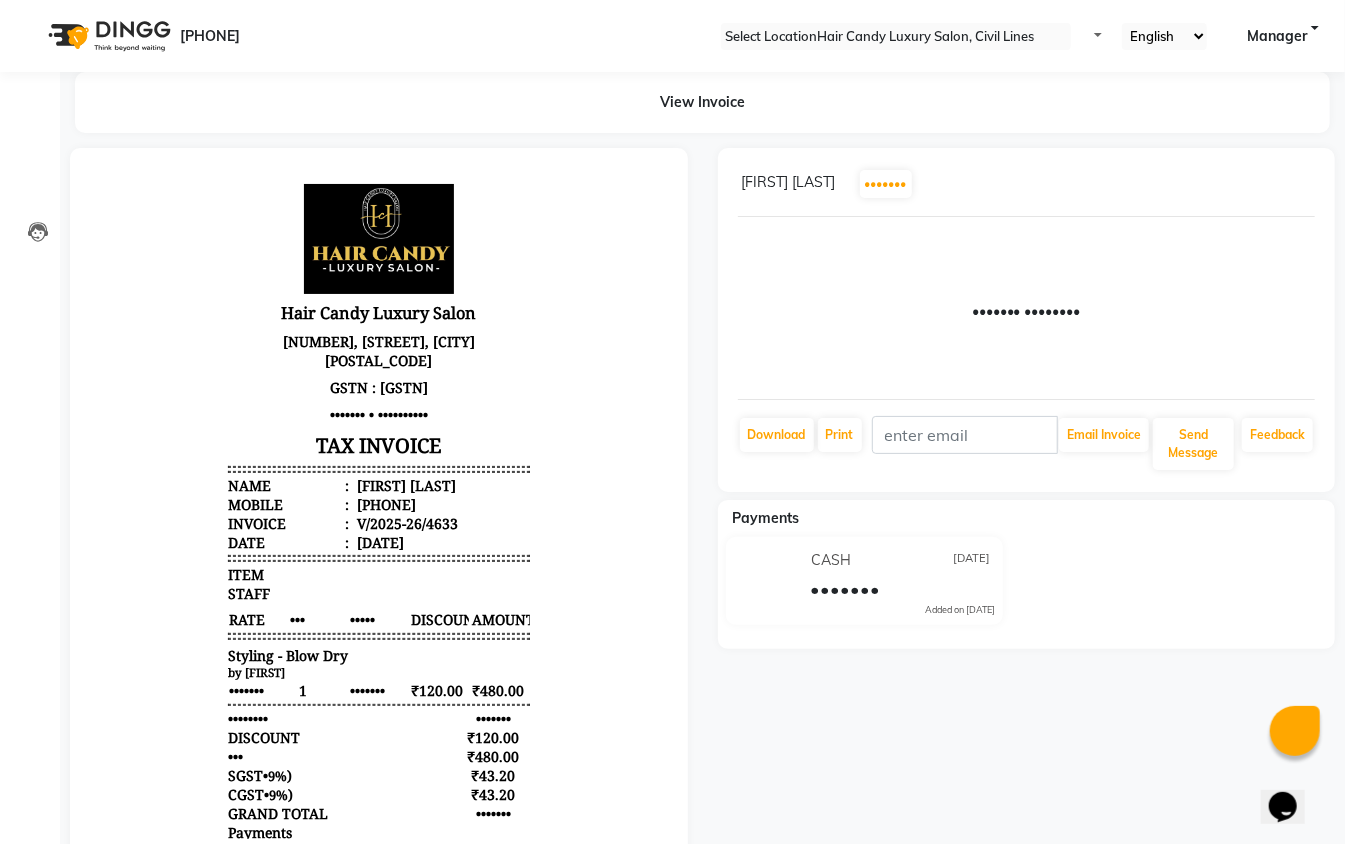 click on "Calendar" at bounding box center (30, 103) 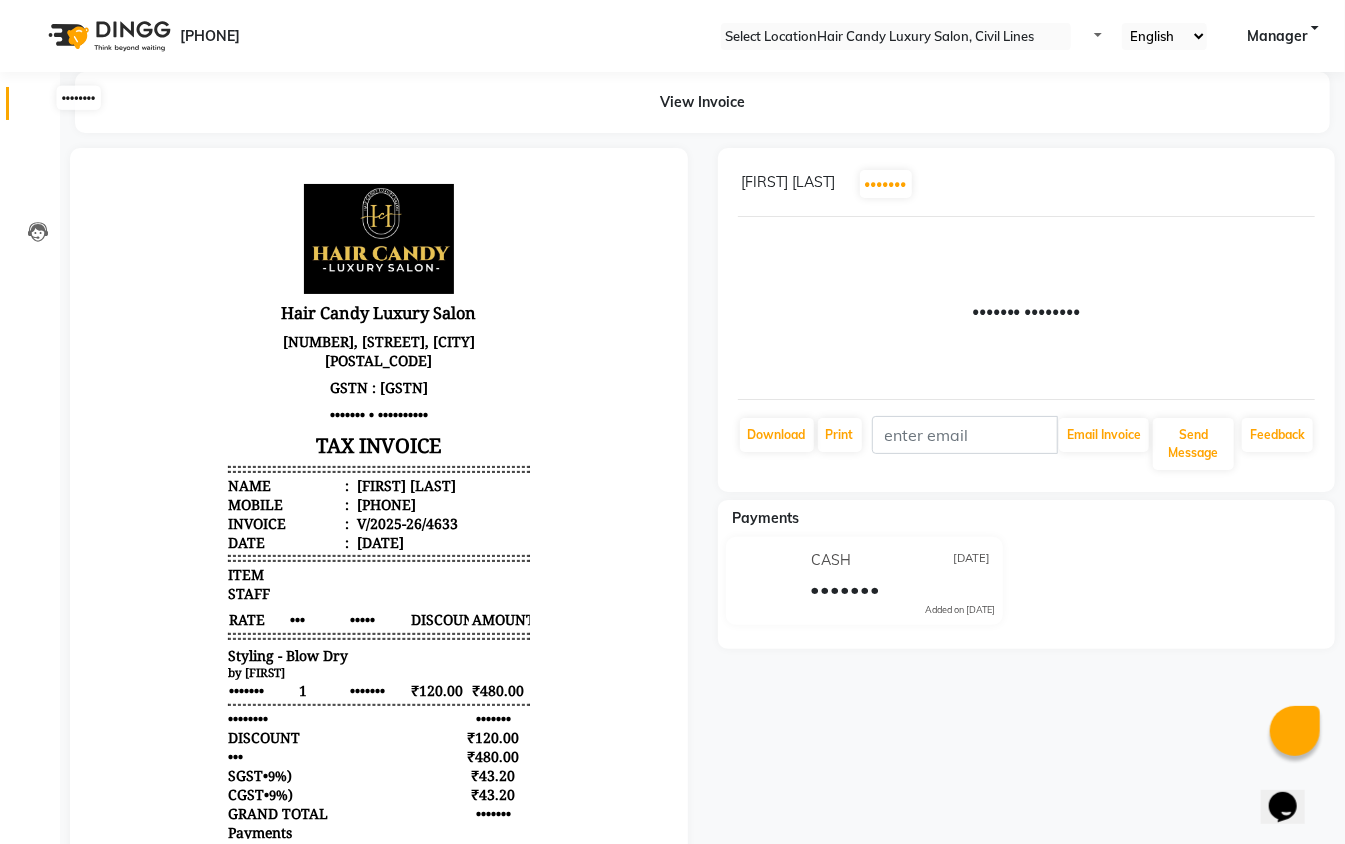 click at bounding box center [38, 108] 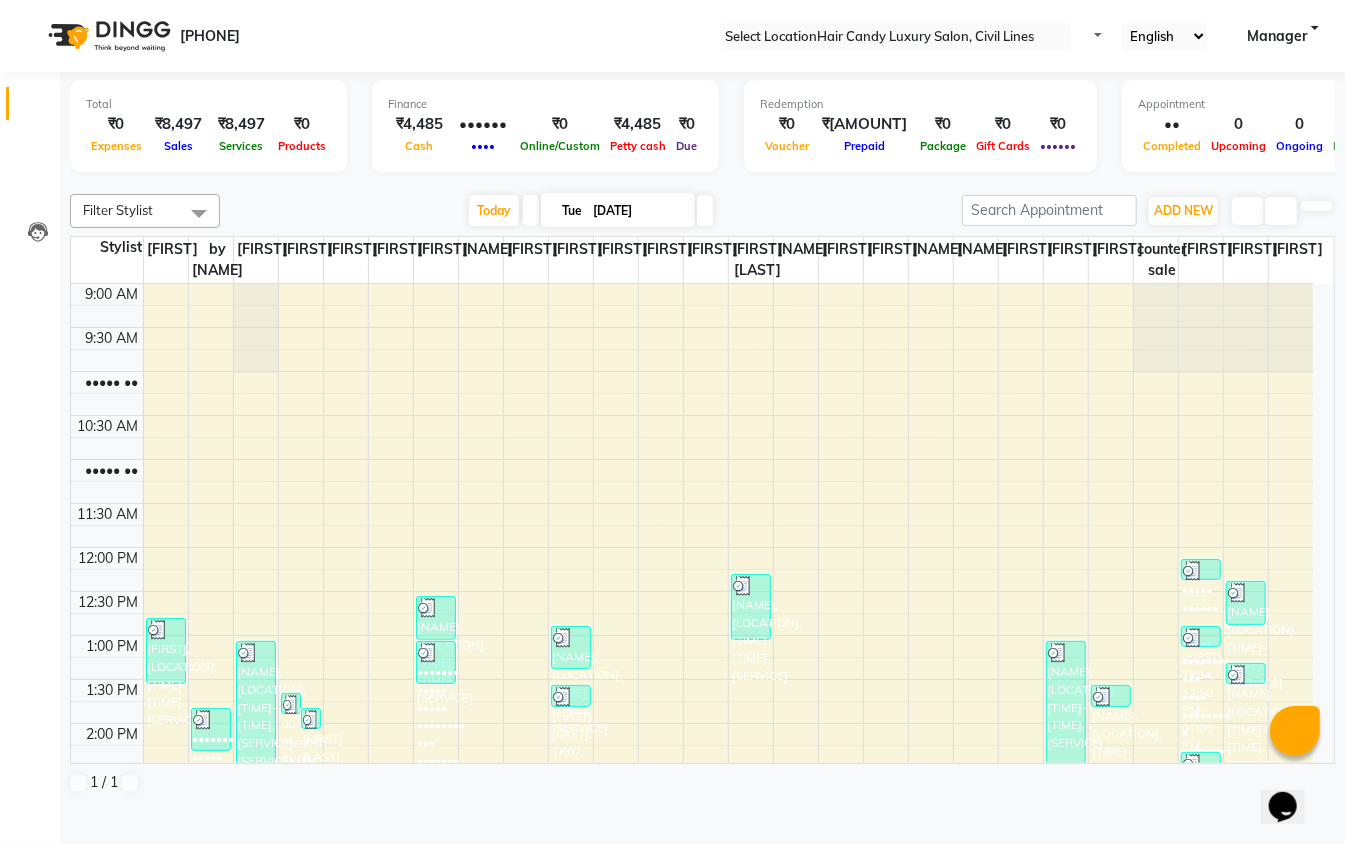 scroll, scrollTop: 0, scrollLeft: 0, axis: both 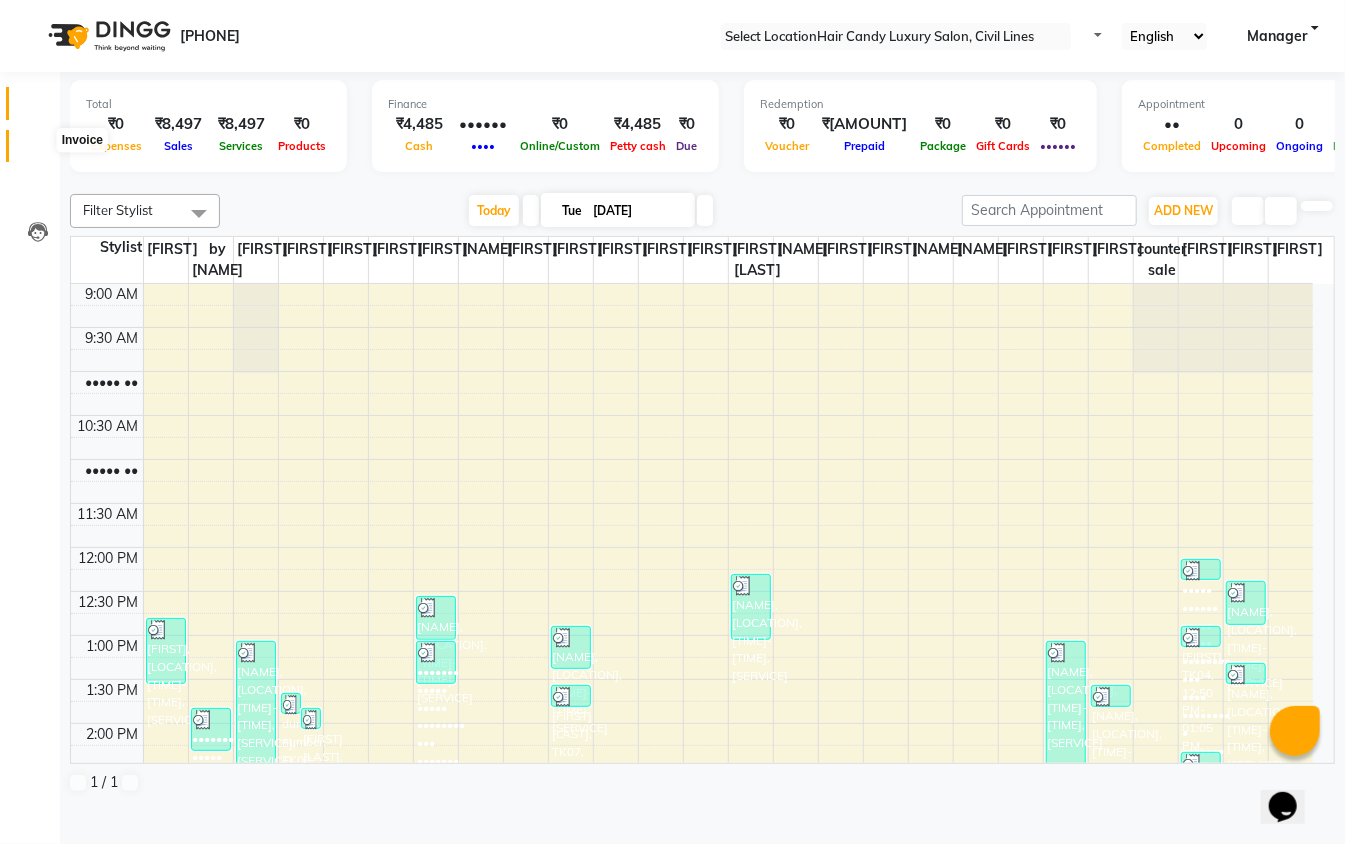 click at bounding box center (37, 151) 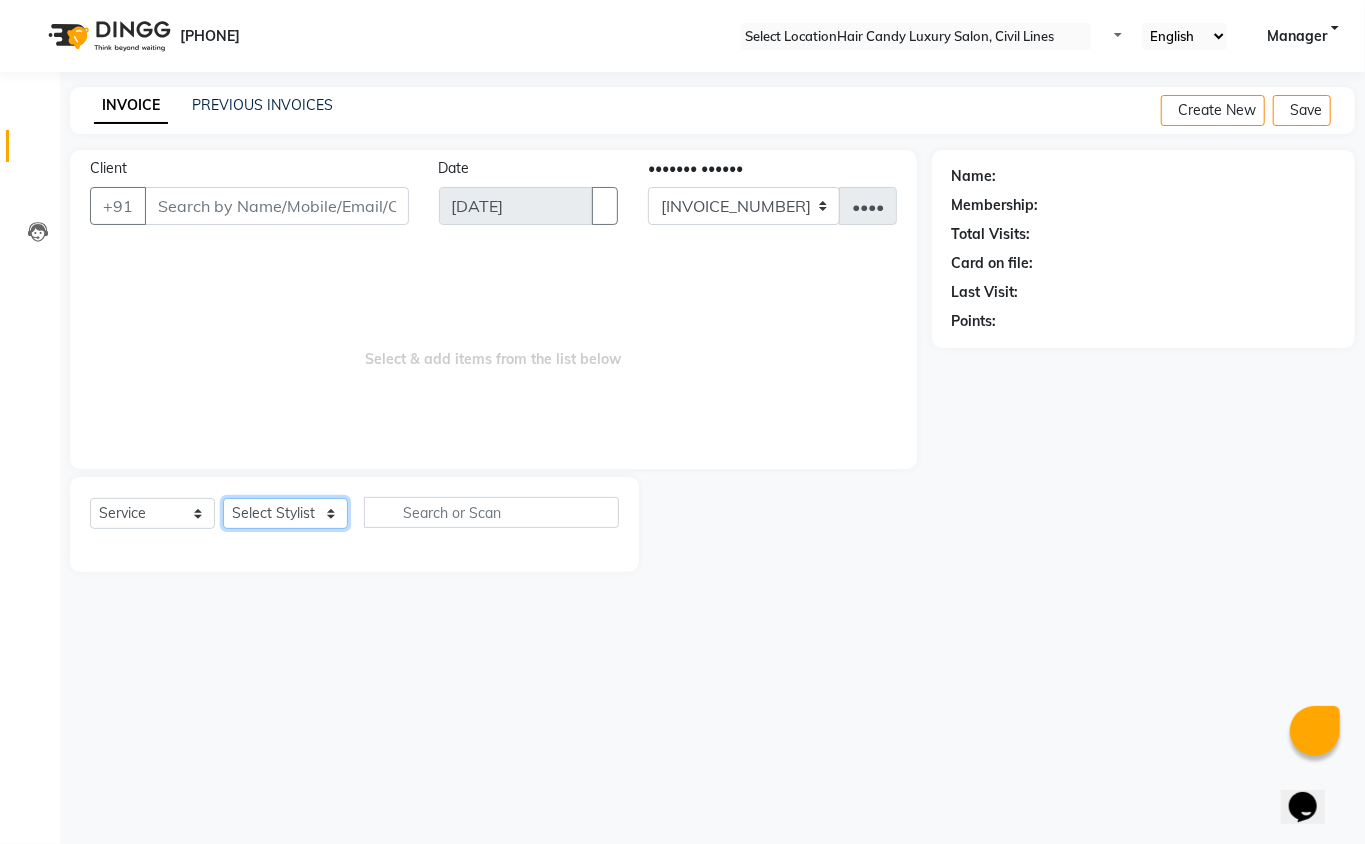 click on "•••••• ••••••• ••••• ••••• ••••• ••••• •••••• ••••••• •••• •••••• •••••• •••••• •••• •••• ••••••• •••••• •••• •••• ••••• •••••••••••••• ••••••• ••••• ••••• ••••• •••••• ••• •••••• •••••• ••••• ••••• •••• ••••• ••••••• ••••• ••••• •••• •••••" at bounding box center [285, 513] 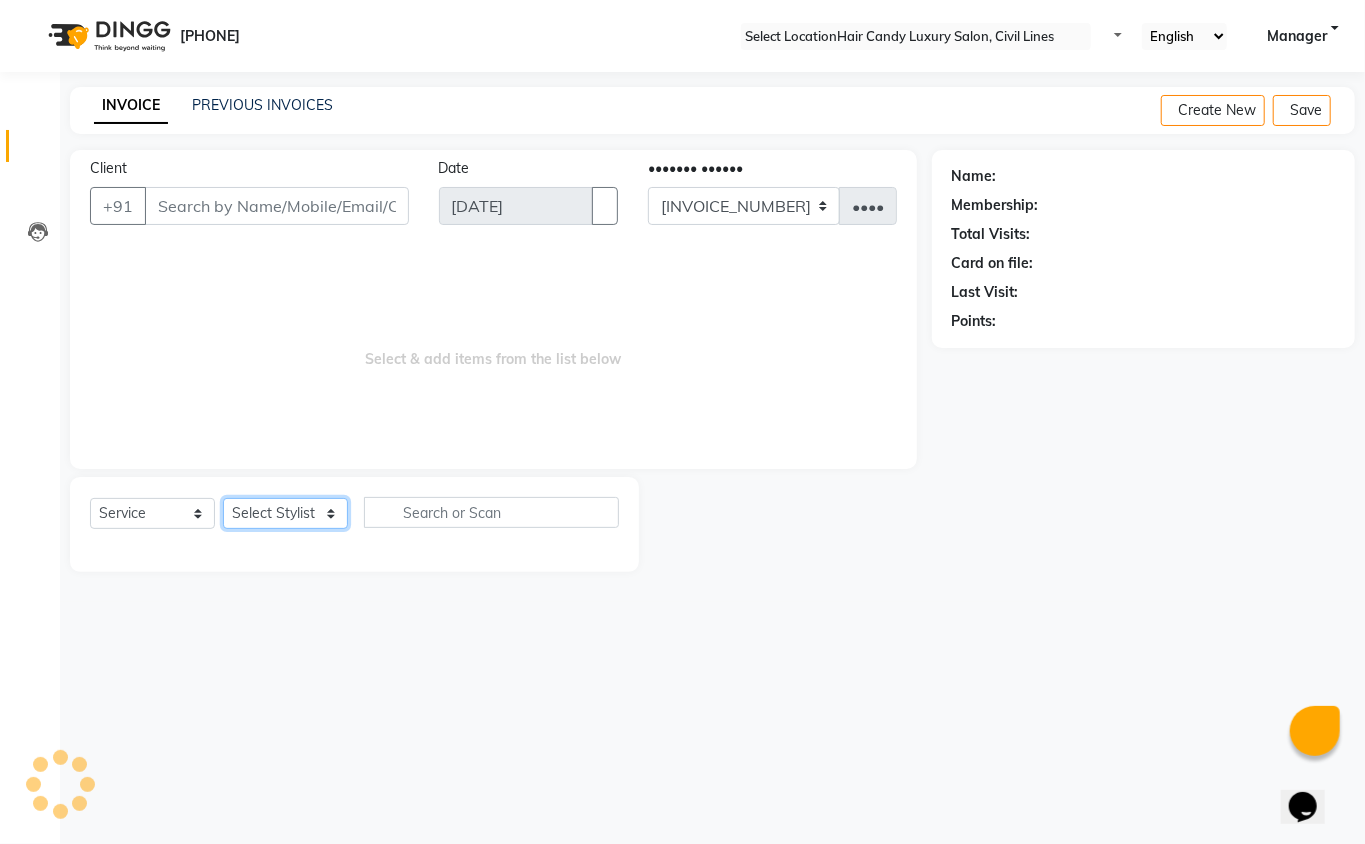select on "47494" 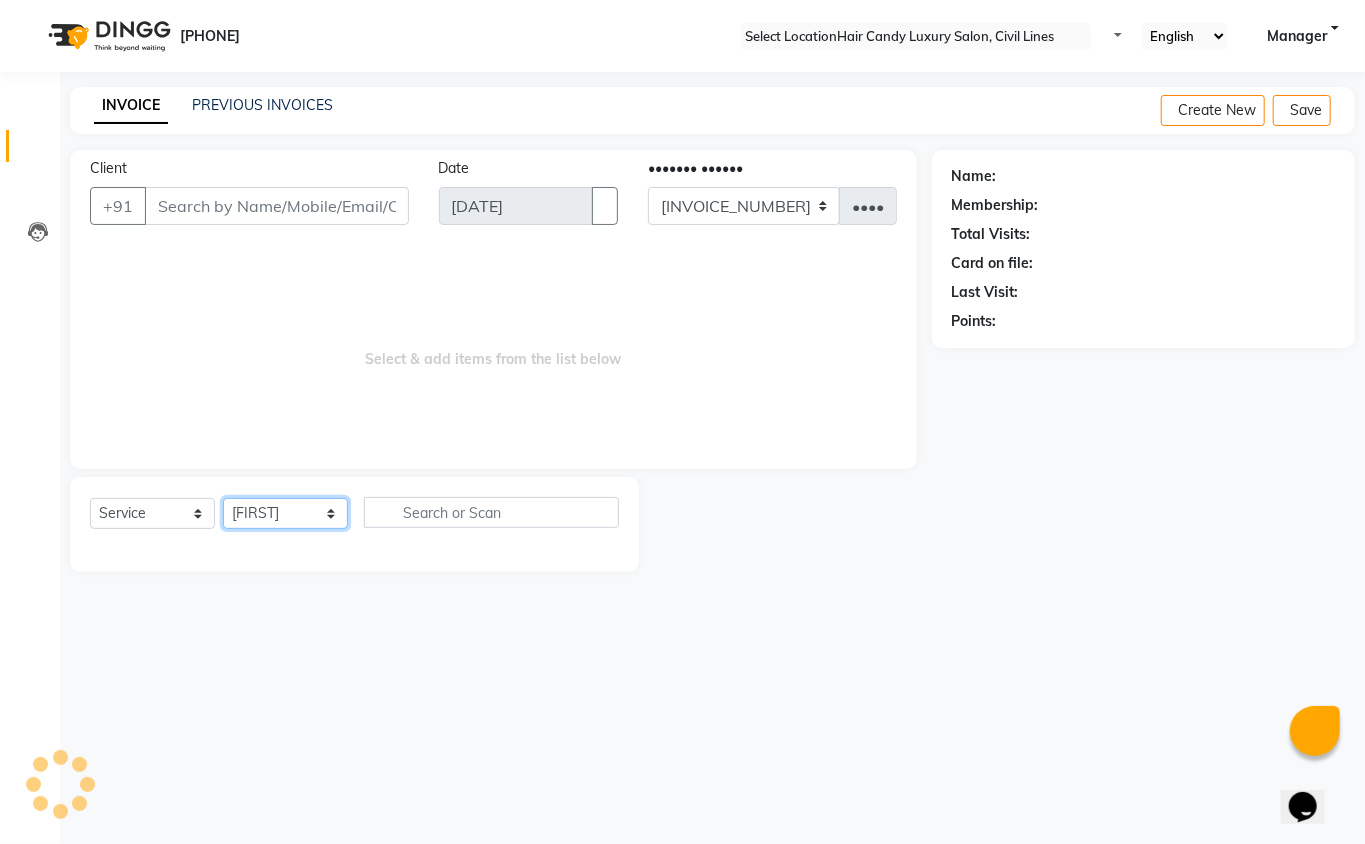 click on "•••••• ••••••• ••••• ••••• ••••• ••••• •••••• ••••••• •••• •••••• •••••• •••••• •••• •••• ••••••• •••••• •••• •••• ••••• •••••••••••••• ••••••• ••••• ••••• ••••• •••••• ••• •••••• •••••• ••••• ••••• •••• ••••• ••••••• ••••• ••••• •••• •••••" at bounding box center [285, 513] 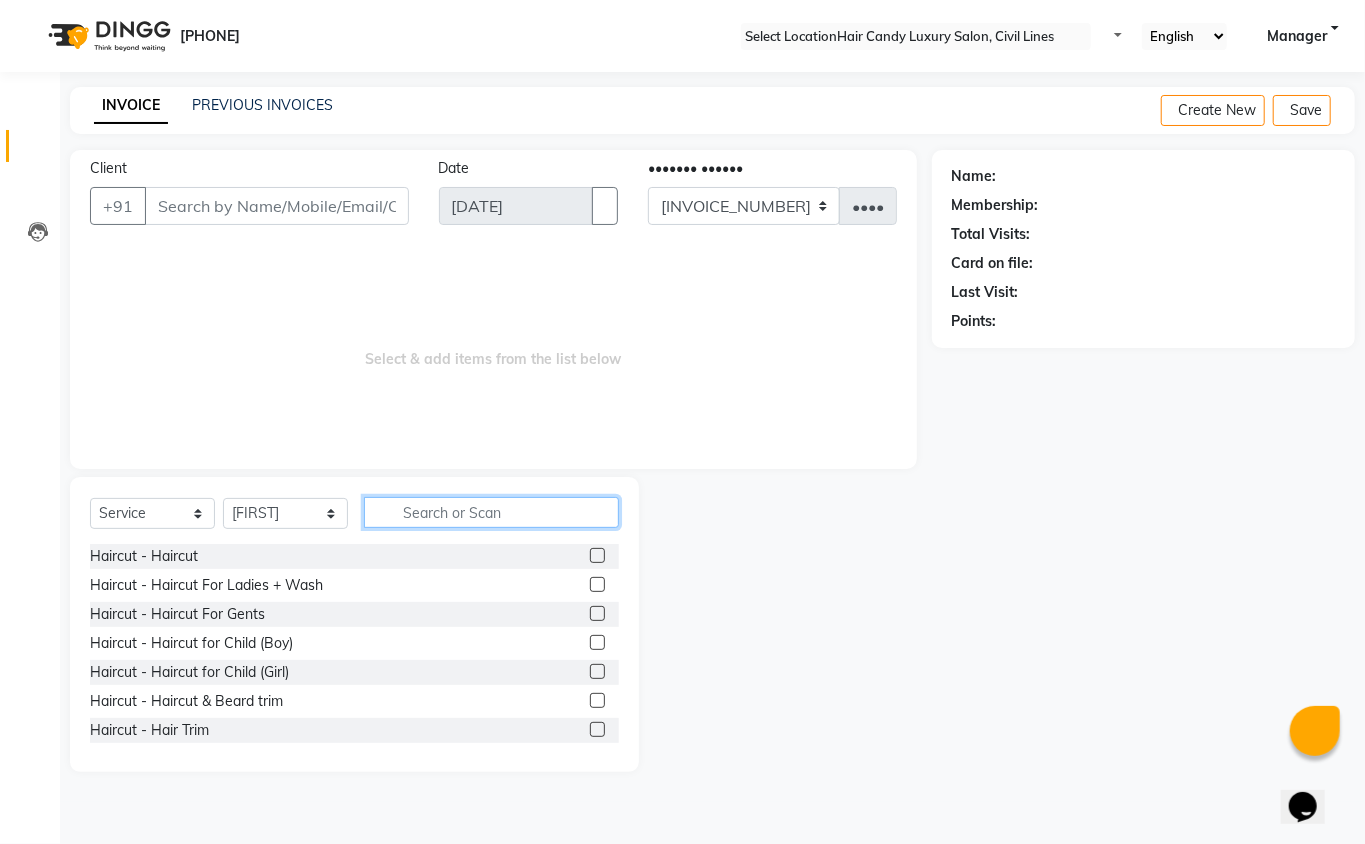 click at bounding box center [491, 512] 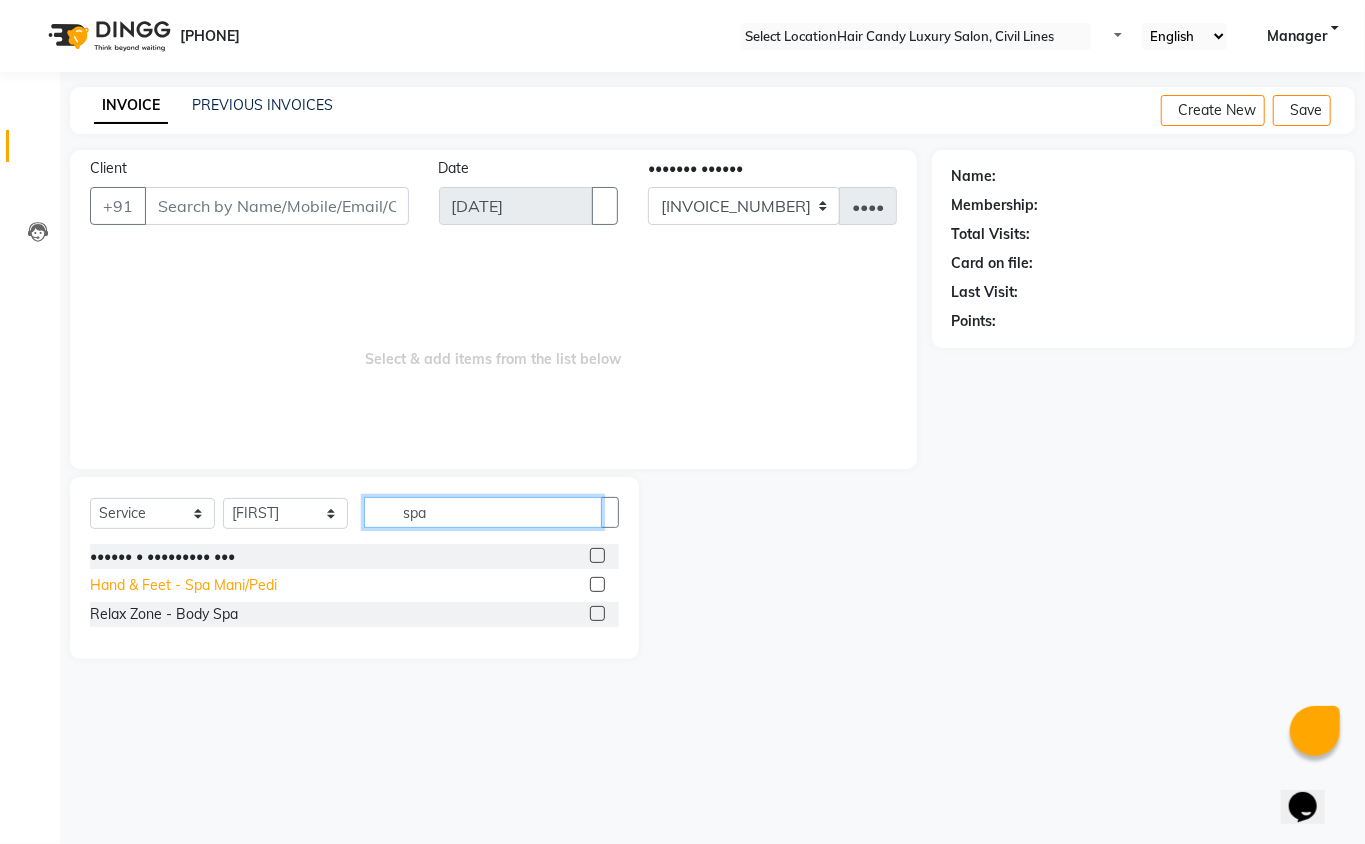 type on "spa" 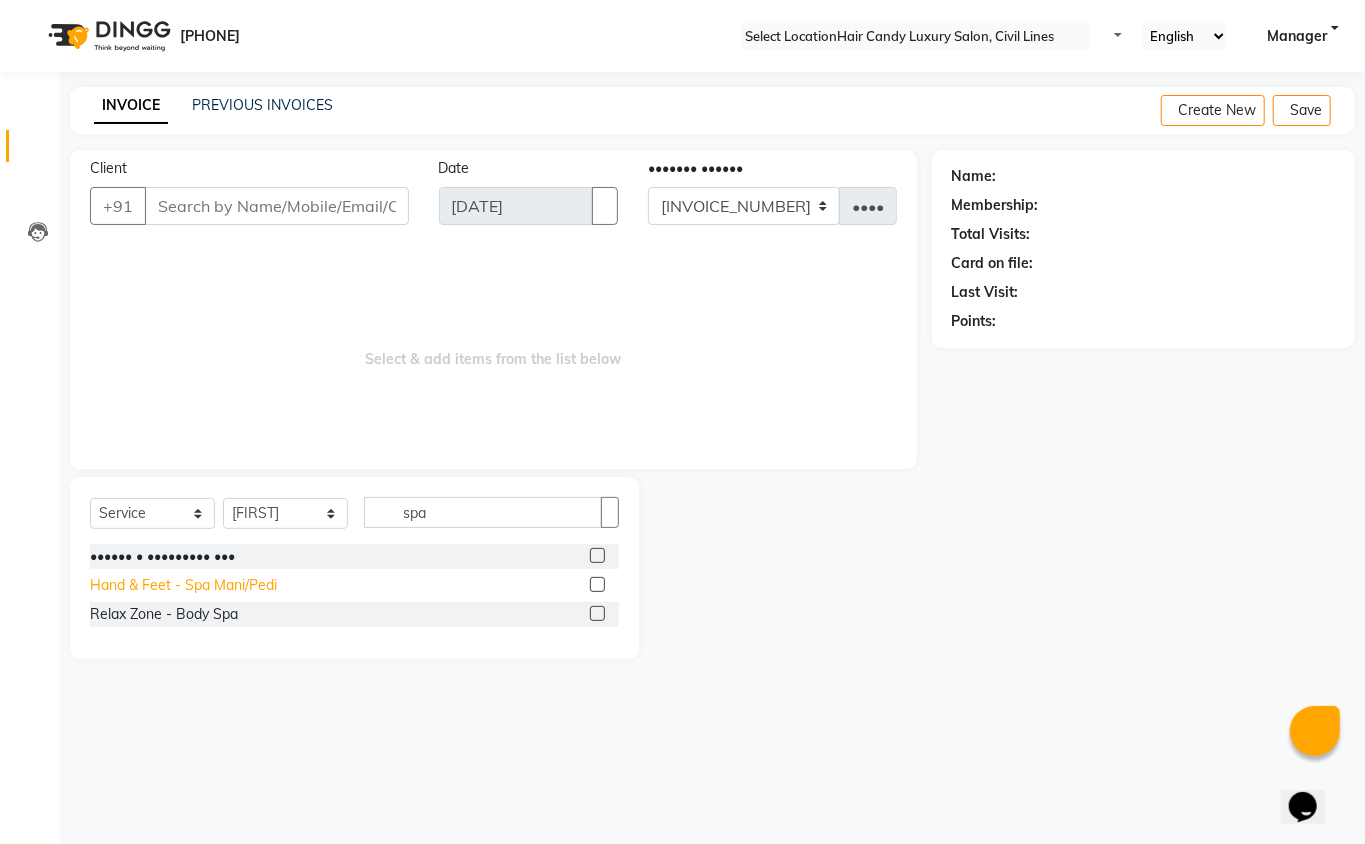 click on "Hand & Feet - Spa Mani/Pedi" at bounding box center (162, 556) 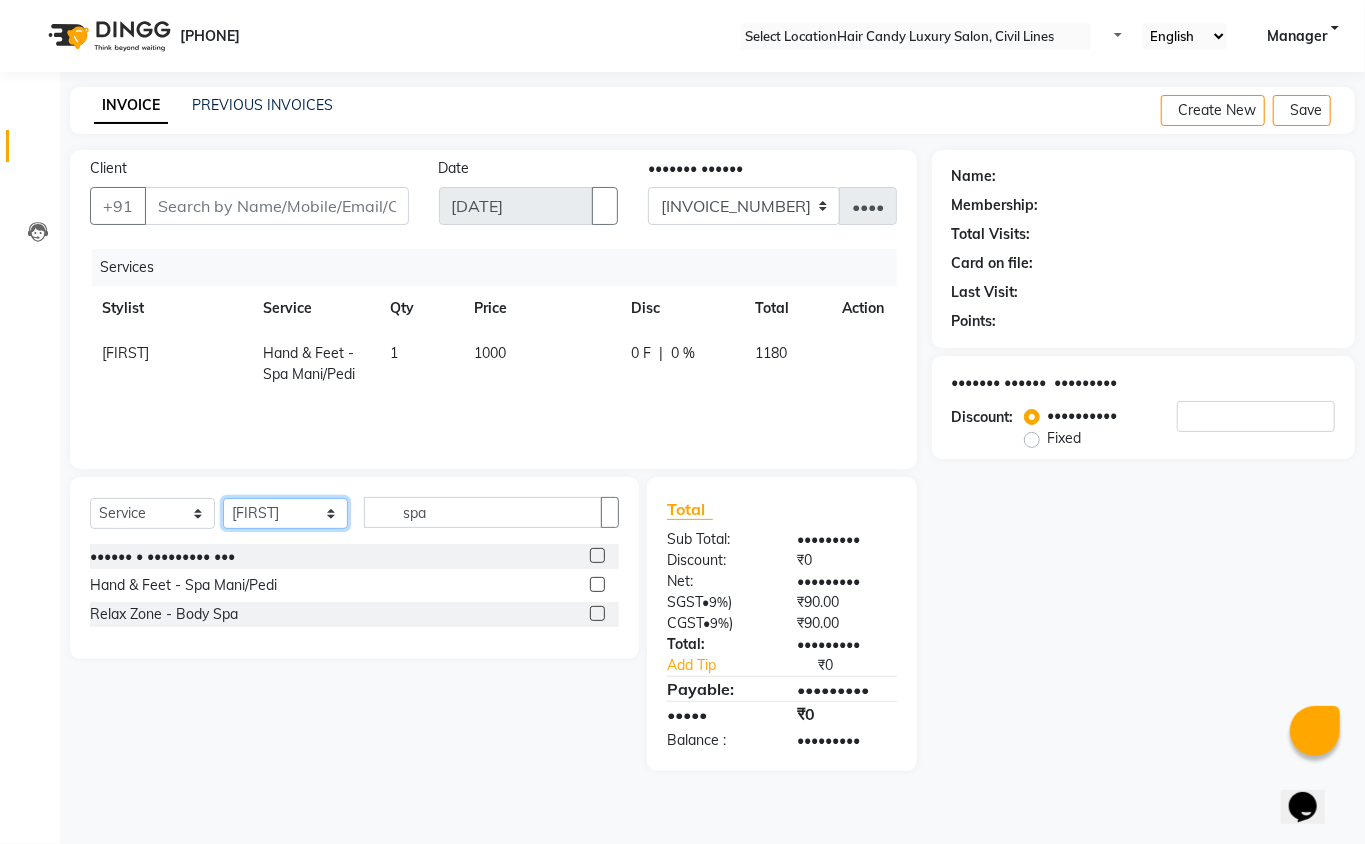 drag, startPoint x: 268, startPoint y: 512, endPoint x: 286, endPoint y: 506, distance: 18.973665 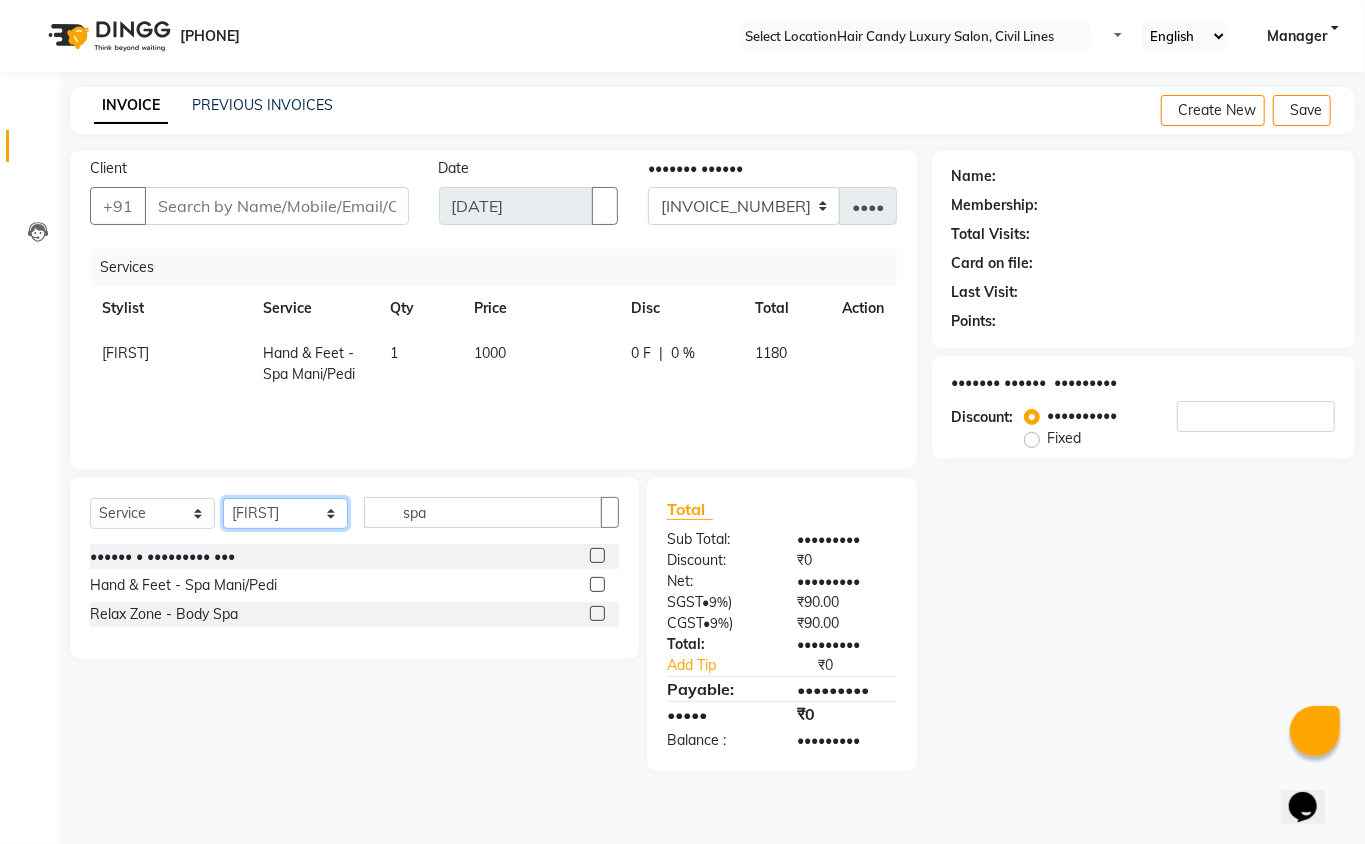 select on "67595" 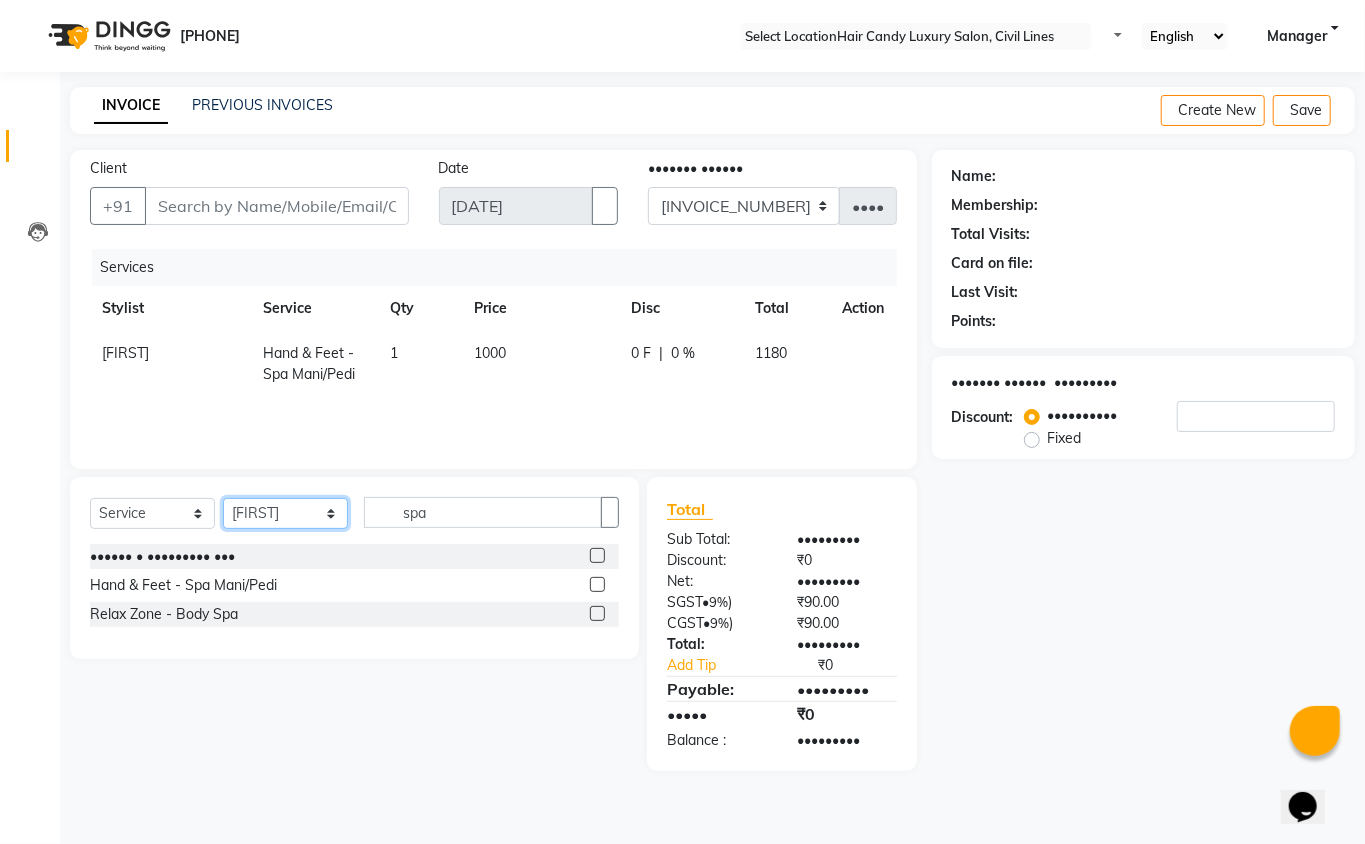 click on "•••••• ••••••• ••••• ••••• ••••• ••••• •••••• ••••••• •••• •••••• •••••• •••••• •••• •••• ••••••• •••••• •••• •••• ••••• •••••••••••••• ••••••• ••••• ••••• ••••• •••••• ••• •••••• •••••• ••••• ••••• •••• ••••• ••••••• ••••• ••••• •••• •••••" at bounding box center [285, 513] 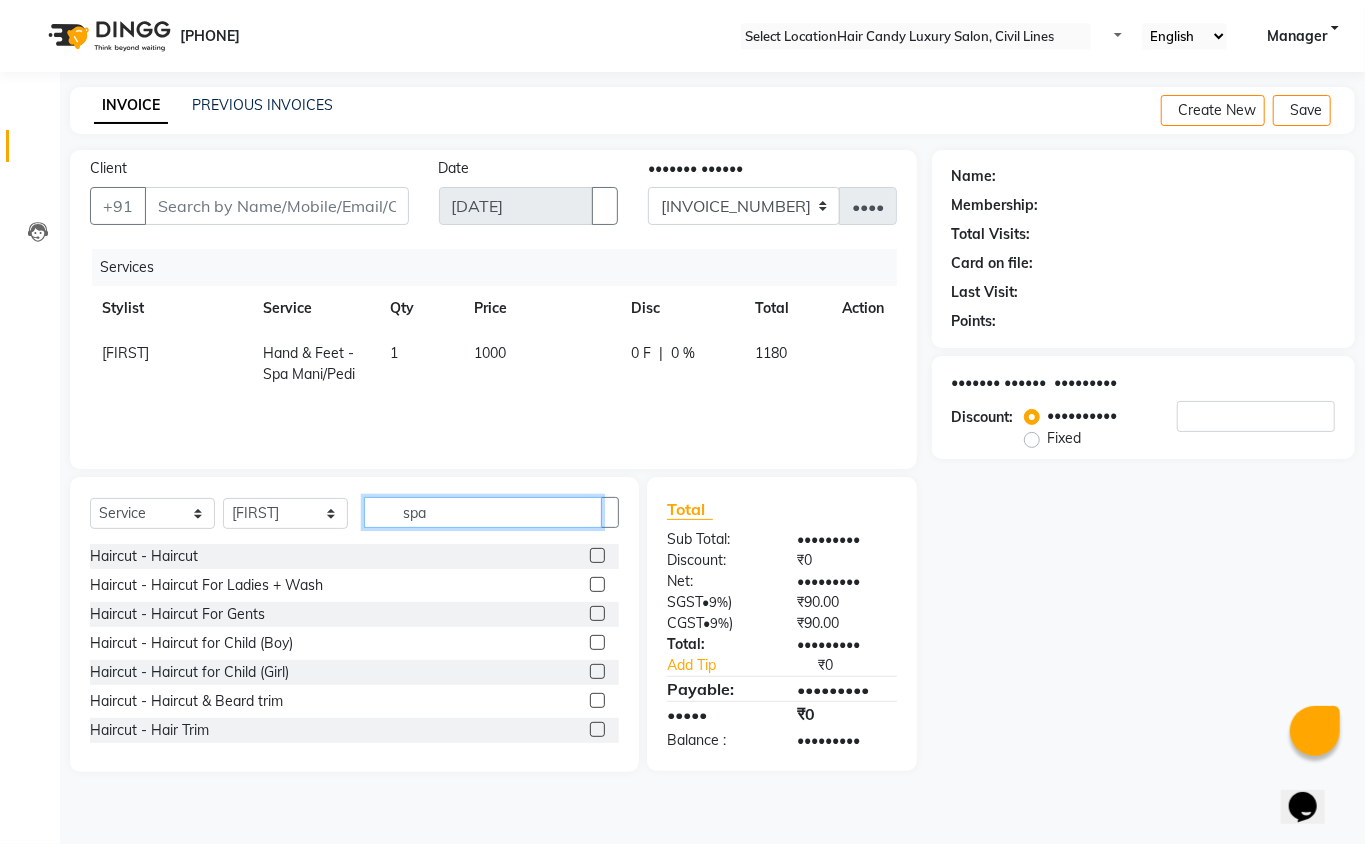 click on "spa" at bounding box center (483, 512) 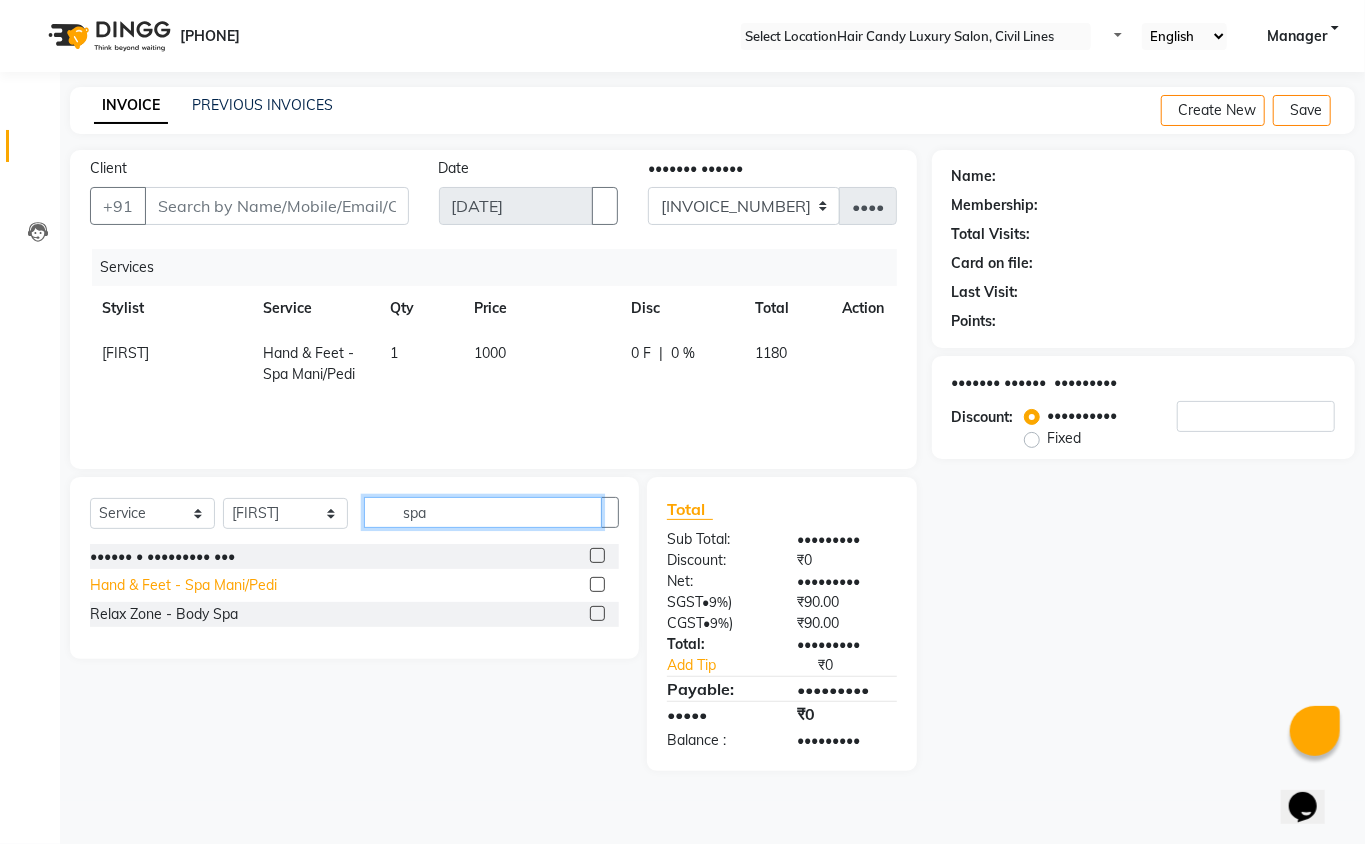 type on "spa" 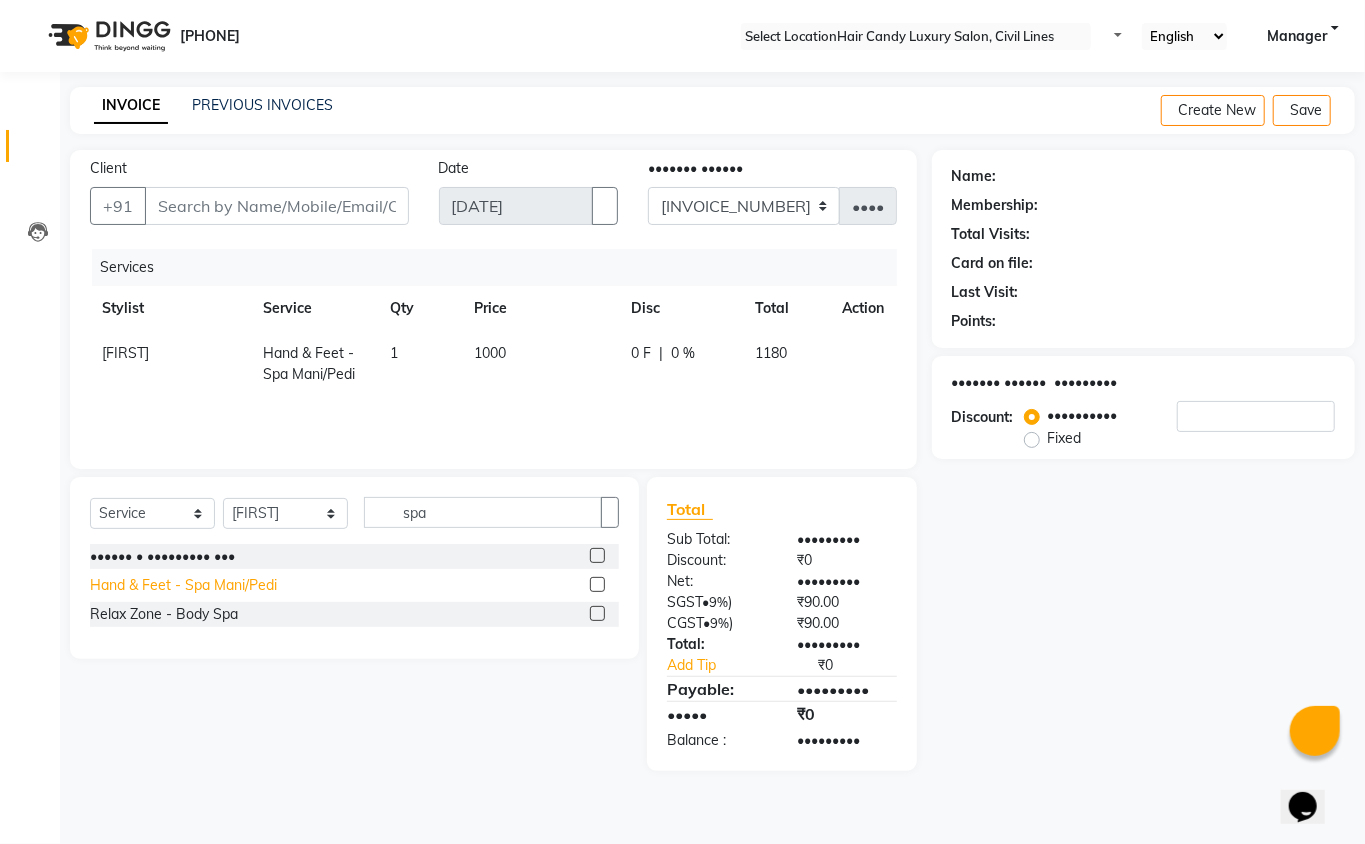 click on "Hand & Feet - Spa Mani/Pedi" at bounding box center (162, 556) 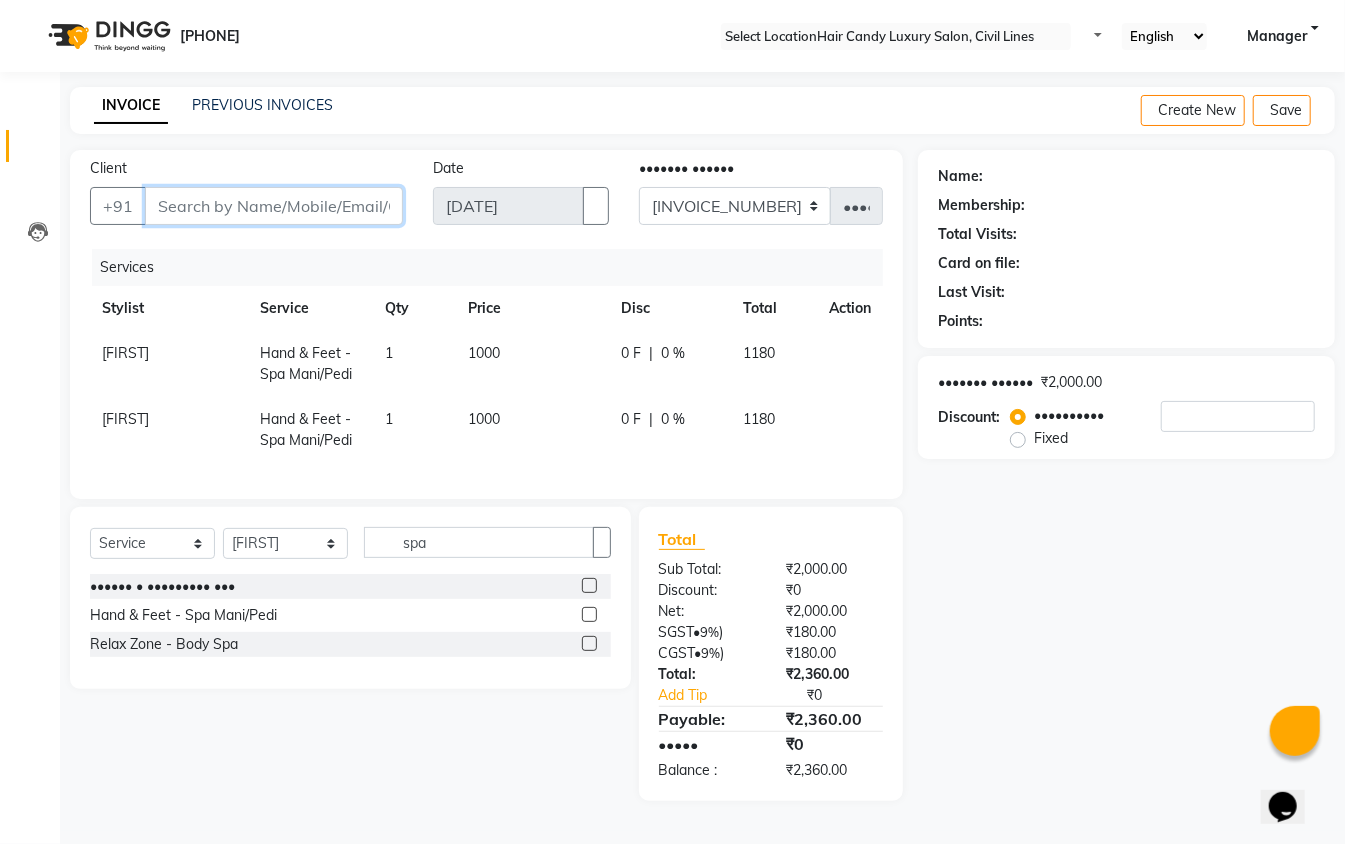 click on "••••••" at bounding box center [274, 206] 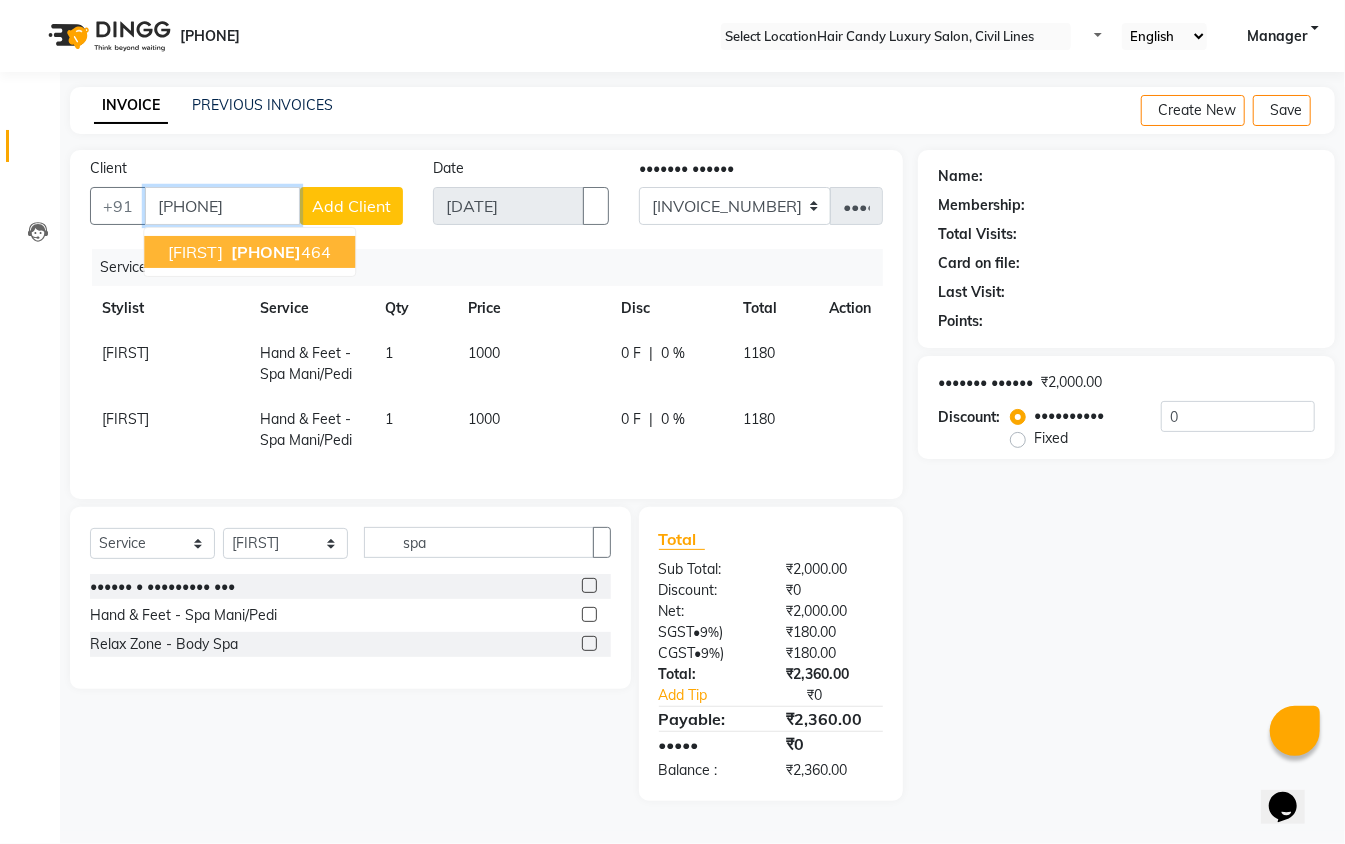click on "nimisha   9560046 464" at bounding box center (249, 252) 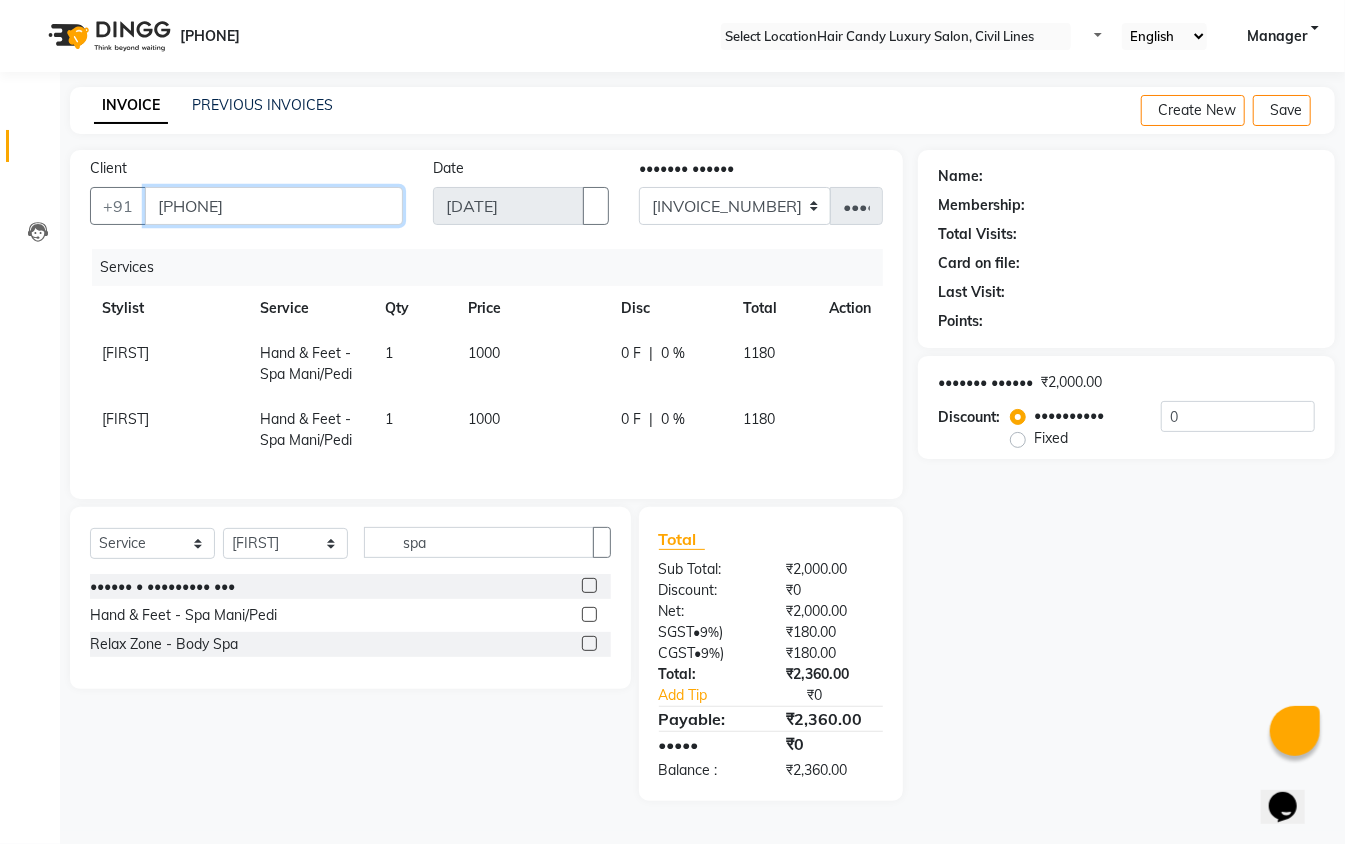 type on "9560046464" 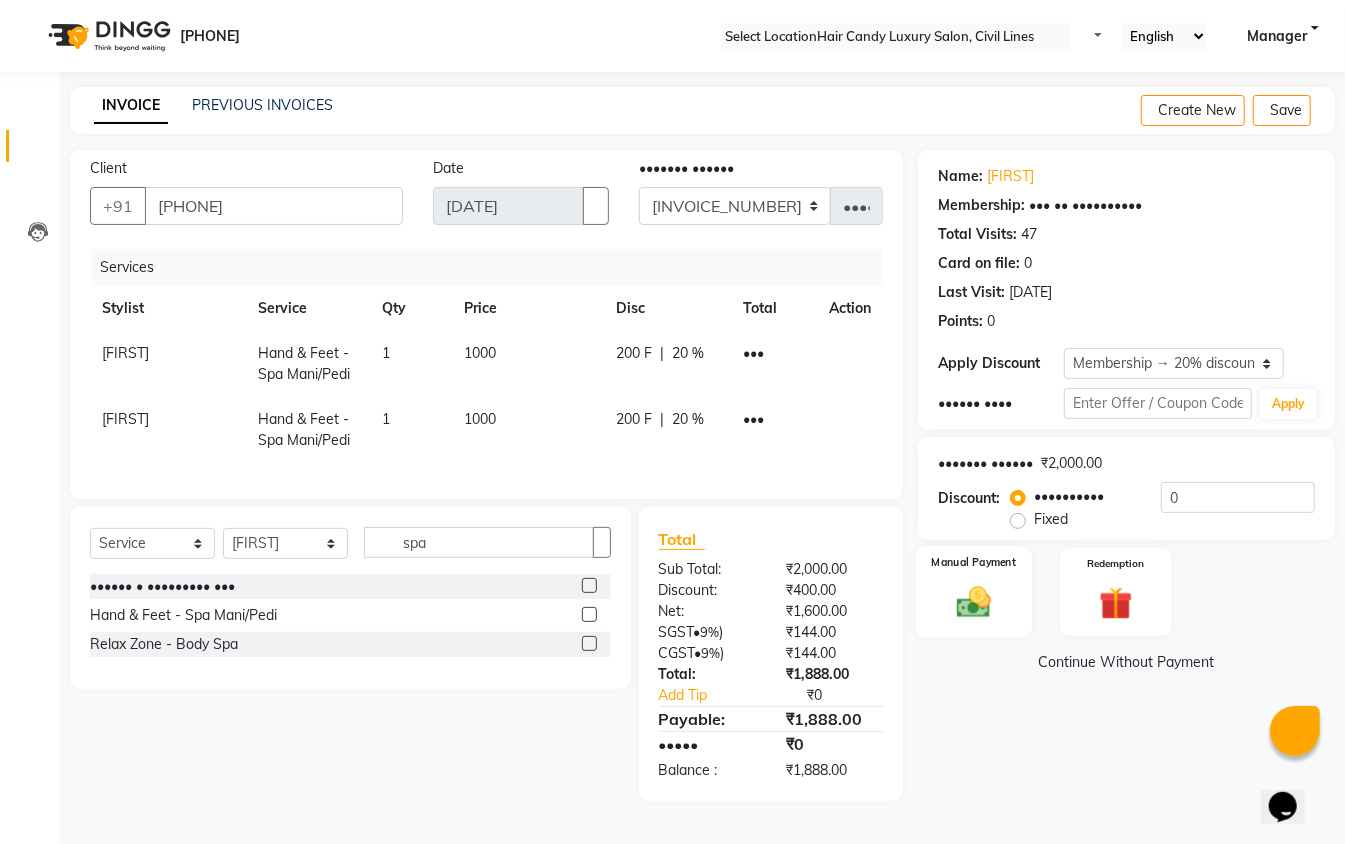 click at bounding box center [974, 602] 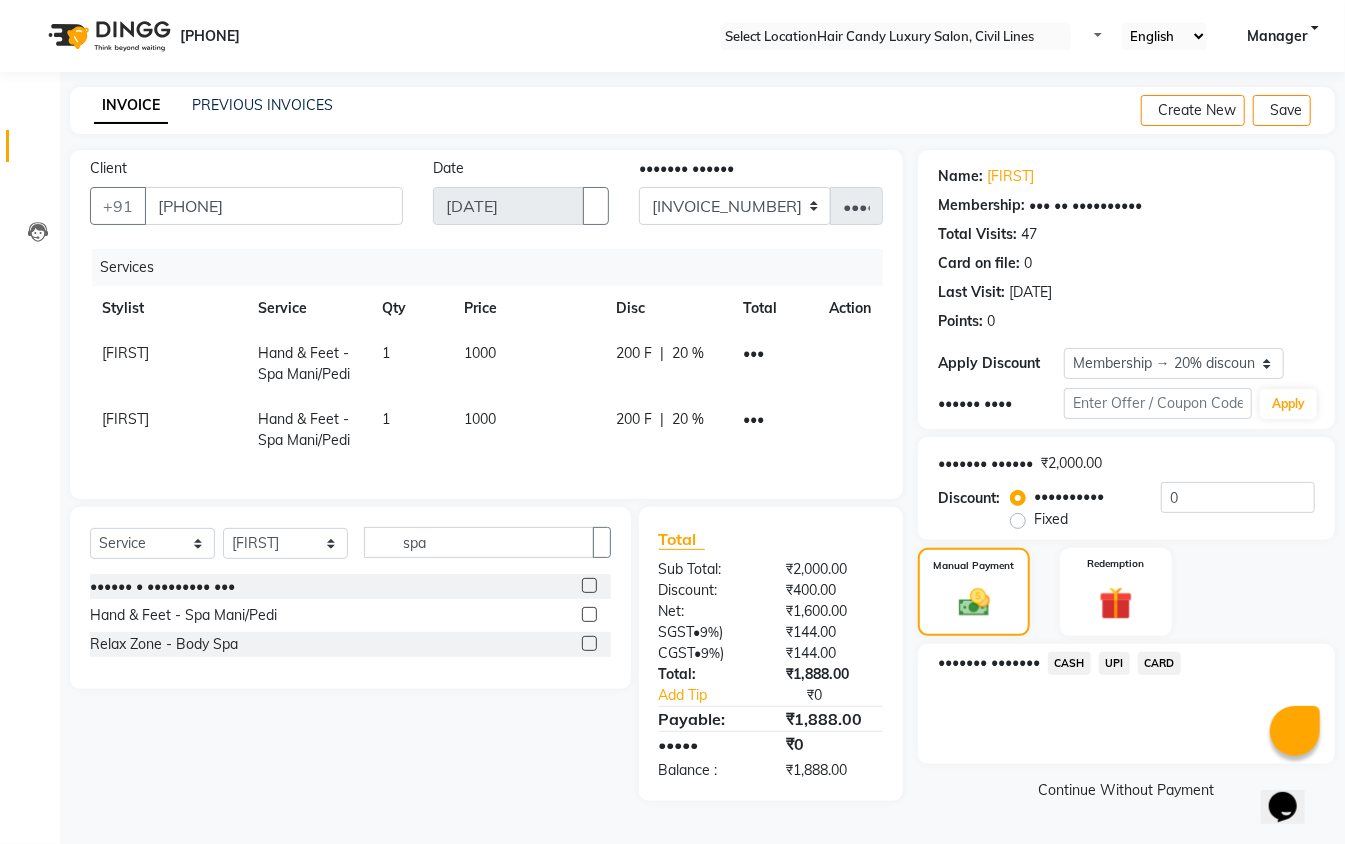 click on "CASH" at bounding box center (1069, 663) 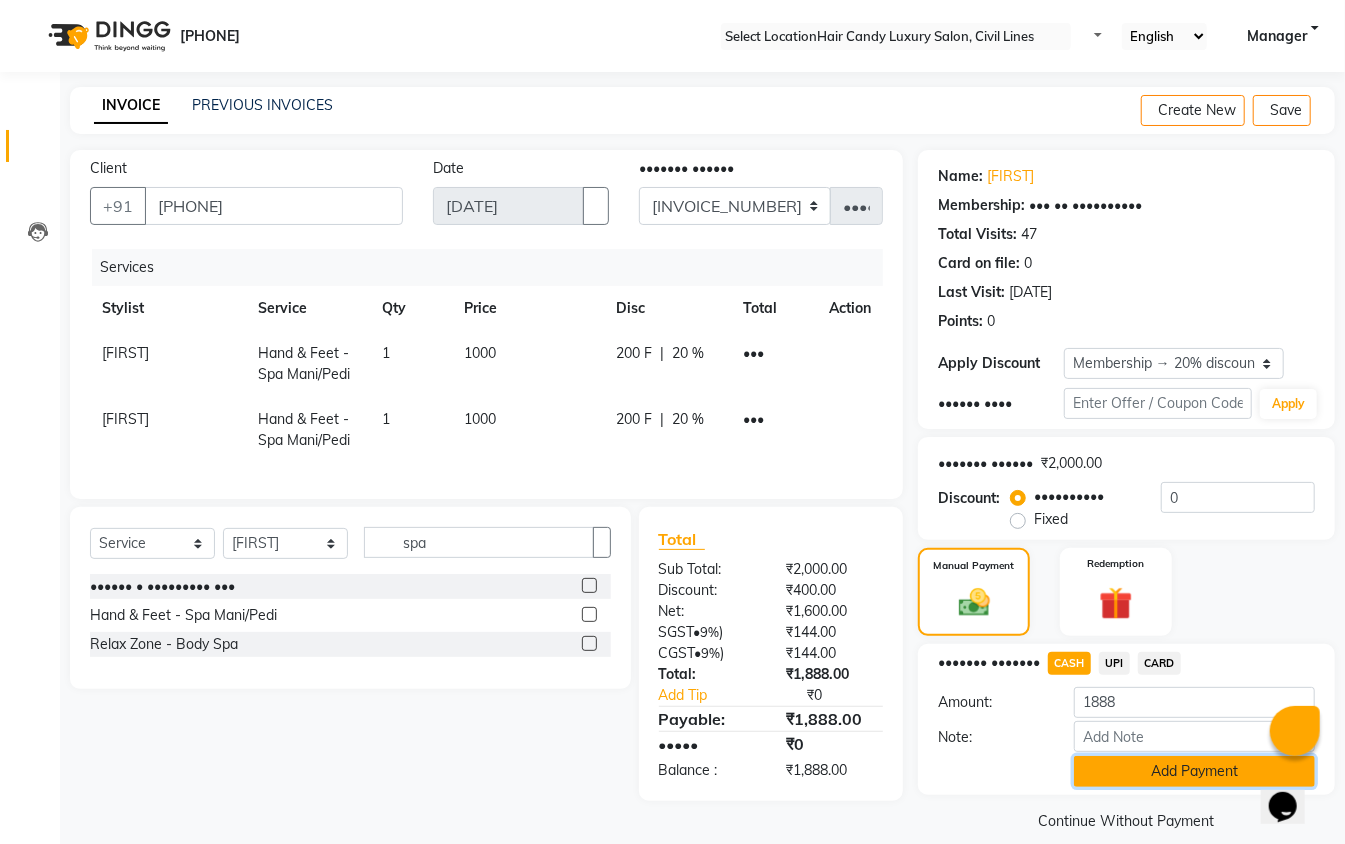 click on "Add Payment" at bounding box center [1194, 771] 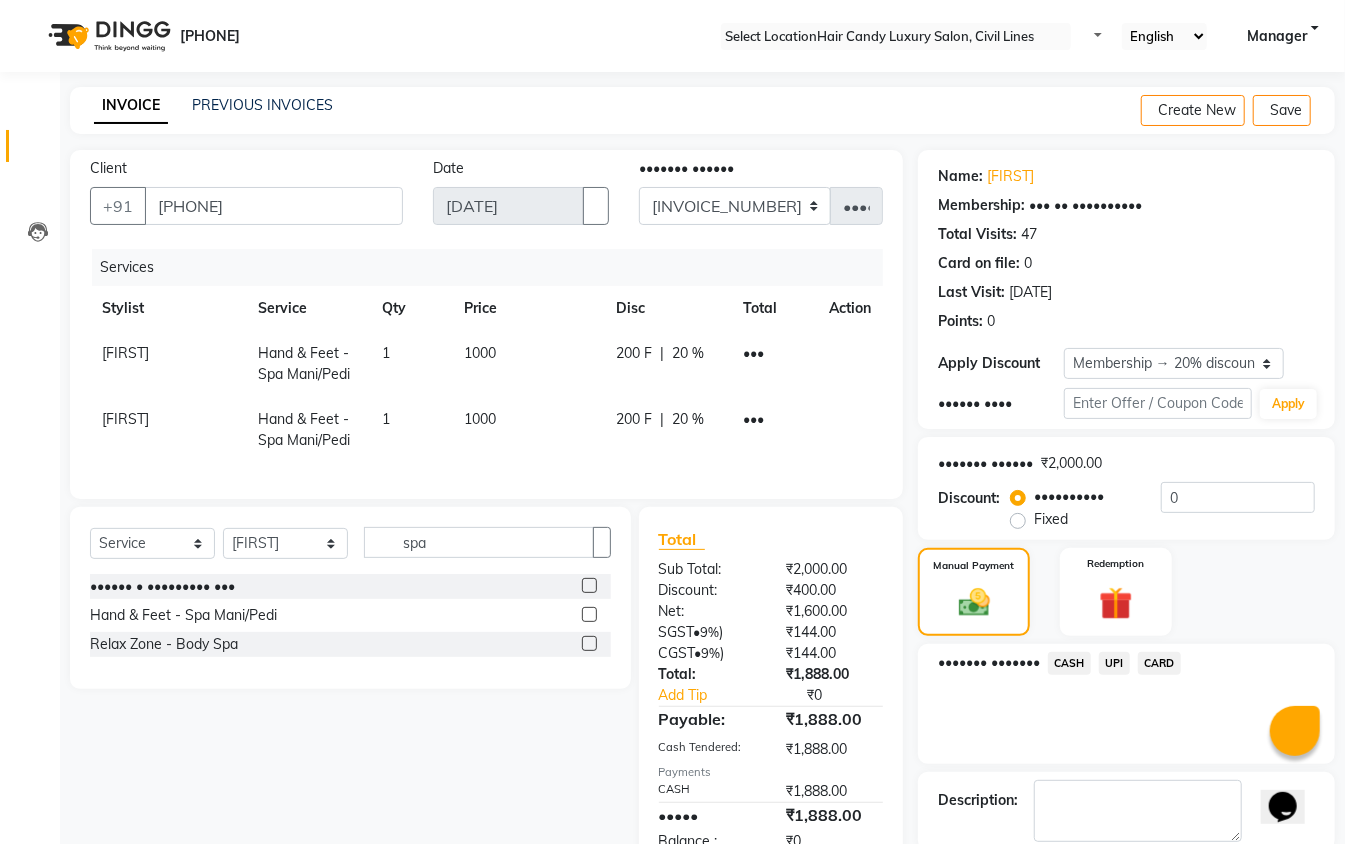 scroll, scrollTop: 168, scrollLeft: 0, axis: vertical 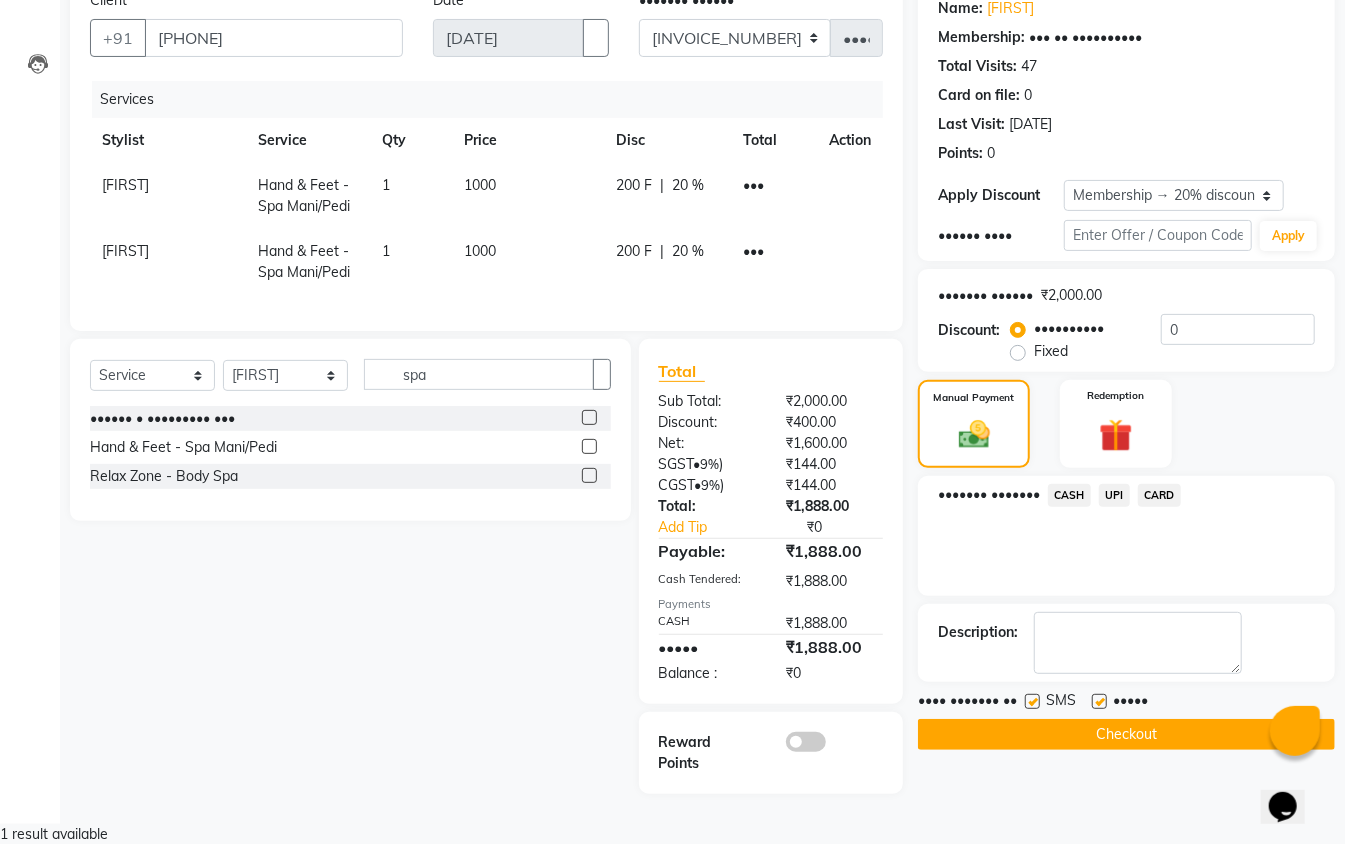 click at bounding box center [1031, 704] 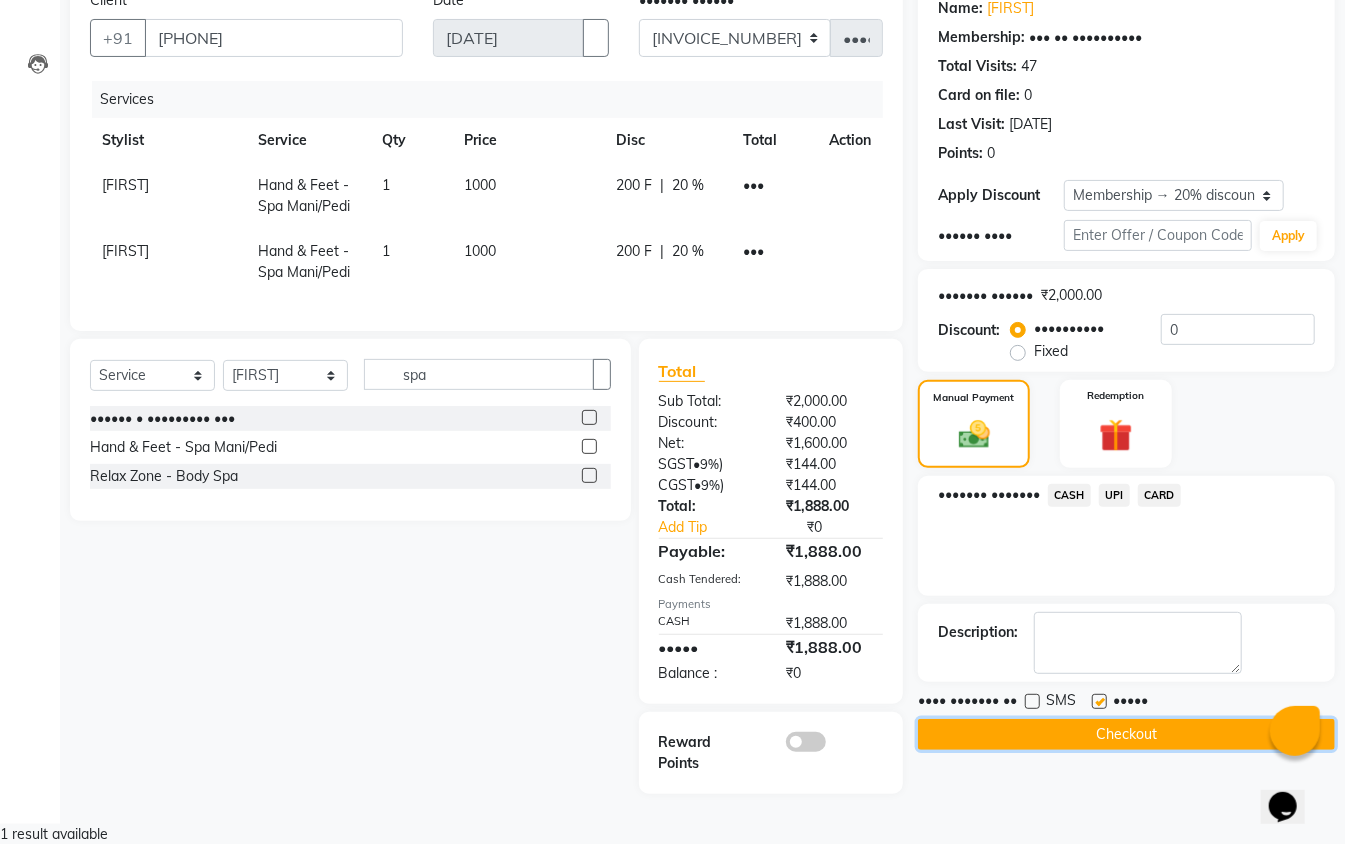 click on "Checkout" at bounding box center (1126, 734) 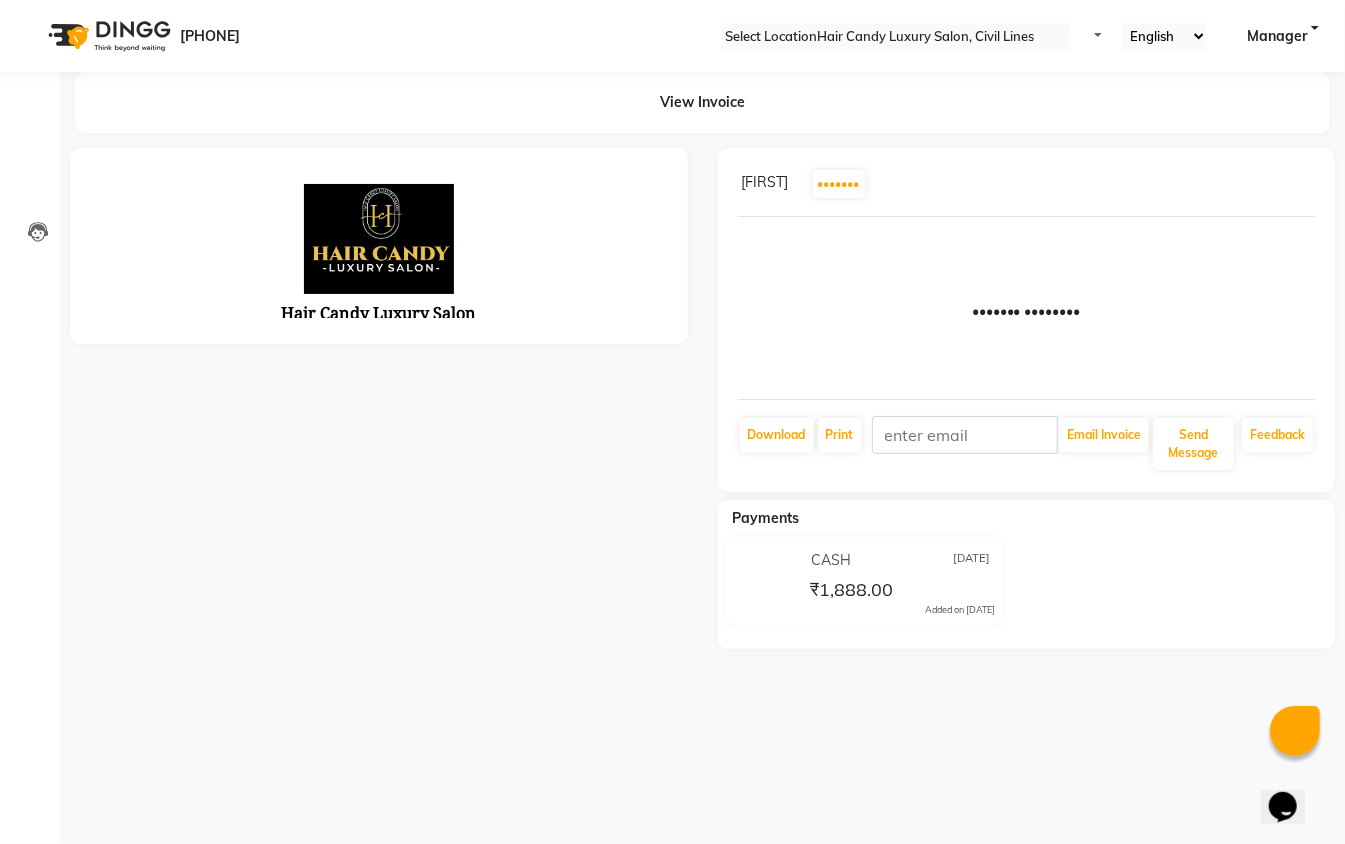 scroll, scrollTop: 0, scrollLeft: 0, axis: both 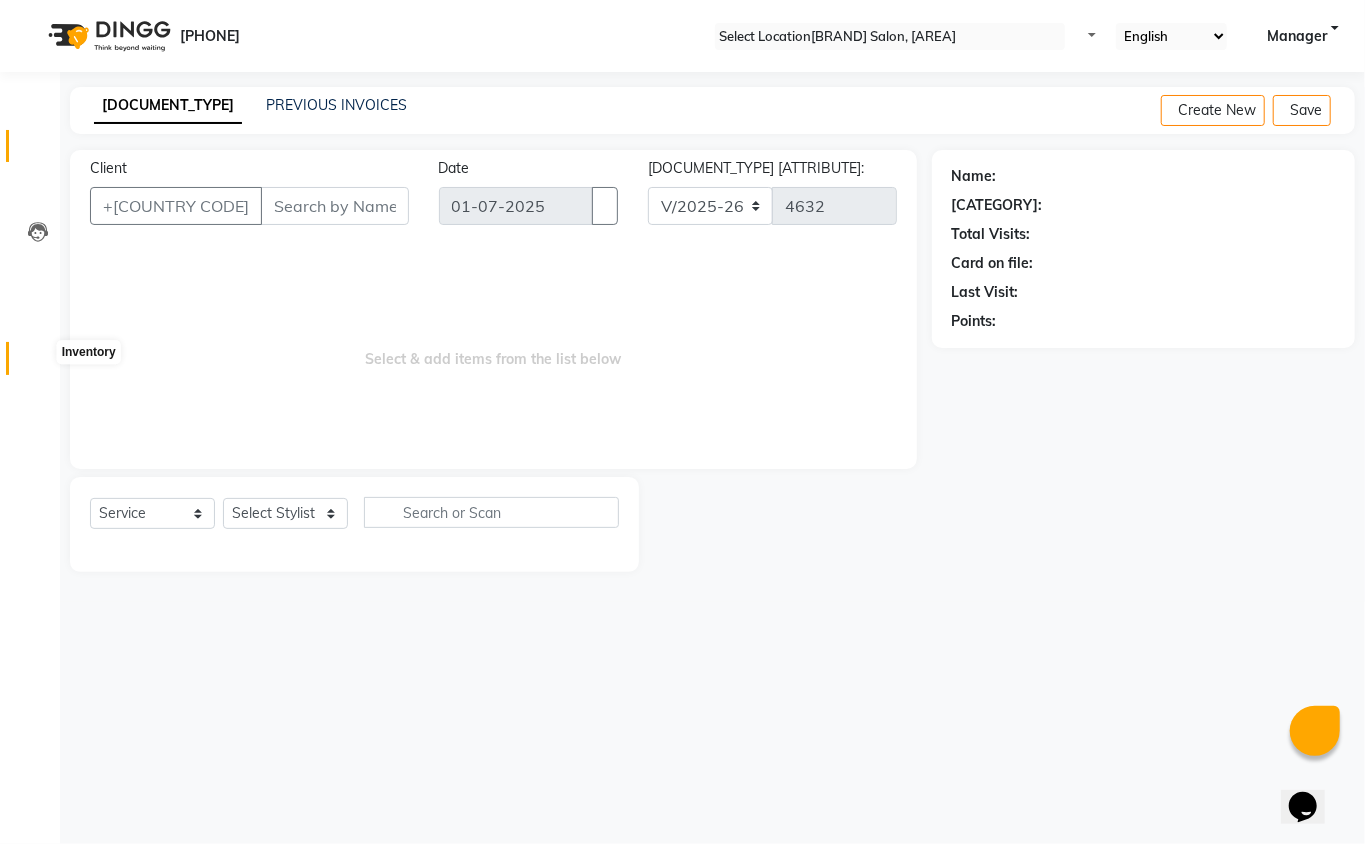 click at bounding box center (38, 363) 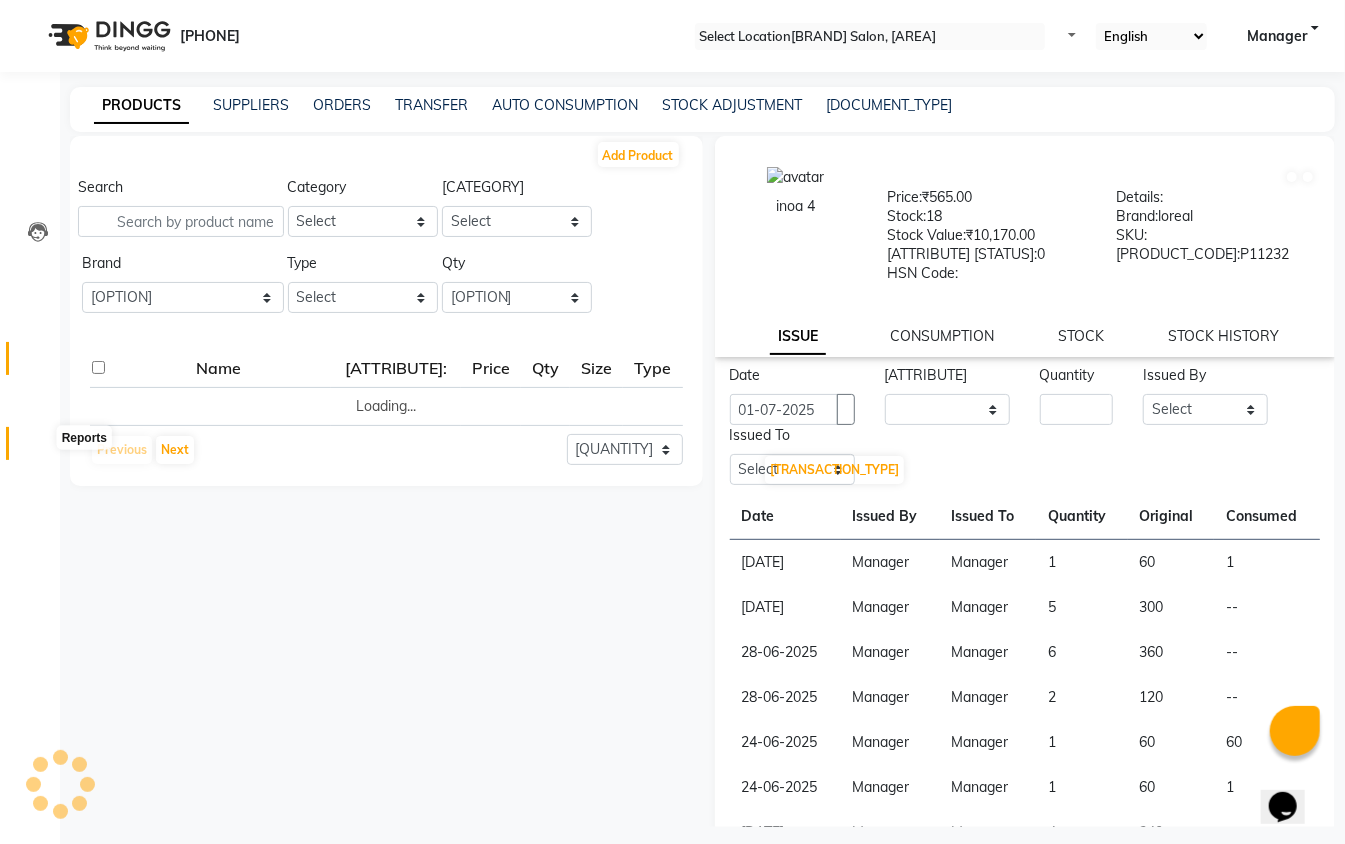 click at bounding box center [38, 448] 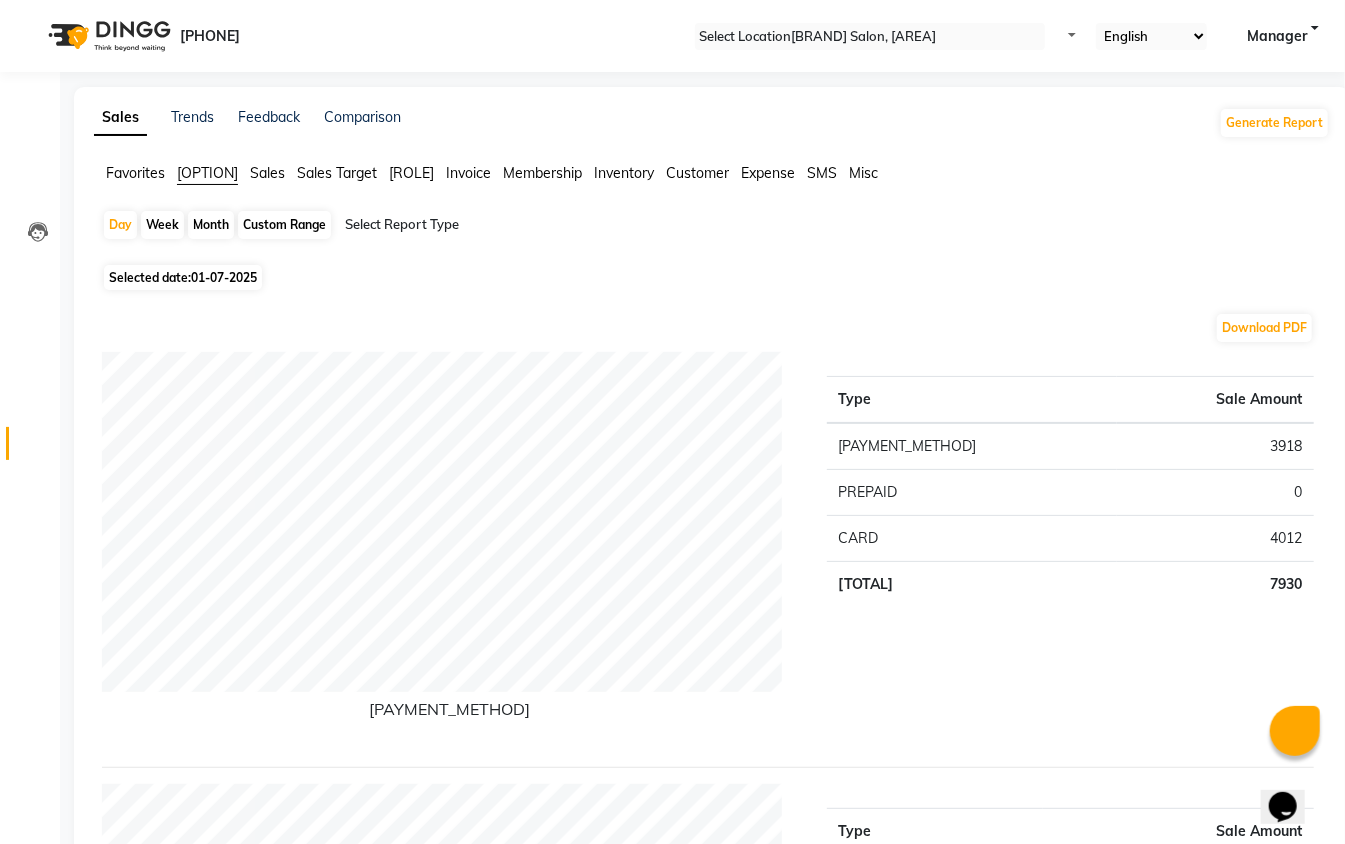 click on "Inventory" at bounding box center [135, 173] 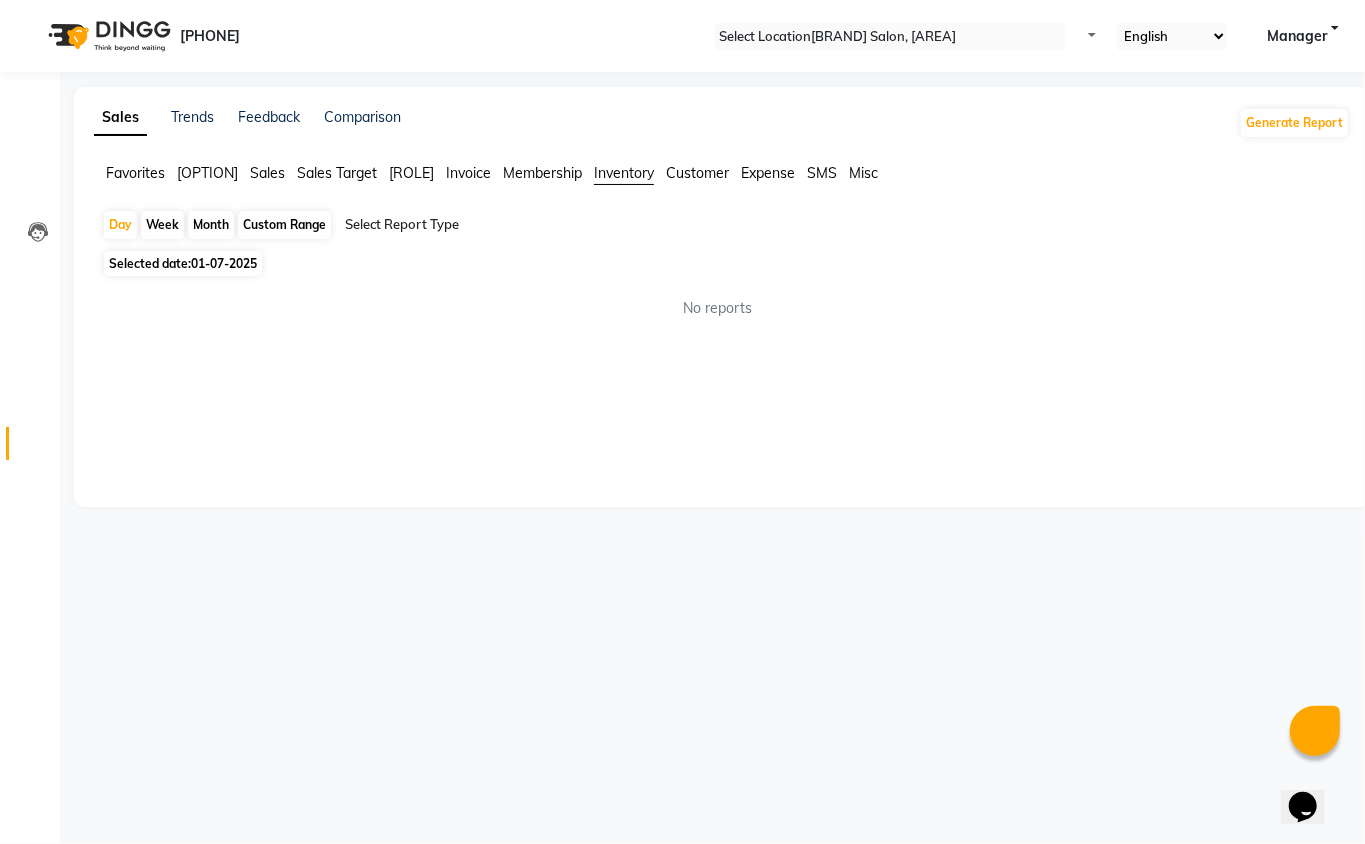 click on "Selected date:  01-[MONTH]-[YEAR]" at bounding box center (183, 263) 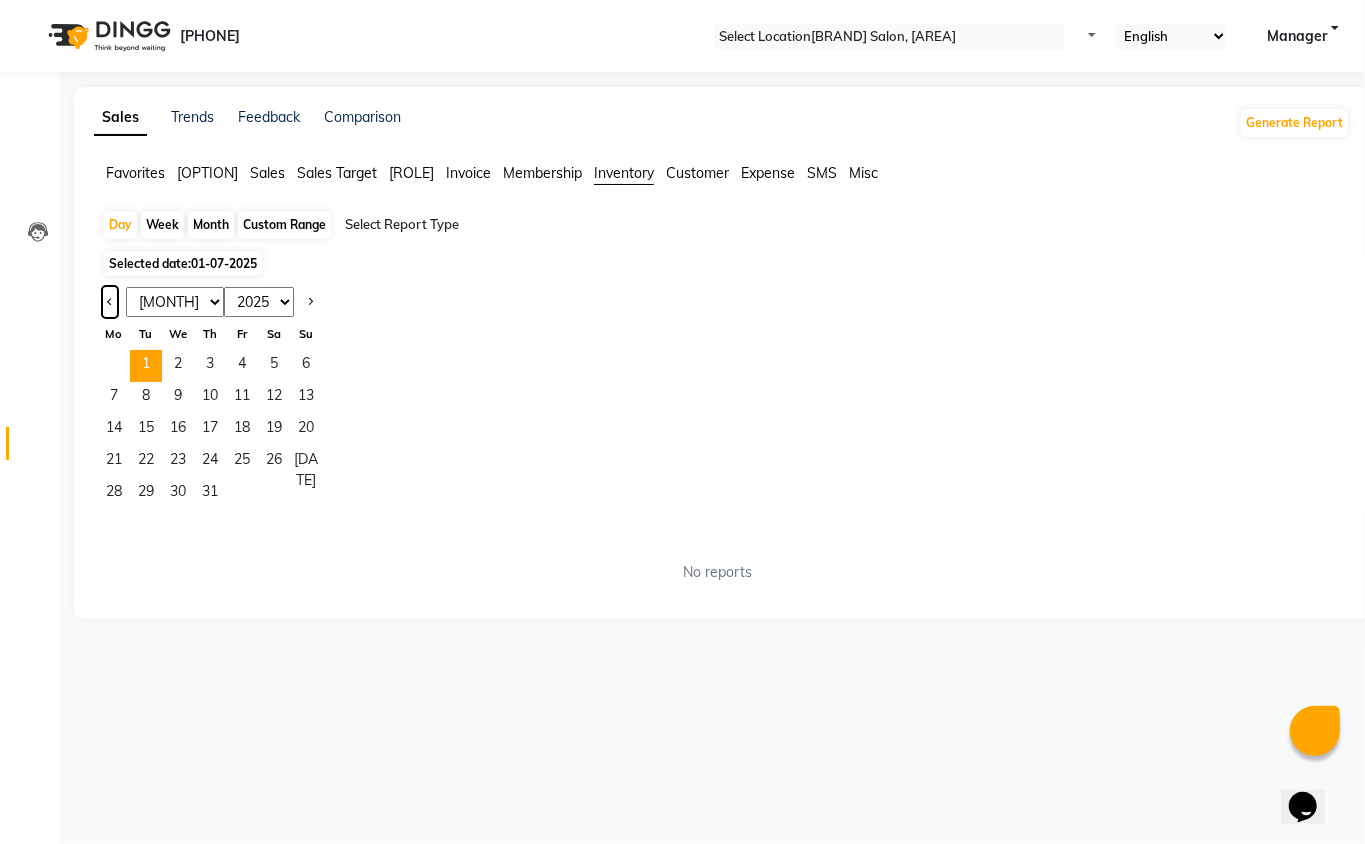click at bounding box center (110, 300) 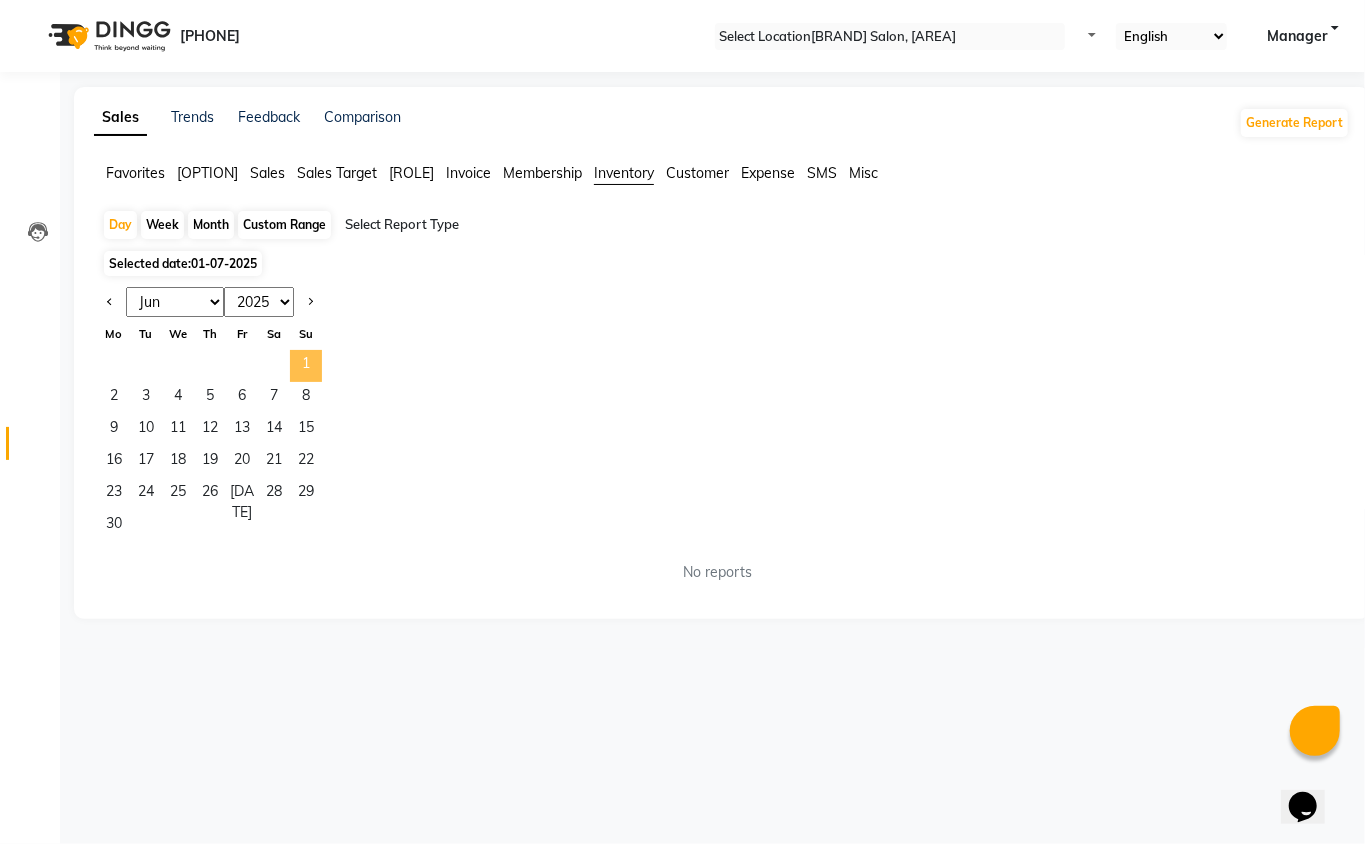click on "1" at bounding box center [306, 366] 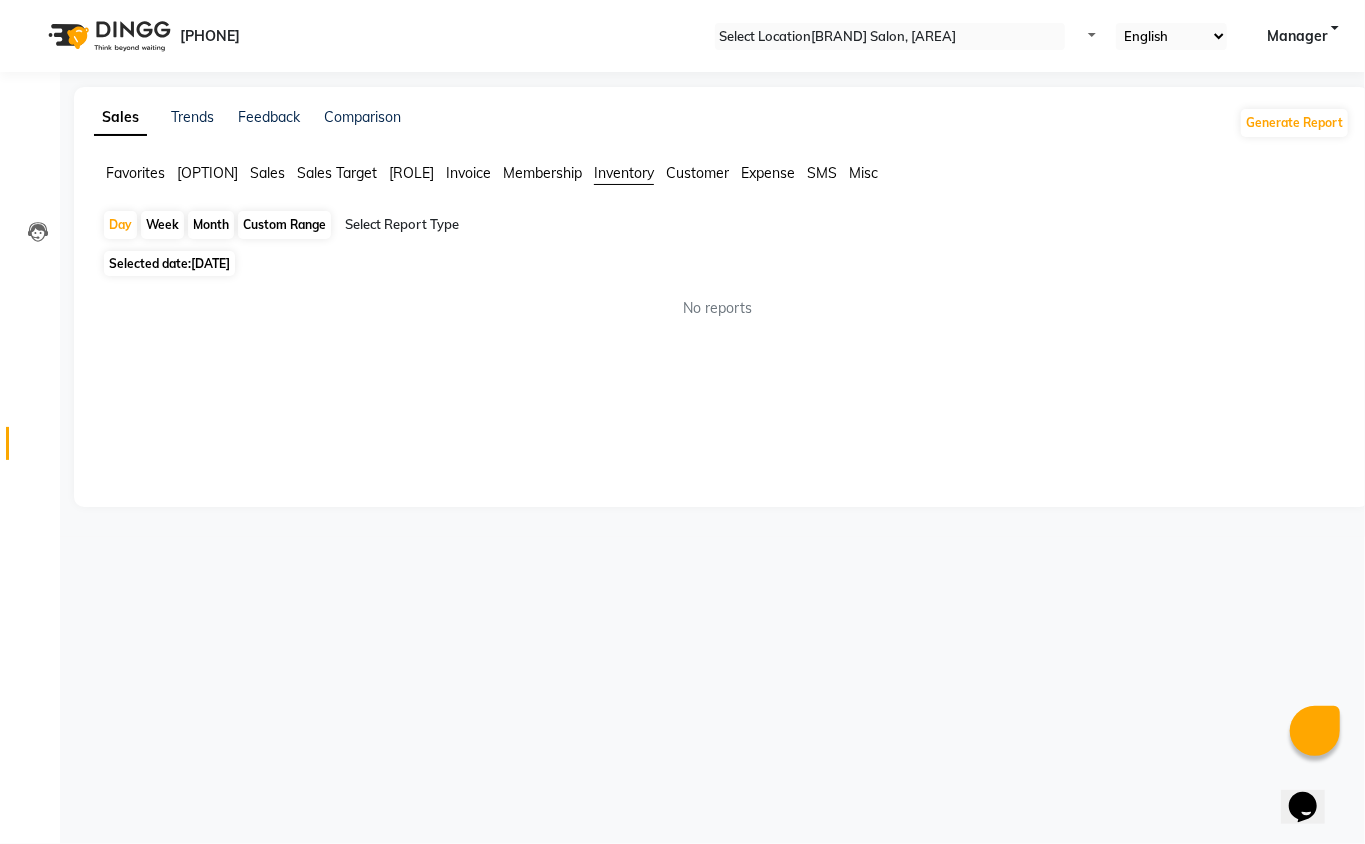 click on "Selected date:  01-06-2025" at bounding box center (169, 263) 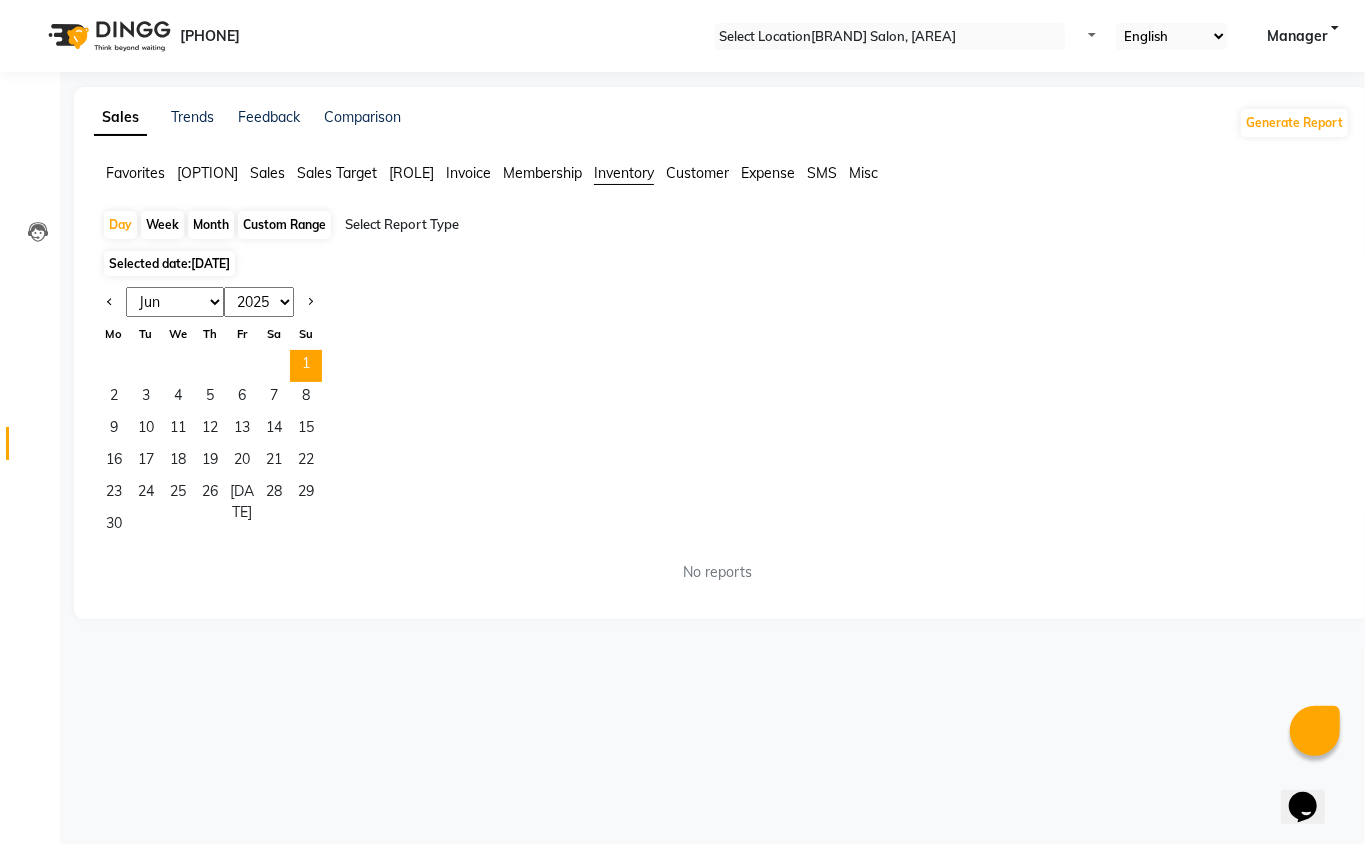 click on "Jan Feb Mar Apr May Jun Jul Aug Sep Oct Nov Dec 2015 2016 2017 2018 2019 2020 2021 2022 2023 2024 2025 2026 2027 2028 2029 2030 2031 2032 2033 2034 2035 Mo Tu We Th Fr Sa Su  1   2   3   4   5   6   7   8   9   10   11   12   13   14   15   16   17   18   19   20   21   22   23   24   25   26   27   28   29   30" at bounding box center (722, 414) 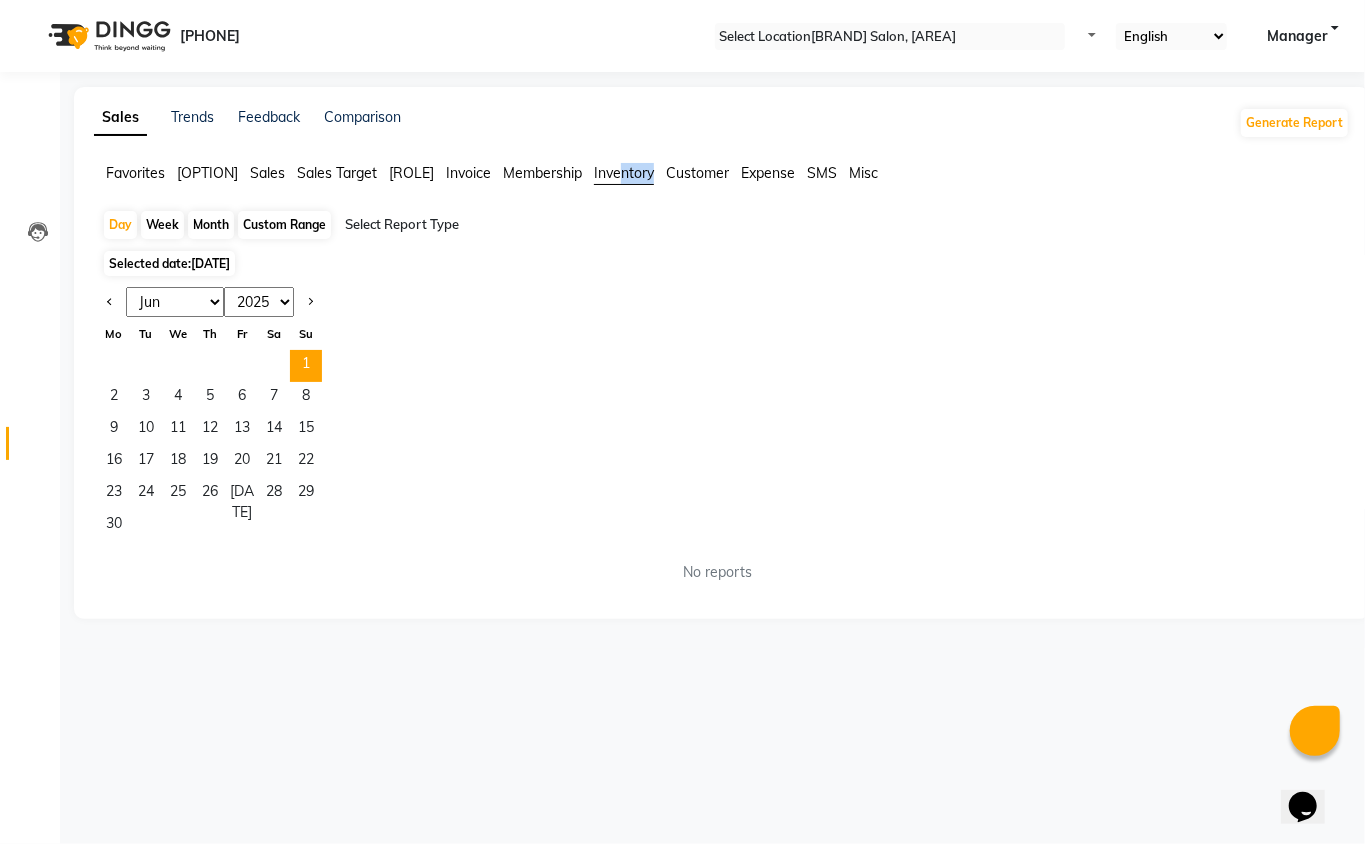 click on "Favorites All Sales Sales Target Staff Invoice Membership Inventory Customer Expense SMS Misc" at bounding box center [722, 182] 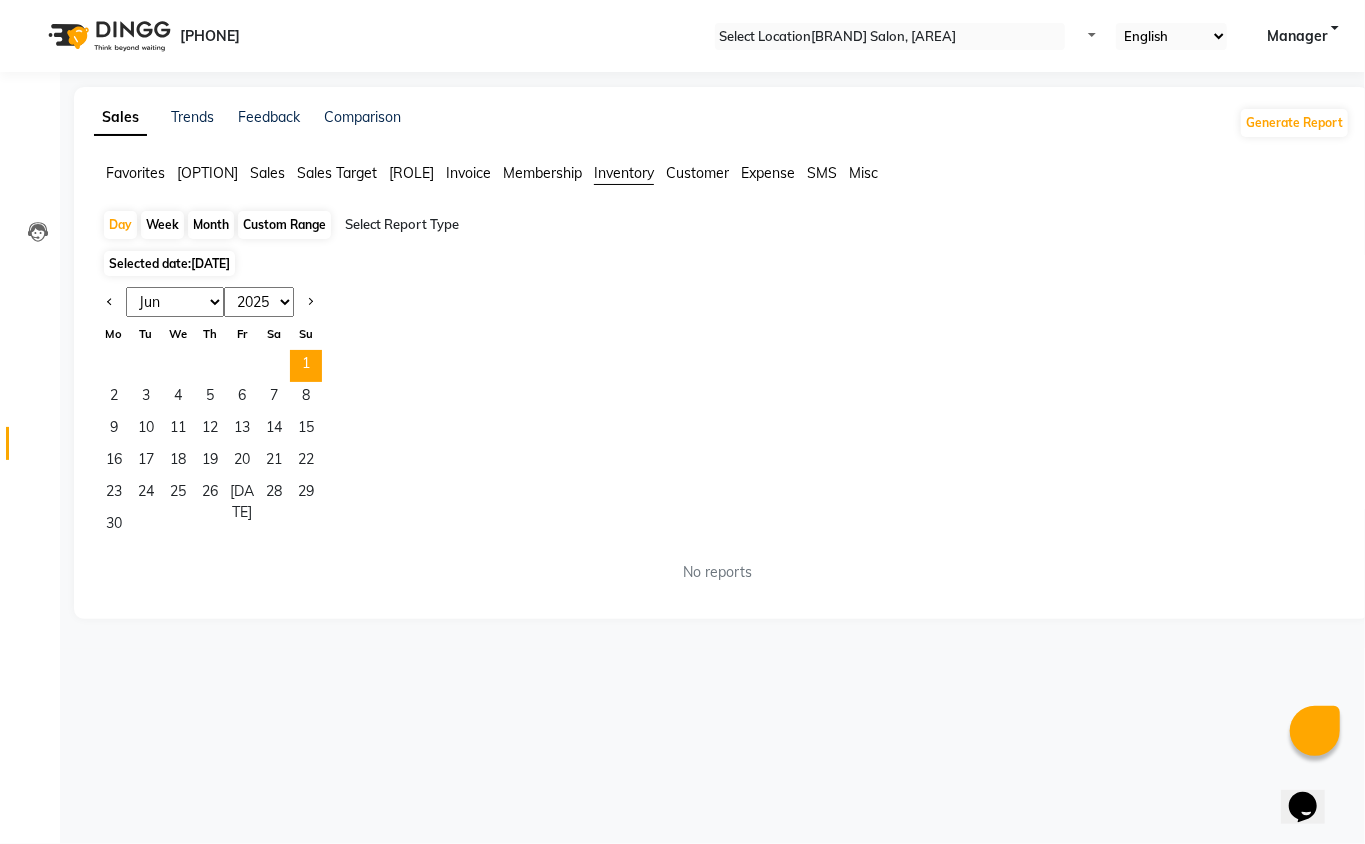 click on "Jan Feb Mar Apr May Jun Jul Aug Sep Oct Nov Dec 2015 2016 2017 2018 2019 2020 2021 2022 2023 2024 2025 2026 2027 2028 2029 2030 2031 2032 2033 2034 2035 Mo Tu We Th Fr Sa Su  1   2   3   4   5   6   7   8   9   10   11   12   13   14   15   16   17   18   19   20   21   22   23   24   25   26   27   28   29   30" at bounding box center (722, 414) 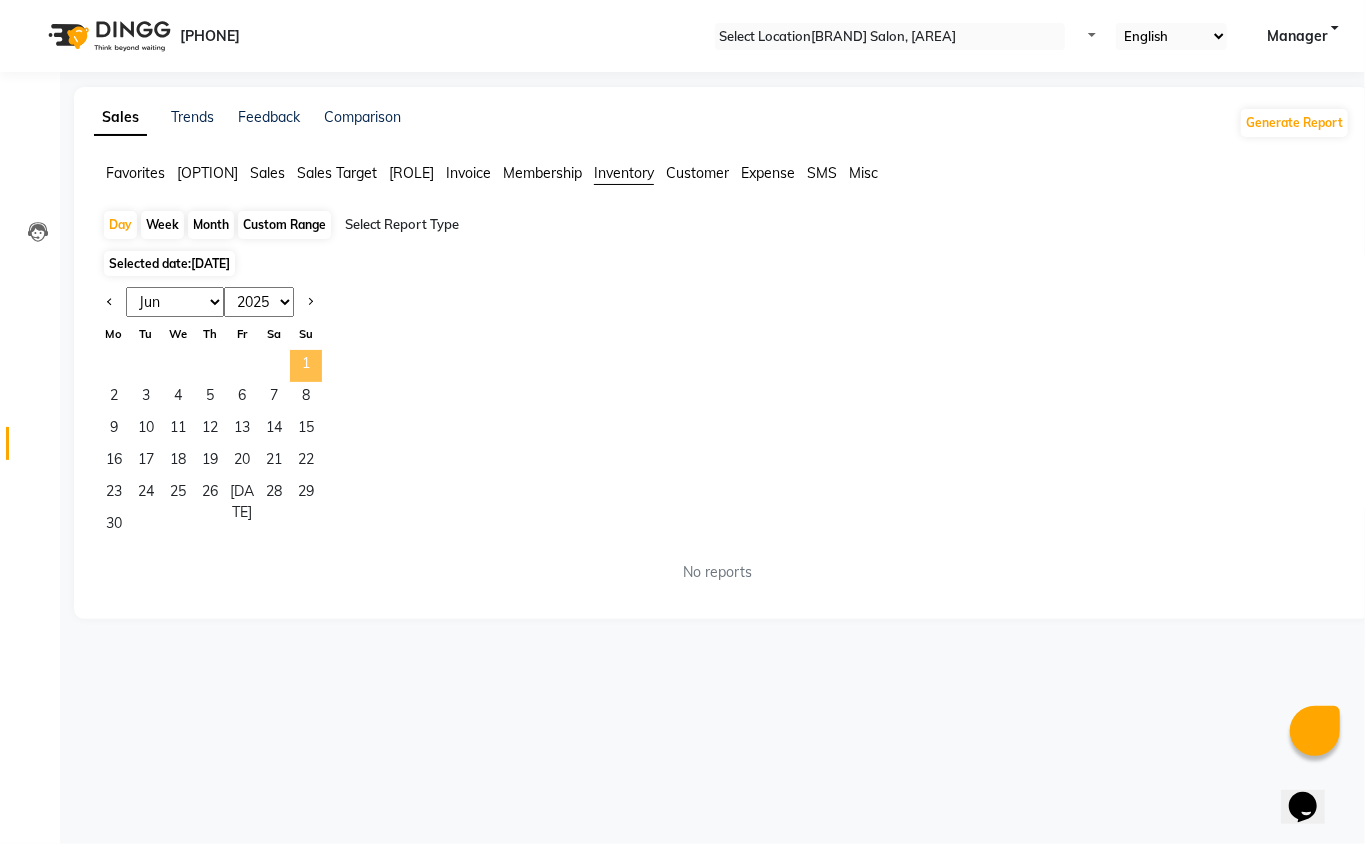 click on "1" at bounding box center (306, 366) 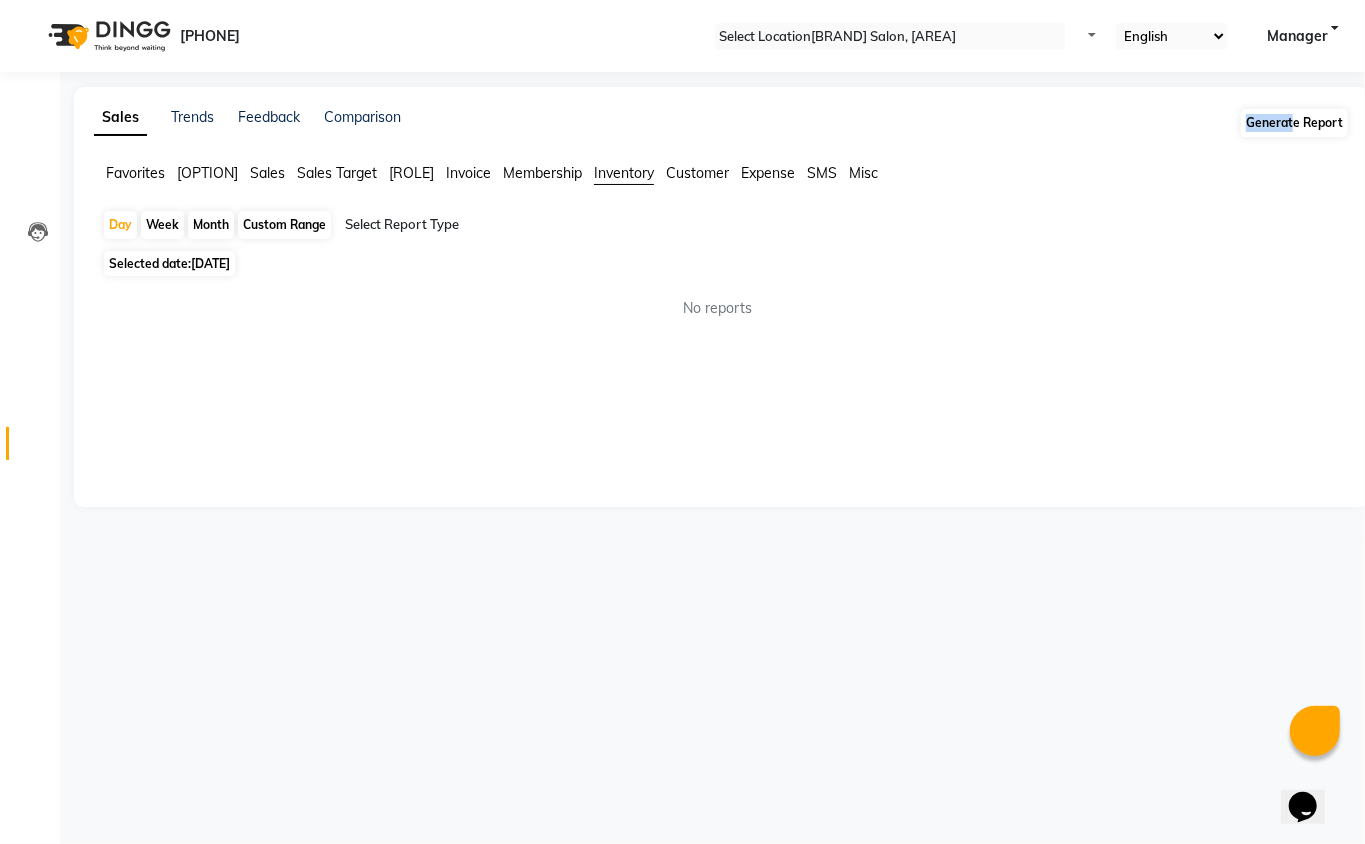 drag, startPoint x: 1288, startPoint y: 105, endPoint x: 1284, endPoint y: 124, distance: 19.416489 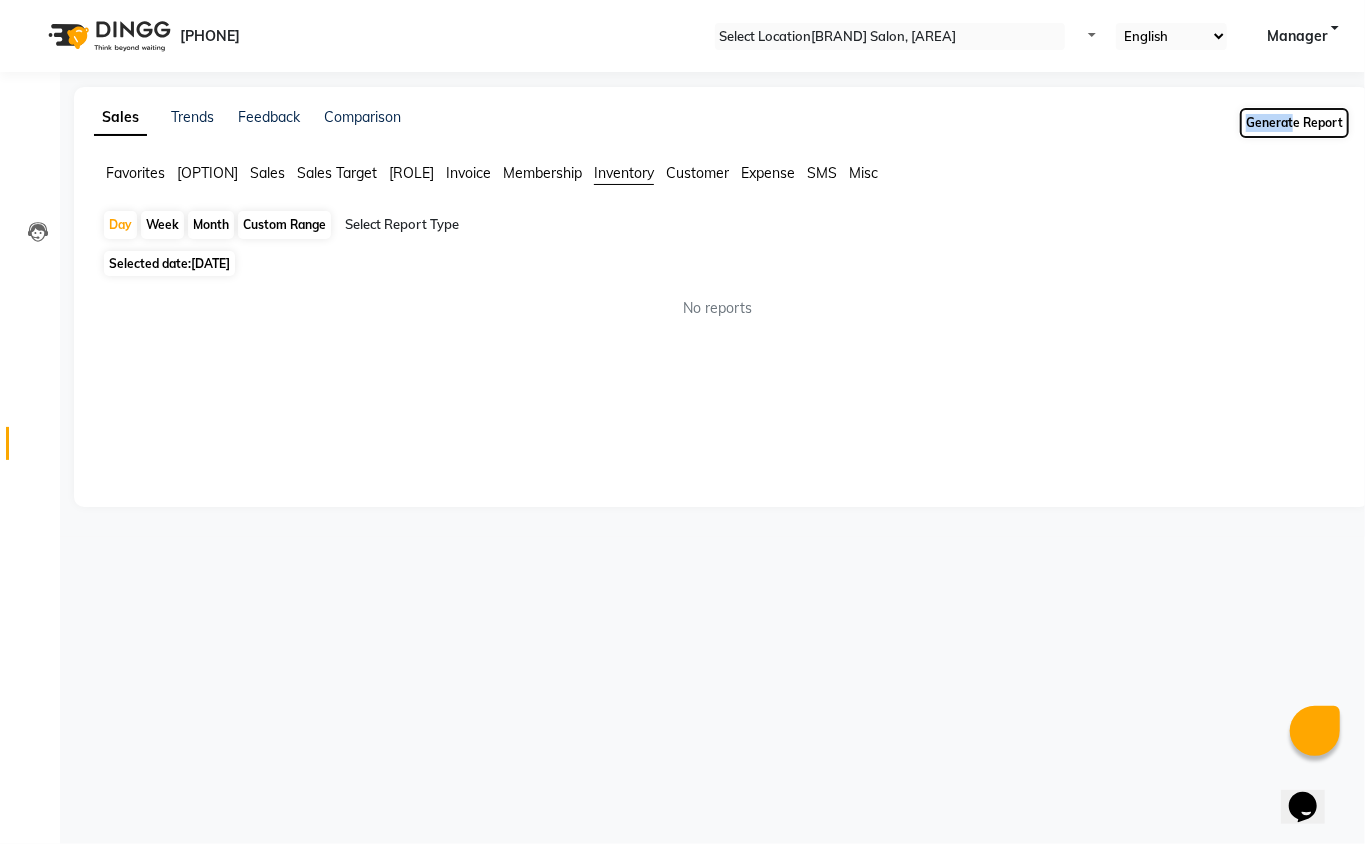 click on "[ACTION] [REPORT_TYPE]" at bounding box center [1294, 123] 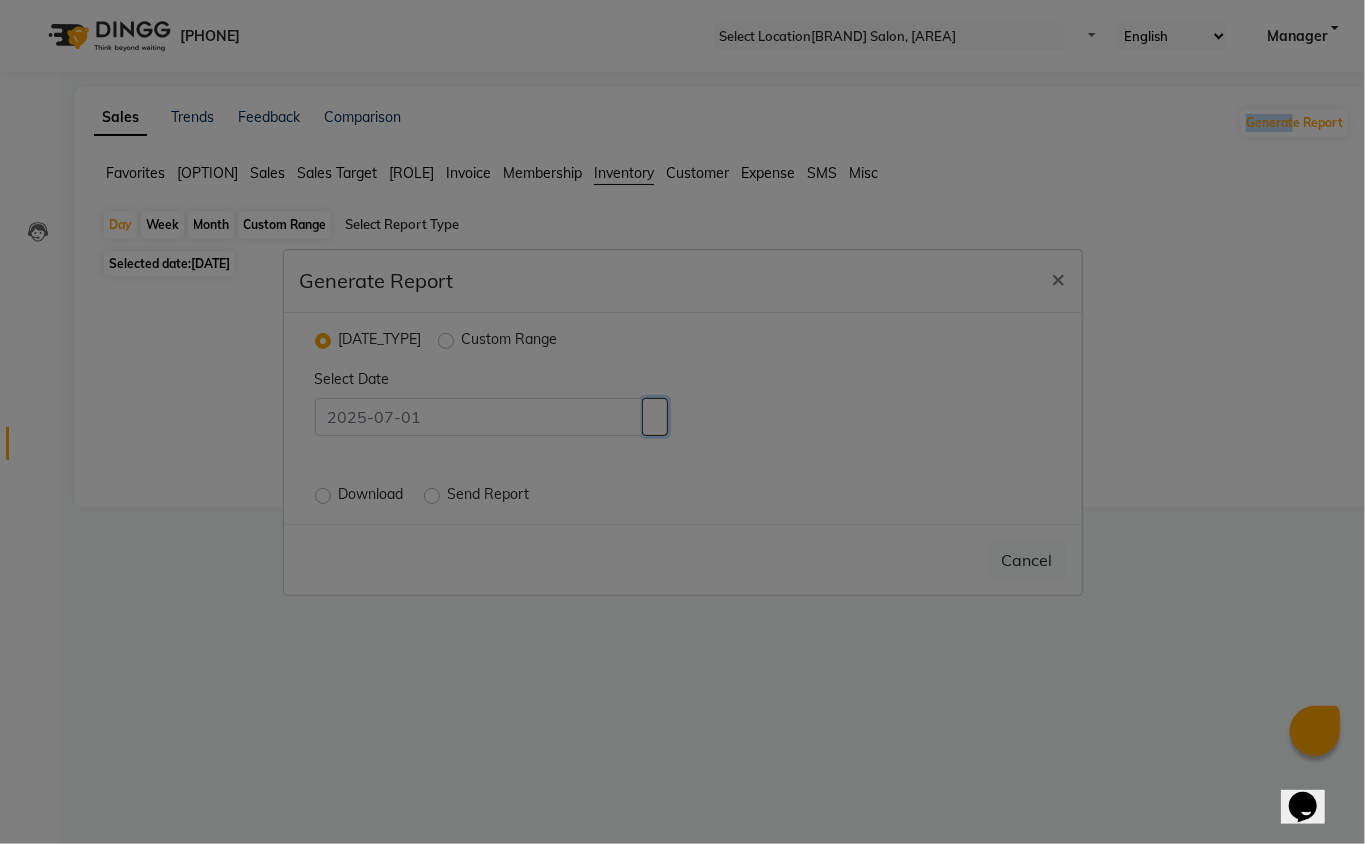click at bounding box center (655, 417) 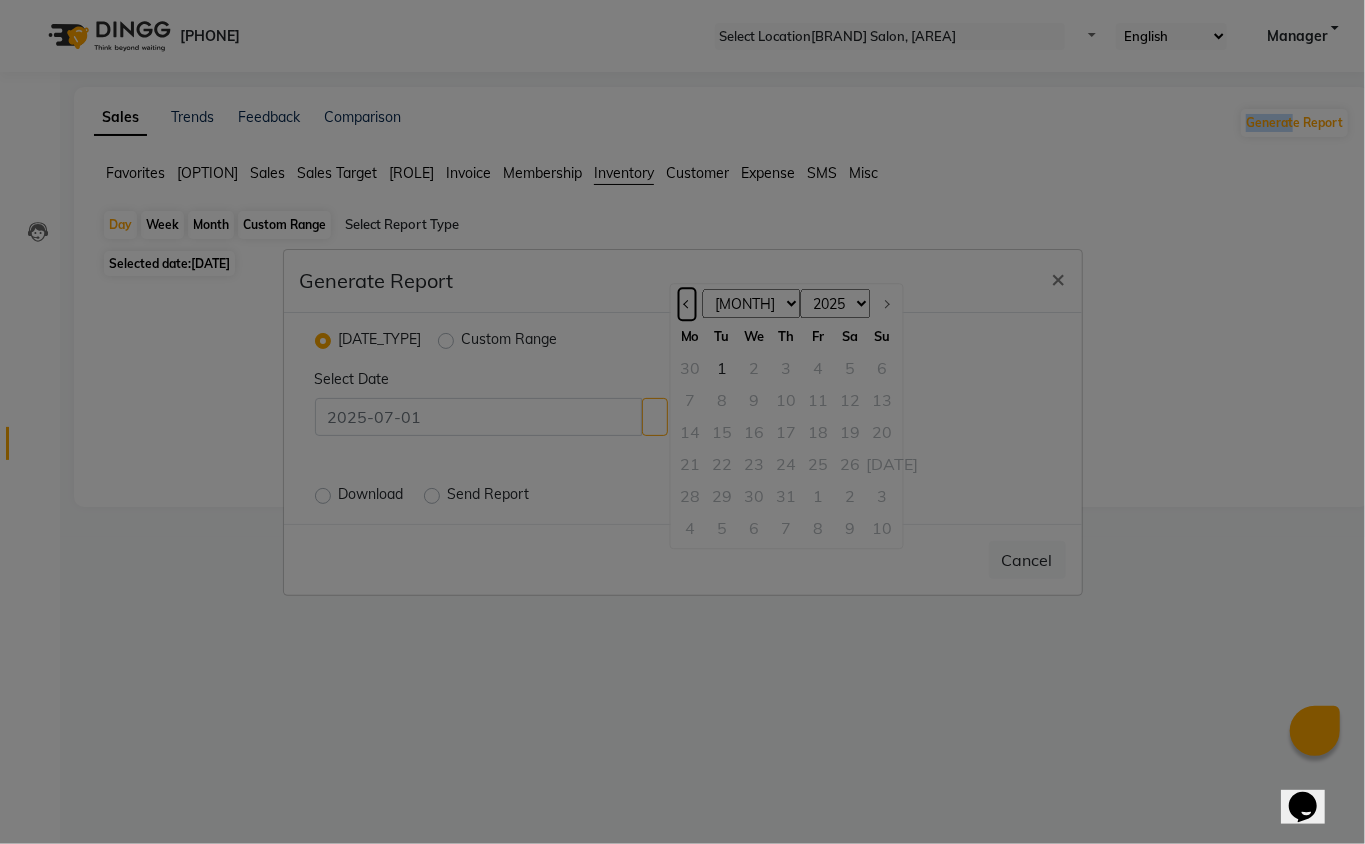 click at bounding box center (686, 304) 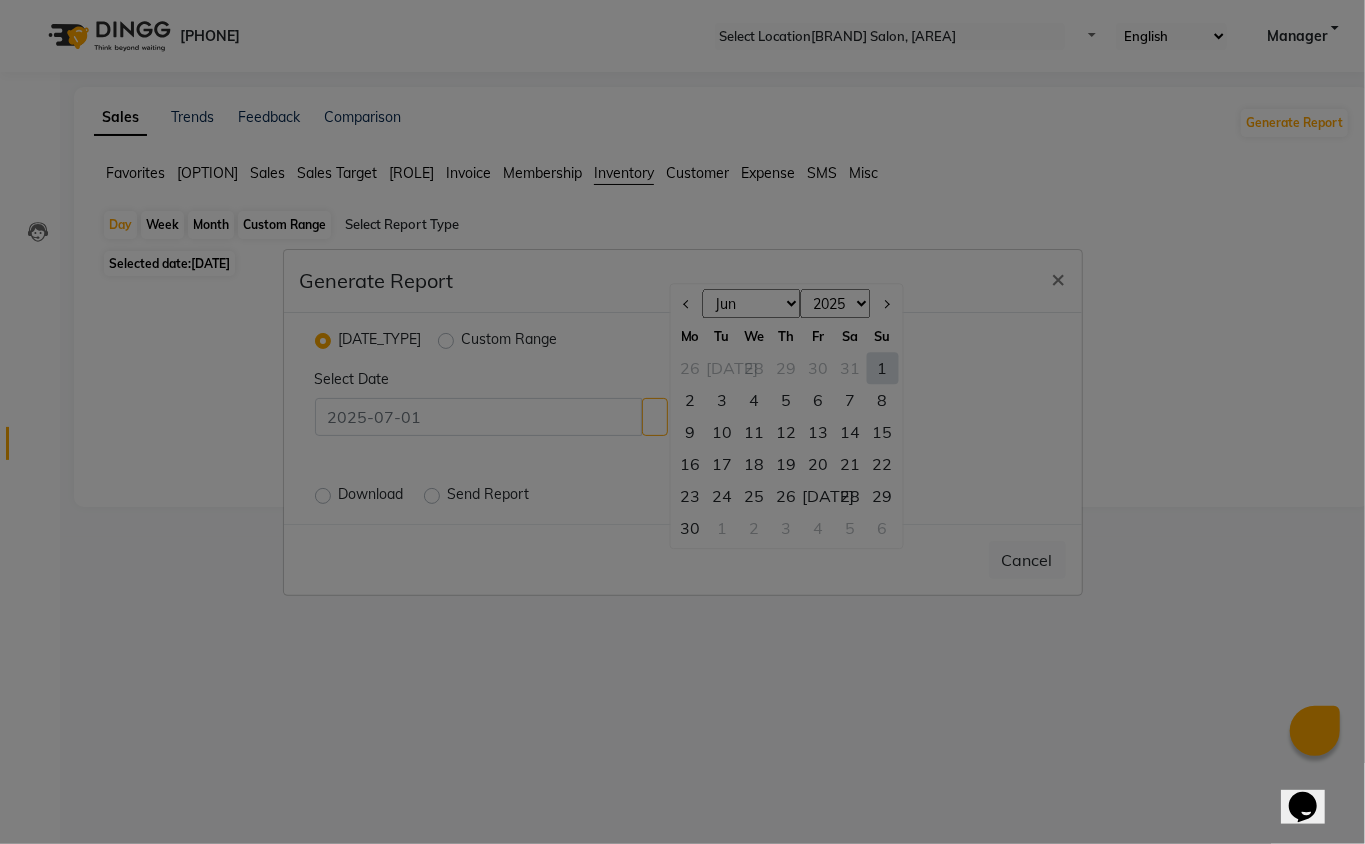 click on "1" at bounding box center (882, 368) 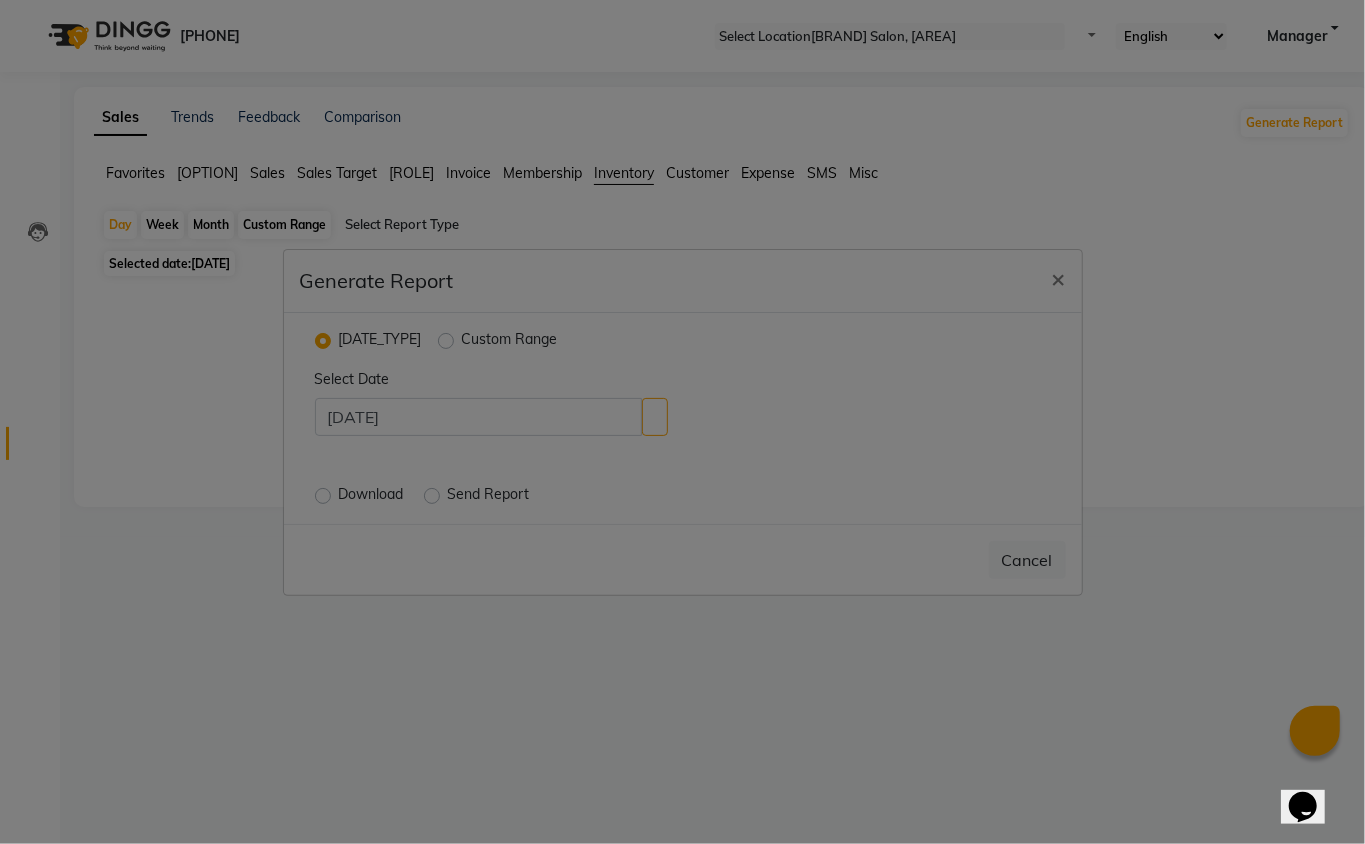 click on "Download" at bounding box center [373, 496] 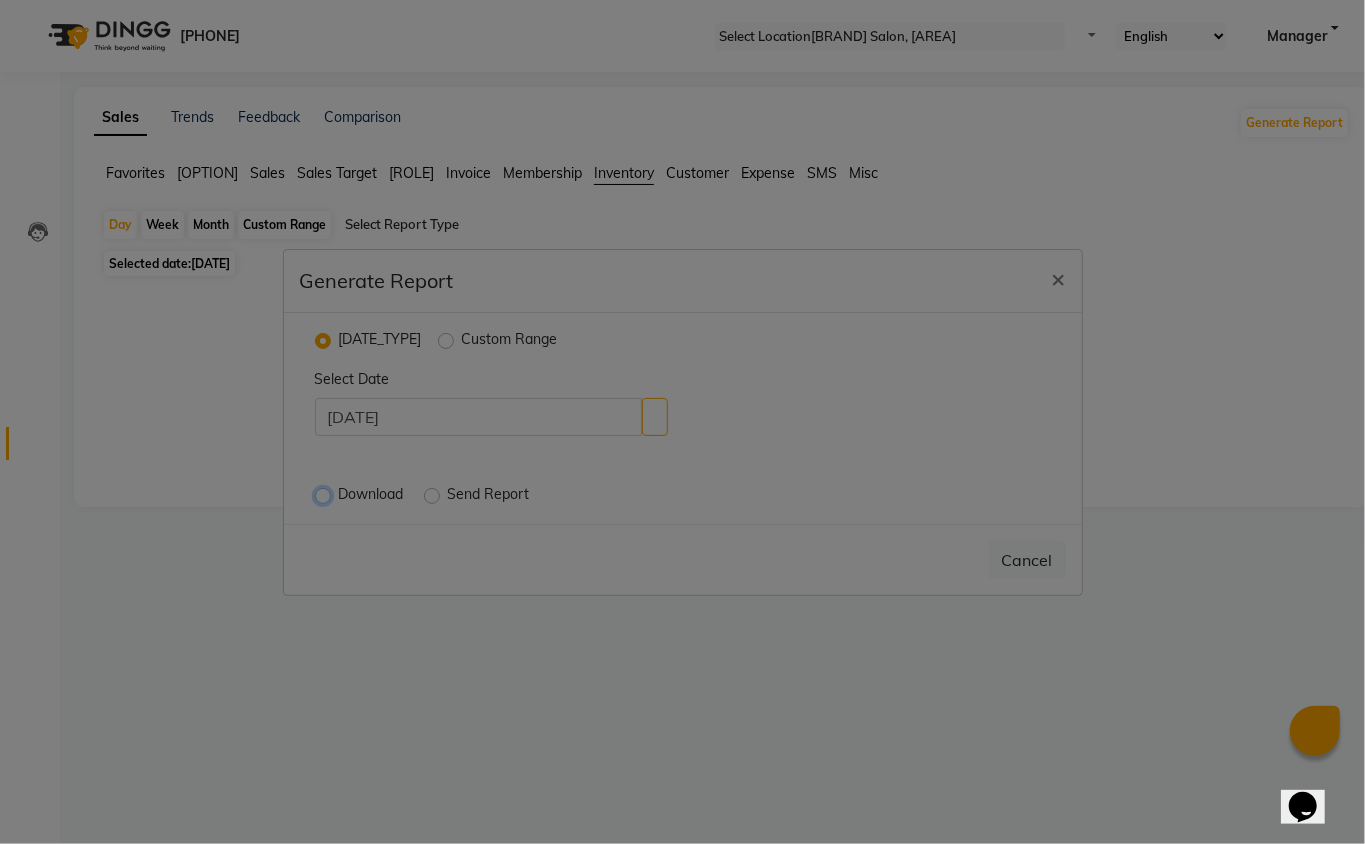 click on "Download" at bounding box center [325, 494] 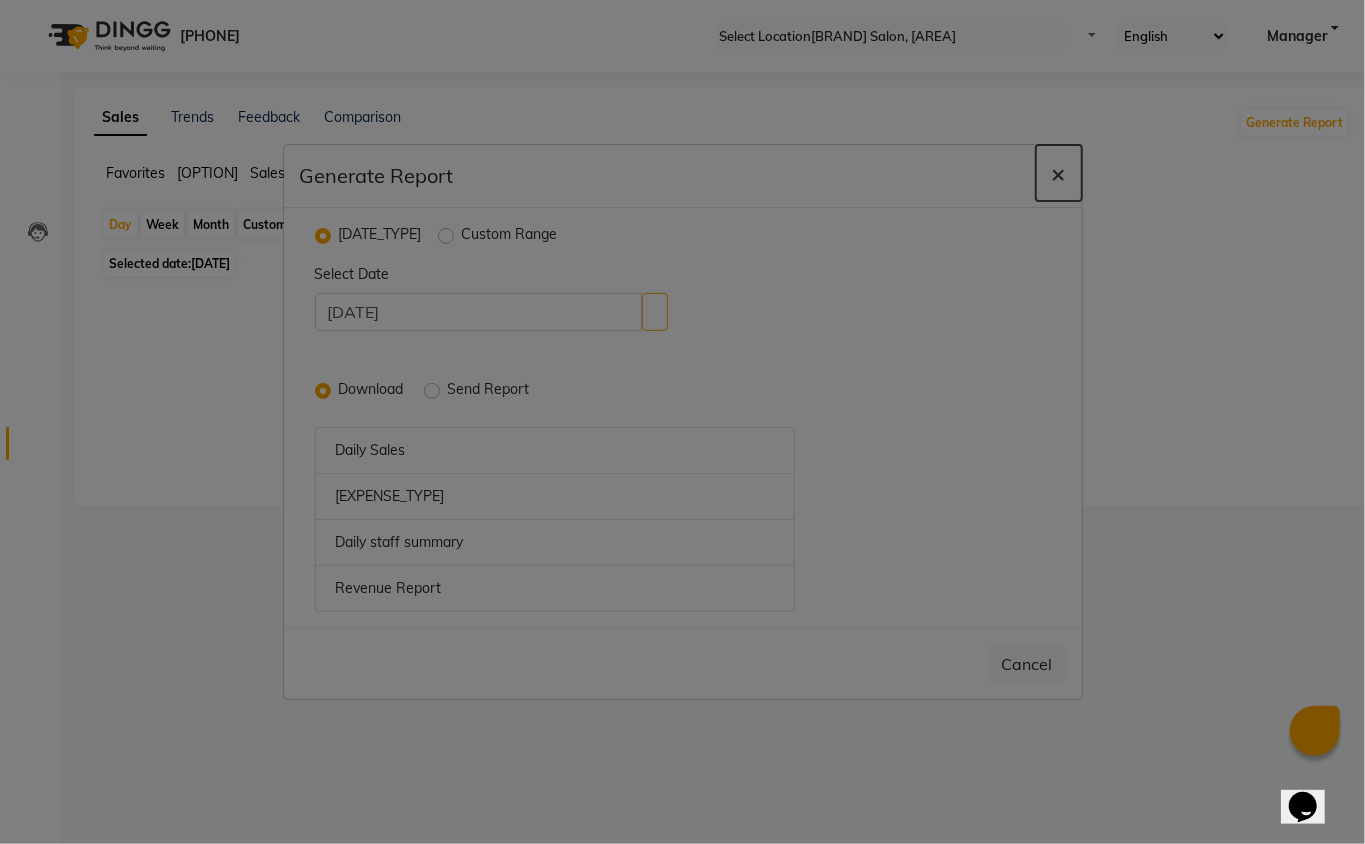 click on "×" at bounding box center [1059, 173] 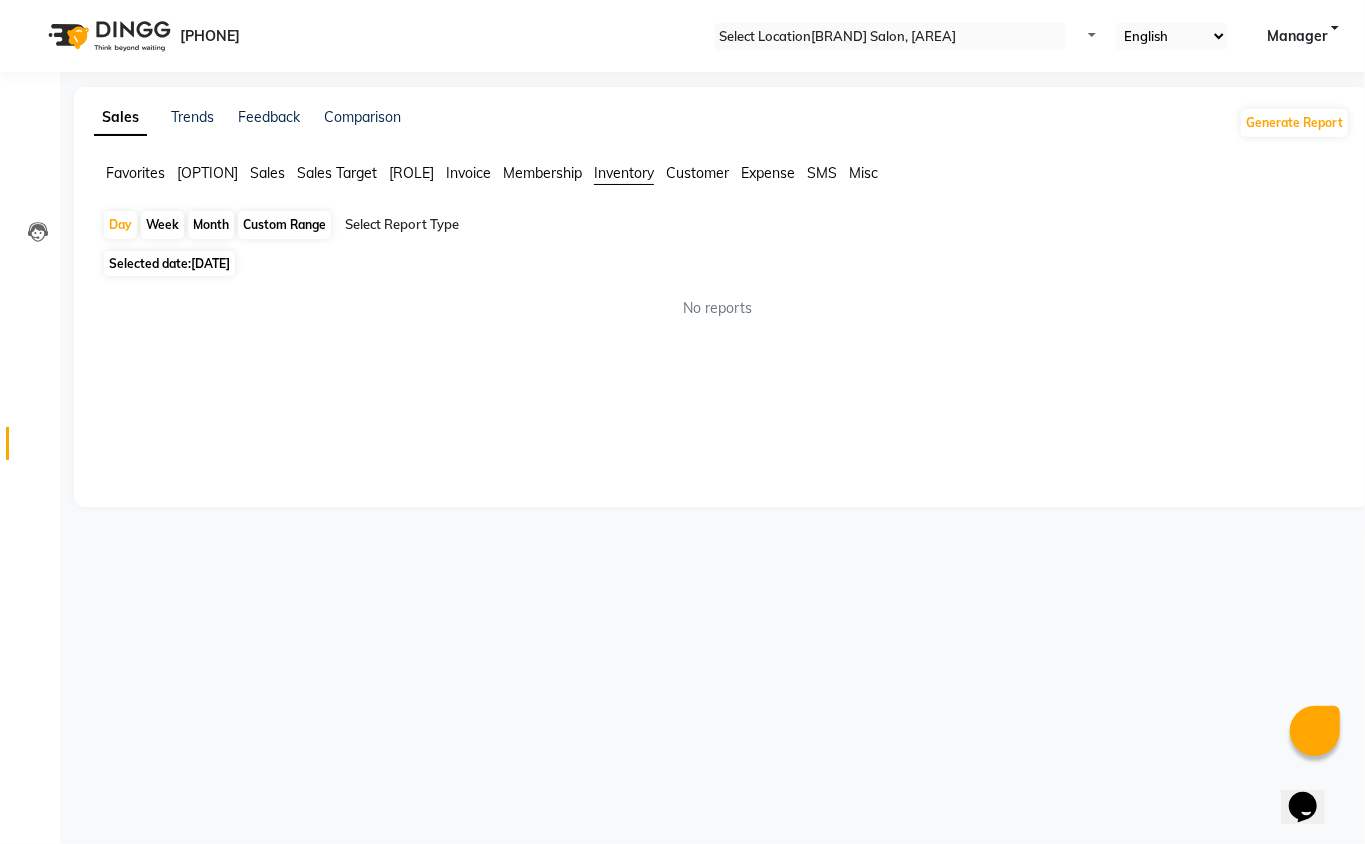 click on "Sales Trends Feedback Comparison Generate Report Favorites All Sales Sales Target Staff Invoice Membership Inventory Customer Expense SMS Misc  Day   Week   Month   Custom Range  Select Report Type Selected date:  01-06-2025  No reports ★ Mark as Favorite  Choose how you'd like to save "" report to favorites  Save to Personal Favorites:   Only you can see this report in your favorites tab. Share with Organization:   Everyone in your organization can see this report in their favorites tab.  Save to Favorites" at bounding box center [722, 297] 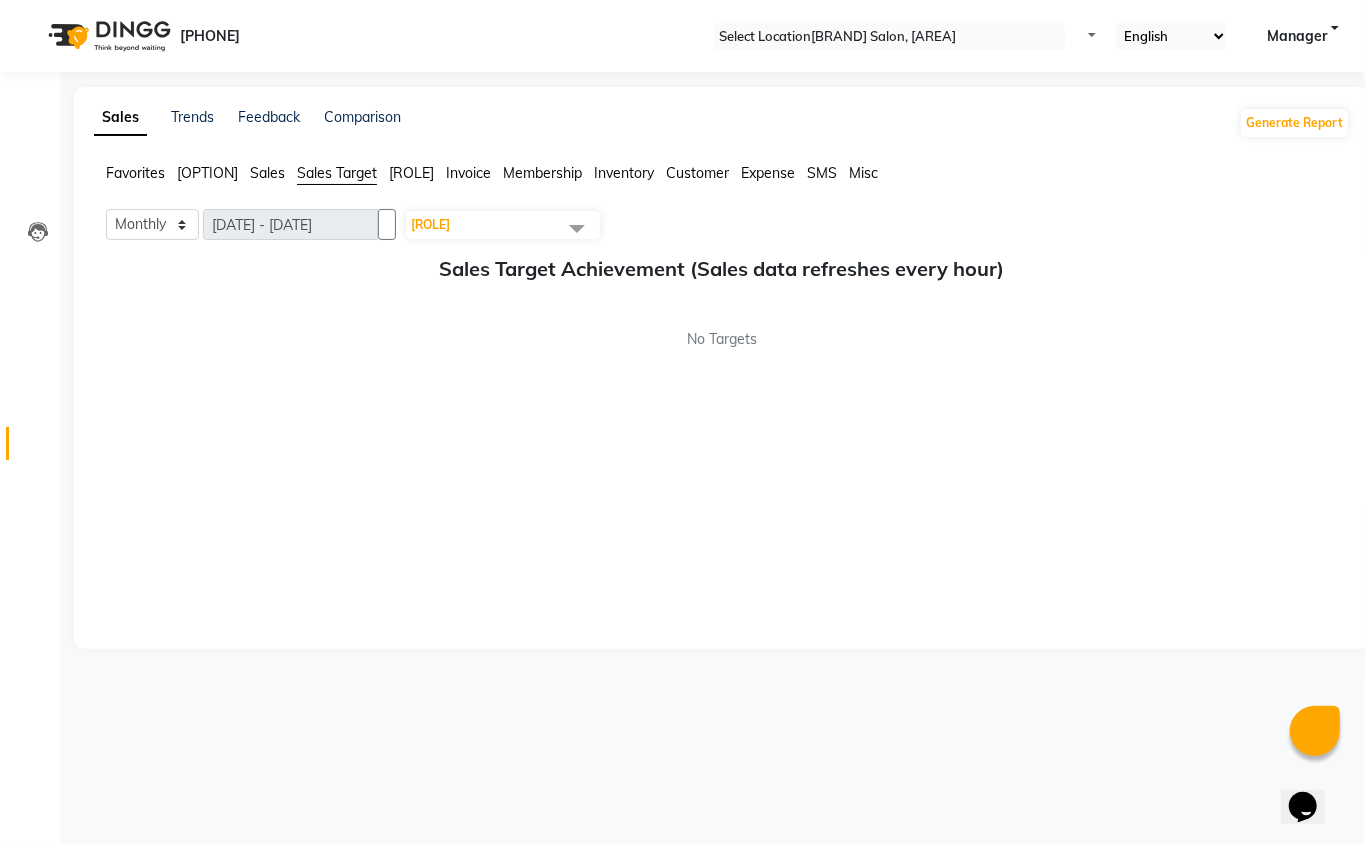 click on "Membership" at bounding box center [135, 173] 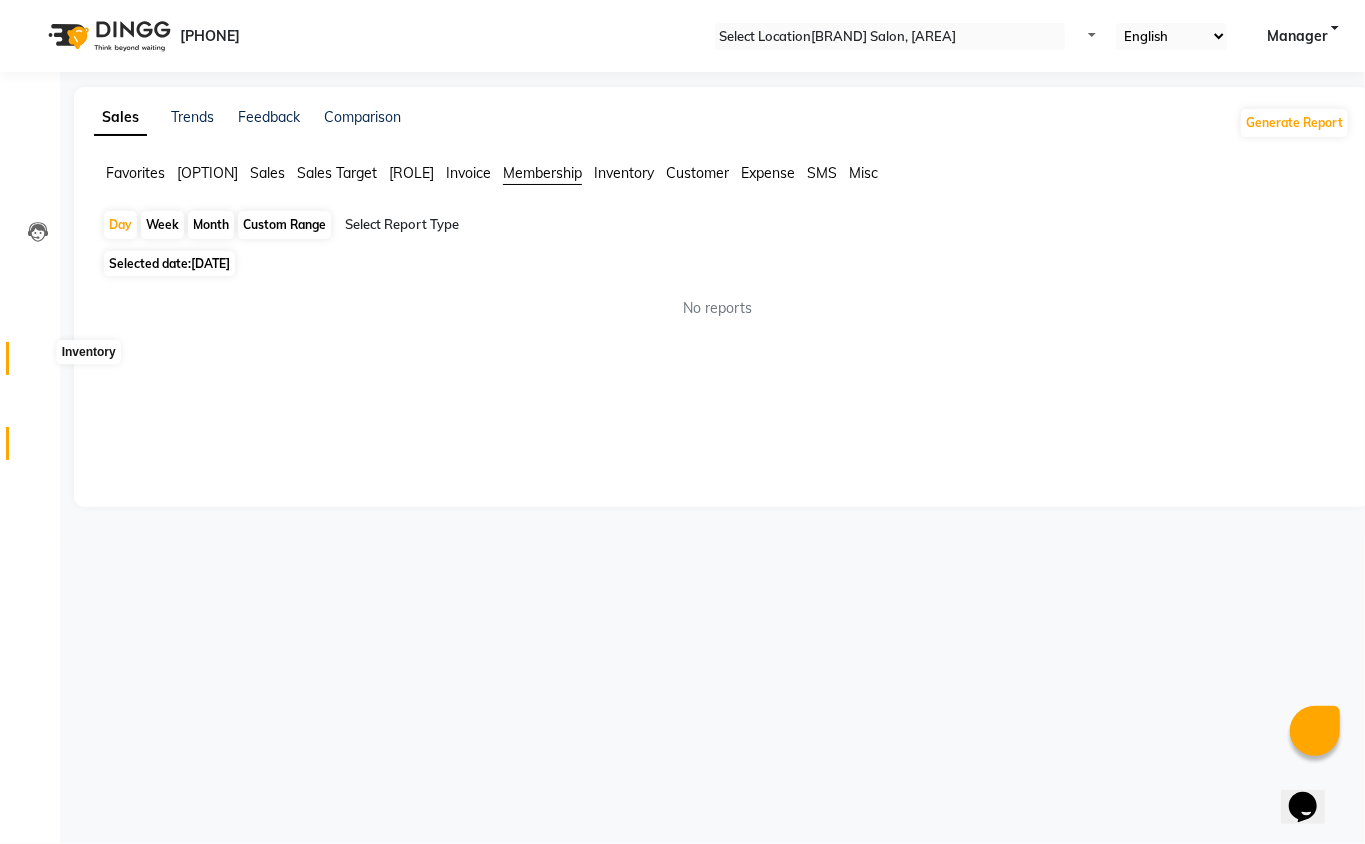 click at bounding box center [37, 363] 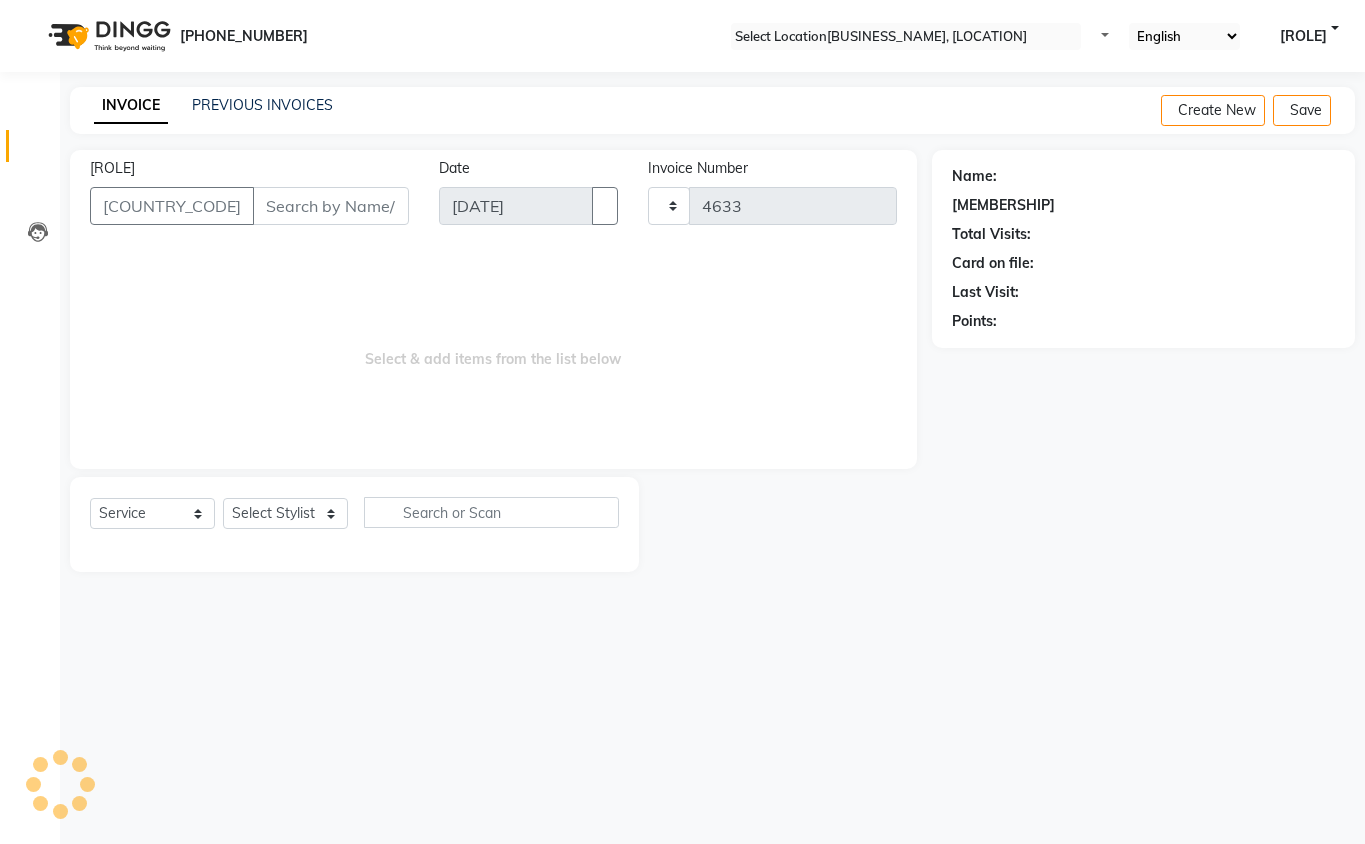 scroll, scrollTop: 0, scrollLeft: 0, axis: both 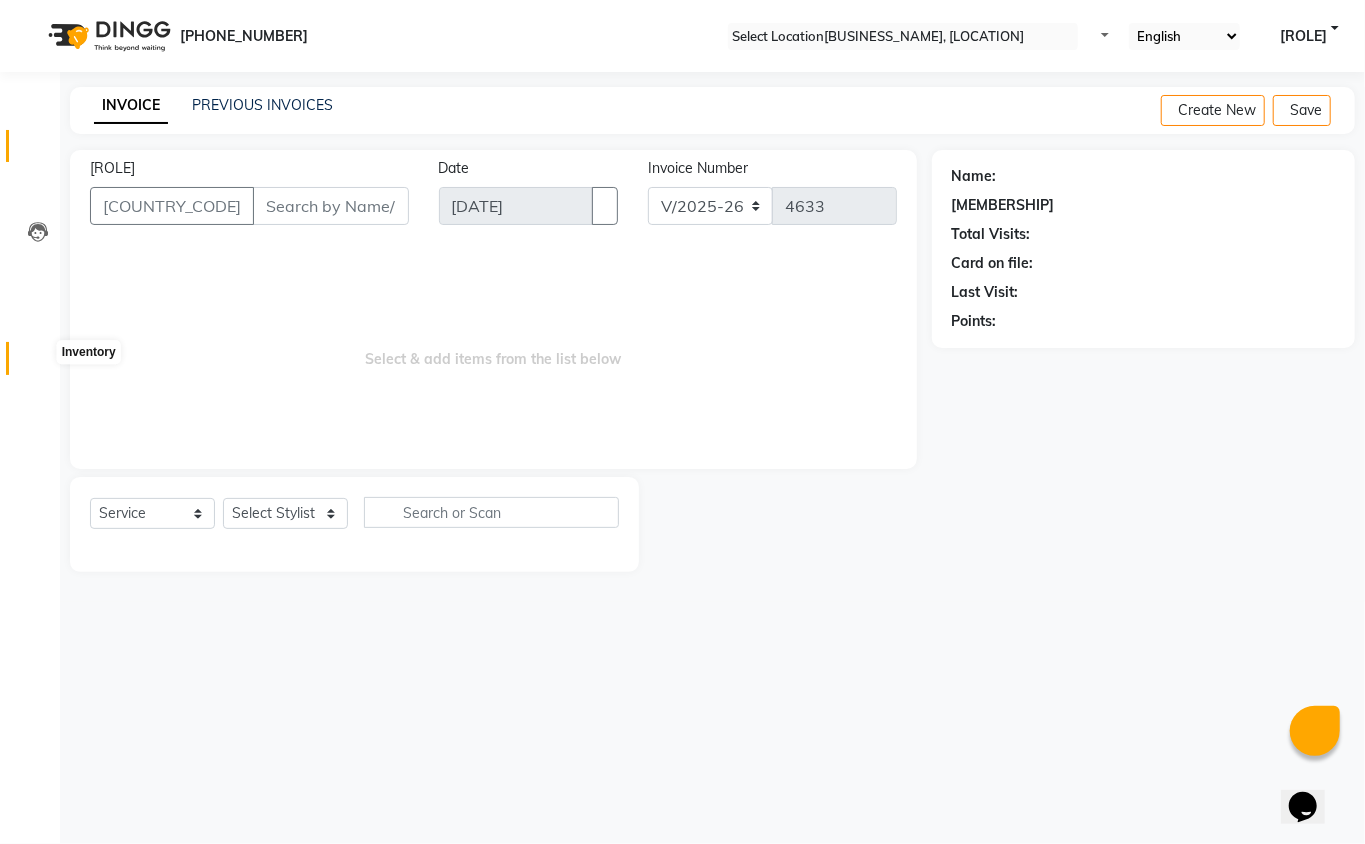 click at bounding box center (38, 363) 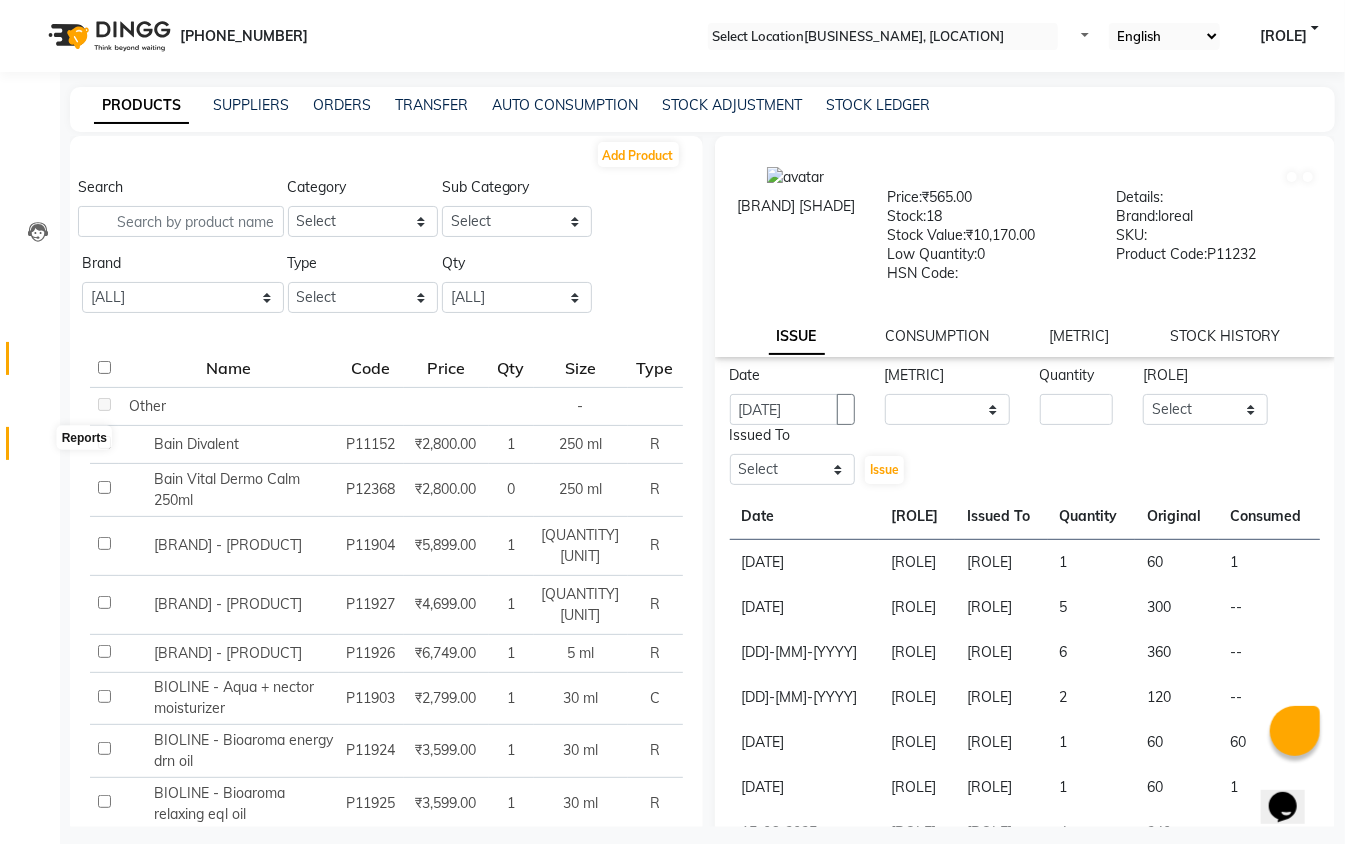 click at bounding box center (37, 448) 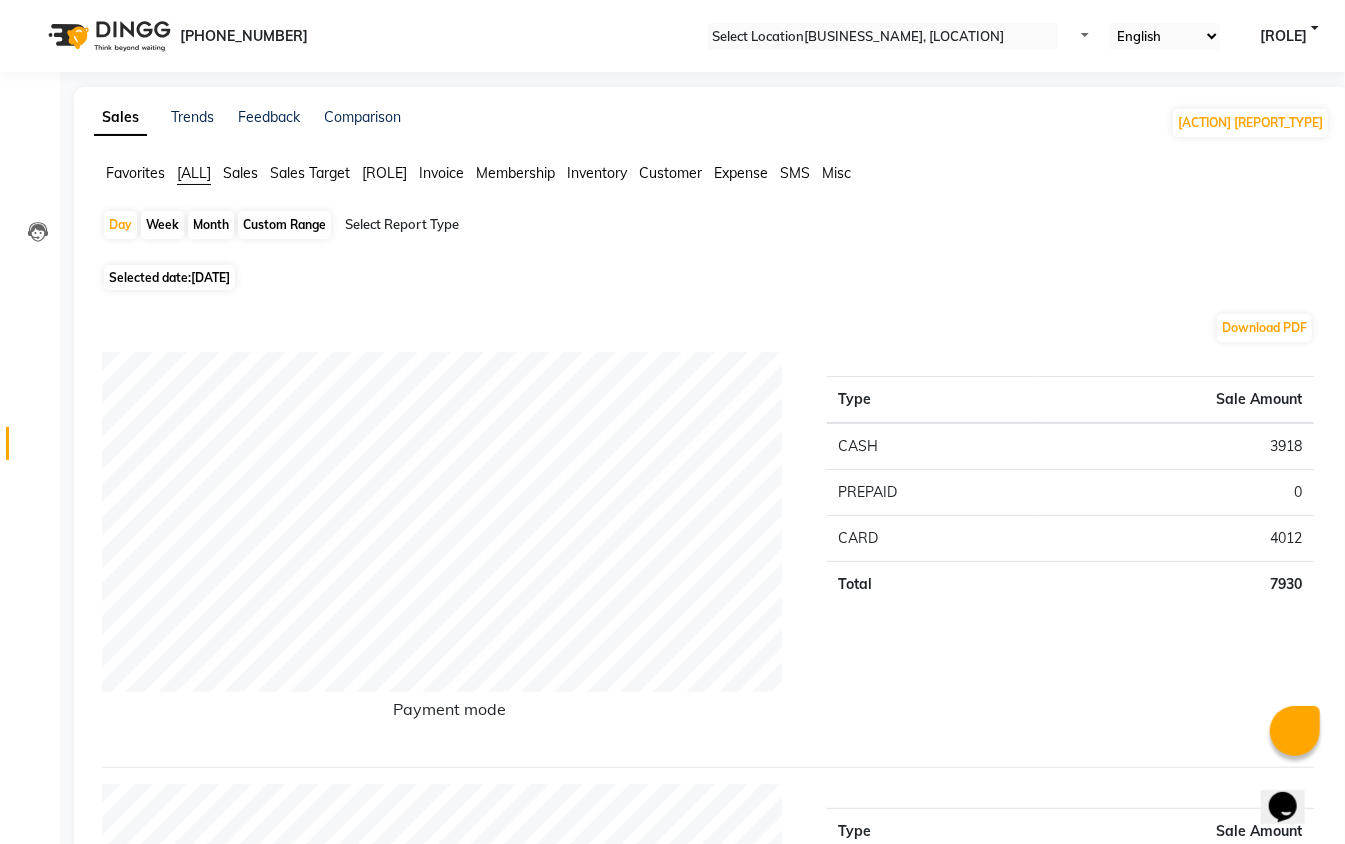 click on "Custom Range" at bounding box center [284, 225] 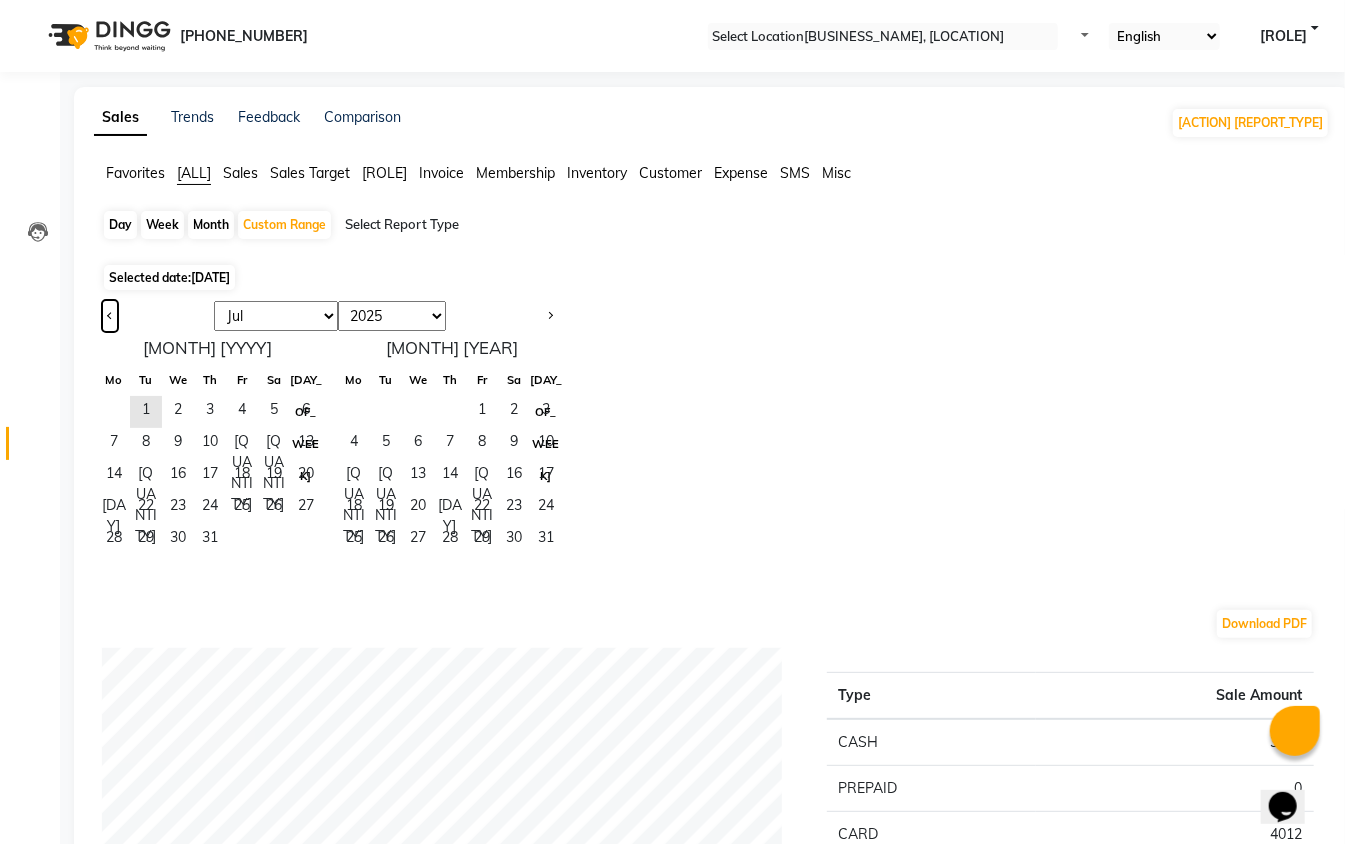 click at bounding box center (110, 314) 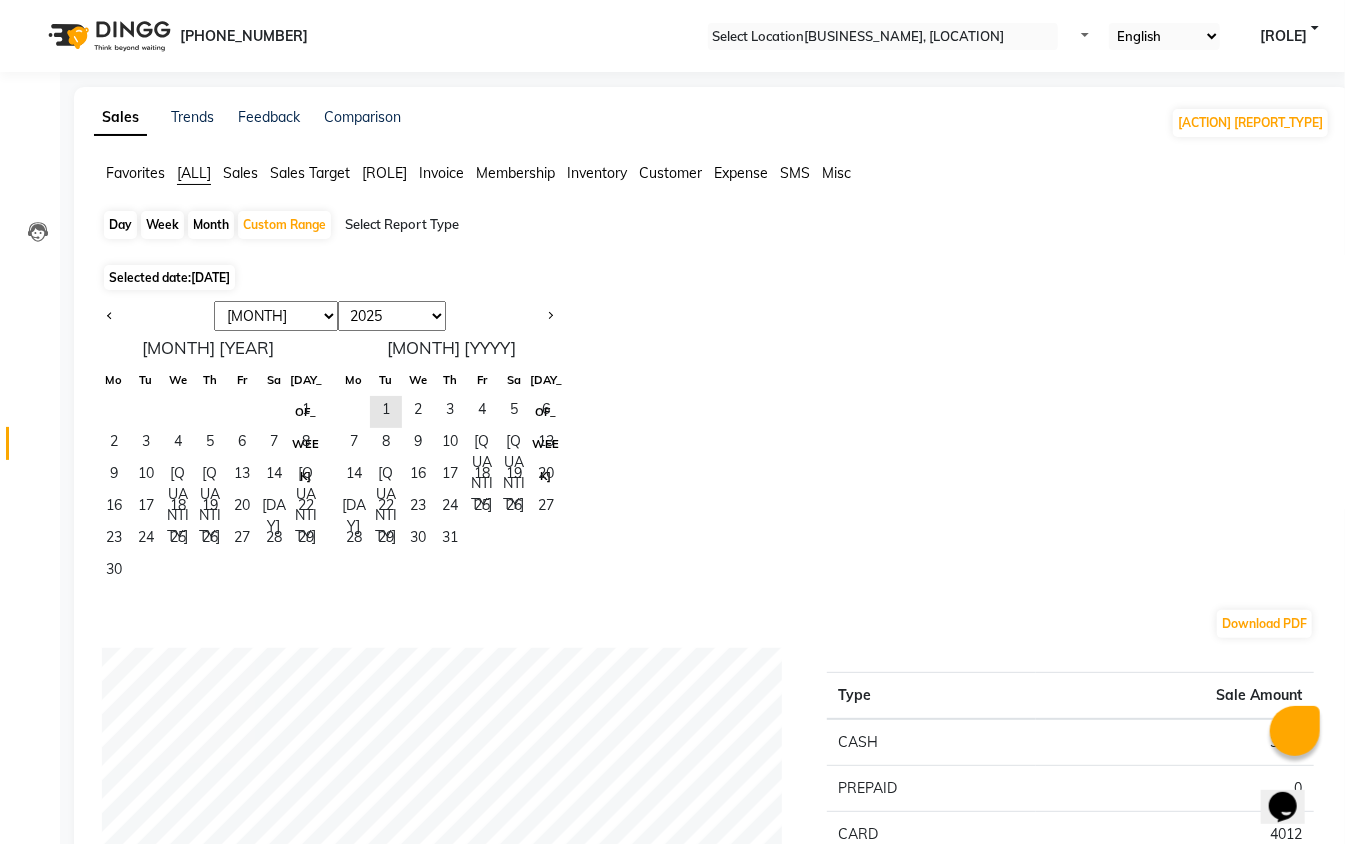 click on "Day   Week   Month   Custom Range  Select Report Type Selected date:  01-07-2025  Jan Feb Mar Apr May Jun Jul Aug Sep Oct Nov Dec 2015 2016 2017 2018 2019 2020 2021 2022 2023 2024 2025 2026 2027 2028 2029 2030 2031 2032 2033 2034 2035  June 2025  Mo Tu We Th Fr Sa Su  1   2   3   4   5   6   7   8   9   10   11   12   13   14   15   16   17   18   19   20   21   22   23   24   25   26   27   28   29   30   July 2025  Mo Tu We Th Fr Sa Su  1   2   3   4   5   6   7   8   9   10   11   12   13   14   15   16   17   18   19   20   21   22   23   24   25   26   27   28   29   30   31  Download PDF Payment mode Type Sale Amount CASH 3918 PREPAID 0 CARD 4012 Total 7930 Staff summary Type Sale Amount Reenu 1970 Manish 1770 Vikas 1060 Sonu 1038 Parvesh 885 Pooja 604 Jeet 1982 Shyam 330 Aakib 3186 Mohd Abid 708 Others 1180 Total 14713 Sales summary Type Sale Amount Memberships 0 Vouchers 0 Gift card 0 Products 0 Packages 0 Tips 0 Prepaid 0 Services 14715 Fee 0 Total 14715 Service by category Type Sale Amount Colour" at bounding box center (712, 1858) 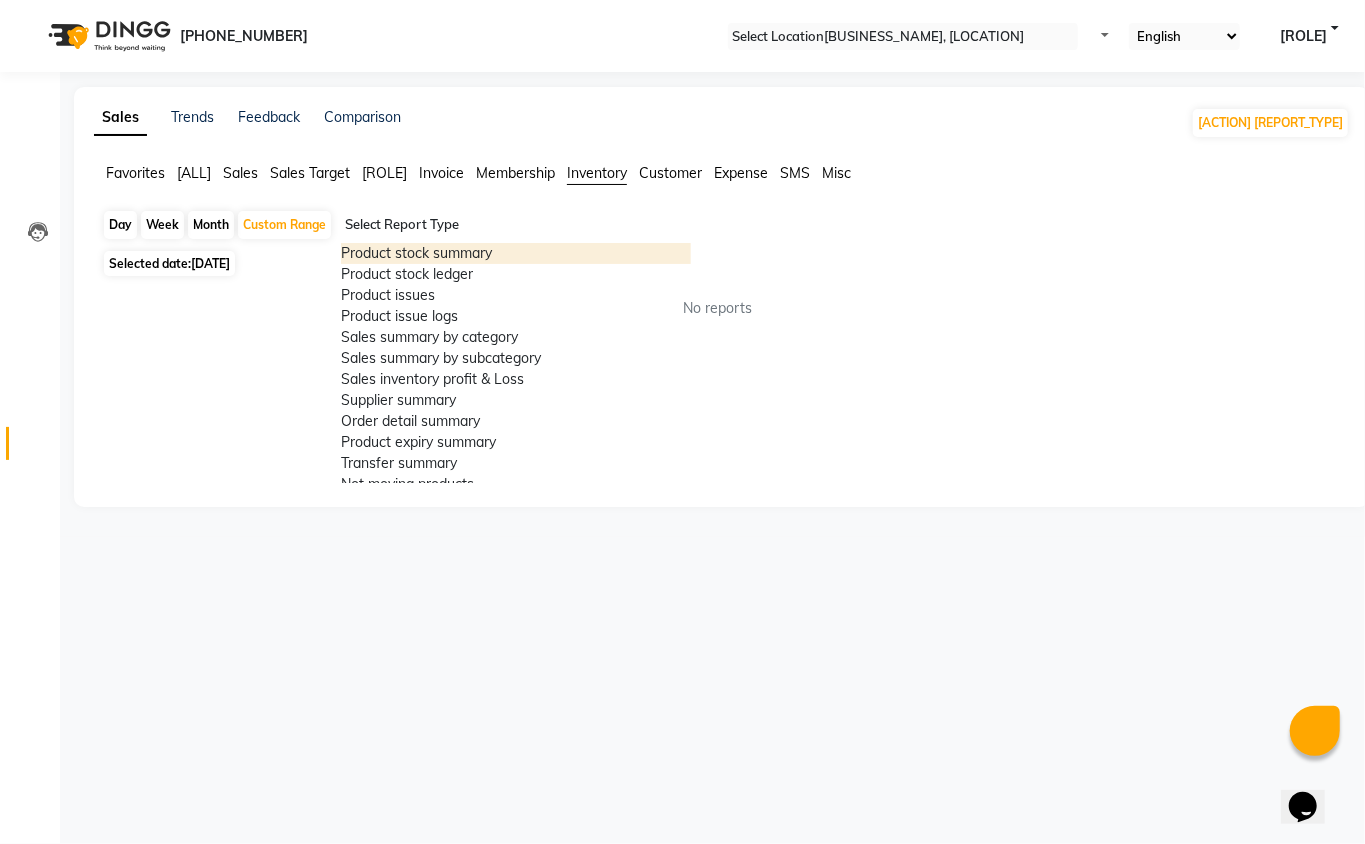 click at bounding box center [516, 225] 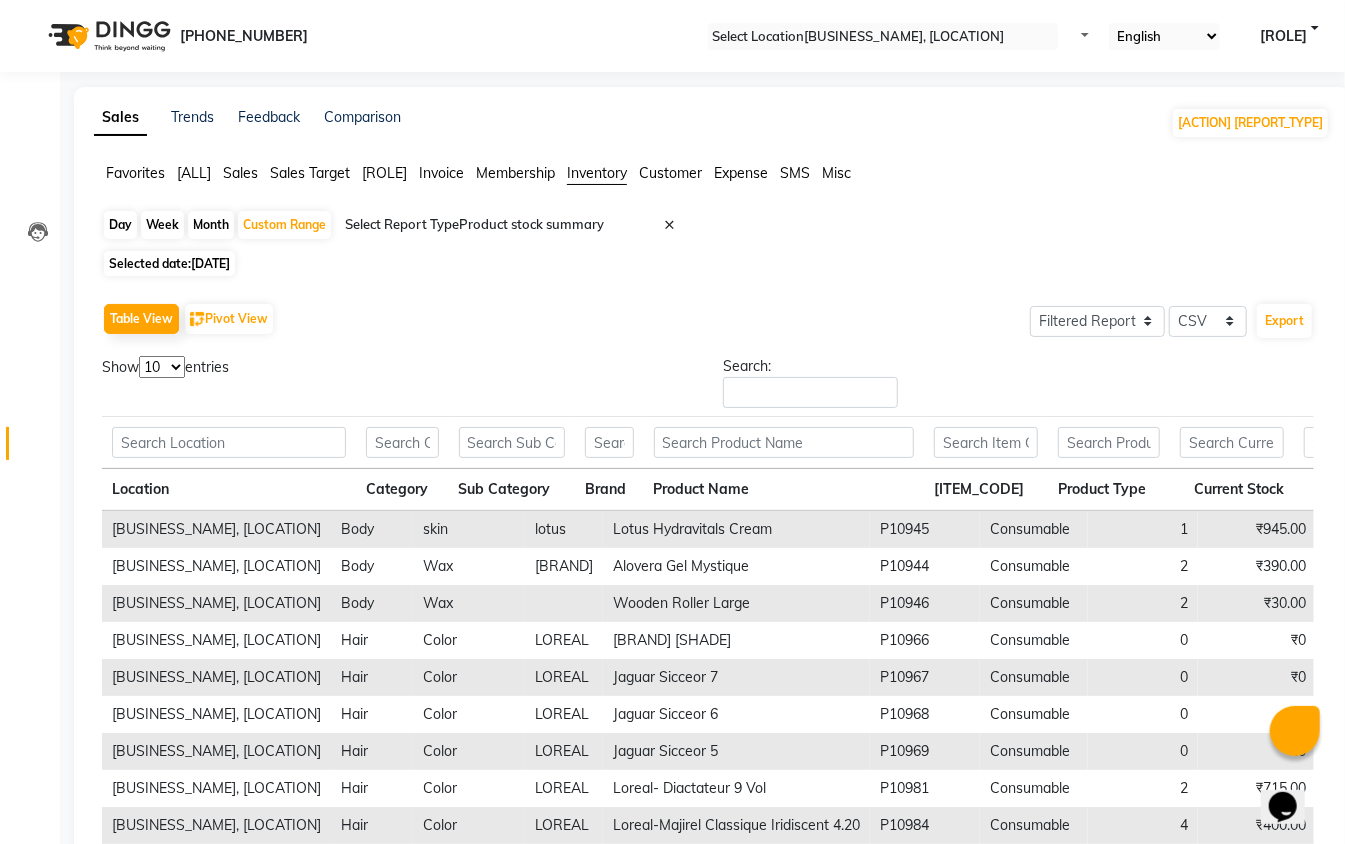 click on "Selected date:  01-07-2025" at bounding box center [169, 263] 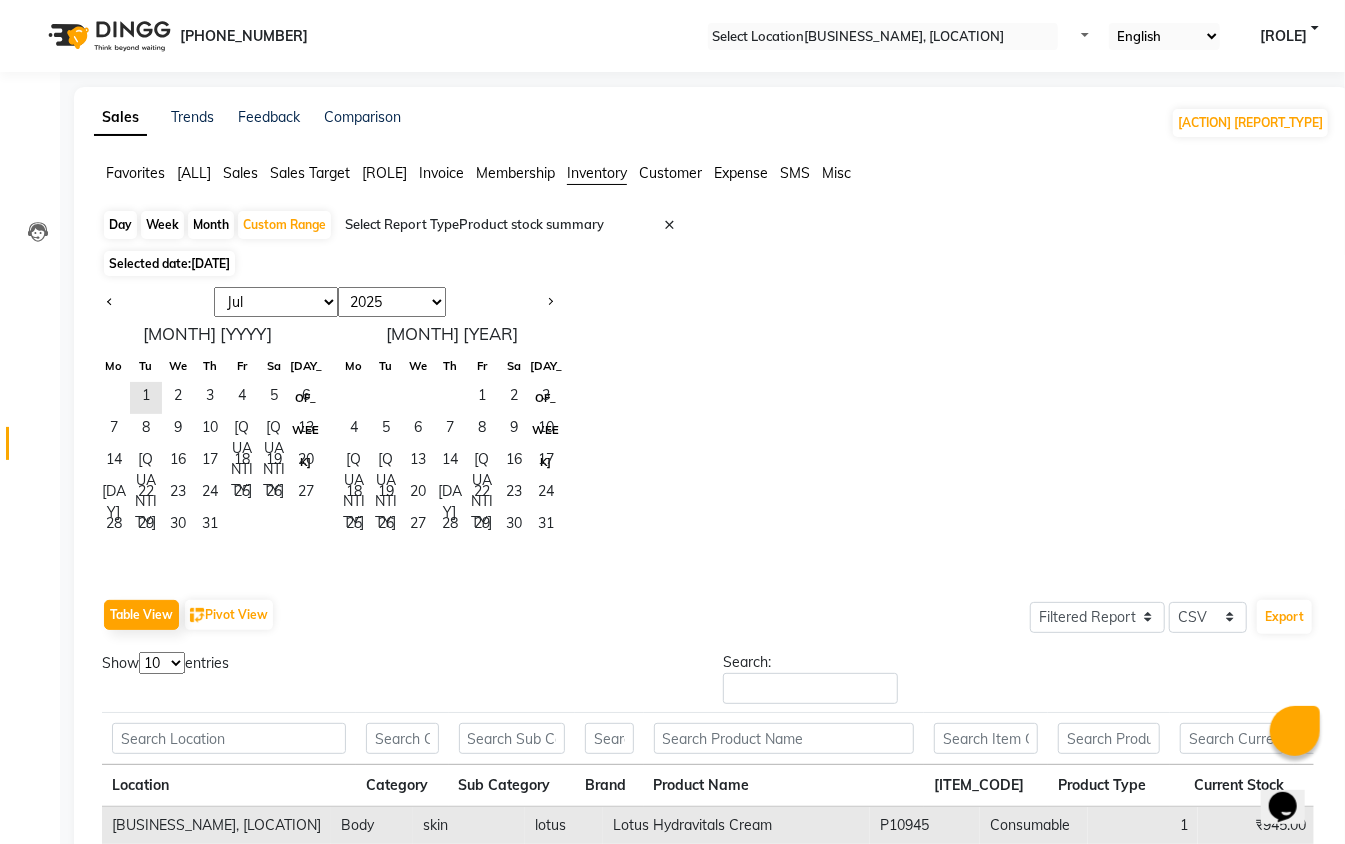 click on "Selected date:  01-07-2025" at bounding box center [169, 263] 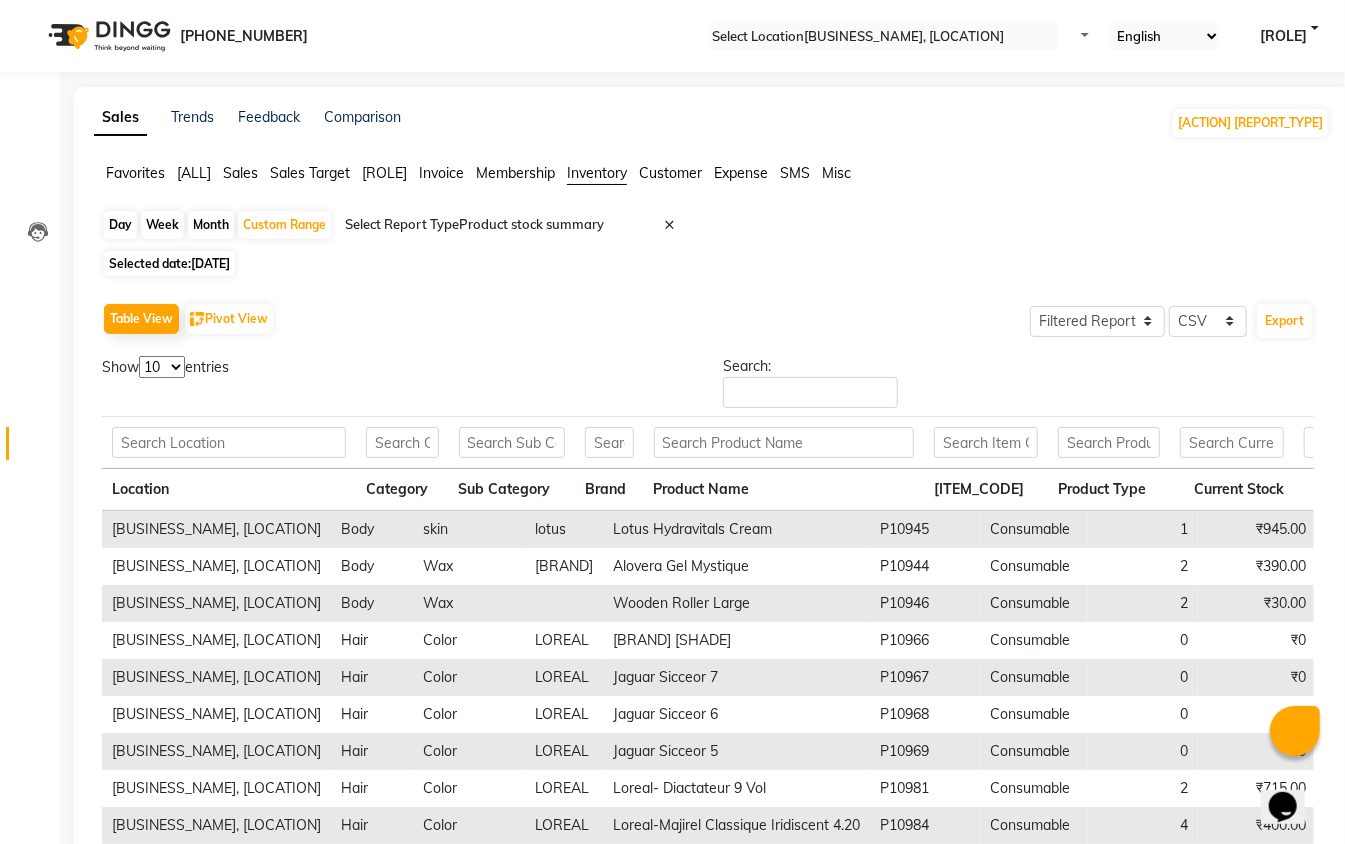 click on "Selected date:  01-07-2025" at bounding box center [169, 263] 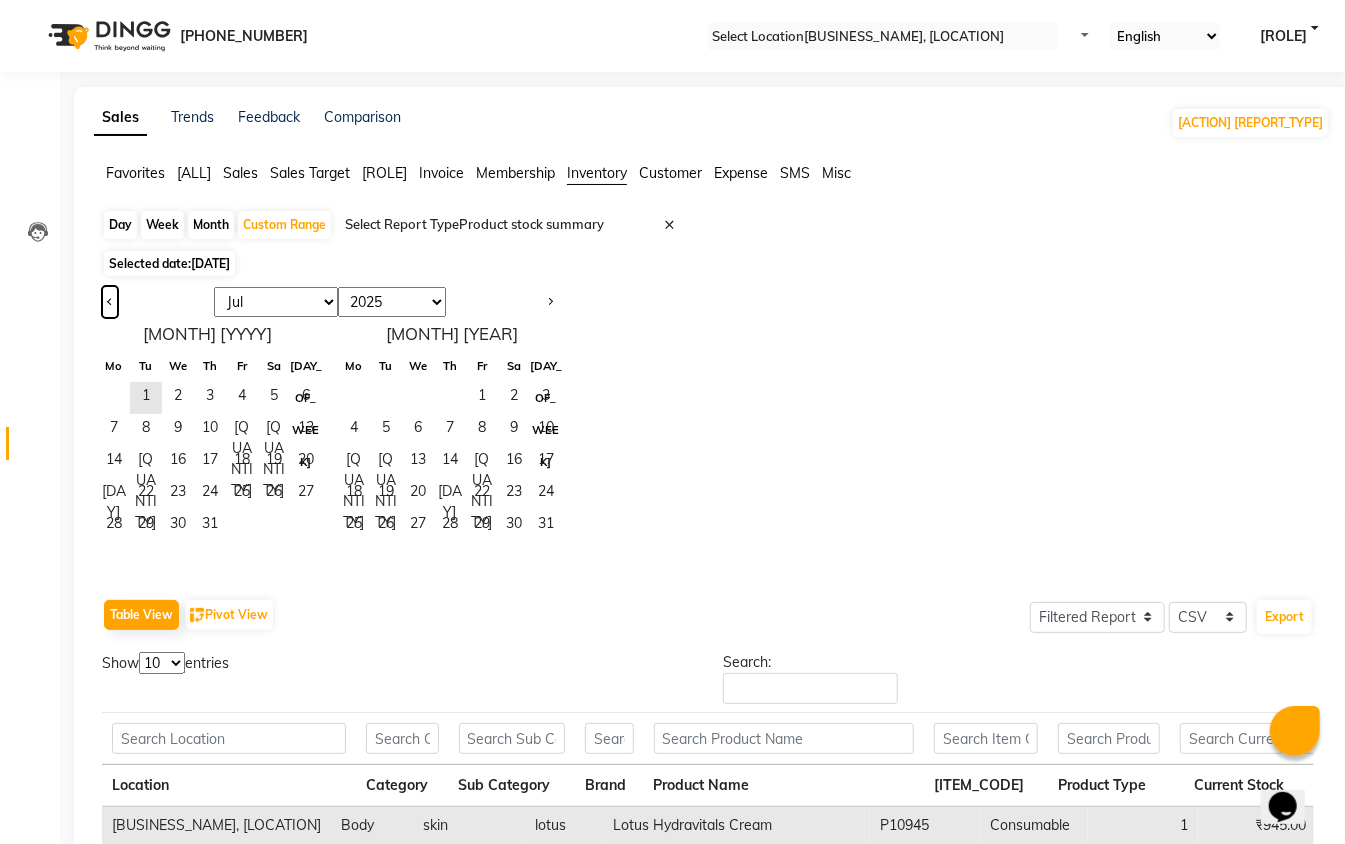 click at bounding box center (110, 302) 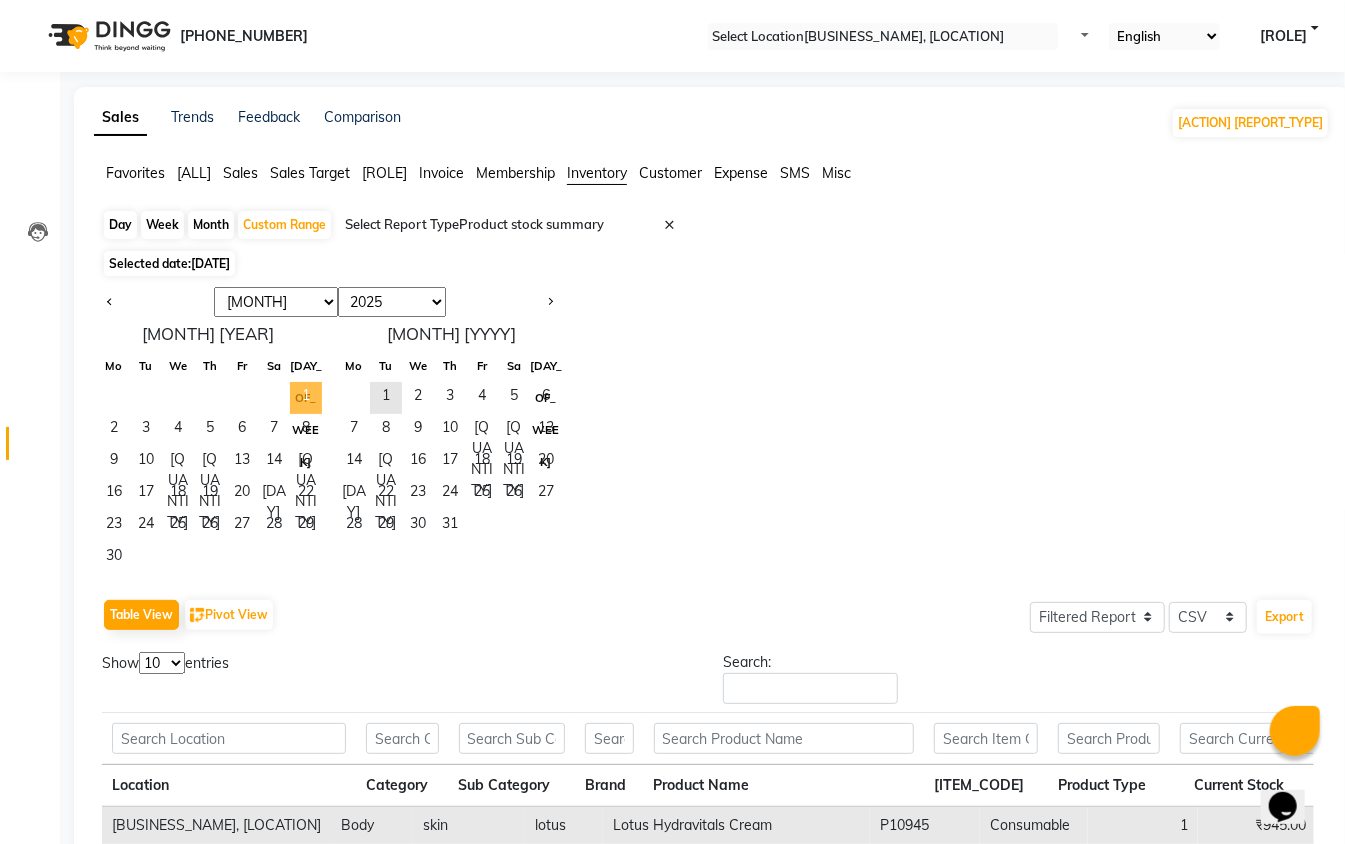 click on "1" at bounding box center [306, 398] 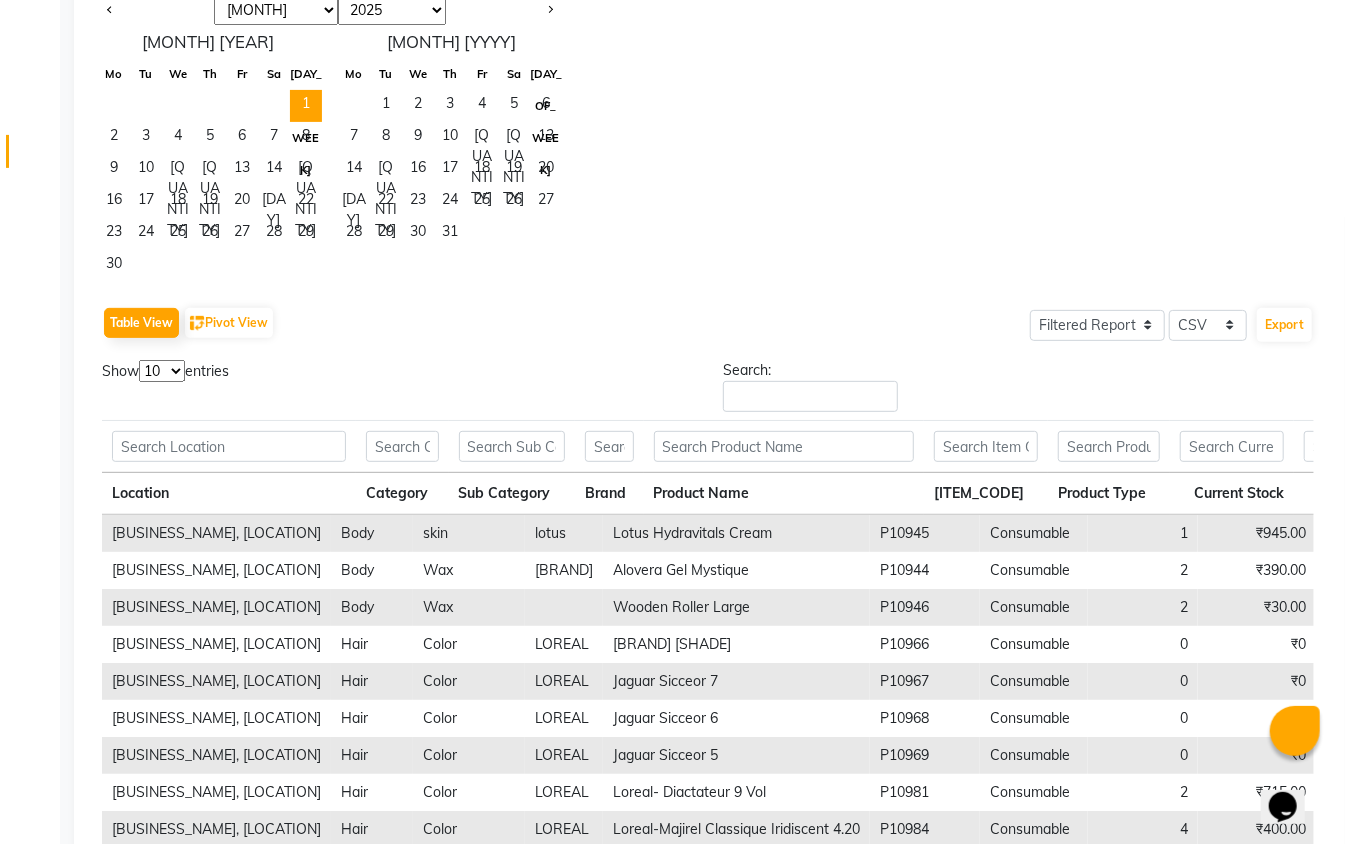 scroll, scrollTop: 308, scrollLeft: 0, axis: vertical 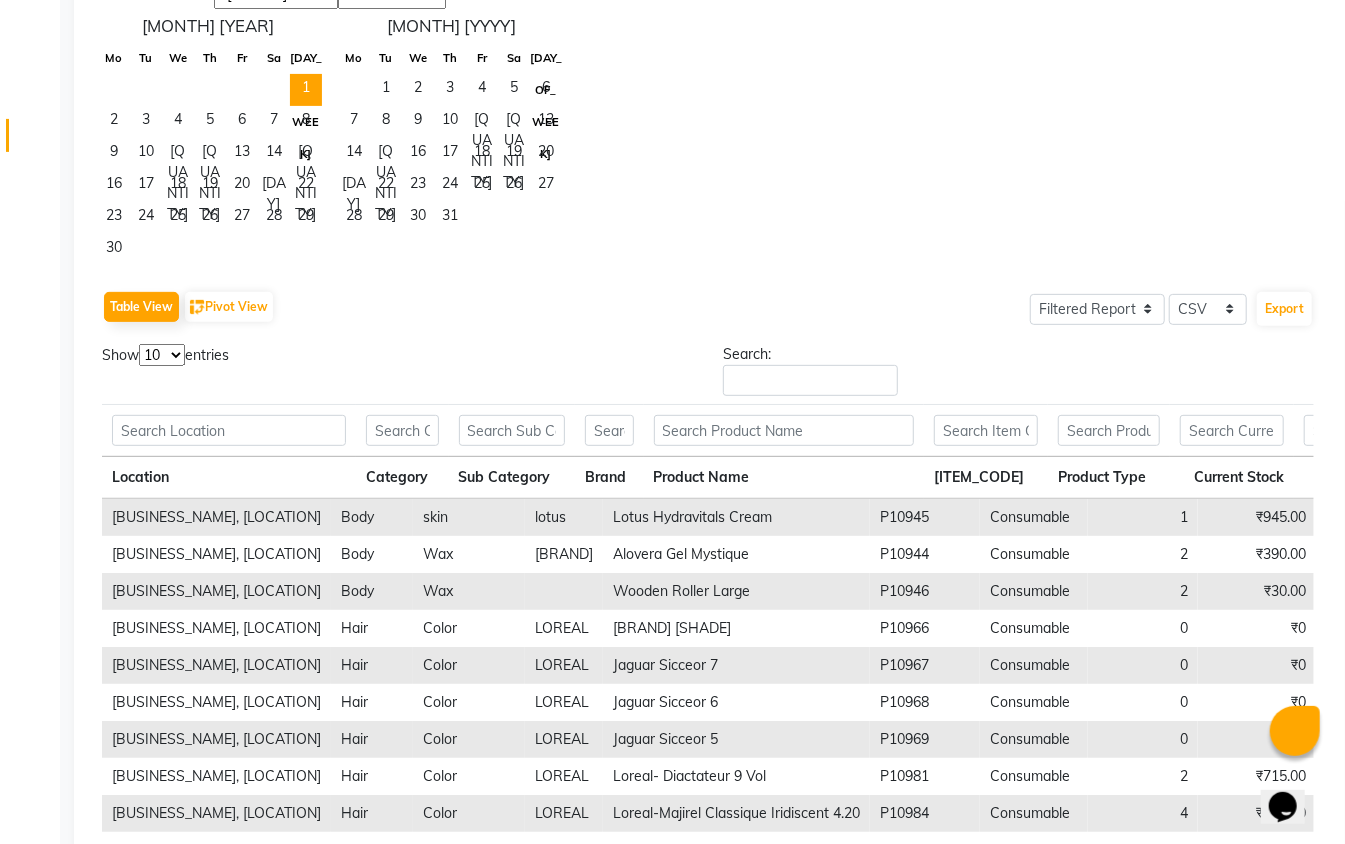 click on "10 25 50 100" at bounding box center [162, 355] 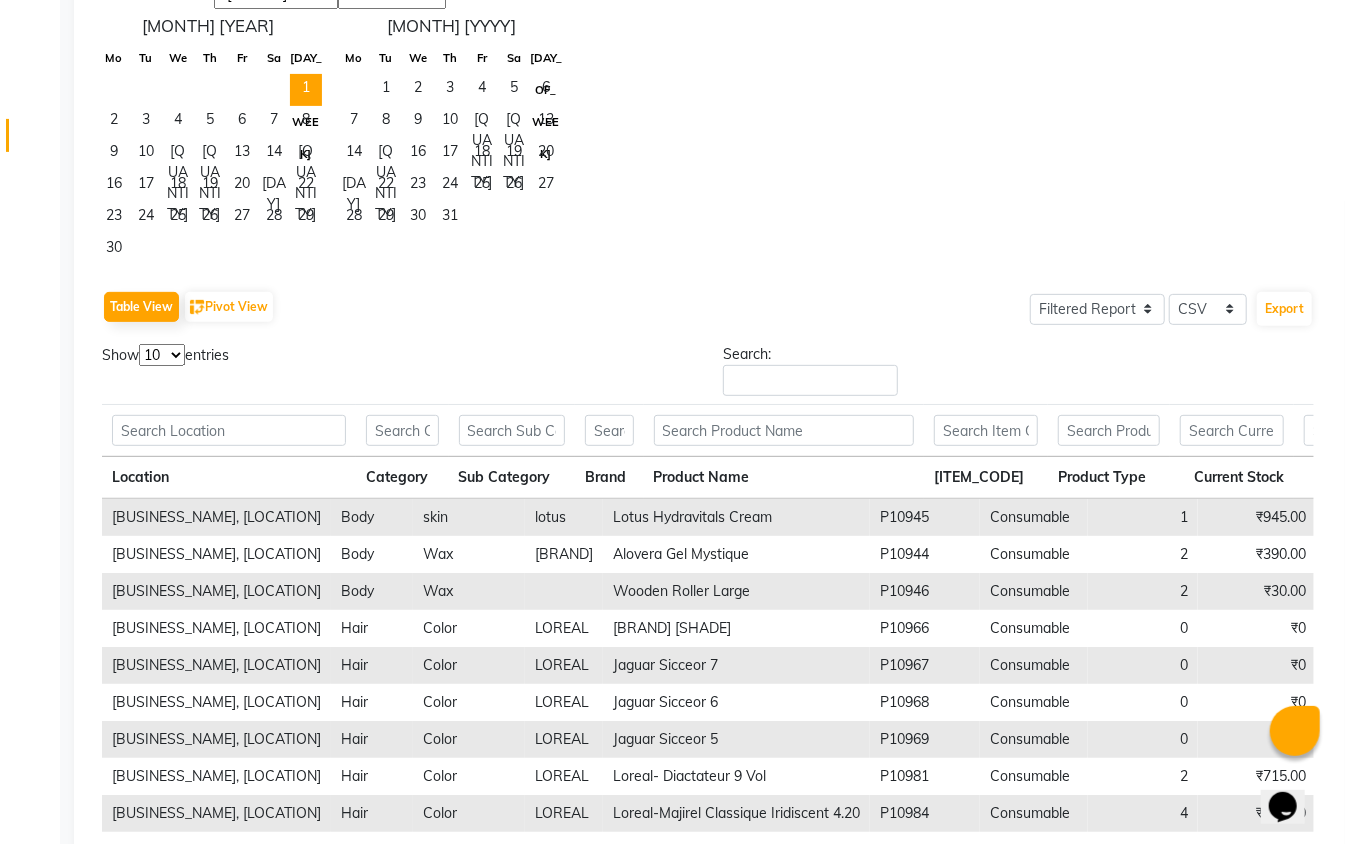 select on "100" 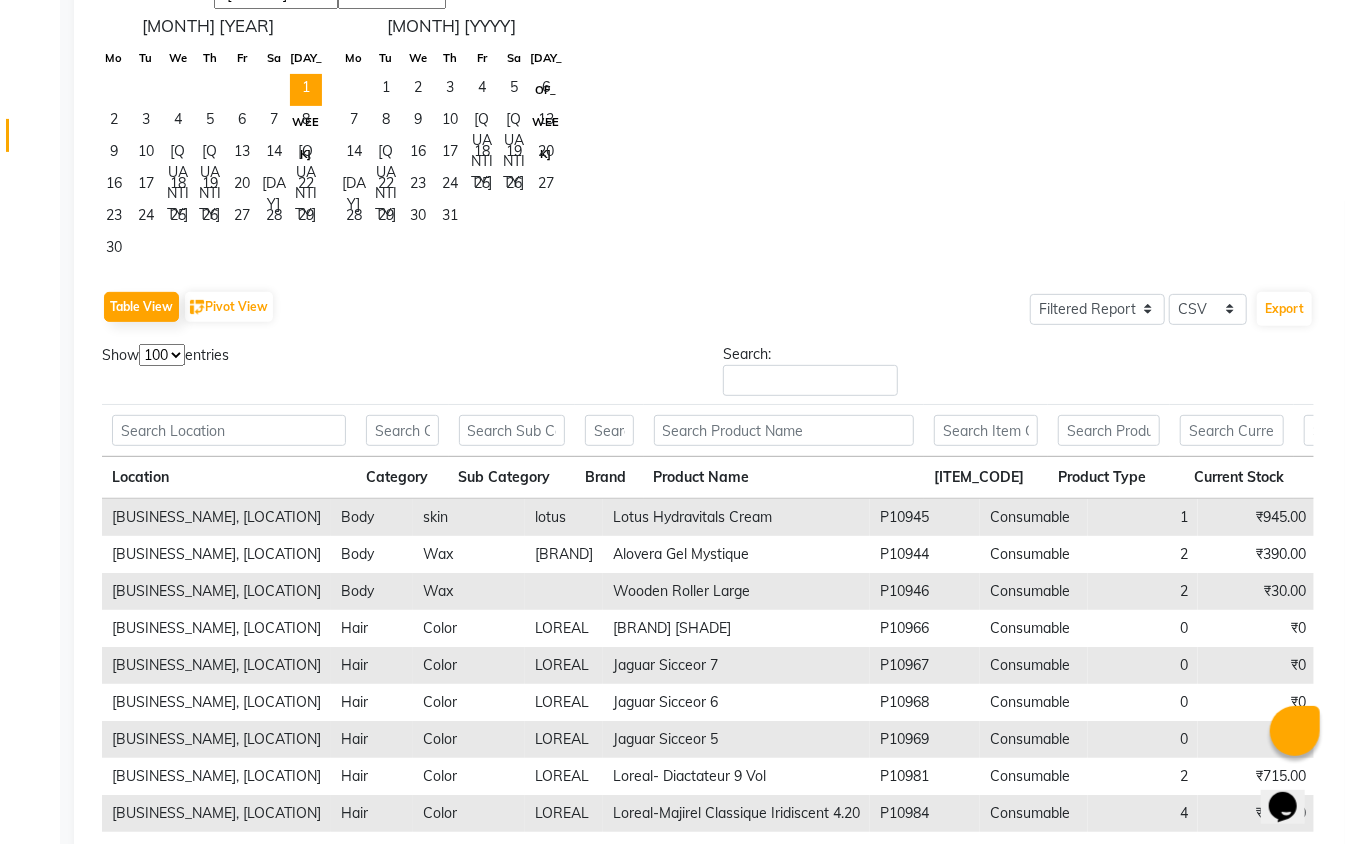 click on "10 25 50 100" at bounding box center (162, 355) 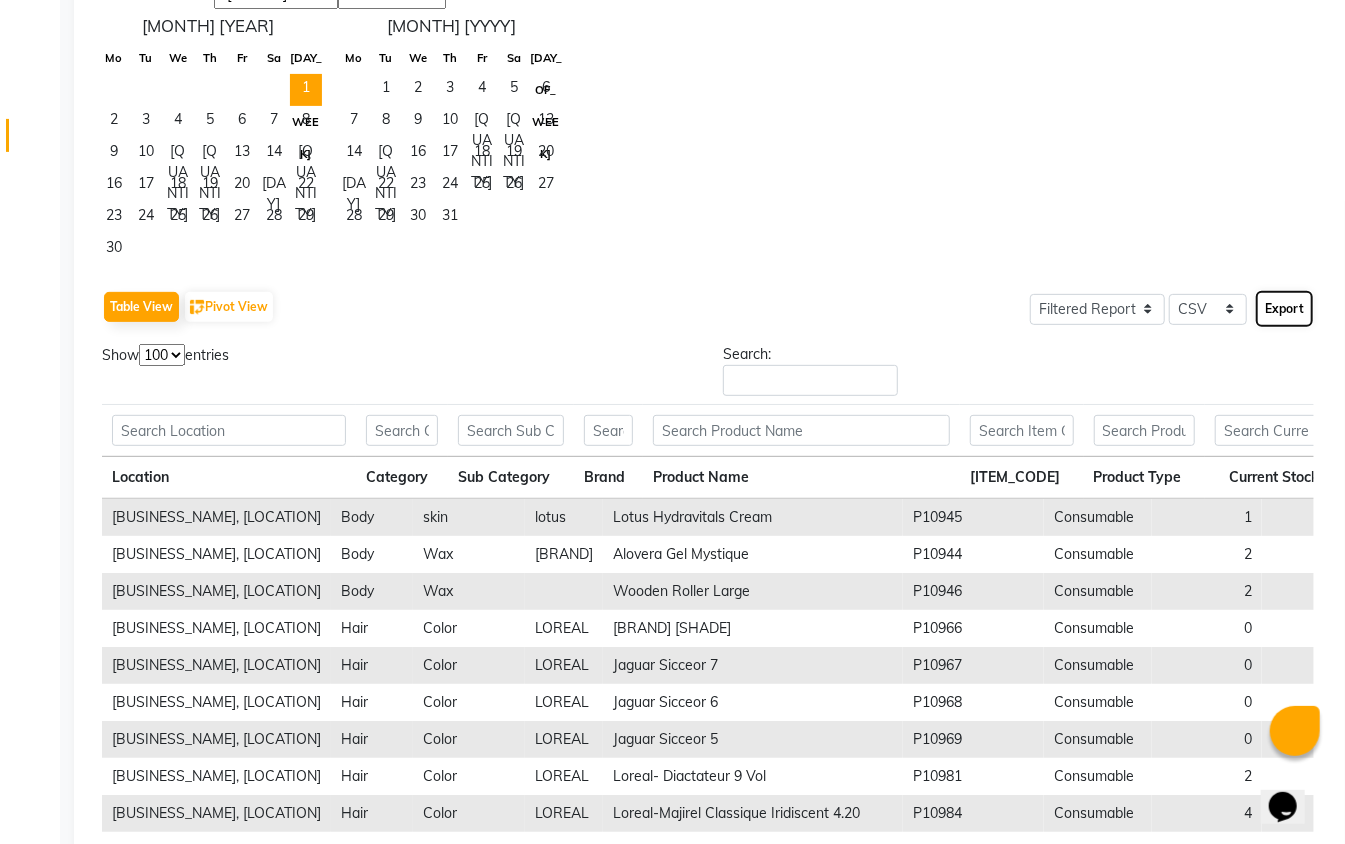 click on "Export" at bounding box center [1284, 309] 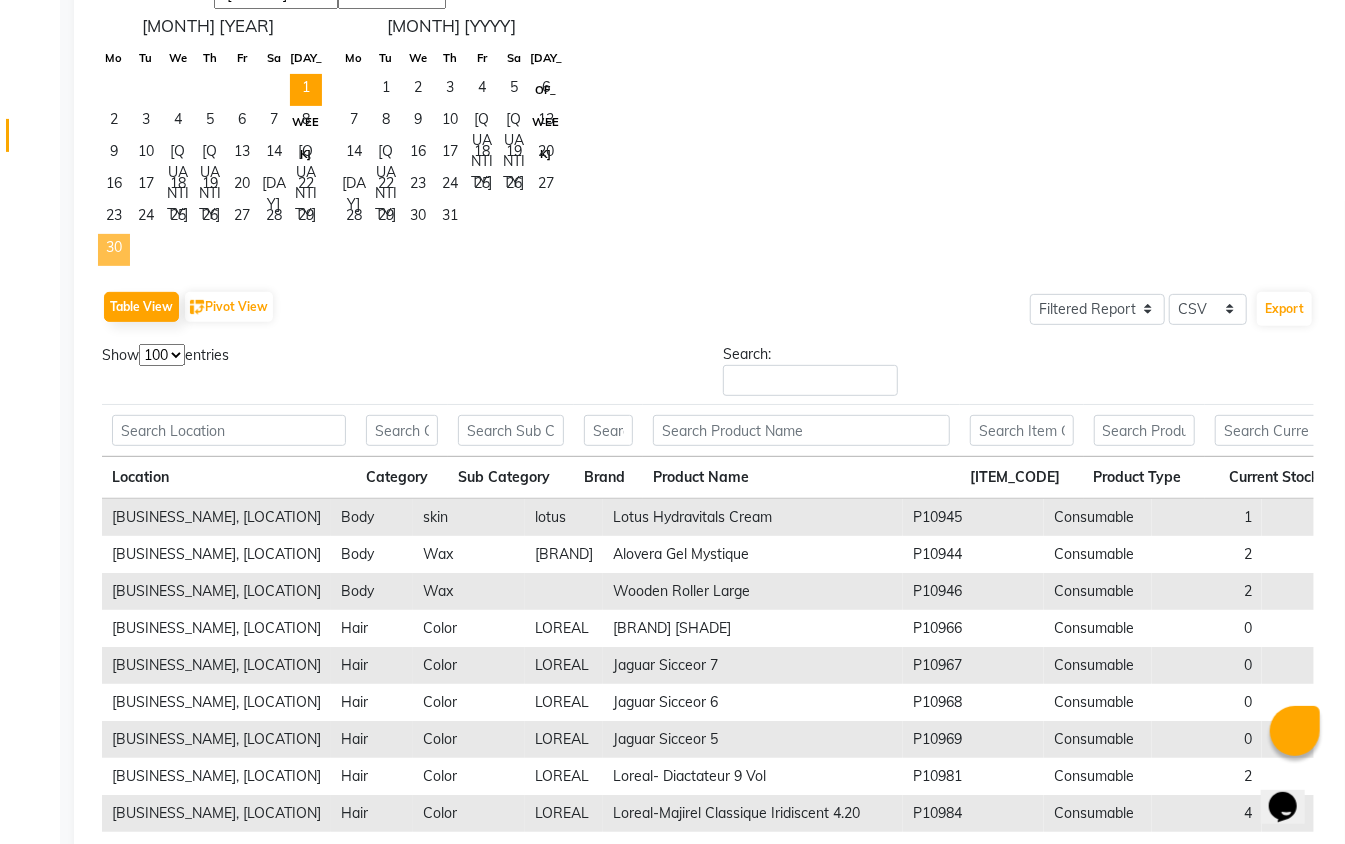 click on "30" at bounding box center (114, 250) 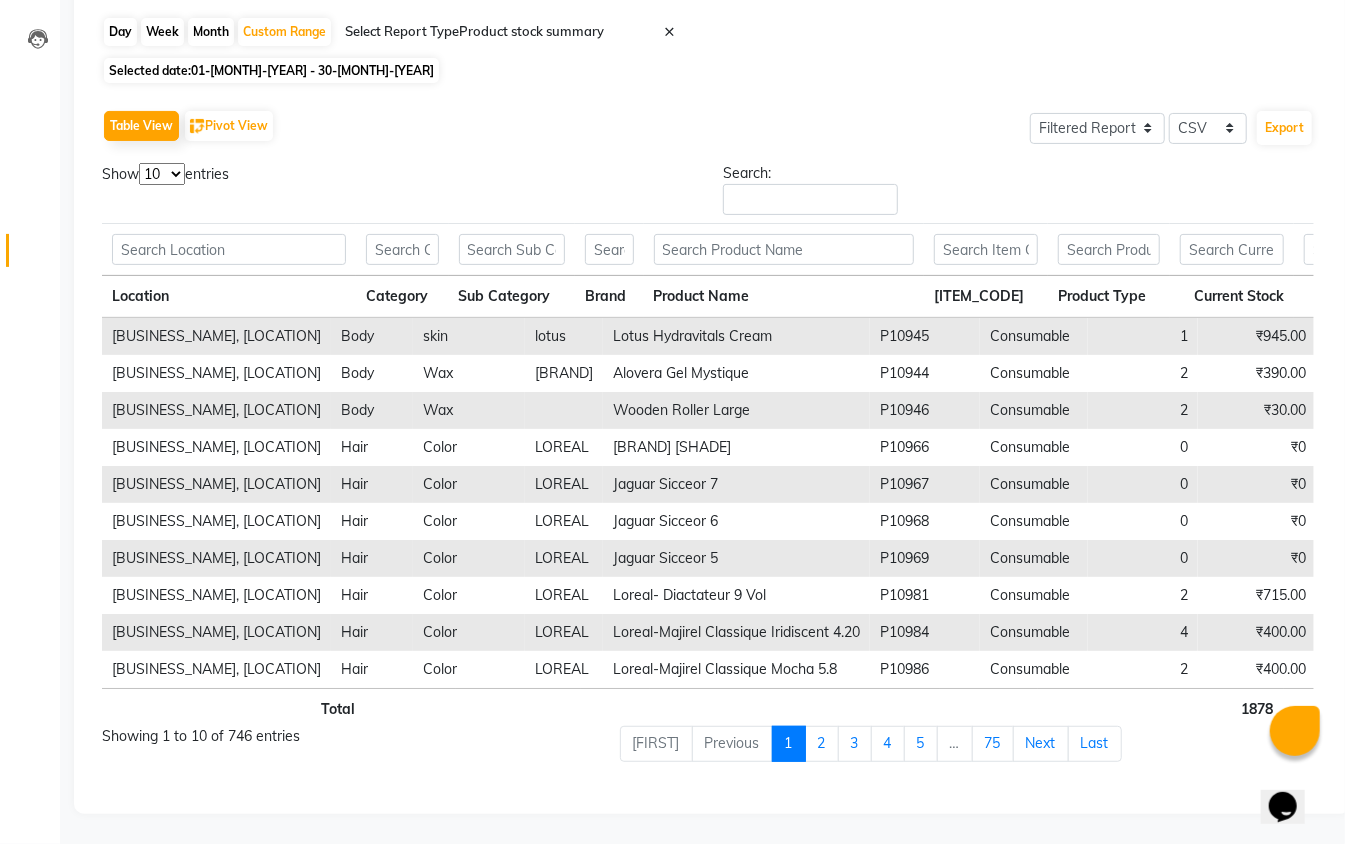 scroll, scrollTop: 0, scrollLeft: 0, axis: both 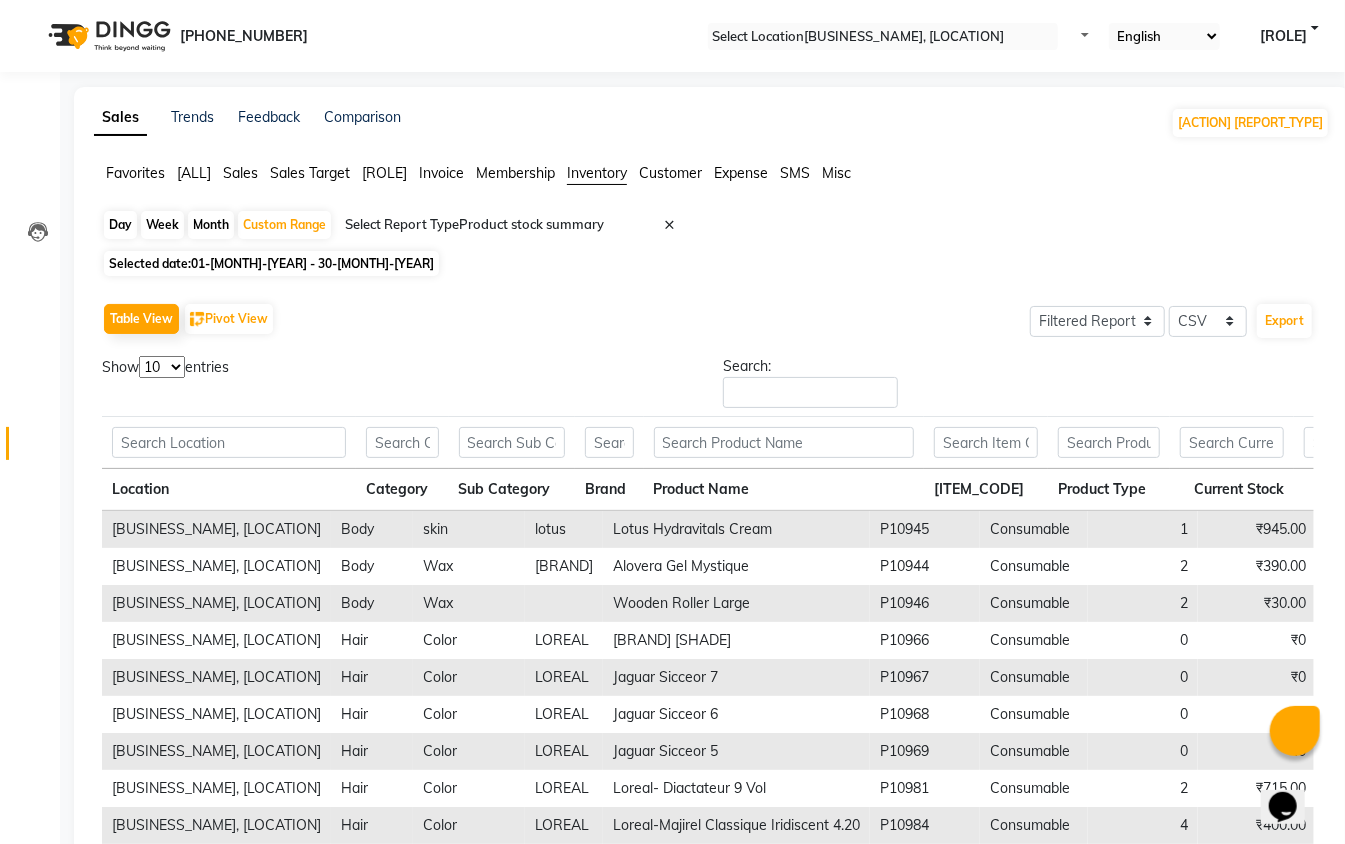 click on "10 25 50 100" at bounding box center [162, 367] 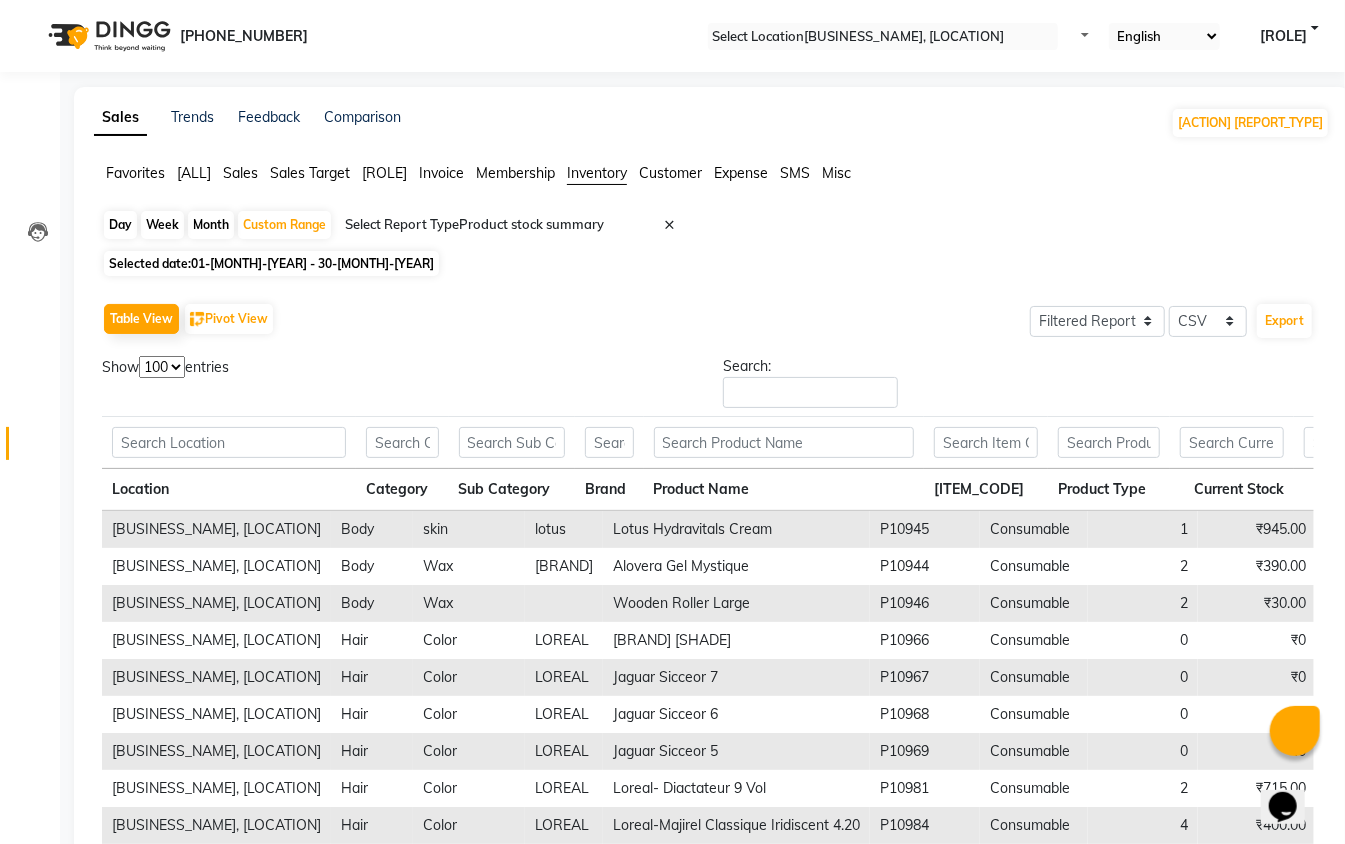 click on "10 25 50 100" at bounding box center (162, 367) 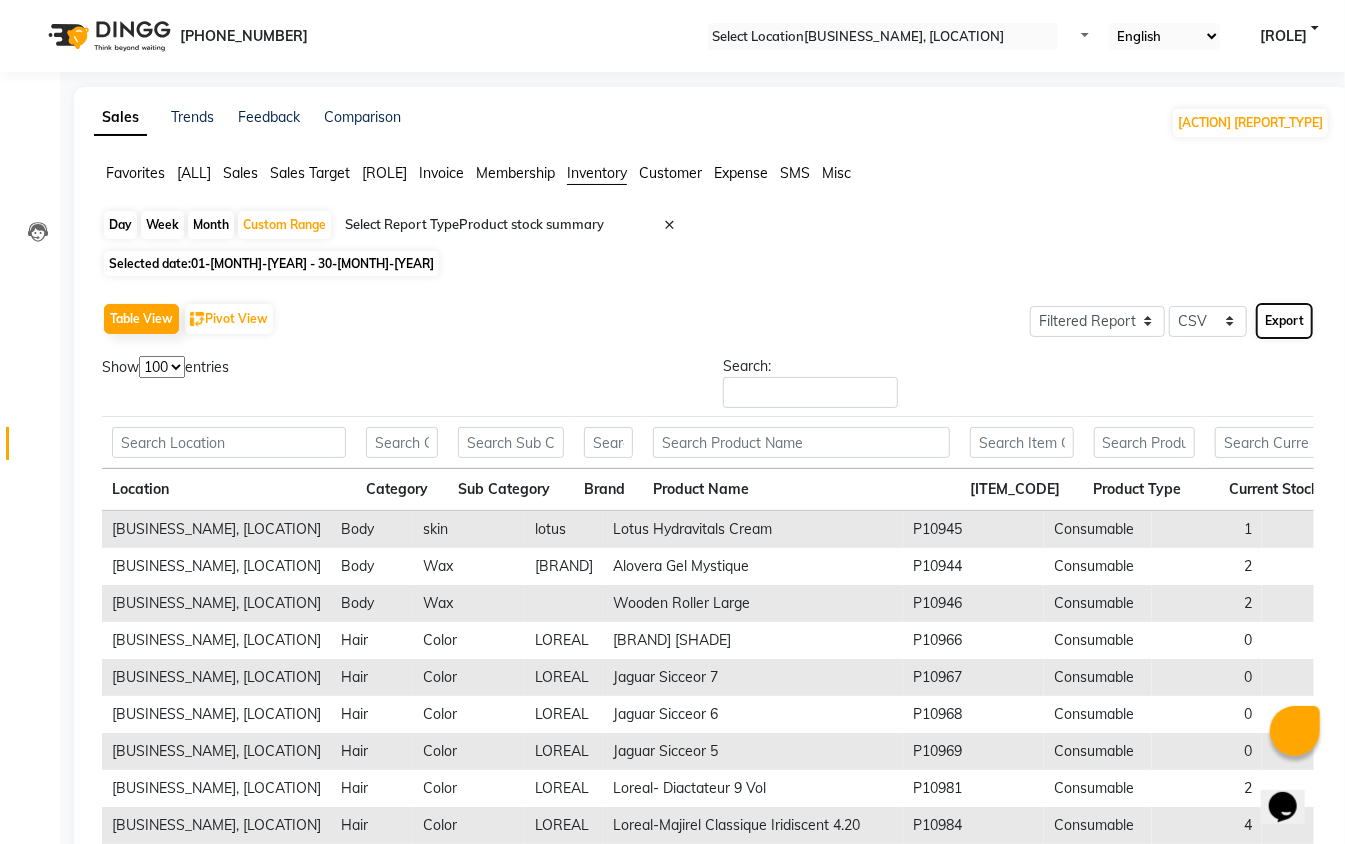 click on "Export" at bounding box center (1284, 321) 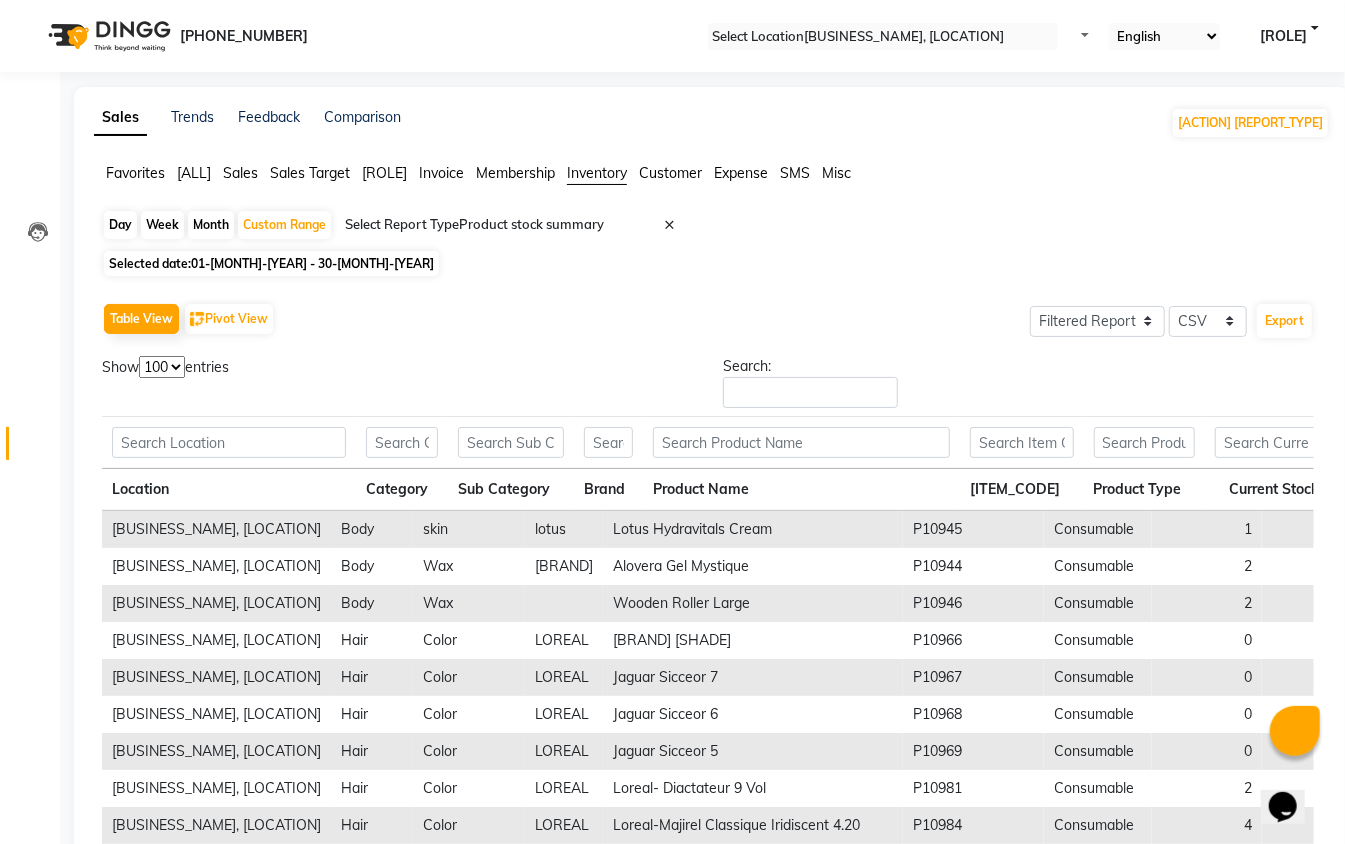 click on "Favorites All Sales Sales Target Staff Invoice Membership Inventory Customer Expense SMS Misc  Day   Week   Month   Custom Range  Select Report Type × Product stock summary × Selected date:  01-06-2025 - 30-06-2025   Table View   Pivot View  Select Full Report Filtered Report Select CSV PDF  Export  Show  10 25 50 100  entries Search: Location Category Sub Category Brand Product Name Item Code Product Type Current Stock Unit Sale Price Current Value Unit Purchase Price Weighted Avg Cost Purchase Value Purchase Value As On 2025-06-30 Stock As Per 2025-06-30 Stock In Stock Out Detail Low Quality Measurement Tax Inclusive Sac Code Tax (%) Location Category Sub Category Brand Product Name Item Code Product Type Current Stock Unit Sale Price Current Value Unit Purchase Price Weighted Avg Cost Purchase Value Purchase Value As On 2025-06-30 Stock As Per 2025-06-30 Stock In Stock Out Detail Low Quality Measurement Tax Inclusive Sac Code Tax (%) Total 1878 ₹16,61,943.50 ₹24,64,905.00 ₹0 ₹0 ₹0 ₹0 1878 1" at bounding box center (712, 590) 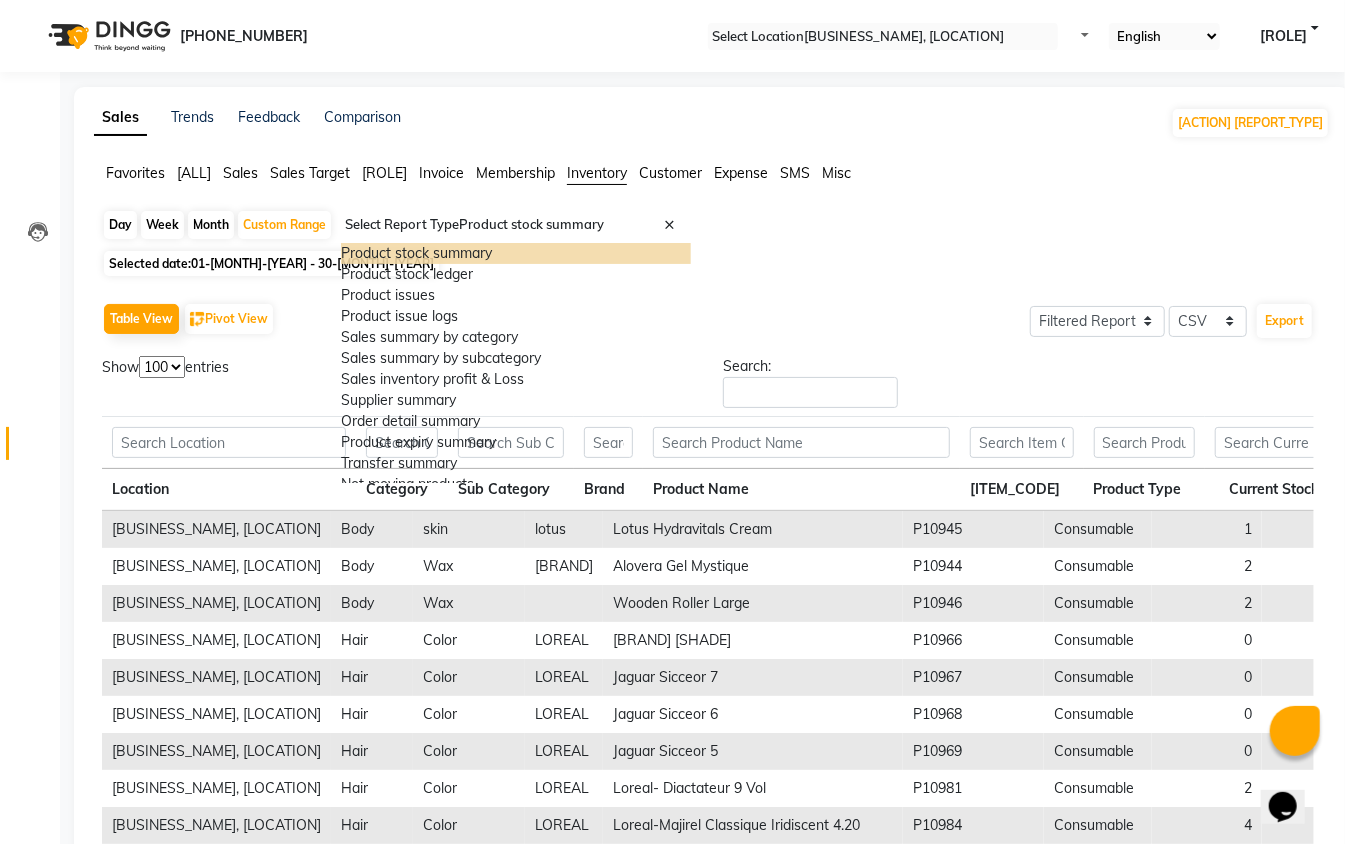 click at bounding box center (516, 225) 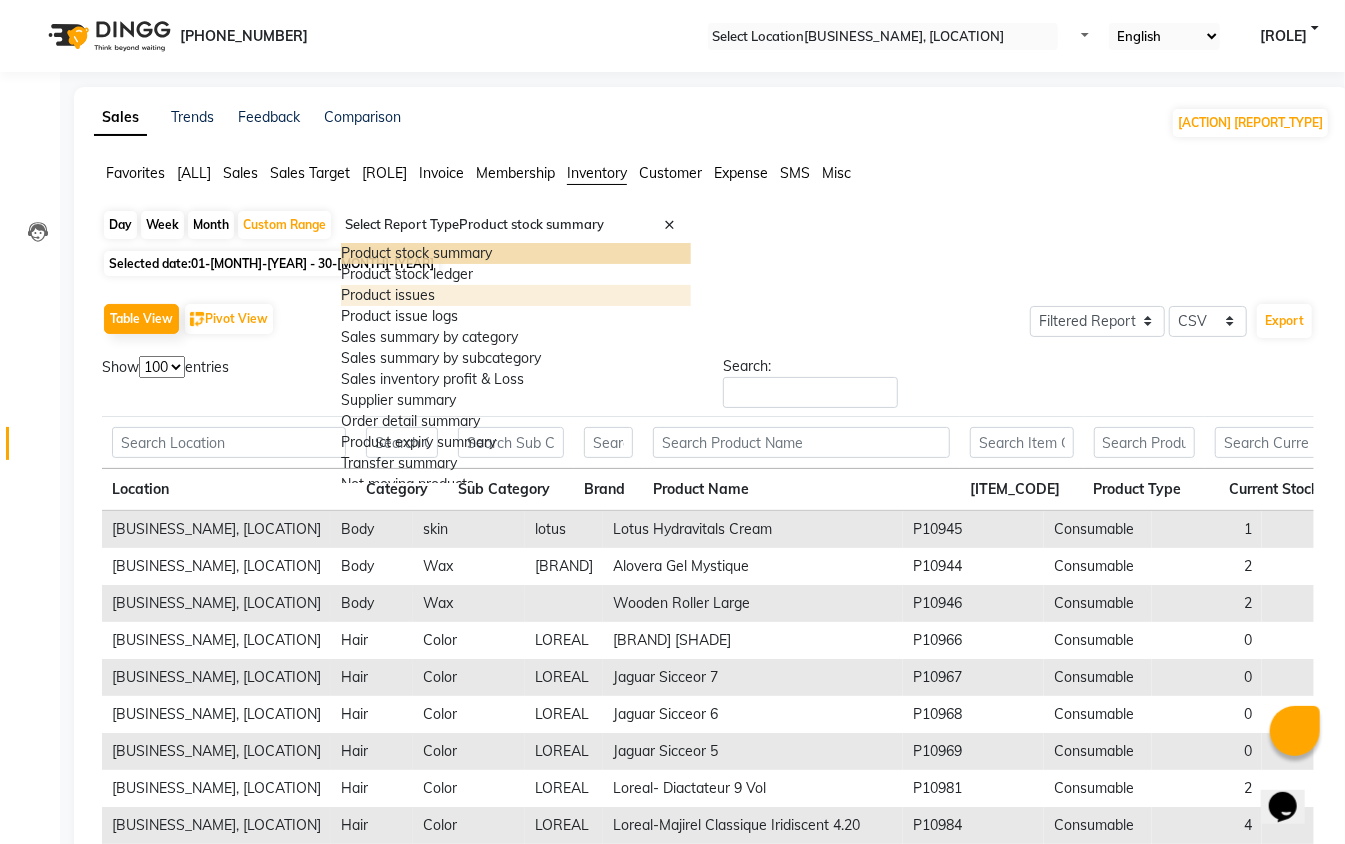 click on "Product issues" at bounding box center (516, 295) 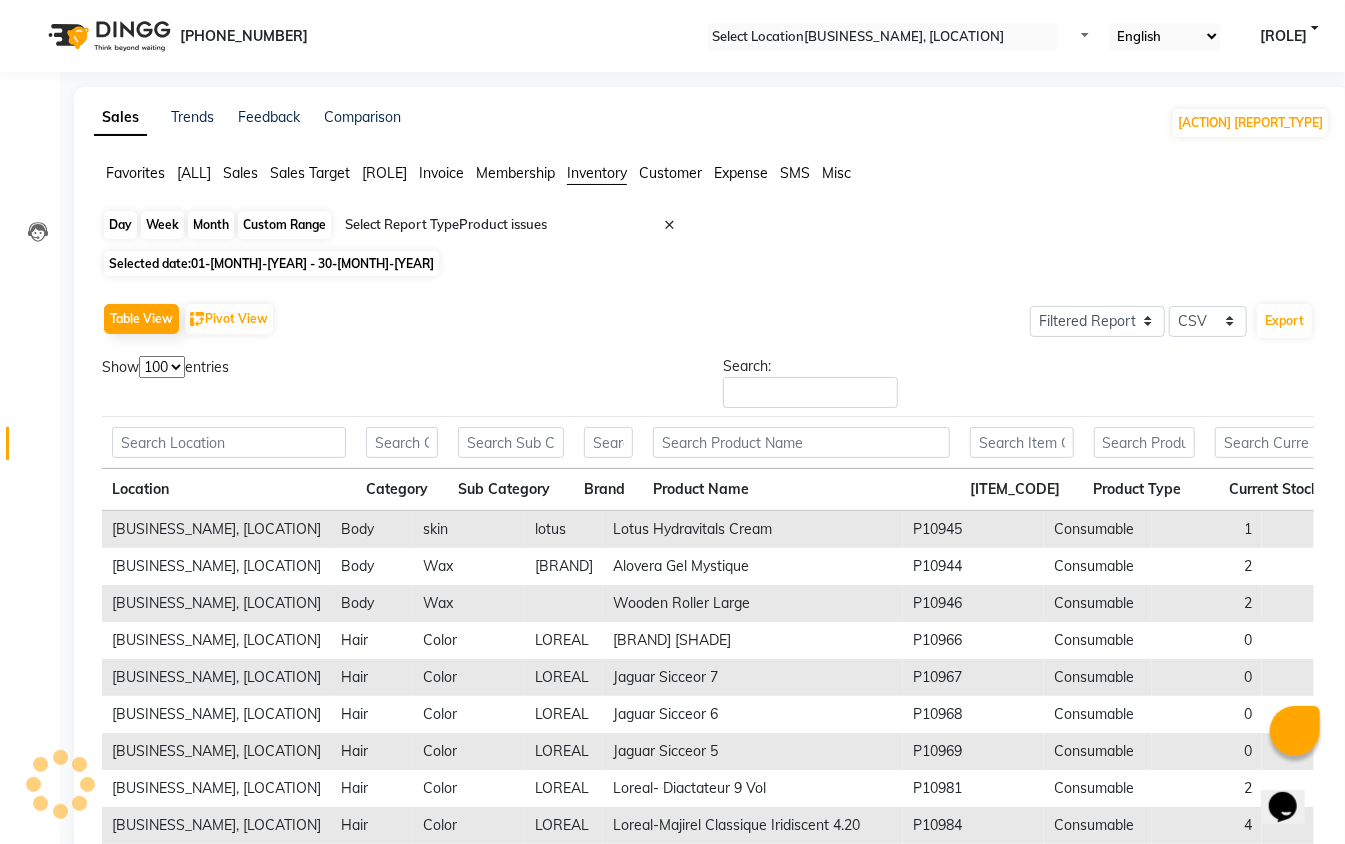 click on "•••••• •••••" at bounding box center [284, 225] 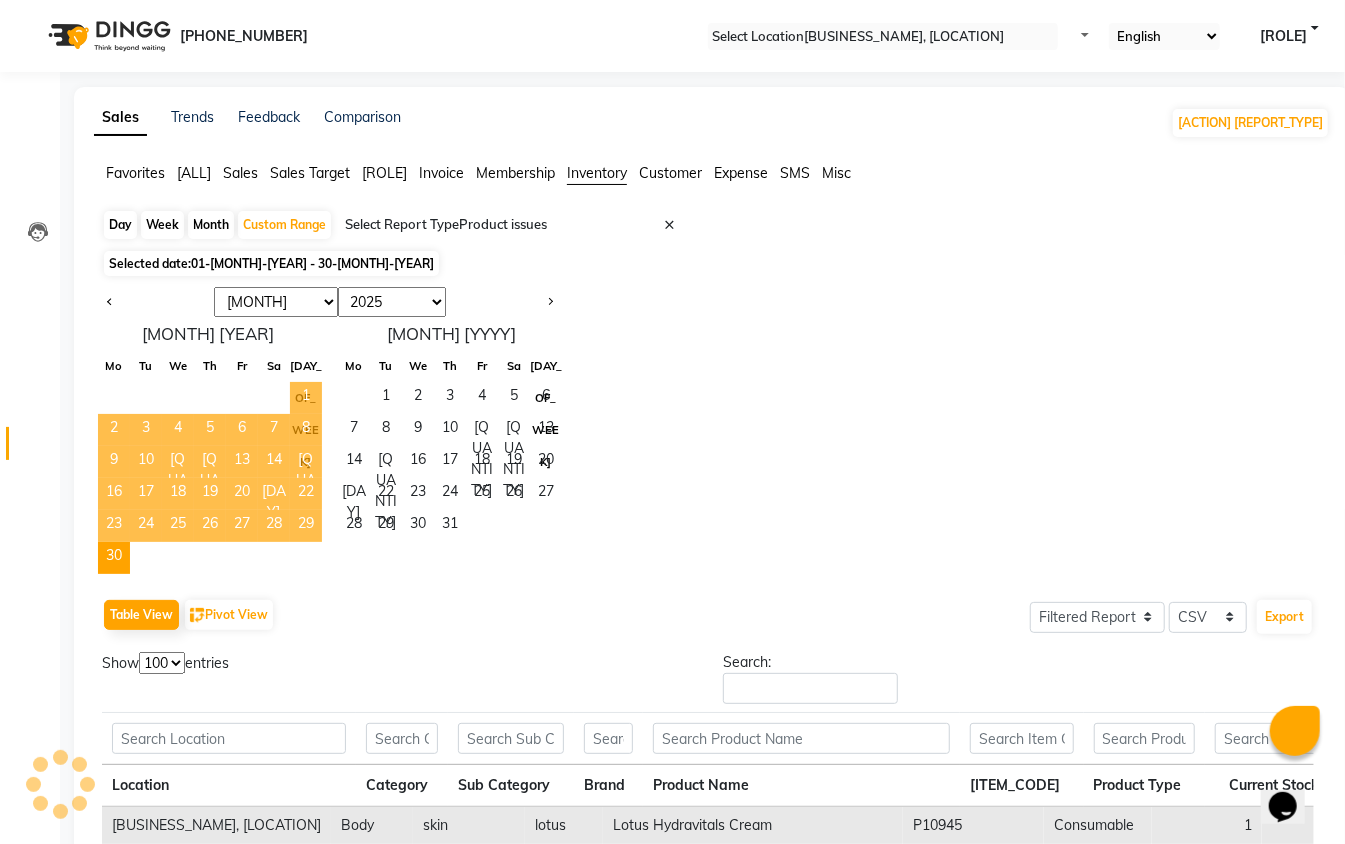 click on "1" at bounding box center (306, 398) 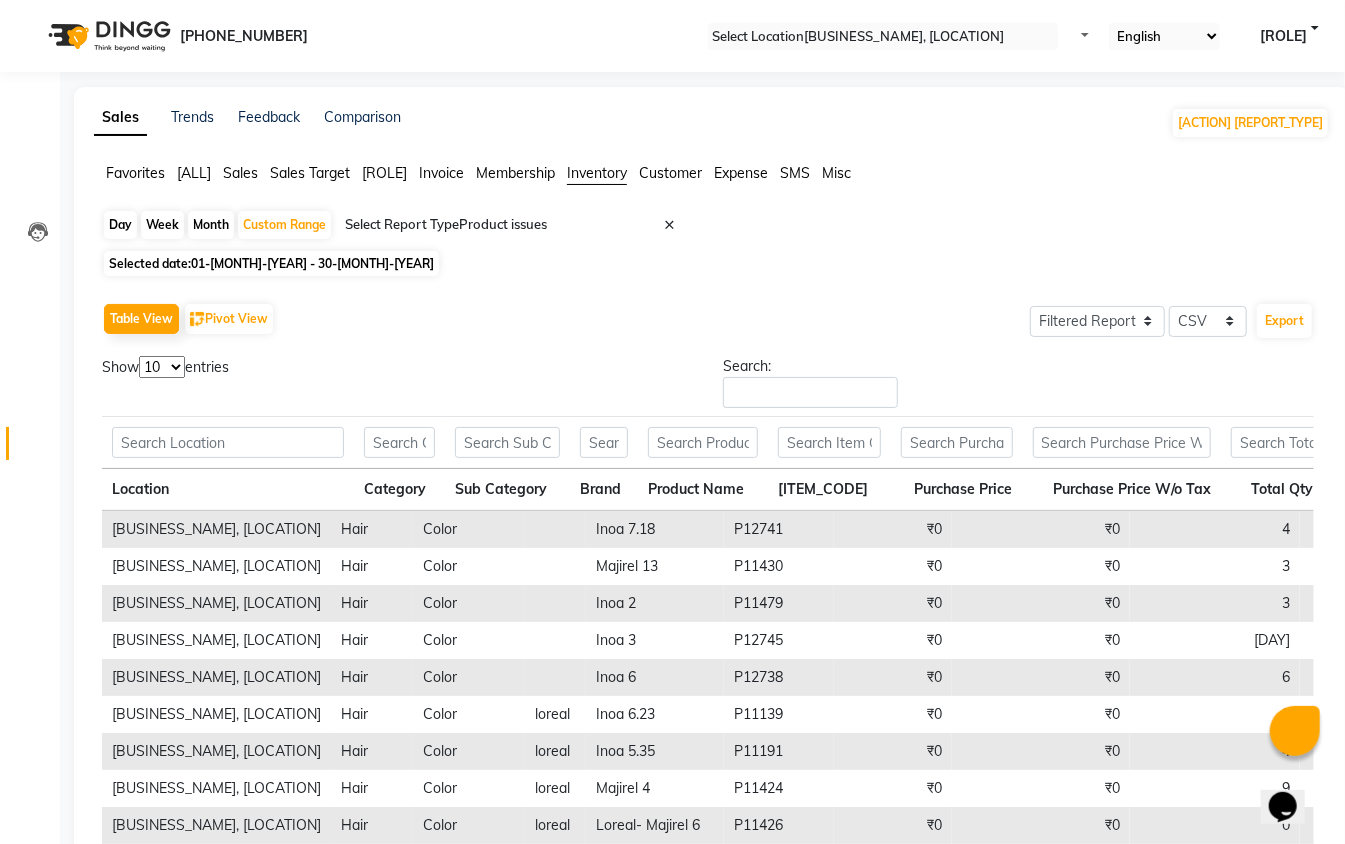 click on "10 25 50 100" at bounding box center [162, 367] 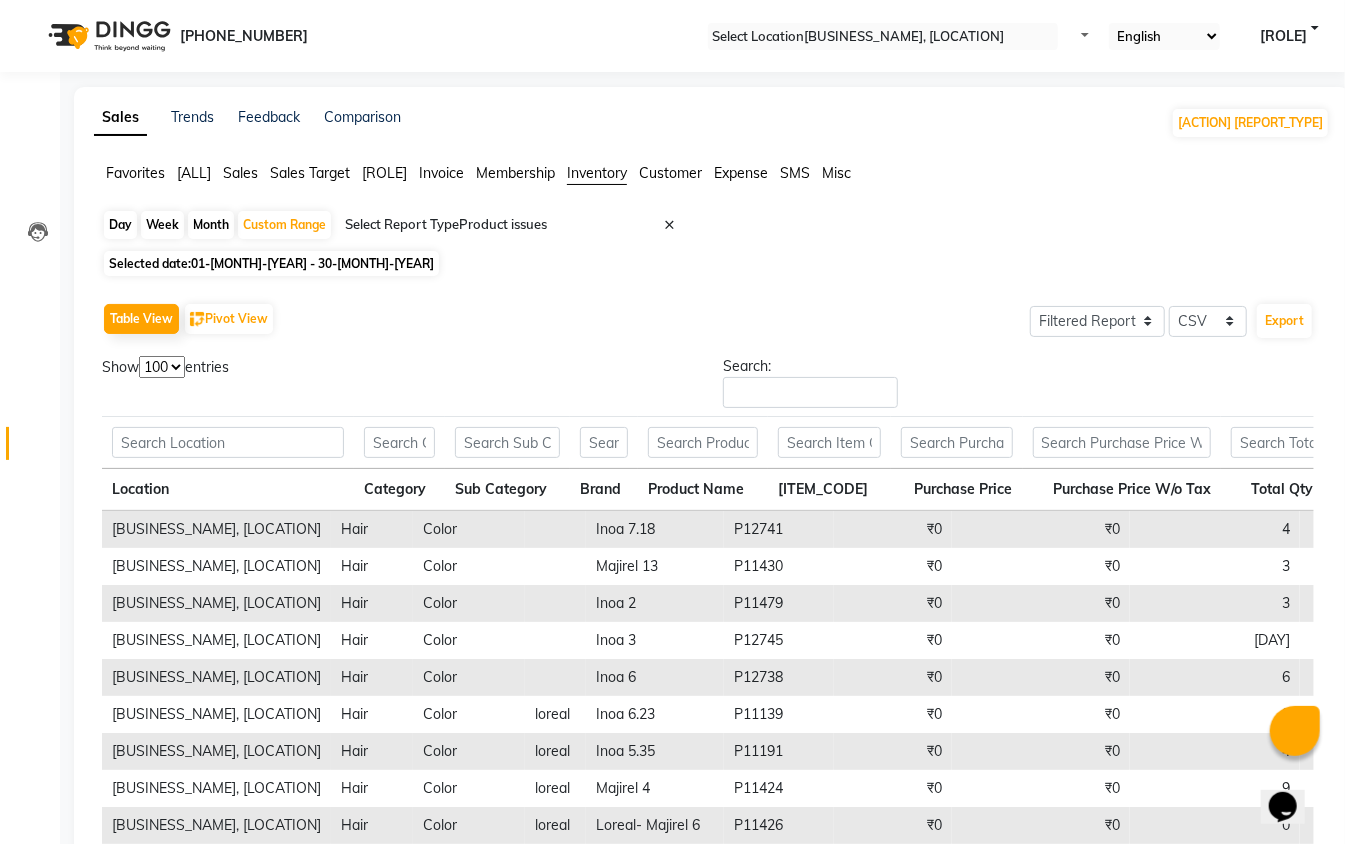 click on "10 25 50 100" at bounding box center [162, 367] 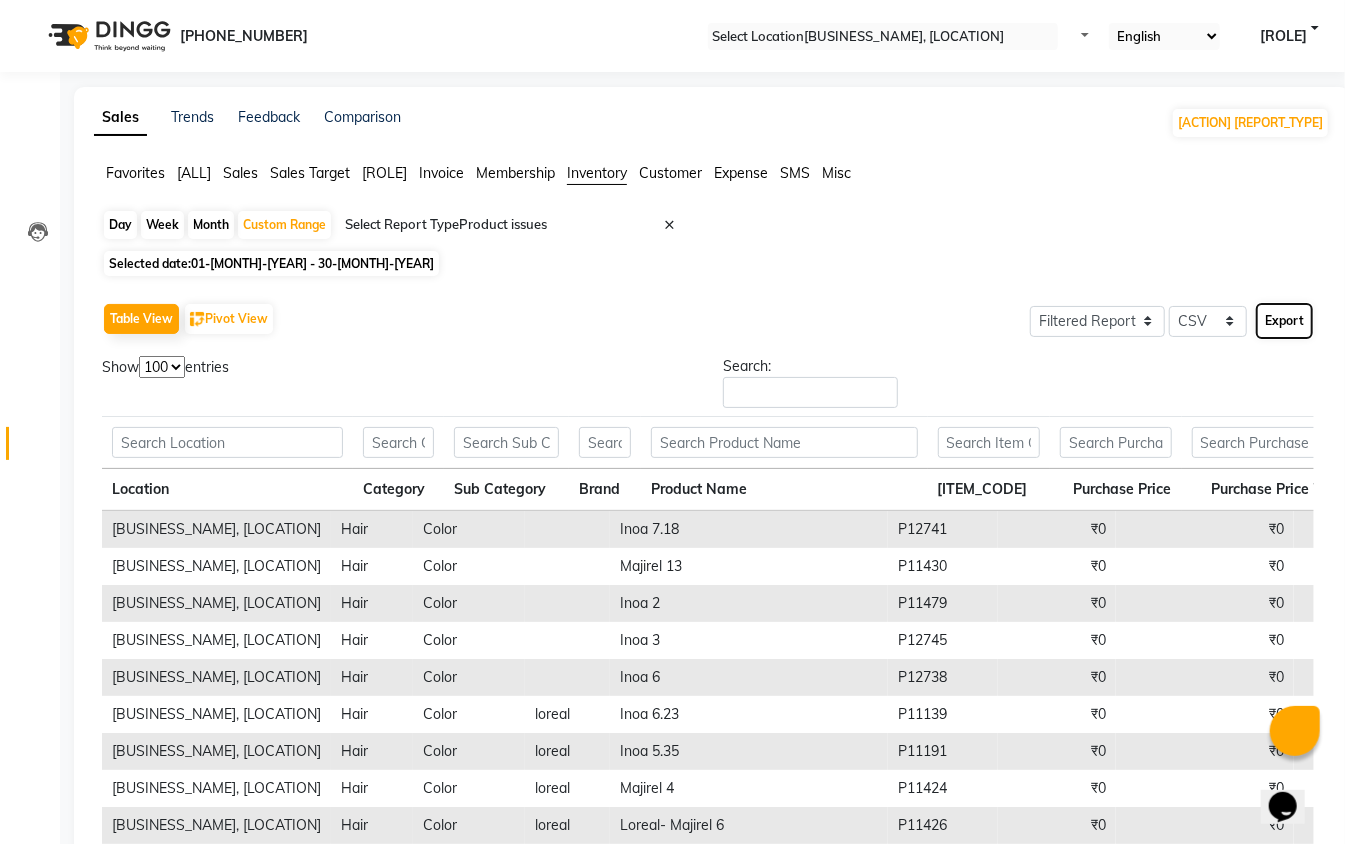 click on "••••••" at bounding box center [1284, 321] 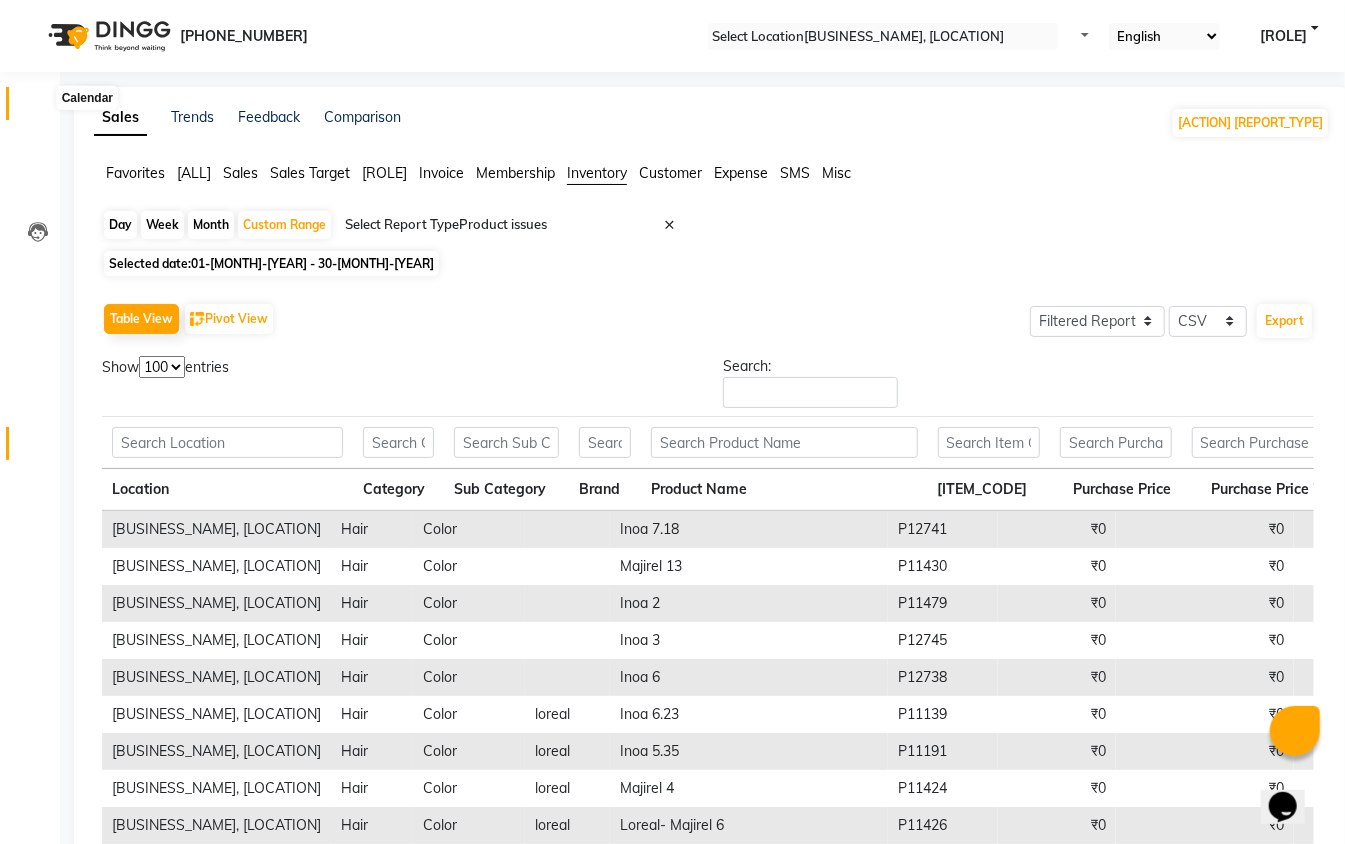 click at bounding box center [38, 108] 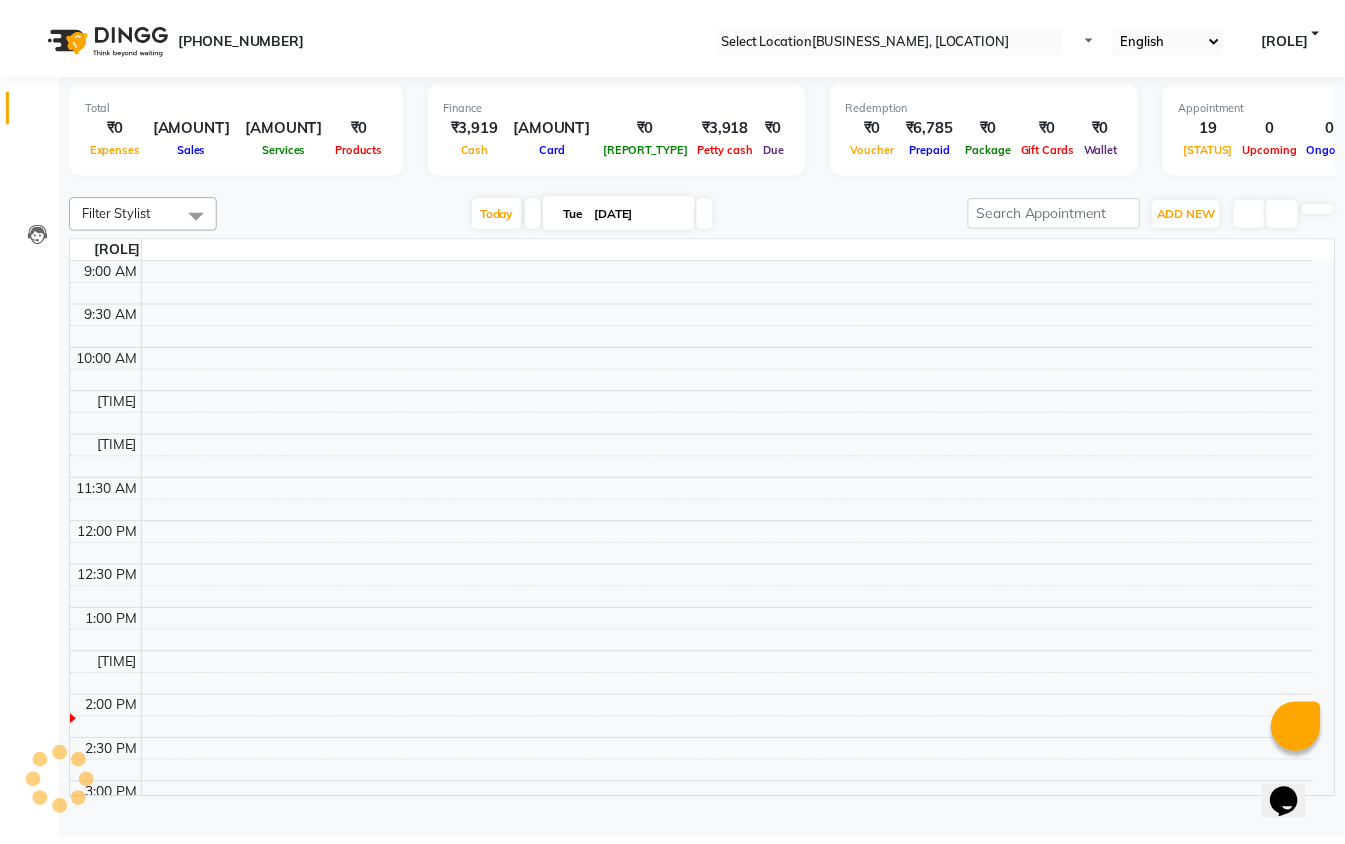 scroll, scrollTop: 0, scrollLeft: 0, axis: both 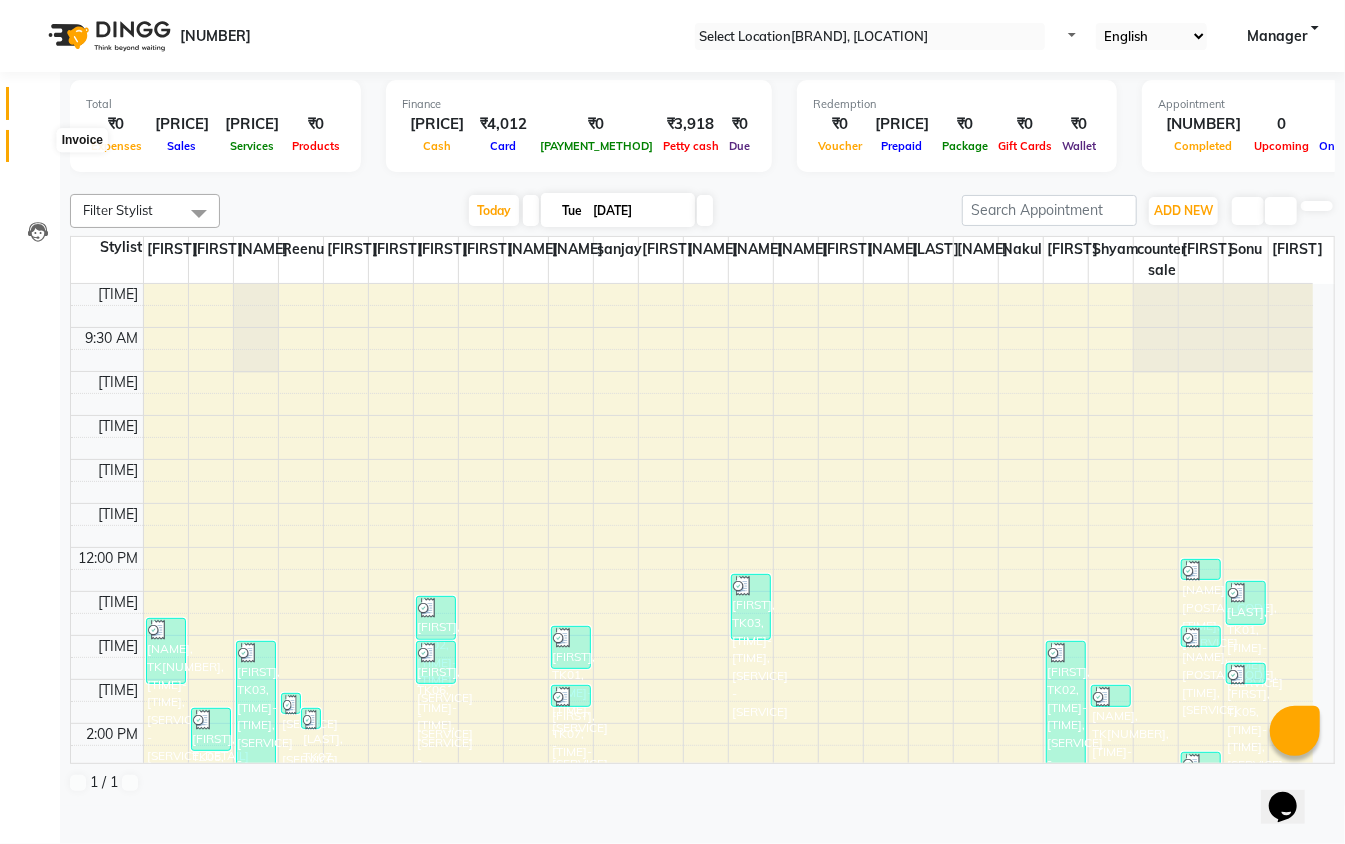 click at bounding box center (37, 151) 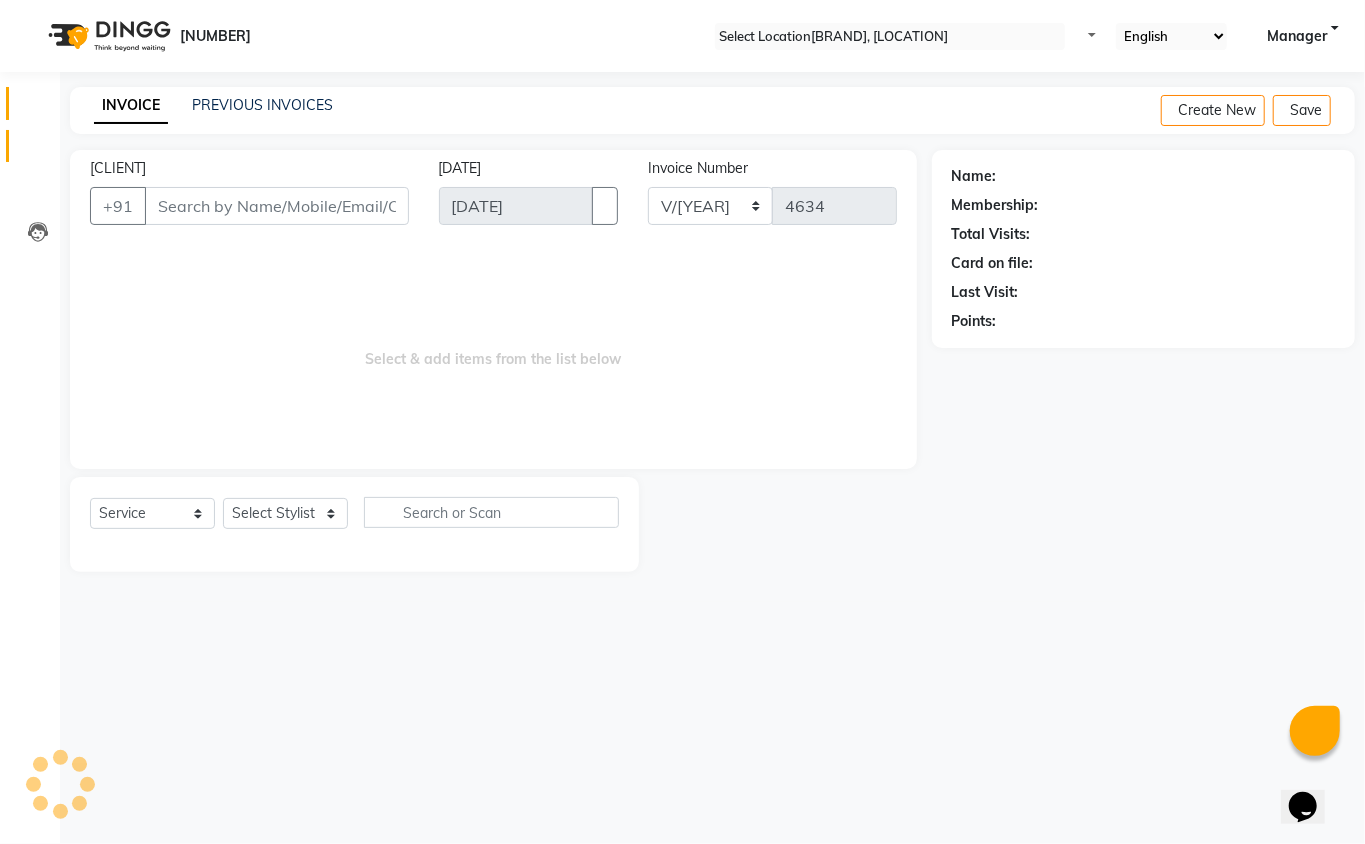 click at bounding box center [38, 108] 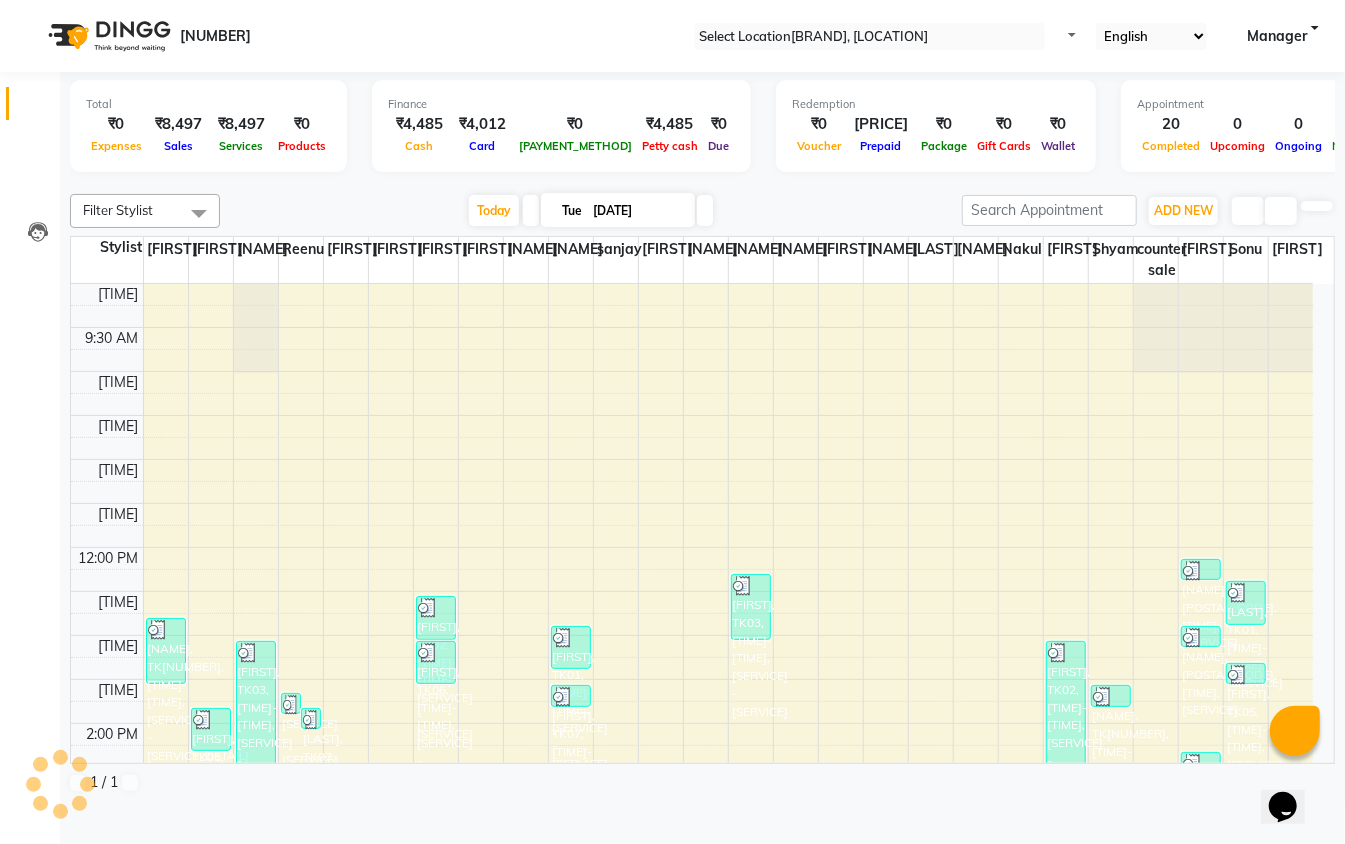 scroll, scrollTop: 0, scrollLeft: 0, axis: both 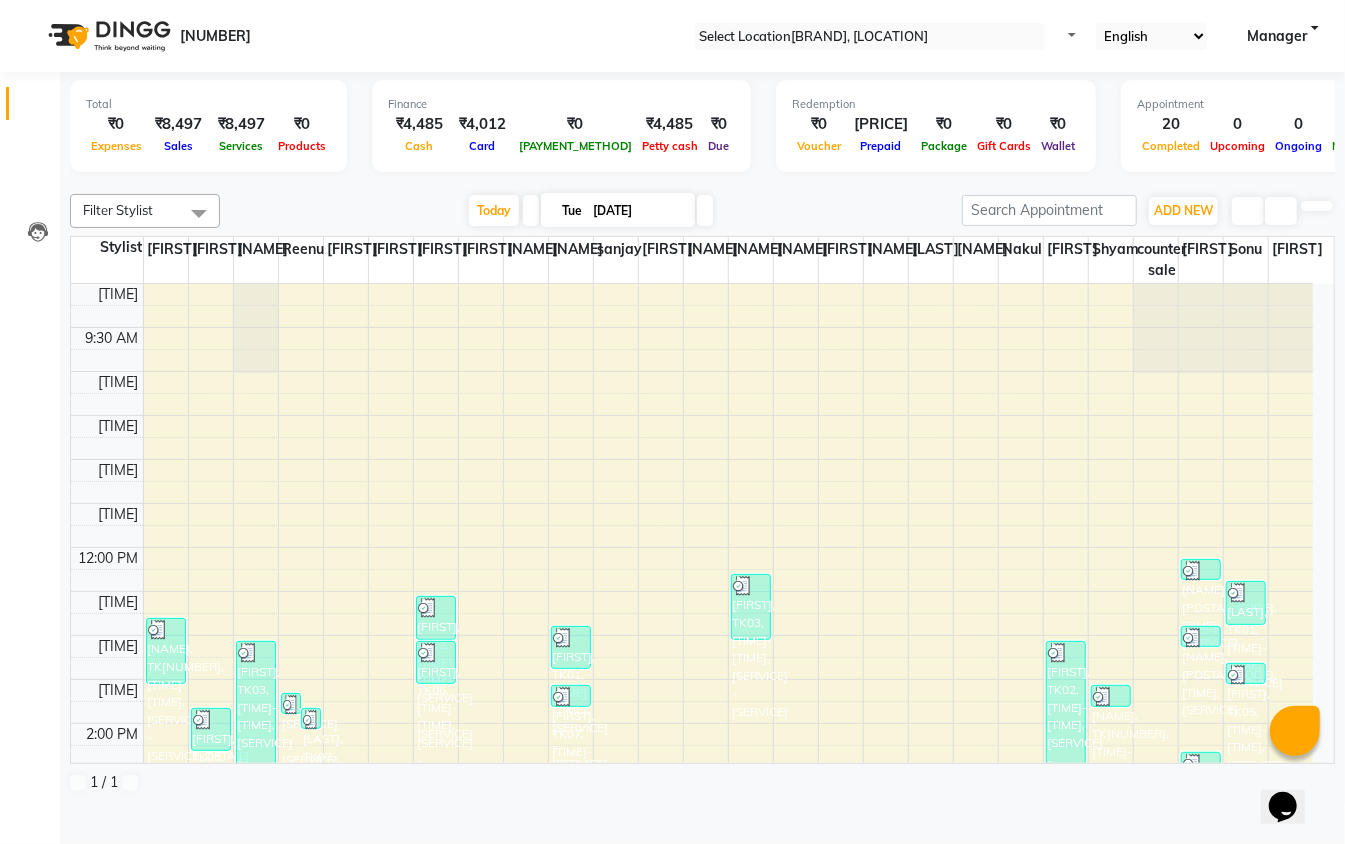 click at bounding box center [38, 108] 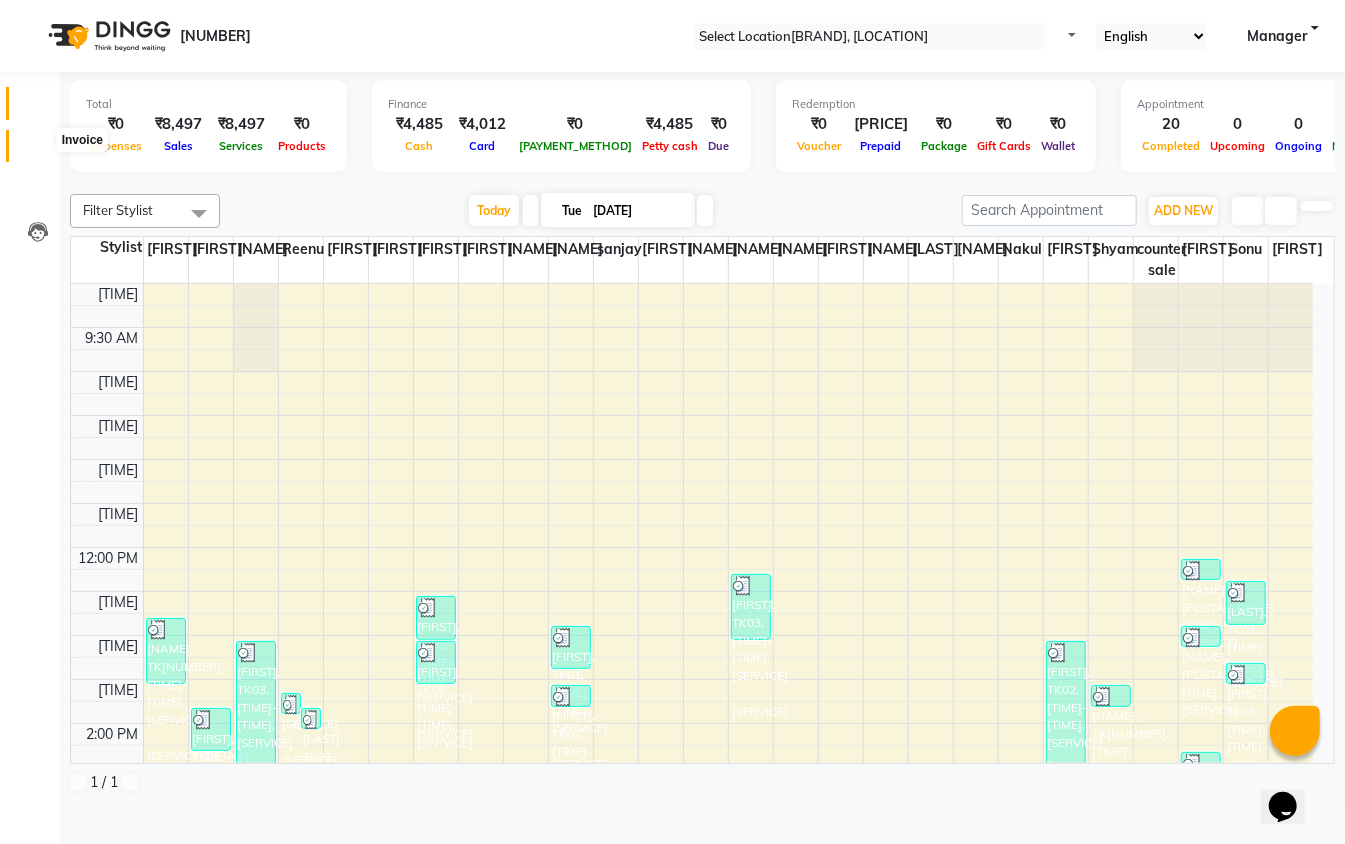 click at bounding box center (38, 151) 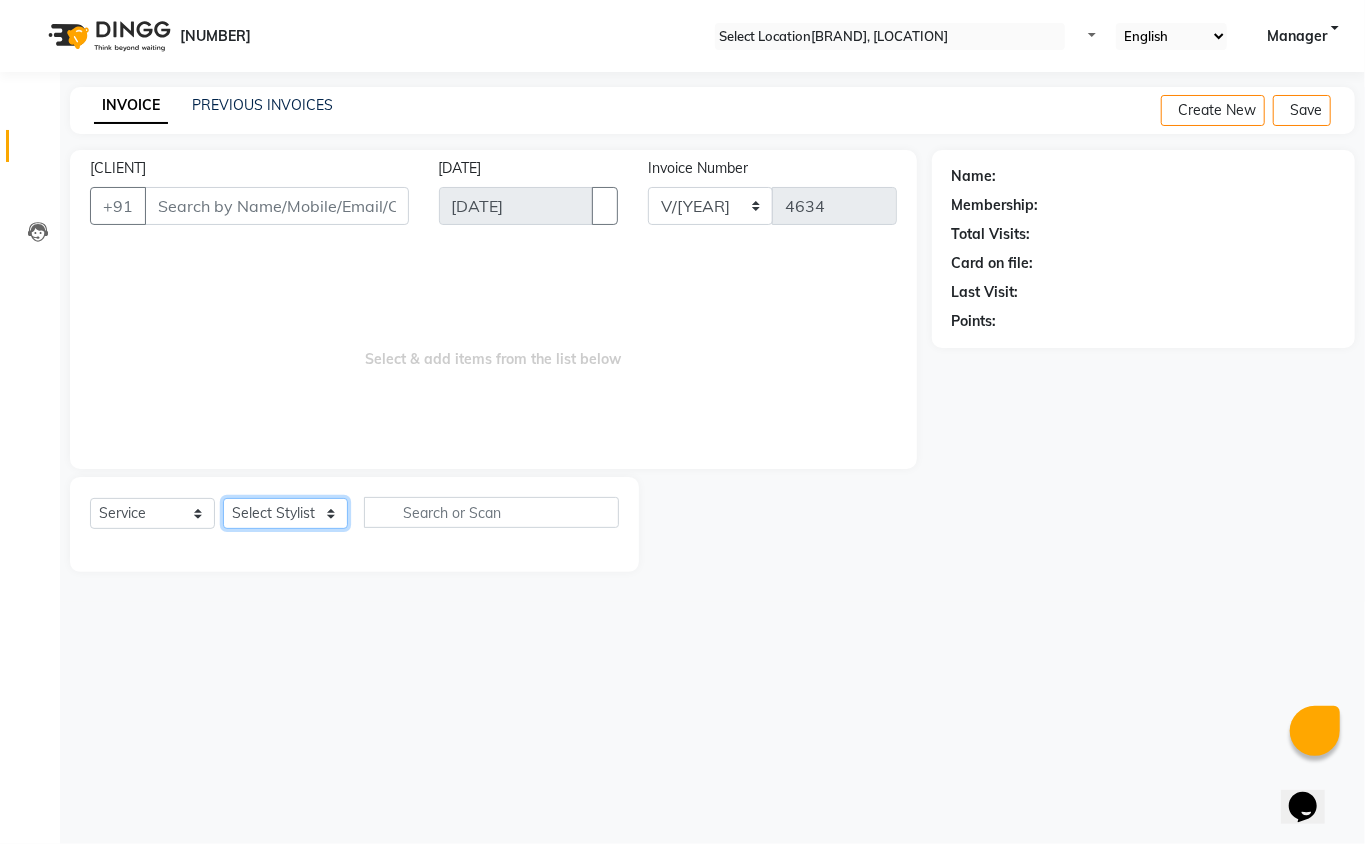 drag, startPoint x: 276, startPoint y: 506, endPoint x: 241, endPoint y: 505, distance: 35.014282 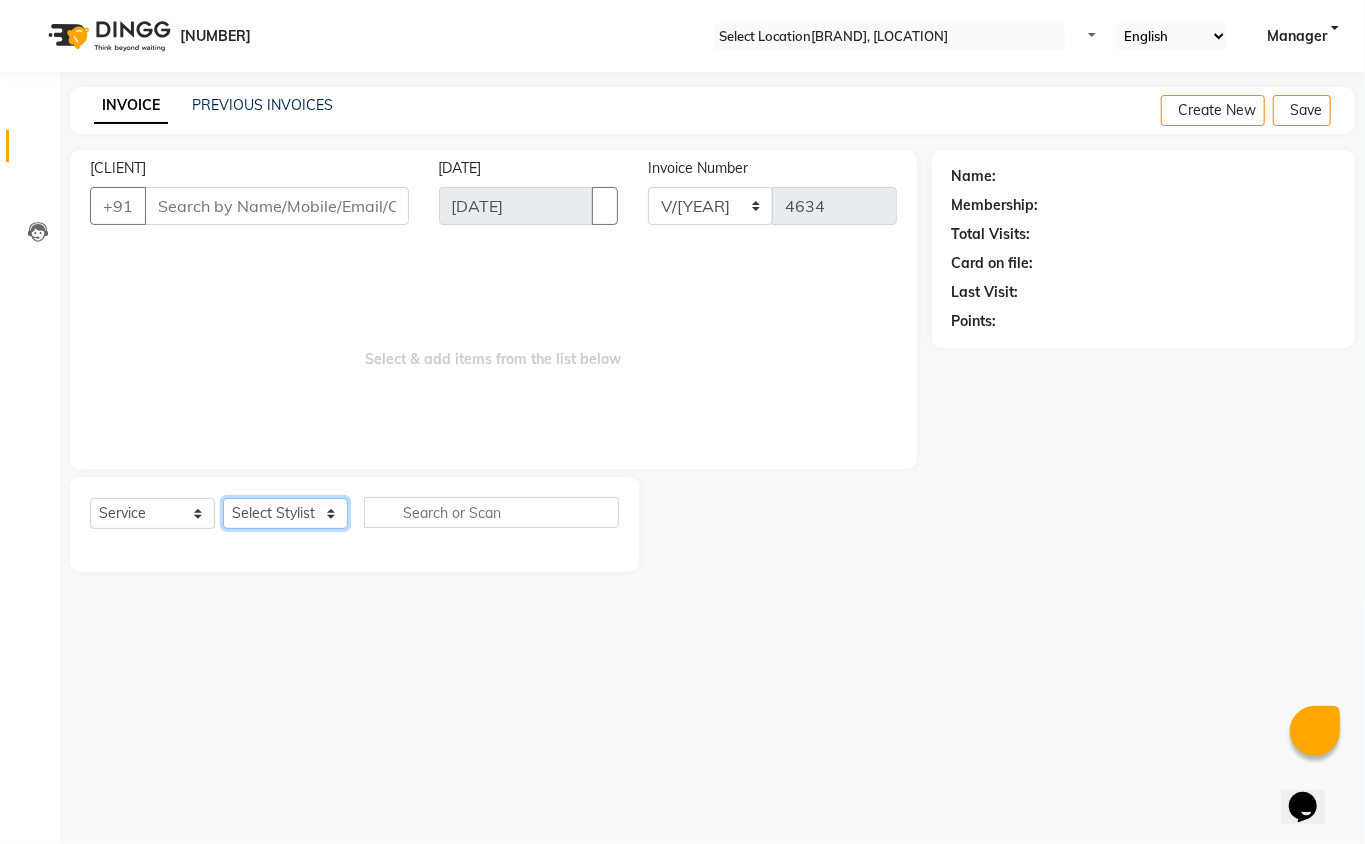 select on "[NUMBER]" 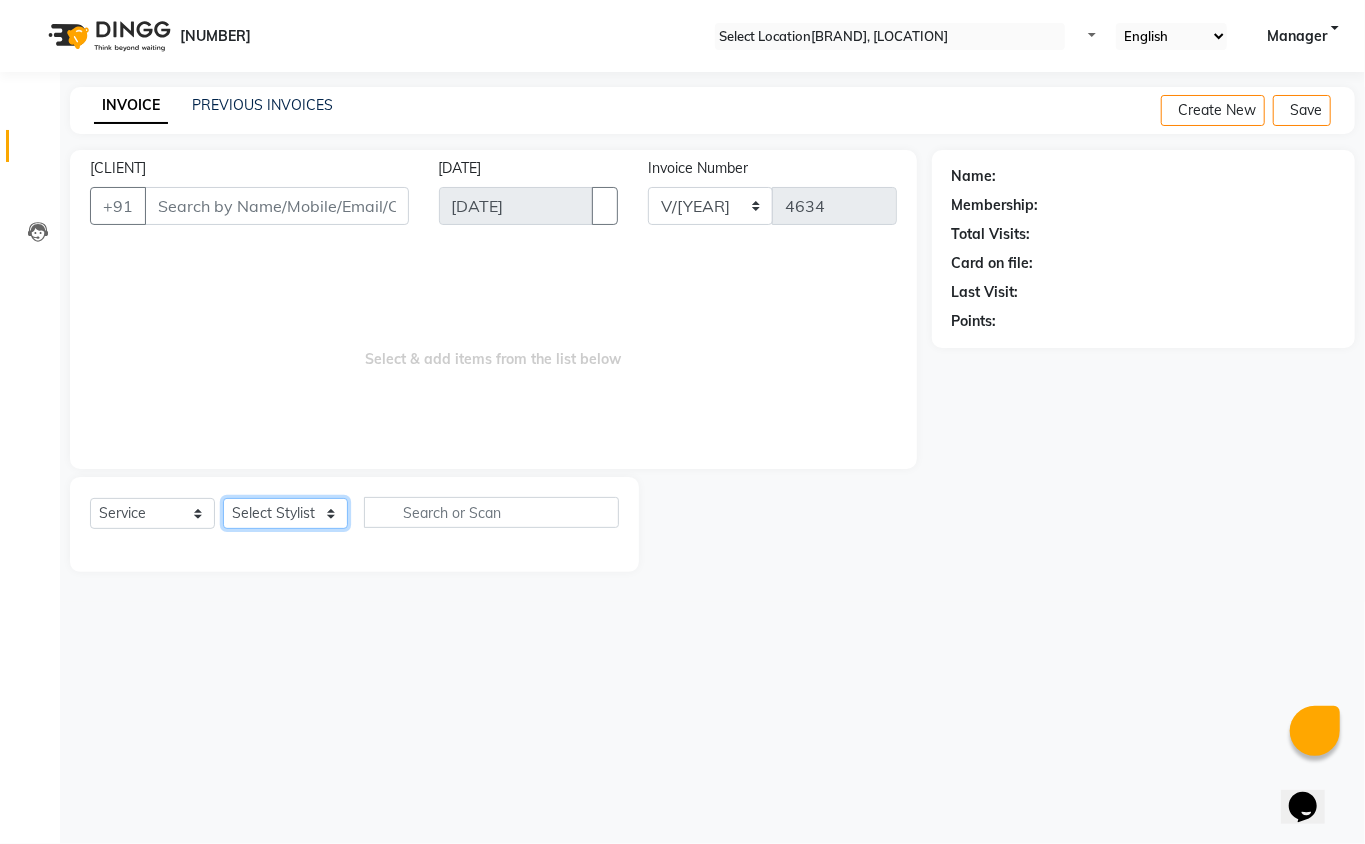 click on "Select [LAST] [LAST] [LAST] [LAST] [LAST] [LAST] [LAST] [LAST] [LAST] [LAST] [LAST] [LAST] [LAST] [LAST] [LAST] [LAST] [LAST] [LAST] [LAST] [LAST] [LAST] [LAST] [LAST] [LAST] [LAST] [LAST]" at bounding box center [285, 513] 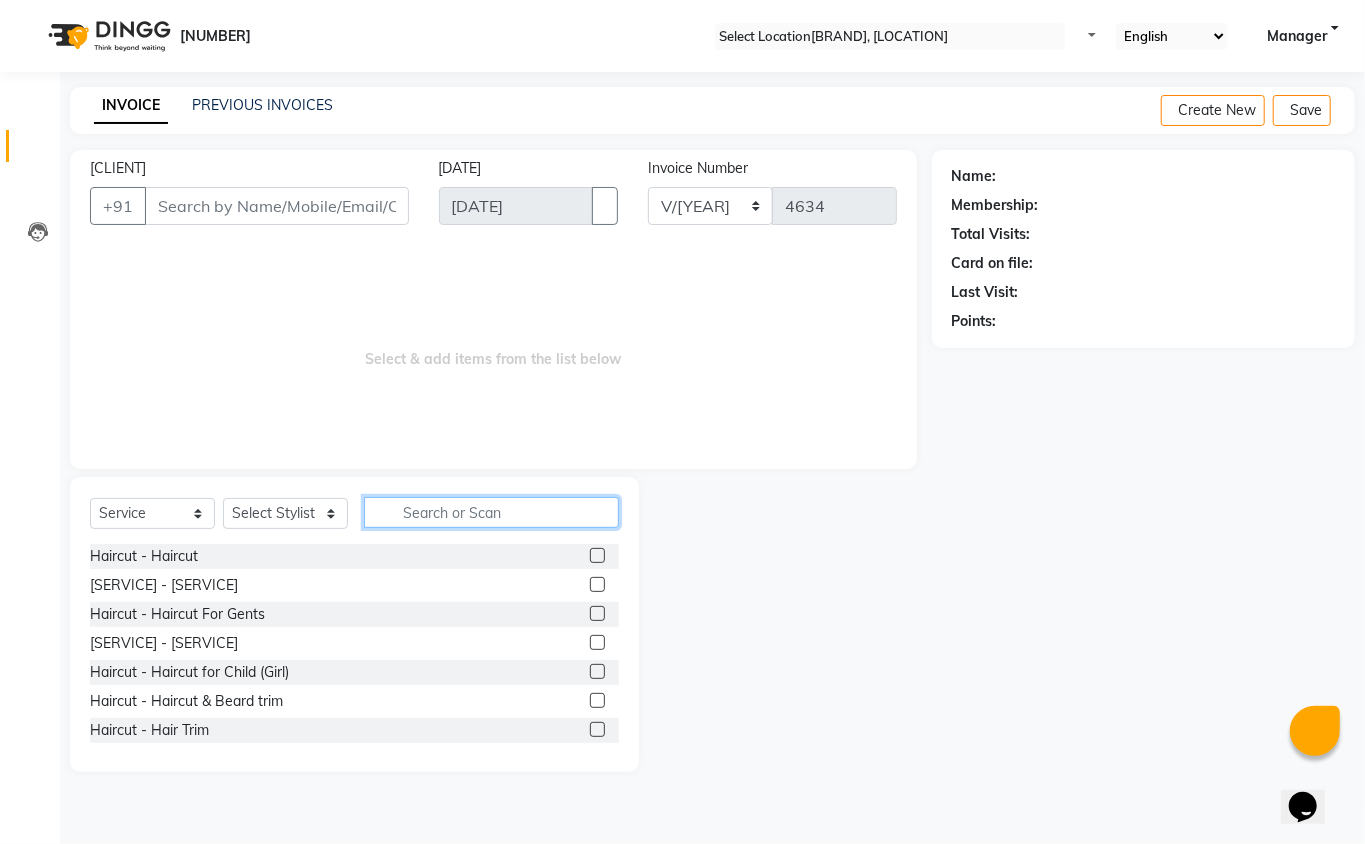 click at bounding box center (491, 512) 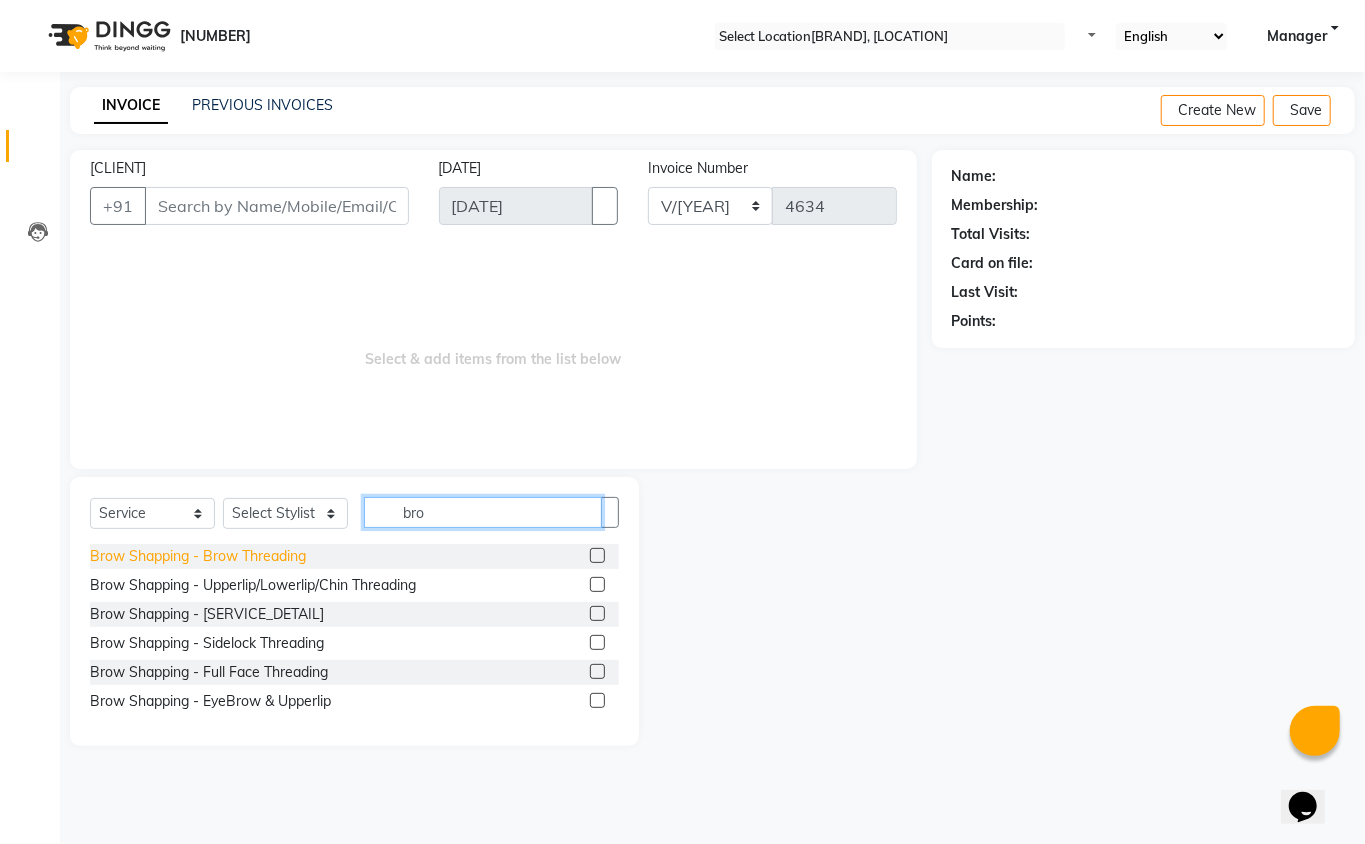 type on "bro" 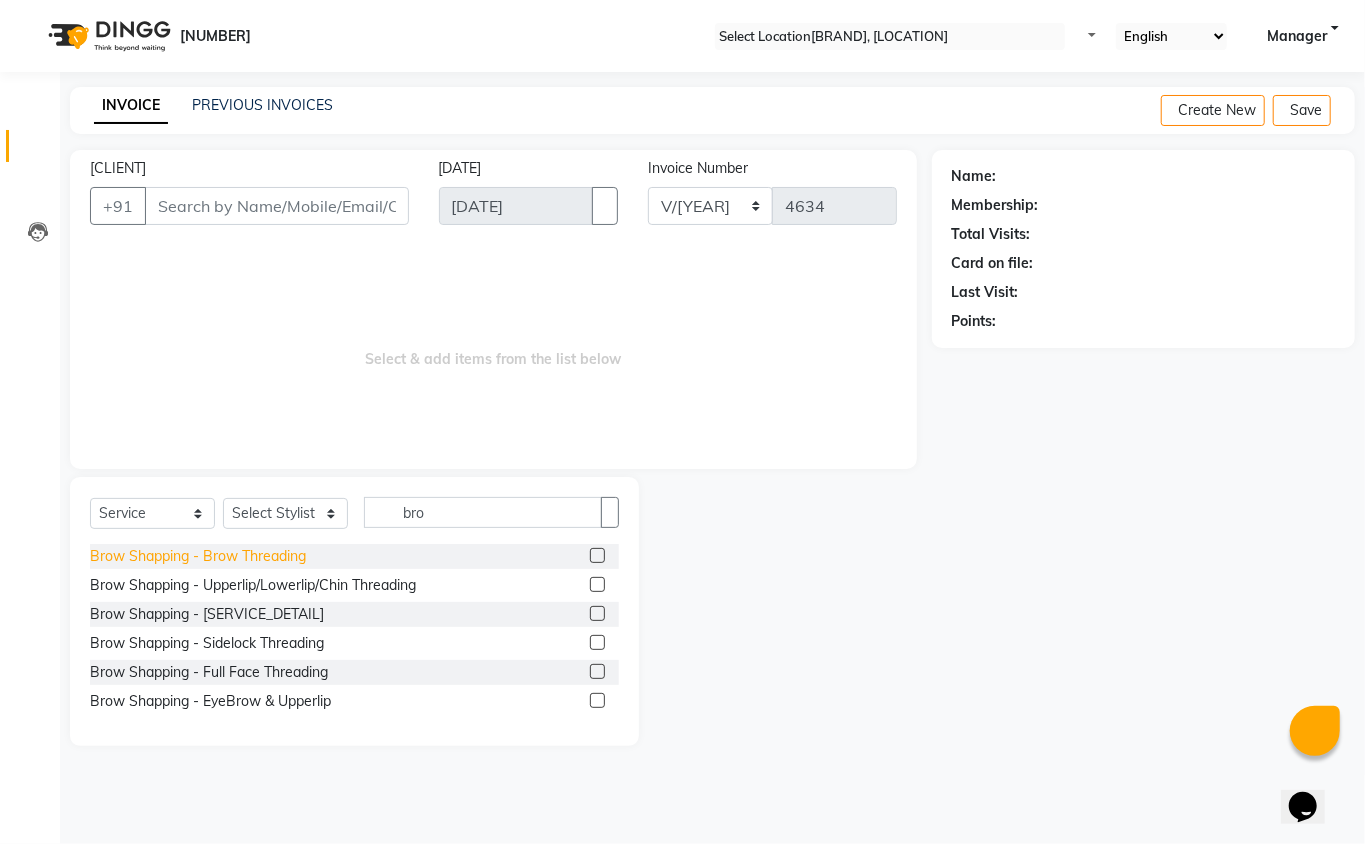 click on "Brow Shapping - Brow Threading" at bounding box center [198, 556] 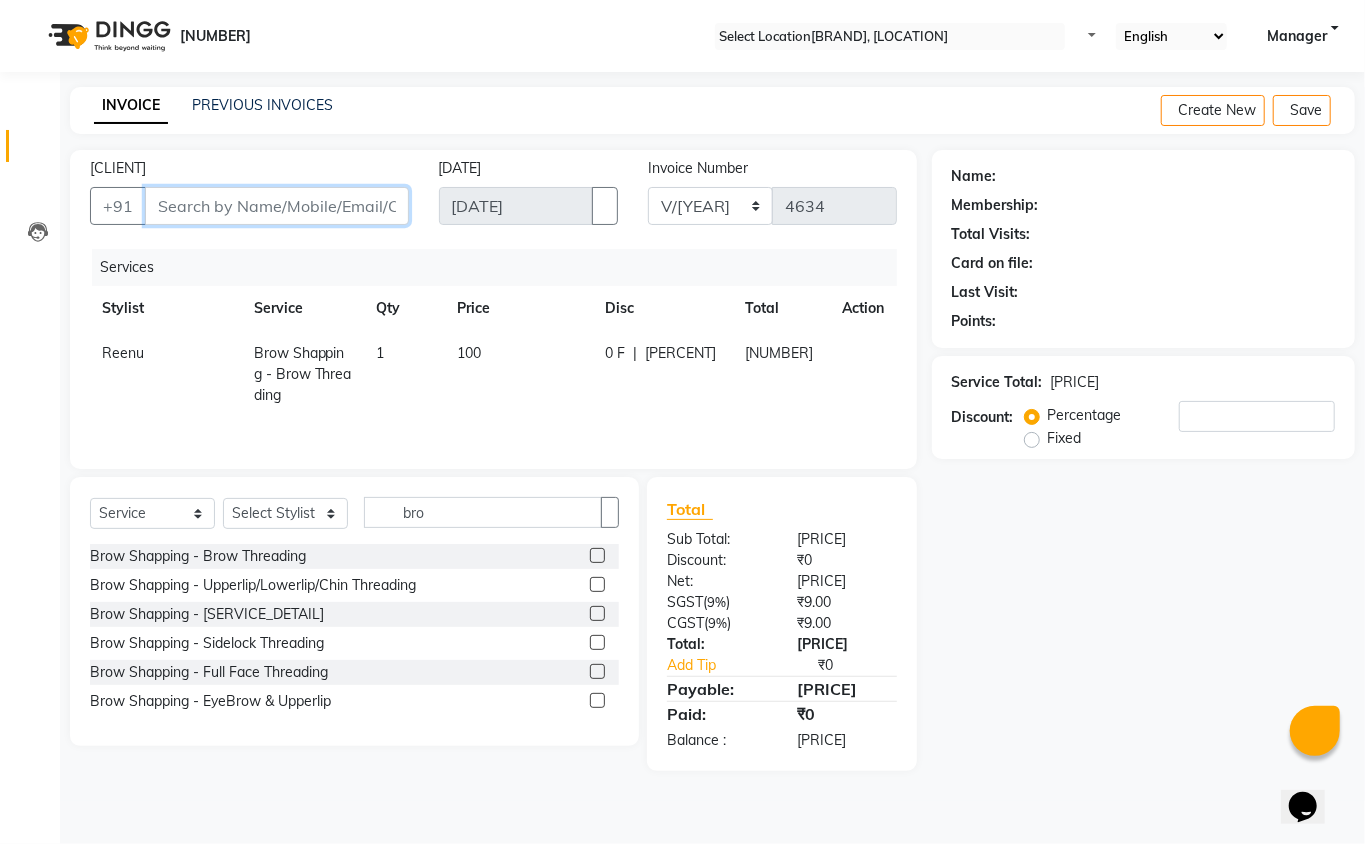 click on "[CLIENT]" at bounding box center (277, 206) 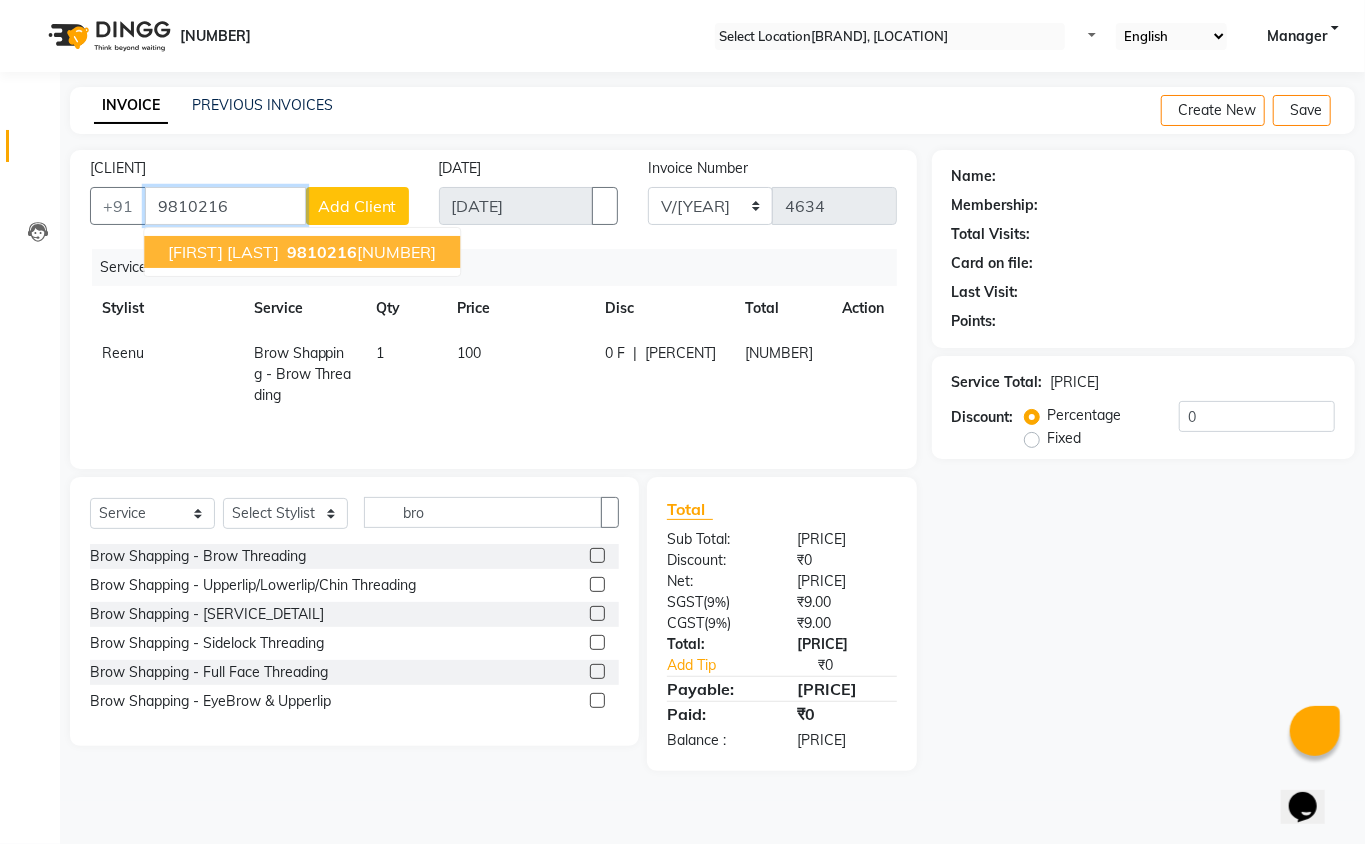 click on "9810216" at bounding box center (322, 252) 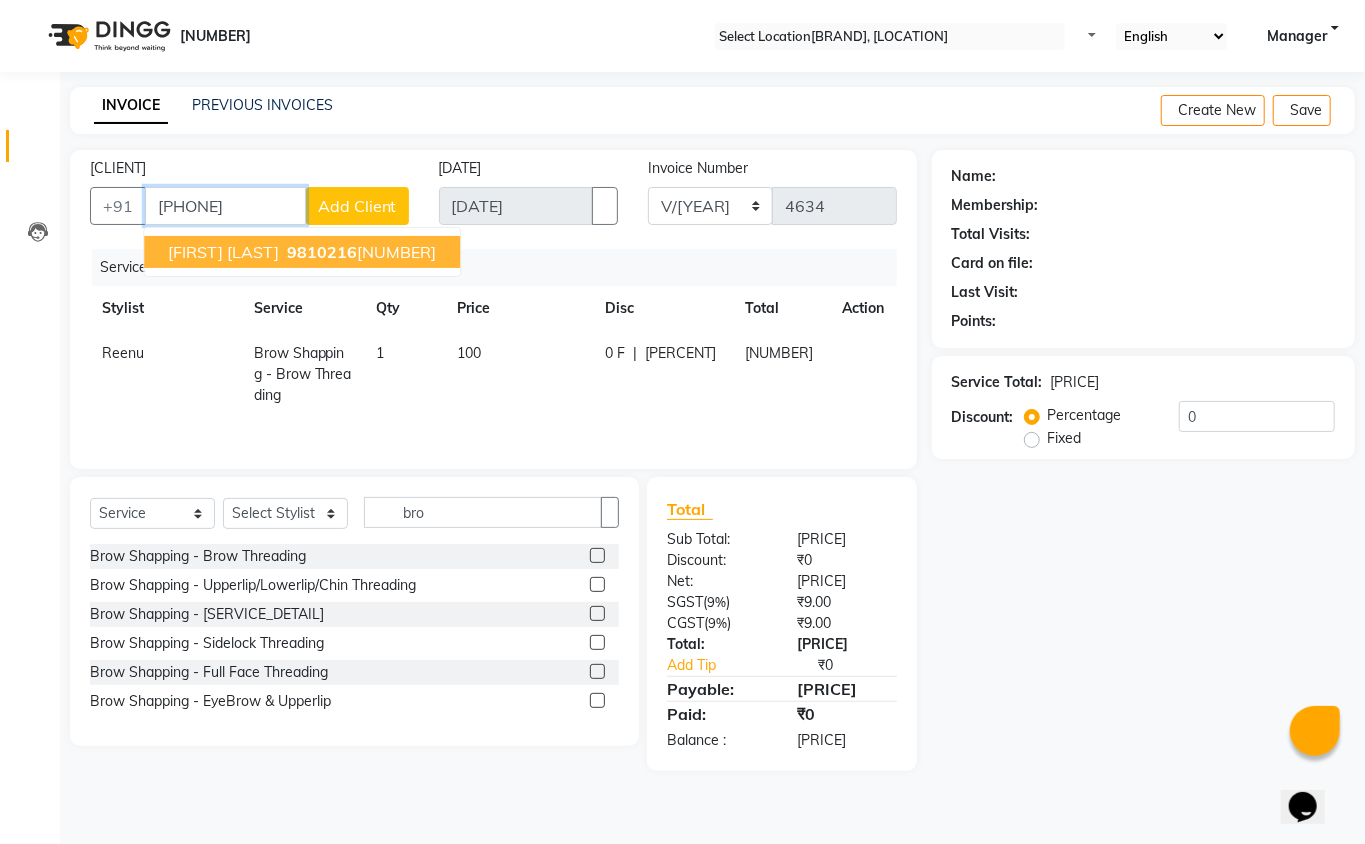 type on "[PHONE]" 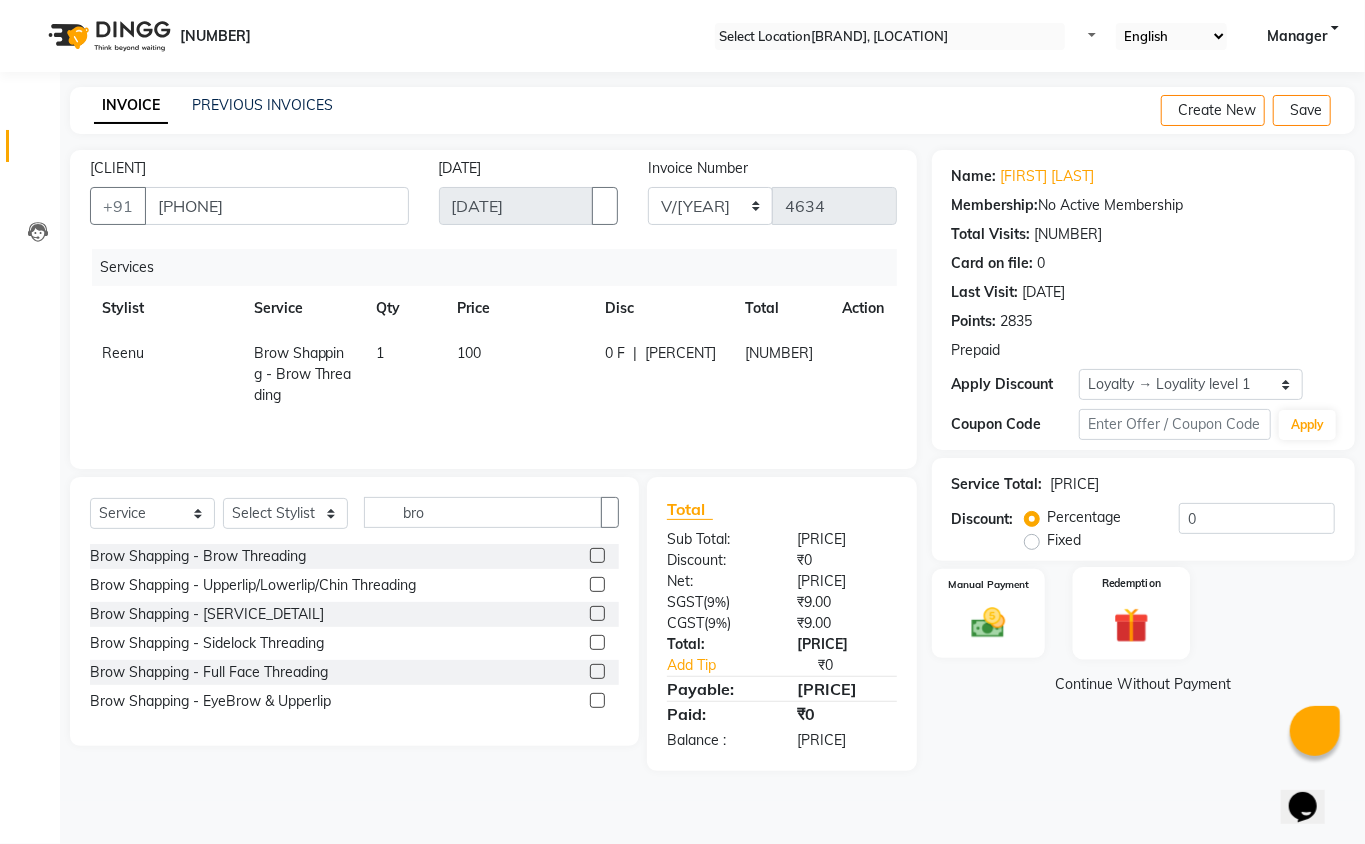 click at bounding box center (988, 623) 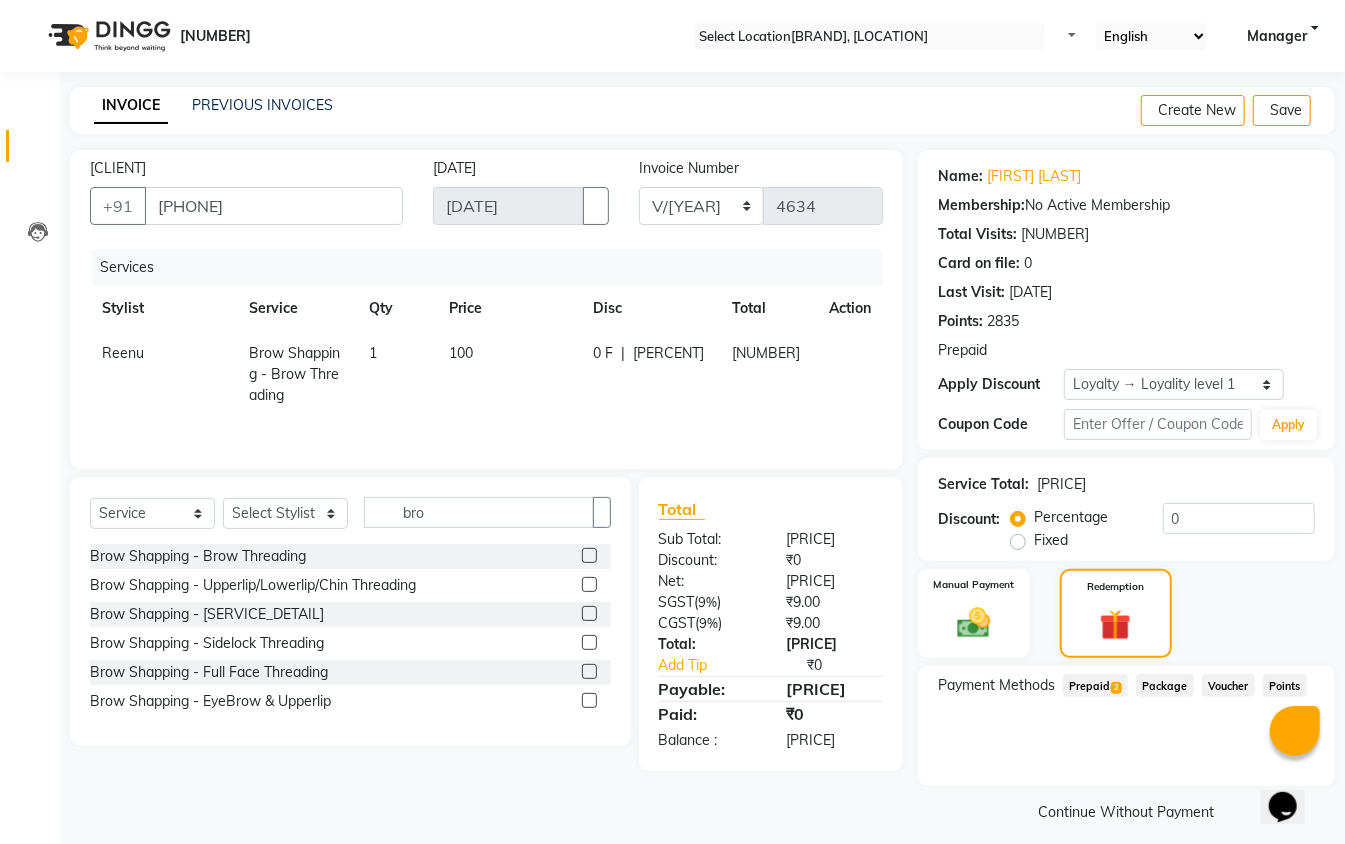 click on "Prepaid  2" at bounding box center [1095, 685] 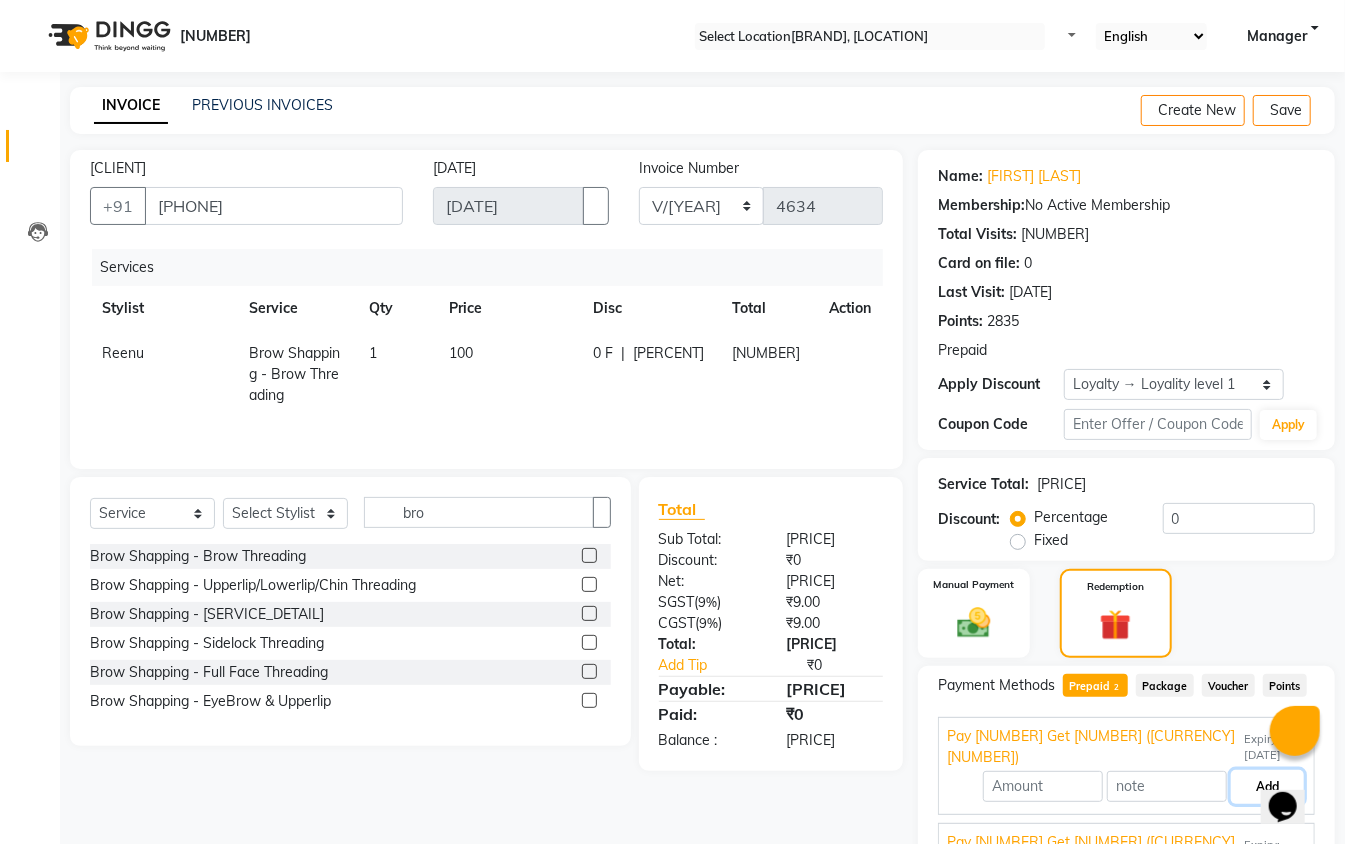 click on "Add" at bounding box center [1267, 787] 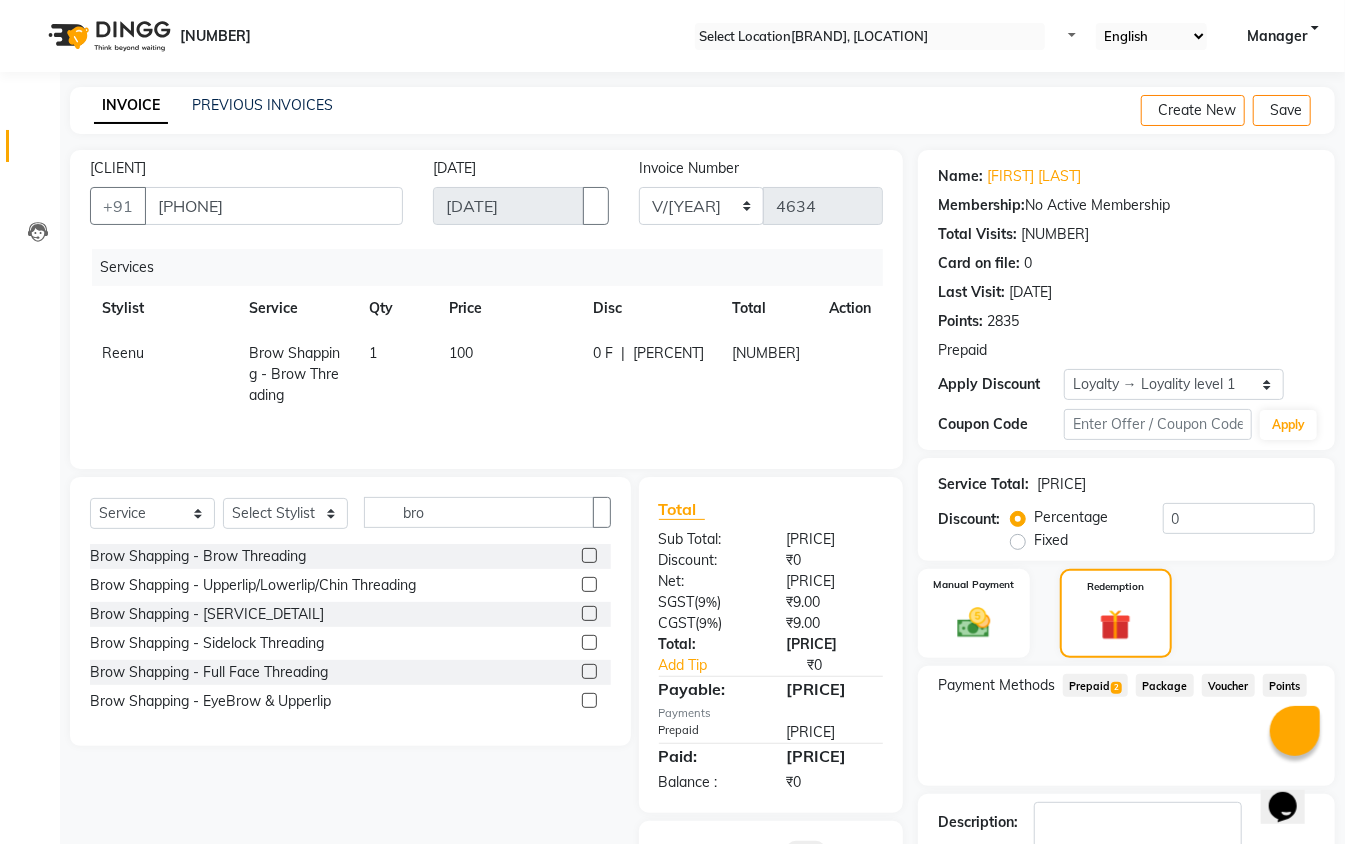 scroll, scrollTop: 134, scrollLeft: 0, axis: vertical 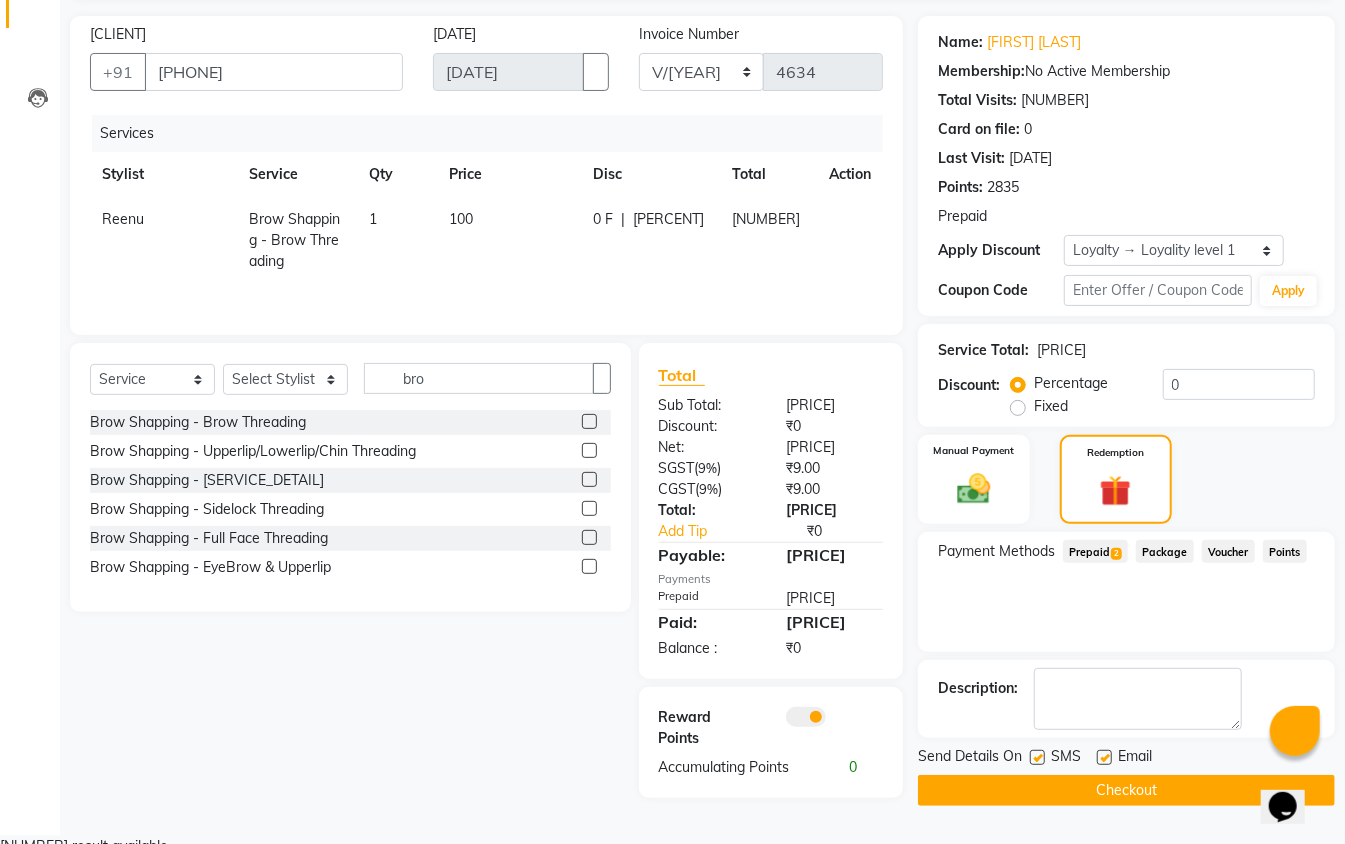 click at bounding box center [1037, 757] 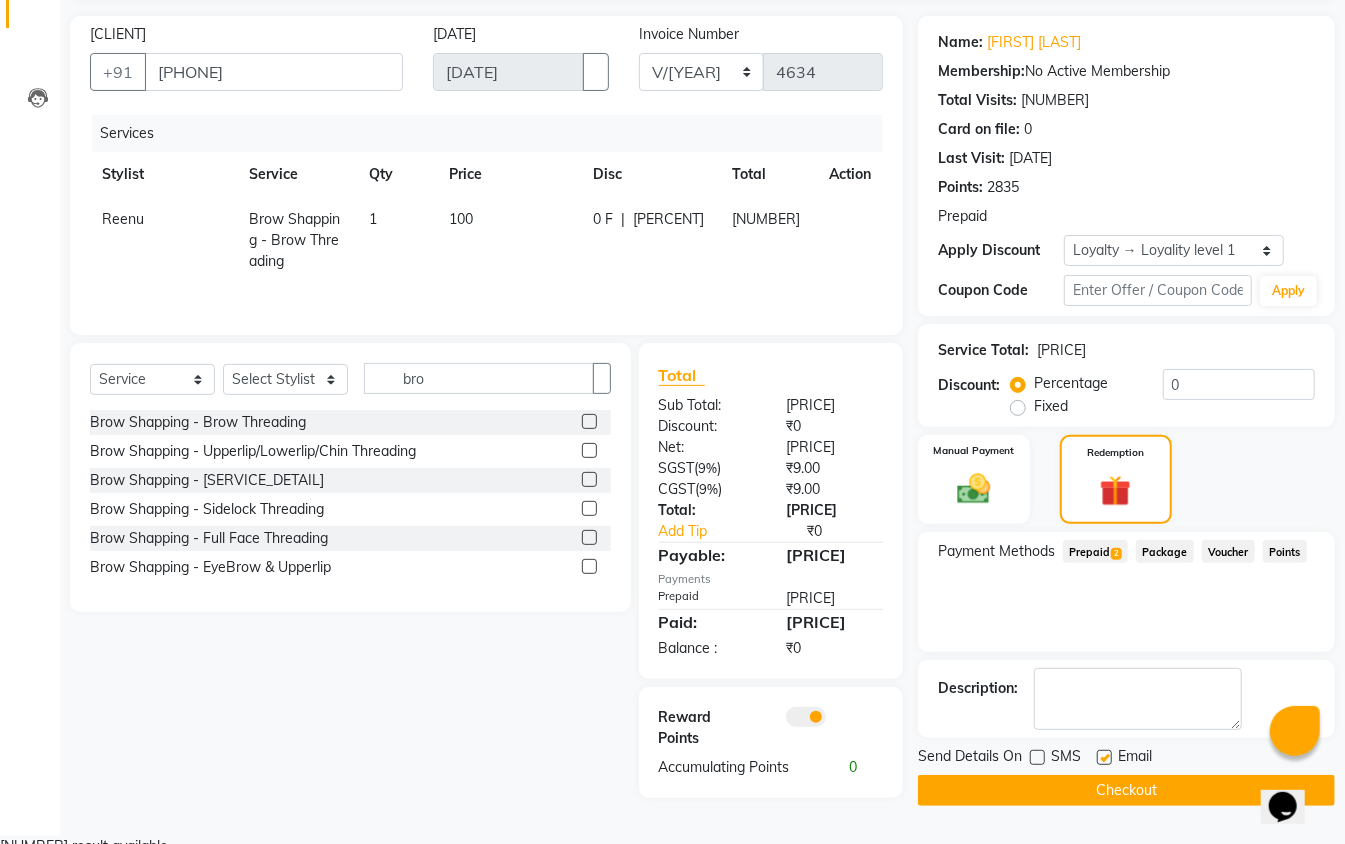 click at bounding box center (1037, 757) 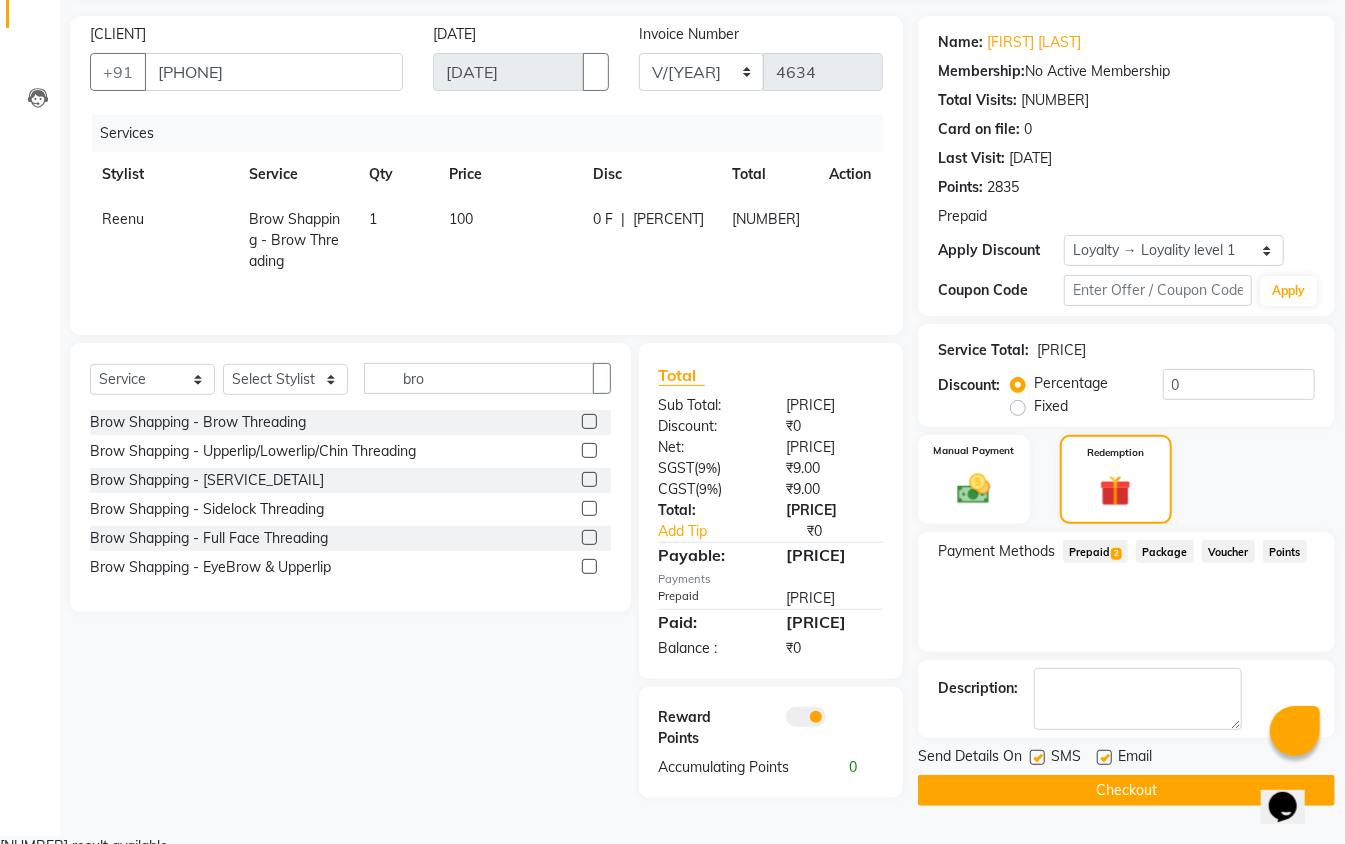 click at bounding box center [1037, 757] 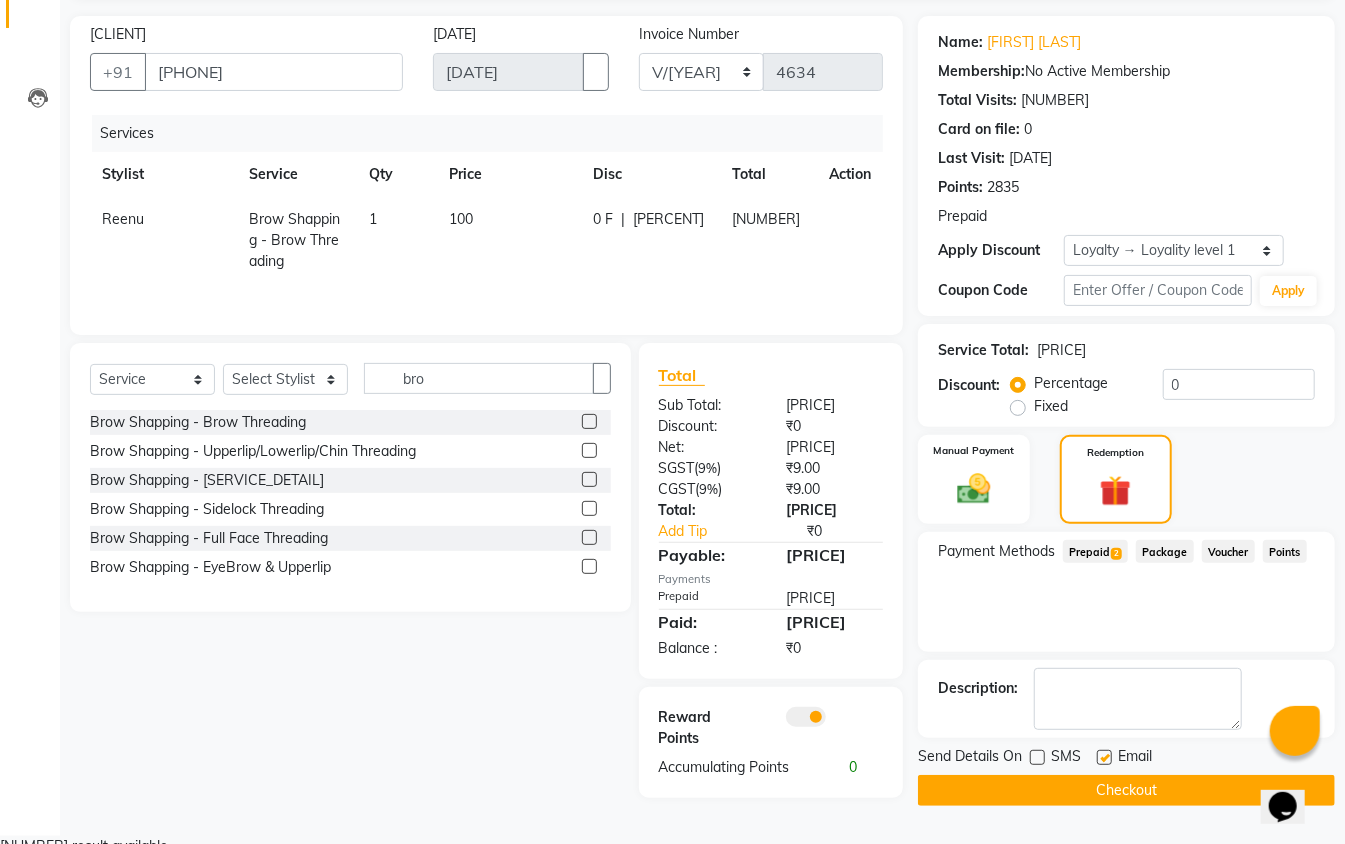 click at bounding box center [1037, 757] 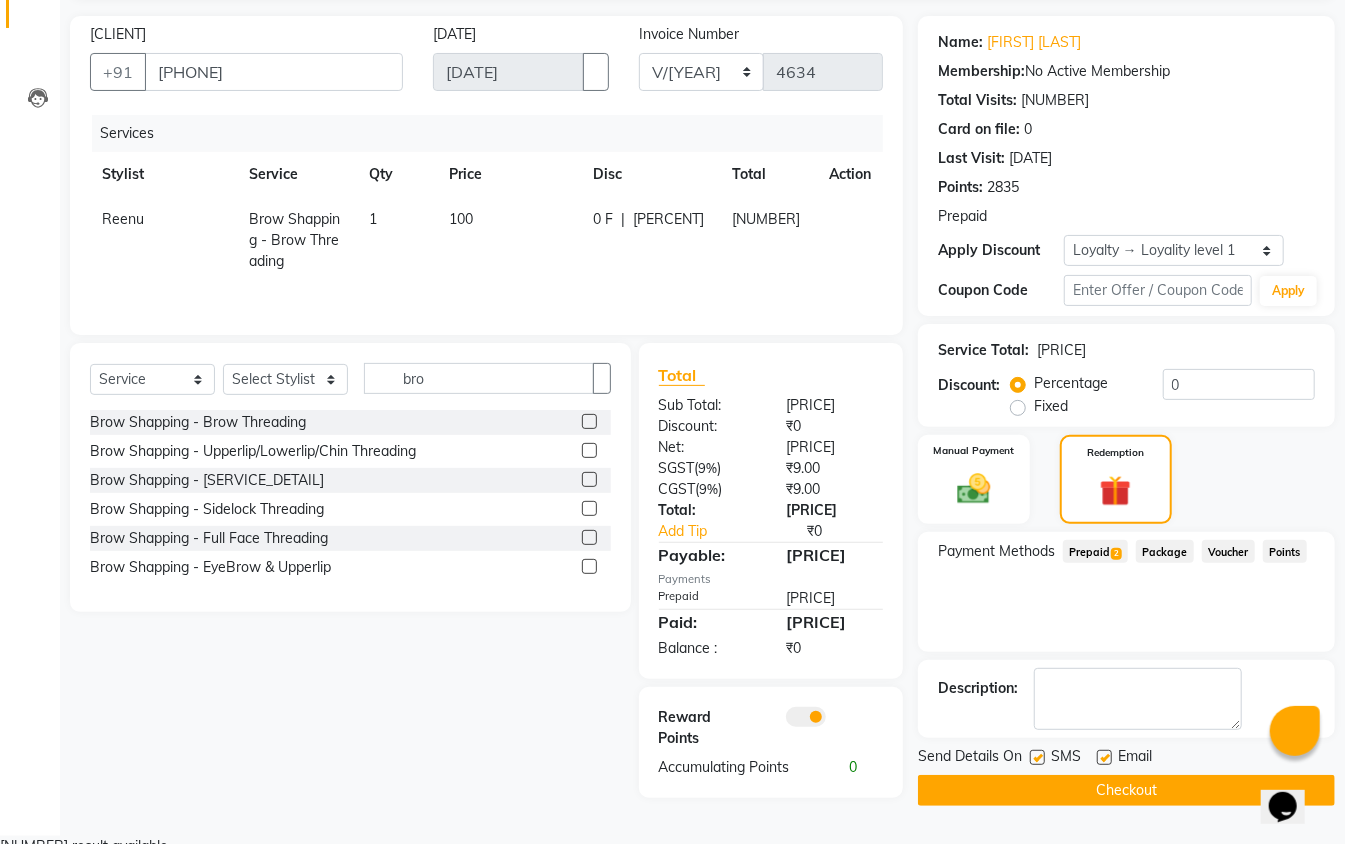 click at bounding box center [806, 717] 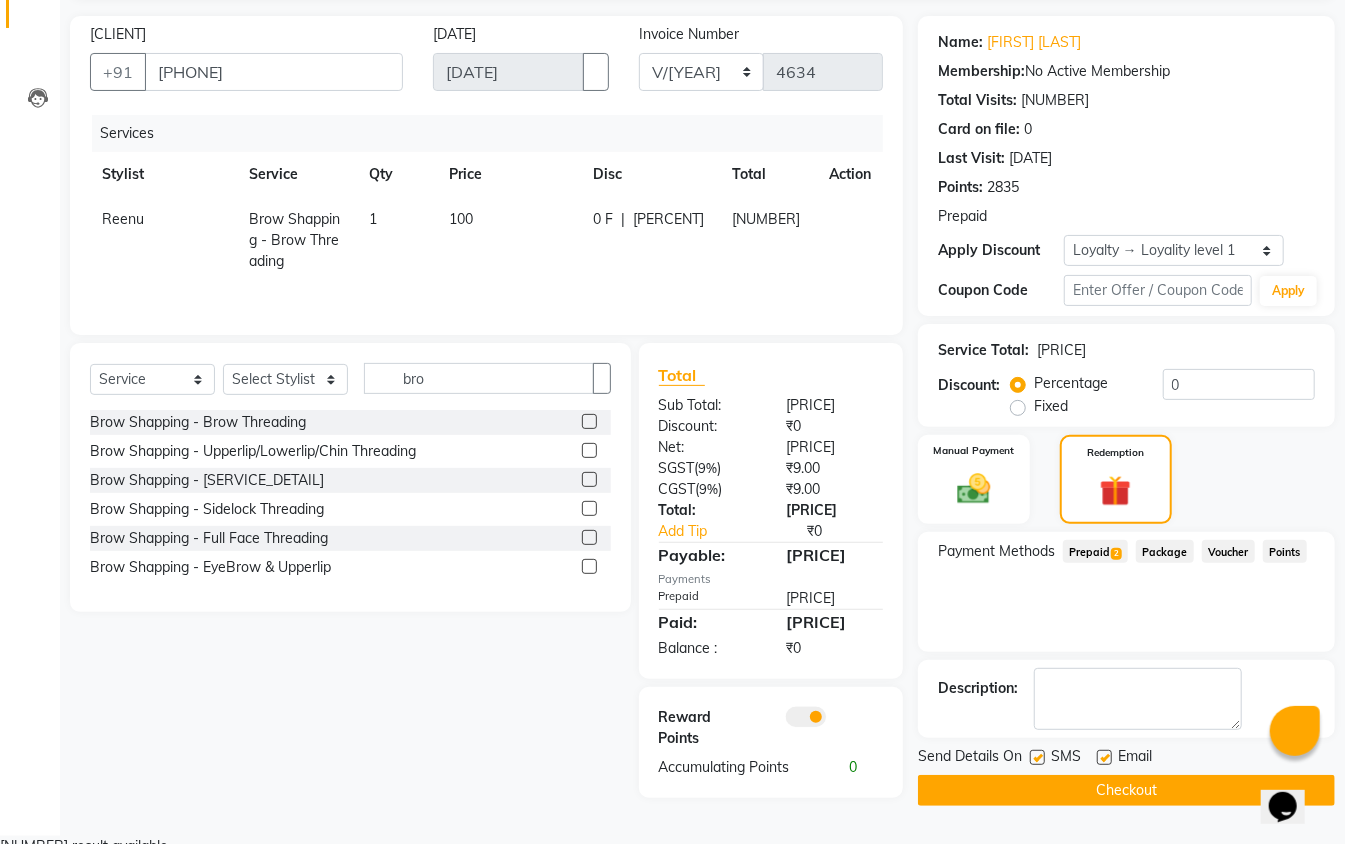 click at bounding box center [786, 722] 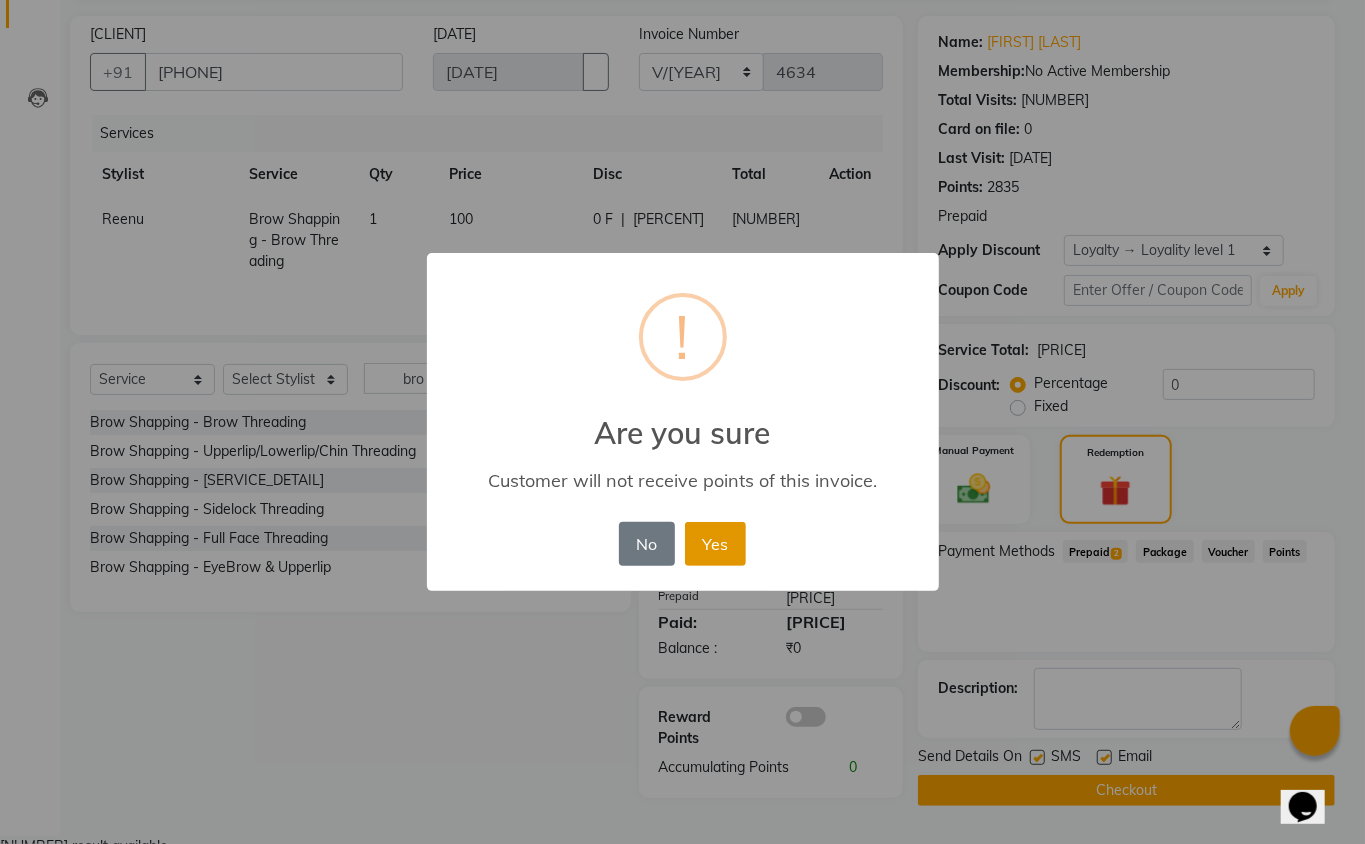 click on "Yes" at bounding box center (715, 544) 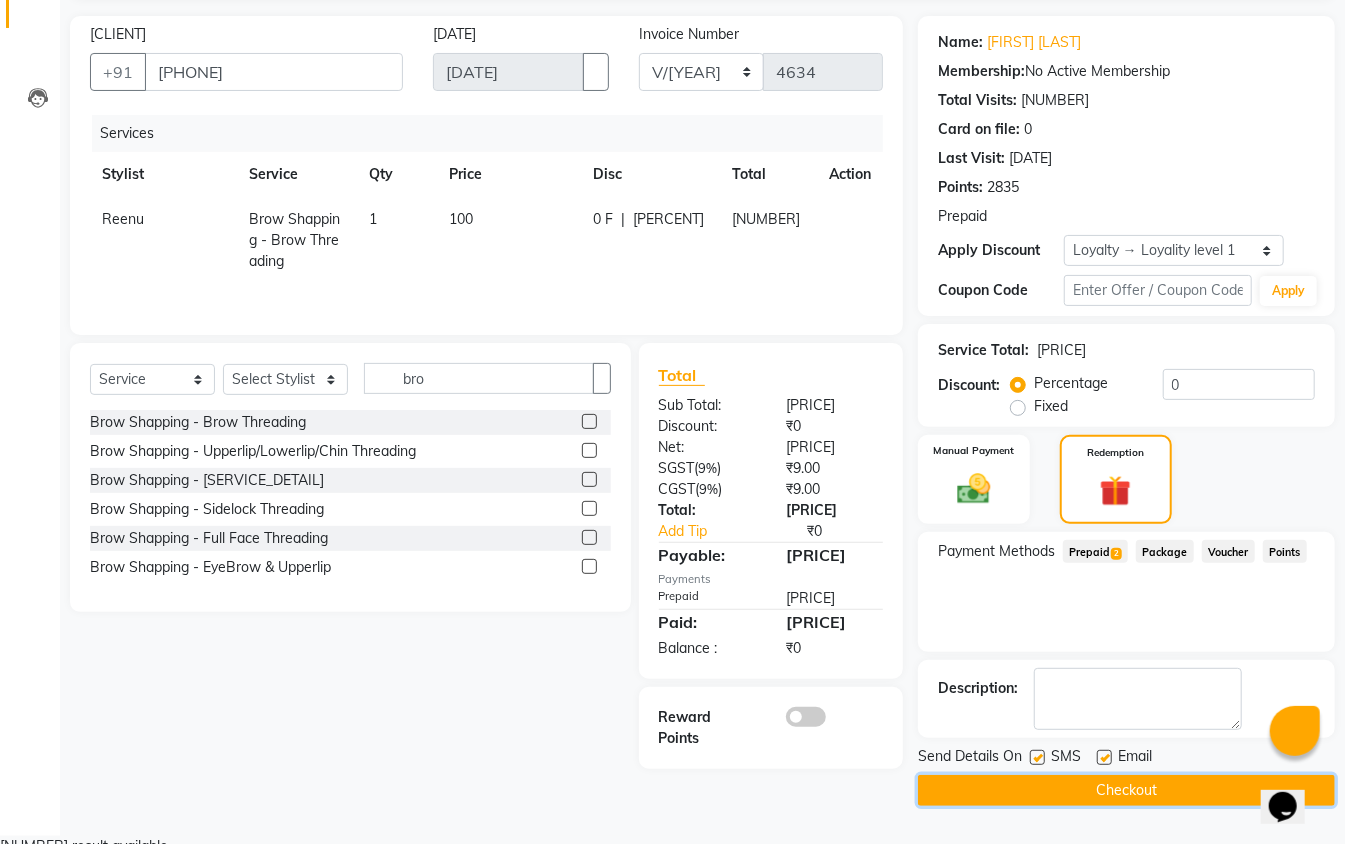 click on "Checkout" at bounding box center [1126, 790] 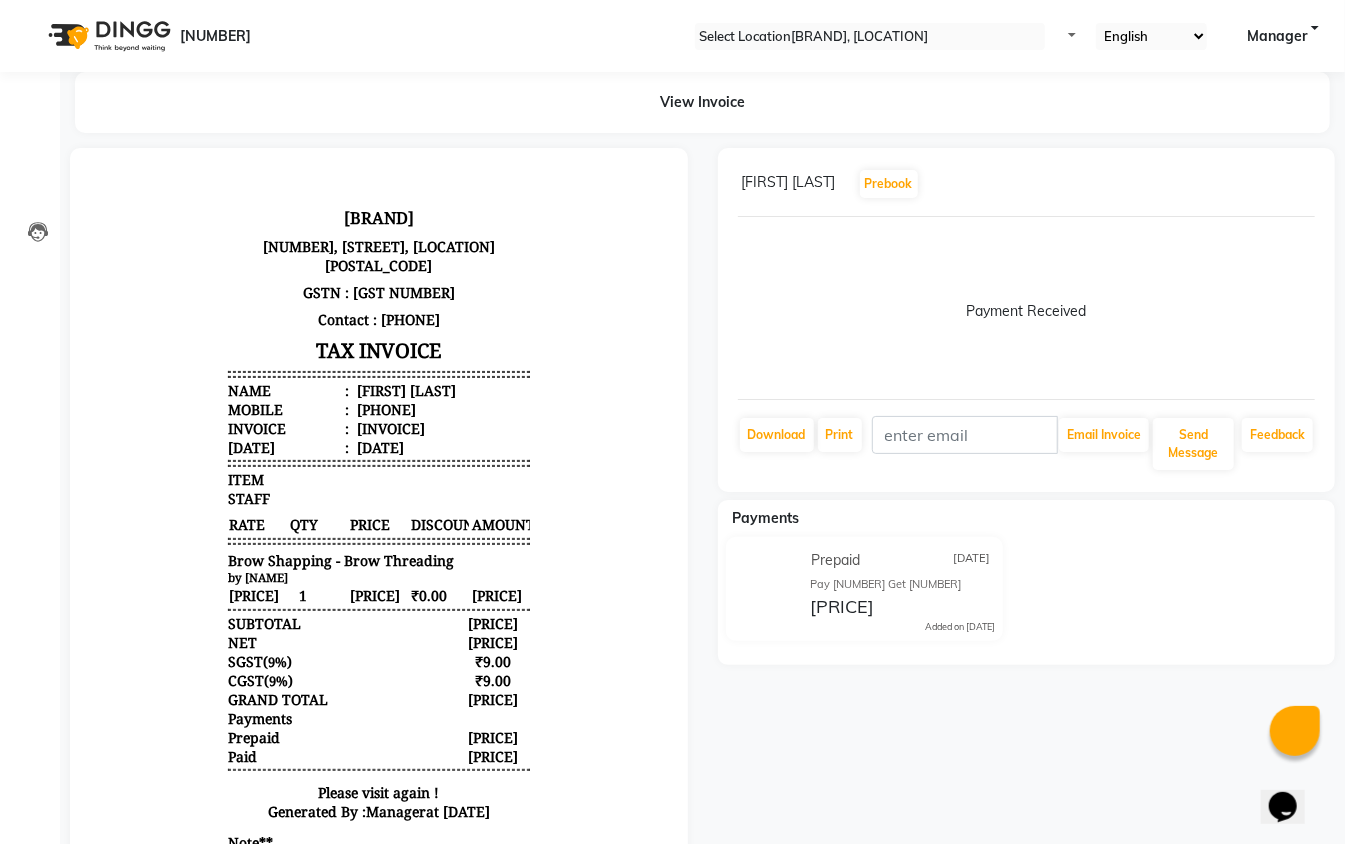 scroll, scrollTop: 0, scrollLeft: 0, axis: both 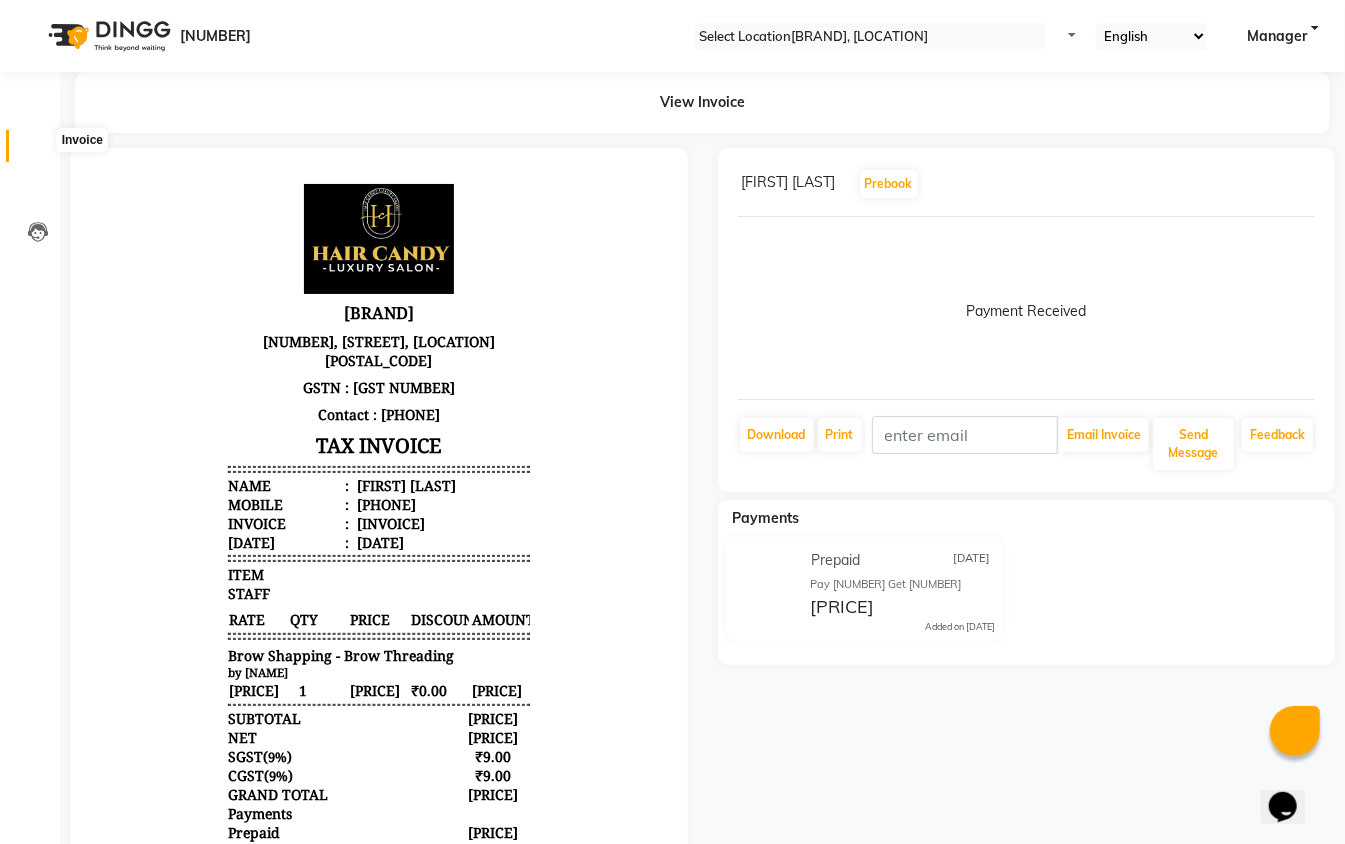 click at bounding box center [37, 151] 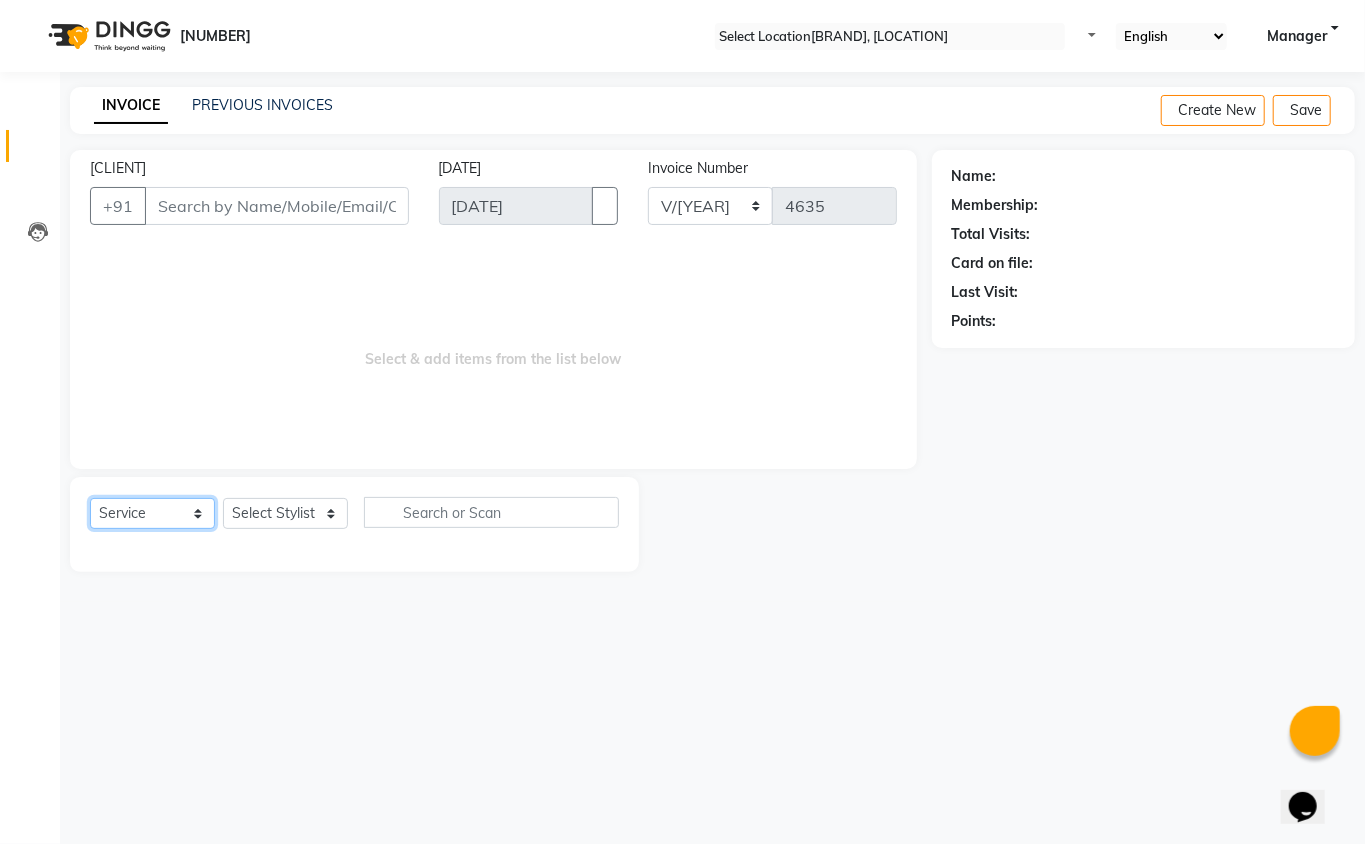 click on "Select  Service  Product  Membership  Package Voucher Prepaid Gift Card" at bounding box center [152, 513] 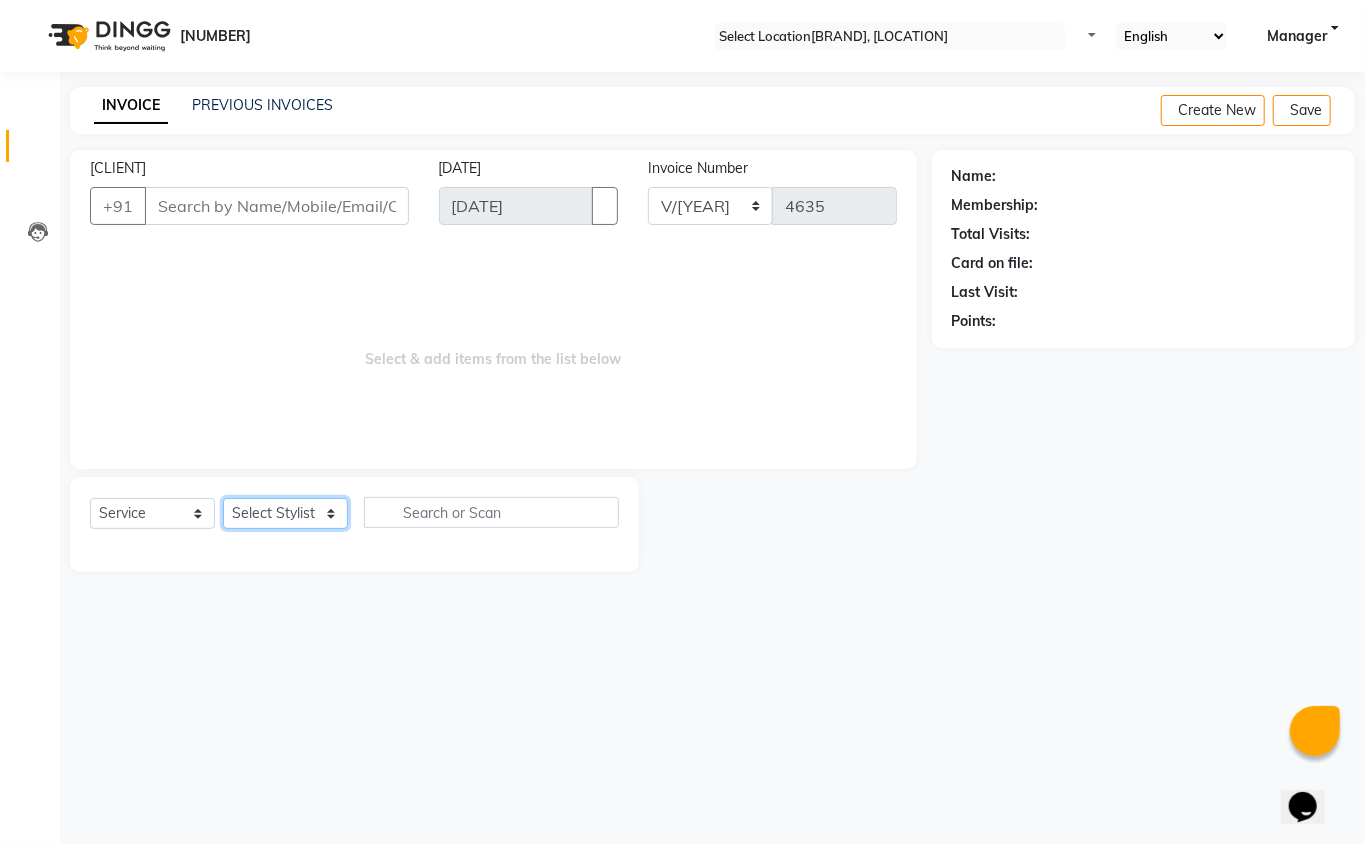 click on "•••••• ••••••• ••••• ••••• ••••• ••••• •••••• ••••••• •••• •••••• •••••• •••••• •••• •••• ••••••• •••••• •••• •••• ••••• •••••••••••••• ••••••• ••••• ••••• ••••• •••••• ••• •••••• •••••• ••••• ••••• •••• ••••• ••••••• ••••• ••••• •••• •••••" at bounding box center (285, 513) 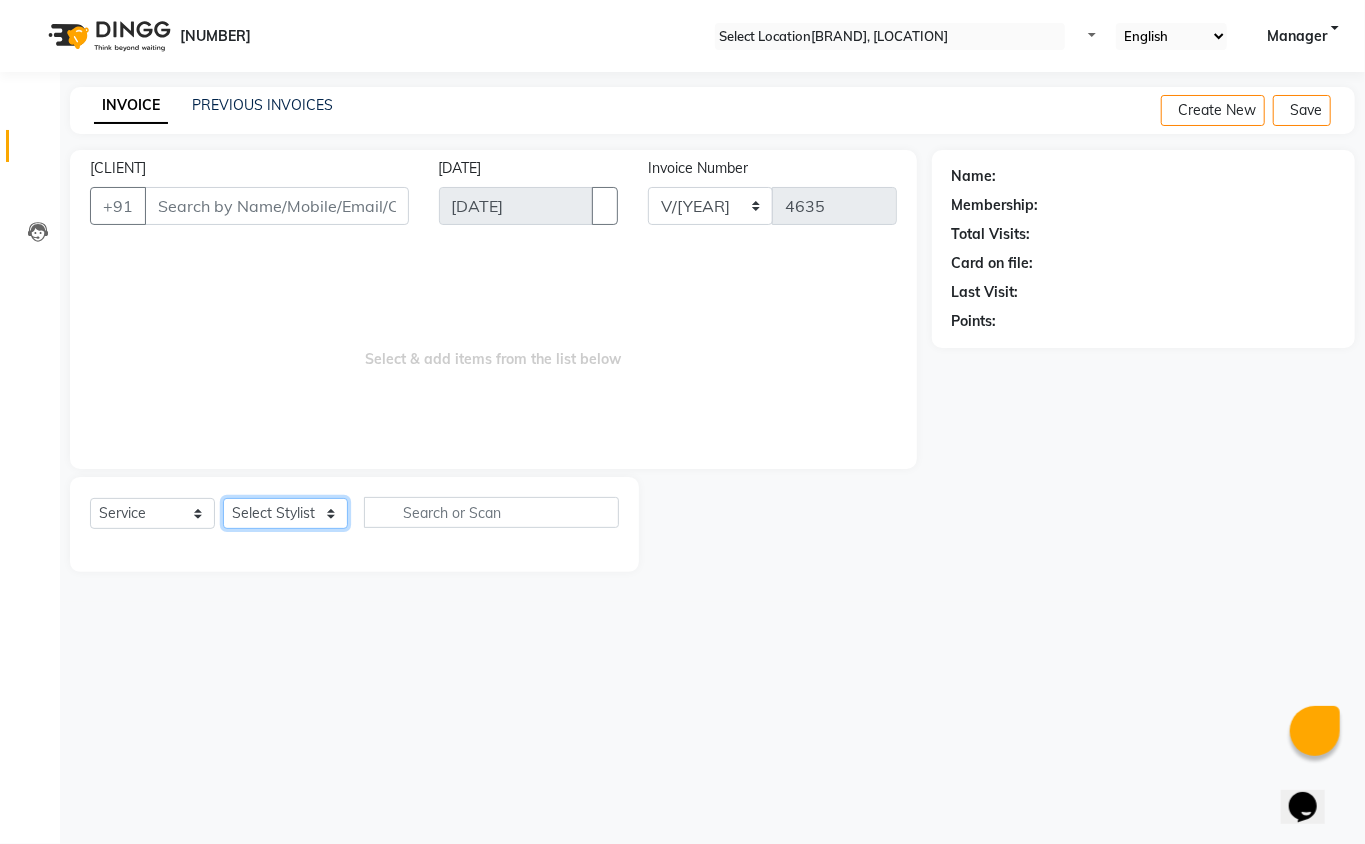 select on "47499" 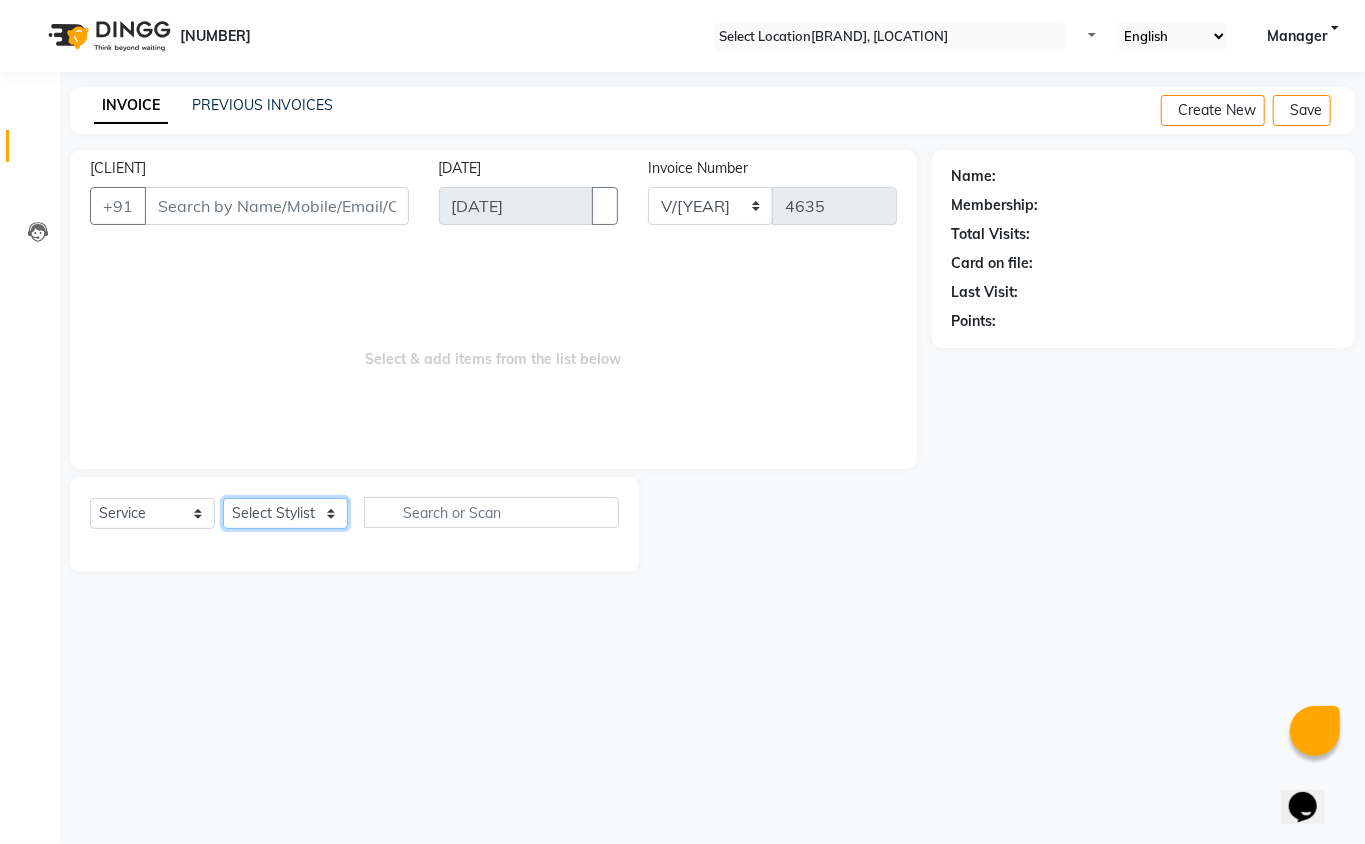 click on "•••••• ••••••• ••••• ••••• ••••• ••••• •••••• ••••••• •••• •••••• •••••• •••••• •••• •••• ••••••• •••••• •••• •••• ••••• •••••••••••••• ••••••• ••••• ••••• ••••• •••••• ••• •••••• •••••• ••••• ••••• •••• ••••• ••••••• ••••• ••••• •••• •••••" at bounding box center (285, 513) 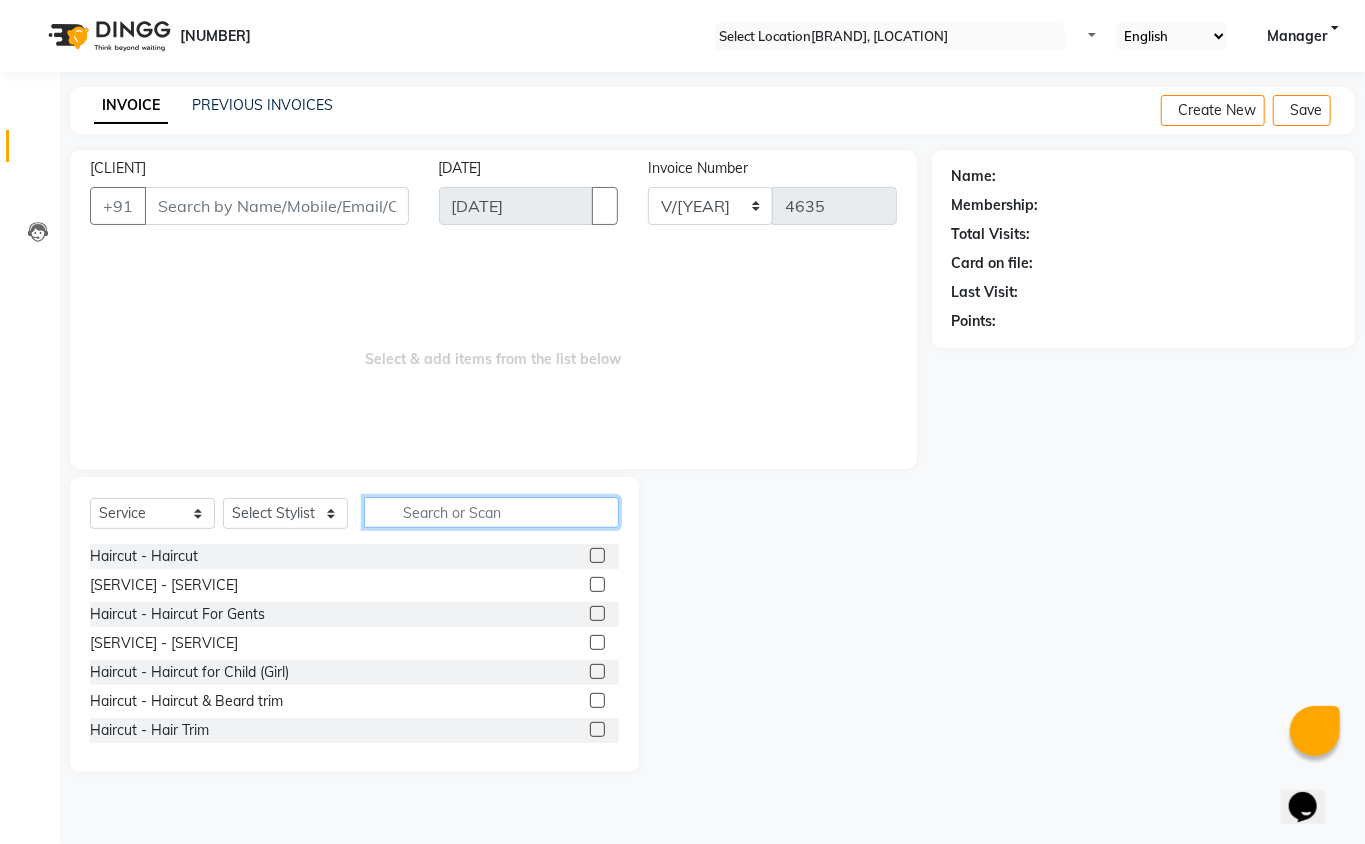 click at bounding box center (491, 512) 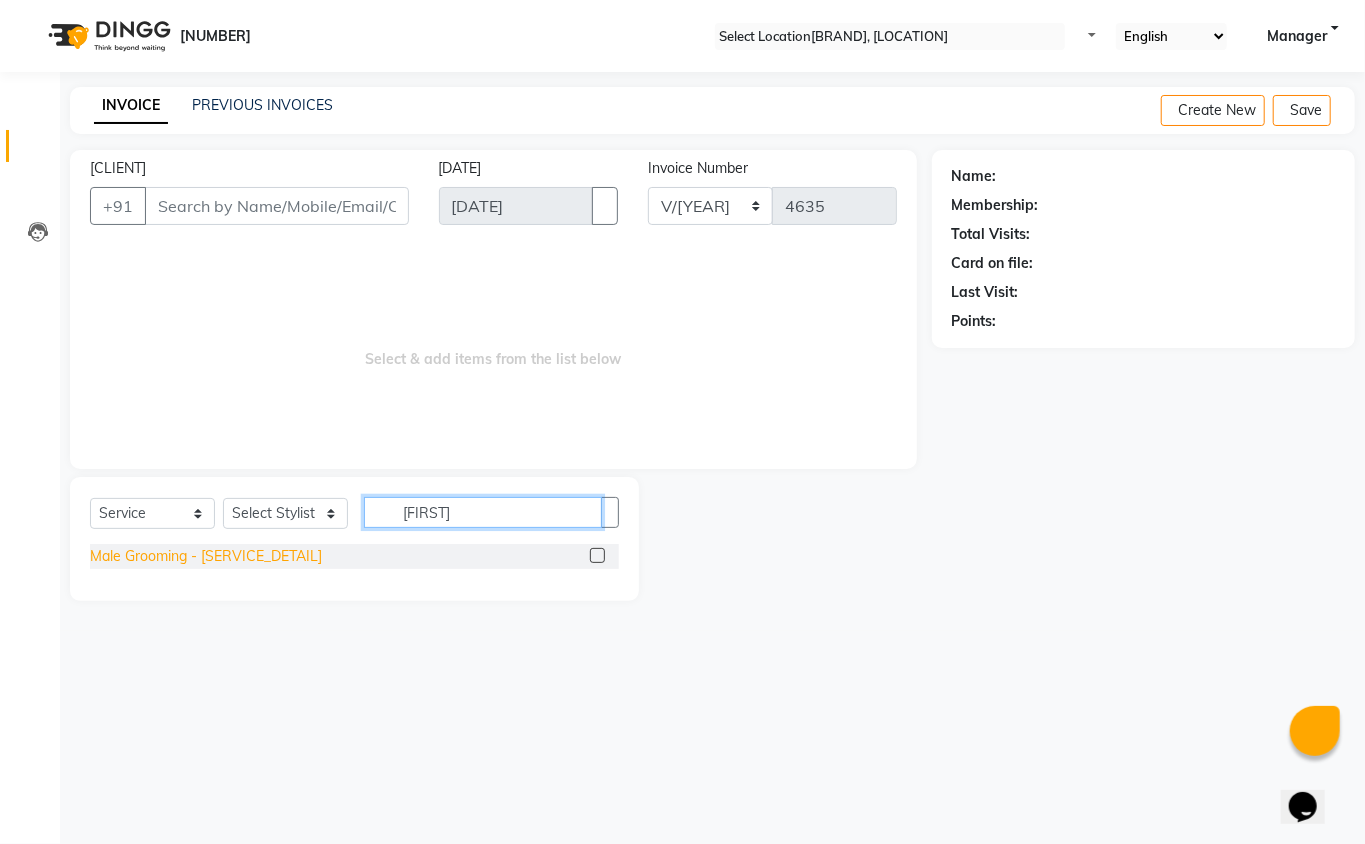type on "shav" 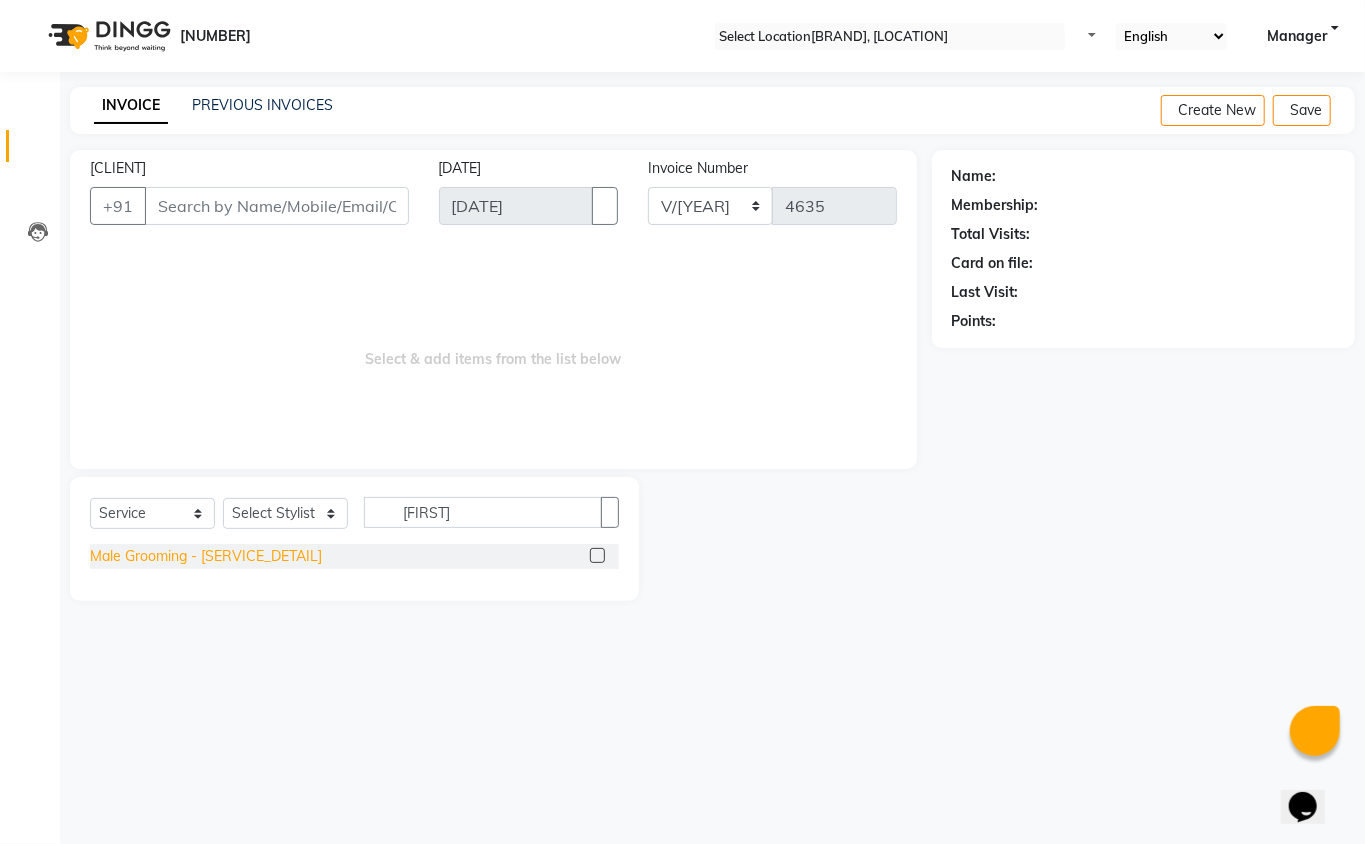 click on "Male Grooming - Beard Trim/Shave" at bounding box center [206, 556] 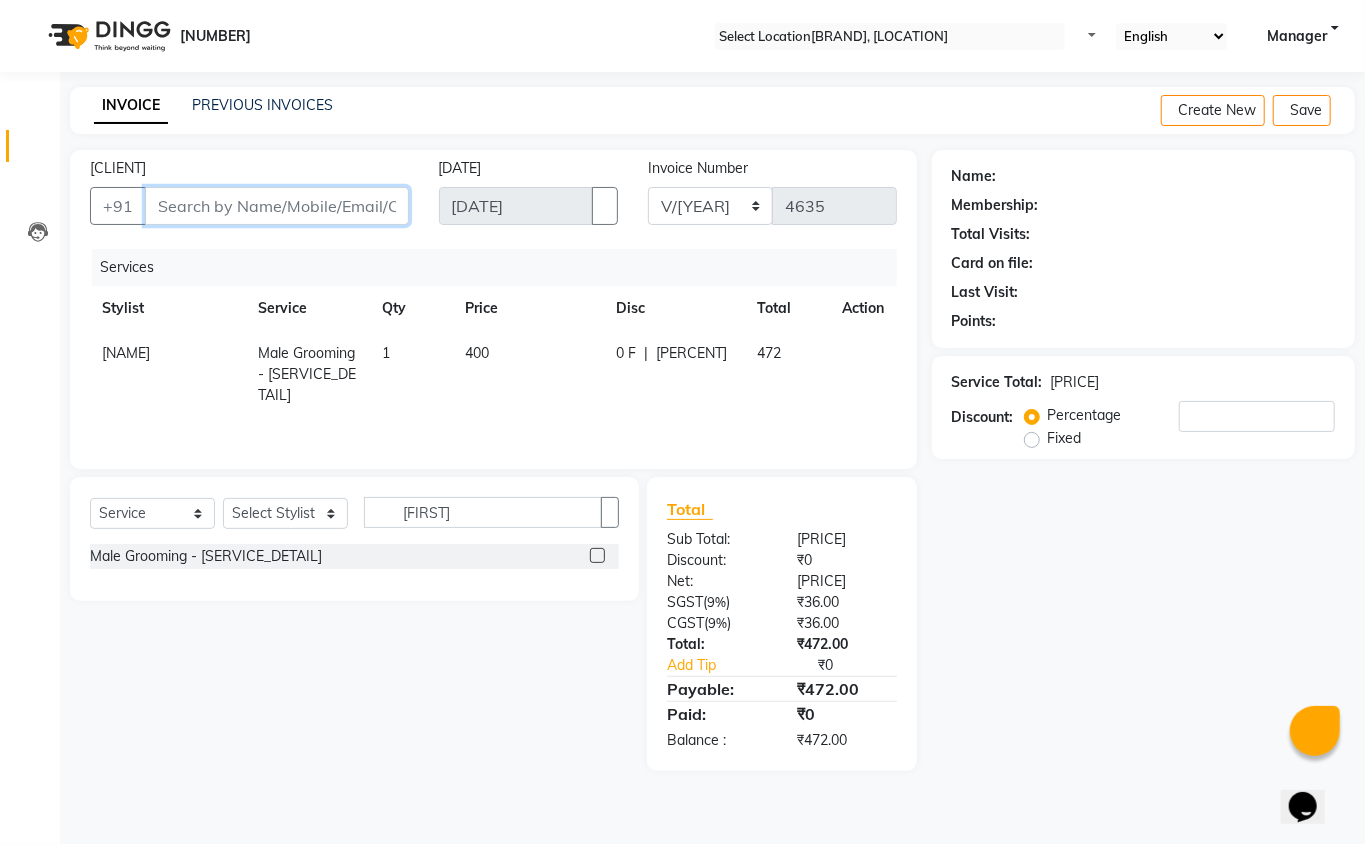 click on "••••••" at bounding box center (277, 206) 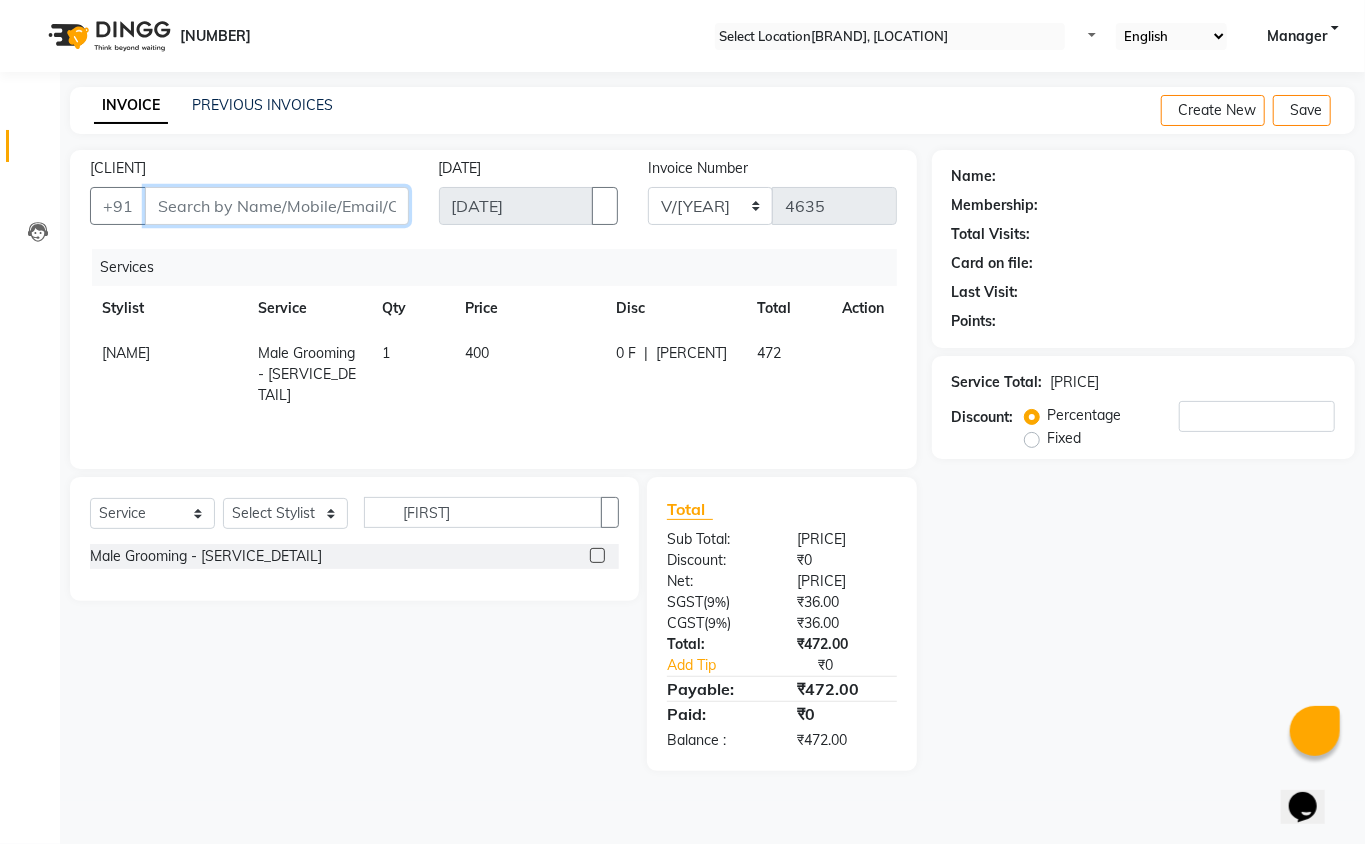 click on "••••••" at bounding box center [277, 206] 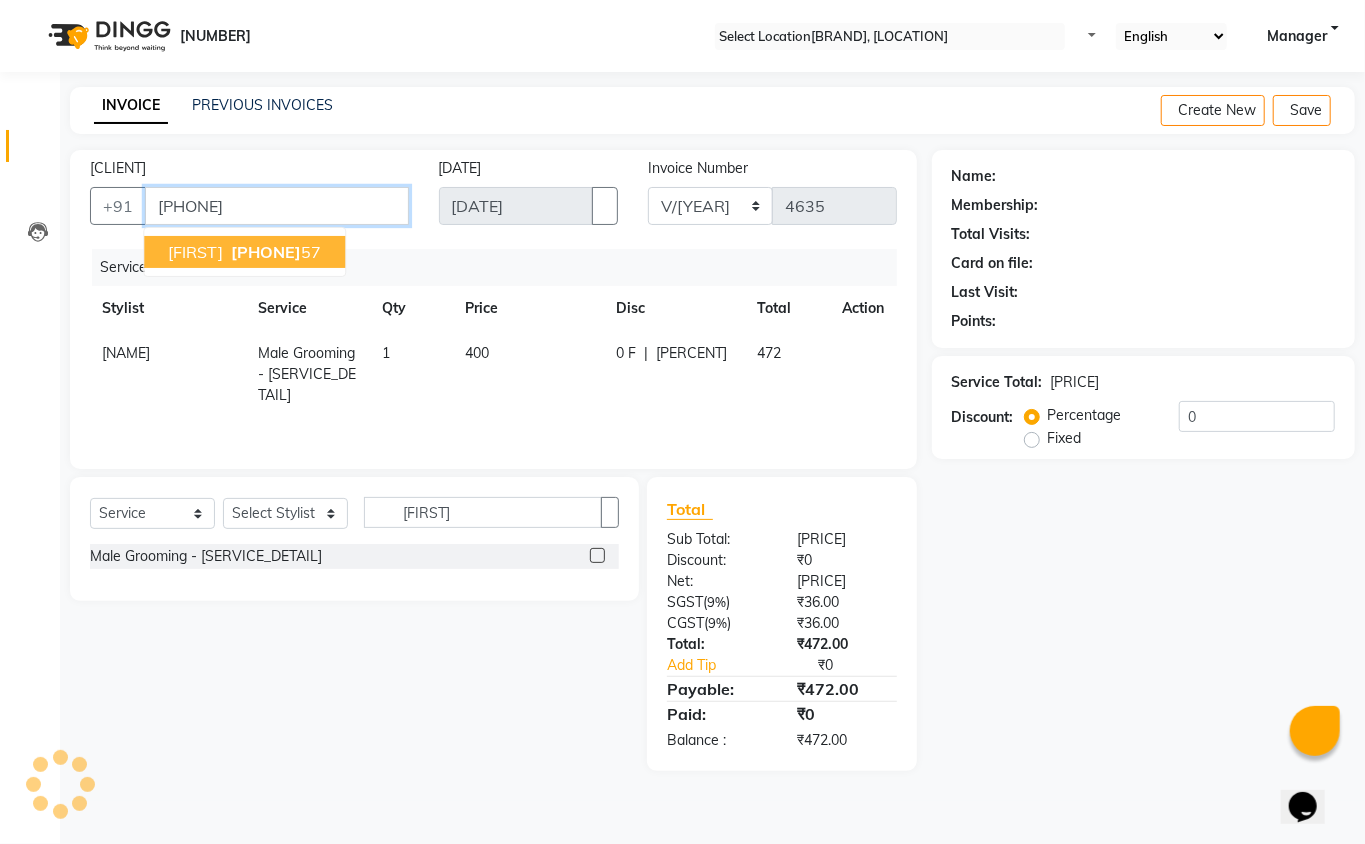 type on "9999257257" 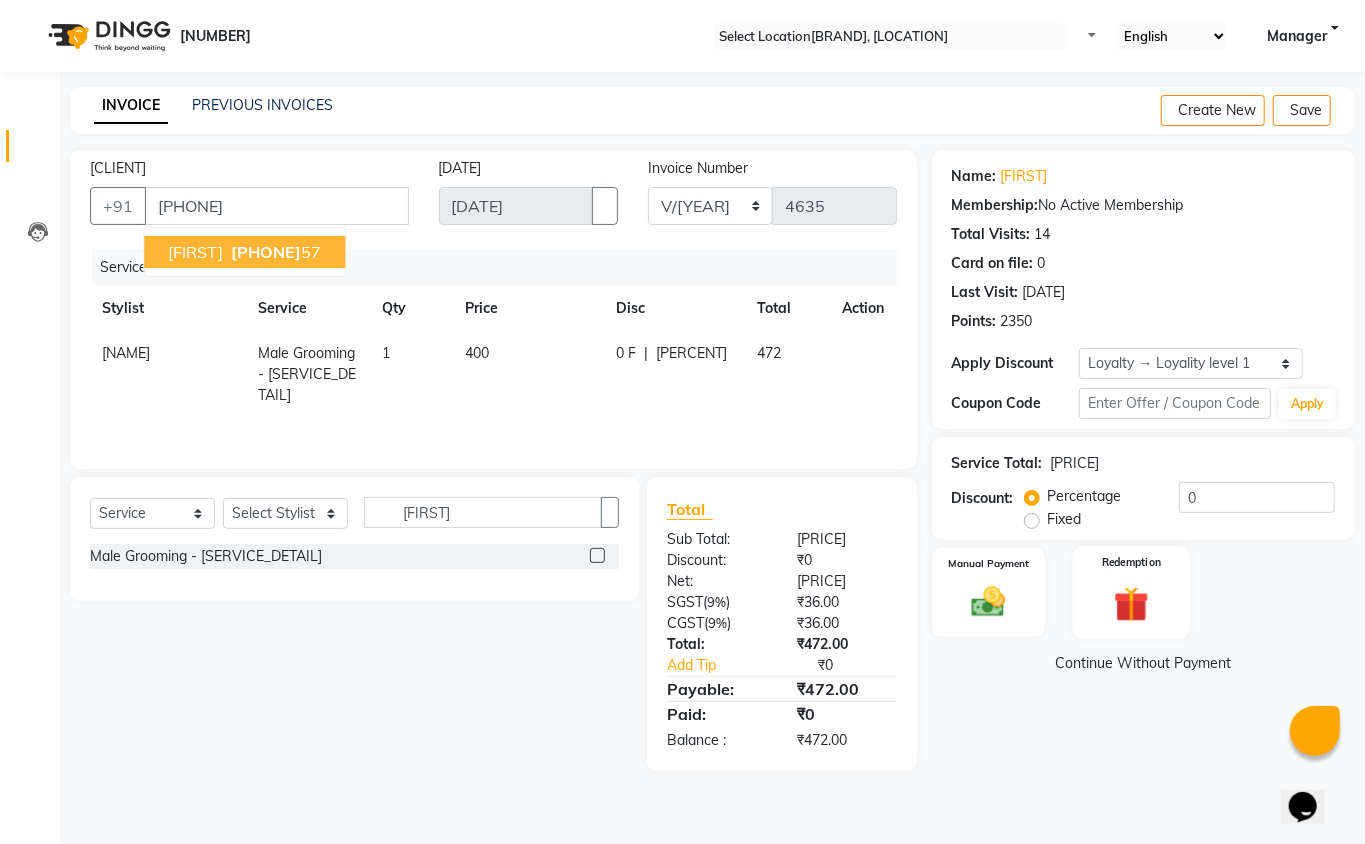 click on "Redemption" at bounding box center [1132, 592] 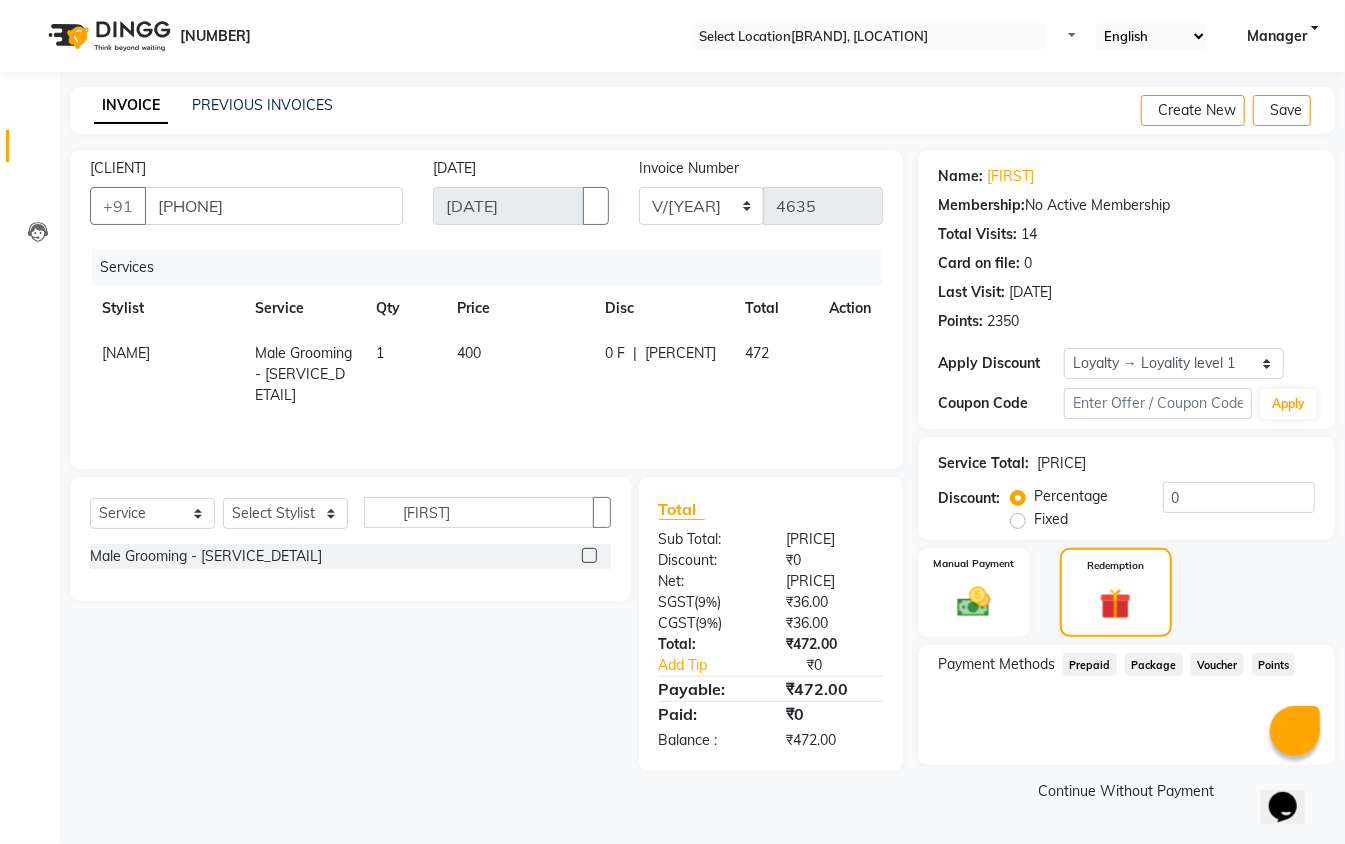 click on "Points" at bounding box center [1090, 664] 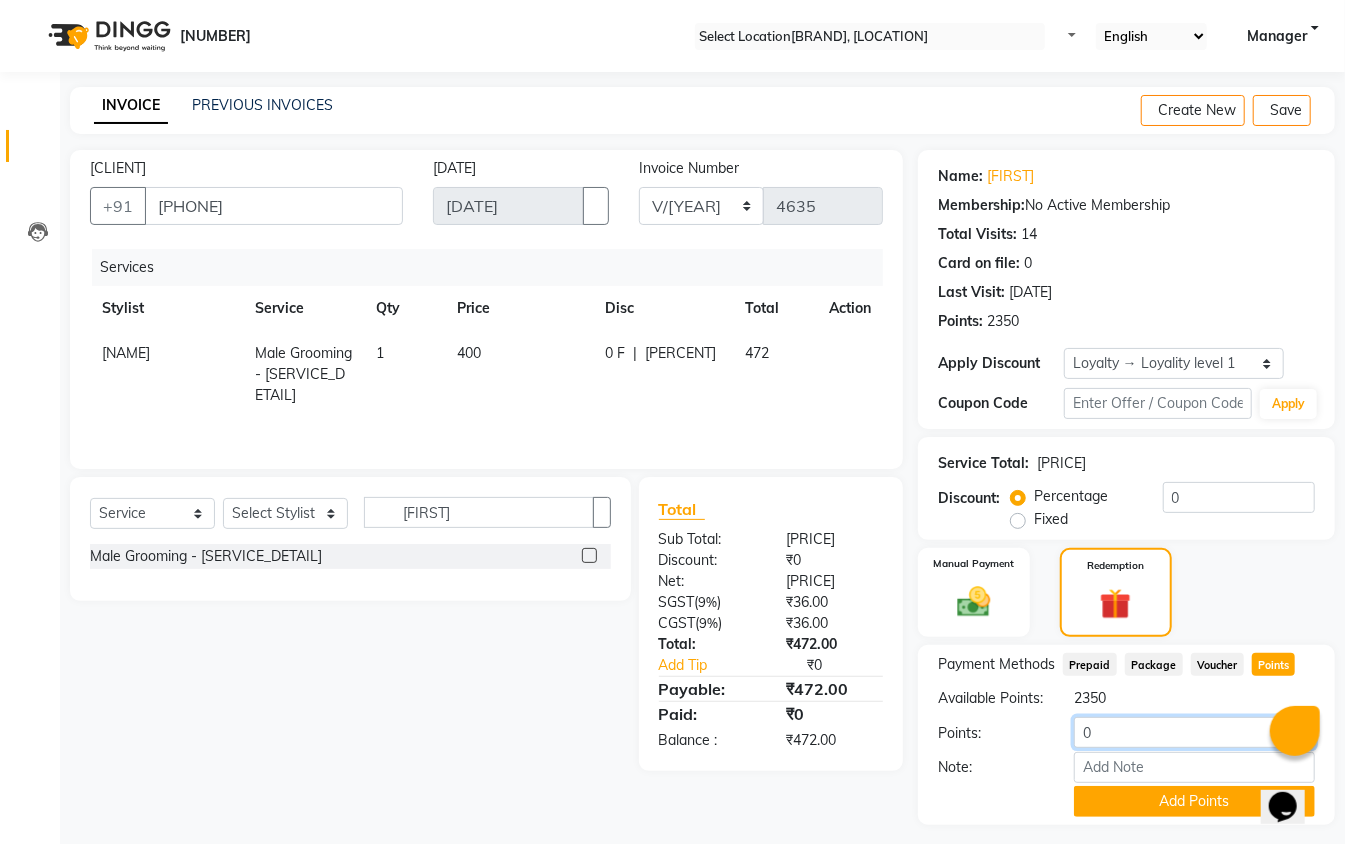 click on "•" at bounding box center (1194, 732) 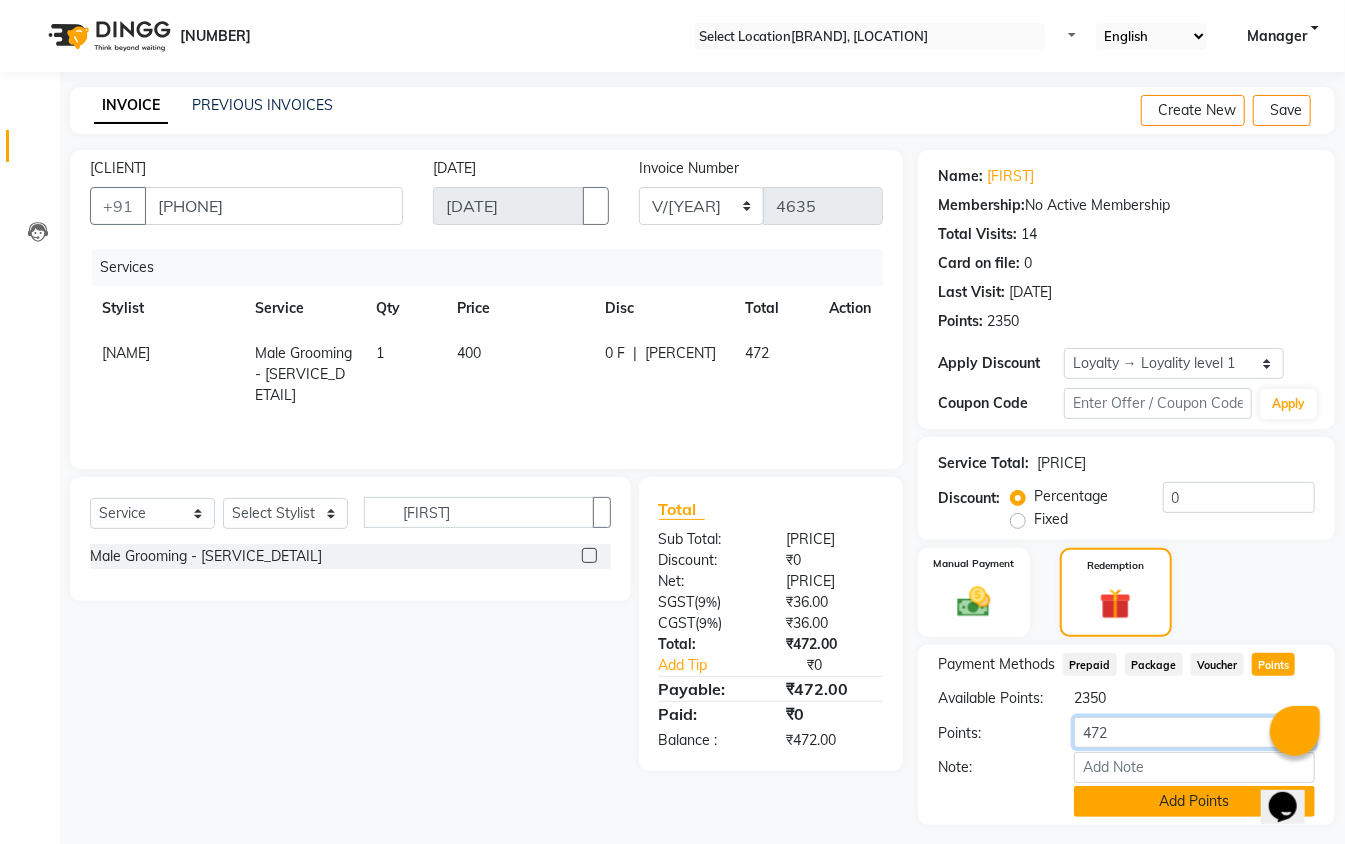 type on "472" 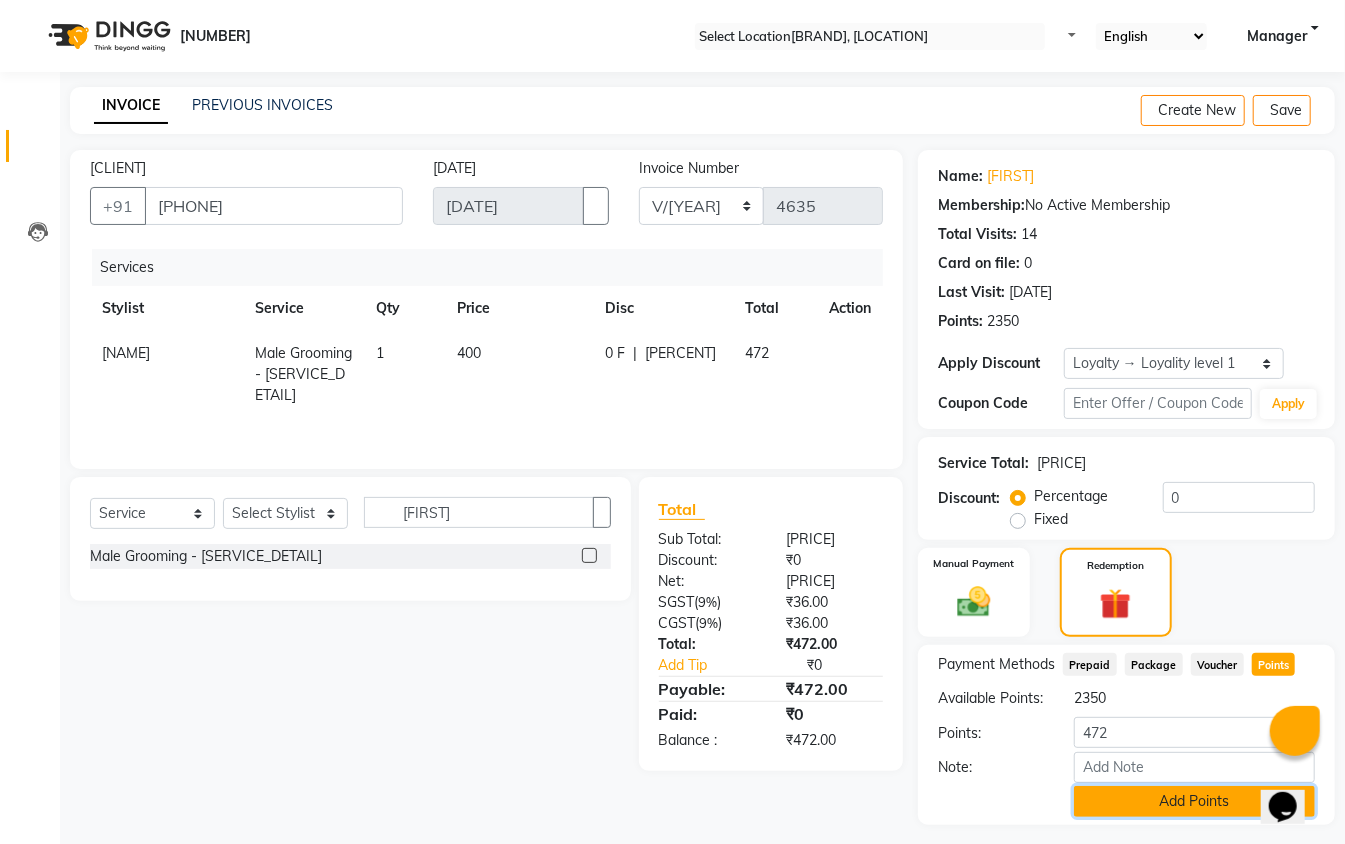 click on "Add Points" at bounding box center (1194, 801) 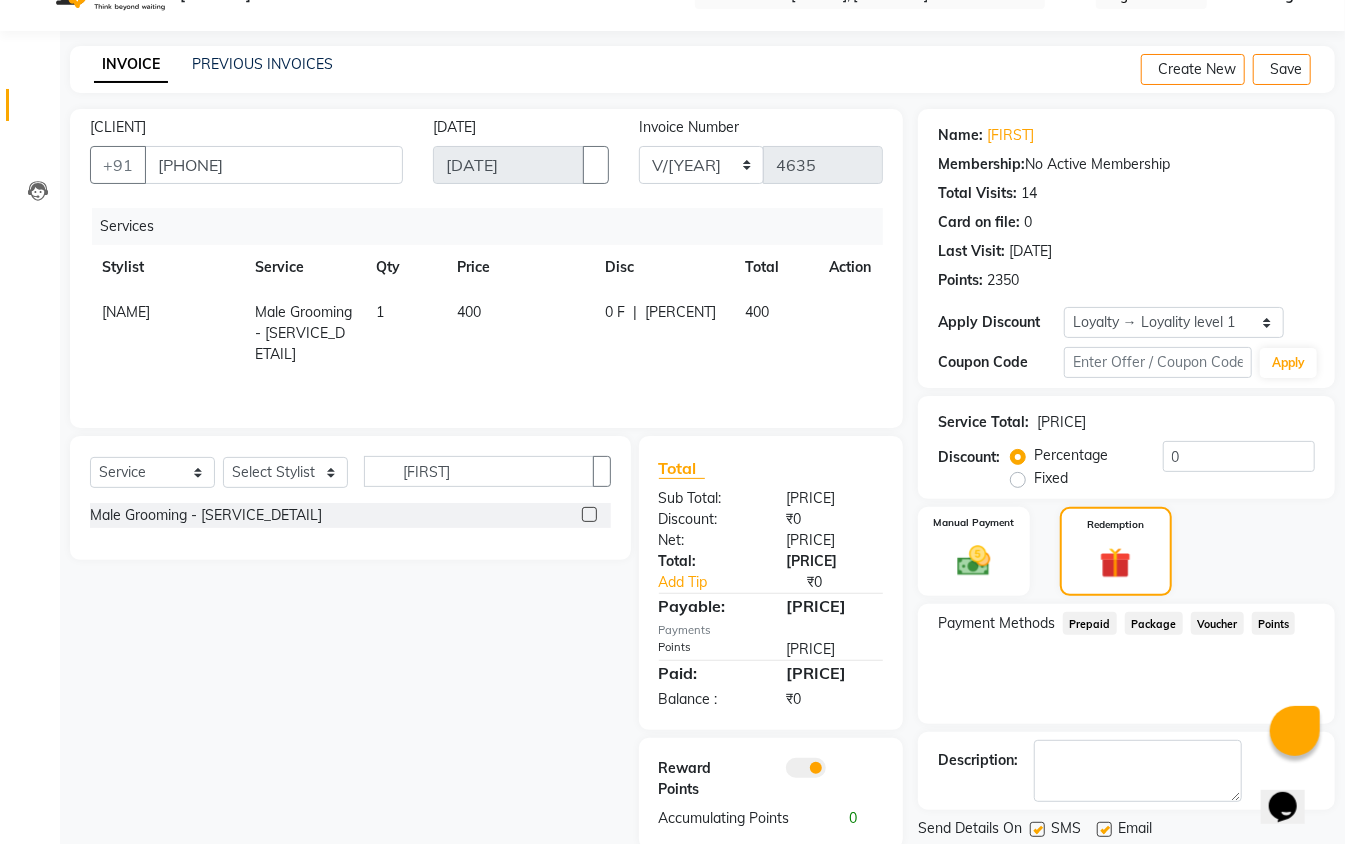 scroll, scrollTop: 114, scrollLeft: 0, axis: vertical 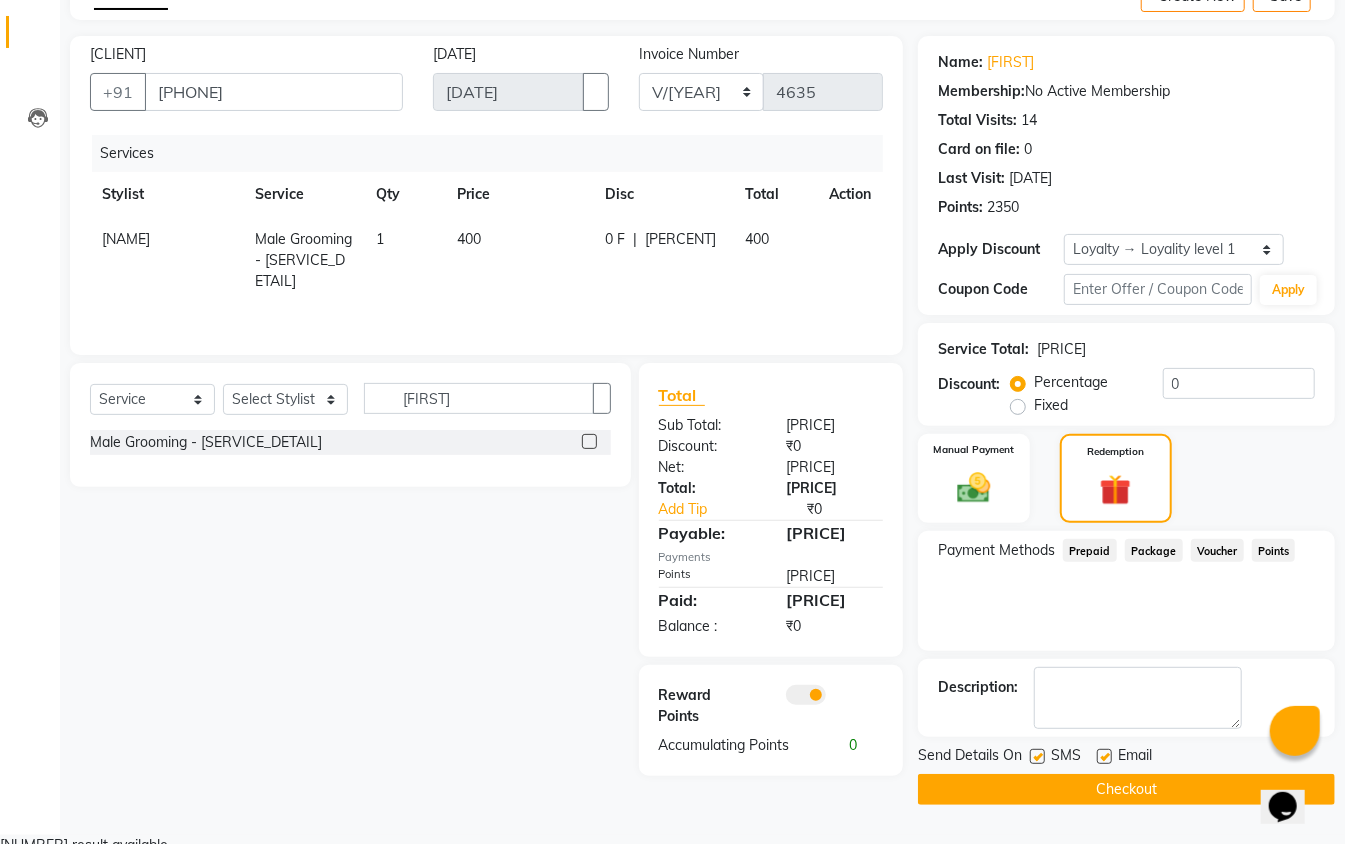 click at bounding box center (1037, 756) 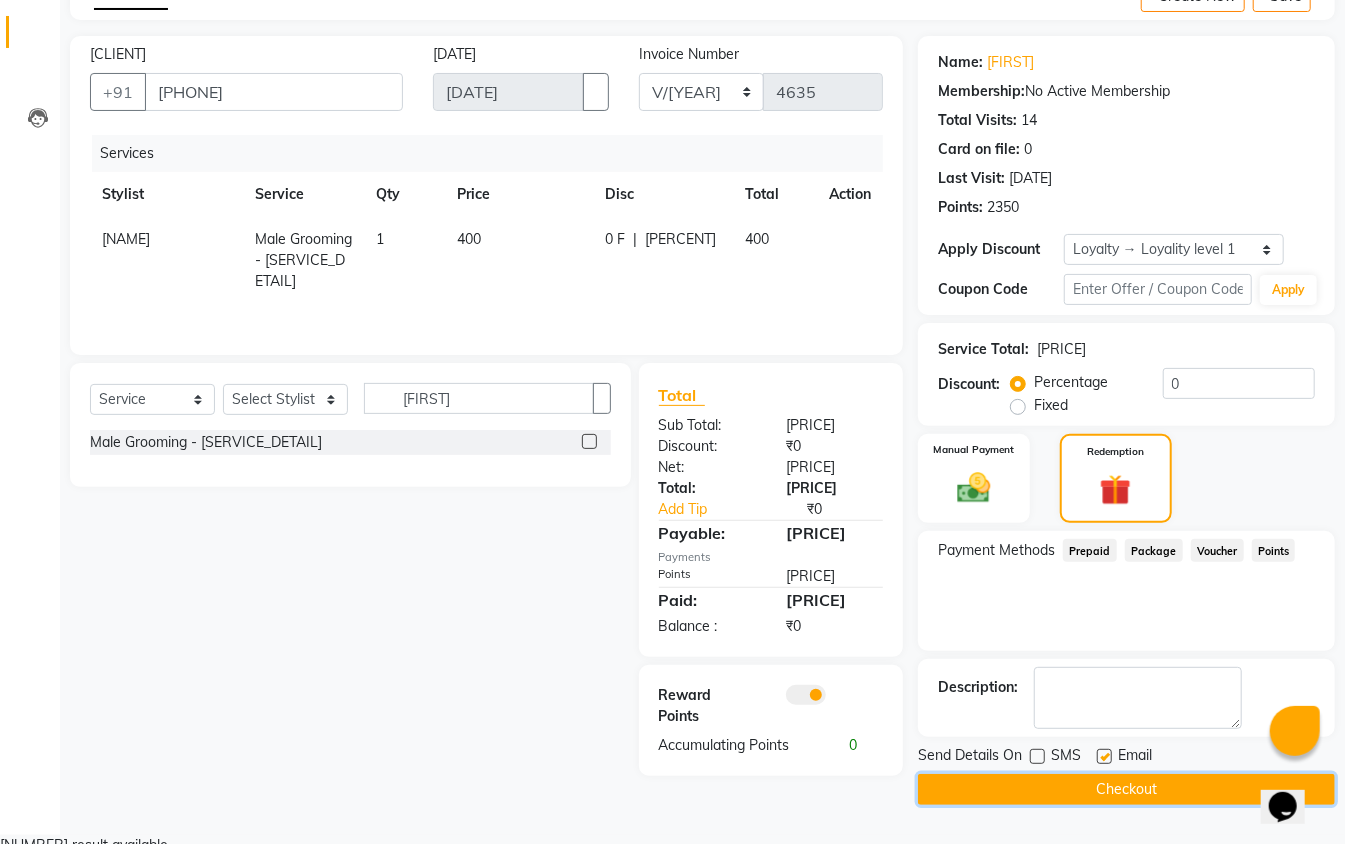 click on "Checkout" at bounding box center [1126, 789] 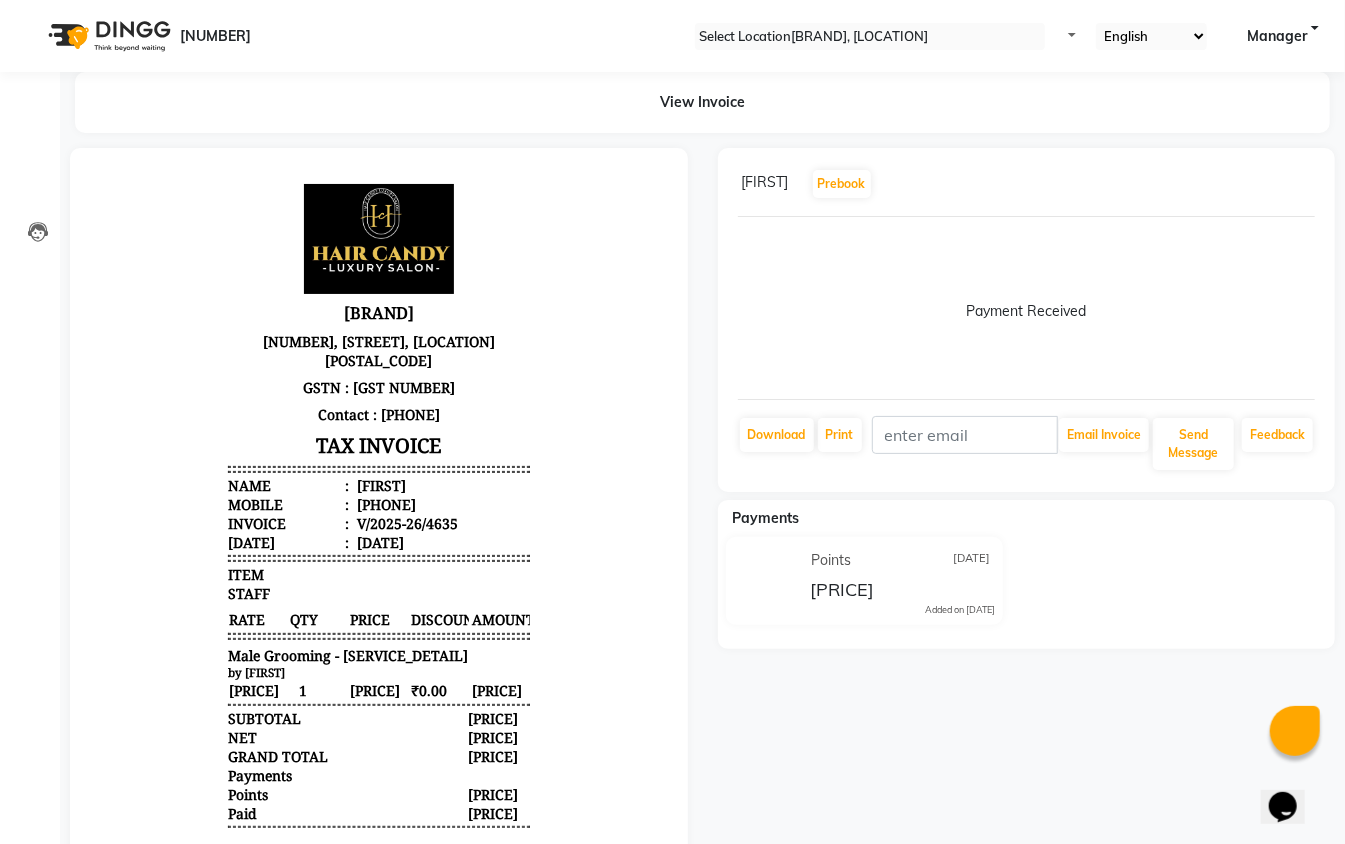 scroll, scrollTop: 0, scrollLeft: 0, axis: both 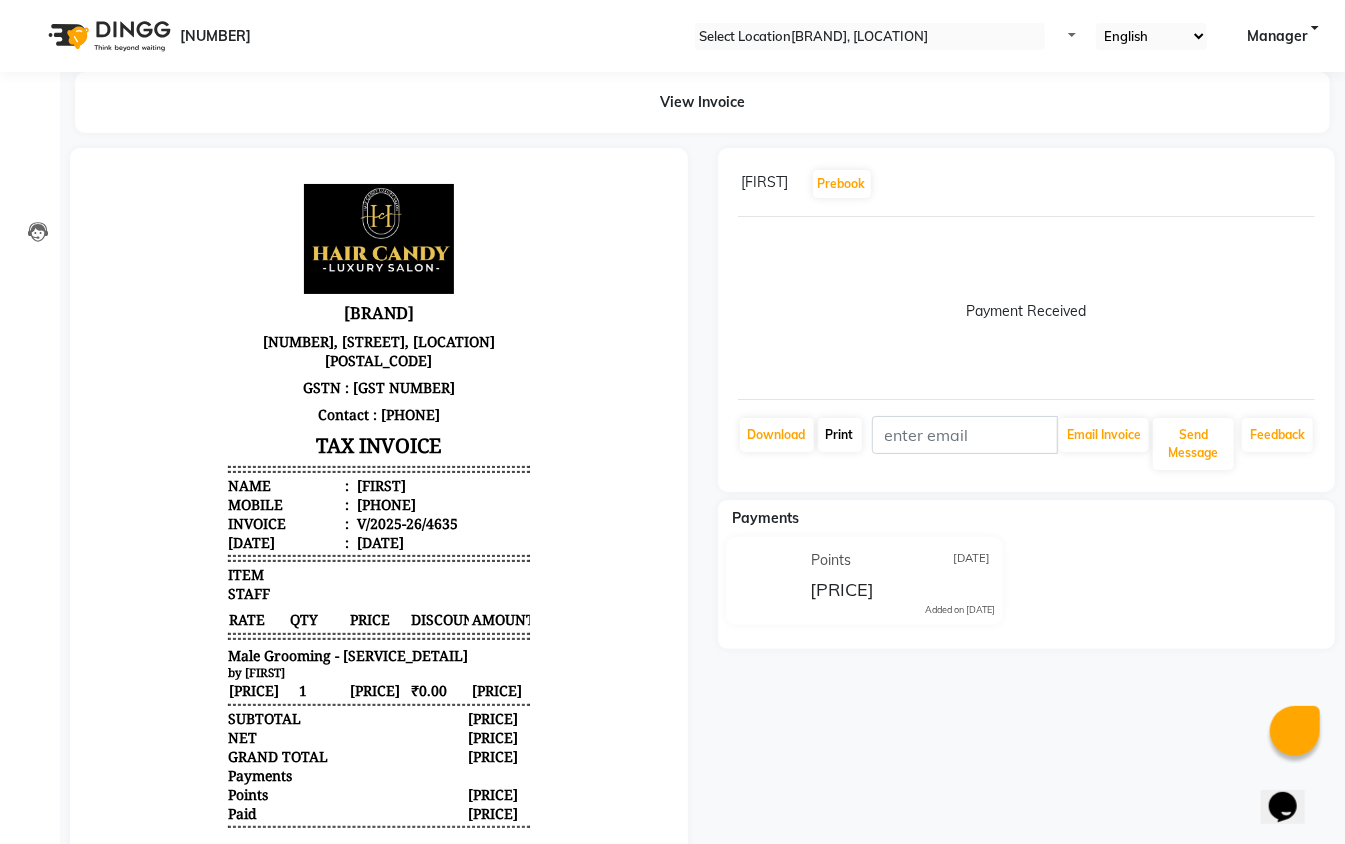 click on "Print" at bounding box center [777, 435] 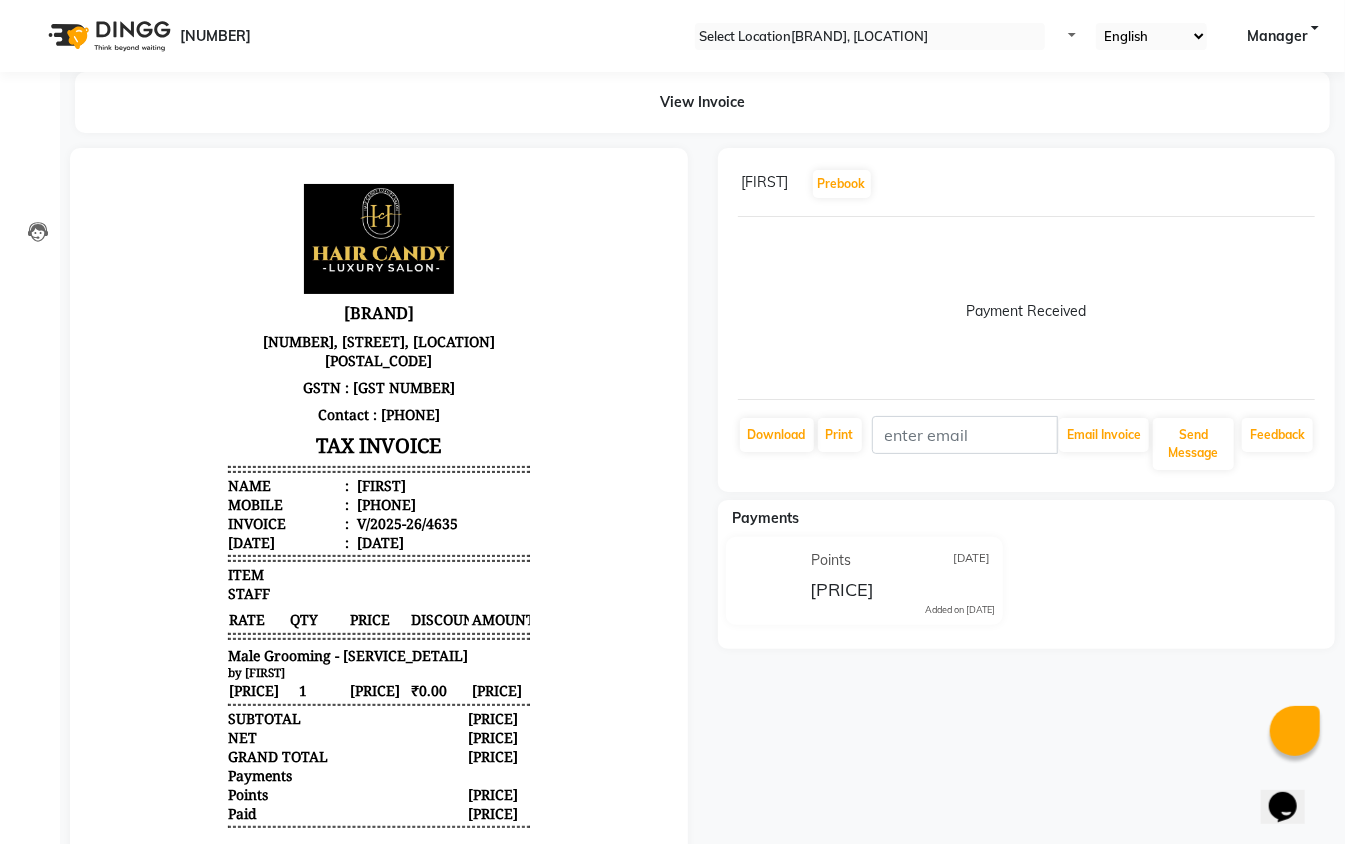 click on "sakshi   Prebook   Payment Received  Download  Print   Email Invoice   Send Message Feedback  Payments Points 01-07-2025 ₹400.00  Added on 01-07-2025" at bounding box center [1027, 532] 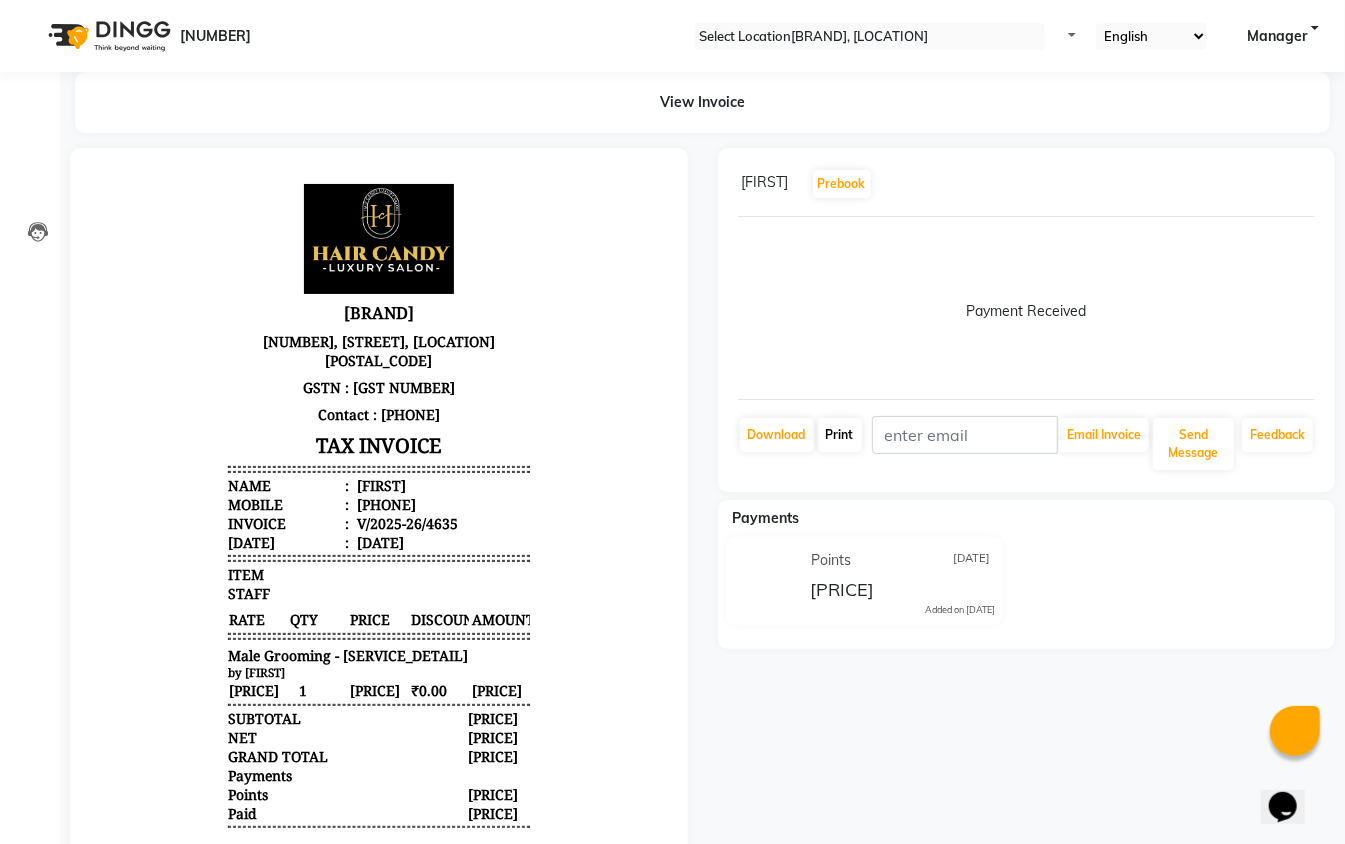click at bounding box center (854, 434) 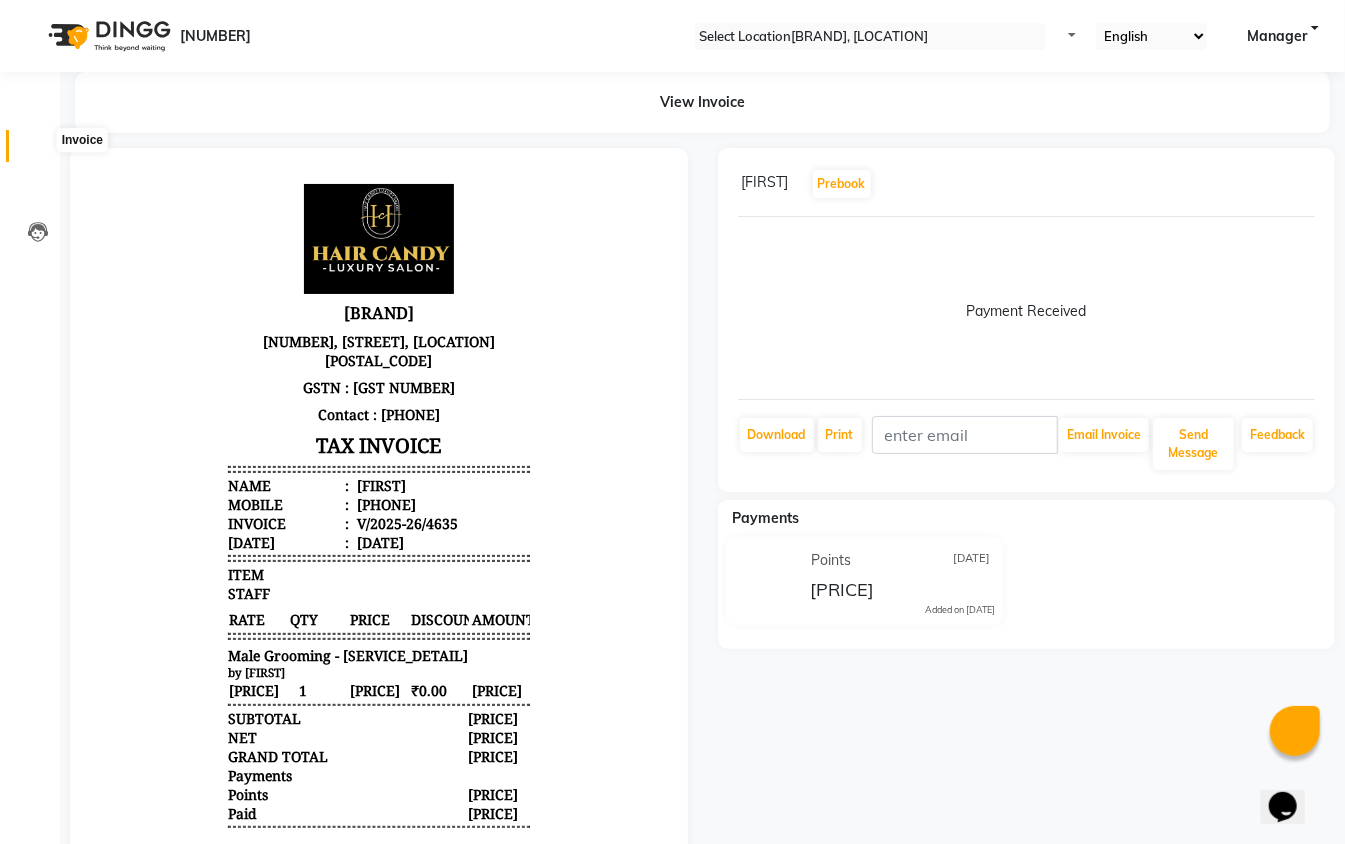 click at bounding box center [37, 151] 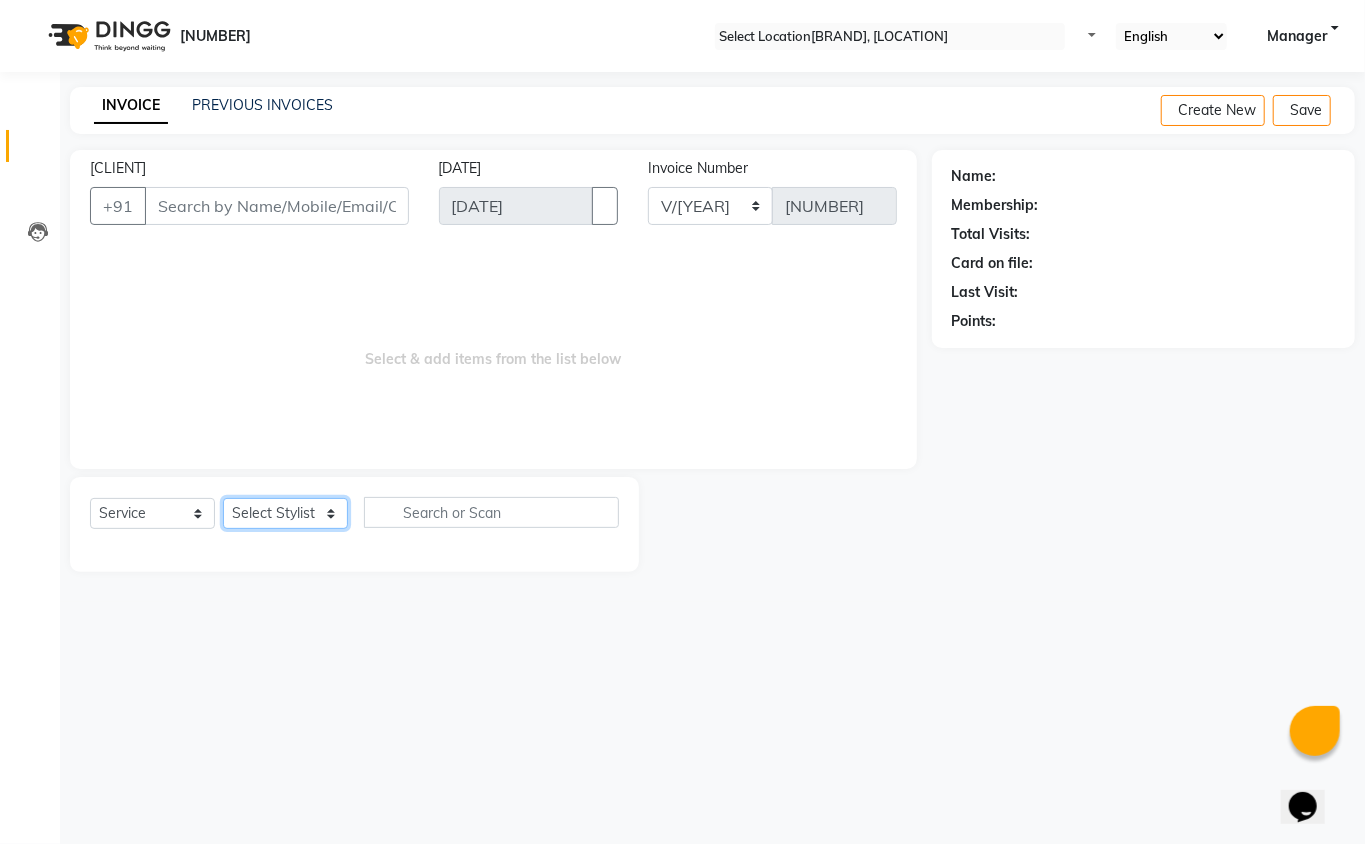 click on "•••••• ••••••• ••••• ••••• ••••• ••••• •••••• ••••••• •••• •••••• •••••• •••••• •••• •••• ••••••• •••••• •••• •••• ••••• •••••••••••••• ••••••• ••••• ••••• ••••• •••••• ••• •••••• •••••• ••••• ••••• •••• ••••• ••••••• ••••• ••••• •••• •••••" at bounding box center (285, 513) 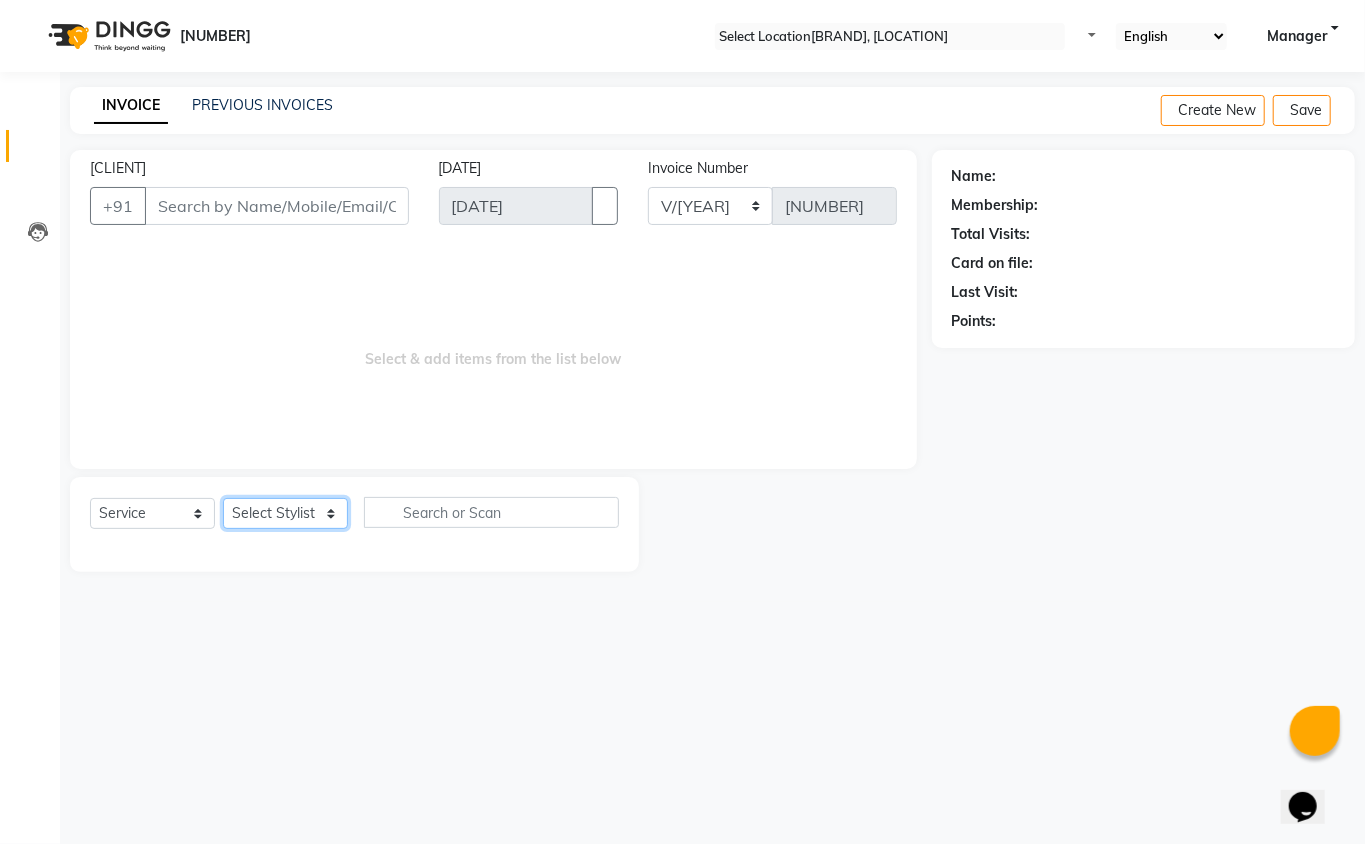 select on "47493" 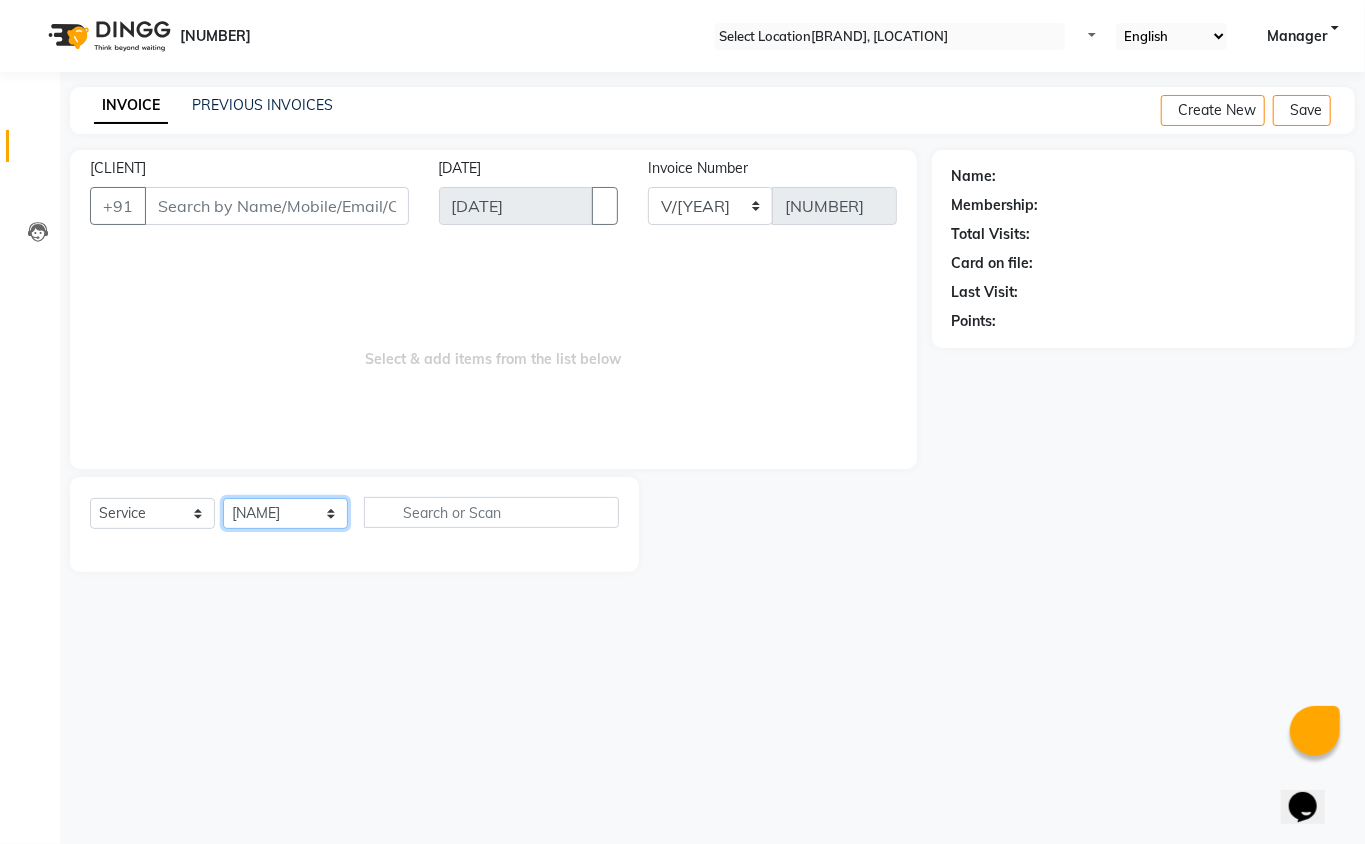 click on "•••••• ••••••• ••••• ••••• ••••• ••••• •••••• ••••••• •••• •••••• •••••• •••••• •••• •••• ••••••• •••••• •••• •••• ••••• •••••••••••••• ••••••• ••••• ••••• ••••• •••••• ••• •••••• •••••• ••••• ••••• •••• ••••• ••••••• ••••• ••••• •••• •••••" at bounding box center (285, 513) 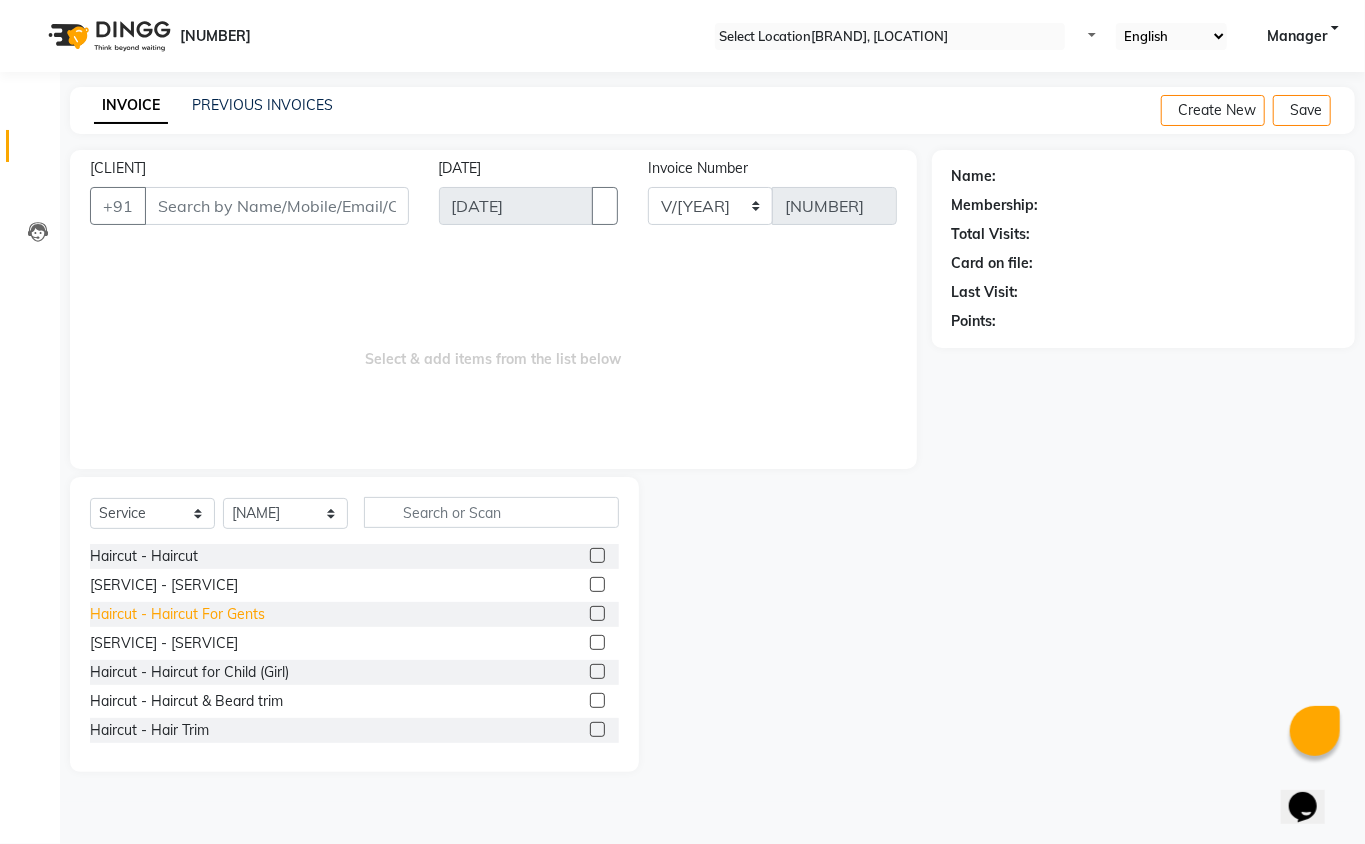 click on "Haircut - Haircut For Gents" at bounding box center (144, 556) 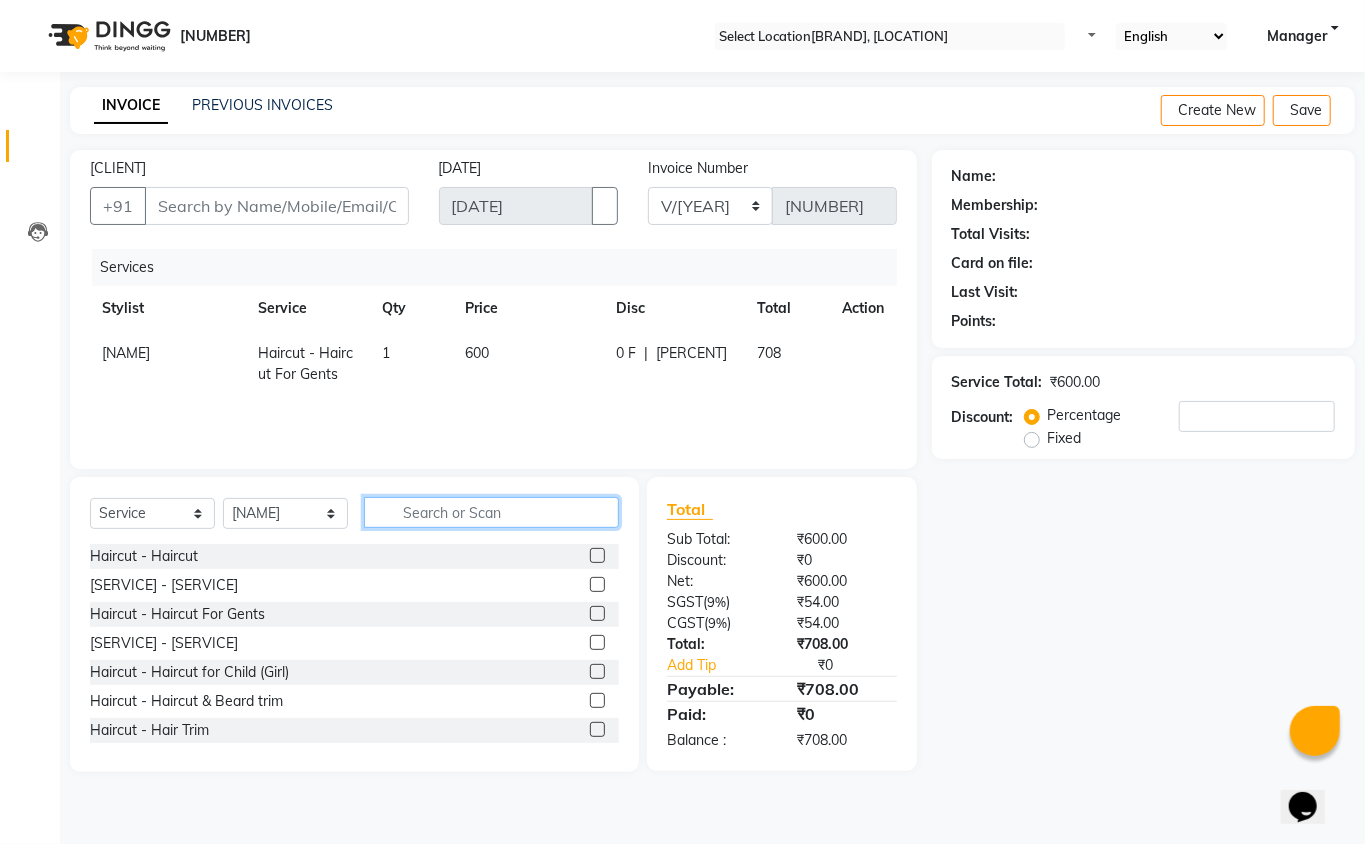 click at bounding box center [491, 512] 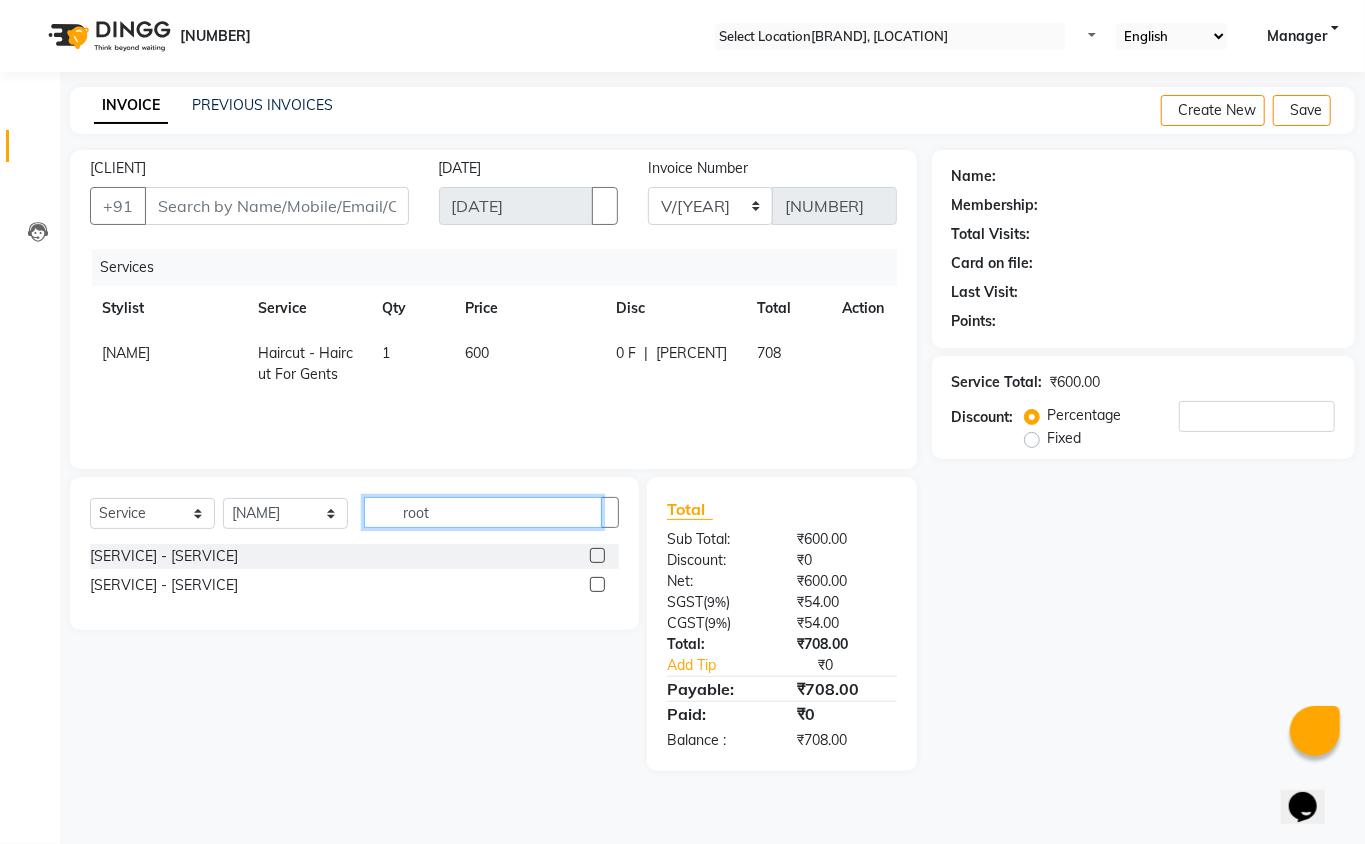 type on "root" 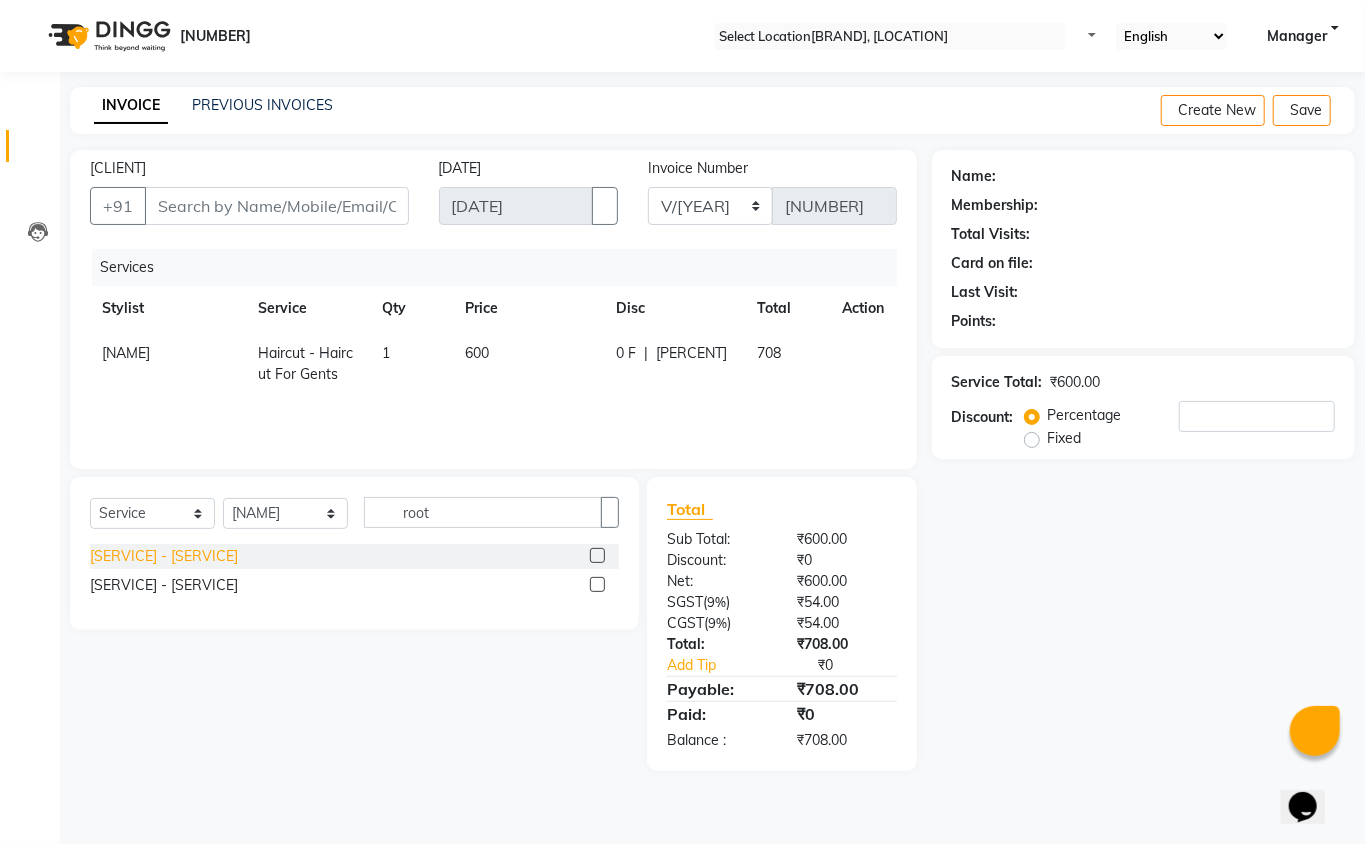 click on "Colour - Root Touch Up" at bounding box center (164, 556) 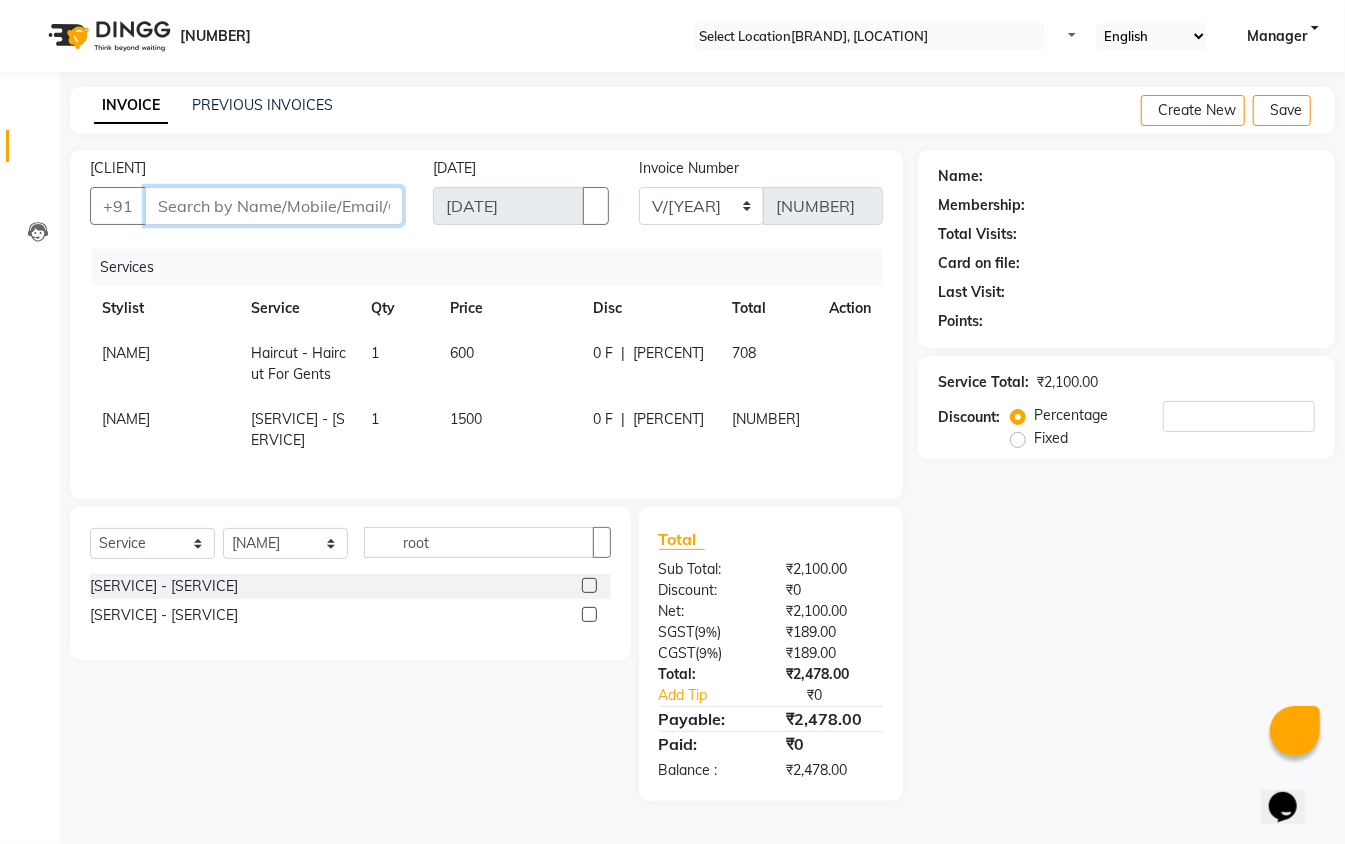 click on "••••••" at bounding box center [274, 206] 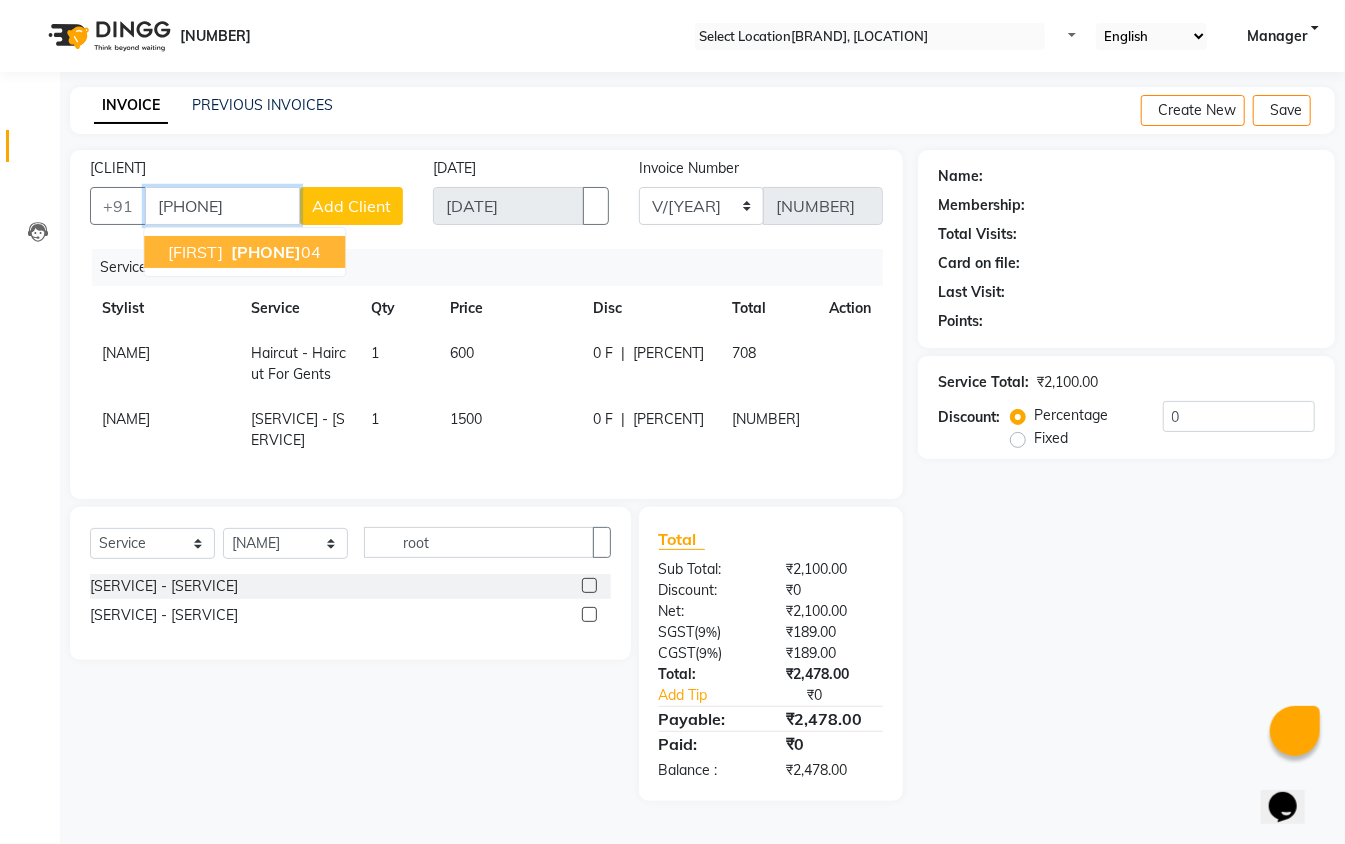 click on "98100005 04" at bounding box center [274, 252] 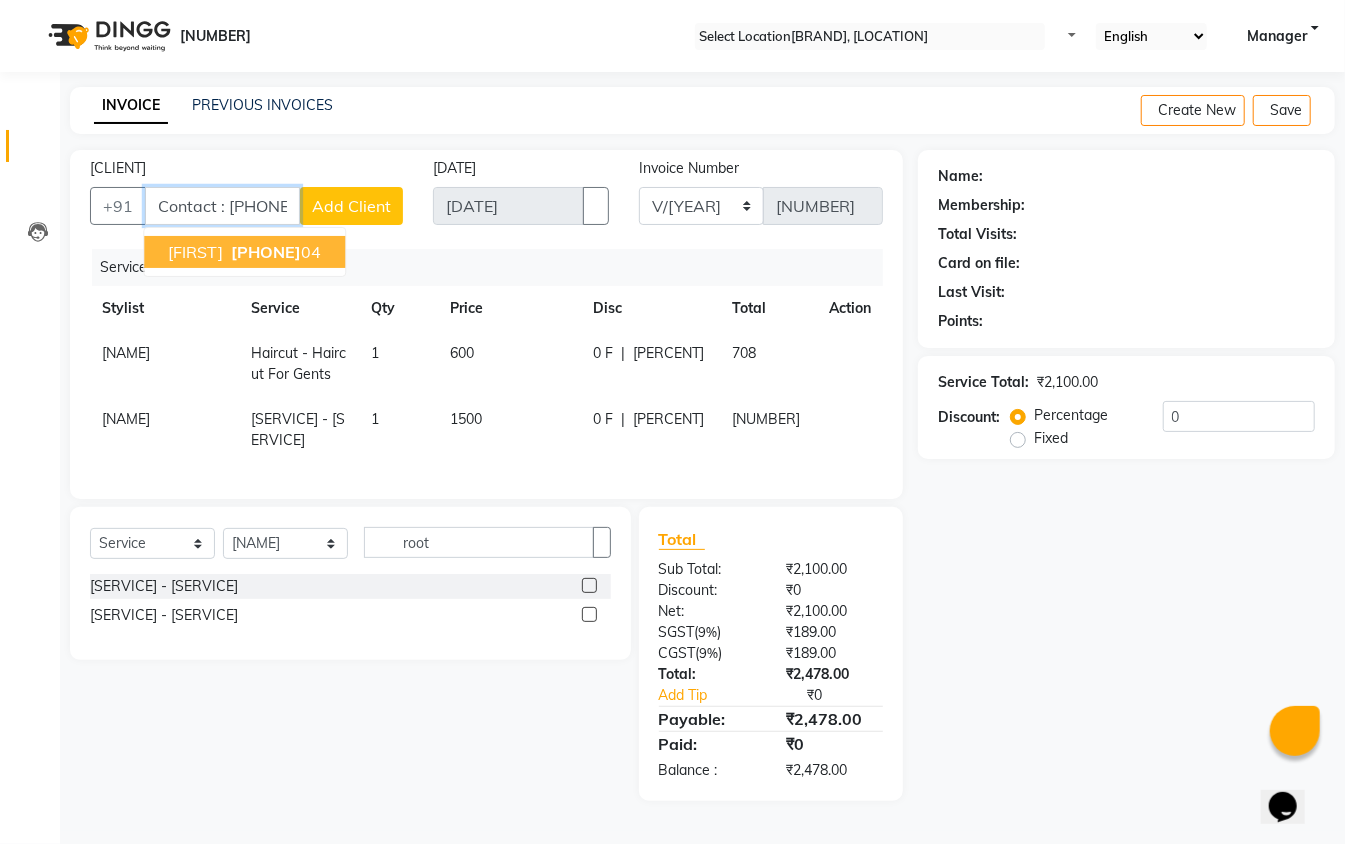 type on "9810000504" 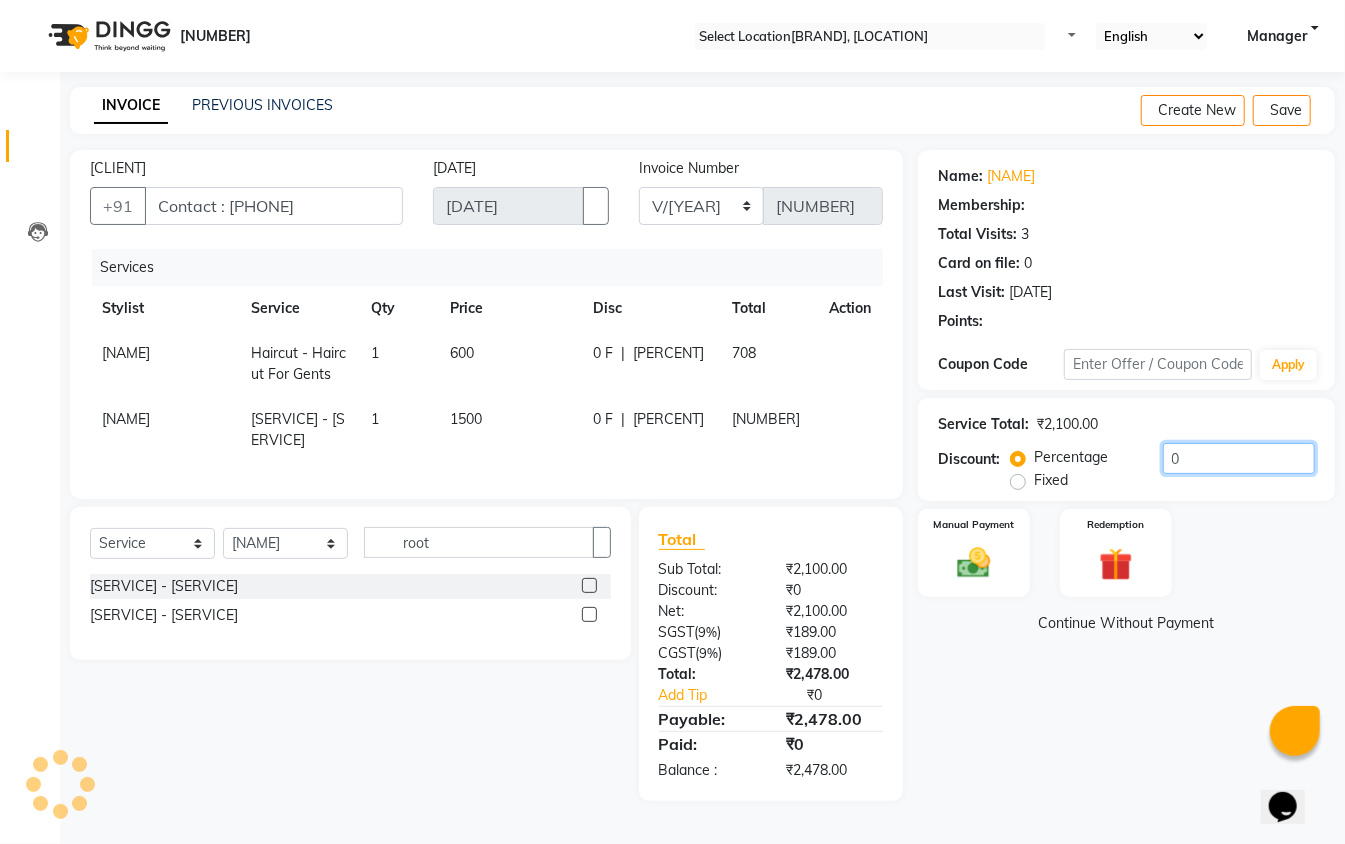click on "•" at bounding box center [1239, 458] 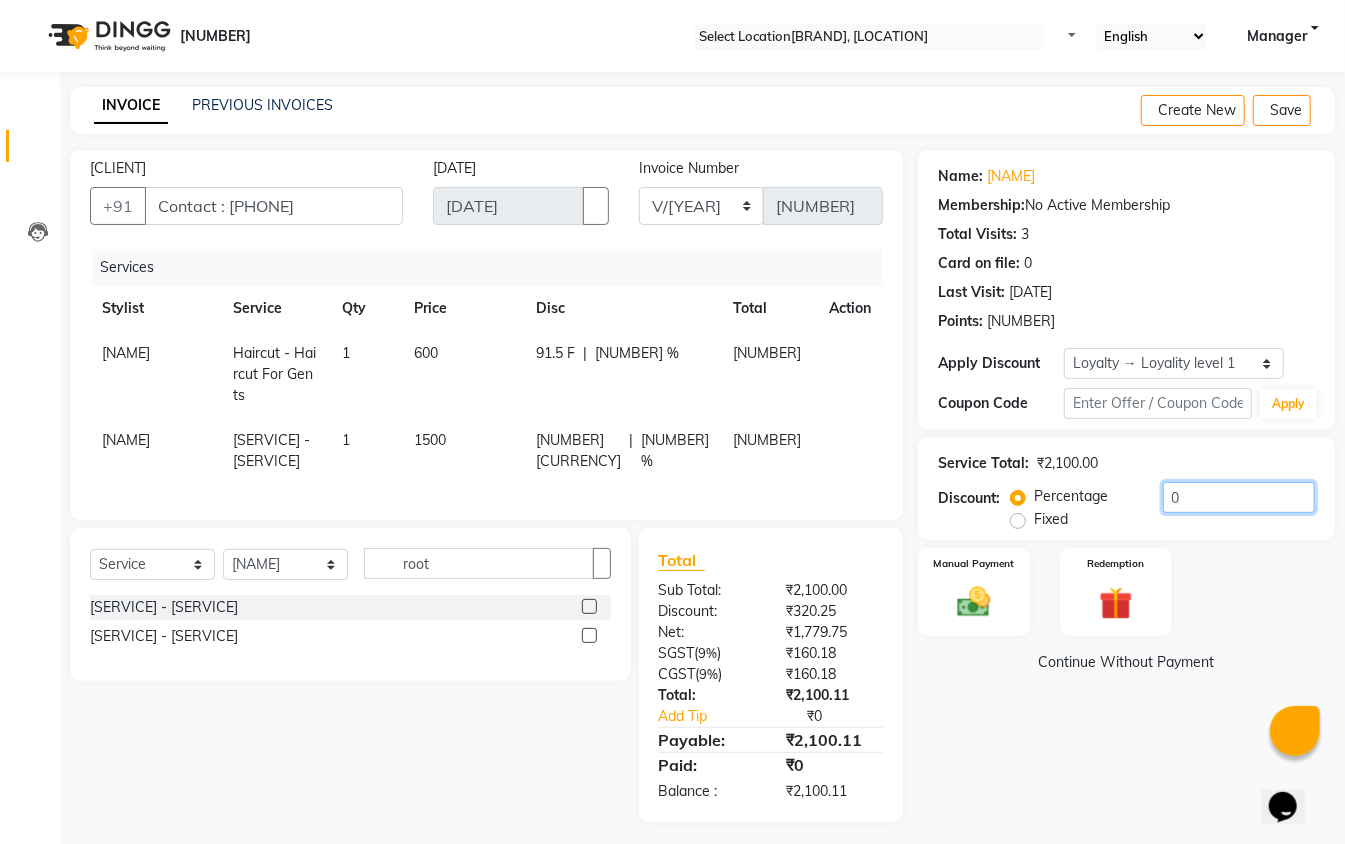 type on "15.25" 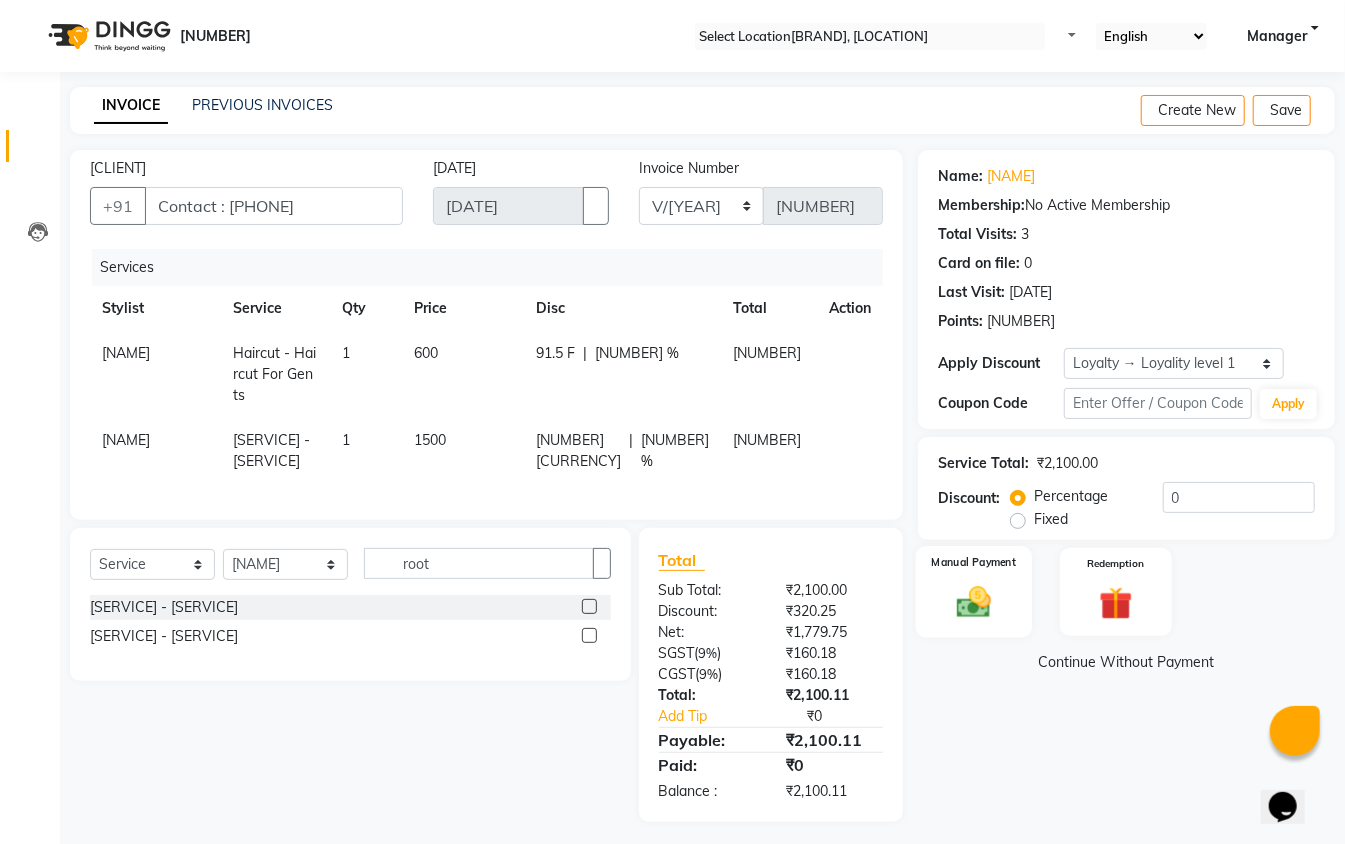 click on "[PAYMENT_METHOD]" at bounding box center (974, 592) 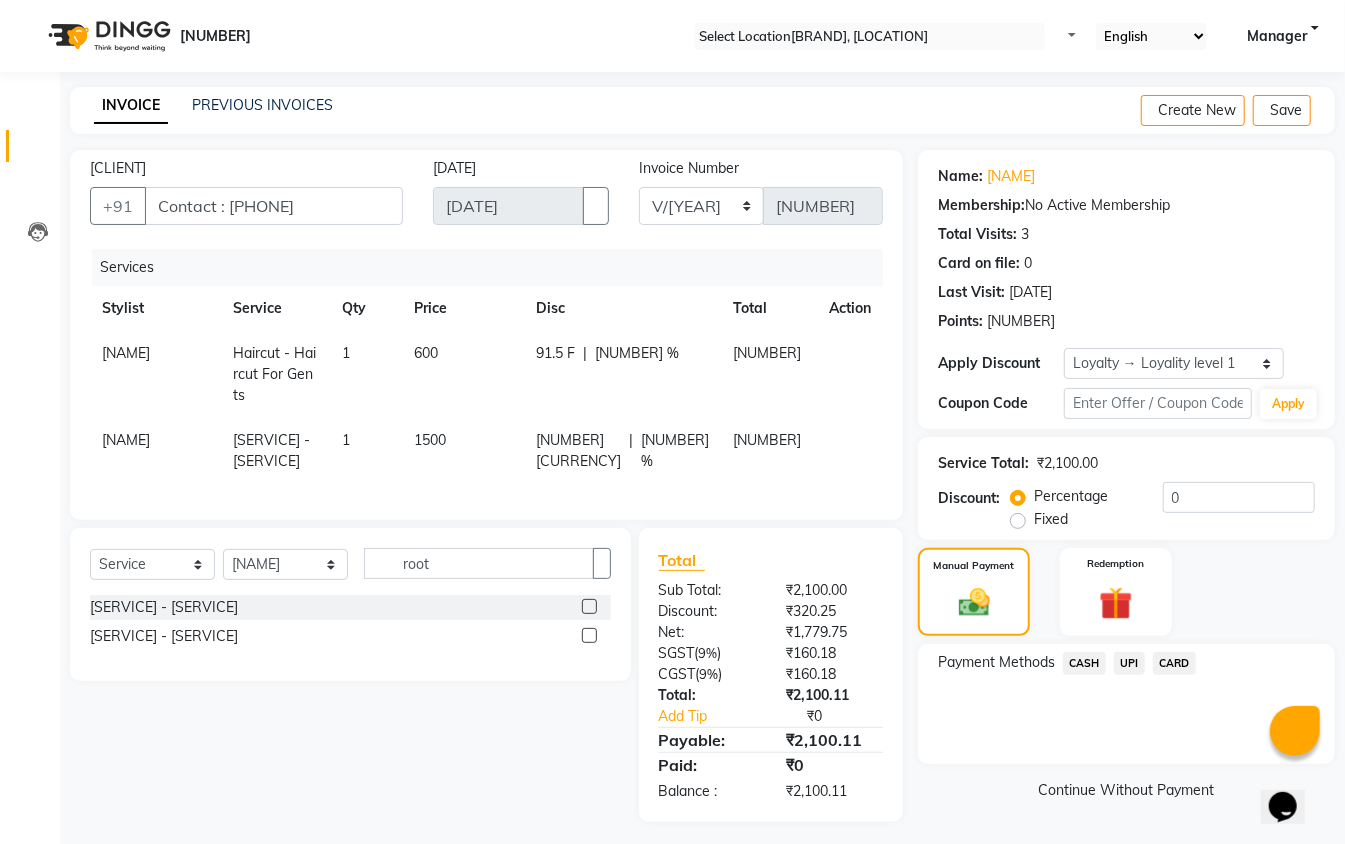 click on "CASH" at bounding box center (1084, 663) 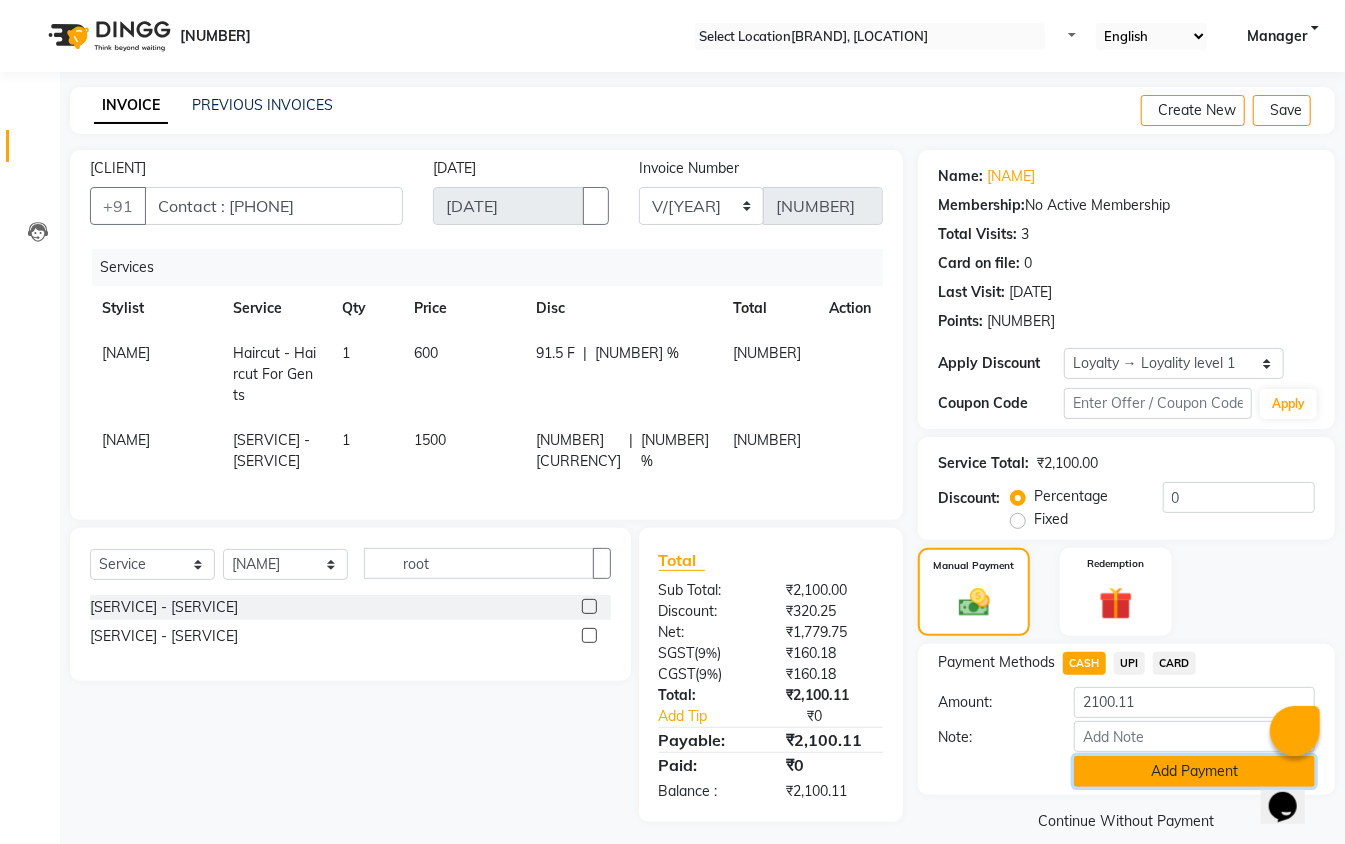 click on "Add Payment" at bounding box center (1194, 771) 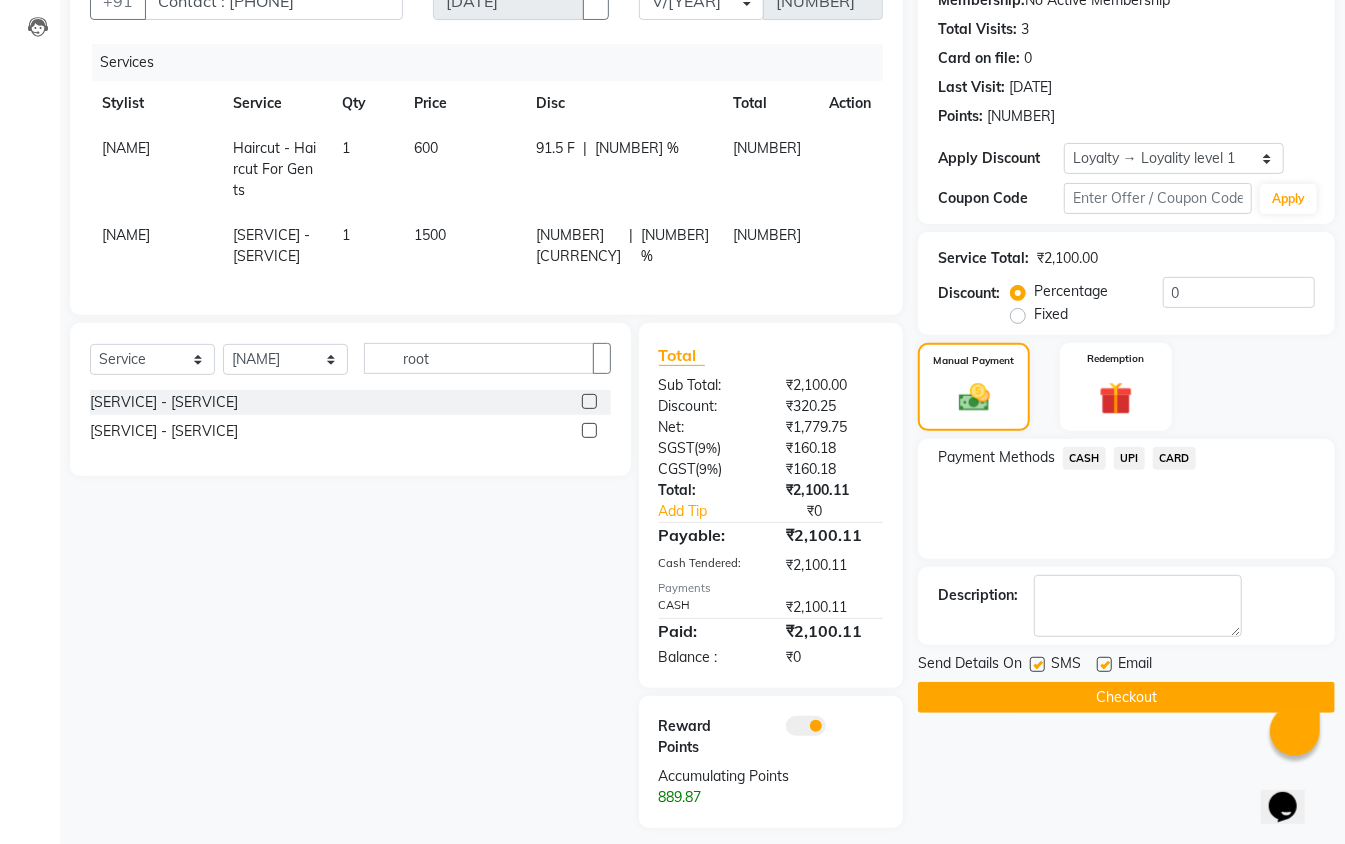 click at bounding box center (806, 726) 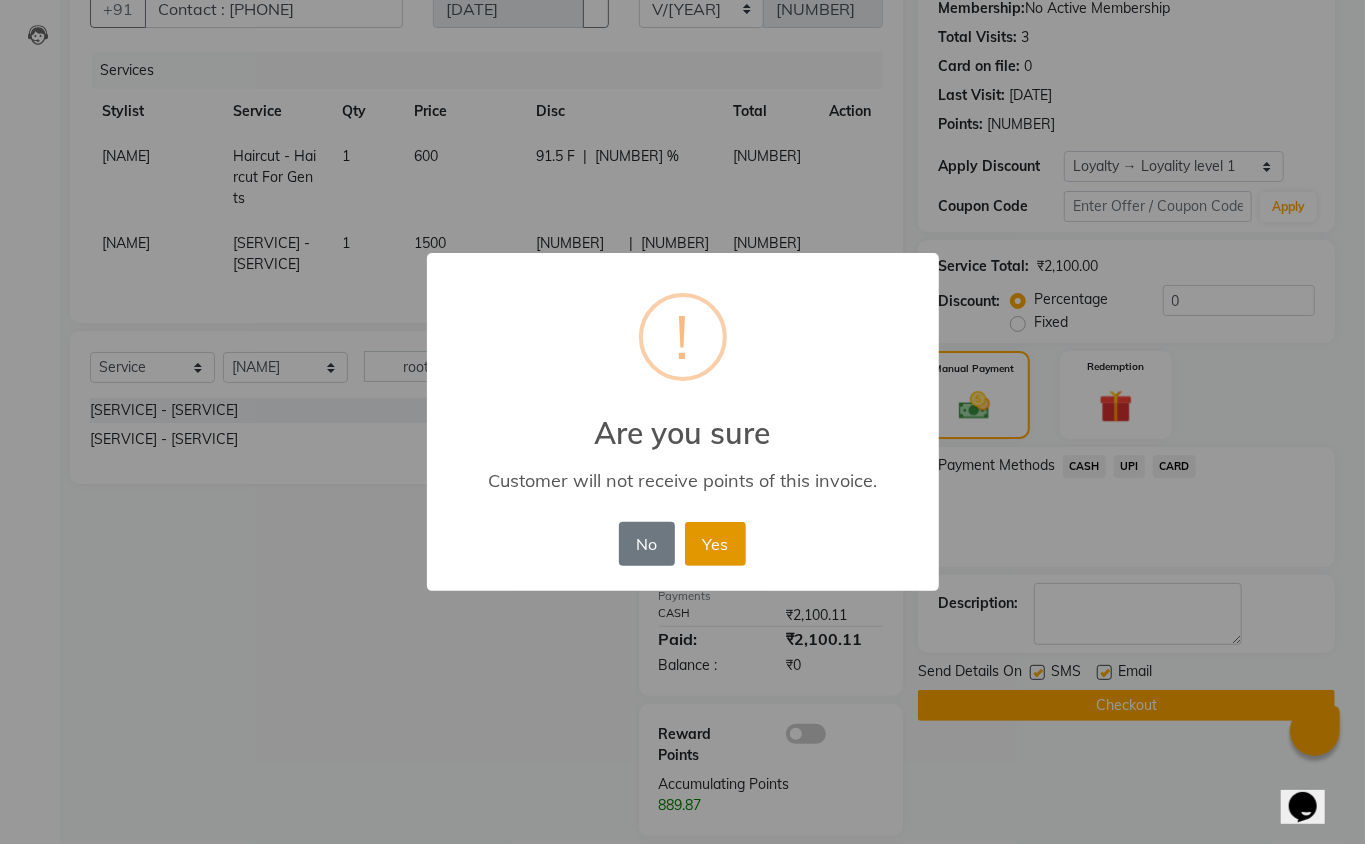click on "Yes" at bounding box center (715, 544) 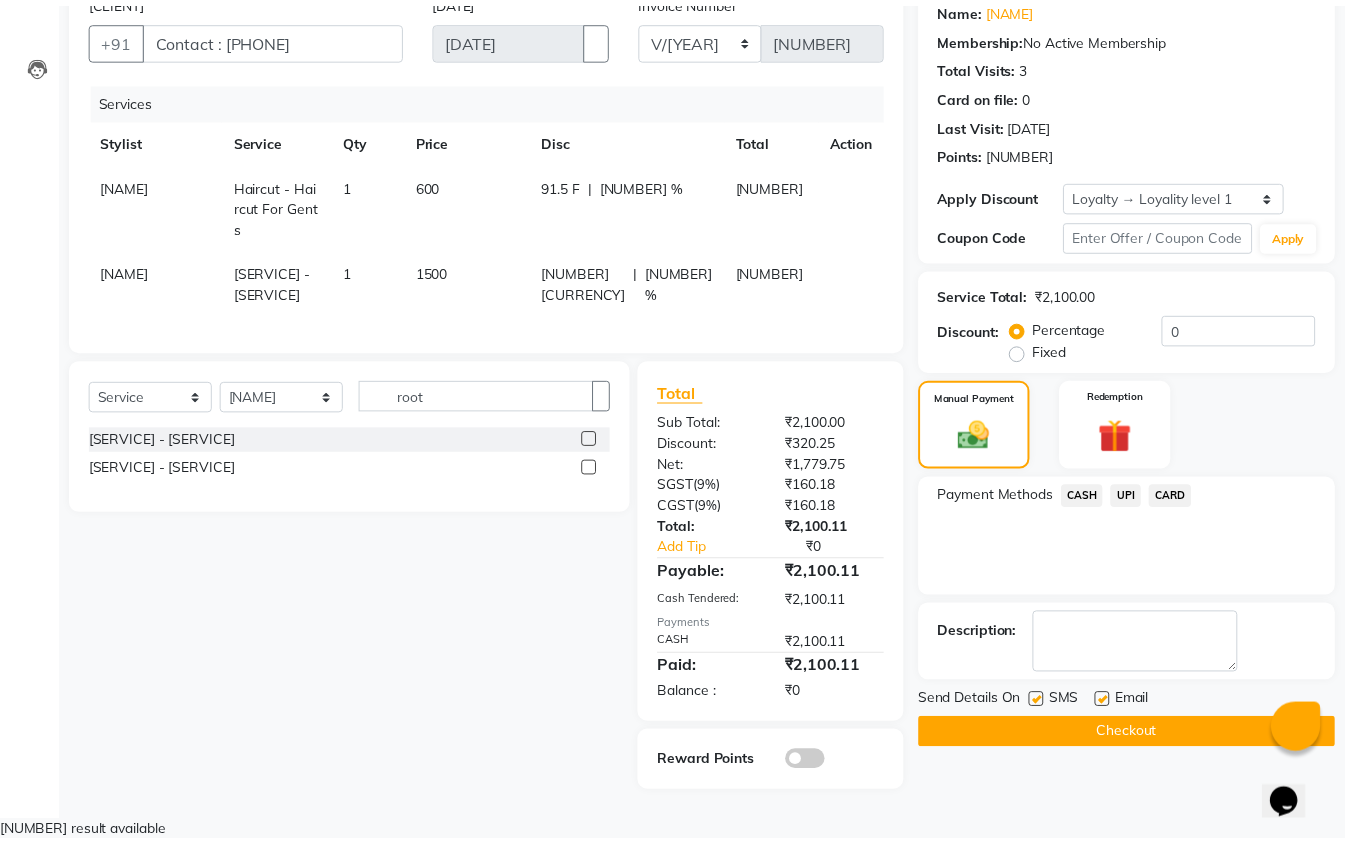 scroll, scrollTop: 146, scrollLeft: 0, axis: vertical 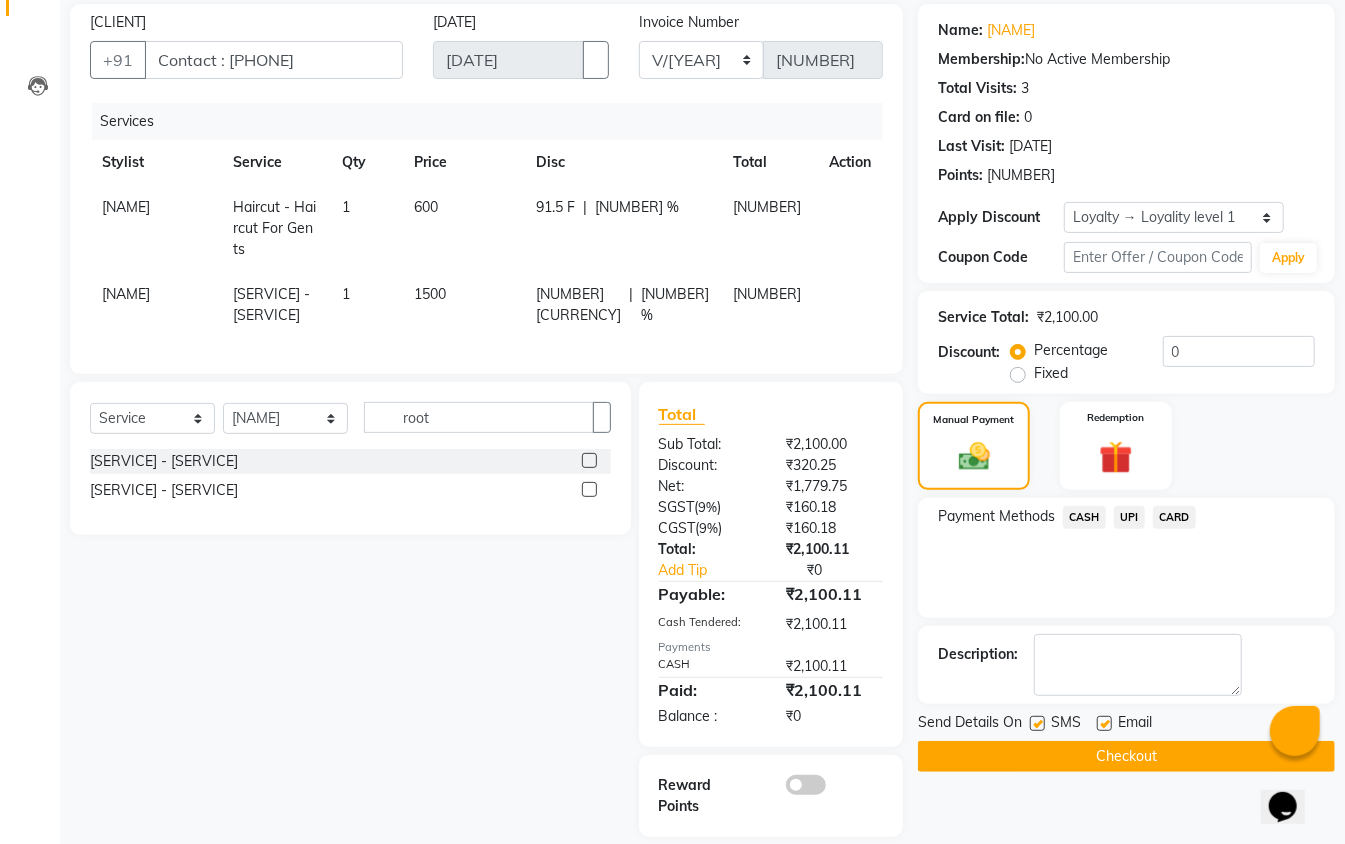 click at bounding box center [1037, 723] 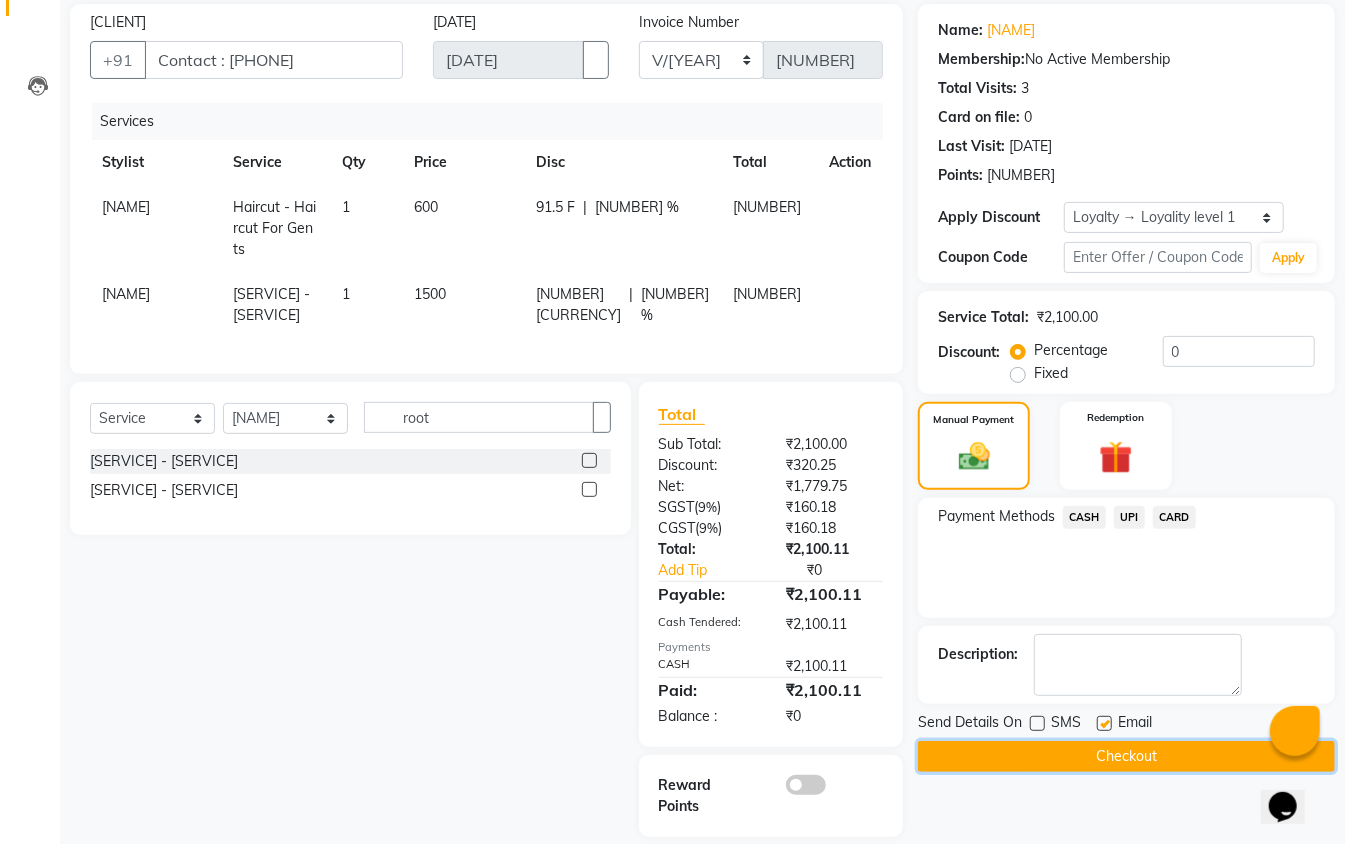 click on "Checkout" at bounding box center [1126, 756] 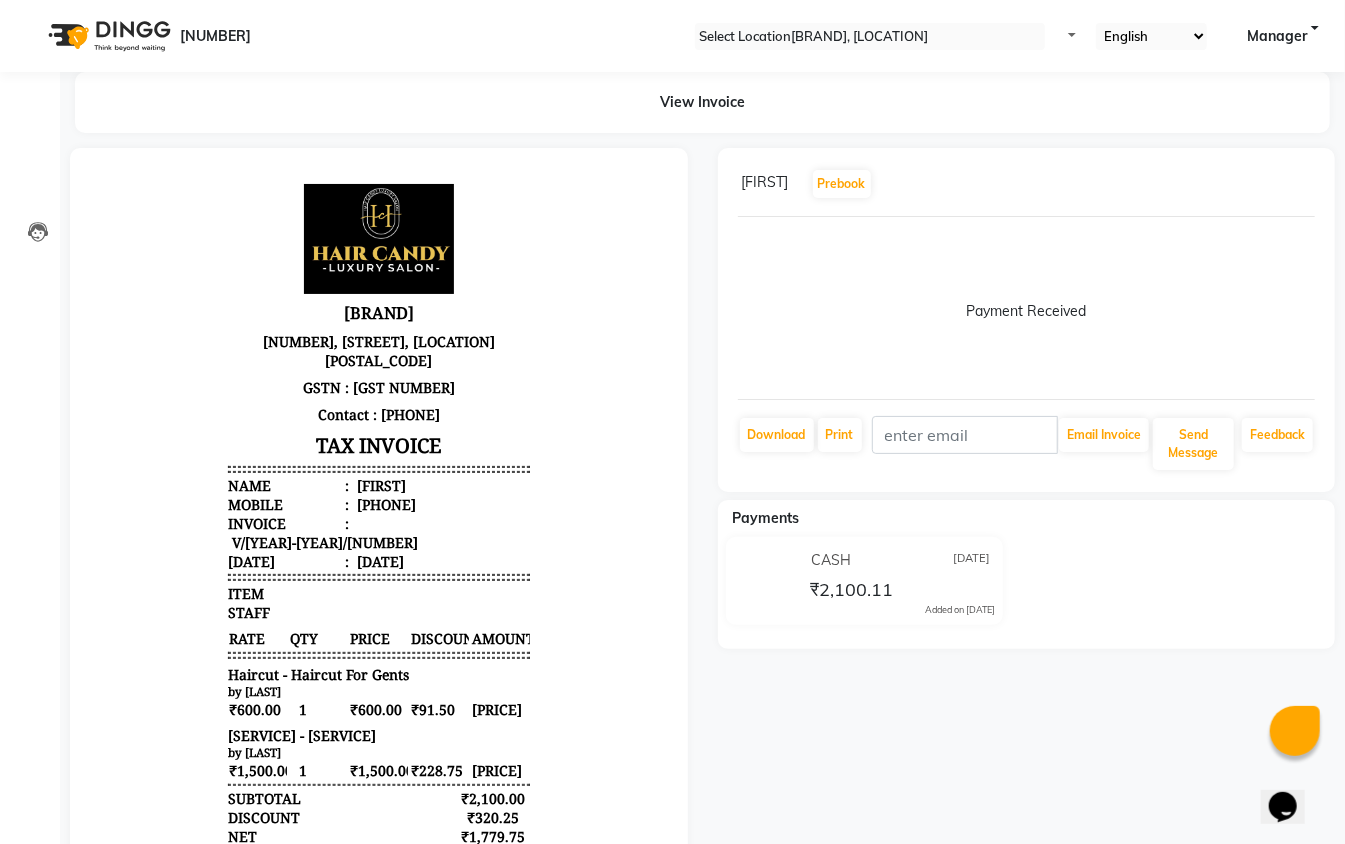 scroll, scrollTop: 0, scrollLeft: 0, axis: both 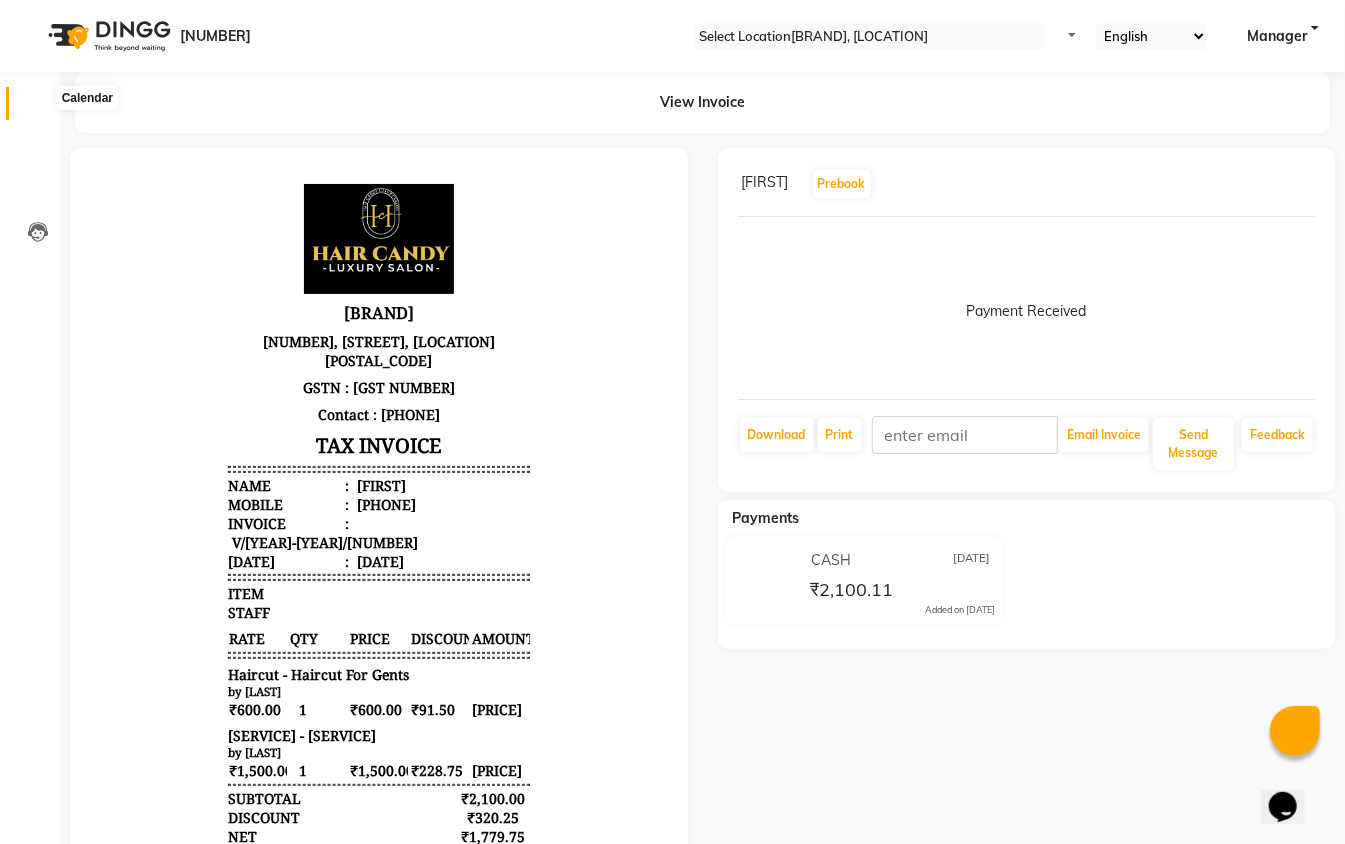 click at bounding box center [38, 108] 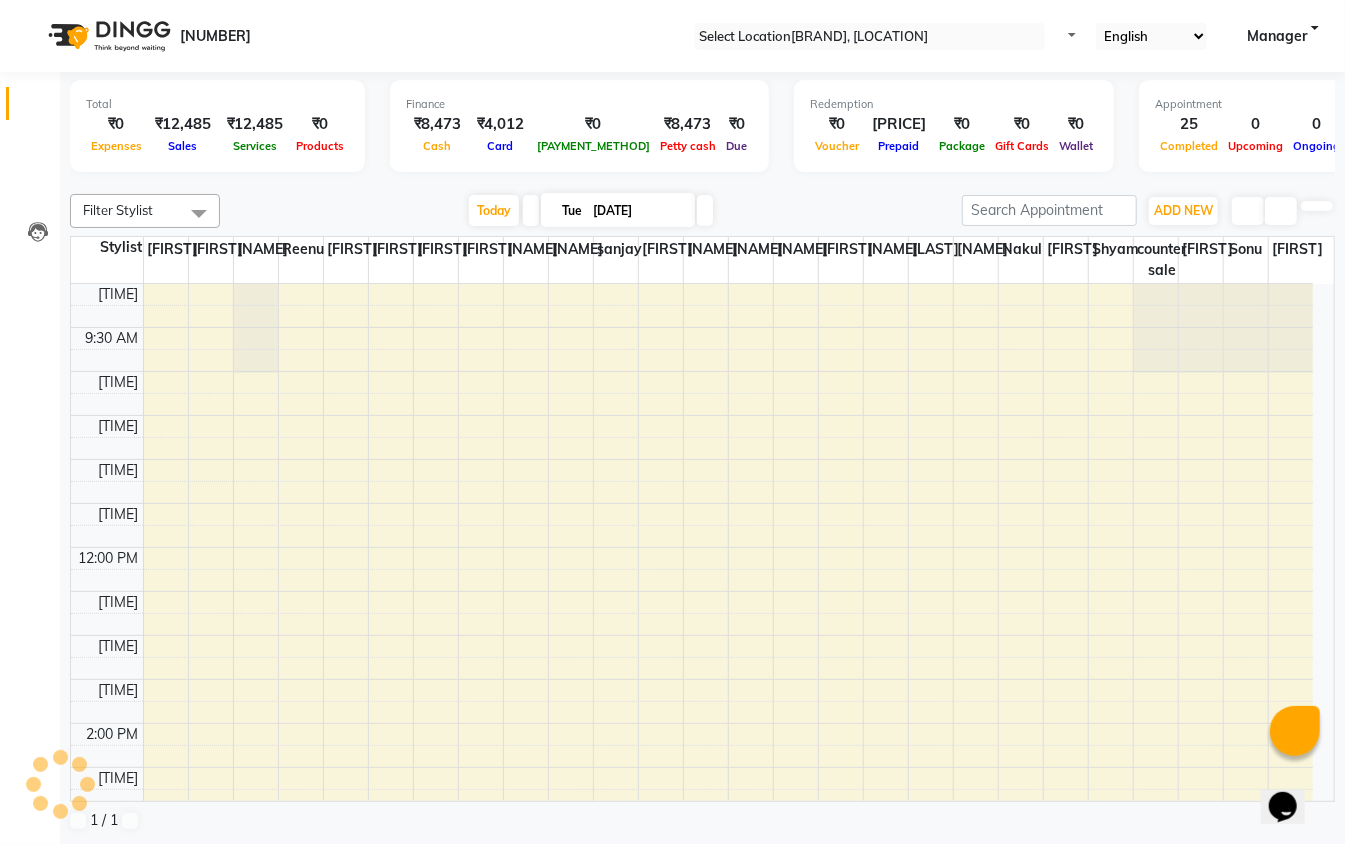 scroll, scrollTop: 537, scrollLeft: 0, axis: vertical 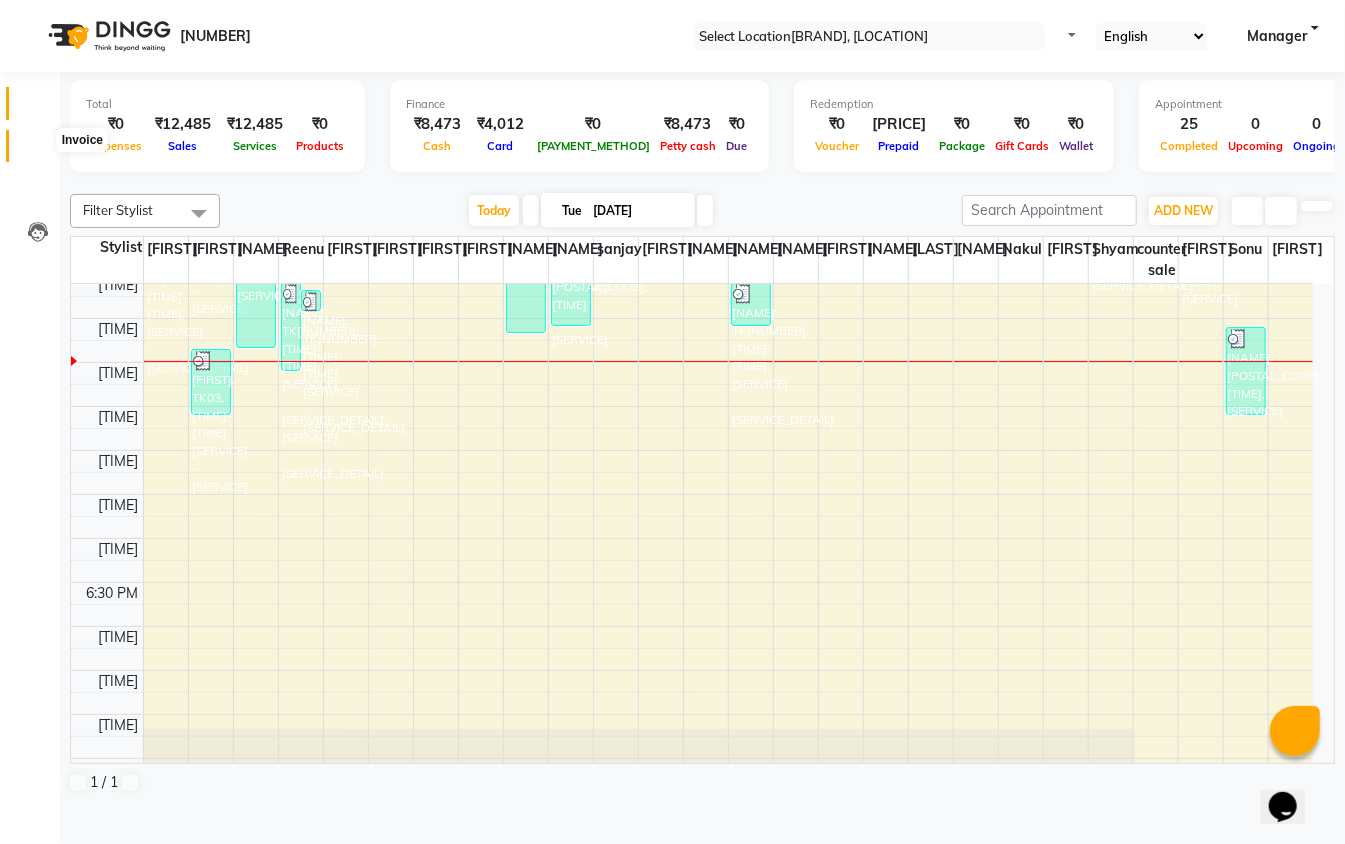 click at bounding box center (37, 151) 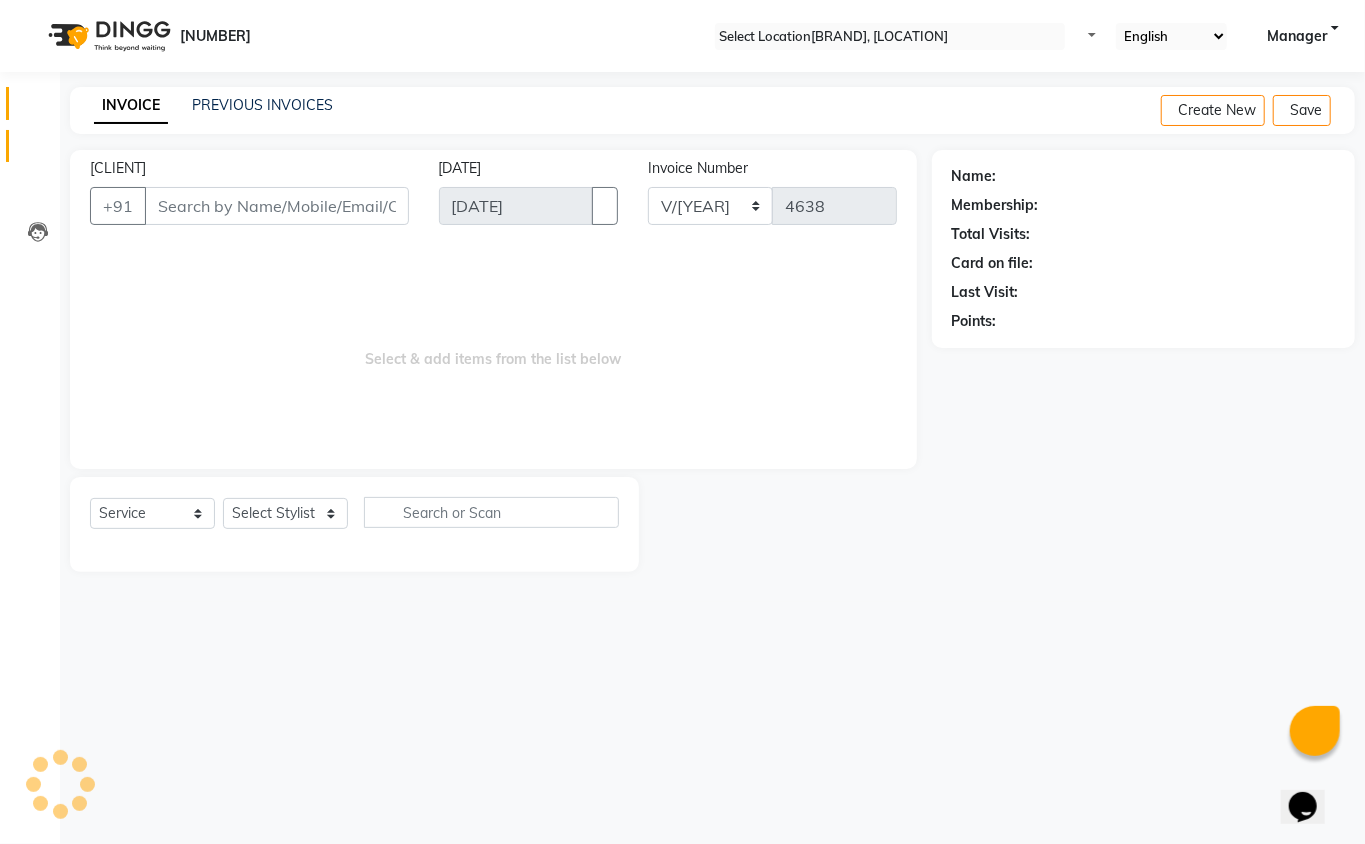 click on "Calendar" at bounding box center (30, 103) 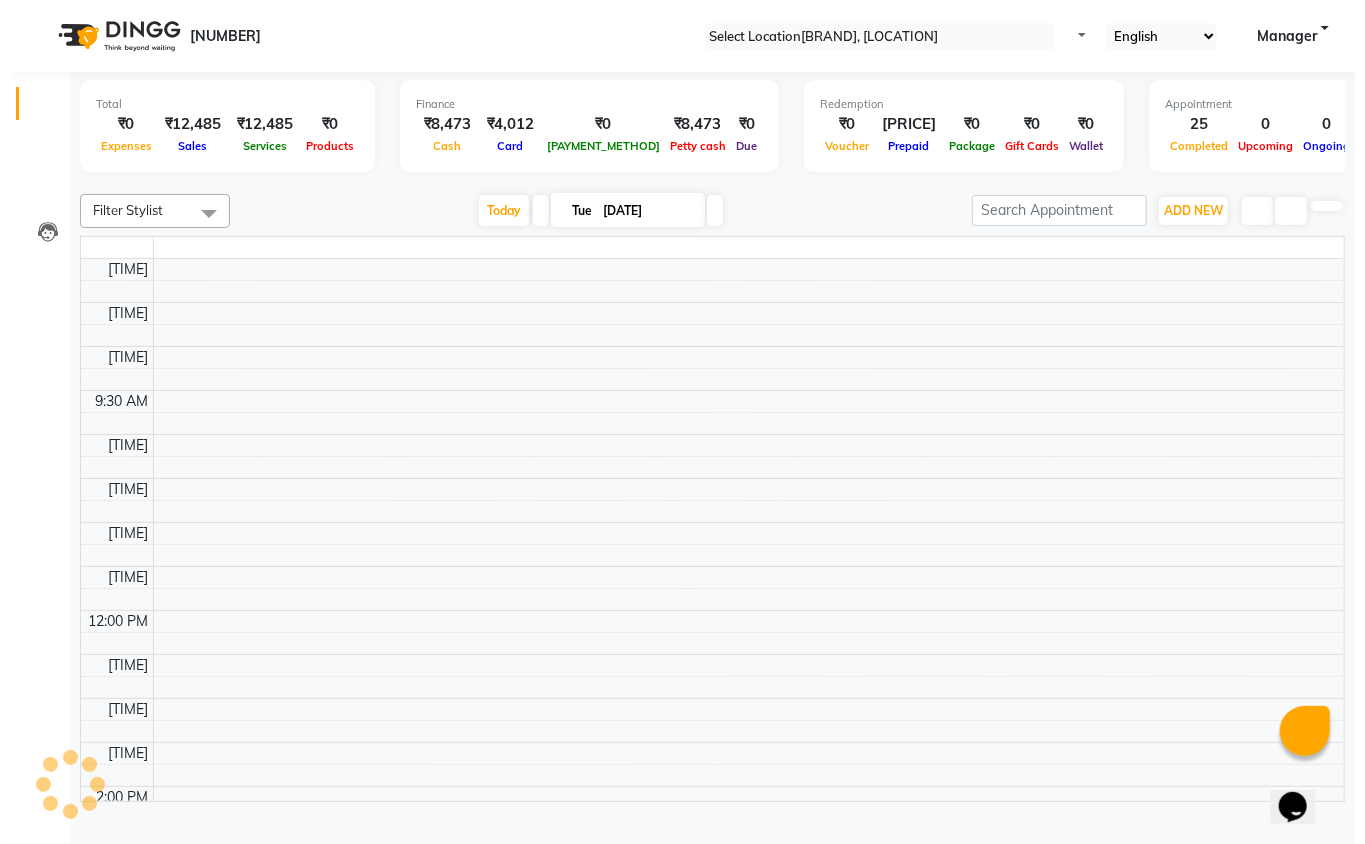 scroll, scrollTop: 537, scrollLeft: 0, axis: vertical 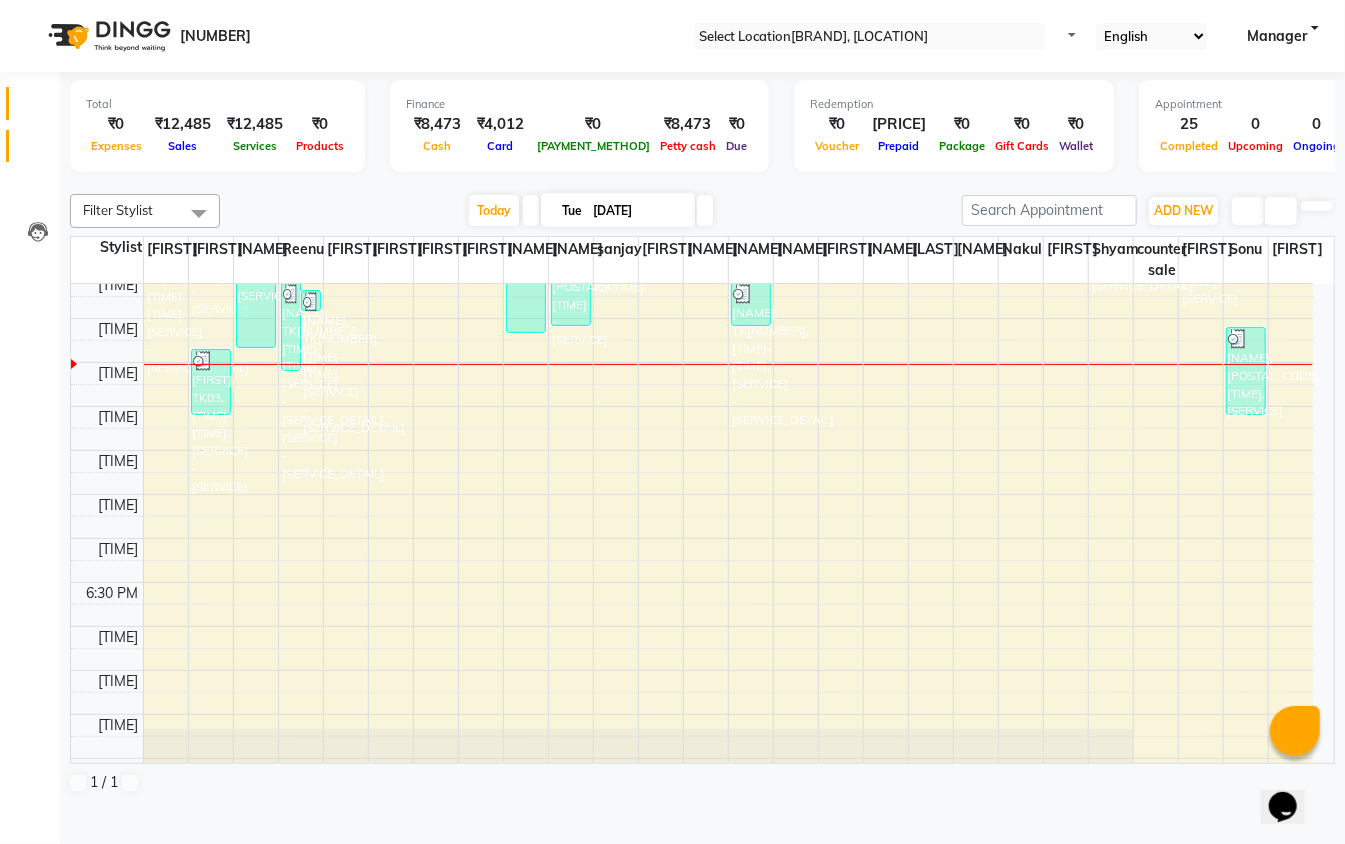 click at bounding box center (38, 151) 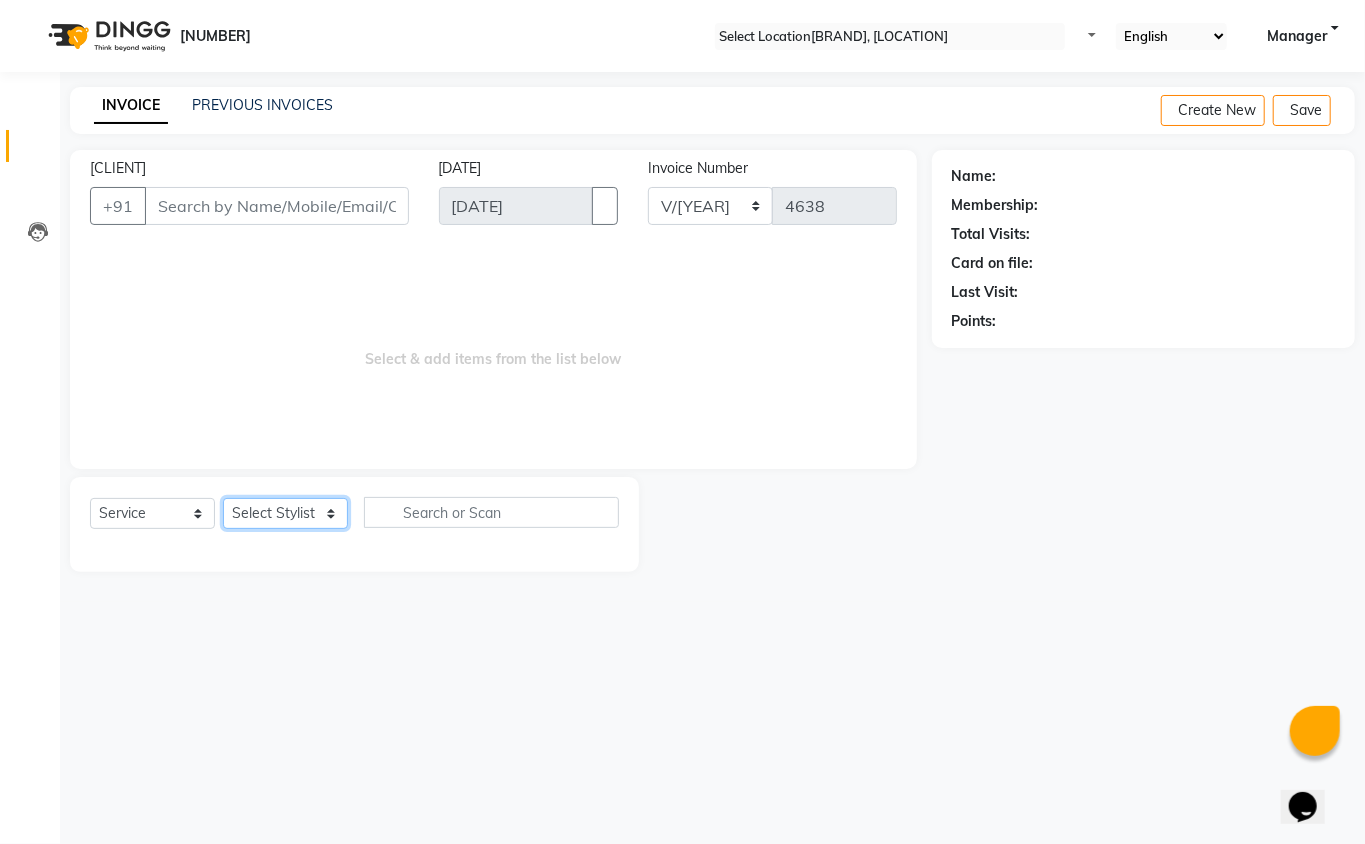 click on "Select Stylist" at bounding box center [285, 513] 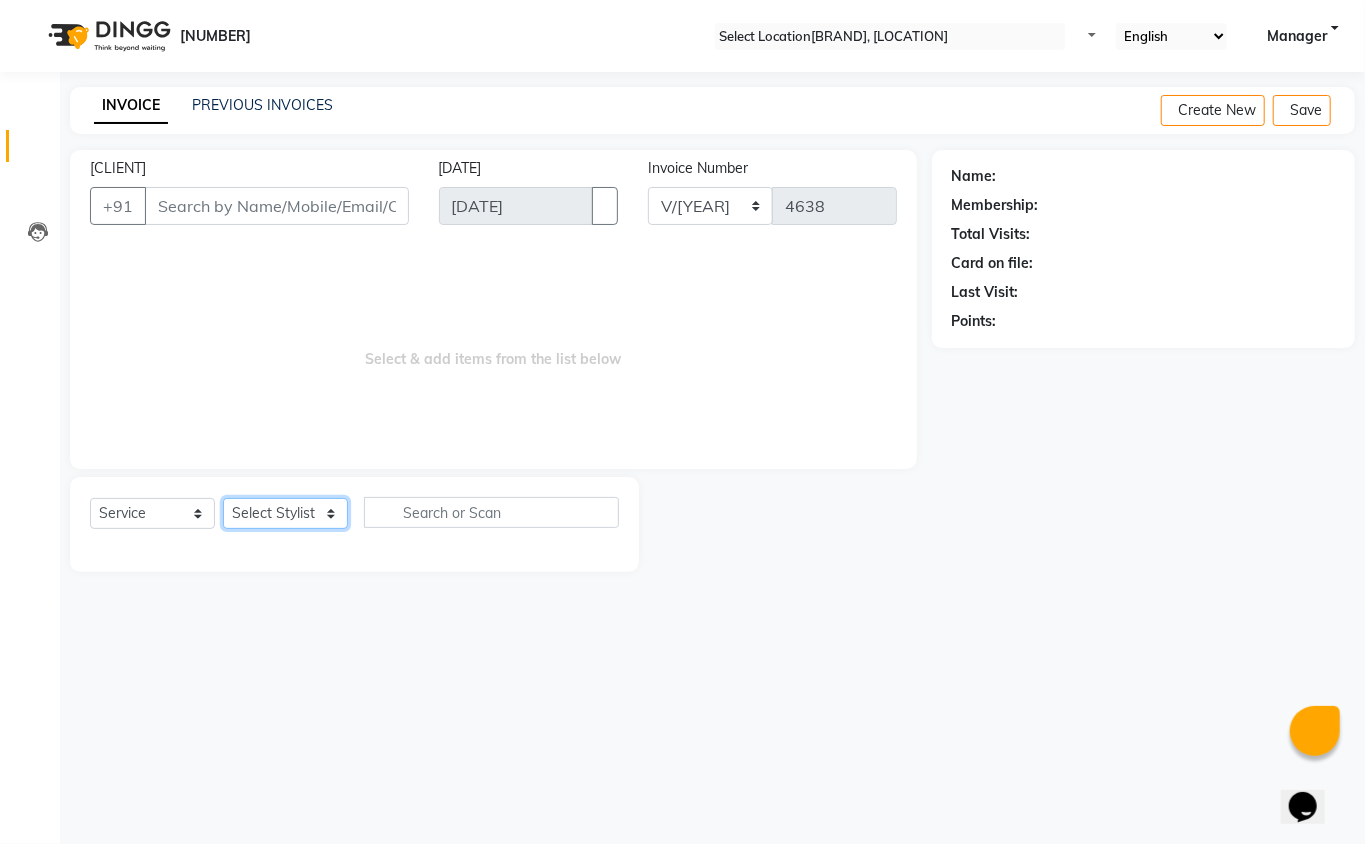 click on "•••••• ••••••• ••••• ••••• ••••• ••••• •••••• ••••••• •••• •••••• •••••• •••••• •••• •••• ••••••• •••••• •••• •••• ••••• •••••••••••••• ••••••• ••••• ••••• ••••• •••••• ••• •••••• •••••• ••••• ••••• •••• ••••• ••••••• ••••• ••••• •••• •••••" at bounding box center [285, 513] 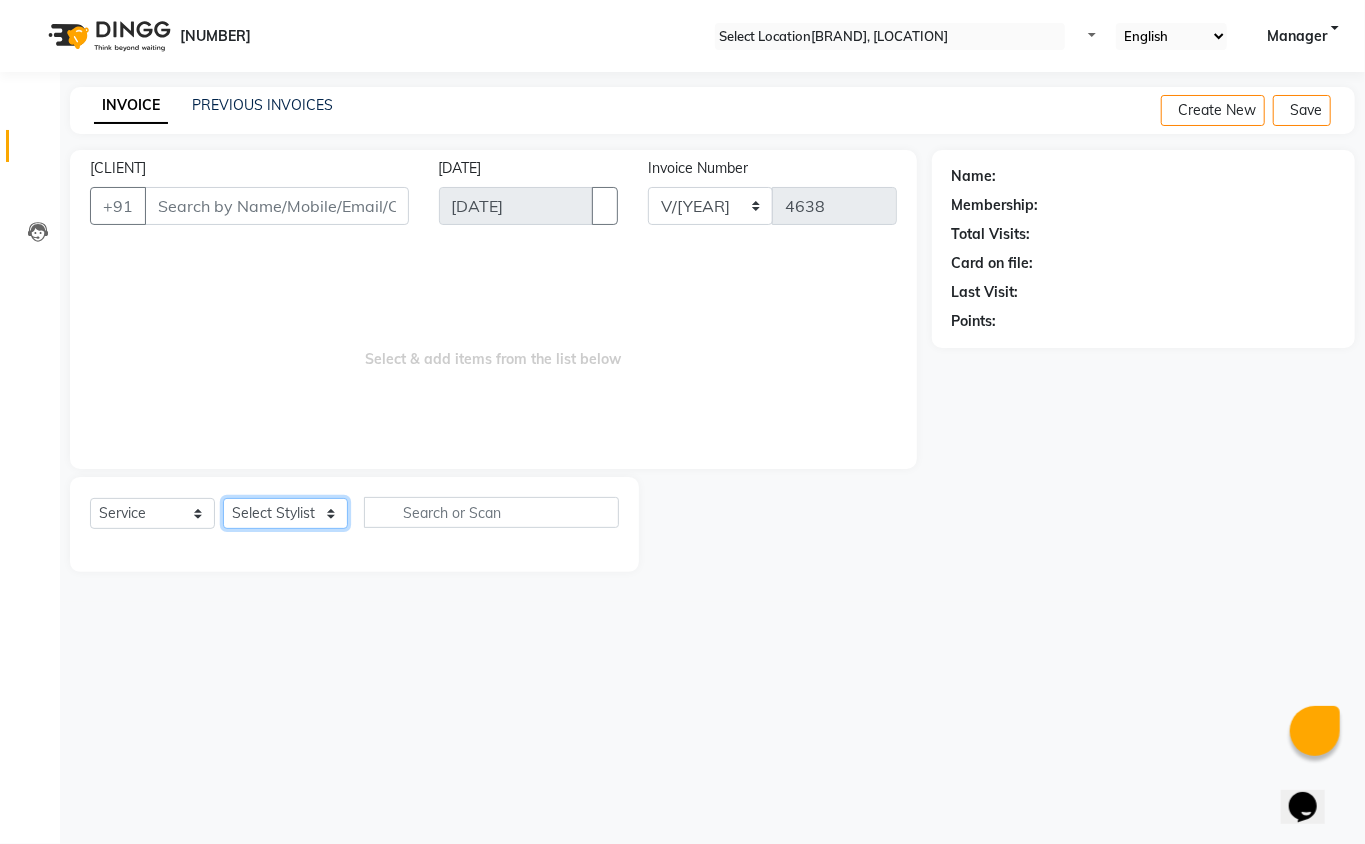 select on "67595" 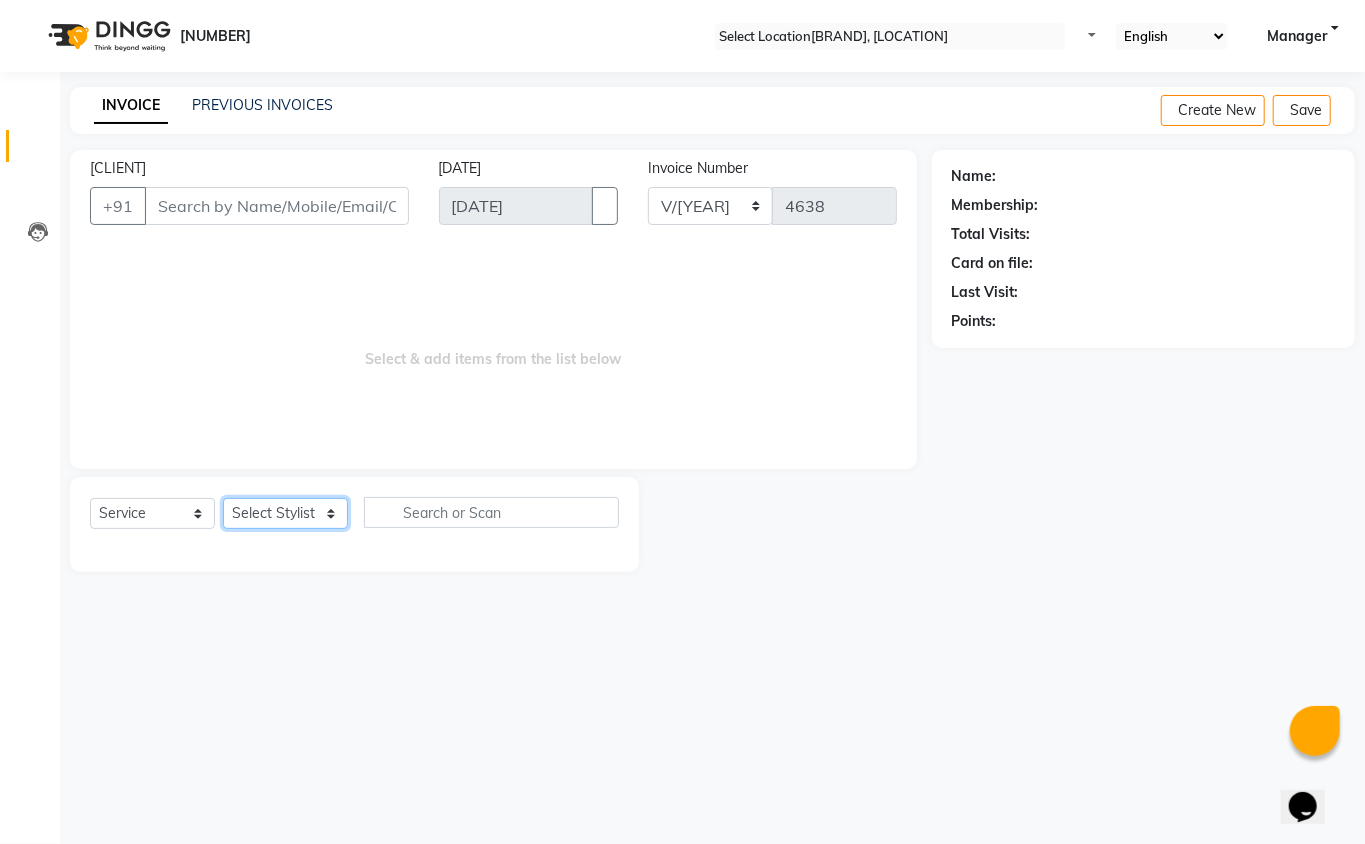 click on "•••••• ••••••• ••••• ••••• ••••• ••••• •••••• ••••••• •••• •••••• •••••• •••••• •••• •••• ••••••• •••••• •••• •••• ••••• •••••••••••••• ••••••• ••••• ••••• ••••• •••••• ••• •••••• •••••• ••••• ••••• •••• ••••• ••••••• ••••• ••••• •••• •••••" at bounding box center (285, 513) 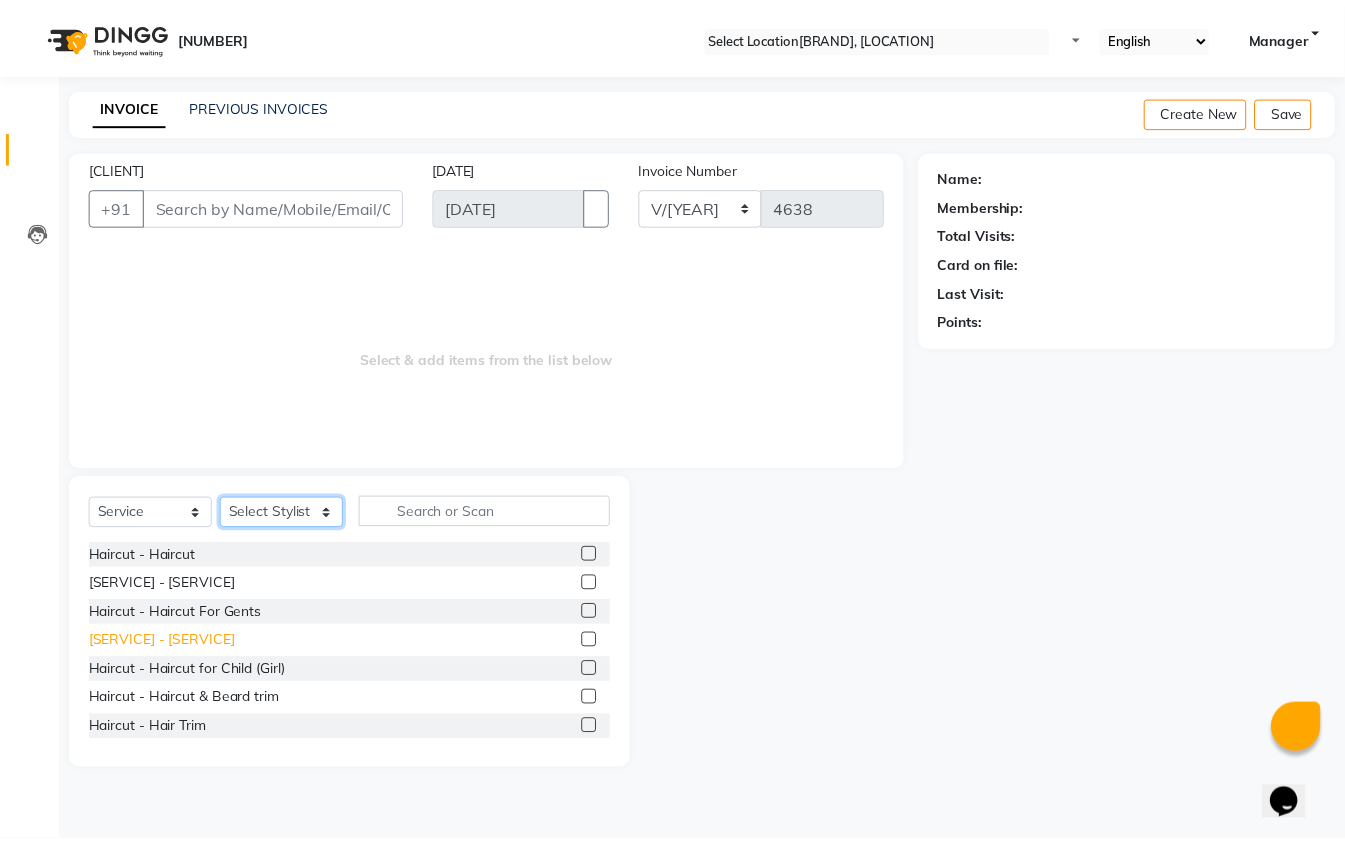 scroll, scrollTop: 133, scrollLeft: 0, axis: vertical 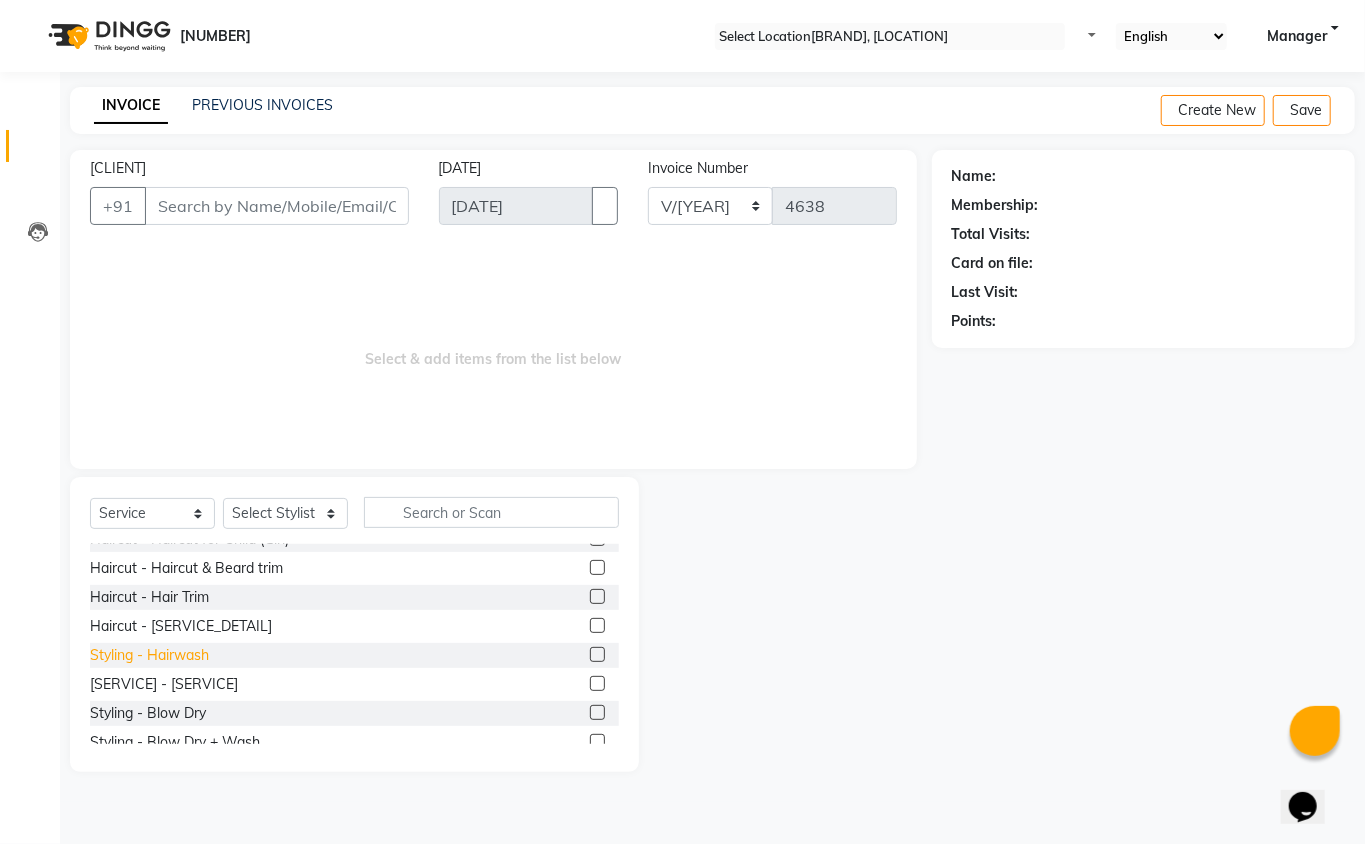 click on "Styling - Hairwash" at bounding box center [144, 423] 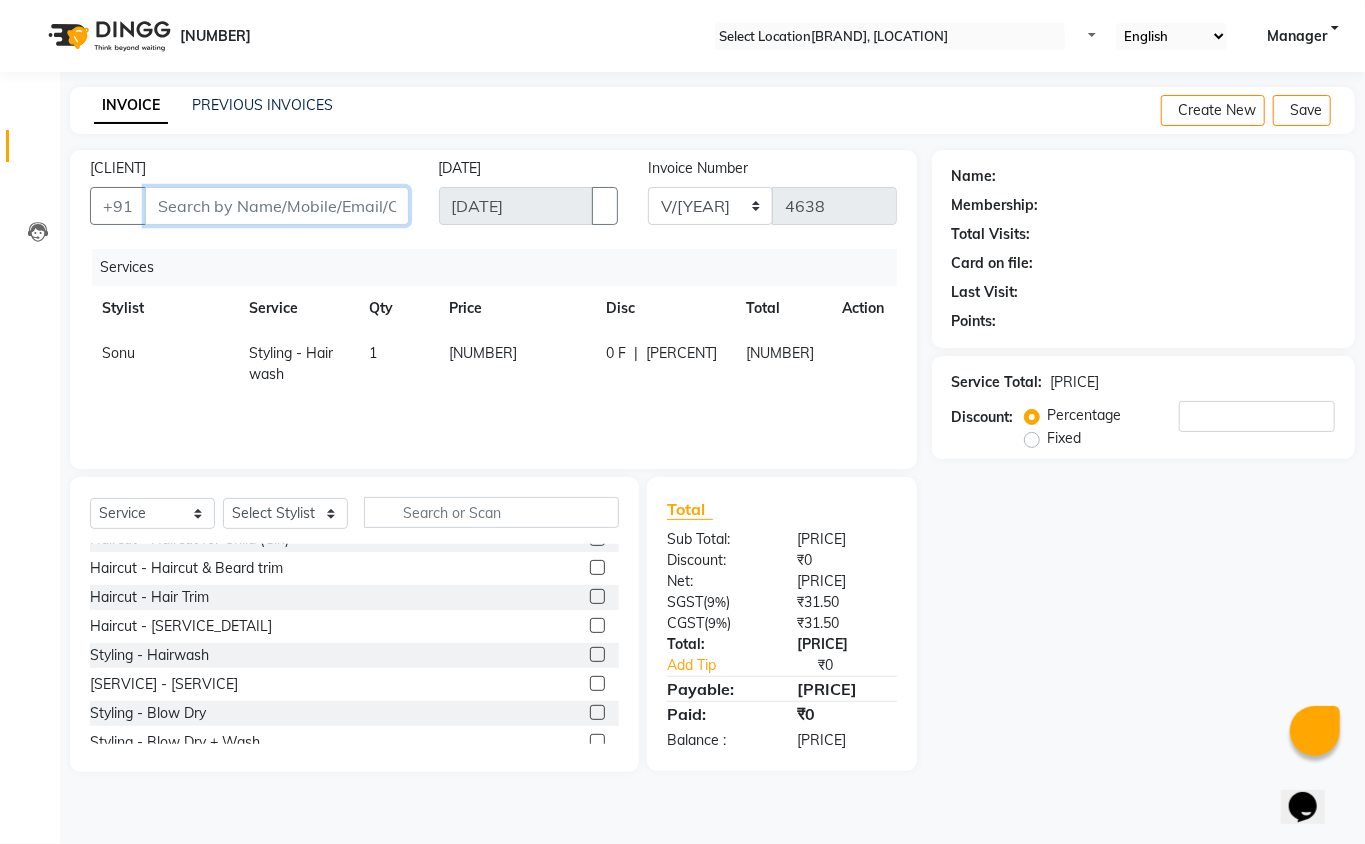 click on "••••••" at bounding box center [277, 206] 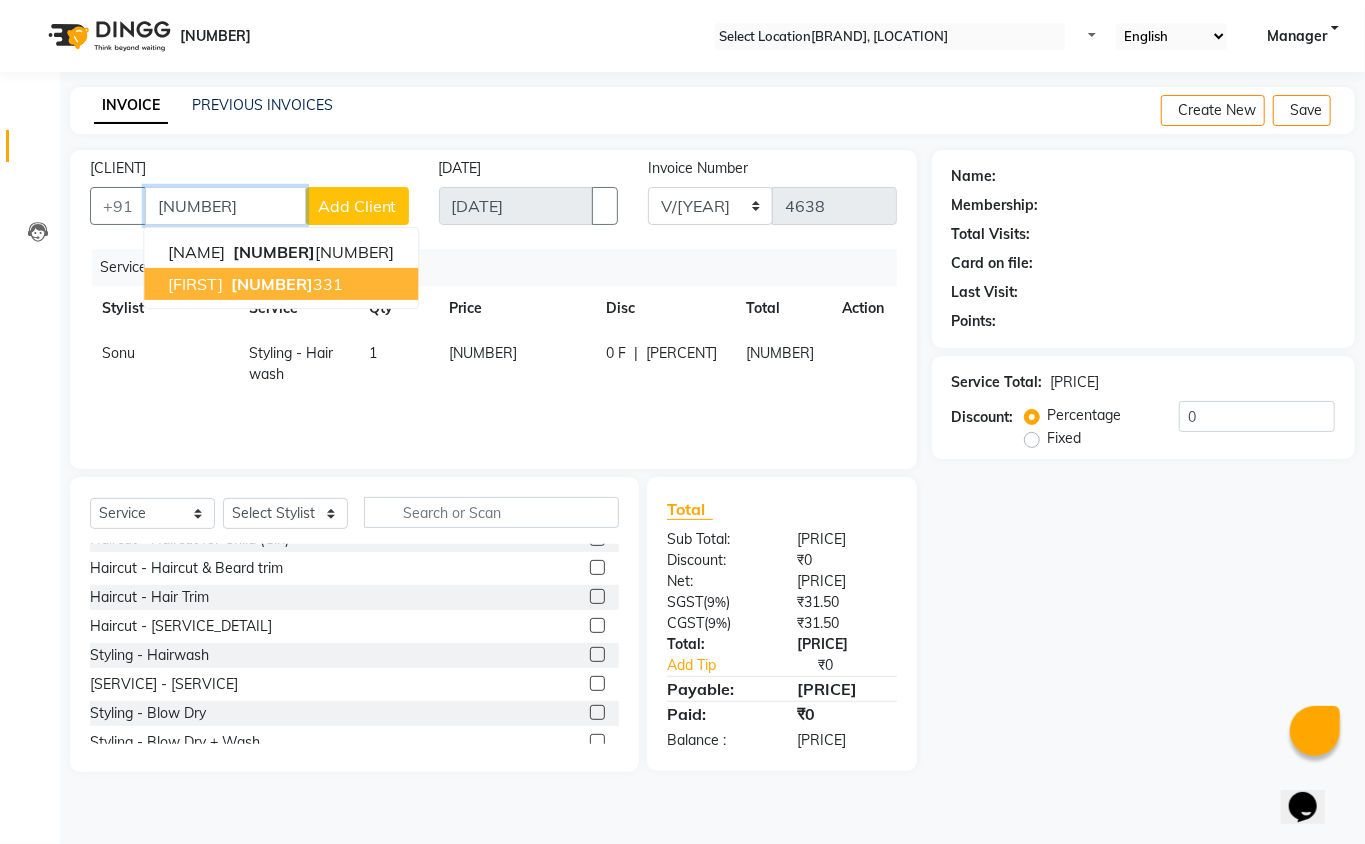 click on "fiza   9999054 331" at bounding box center [281, 284] 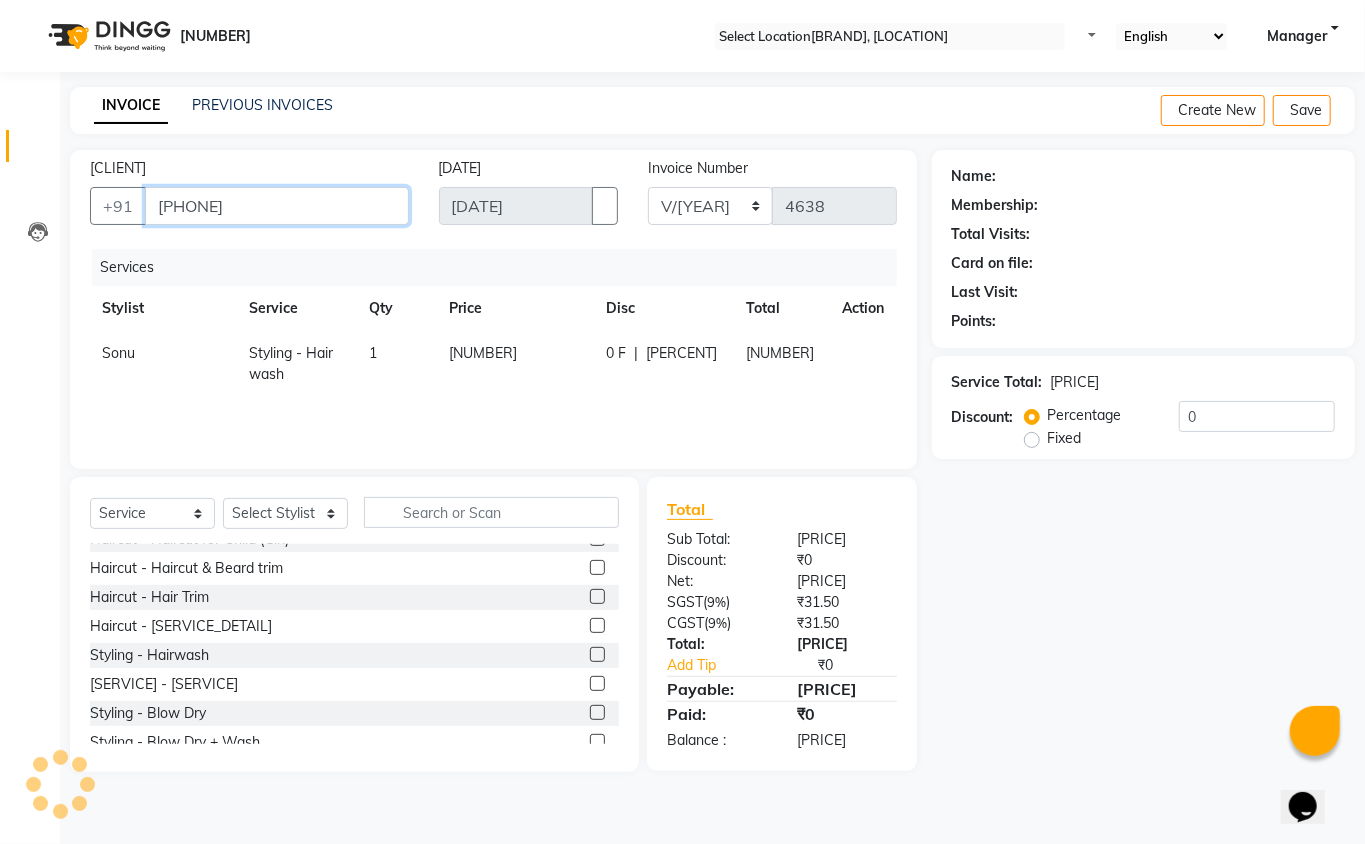 type on "9999054331" 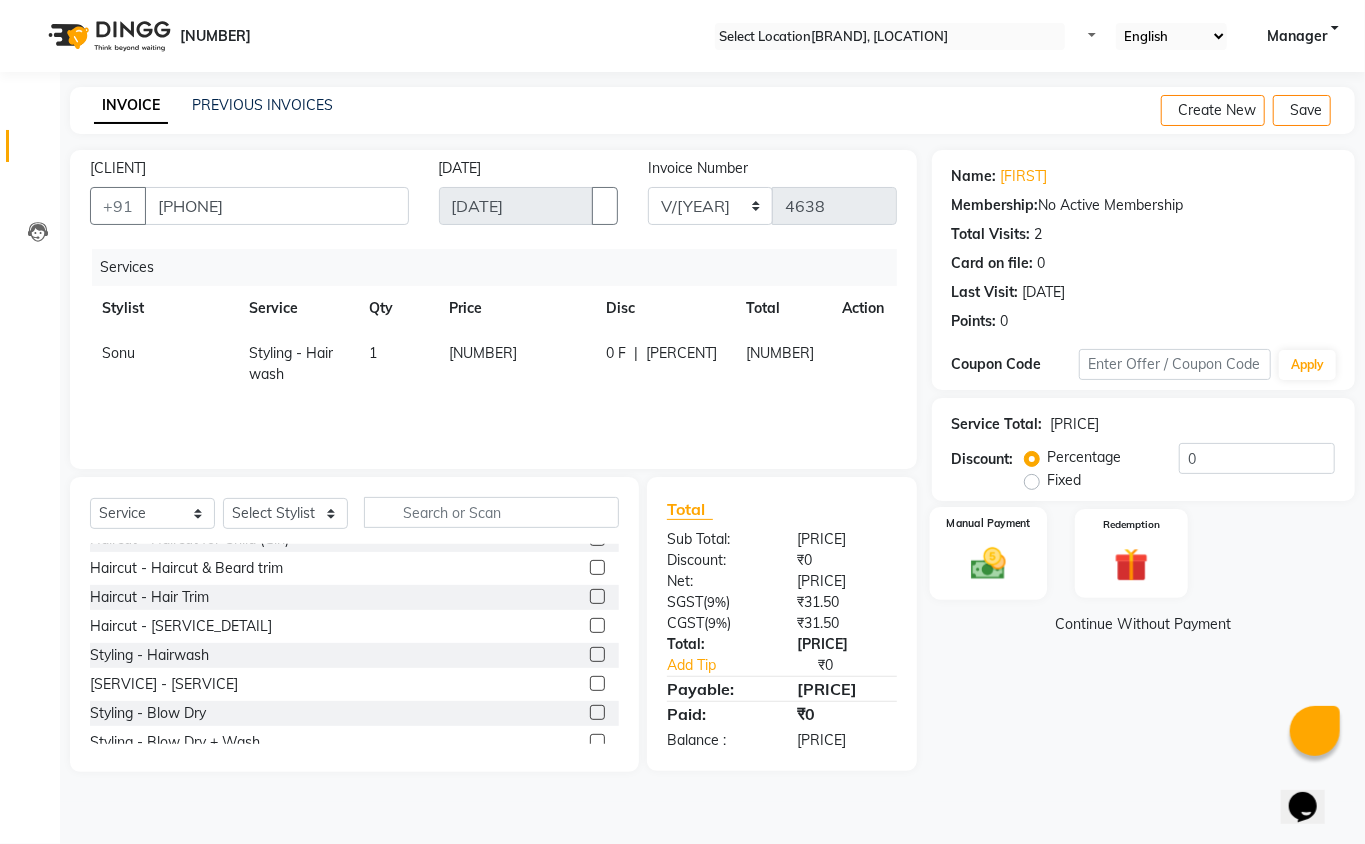 click at bounding box center (988, 563) 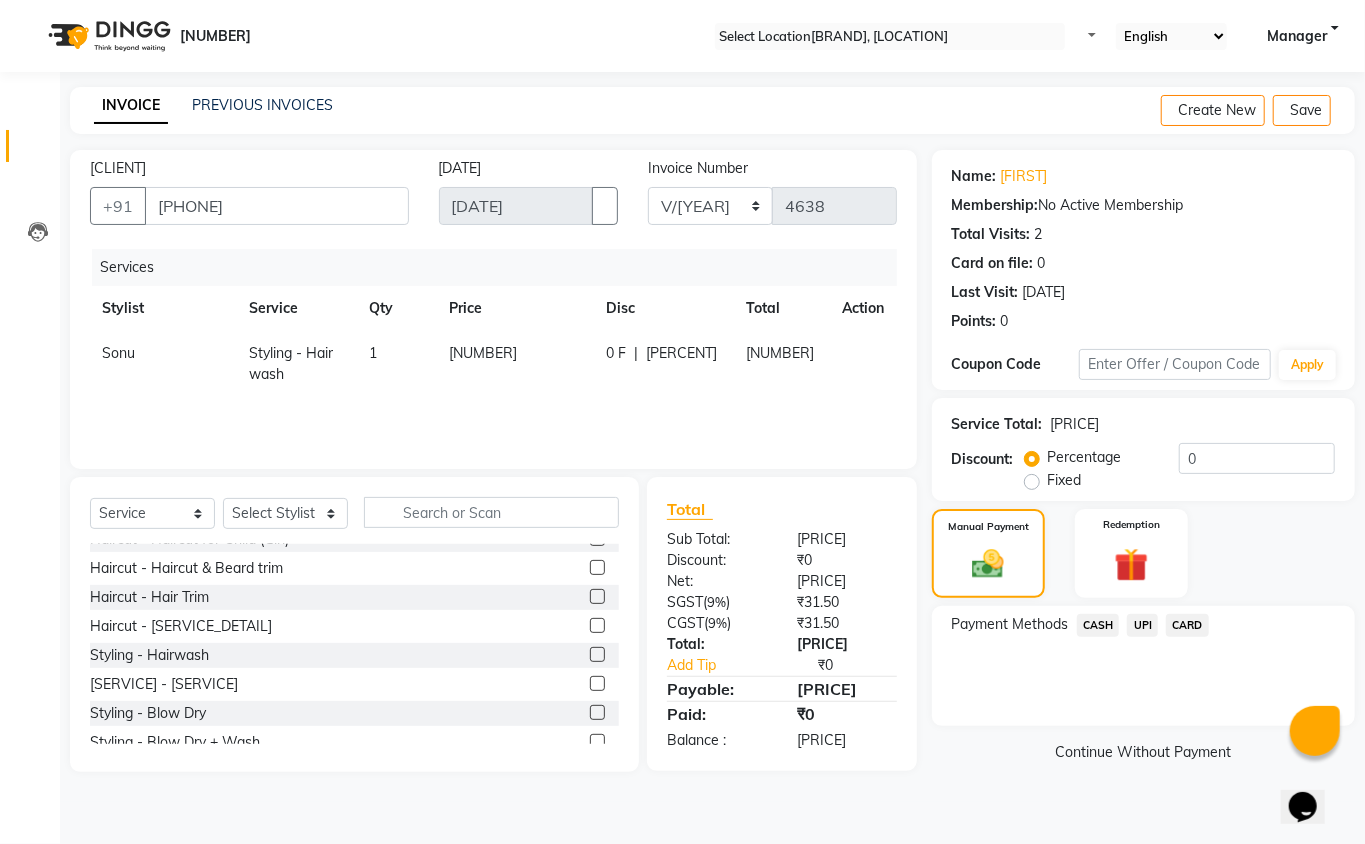 click on "UPI" at bounding box center [1098, 625] 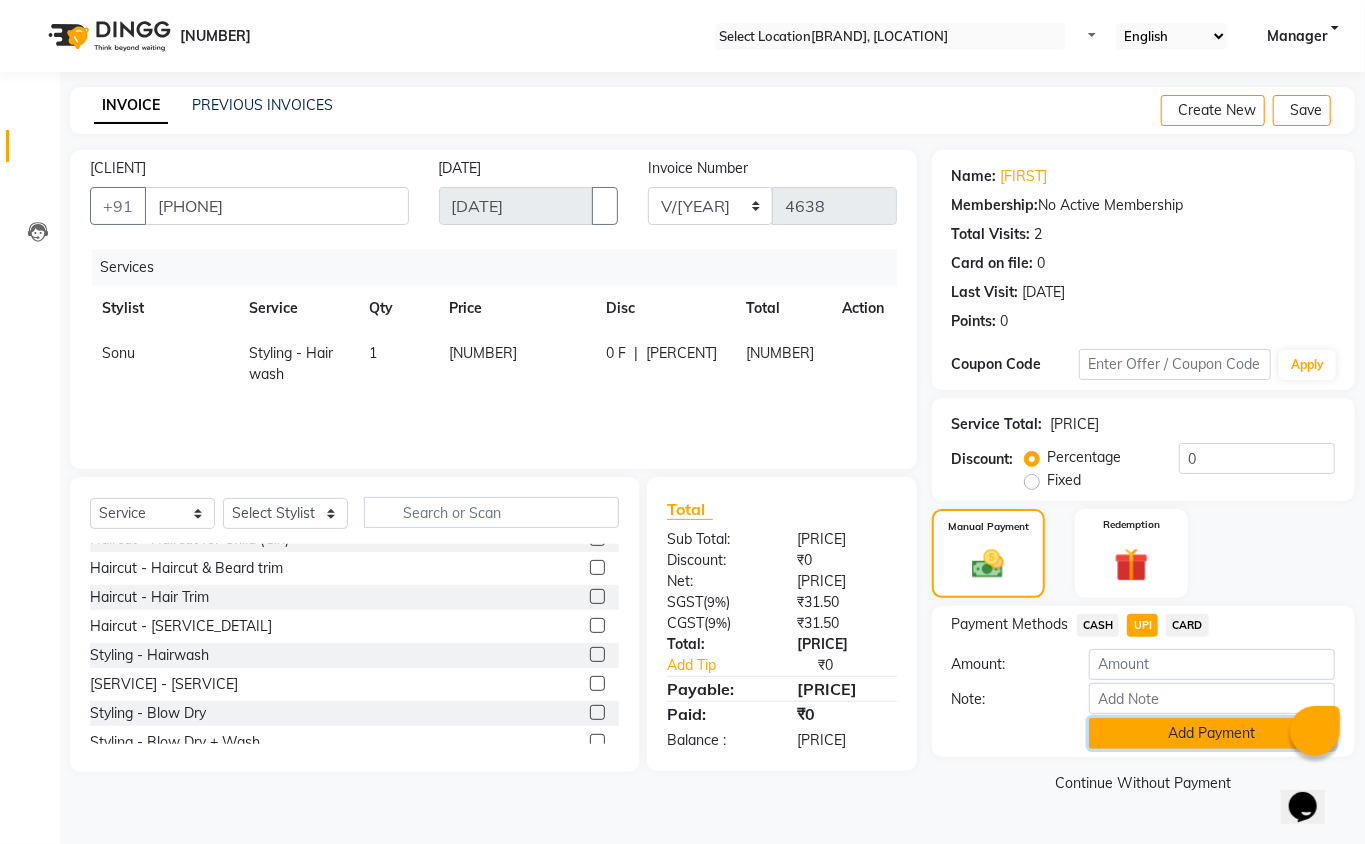click on "Add Payment" at bounding box center (1212, 733) 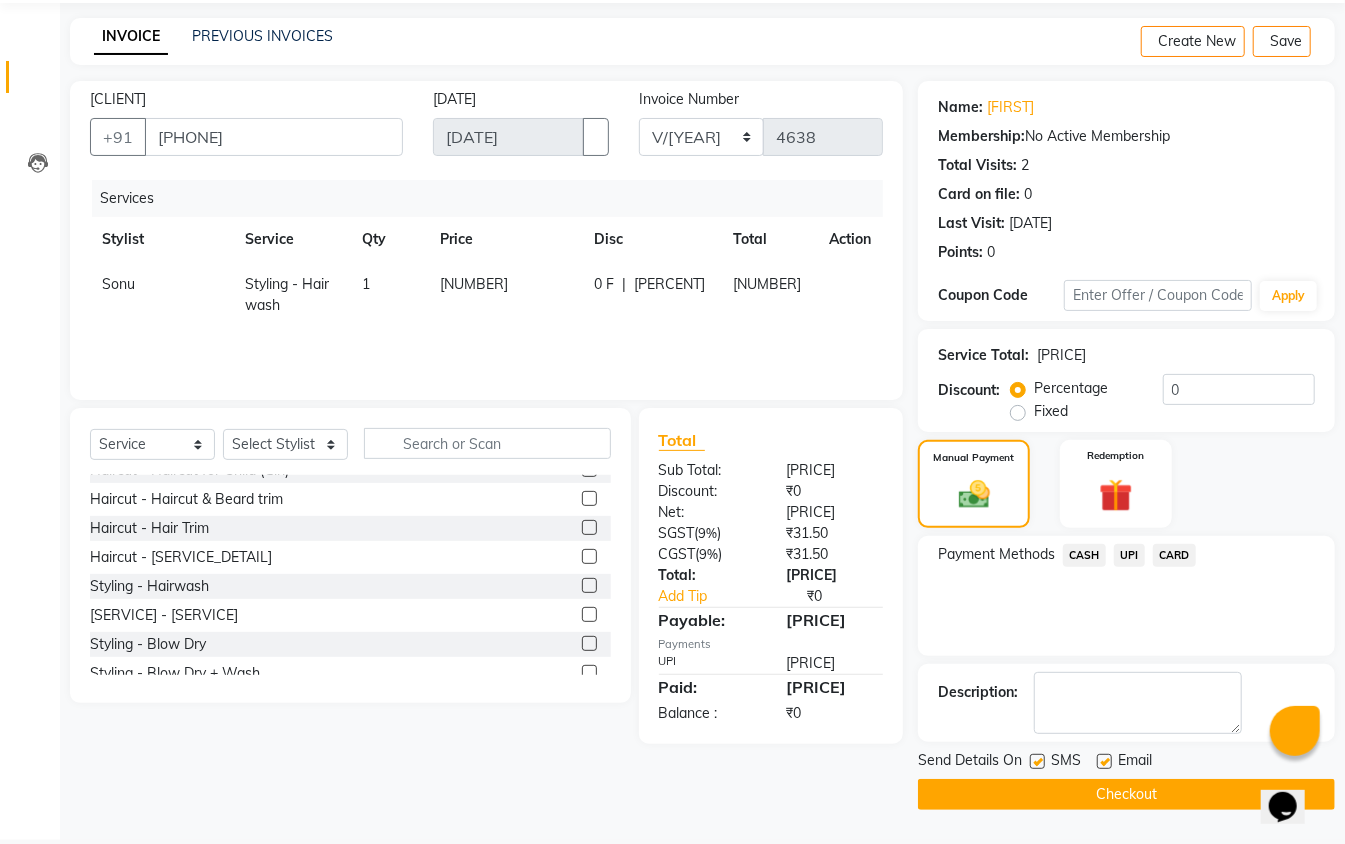 scroll, scrollTop: 73, scrollLeft: 0, axis: vertical 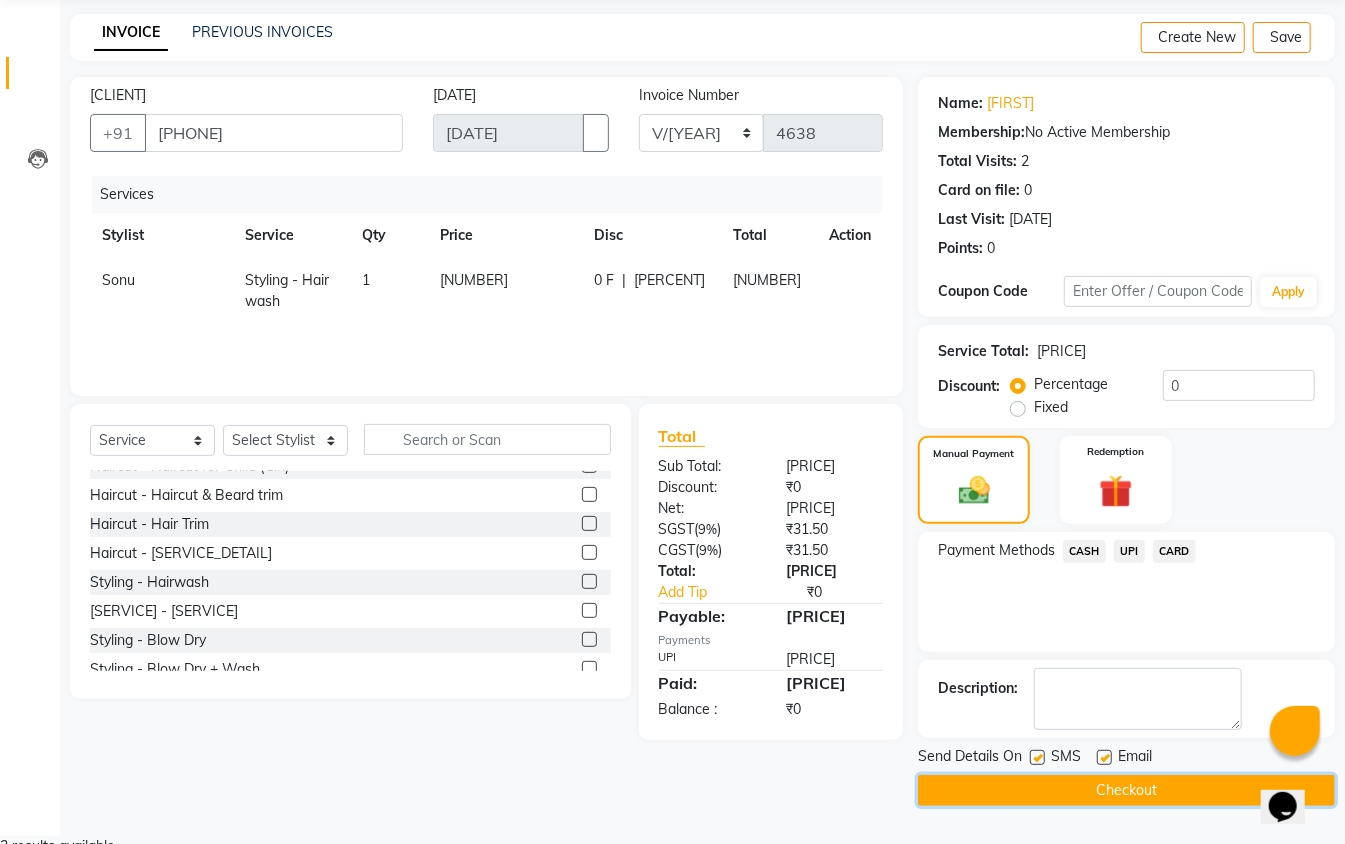 click on "Checkout" at bounding box center [1126, 790] 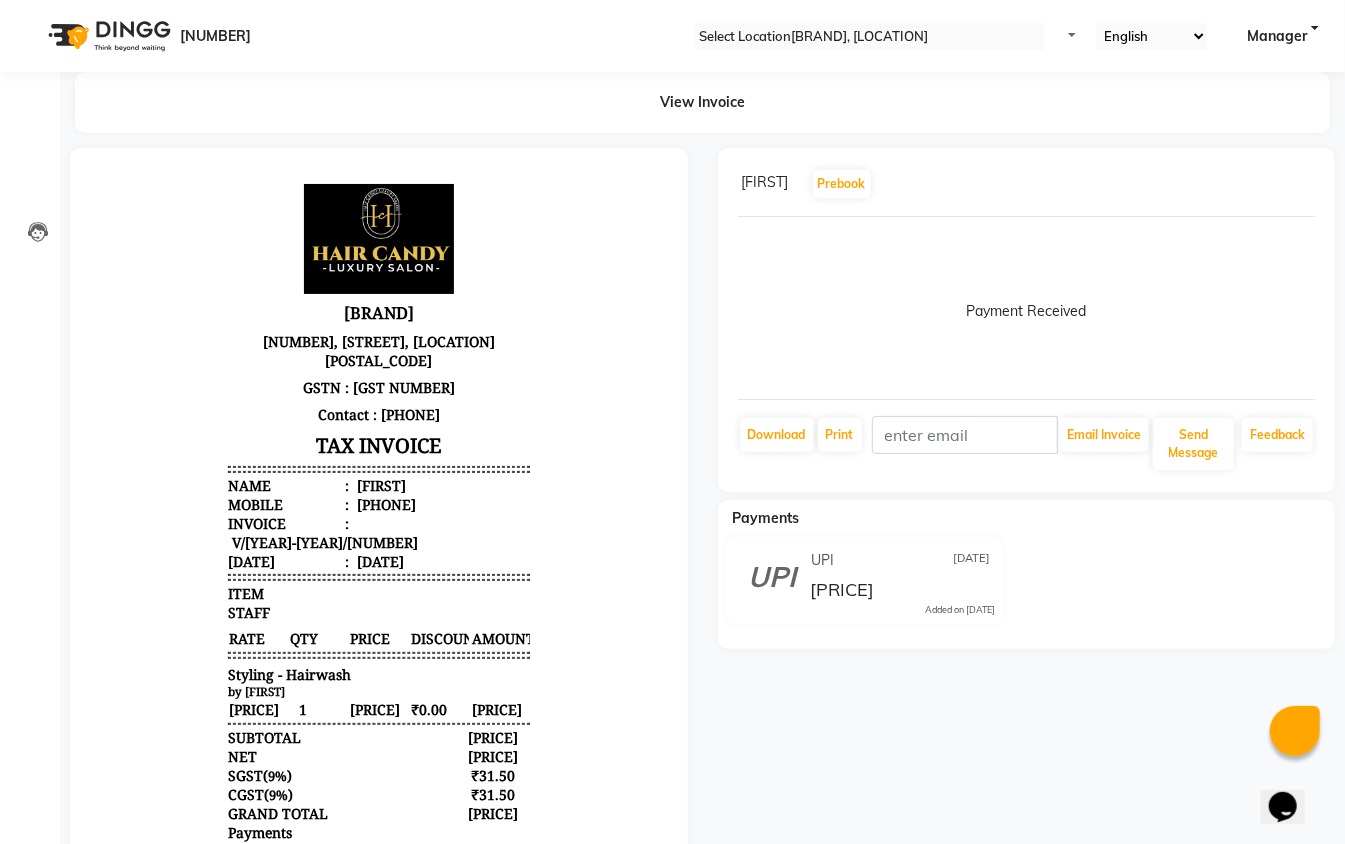 scroll, scrollTop: 0, scrollLeft: 0, axis: both 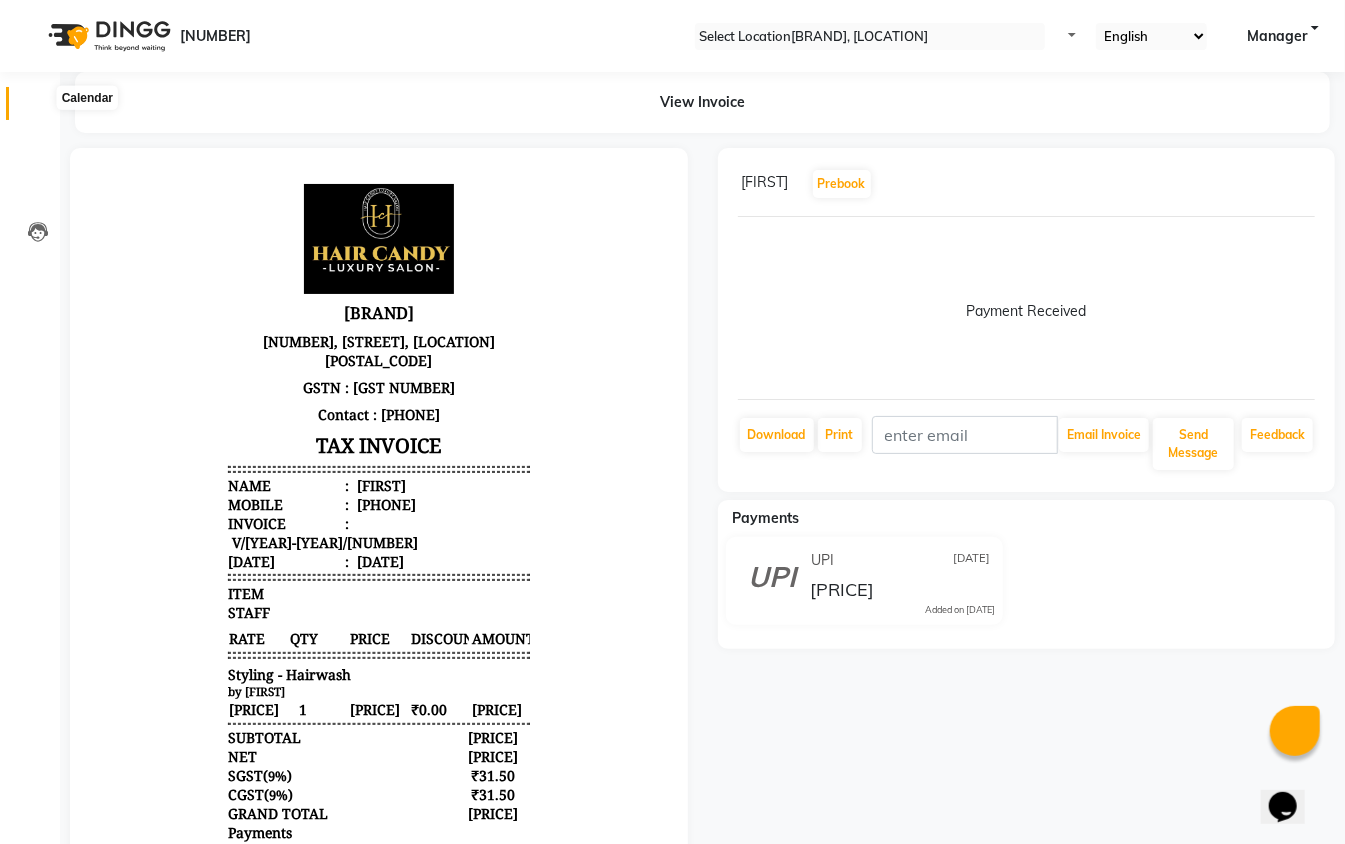 click at bounding box center (38, 108) 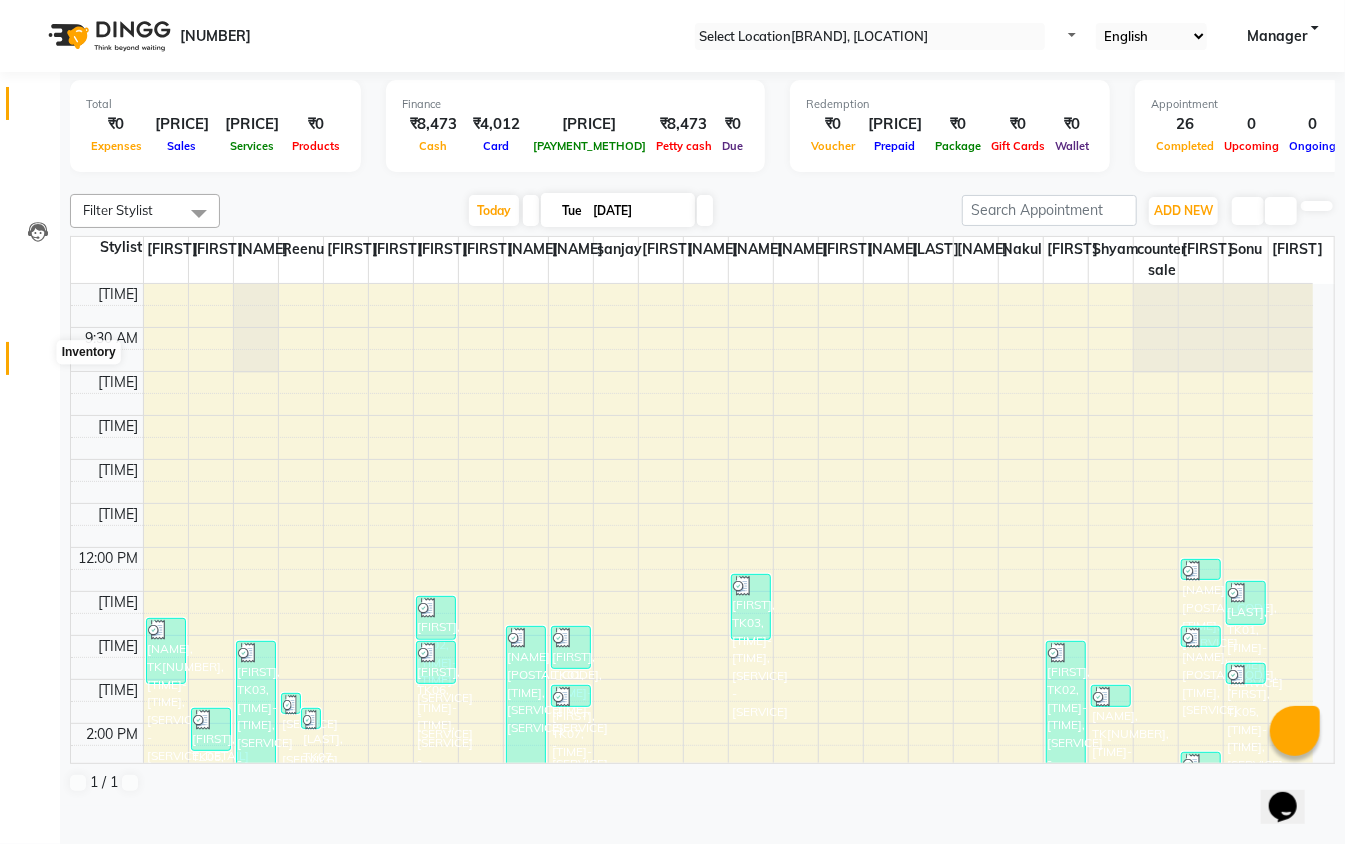 click at bounding box center [38, 363] 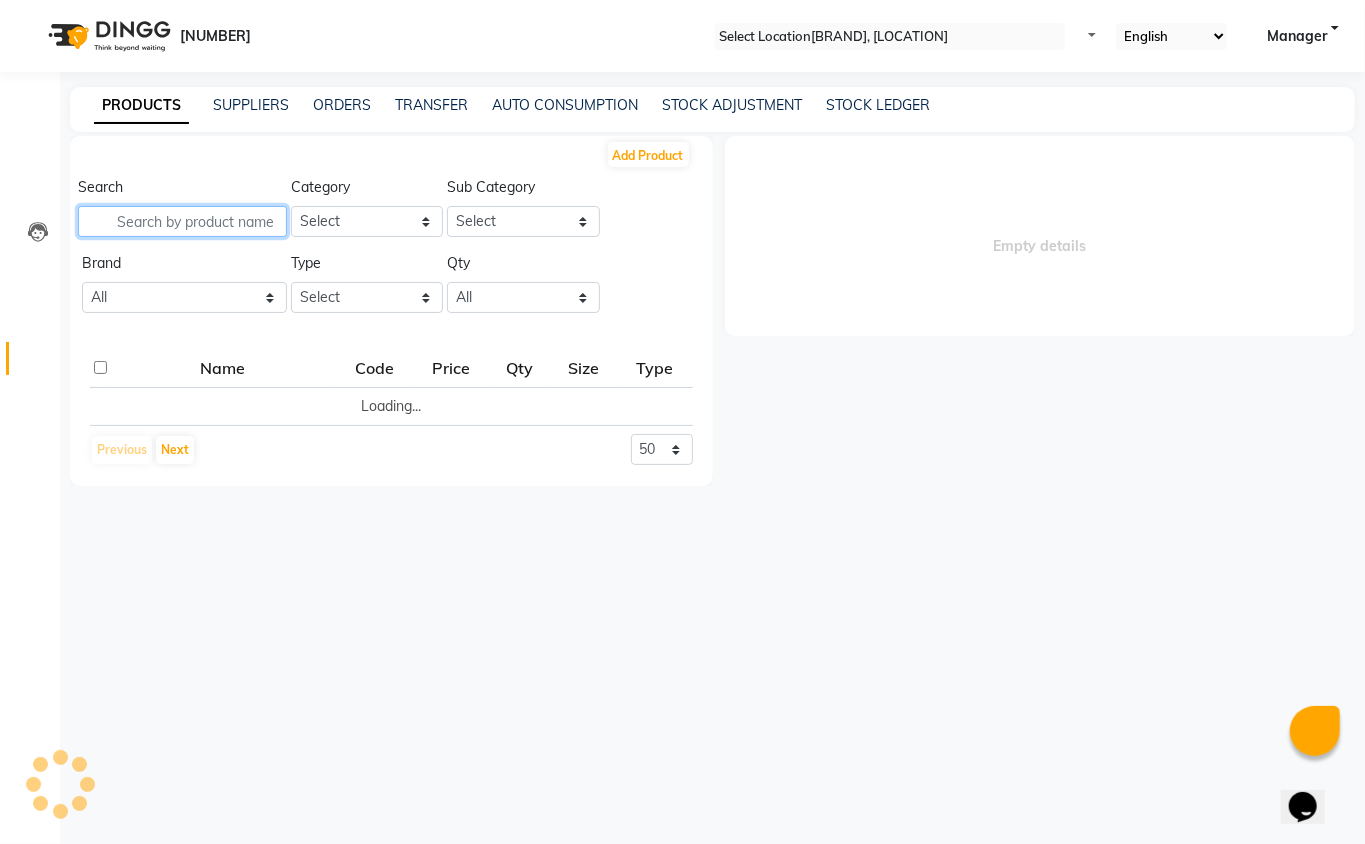 click at bounding box center [182, 221] 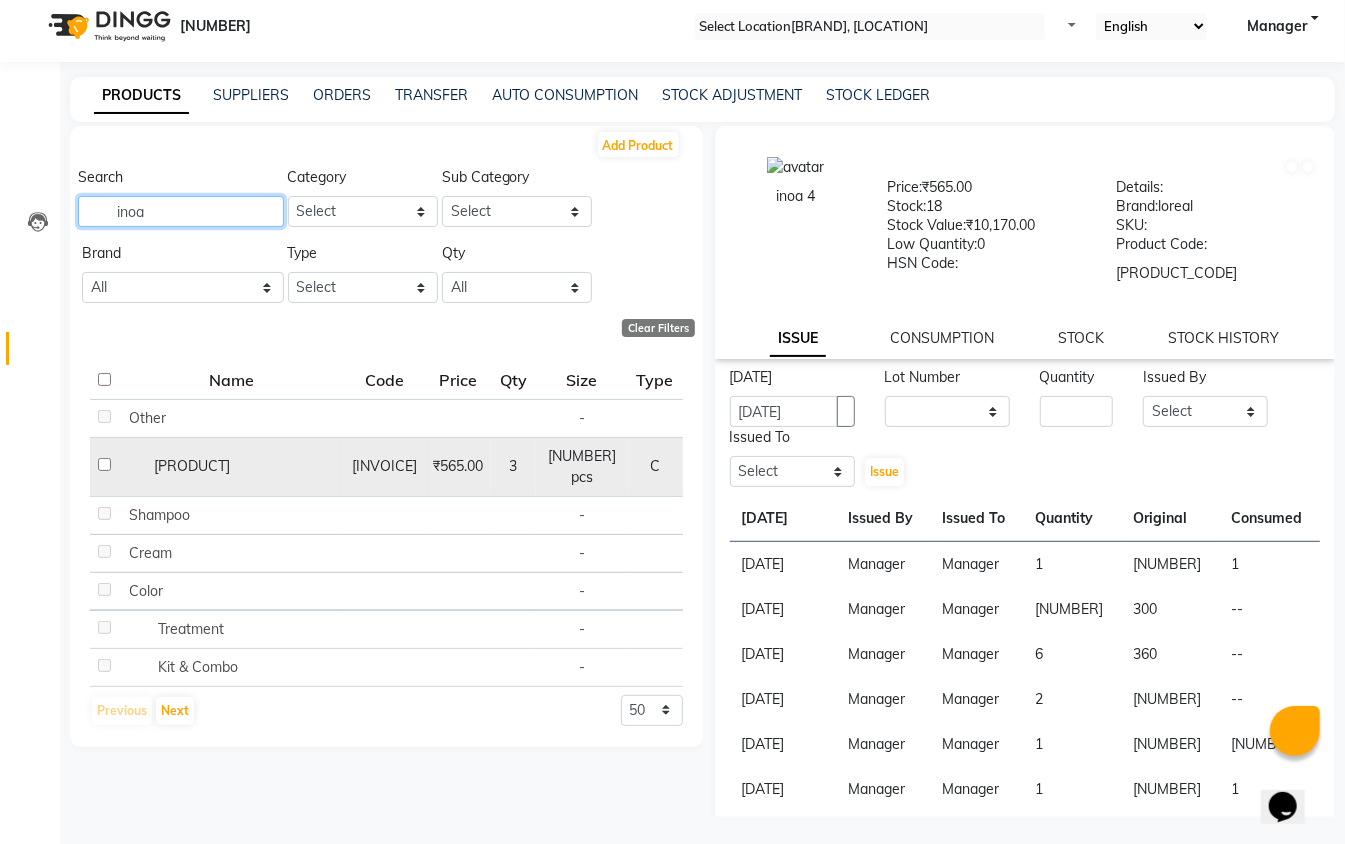 scroll, scrollTop: 13, scrollLeft: 0, axis: vertical 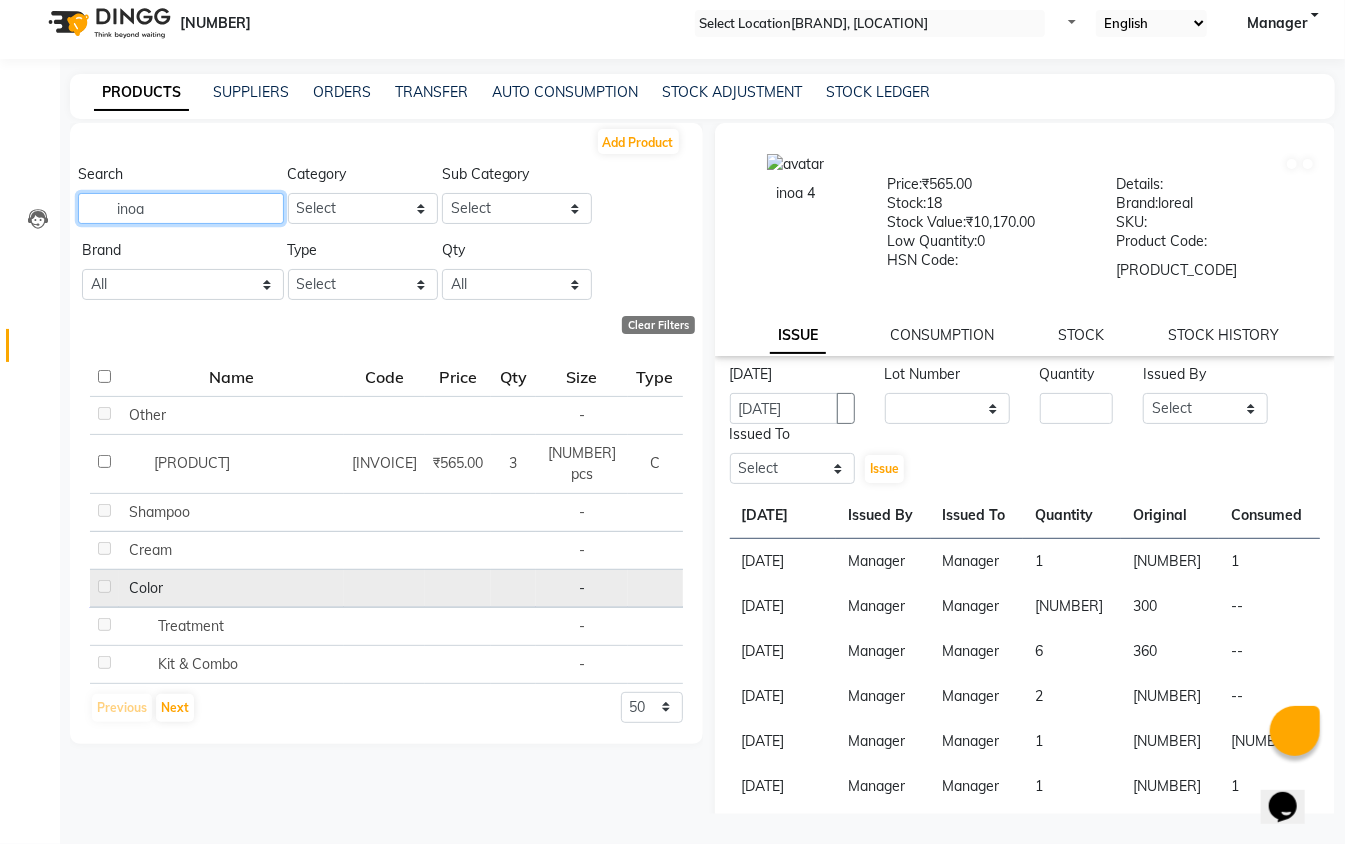 type on "inoa" 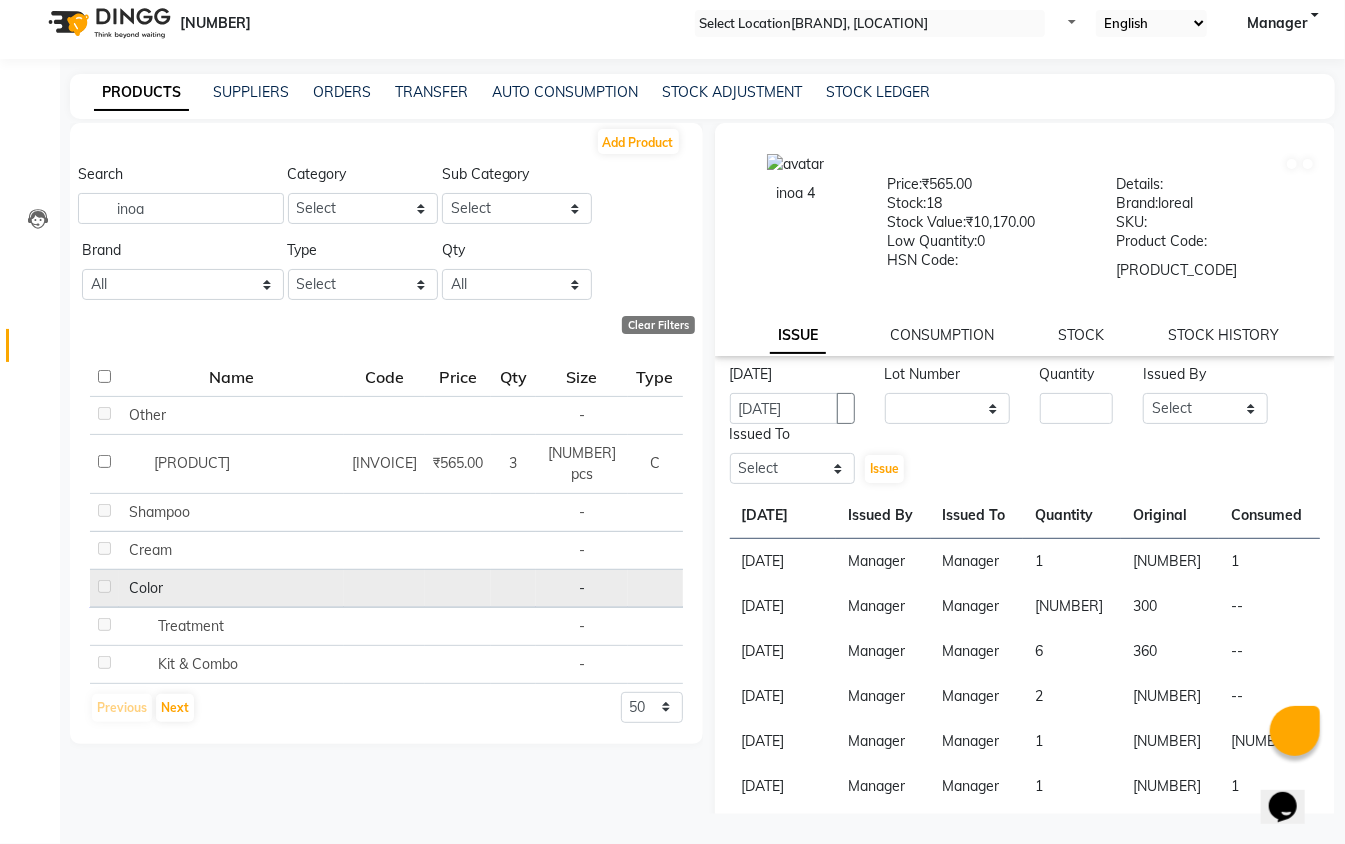 click at bounding box center (124, 512) 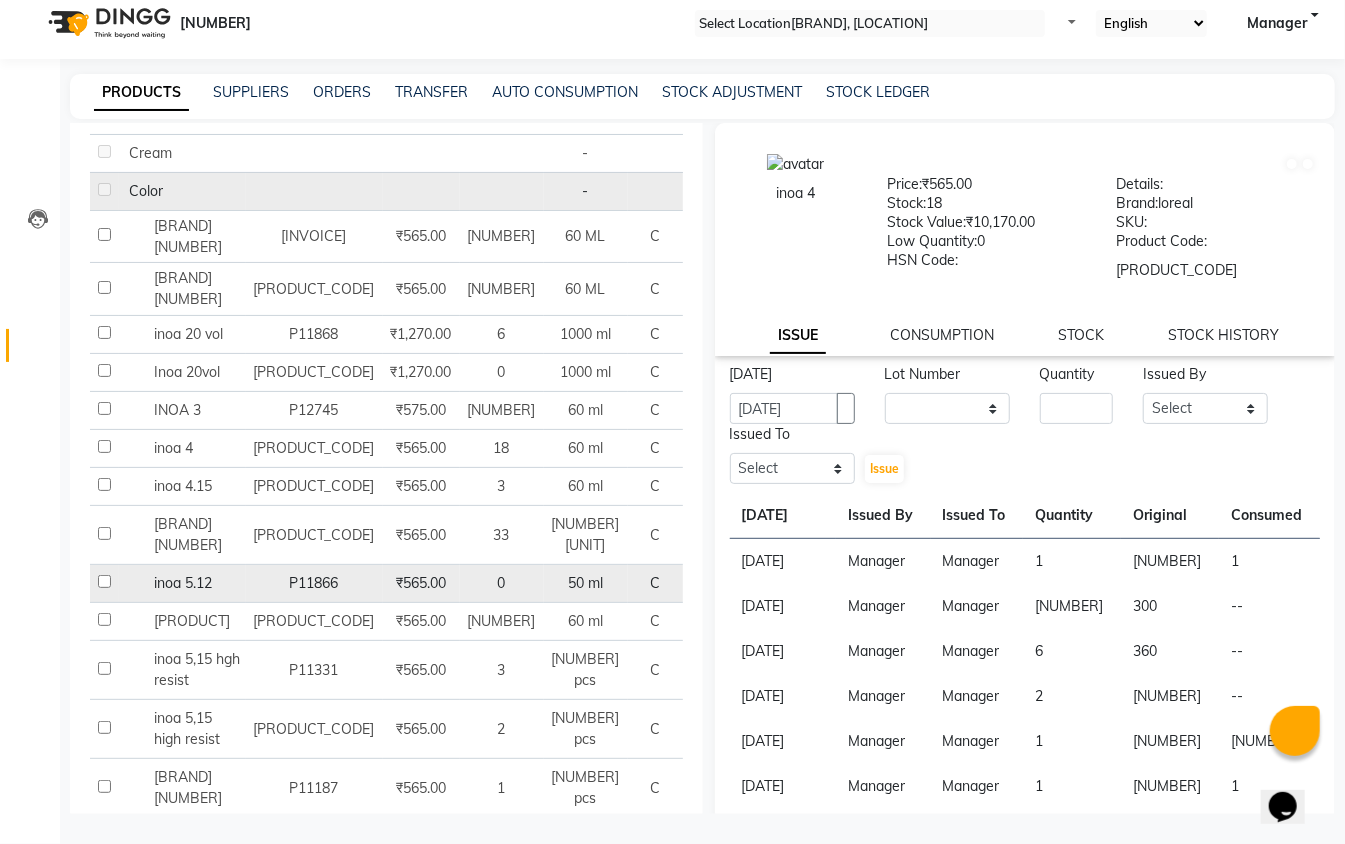 scroll, scrollTop: 400, scrollLeft: 0, axis: vertical 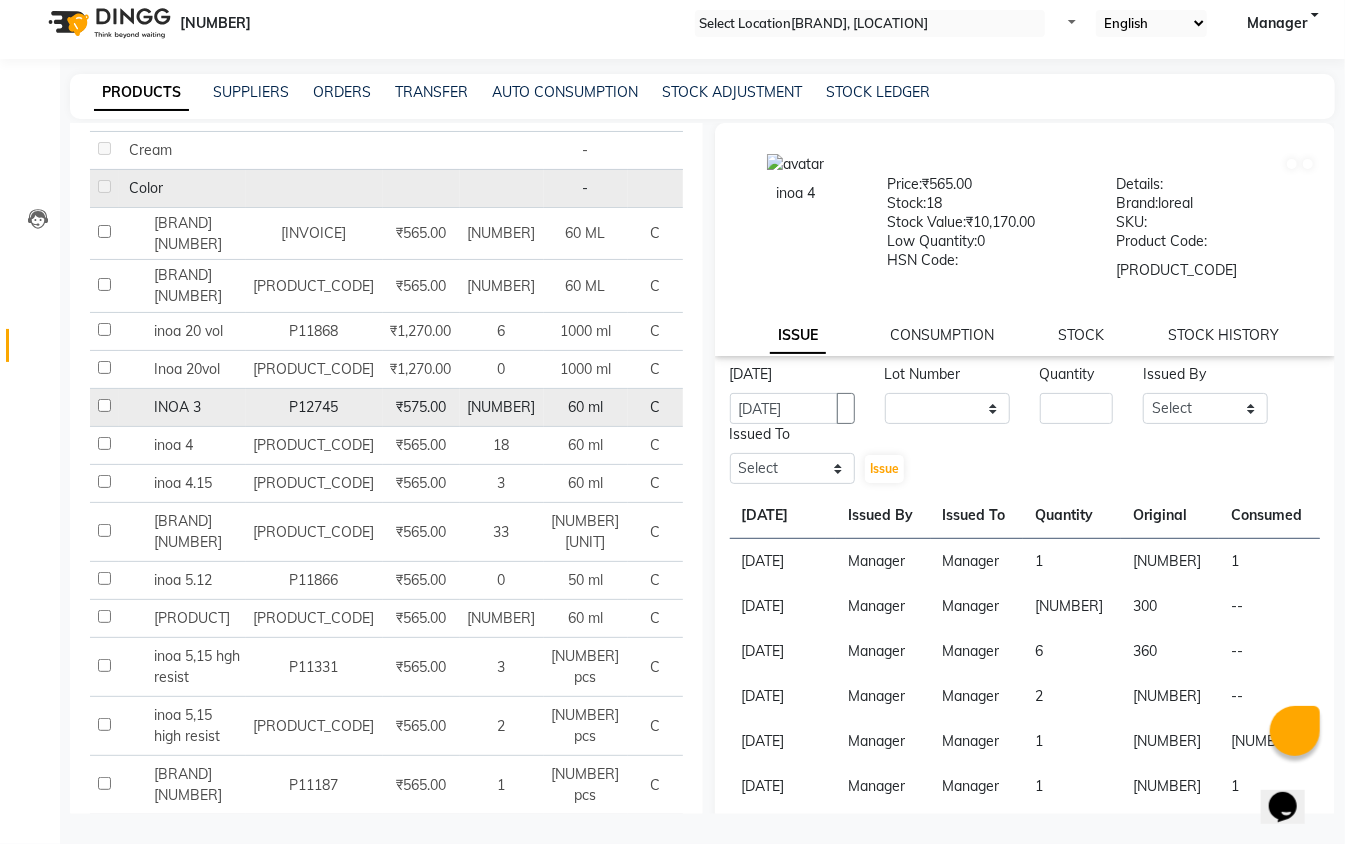 click at bounding box center (104, 13) 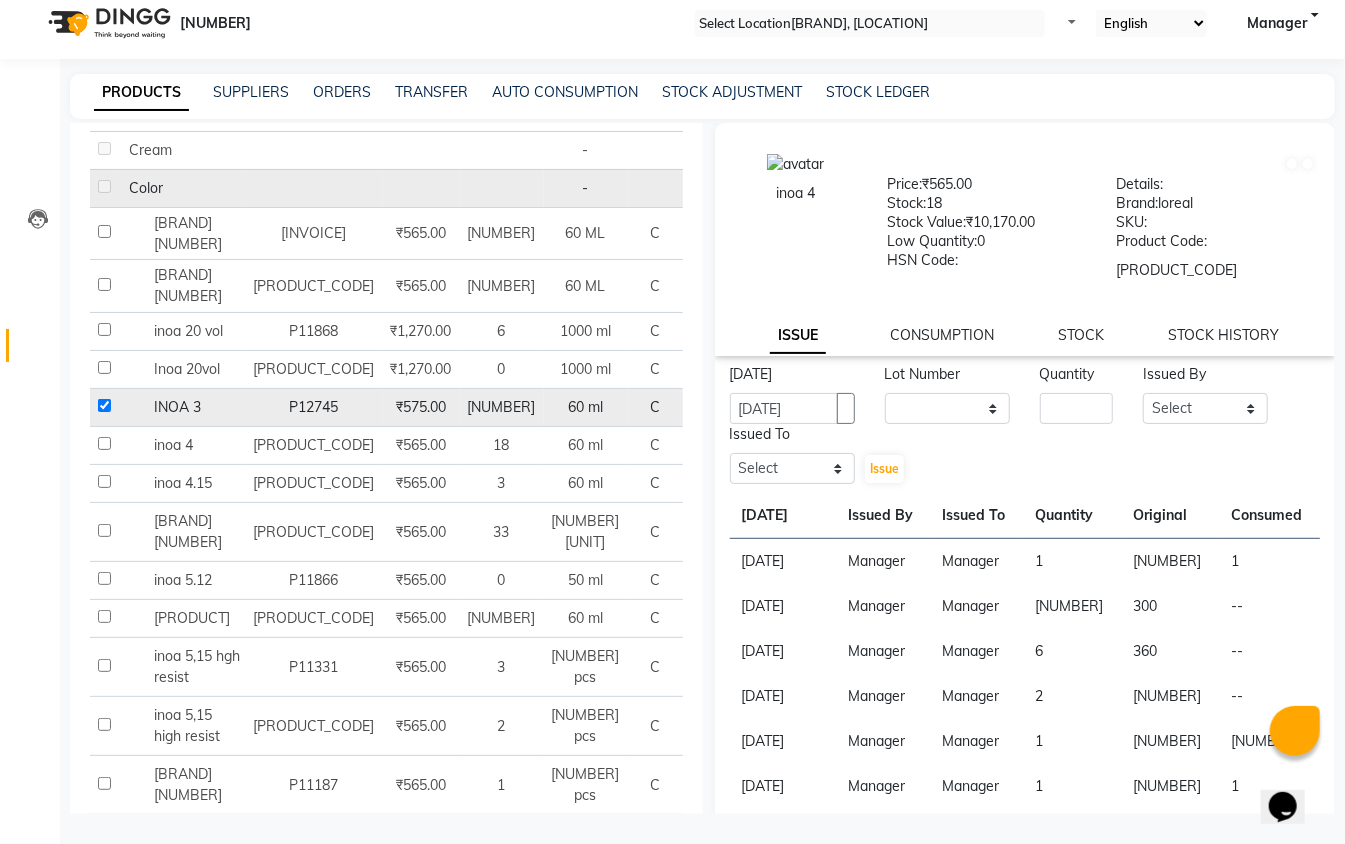 checkbox on "true" 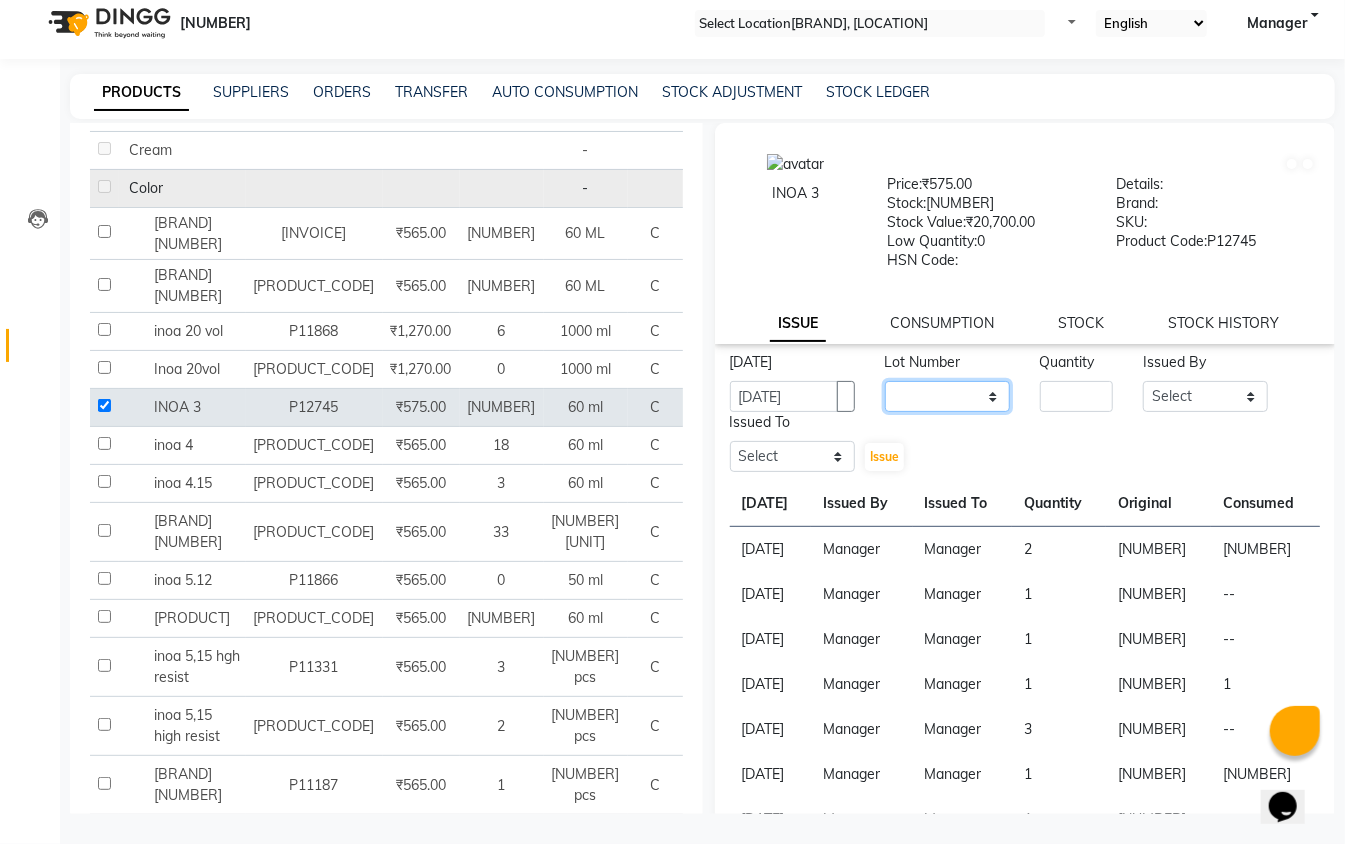 click on "None" at bounding box center [947, 396] 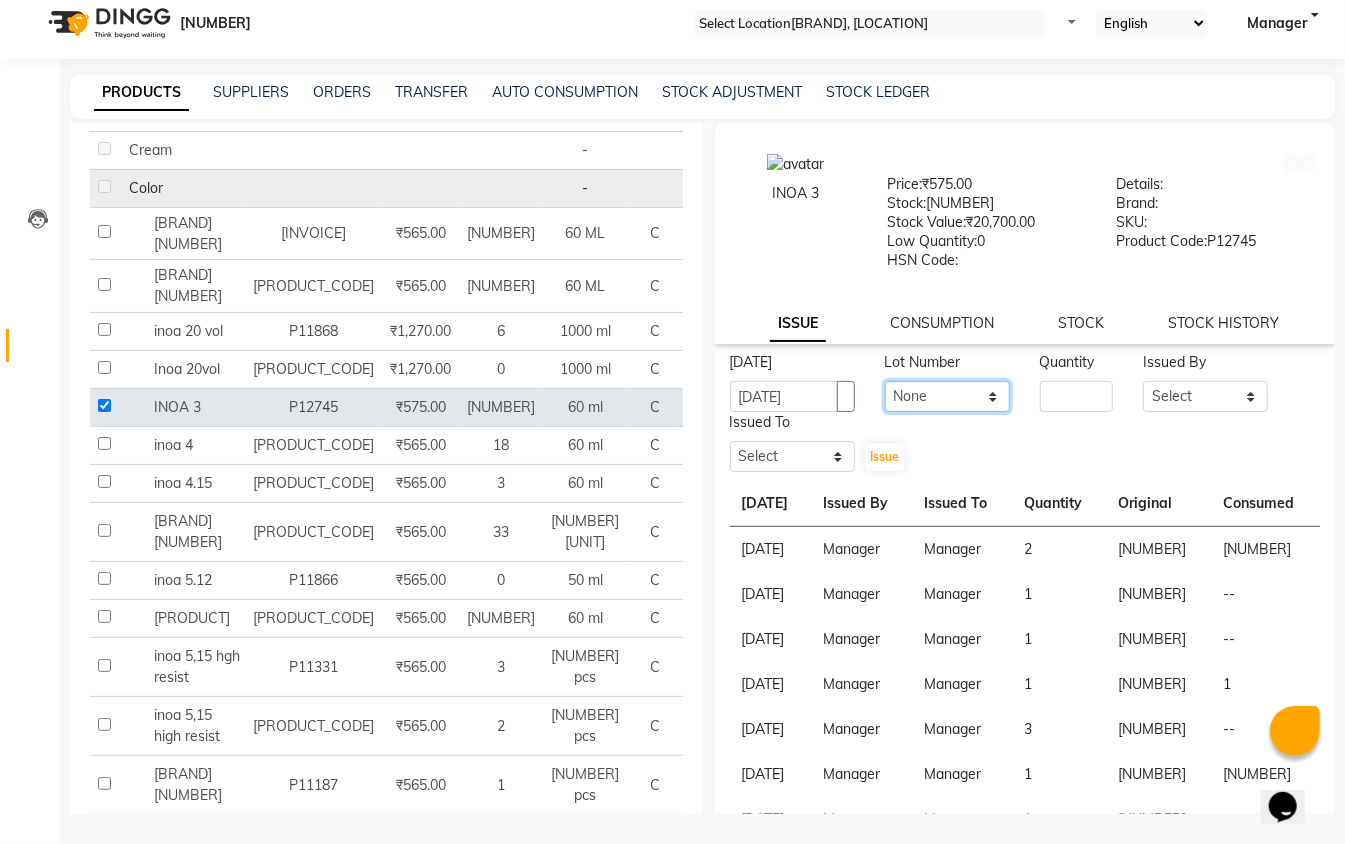 click on "None" at bounding box center [947, 396] 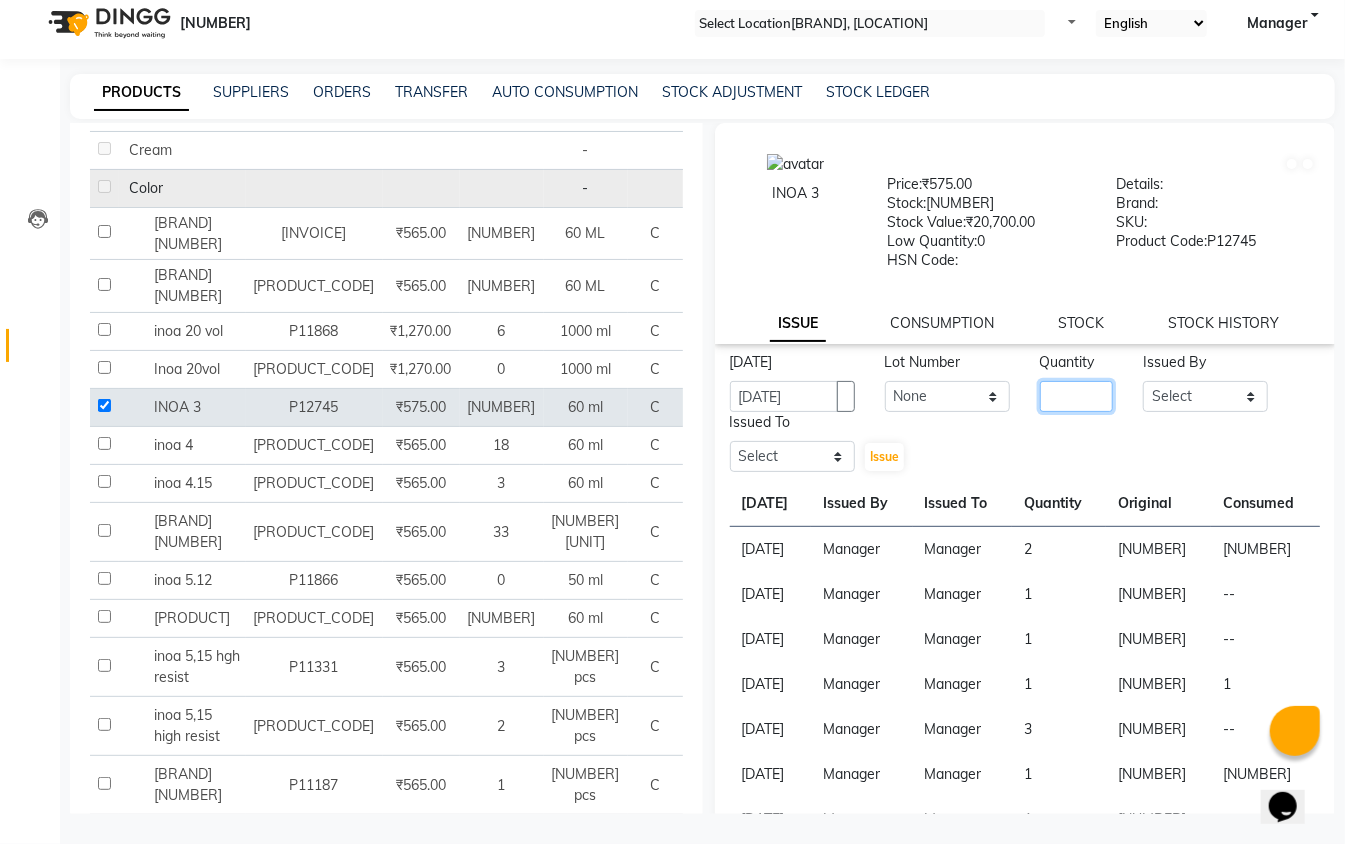 click at bounding box center [1076, 396] 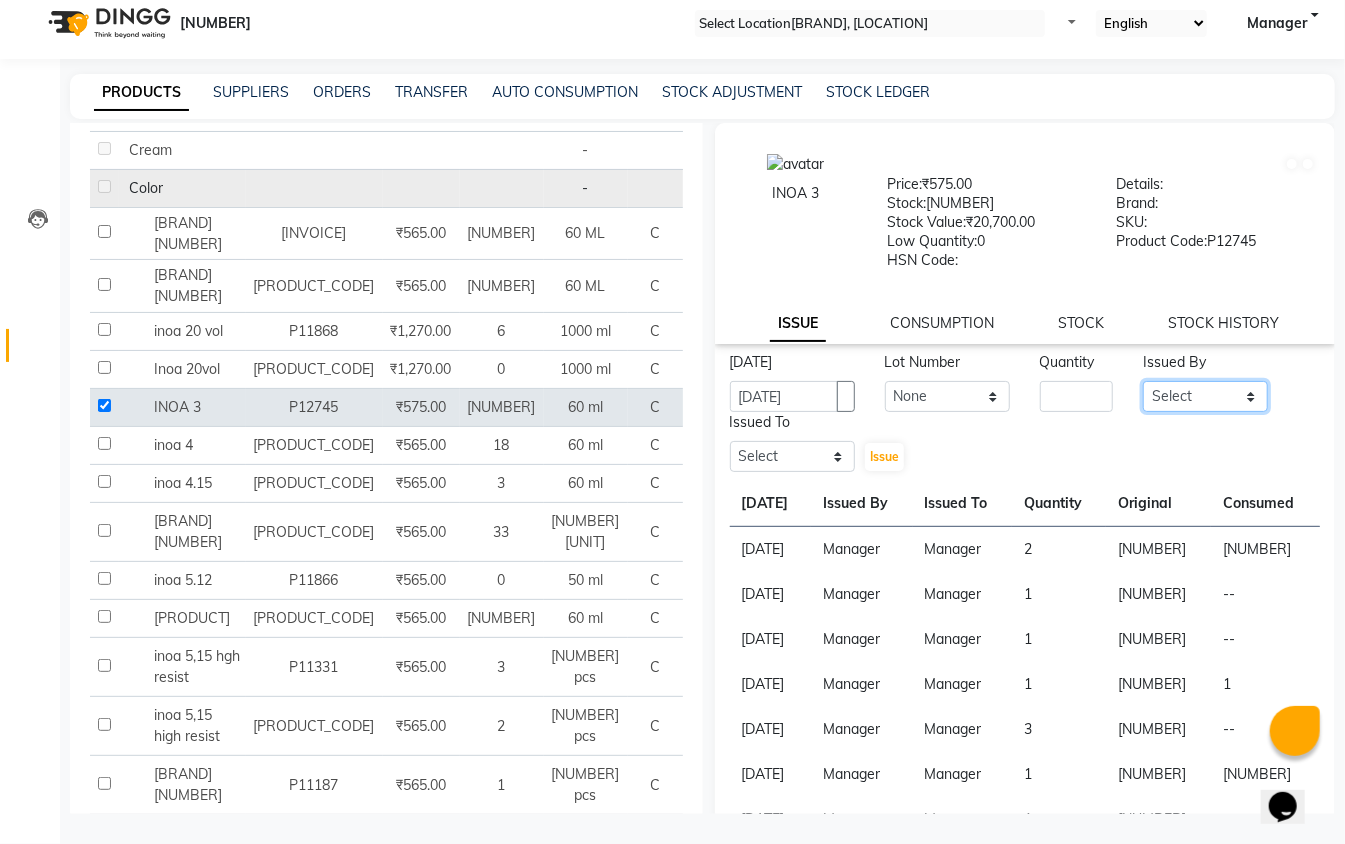 click on "Select aakib Aarti AASHU Aftab Arshal counter sale Danish DAULAT faisal jeet kalu Manager Manish mohd Abid Nakul Owner-PRIYANKA parvesh pooja rajni Reenu sakshi SAM sanjay shoaib Shubh Shyam Sonu STOCK MANAGER SUNIL vikas YASH Zayan" at bounding box center [1205, 396] 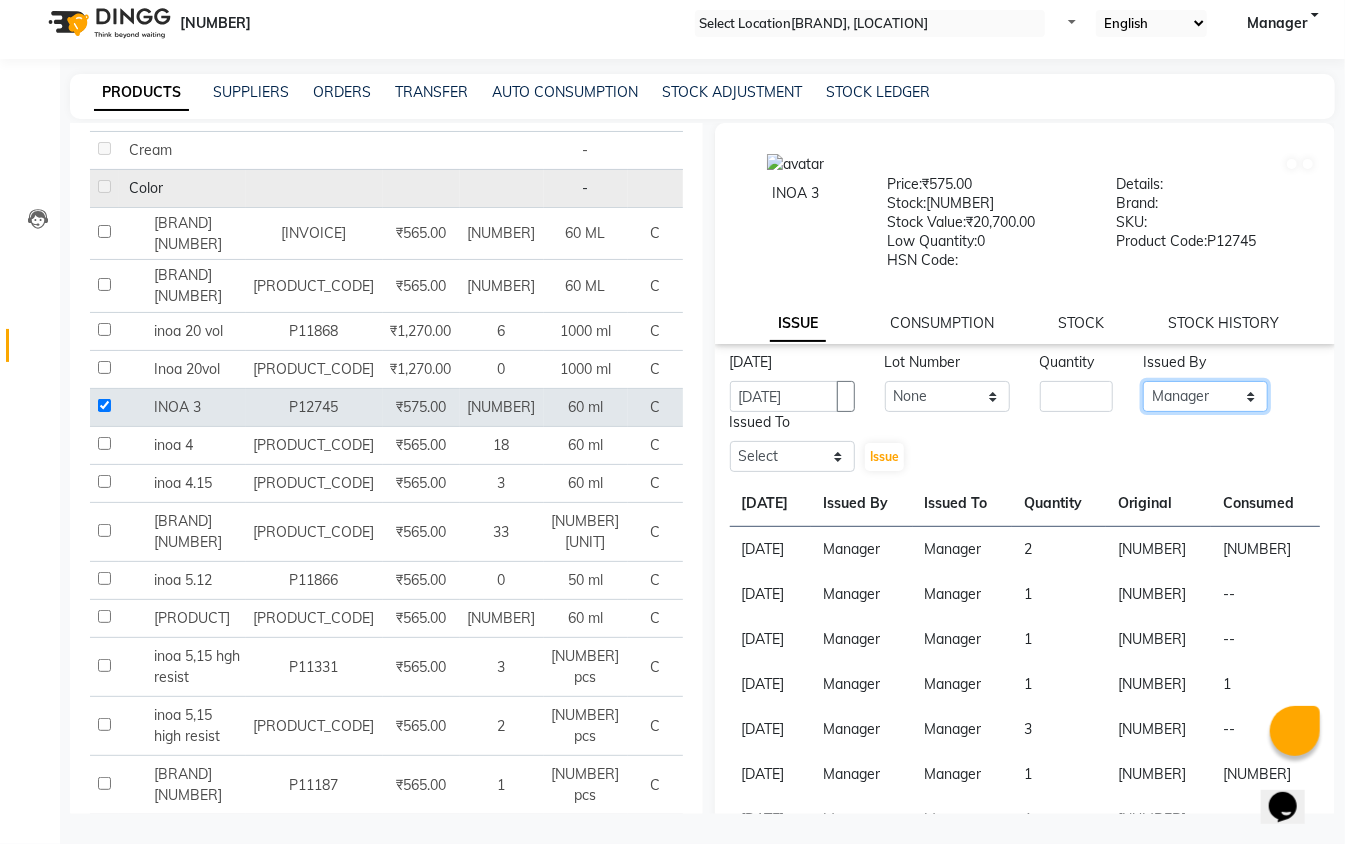 click on "Select aakib Aarti AASHU Aftab Arshal counter sale Danish DAULAT faisal jeet kalu Manager Manish mohd Abid Nakul Owner-PRIYANKA parvesh pooja rajni Reenu sakshi SAM sanjay shoaib Shubh Shyam Sonu STOCK MANAGER SUNIL vikas YASH Zayan" at bounding box center (1205, 396) 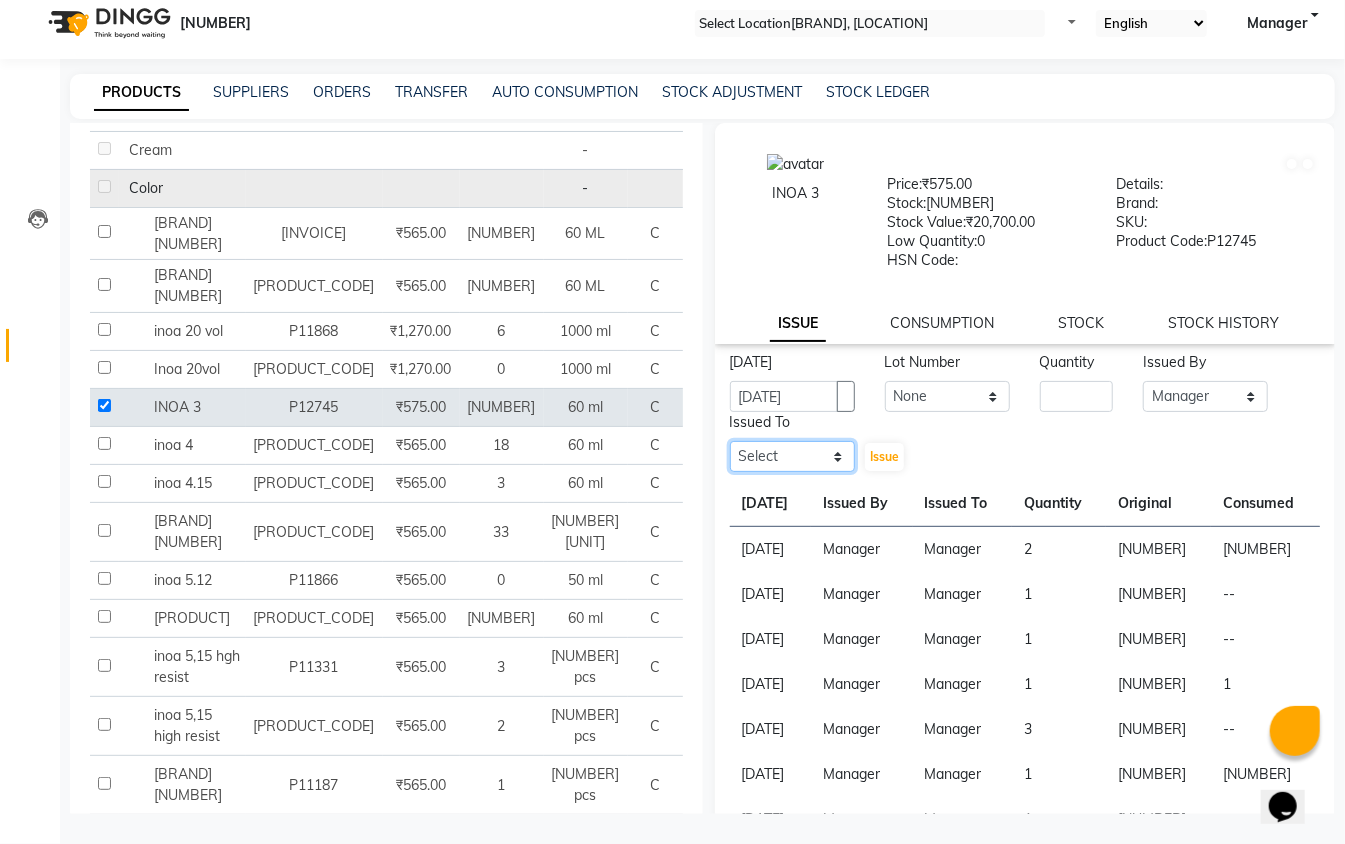 click on "Select aakib Aarti AASHU Aftab Arshal counter sale Danish DAULAT faisal jeet kalu Manager Manish mohd Abid Nakul Owner-PRIYANKA parvesh pooja rajni Reenu sakshi SAM sanjay shoaib Shubh Shyam Sonu STOCK MANAGER SUNIL vikas YASH Zayan" at bounding box center [792, 456] 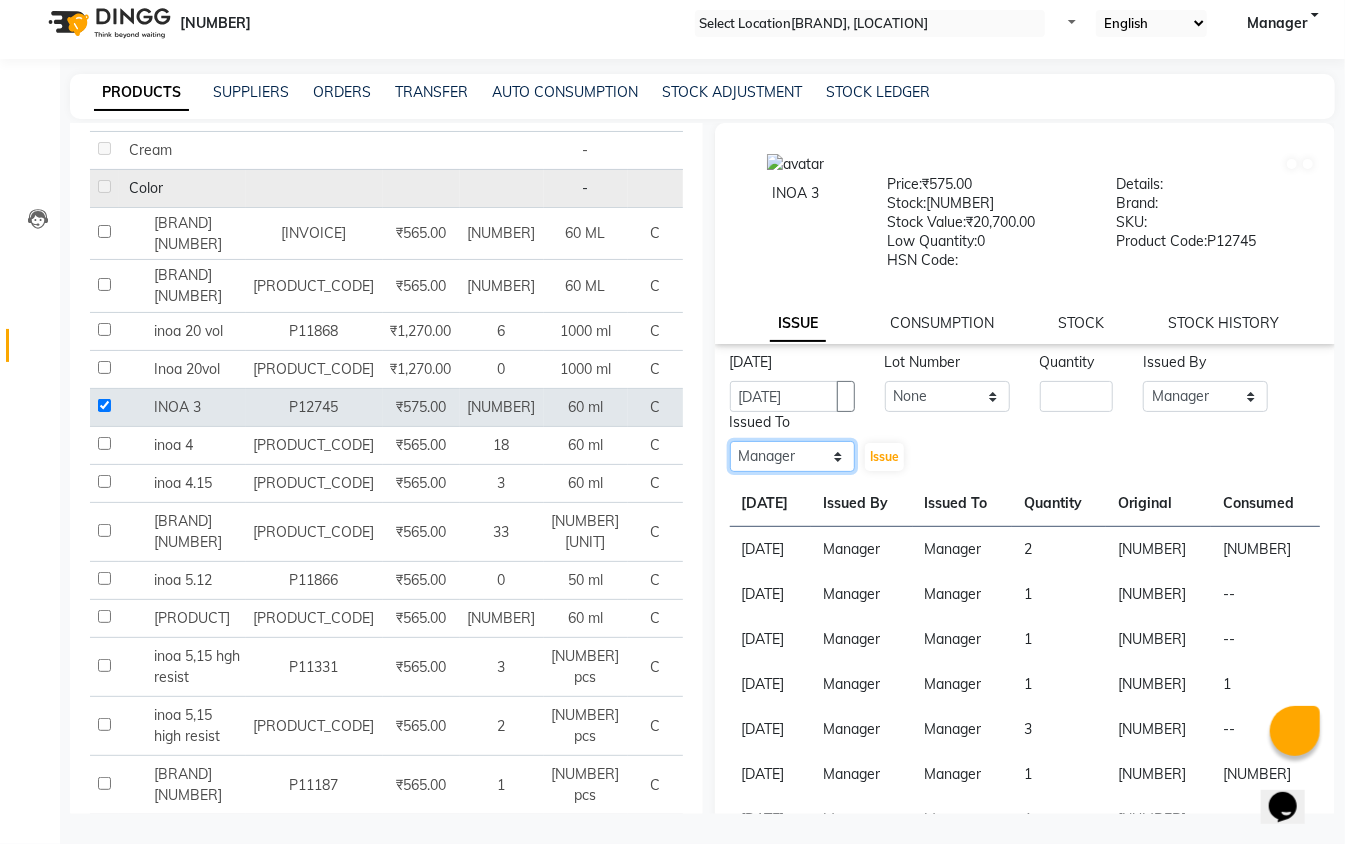 click on "Select aakib Aarti AASHU Aftab Arshal counter sale Danish DAULAT faisal jeet kalu Manager Manish mohd Abid Nakul Owner-PRIYANKA parvesh pooja rajni Reenu sakshi SAM sanjay shoaib Shubh Shyam Sonu STOCK MANAGER SUNIL vikas YASH Zayan" at bounding box center (792, 456) 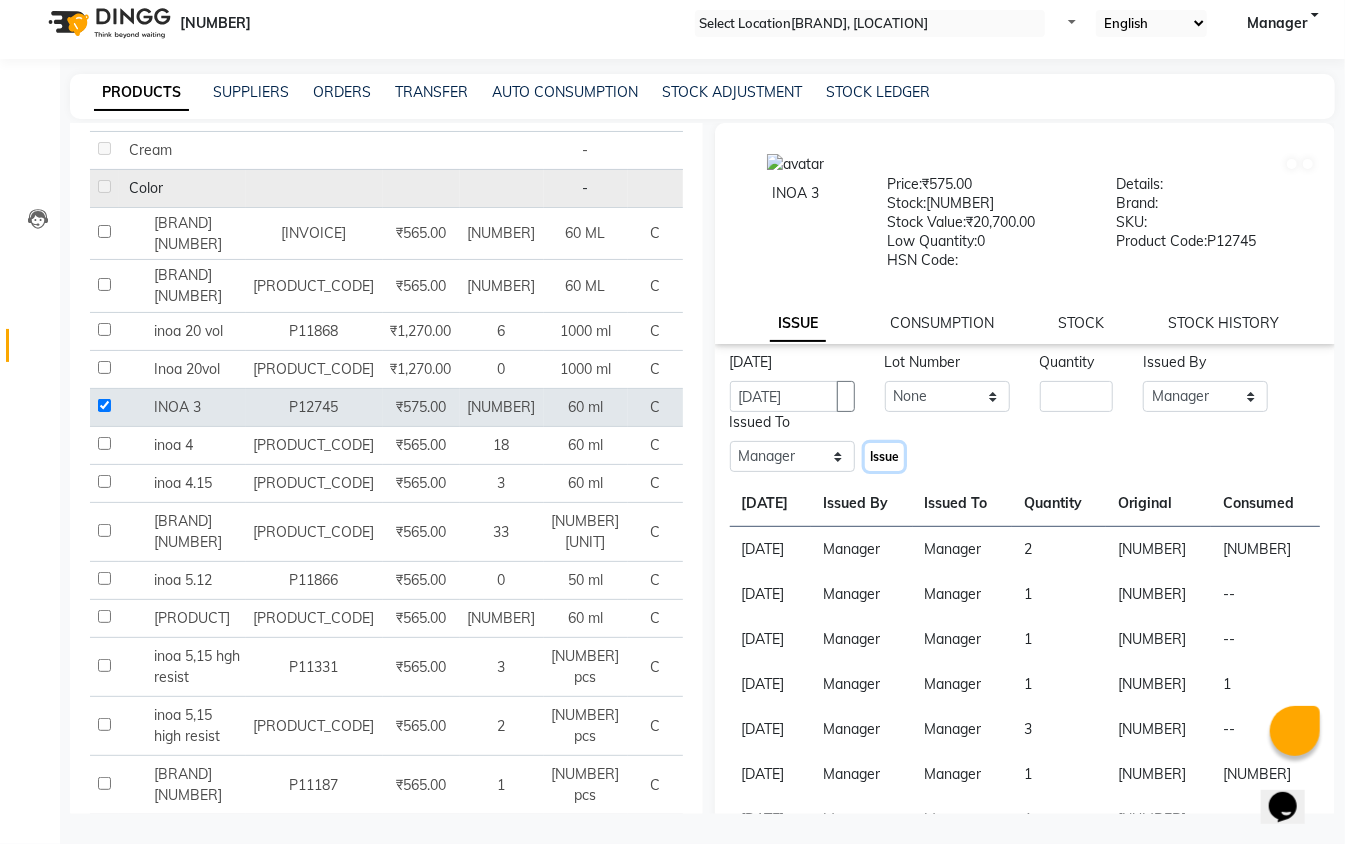 click on "Issue" at bounding box center (884, 456) 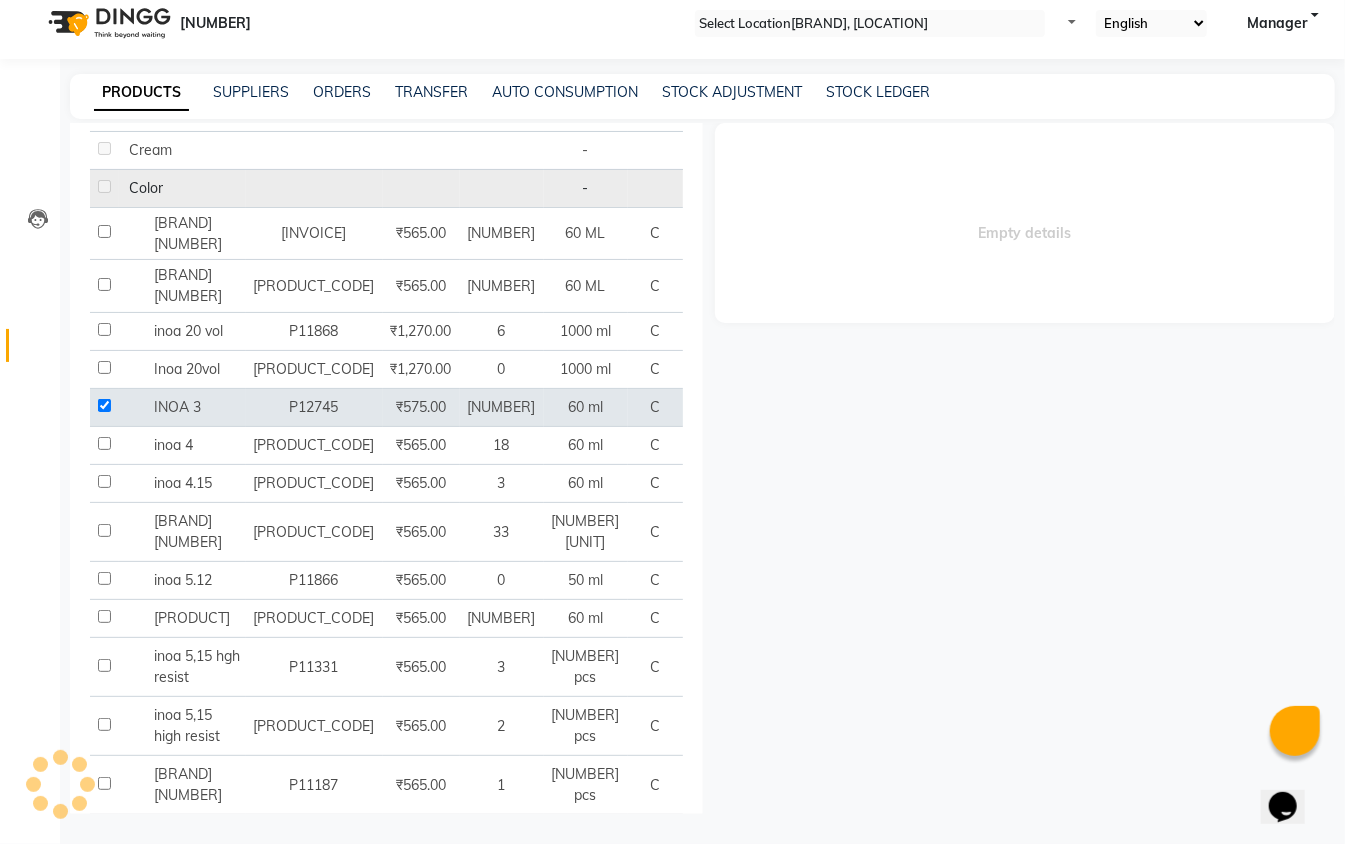 scroll, scrollTop: 0, scrollLeft: 0, axis: both 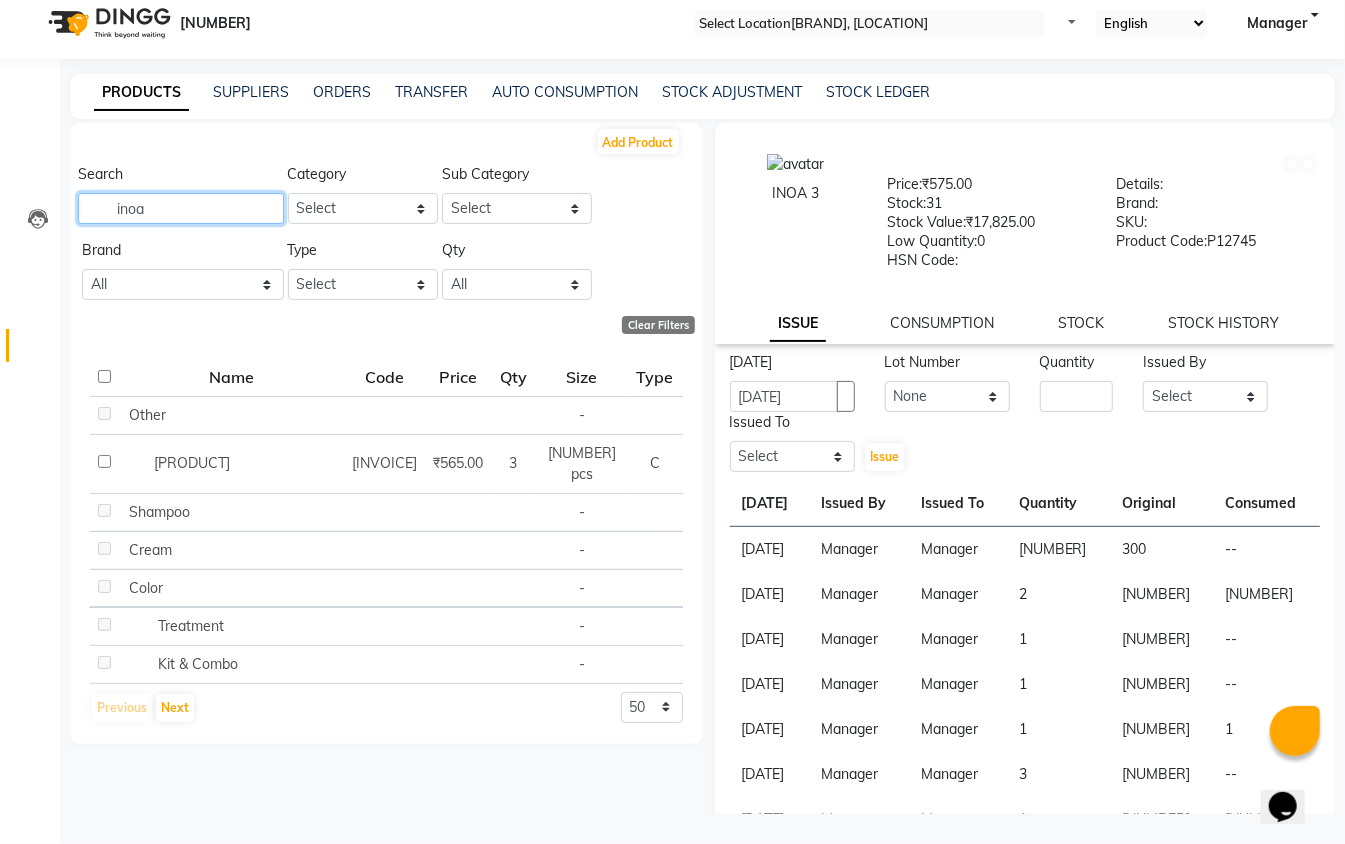 click on "inoa" at bounding box center (181, 208) 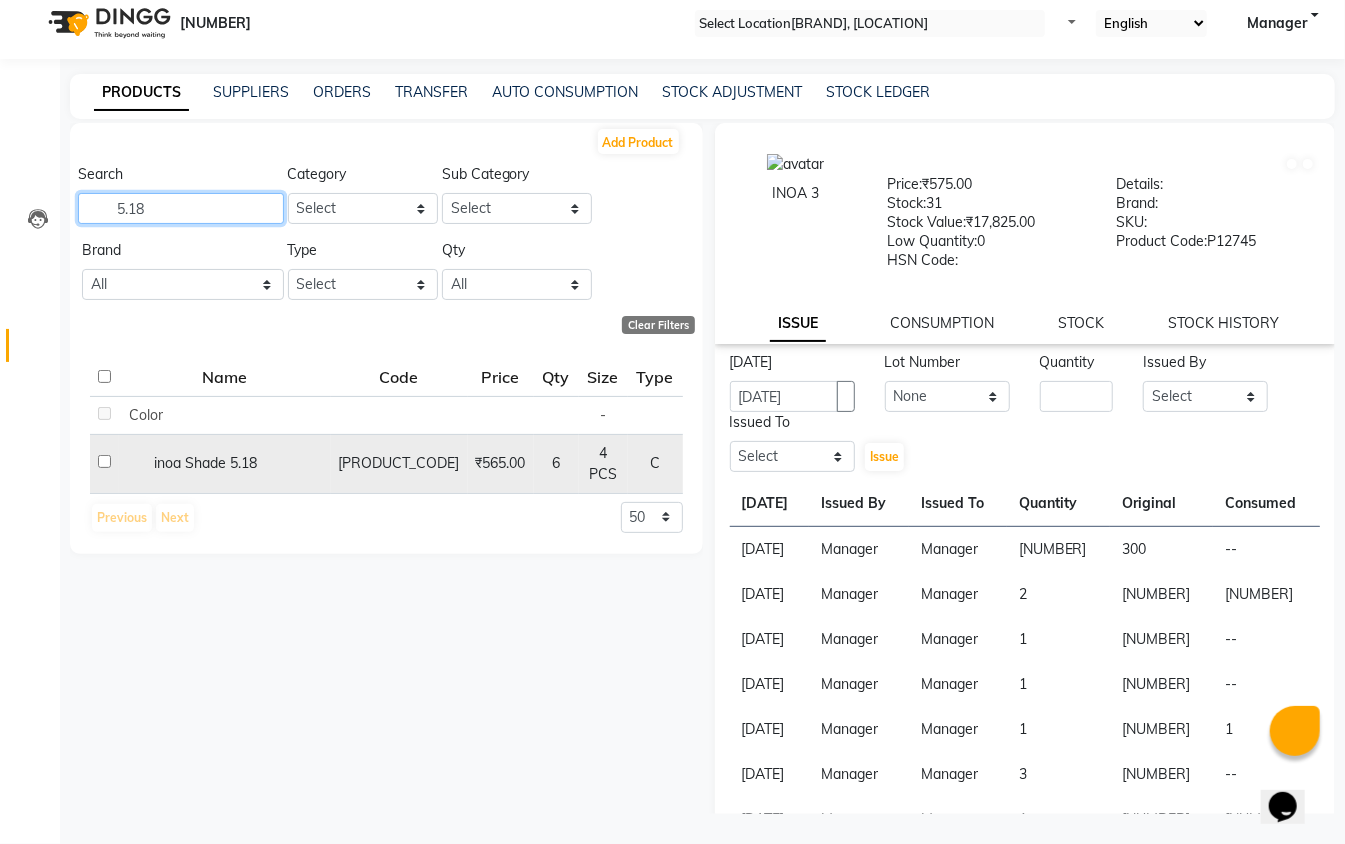 type on "5.18" 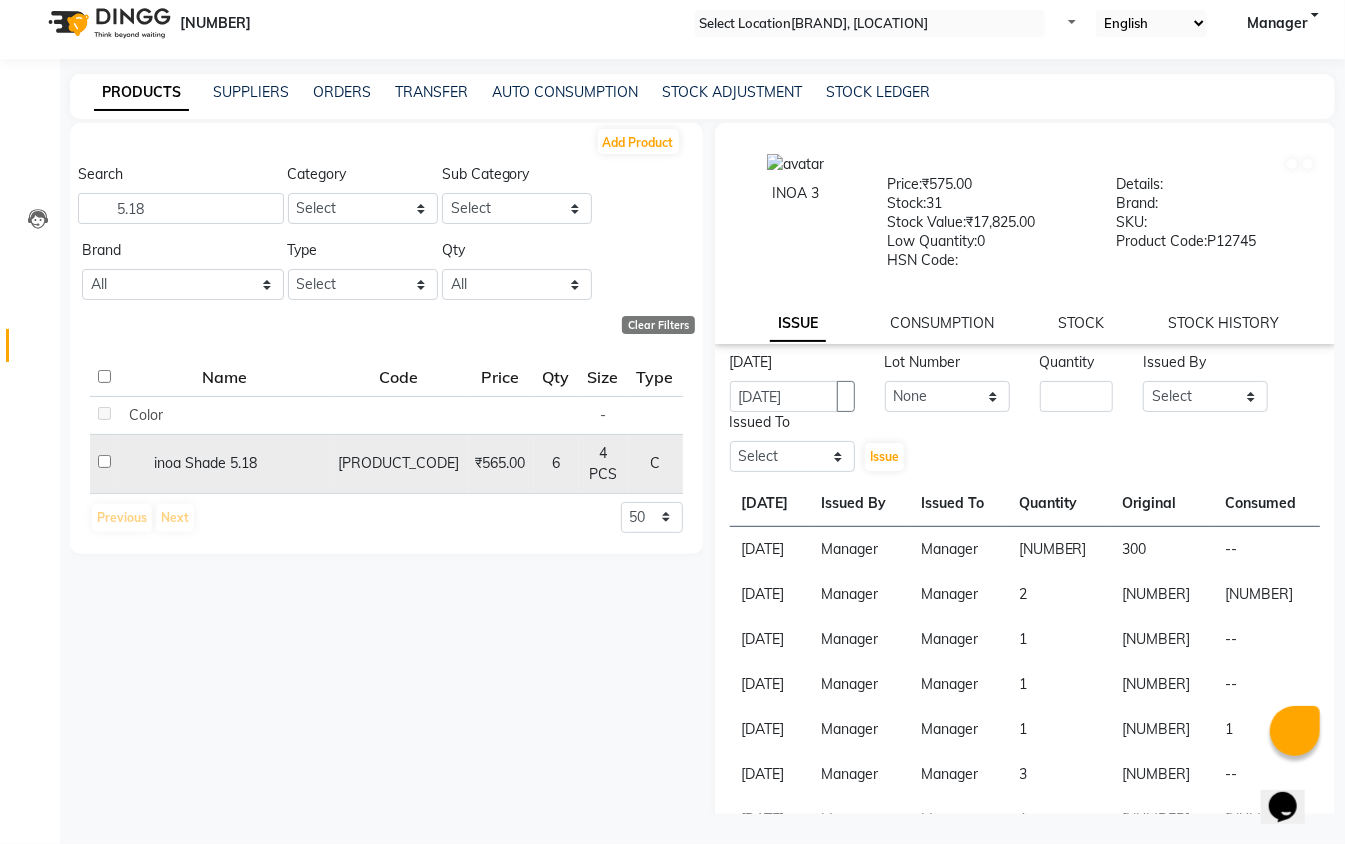 click at bounding box center (104, 413) 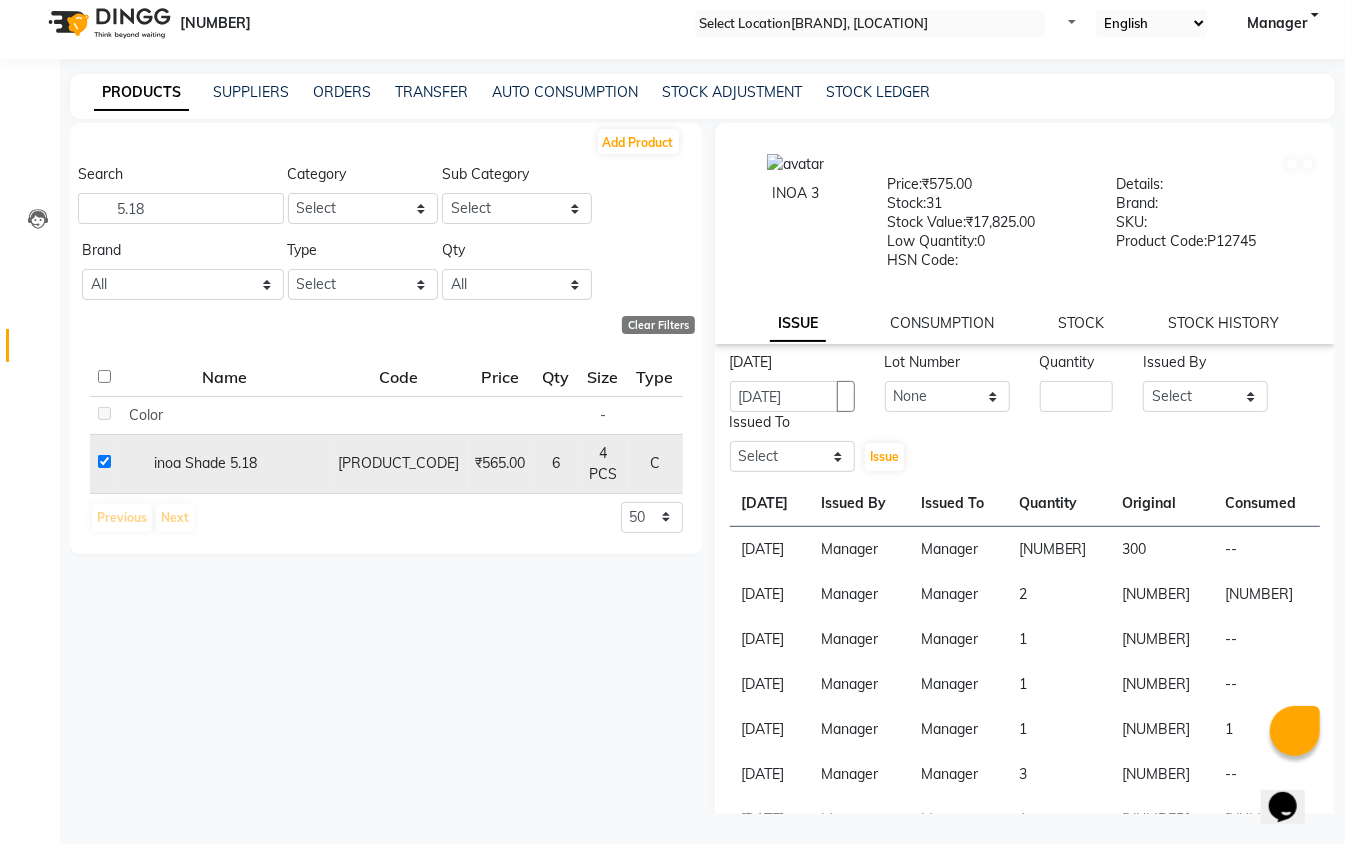 checkbox on "true" 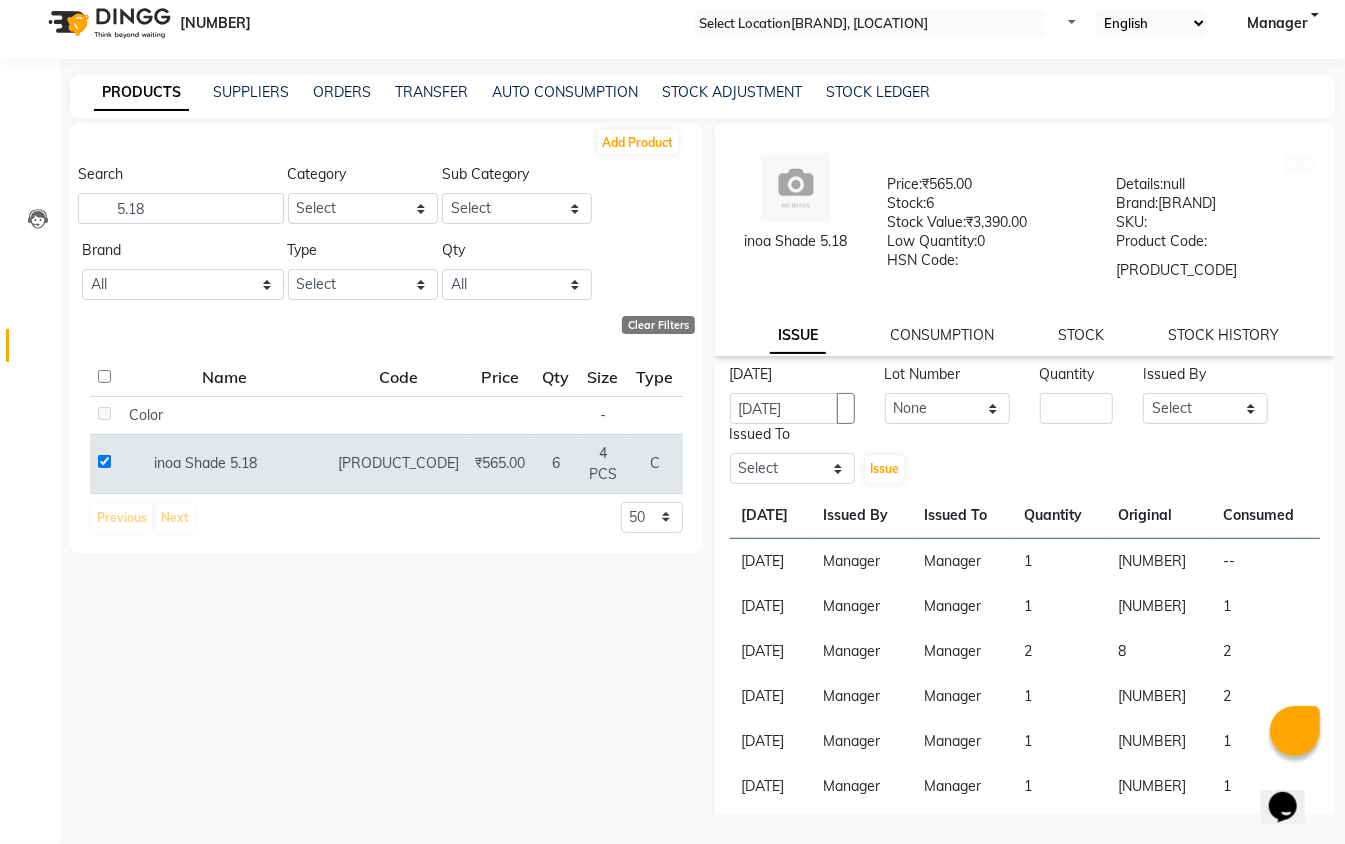 click on "Quantity" at bounding box center [1076, 394] 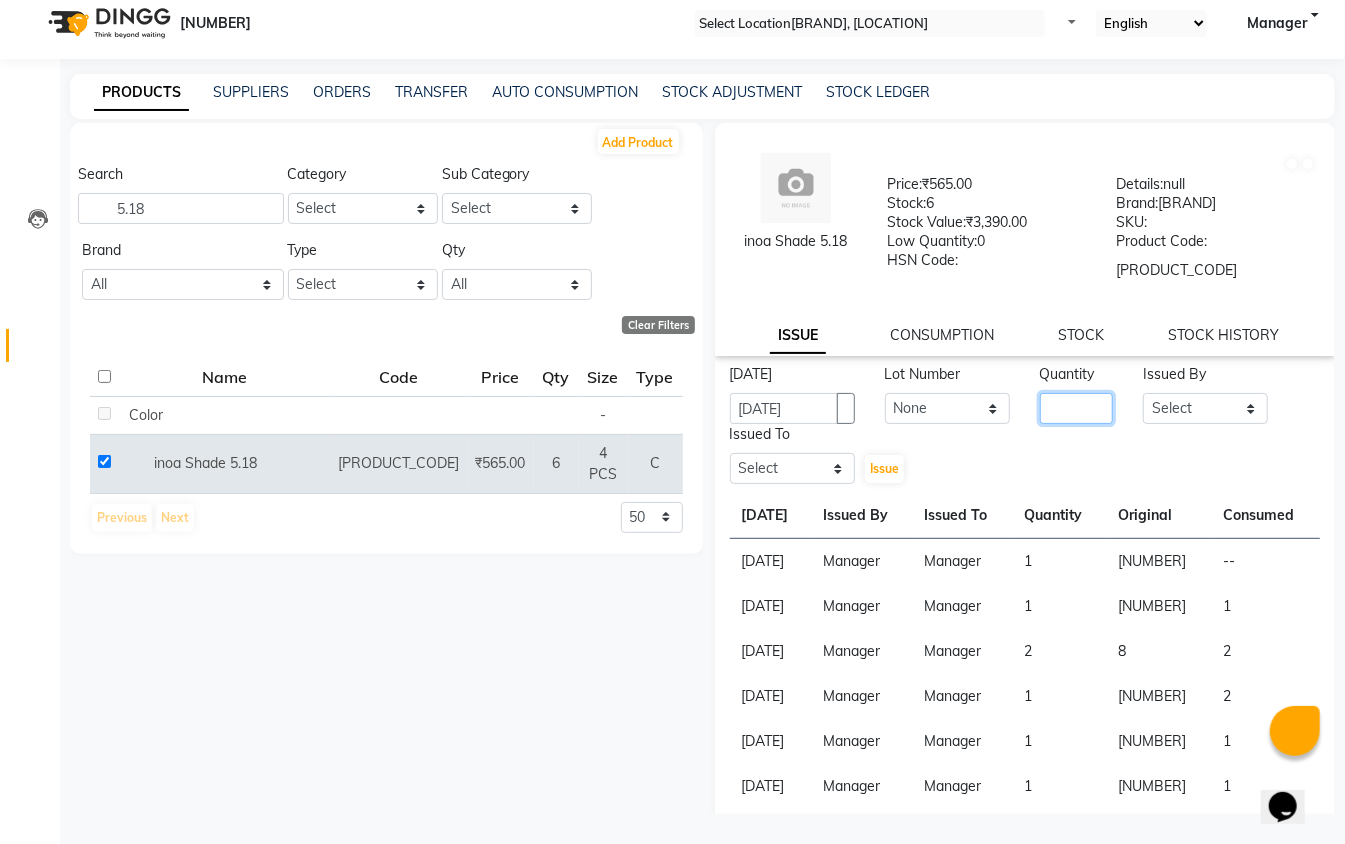 click at bounding box center [1076, 408] 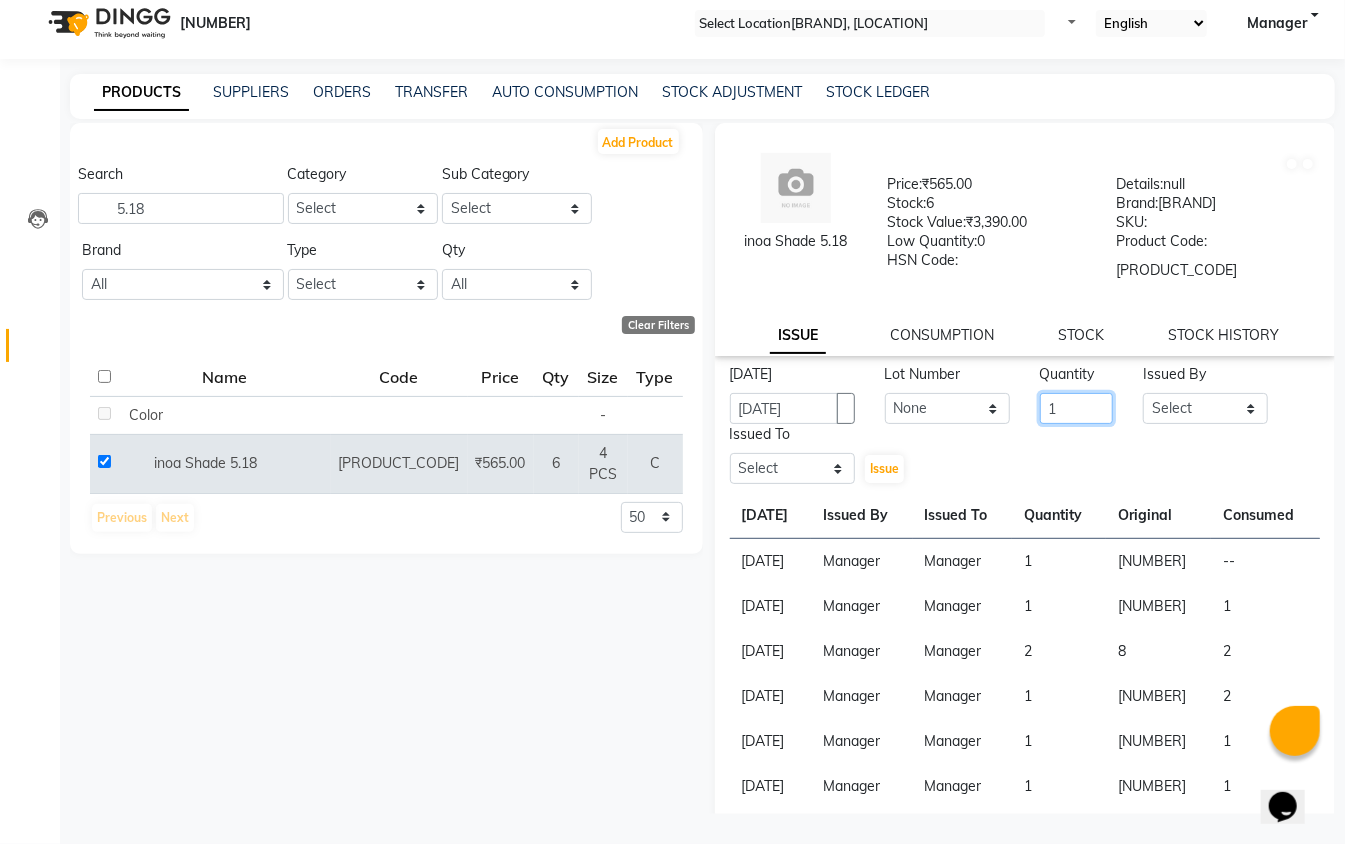 type on "1" 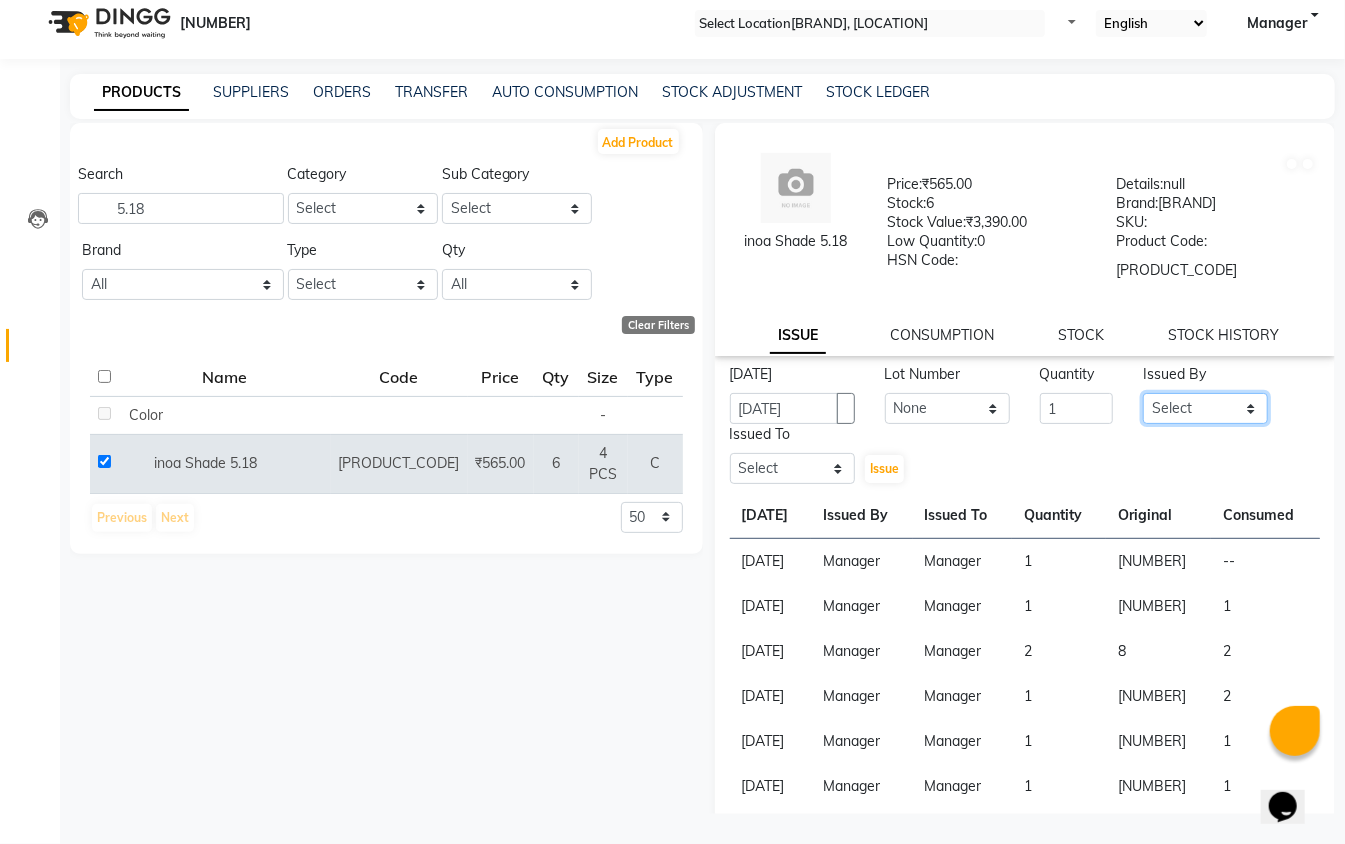 click on "Select aakib Aarti AASHU Aftab Arshal counter sale Danish DAULAT faisal jeet kalu Manager Manish mohd Abid Nakul Owner-PRIYANKA parvesh pooja rajni Reenu sakshi SAM sanjay shoaib Shubh Shyam Sonu STOCK MANAGER SUNIL vikas YASH Zayan" at bounding box center [1205, 408] 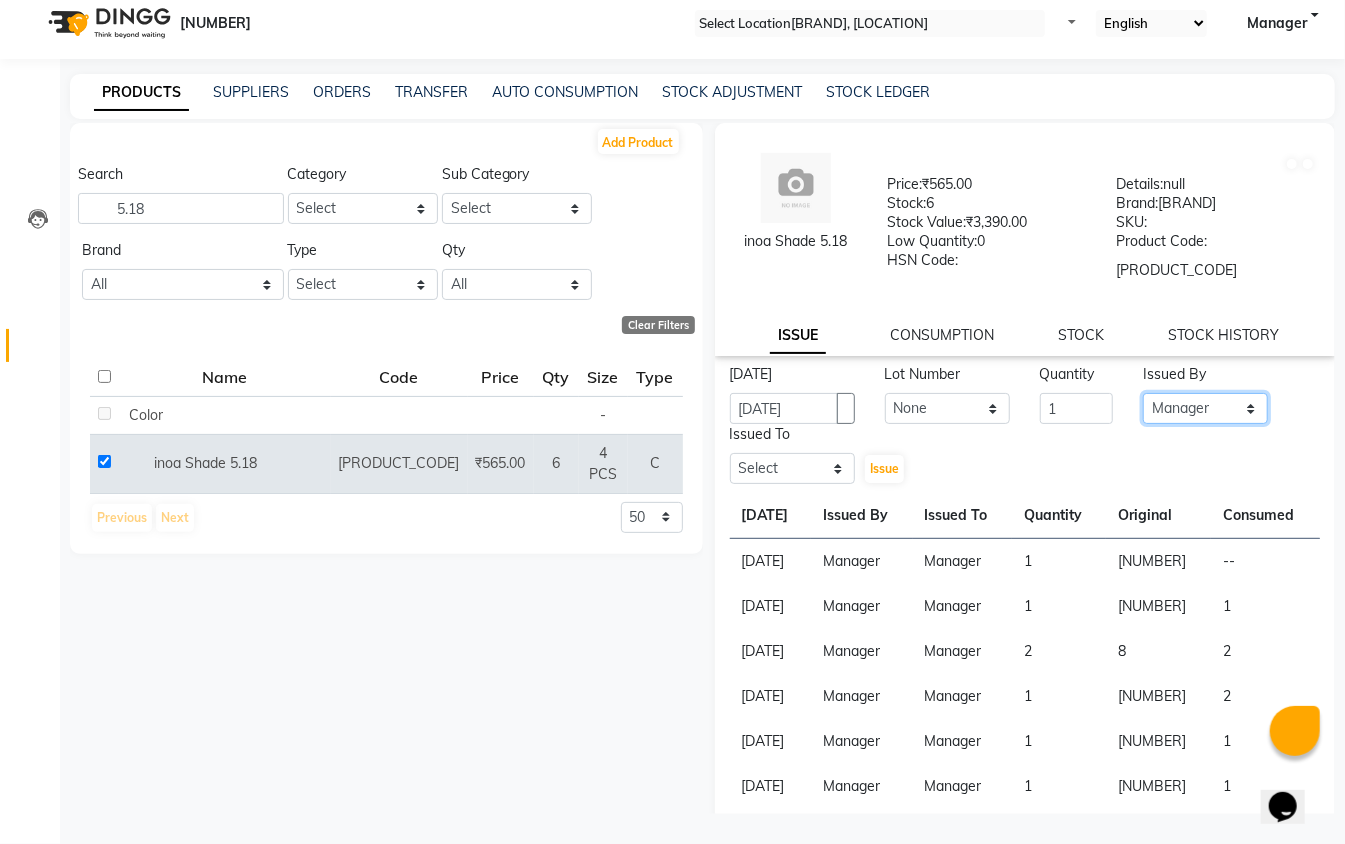 click on "Select aakib Aarti AASHU Aftab Arshal counter sale Danish DAULAT faisal jeet kalu Manager Manish mohd Abid Nakul Owner-PRIYANKA parvesh pooja rajni Reenu sakshi SAM sanjay shoaib Shubh Shyam Sonu STOCK MANAGER SUNIL vikas YASH Zayan" at bounding box center [1205, 408] 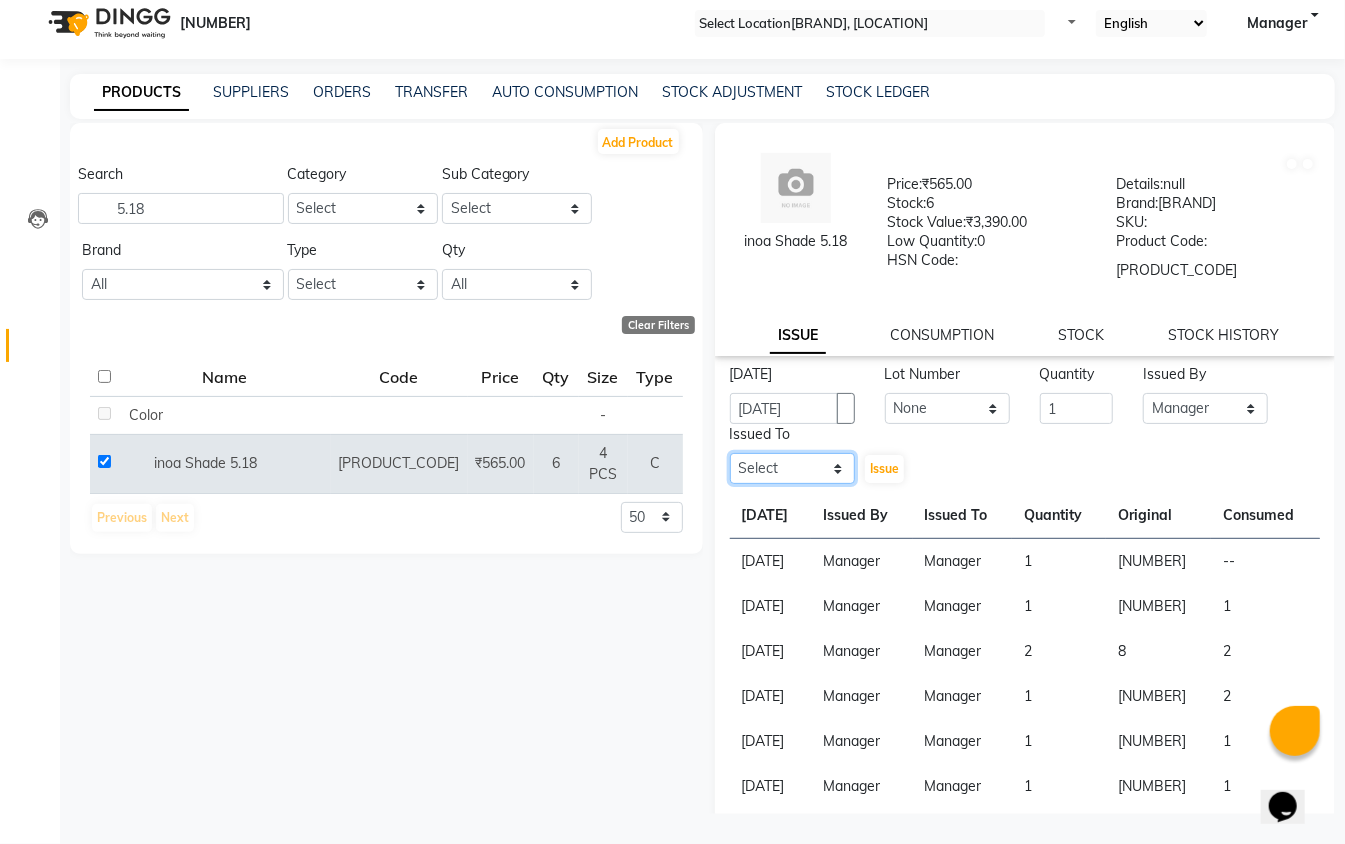click on "Select aakib Aarti AASHU Aftab Arshal counter sale Danish DAULAT faisal jeet kalu Manager Manish mohd Abid Nakul Owner-PRIYANKA parvesh pooja rajni Reenu sakshi SAM sanjay shoaib Shubh Shyam Sonu STOCK MANAGER SUNIL vikas YASH Zayan" at bounding box center [792, 468] 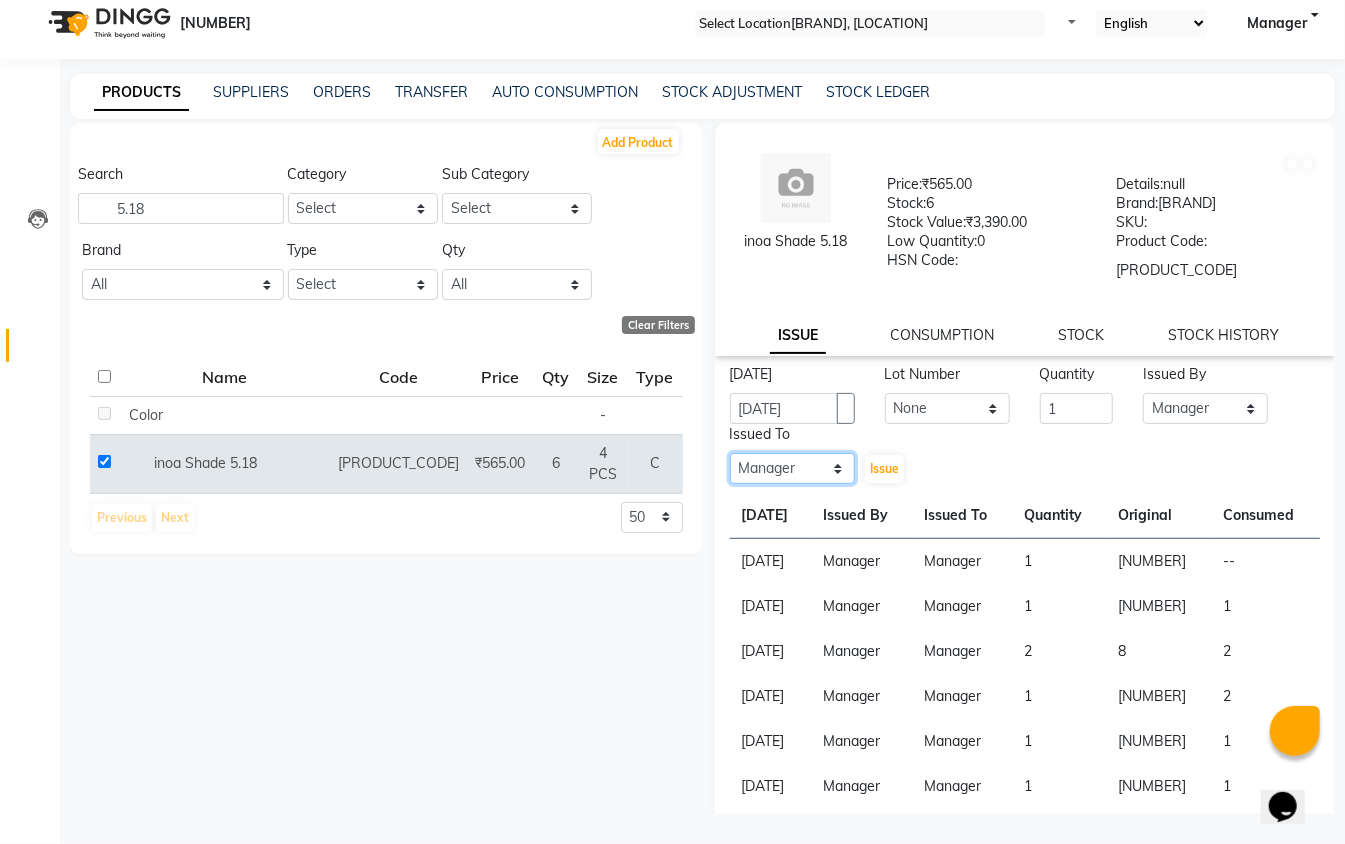 click on "Select aakib Aarti AASHU Aftab Arshal counter sale Danish DAULAT faisal jeet kalu Manager Manish mohd Abid Nakul Owner-PRIYANKA parvesh pooja rajni Reenu sakshi SAM sanjay shoaib Shubh Shyam Sonu STOCK MANAGER SUNIL vikas YASH Zayan" at bounding box center (792, 468) 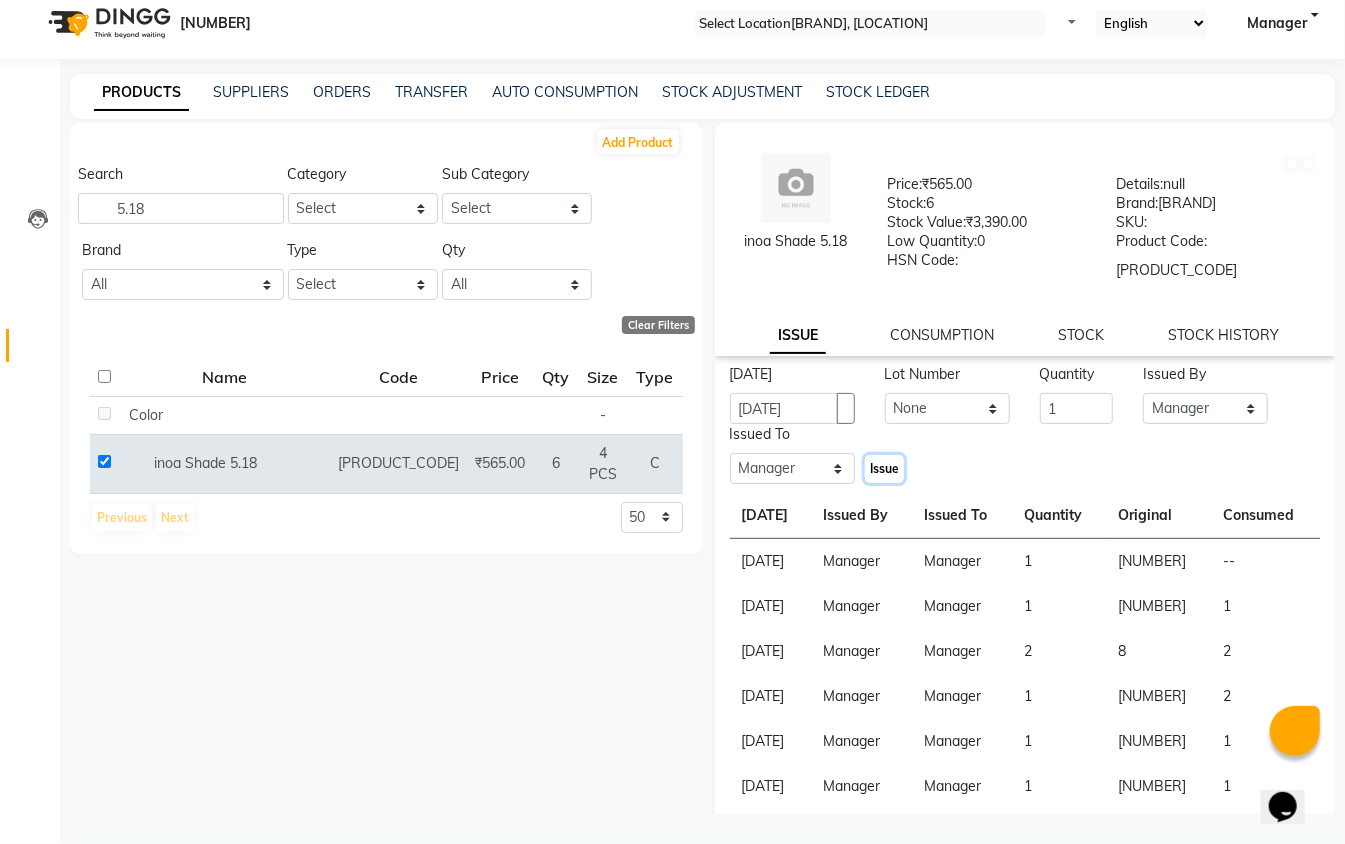 click on "Issue" at bounding box center (884, 468) 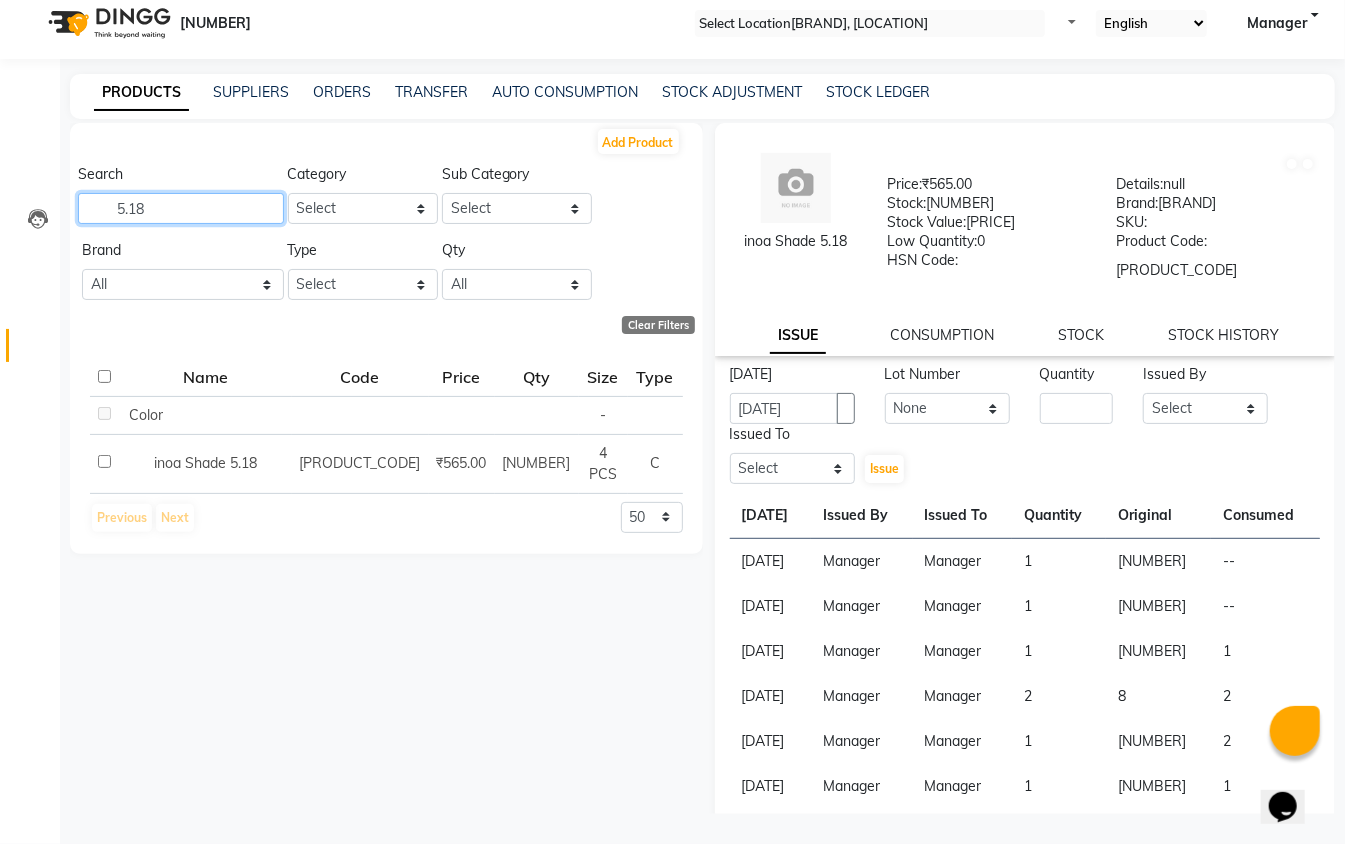click on "5.18" at bounding box center [181, 208] 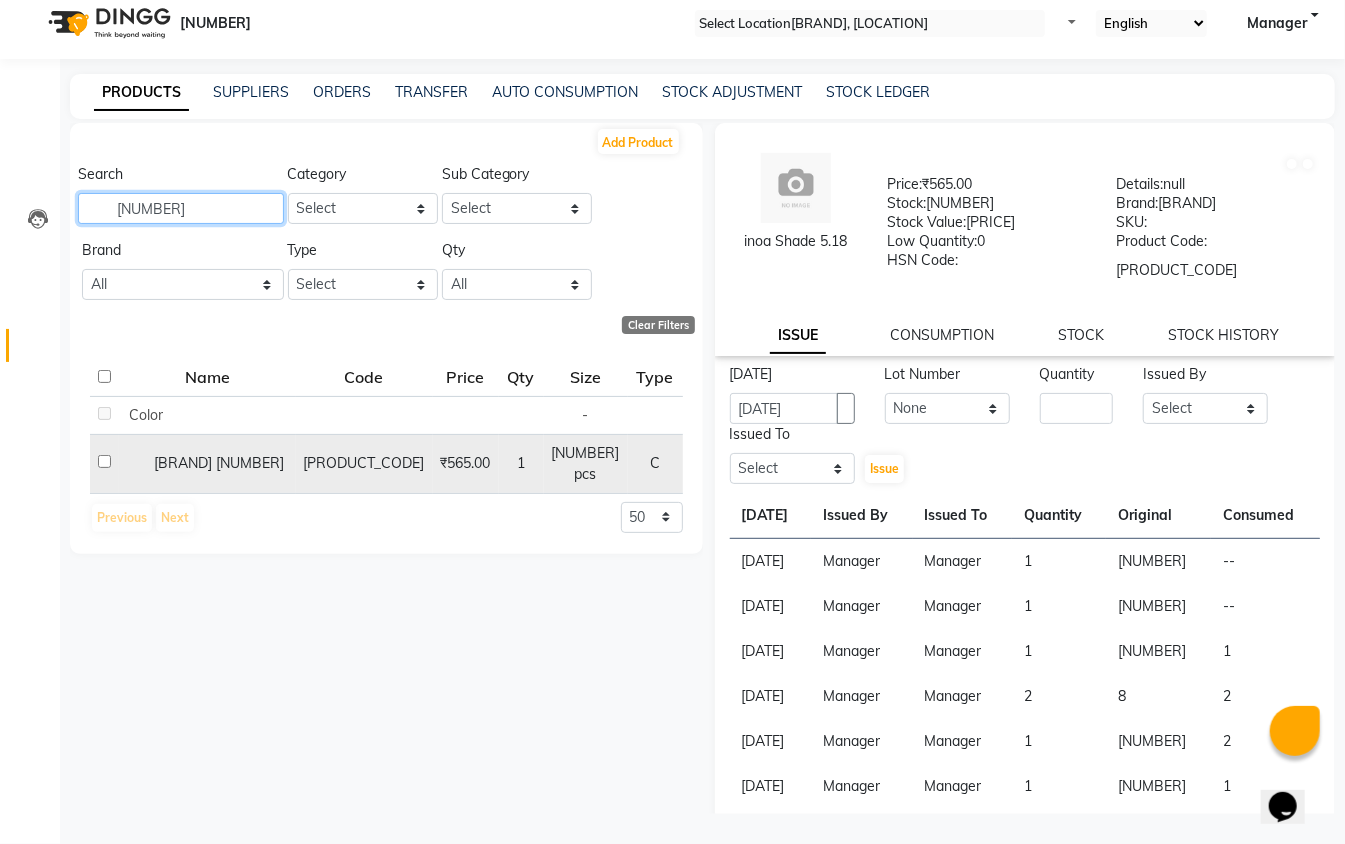 type on "6.32" 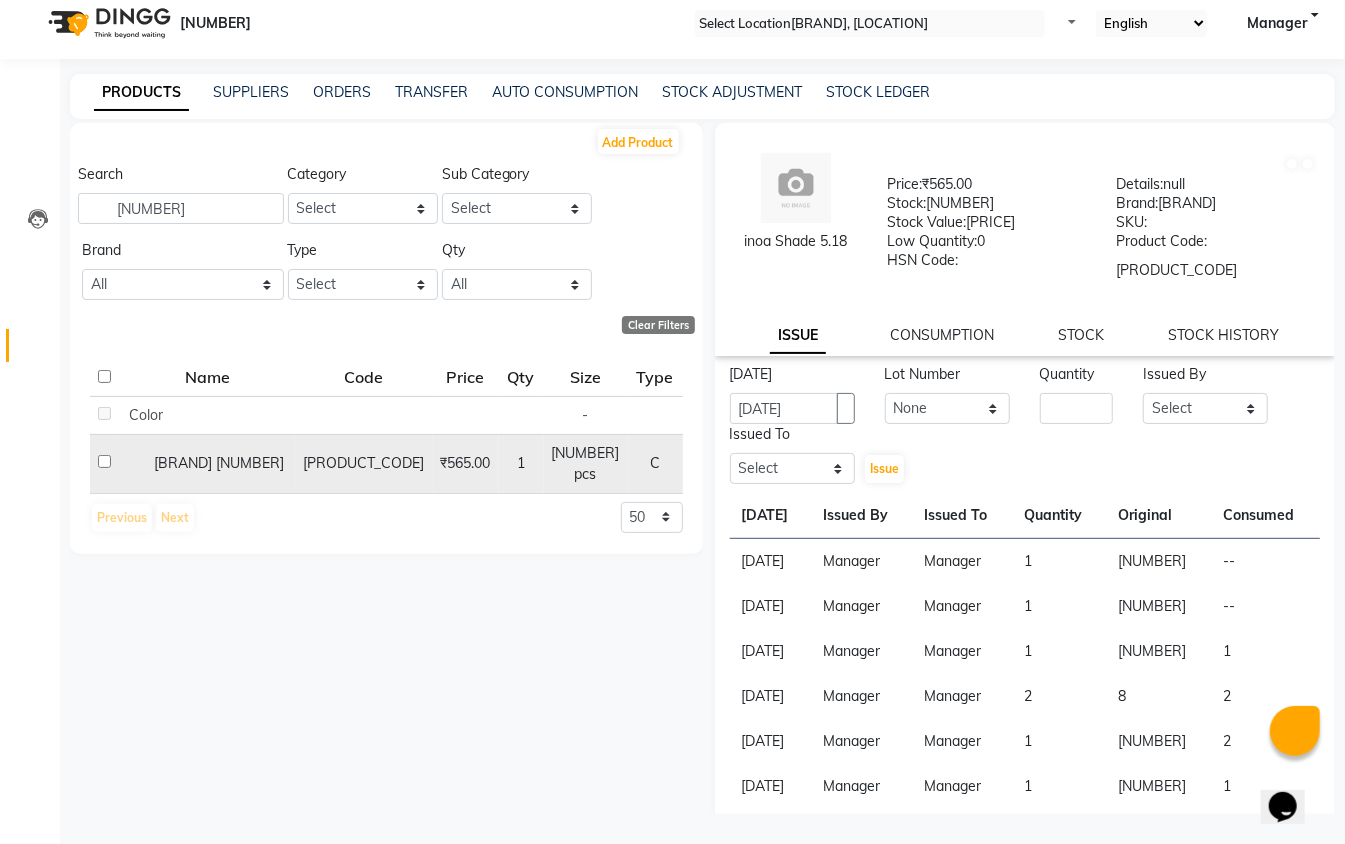 click at bounding box center [104, 413] 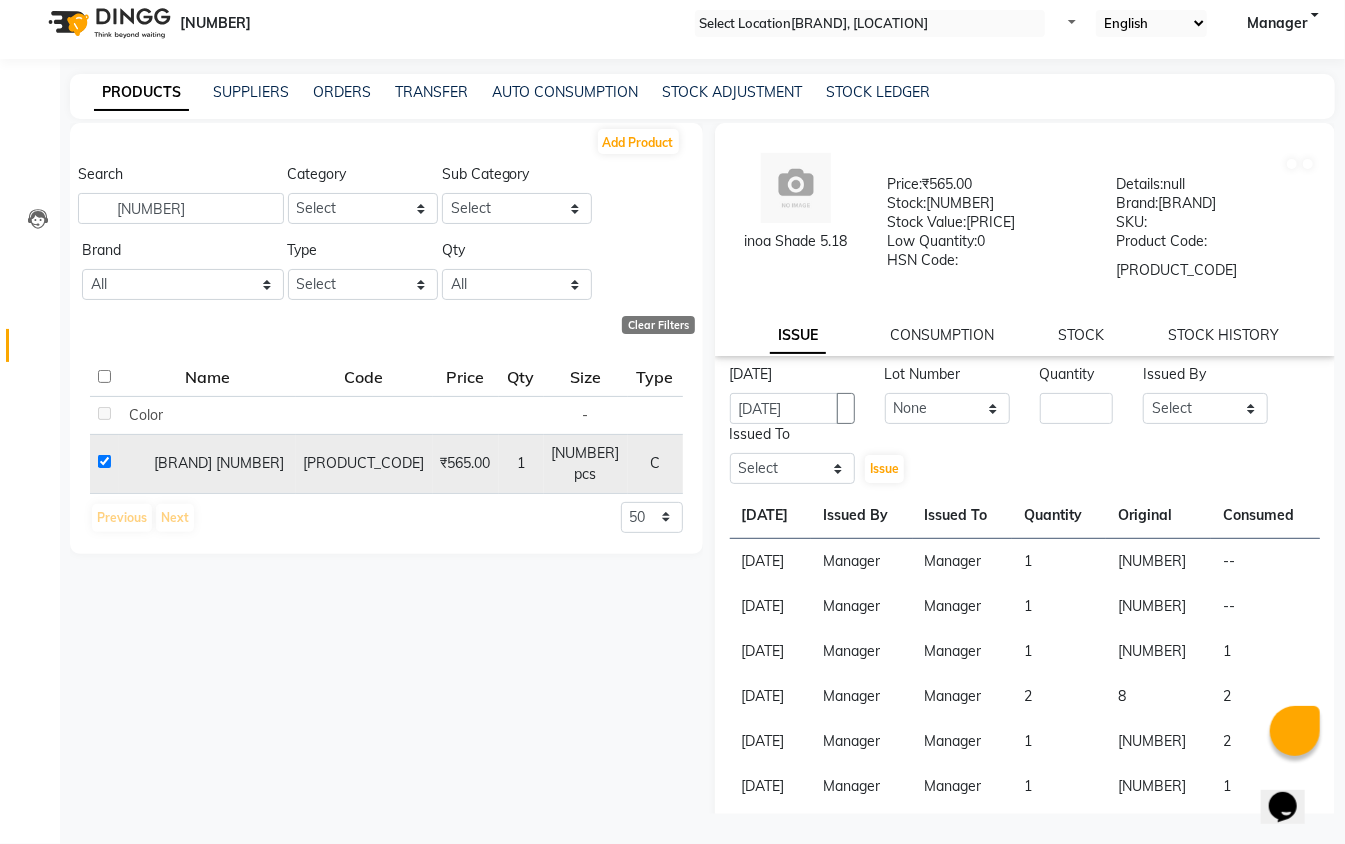 checkbox on "true" 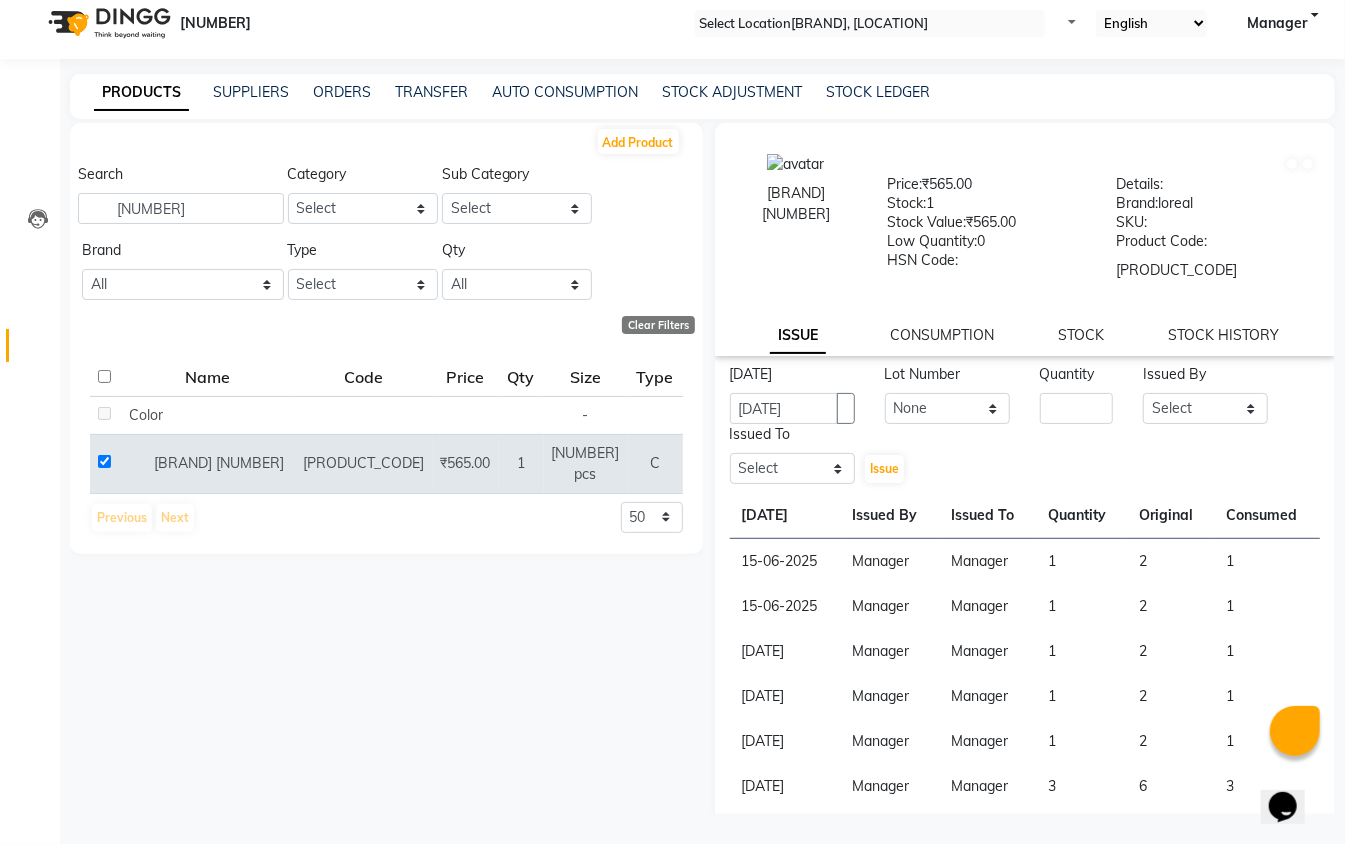 click on "Quantity" at bounding box center [1076, 378] 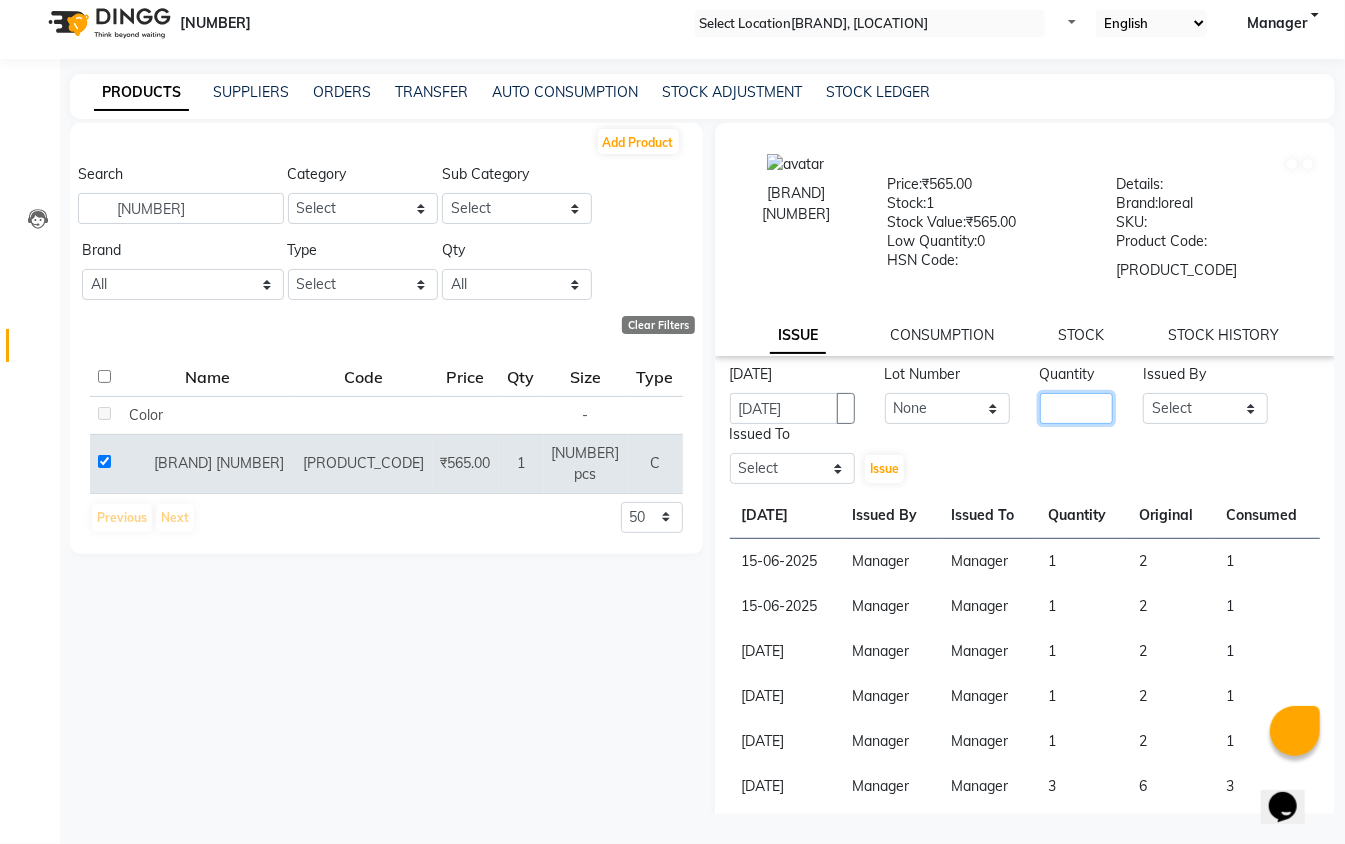 click at bounding box center (1076, 408) 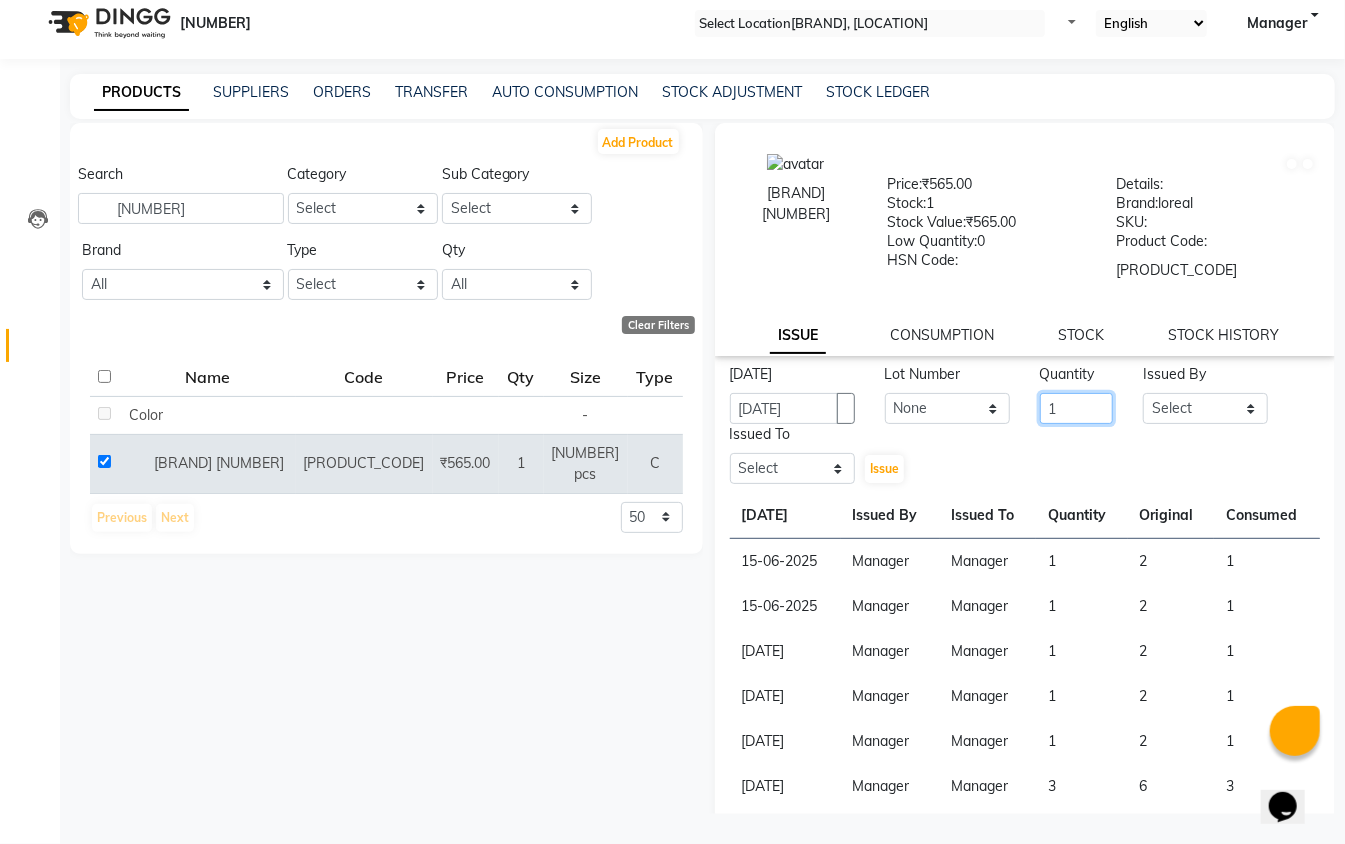type on "1" 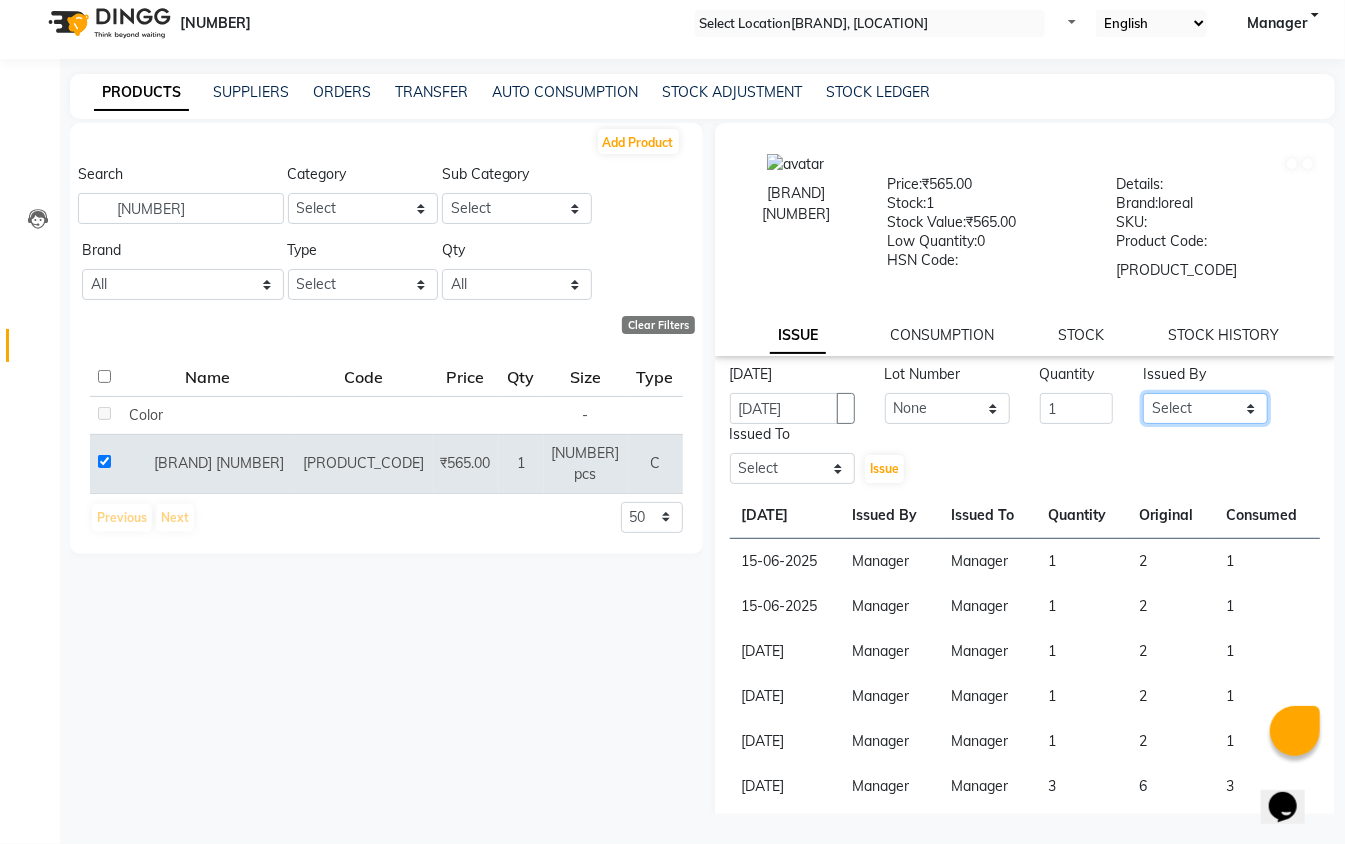 click on "Select aakib Aarti AASHU Aftab Arshal counter sale Danish DAULAT faisal jeet kalu Manager Manish mohd Abid Nakul Owner-PRIYANKA parvesh pooja rajni Reenu sakshi SAM sanjay shoaib Shubh Shyam Sonu STOCK MANAGER SUNIL vikas YASH Zayan" at bounding box center (1205, 408) 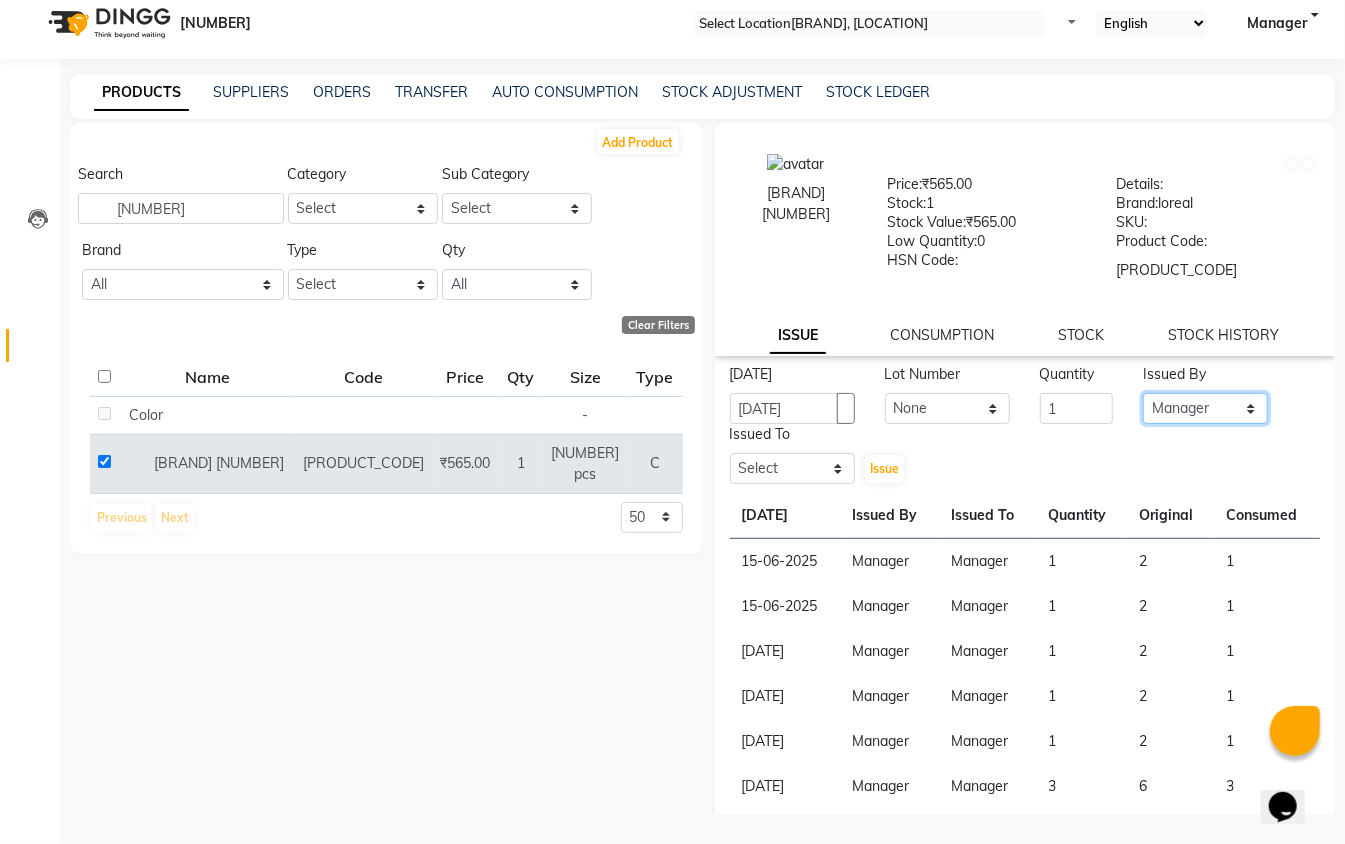 click on "Select aakib Aarti AASHU Aftab Arshal counter sale Danish DAULAT faisal jeet kalu Manager Manish mohd Abid Nakul Owner-PRIYANKA parvesh pooja rajni Reenu sakshi SAM sanjay shoaib Shubh Shyam Sonu STOCK MANAGER SUNIL vikas YASH Zayan" at bounding box center [1205, 408] 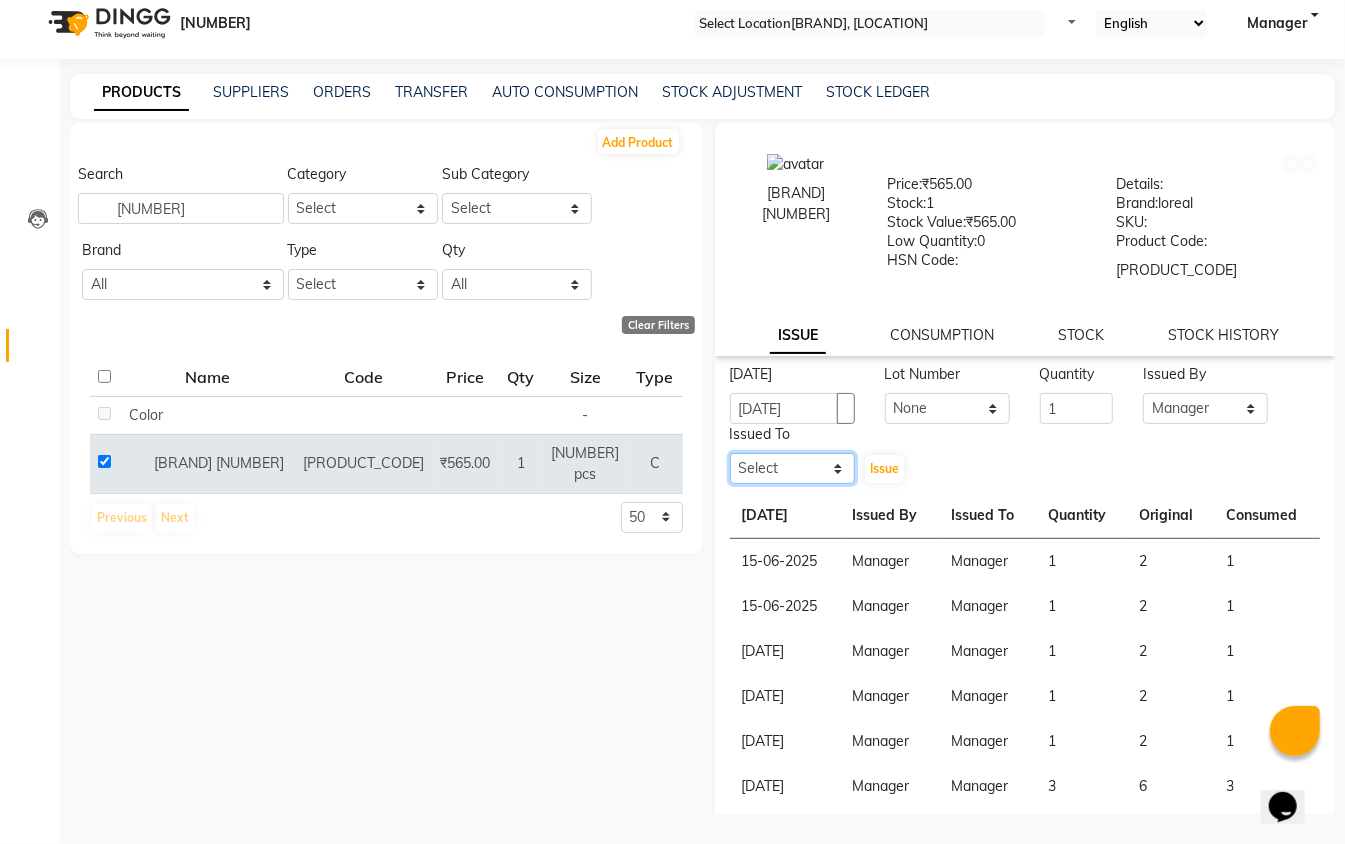 click on "Select aakib Aarti AASHU Aftab Arshal counter sale Danish DAULAT faisal jeet kalu Manager Manish mohd Abid Nakul Owner-PRIYANKA parvesh pooja rajni Reenu sakshi SAM sanjay shoaib Shubh Shyam Sonu STOCK MANAGER SUNIL vikas YASH Zayan" at bounding box center (792, 468) 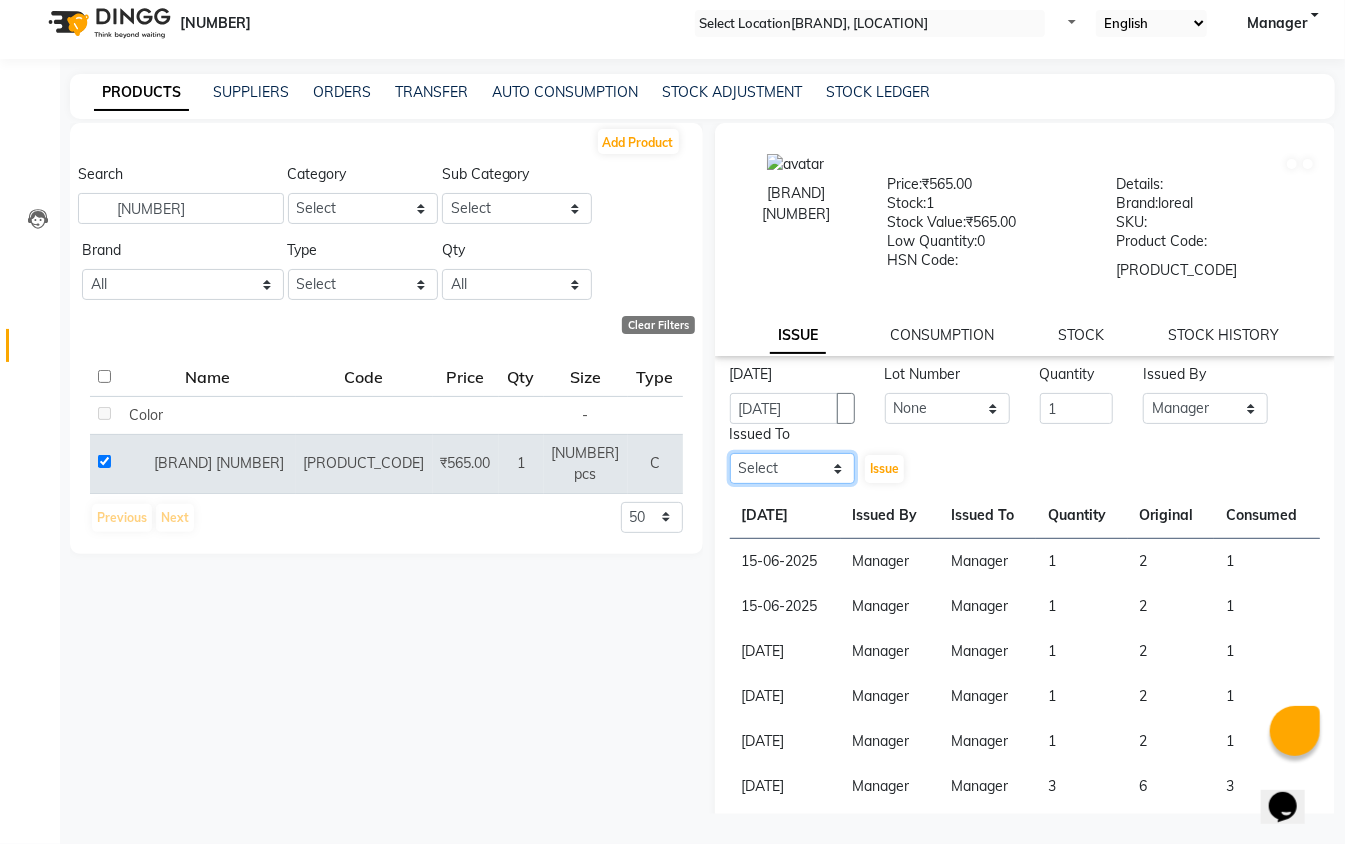 select on "47213" 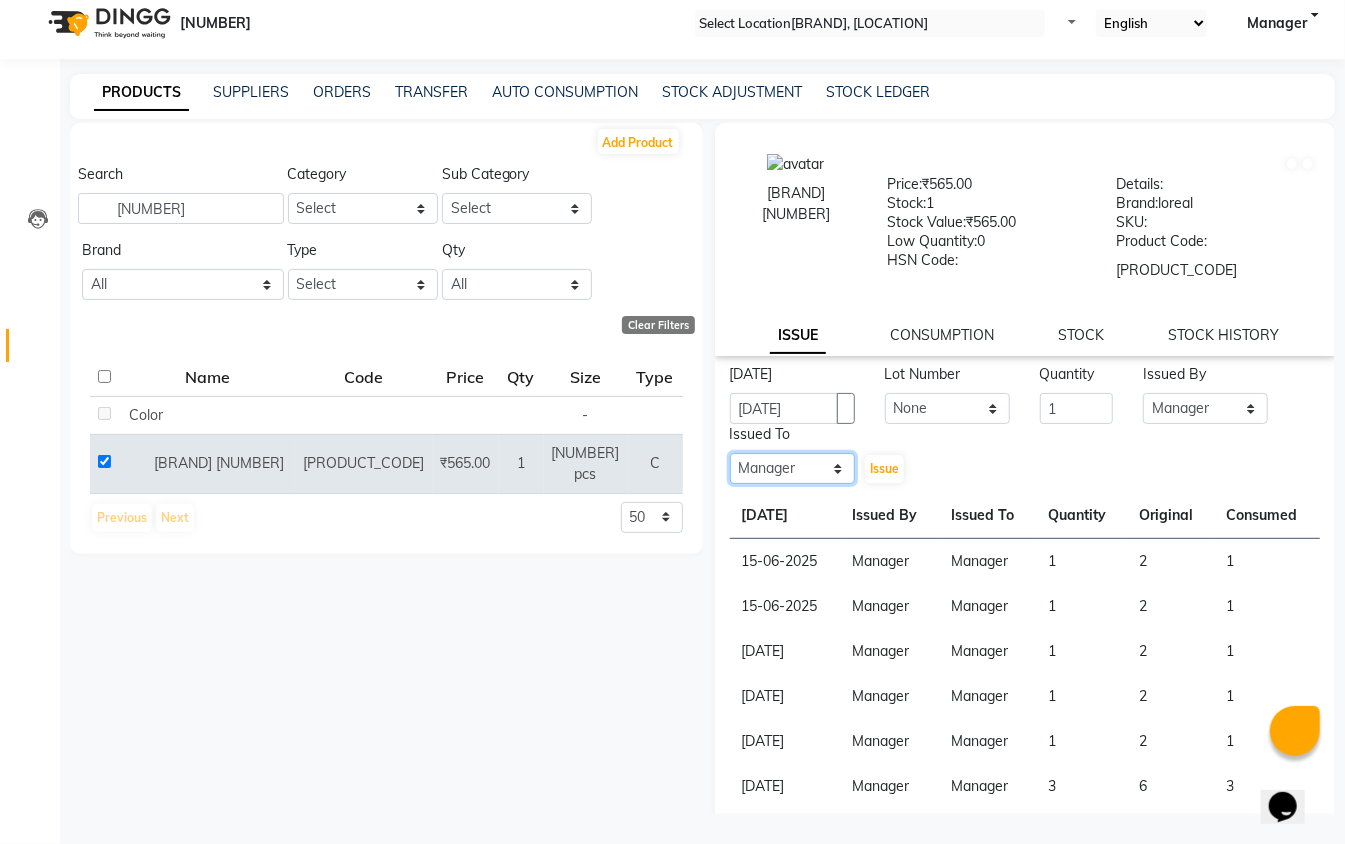 click on "Select aakib Aarti AASHU Aftab Arshal counter sale Danish DAULAT faisal jeet kalu Manager Manish mohd Abid Nakul Owner-PRIYANKA parvesh pooja rajni Reenu sakshi SAM sanjay shoaib Shubh Shyam Sonu STOCK MANAGER SUNIL vikas YASH Zayan" at bounding box center (792, 468) 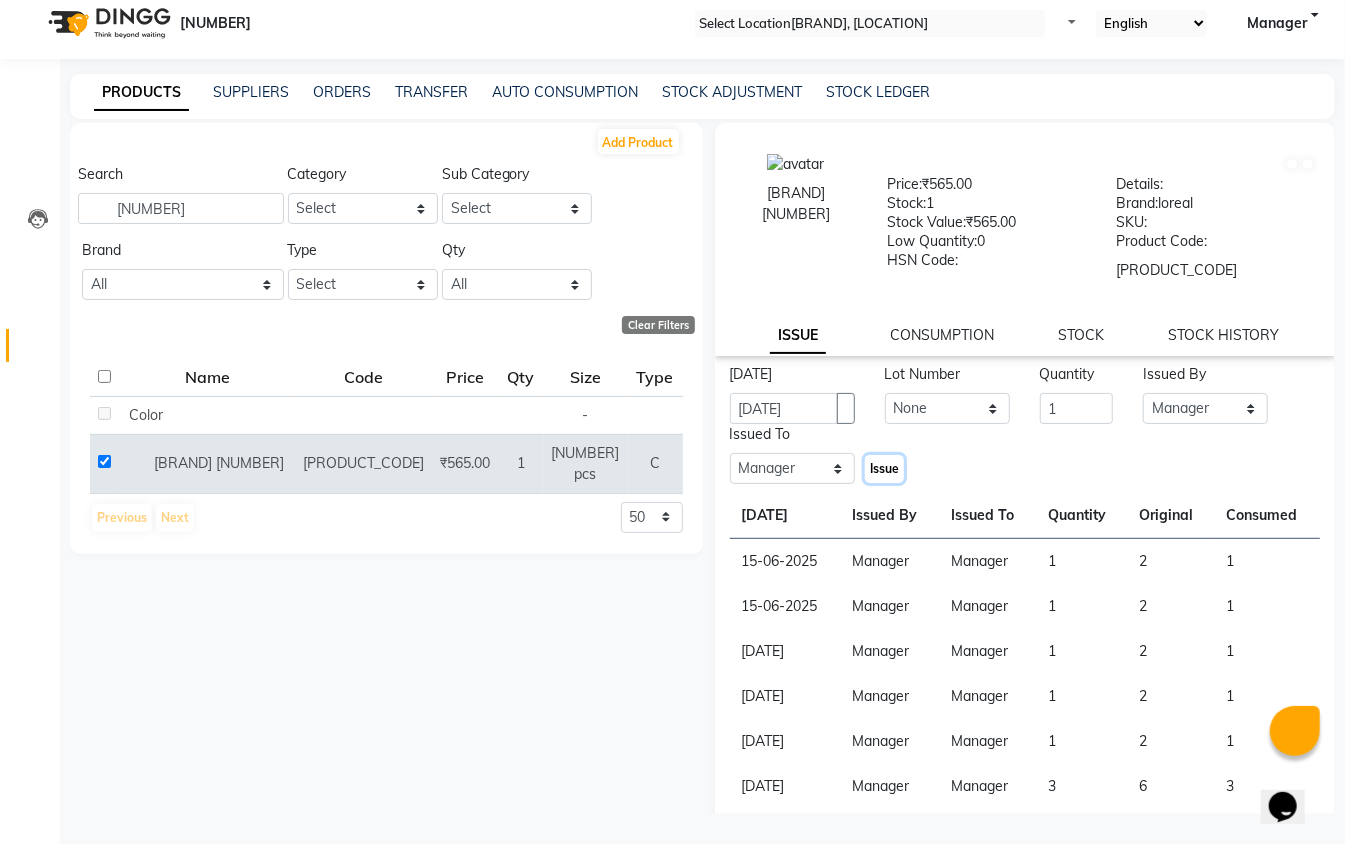 click on "Issue" at bounding box center (884, 469) 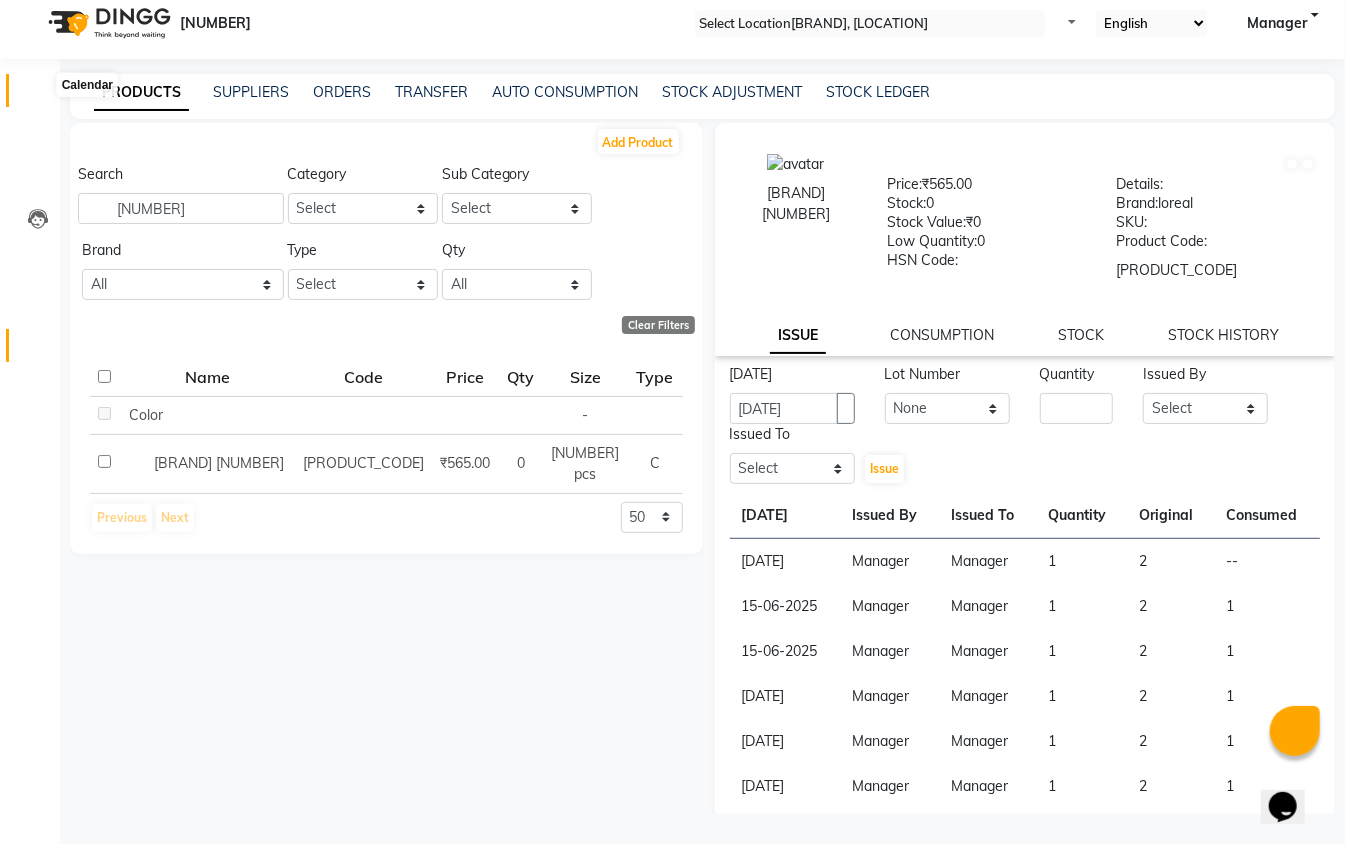 click at bounding box center [38, 95] 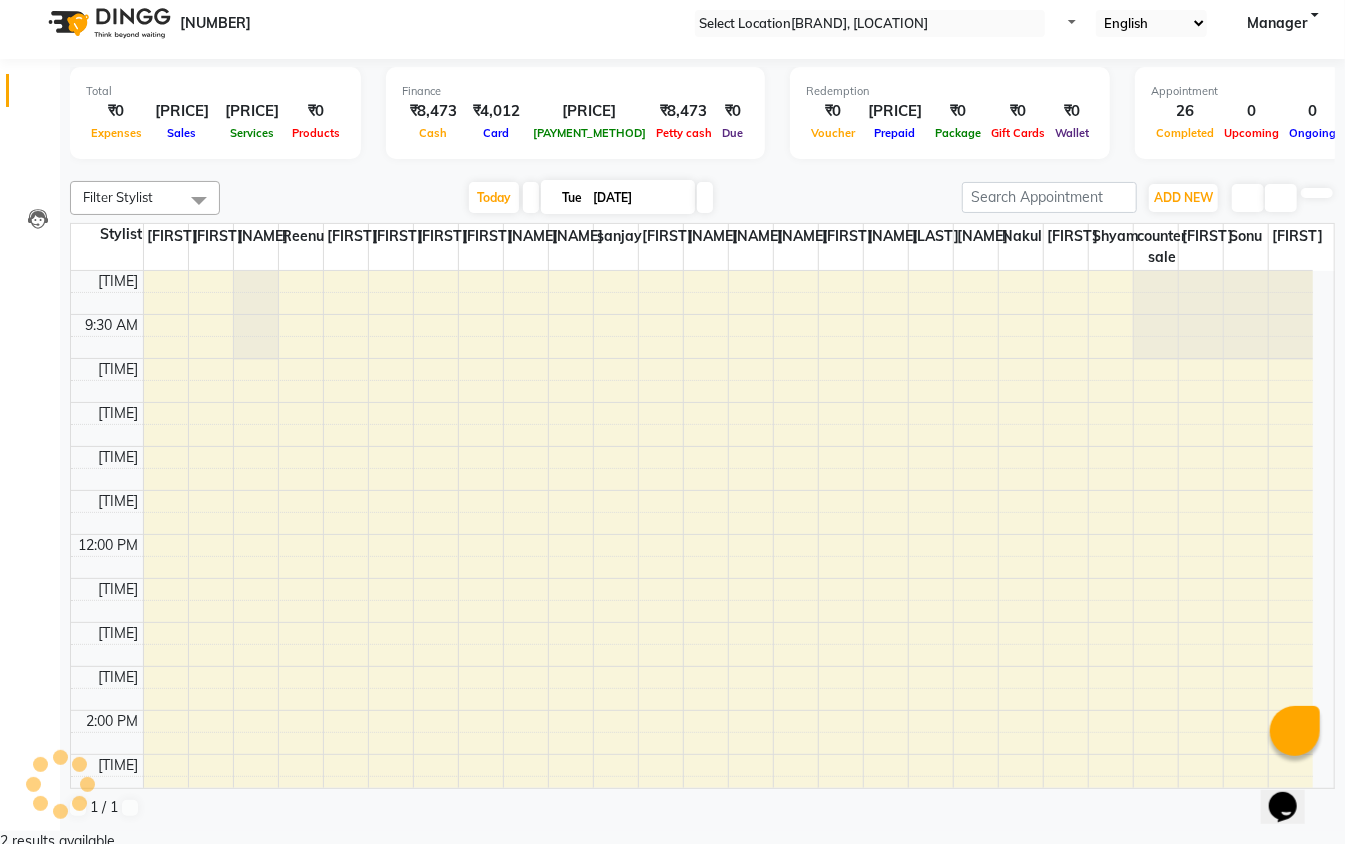 scroll, scrollTop: 0, scrollLeft: 0, axis: both 